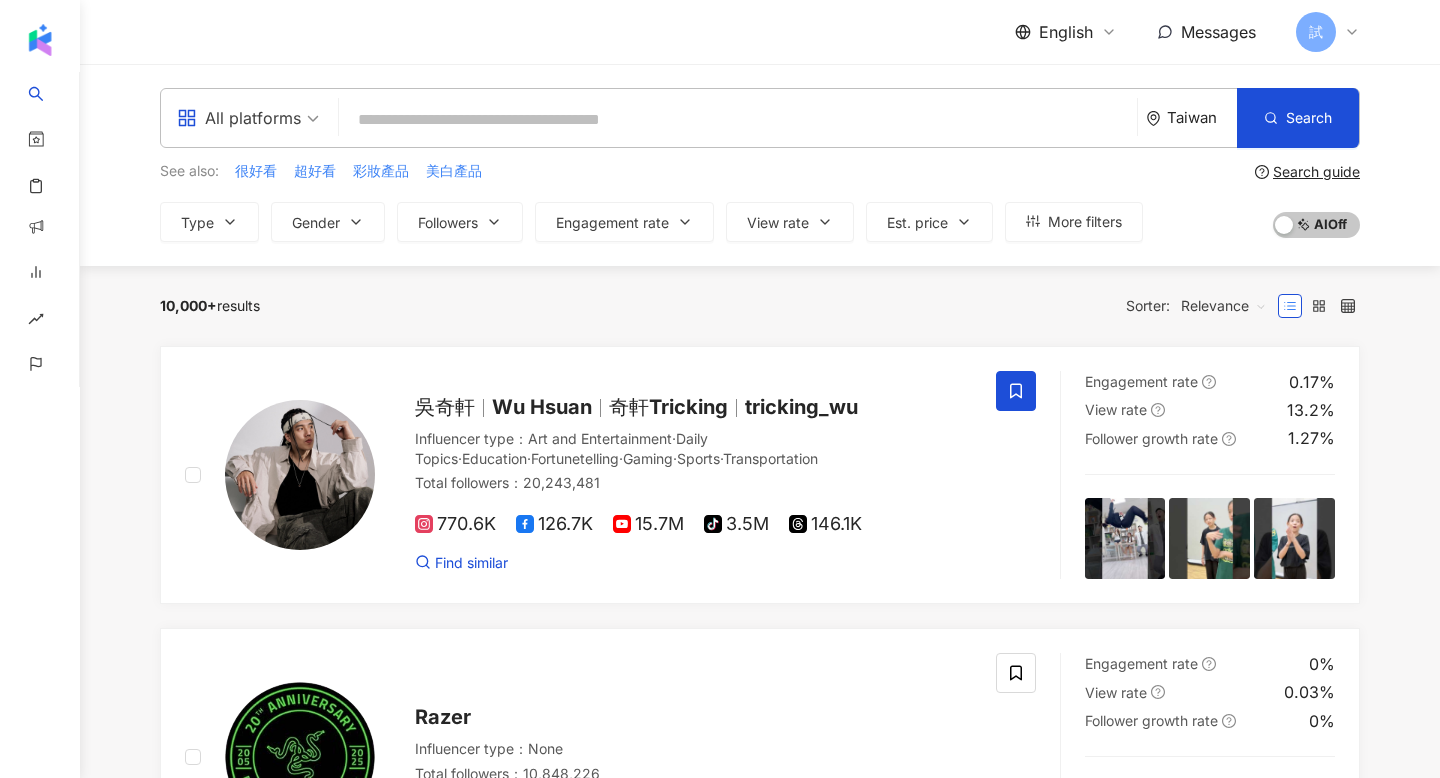 scroll, scrollTop: 0, scrollLeft: 0, axis: both 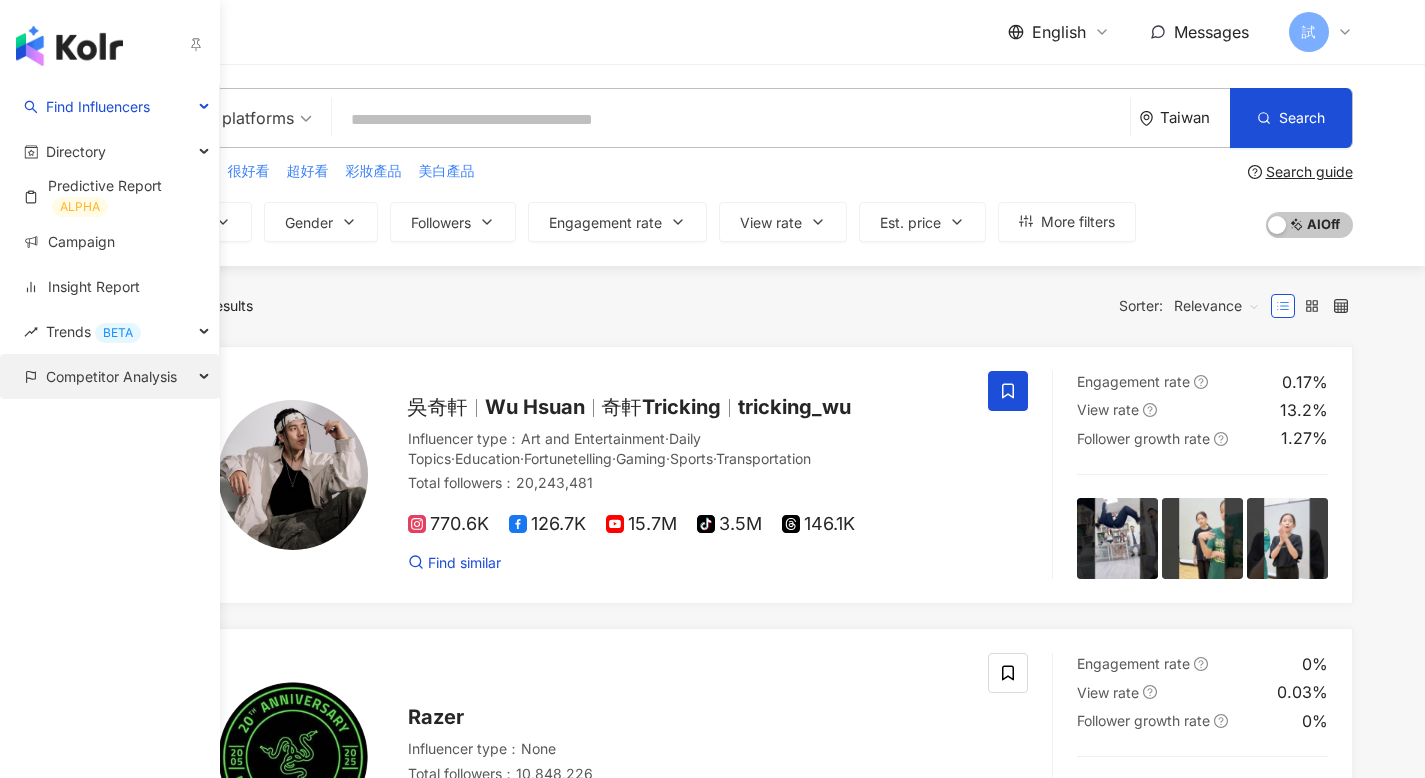 click on "Competitor Analysis" at bounding box center (111, 376) 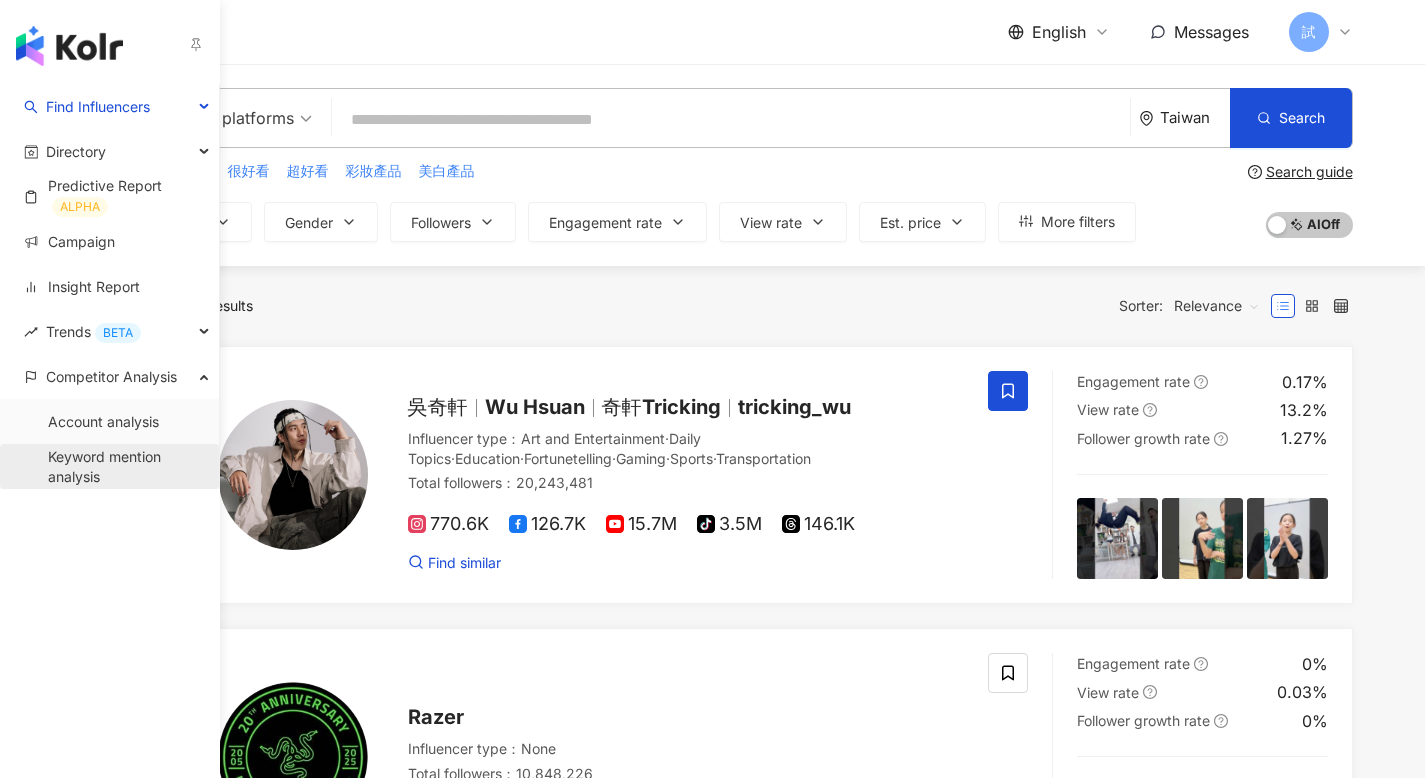 click on "Keyword mention analysis" at bounding box center (125, 466) 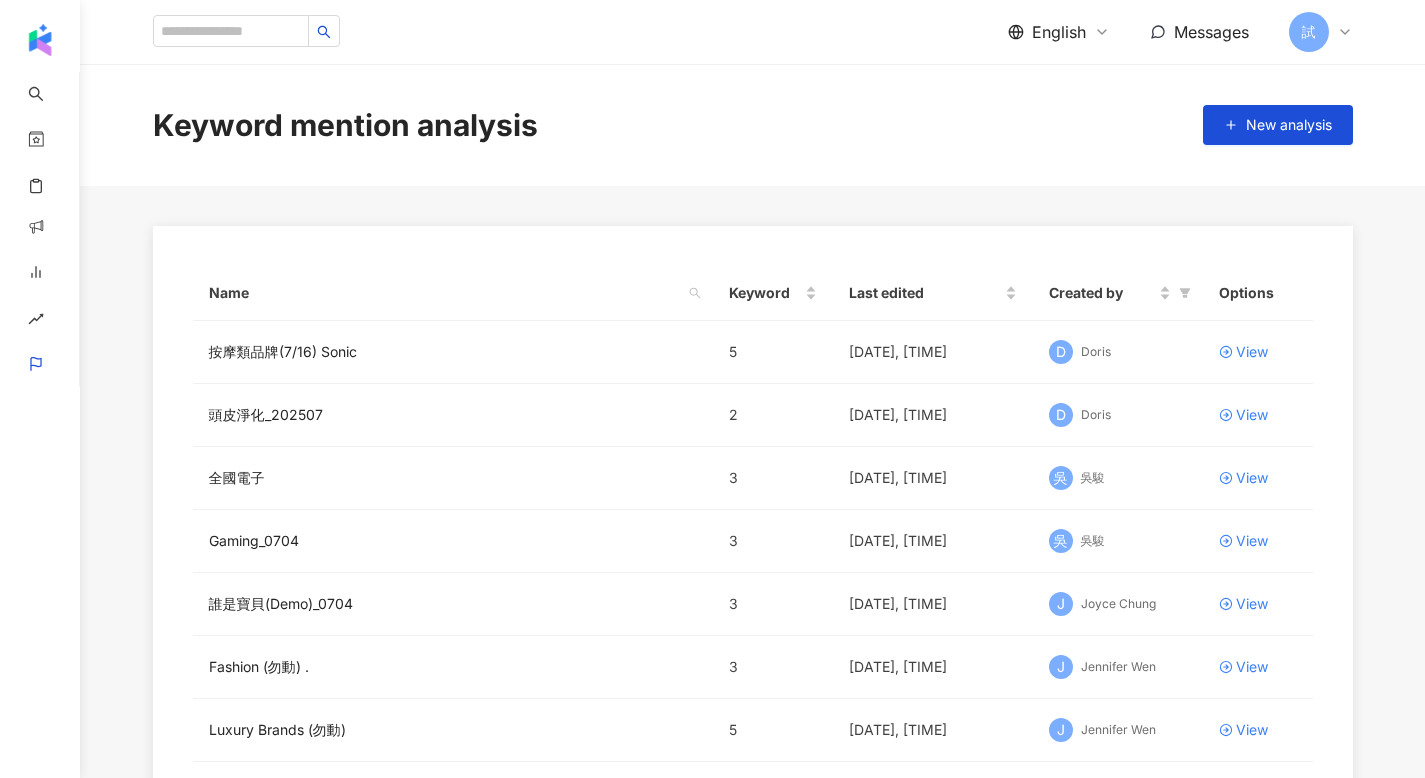 click 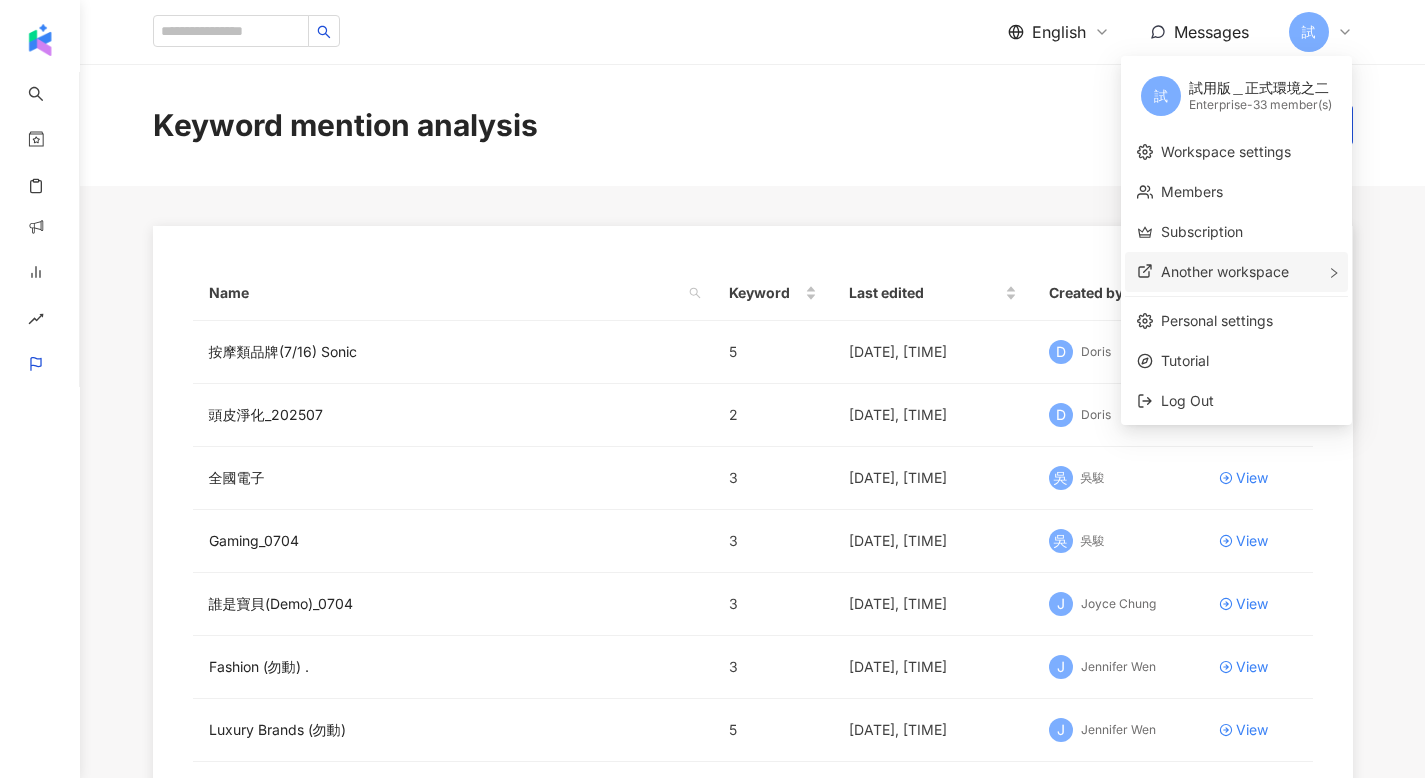 click on "Another workspace" at bounding box center (1236, 272) 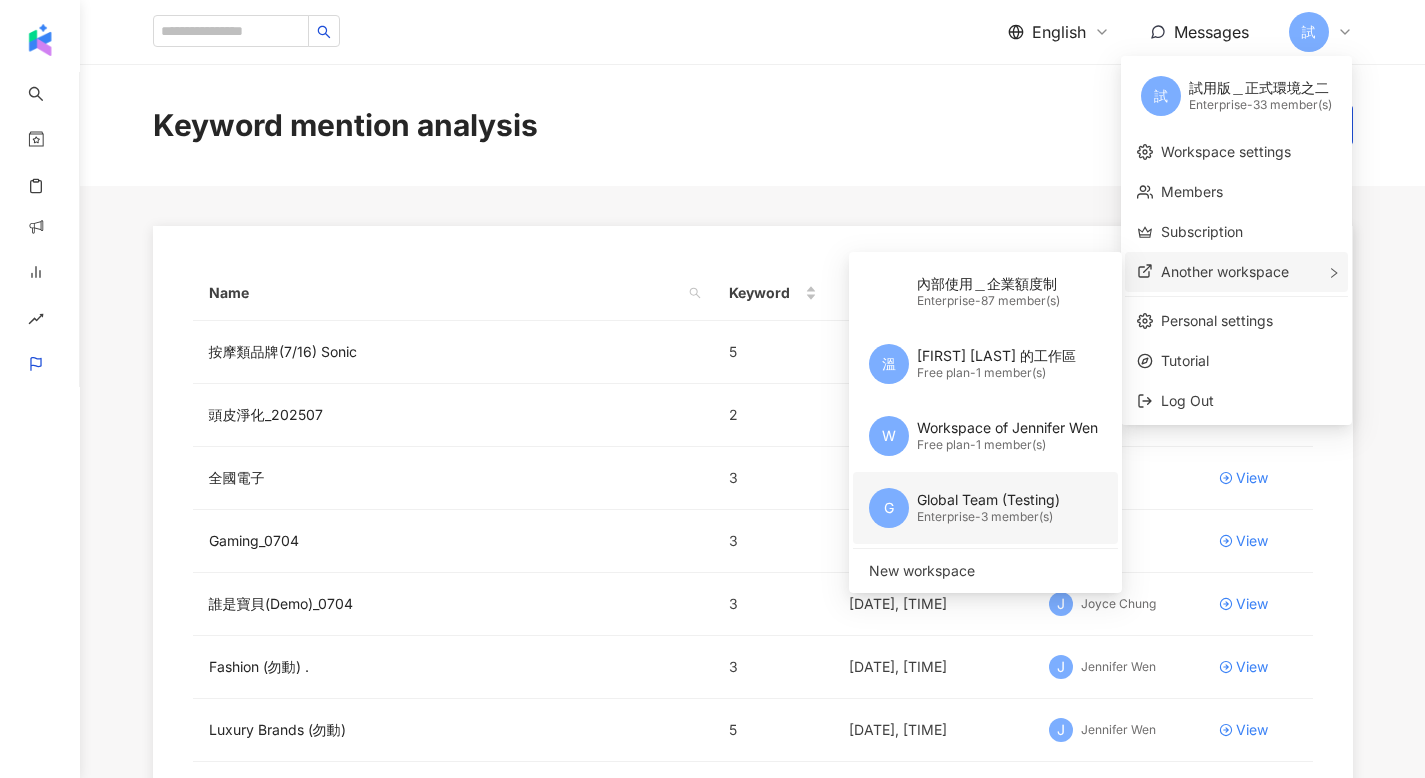click on "Global Team (Testing)" at bounding box center (988, 500) 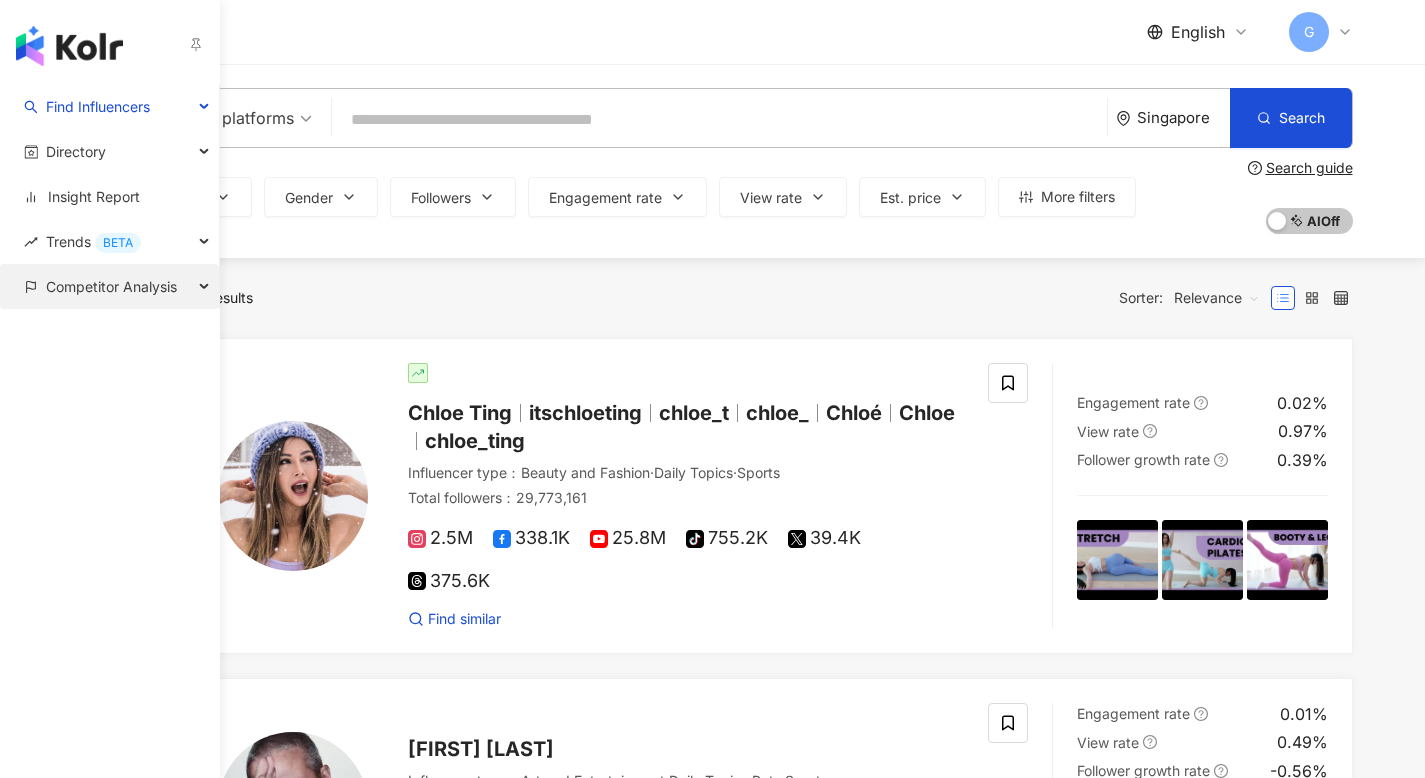 click on "Competitor Analysis" at bounding box center [111, 286] 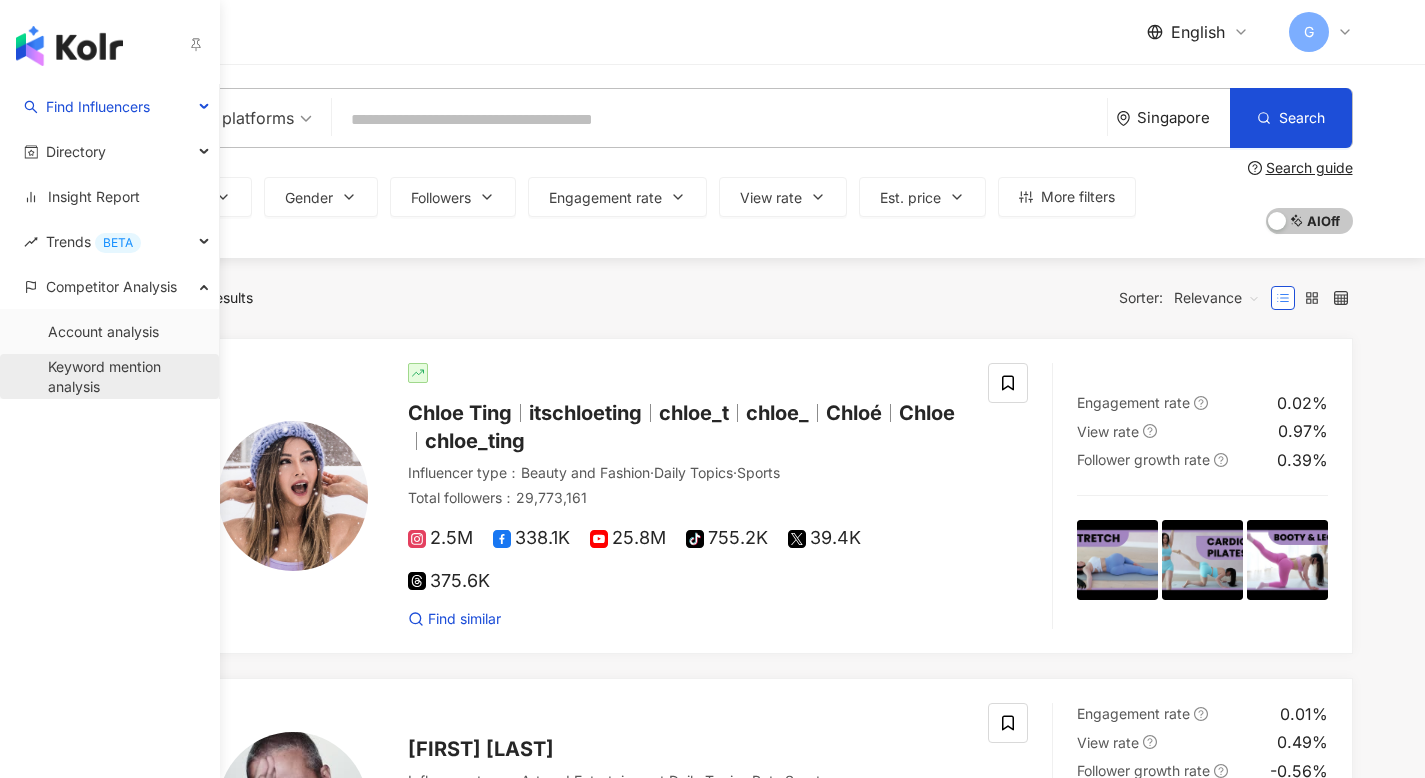 click on "Keyword mention analysis" at bounding box center [125, 376] 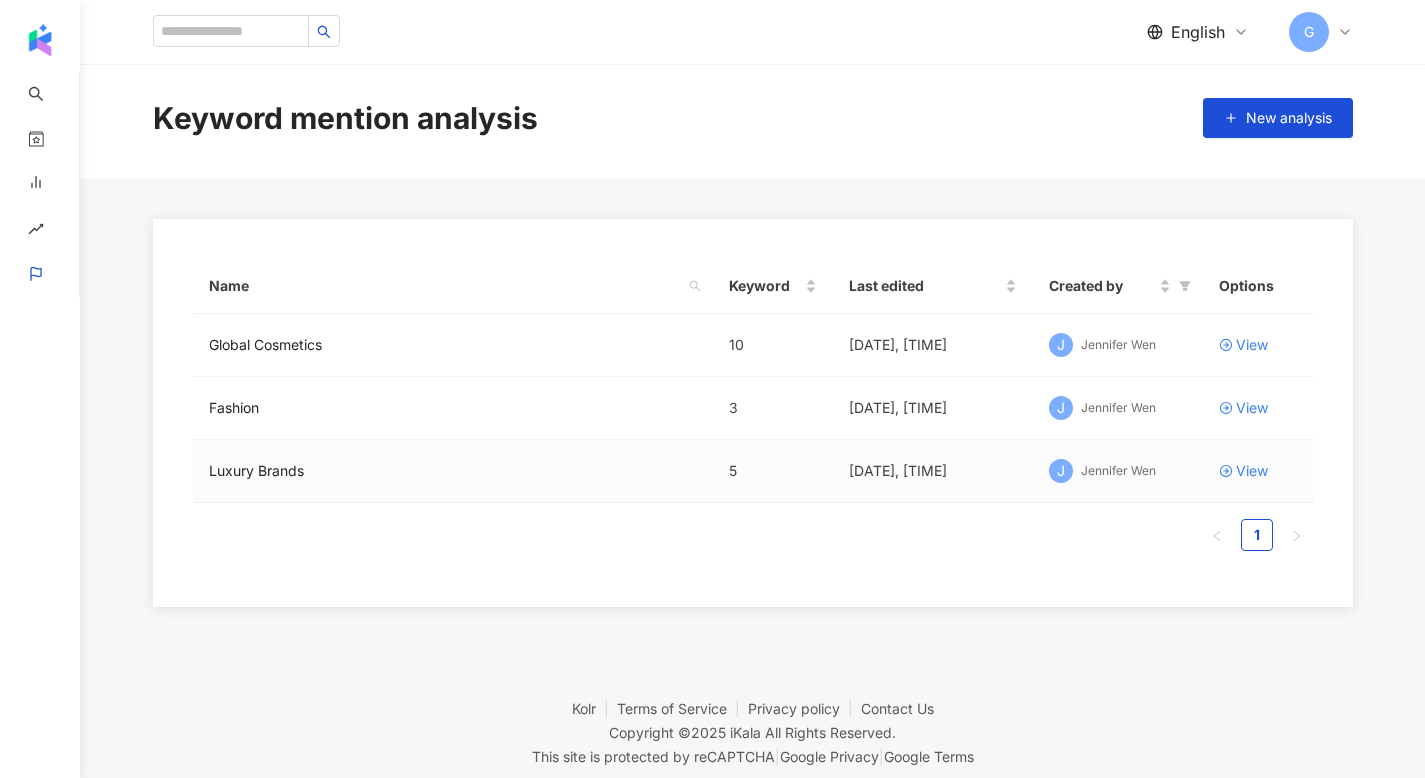 scroll, scrollTop: 0, scrollLeft: 0, axis: both 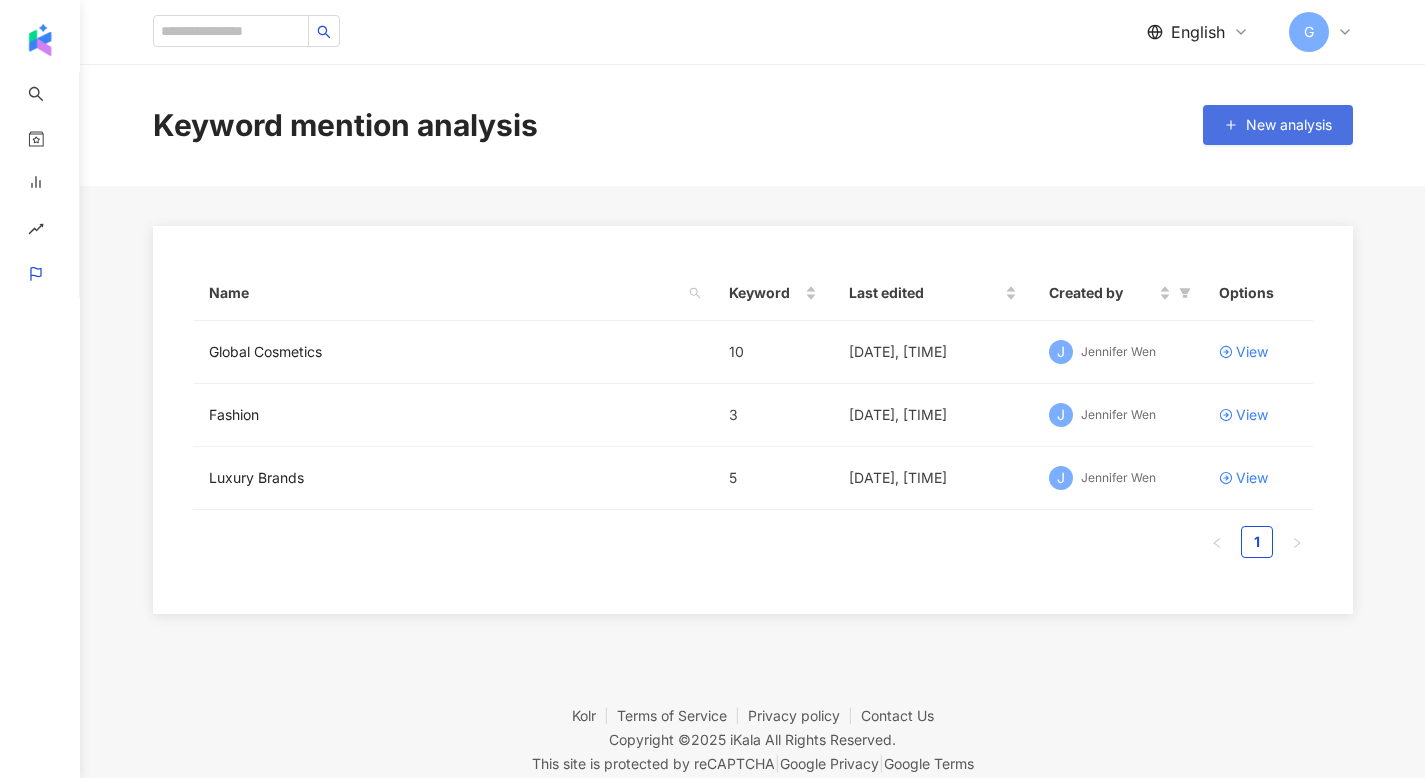 click on "New analysis" at bounding box center [1289, 125] 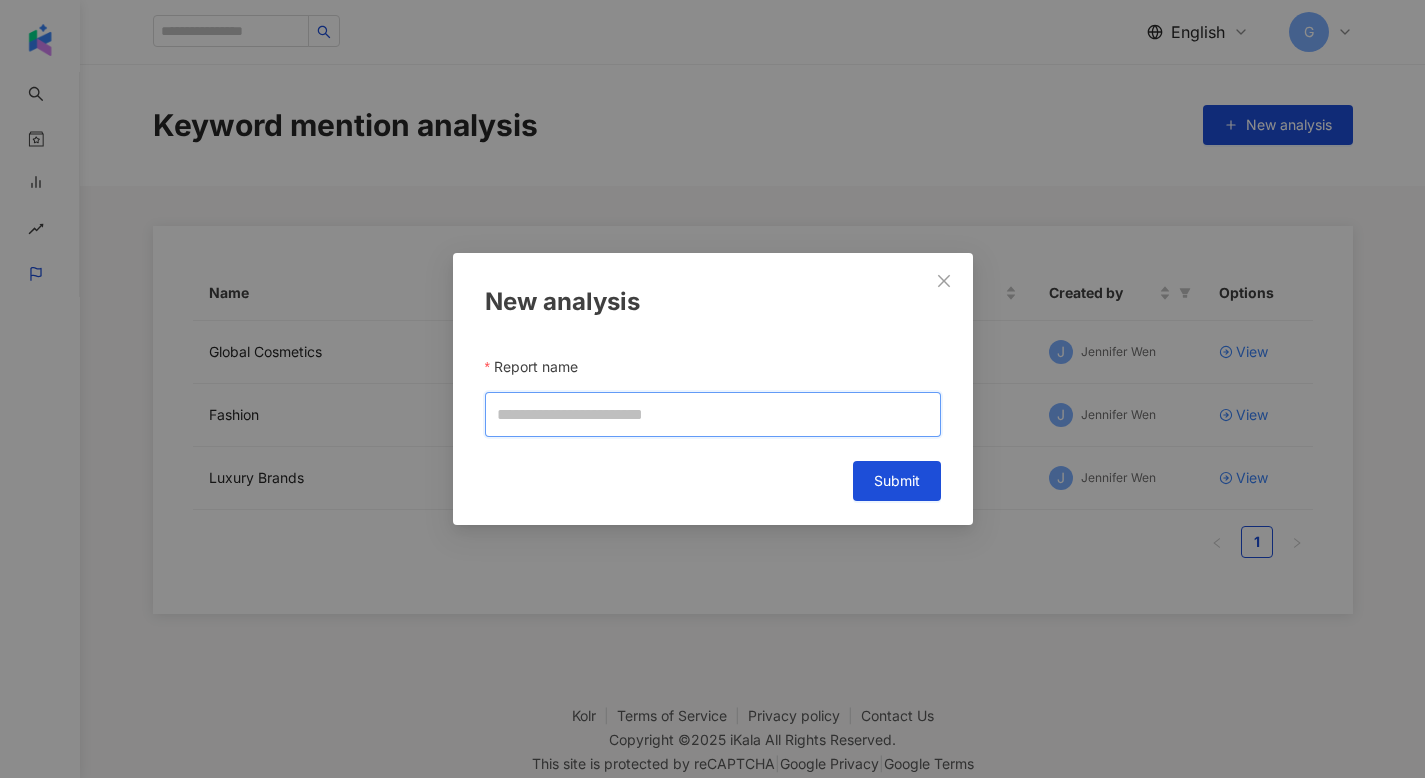 click on "Report name" at bounding box center (713, 414) 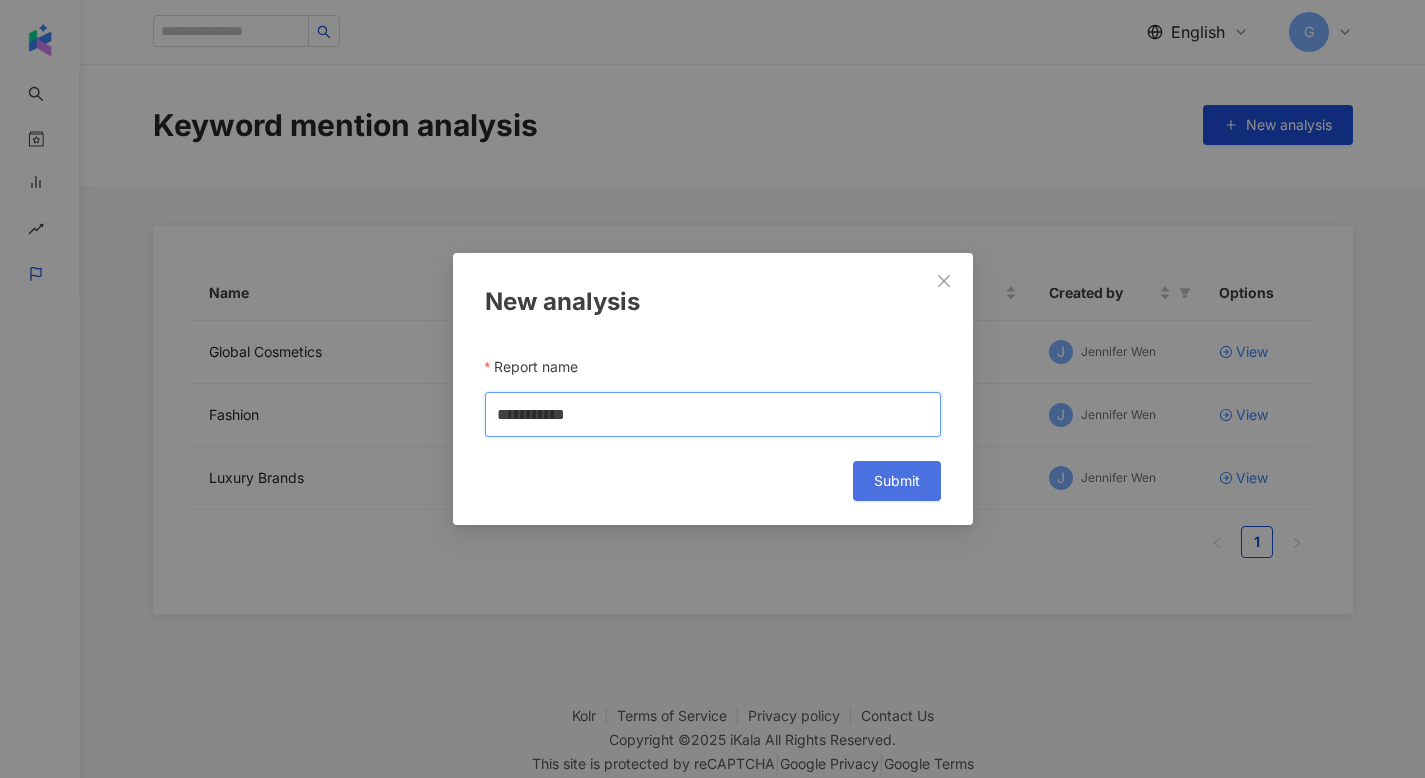 type on "**********" 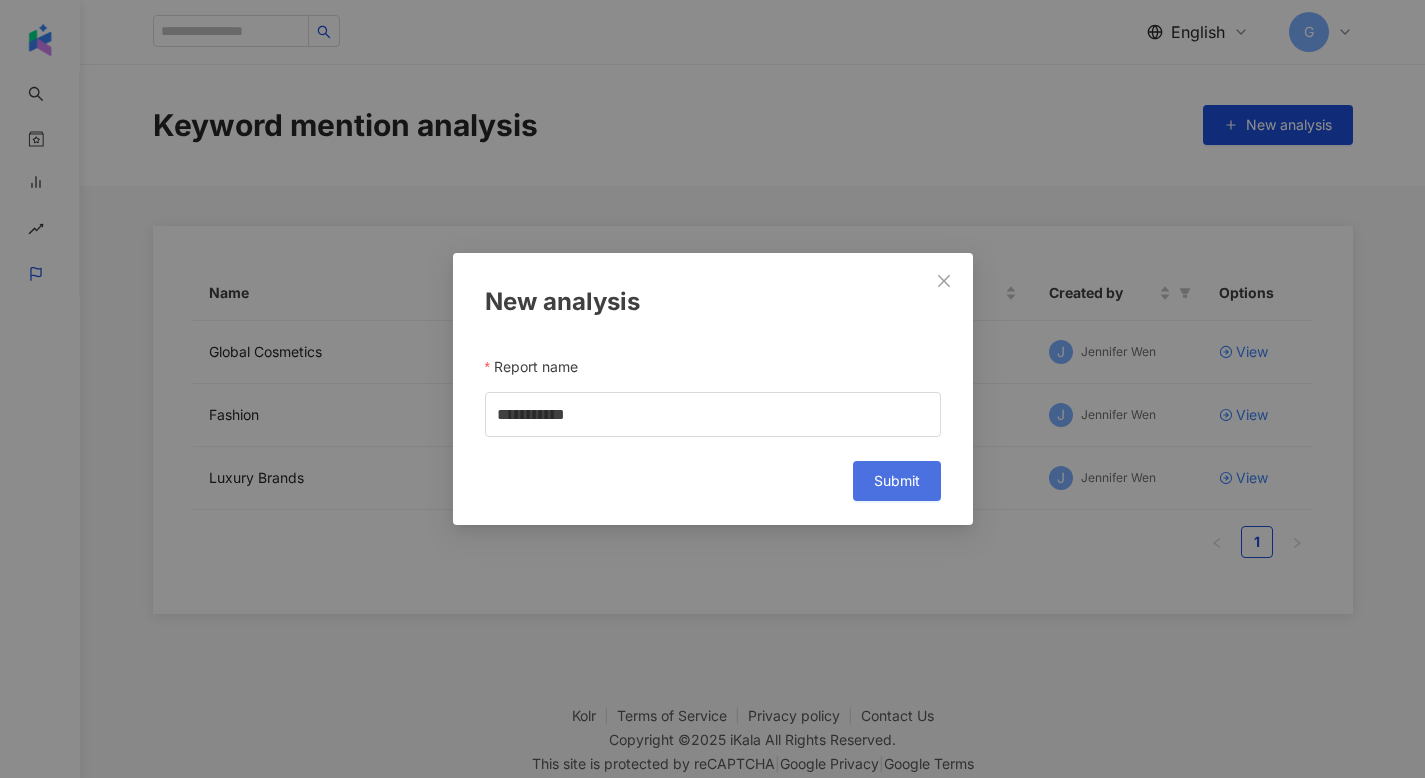 click on "Submit" at bounding box center [897, 481] 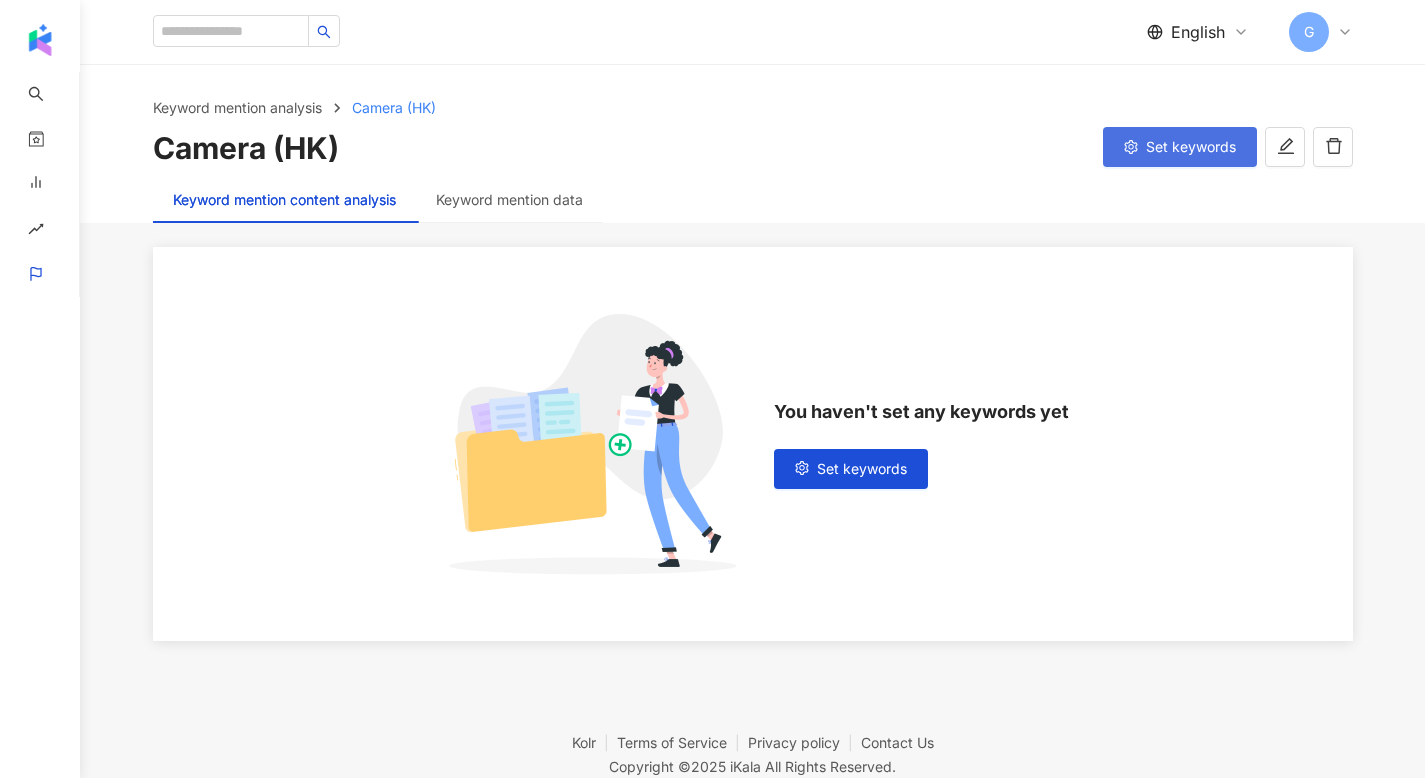 click on "Set keywords" at bounding box center (1180, 147) 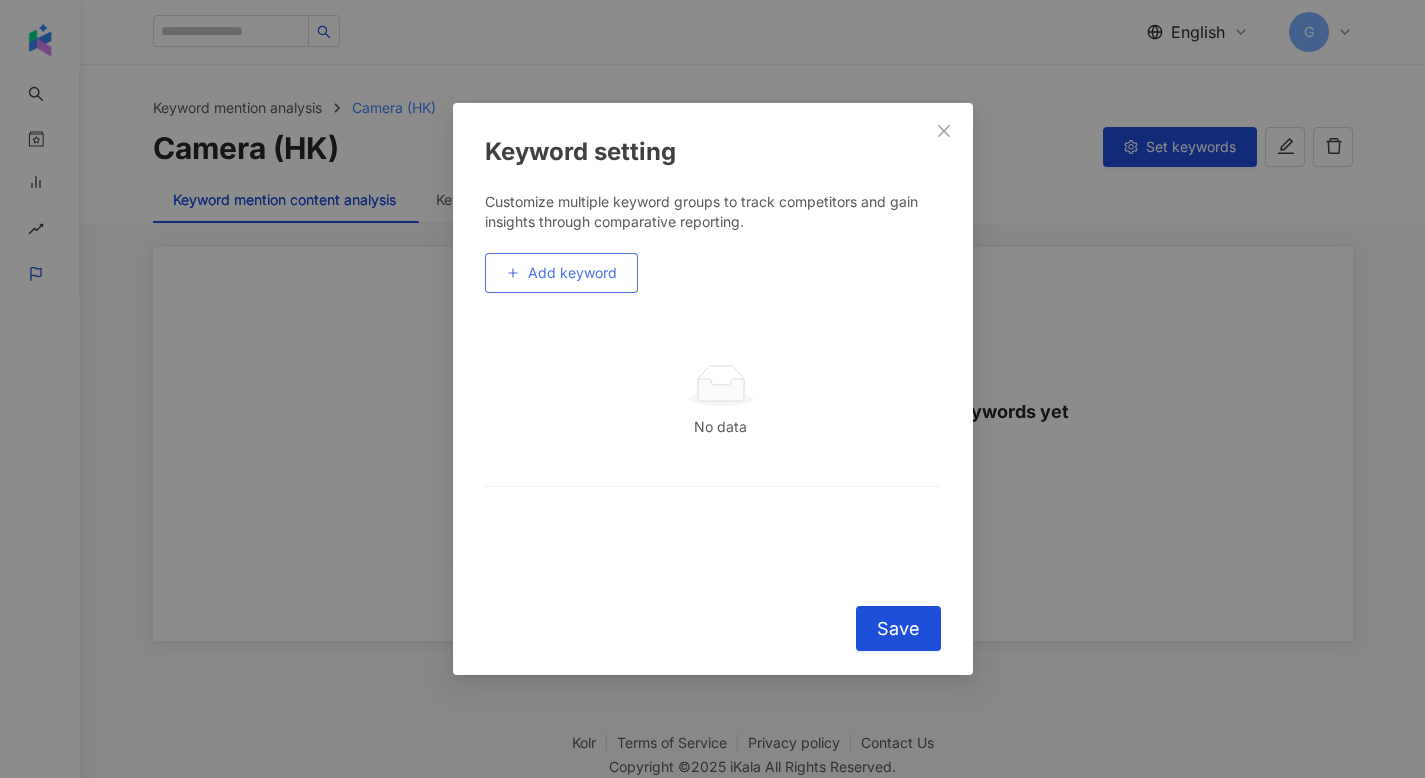 click on "Add keyword" at bounding box center (561, 273) 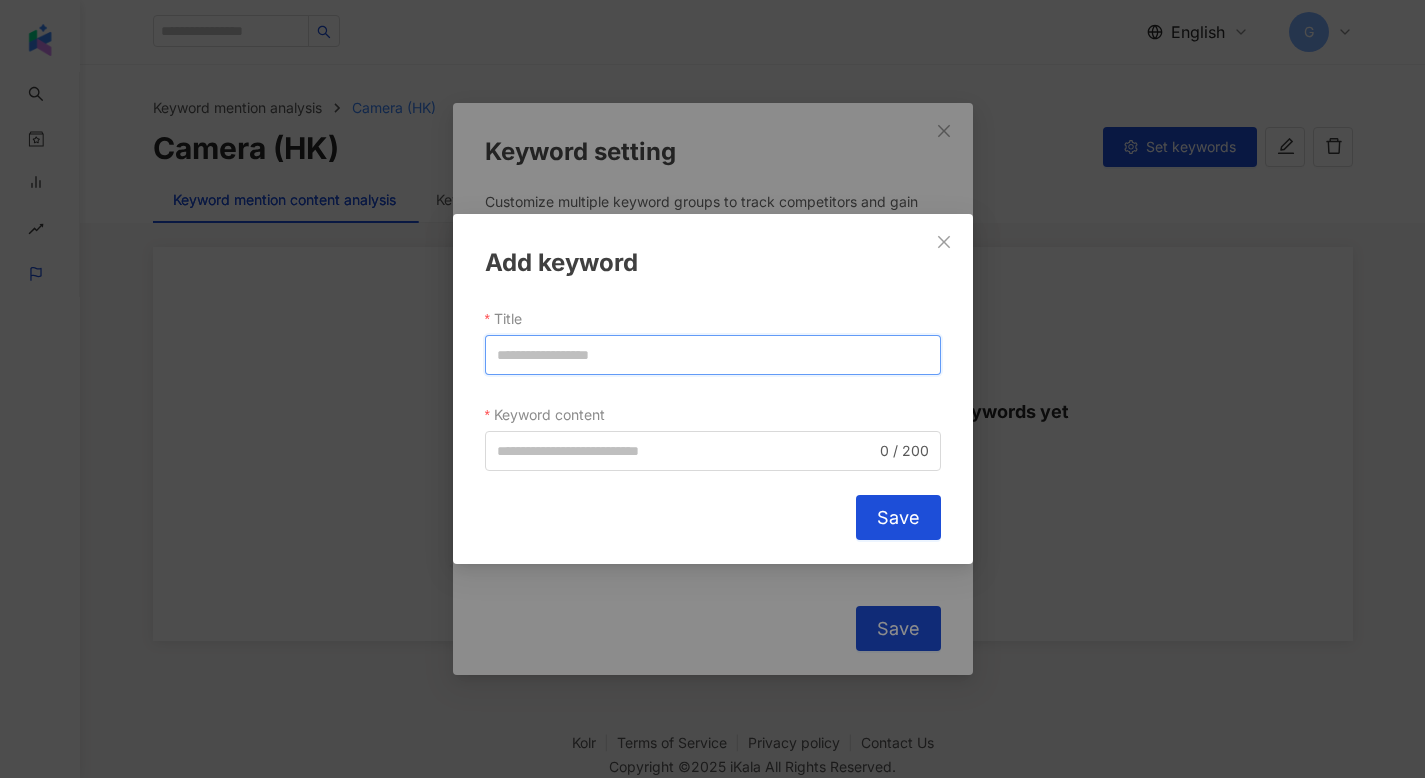 click on "Title" at bounding box center (713, 355) 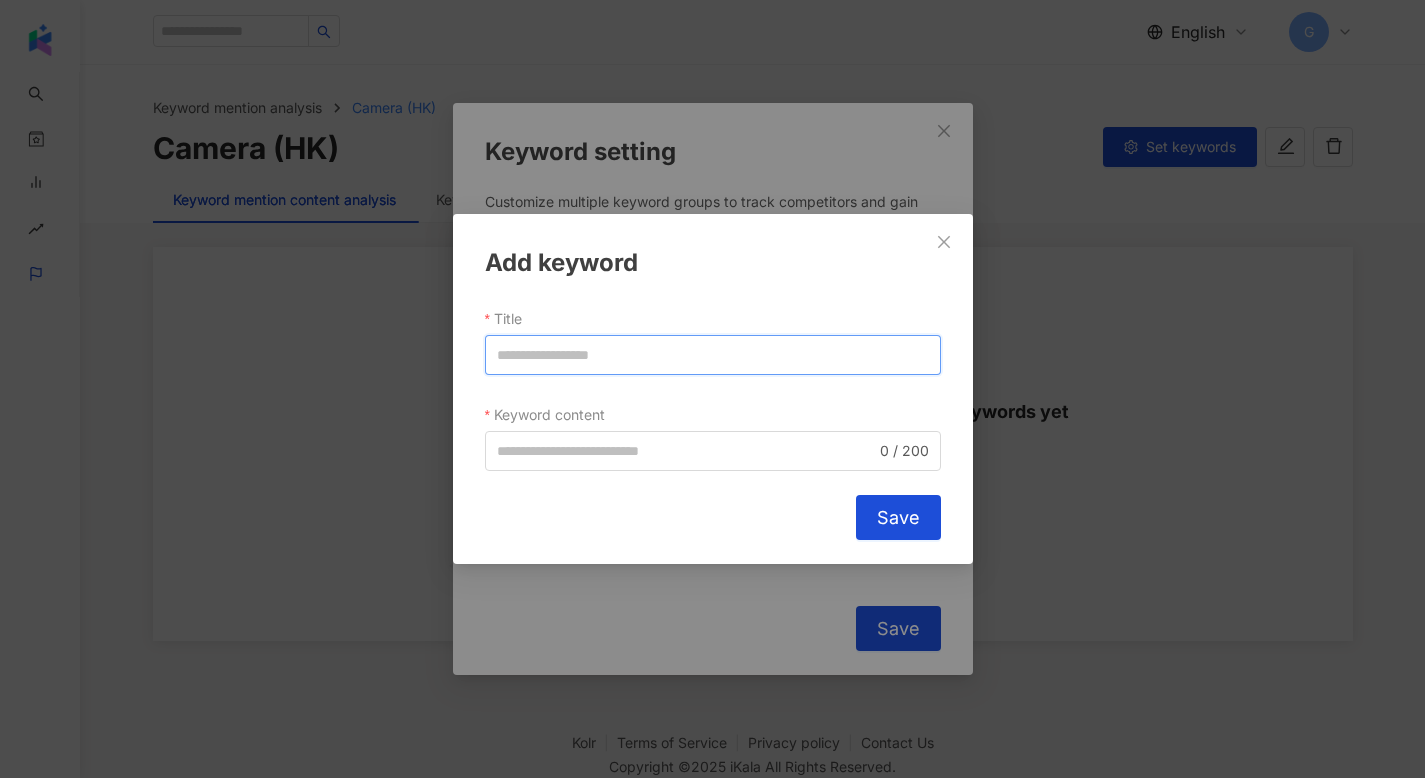 click on "Title" at bounding box center (713, 355) 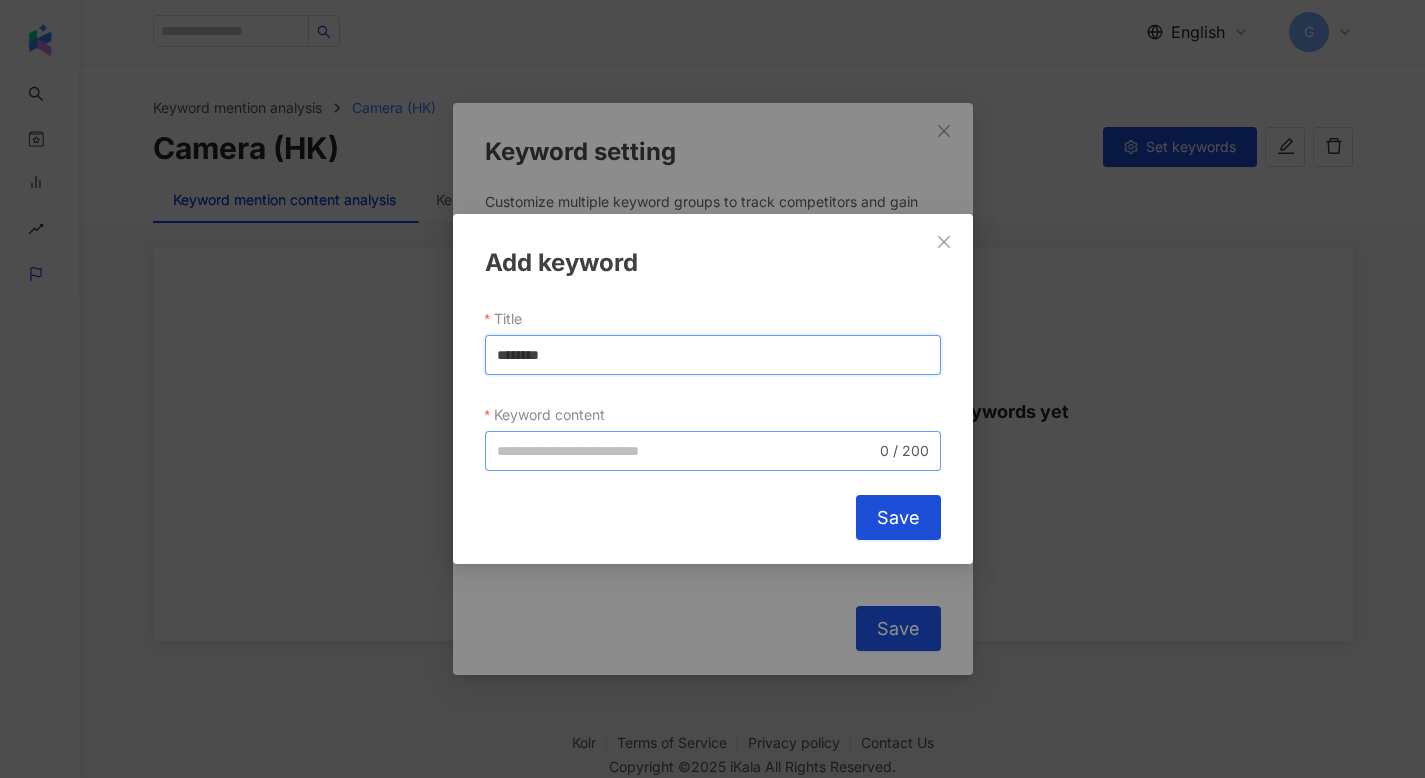 type on "********" 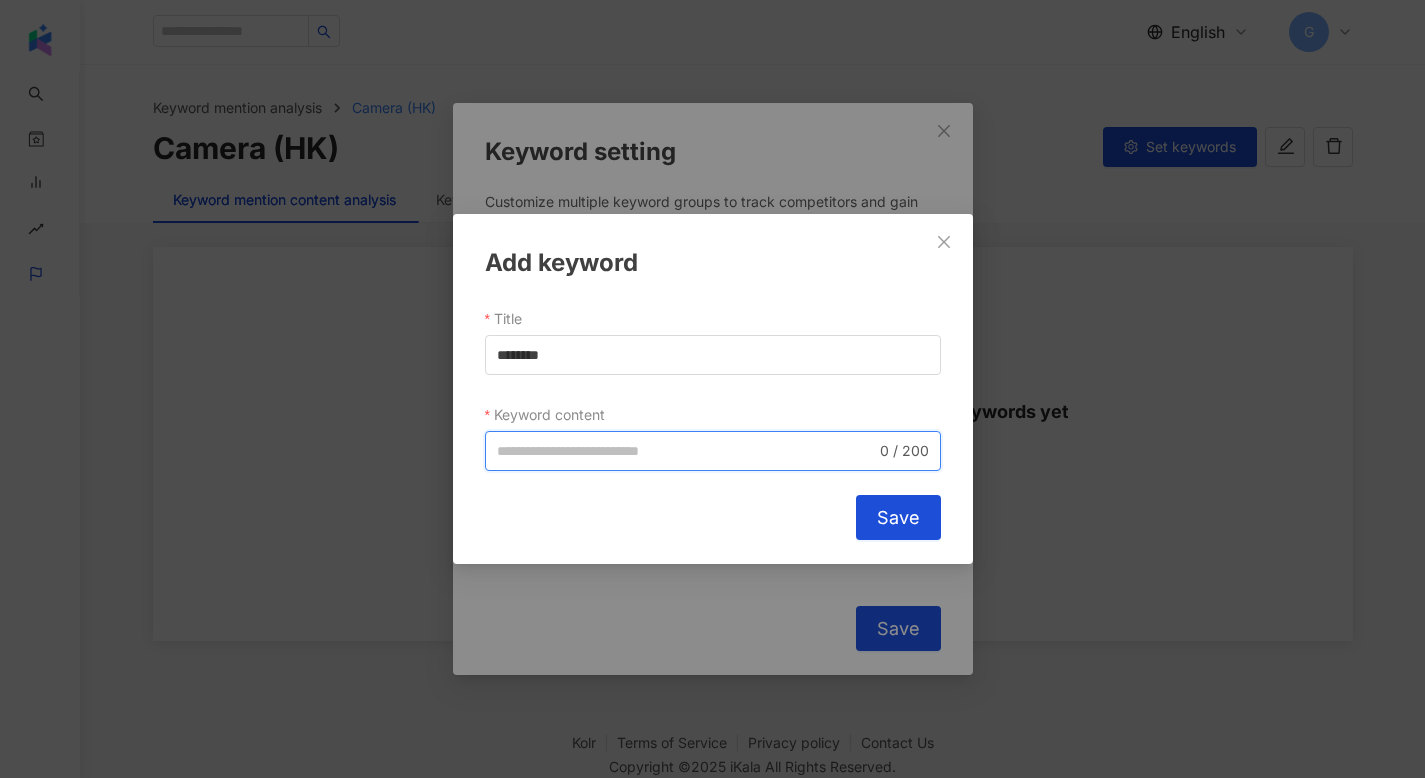 drag, startPoint x: 535, startPoint y: 448, endPoint x: 652, endPoint y: 456, distance: 117.273186 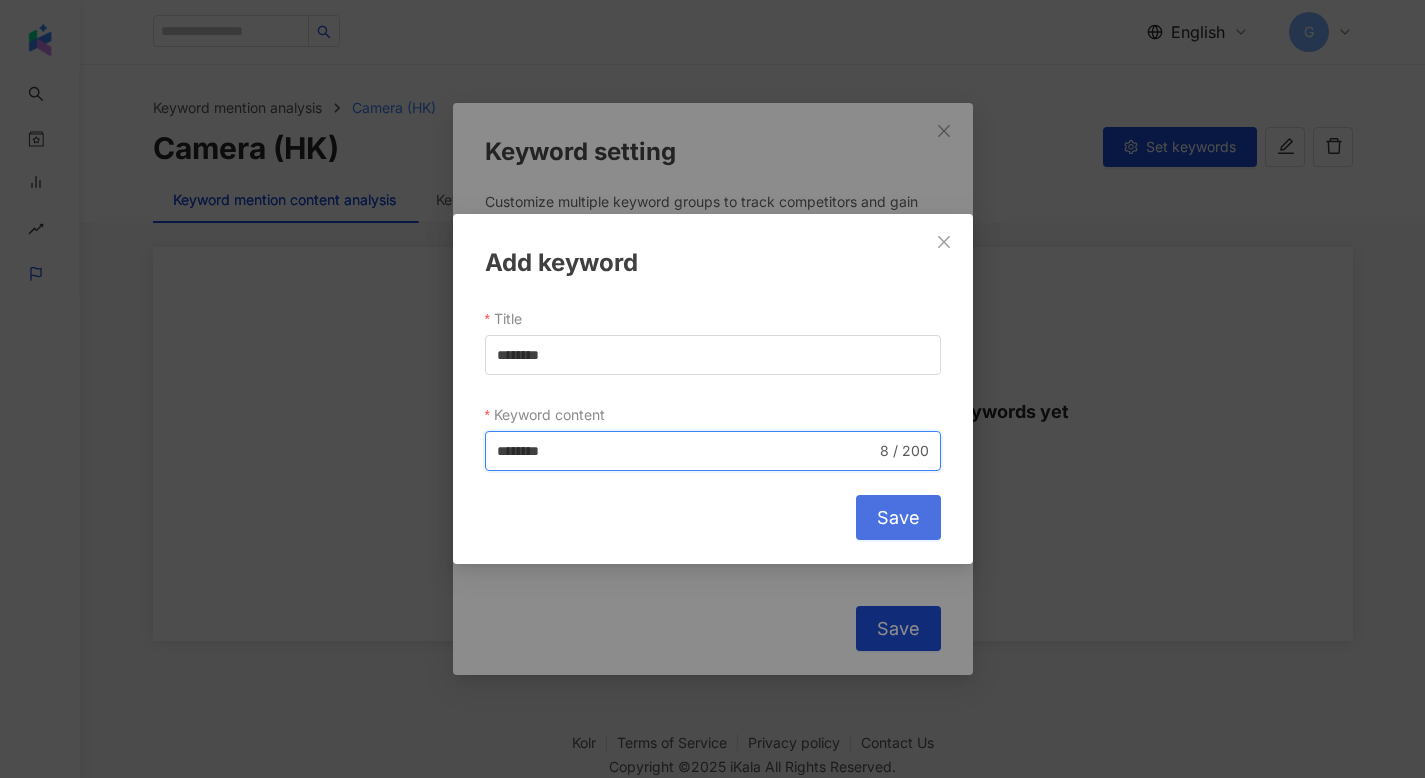 type on "********" 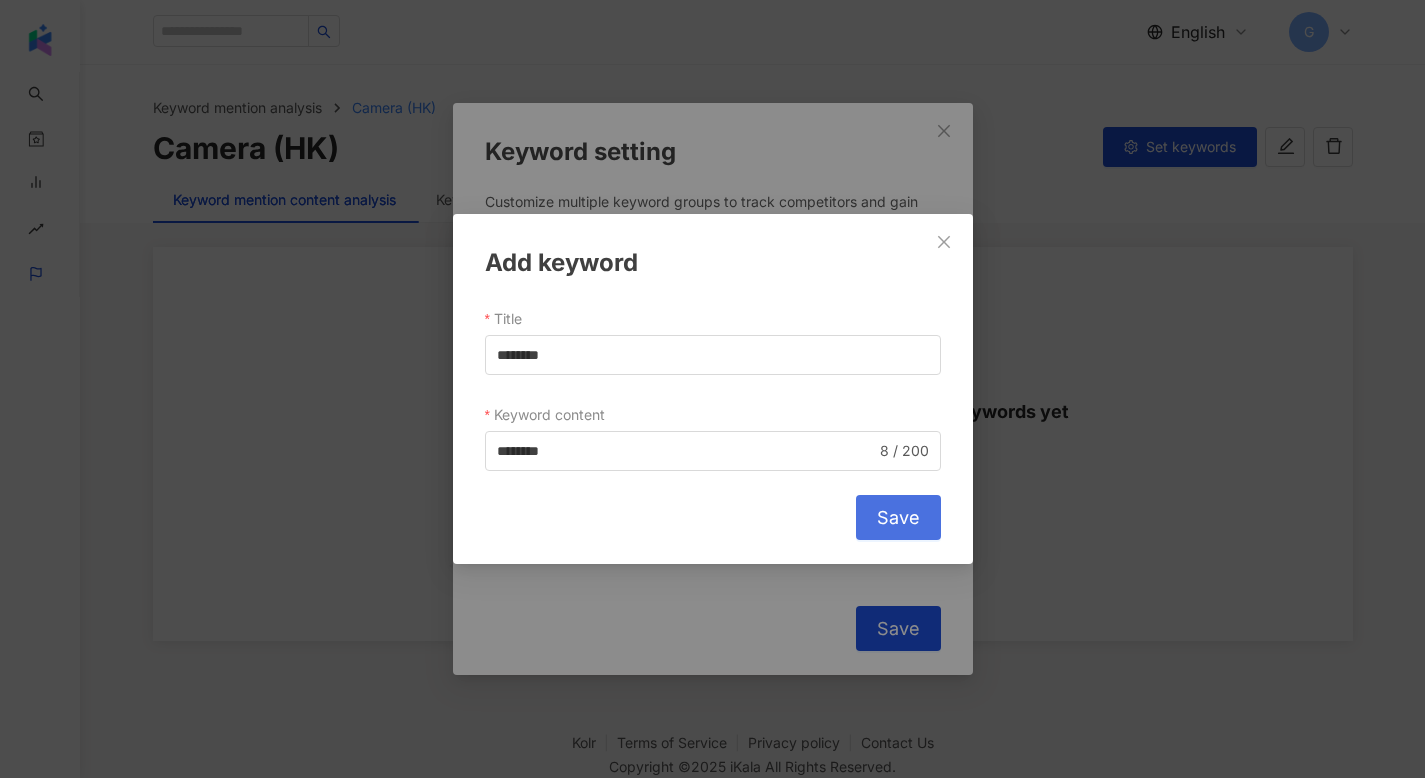 click on "Save" at bounding box center (898, 517) 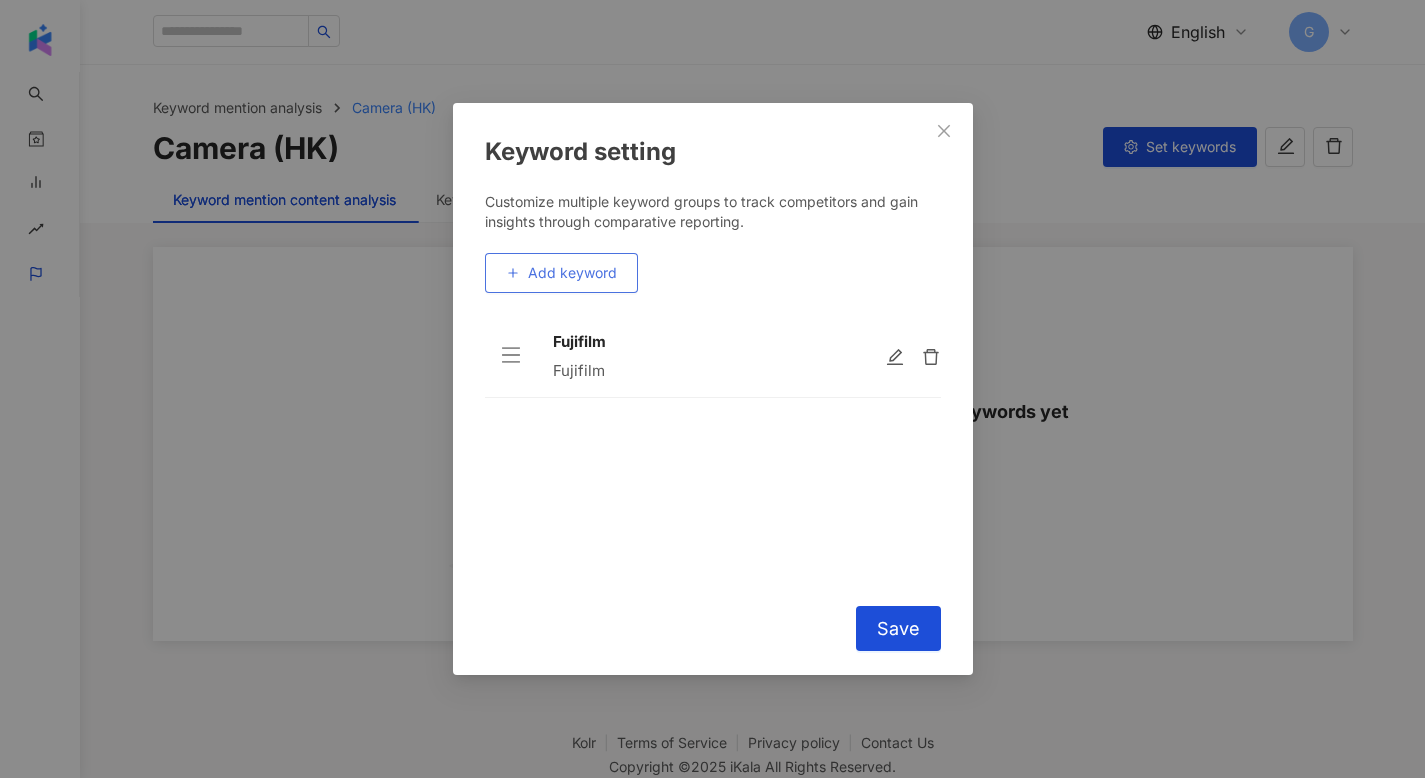 click on "Add keyword" at bounding box center (561, 273) 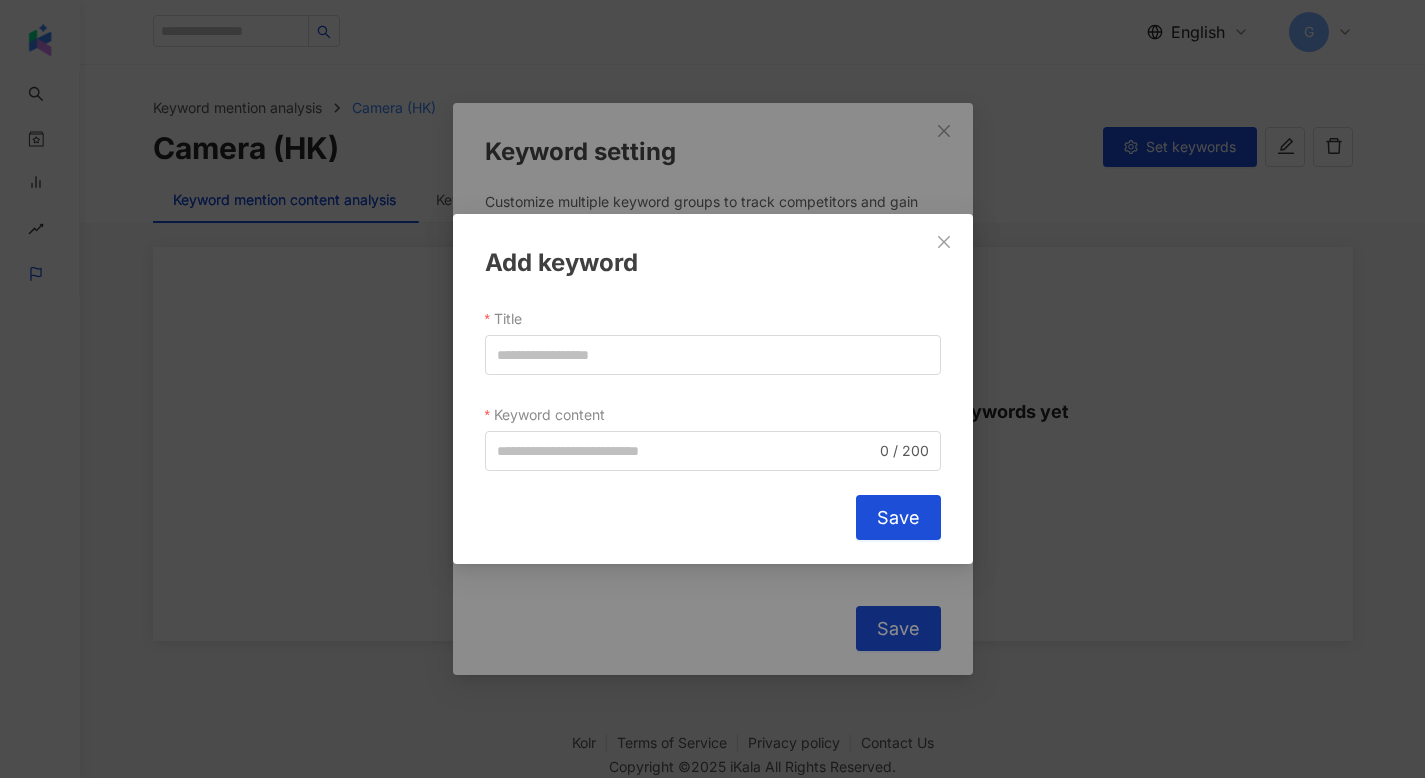 click on "Title" at bounding box center (713, 319) 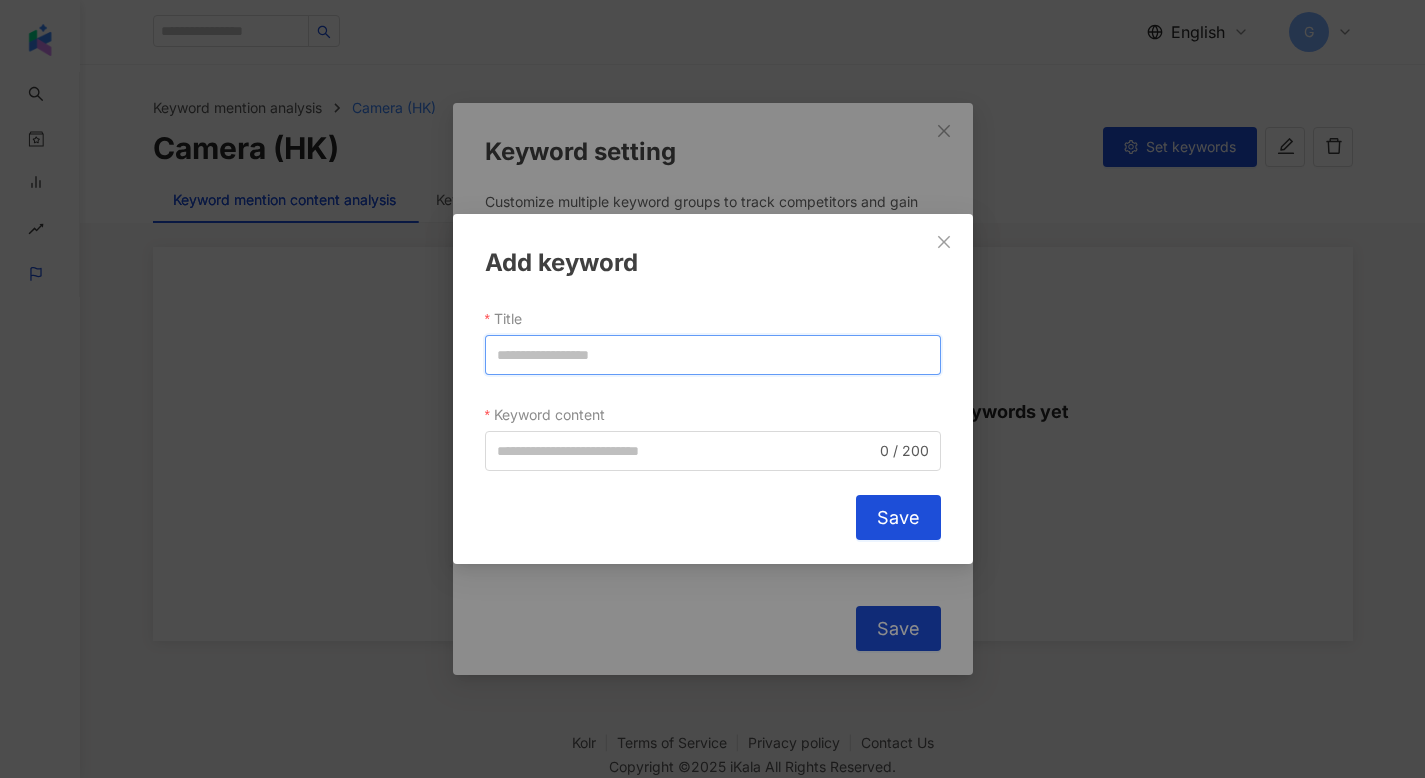click on "Title" at bounding box center (713, 355) 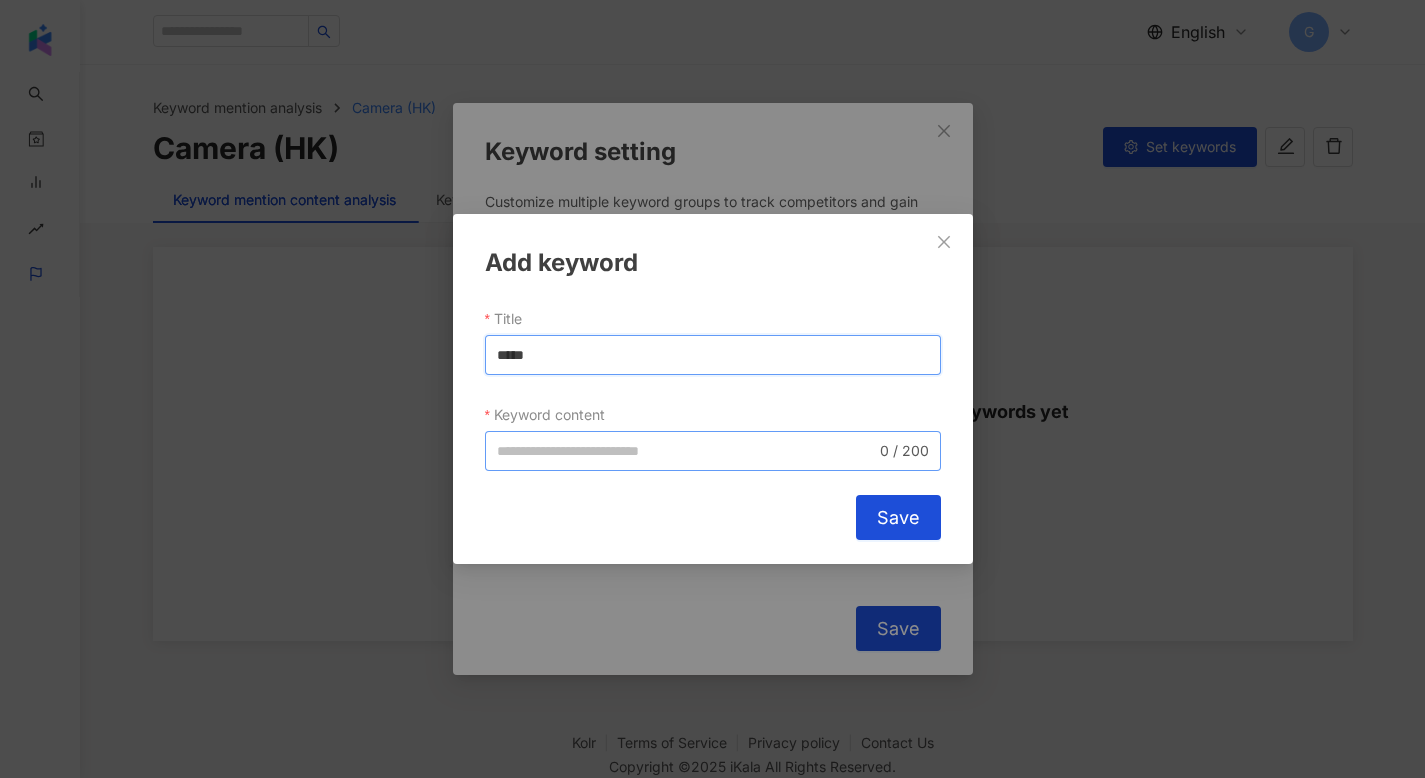 type on "*****" 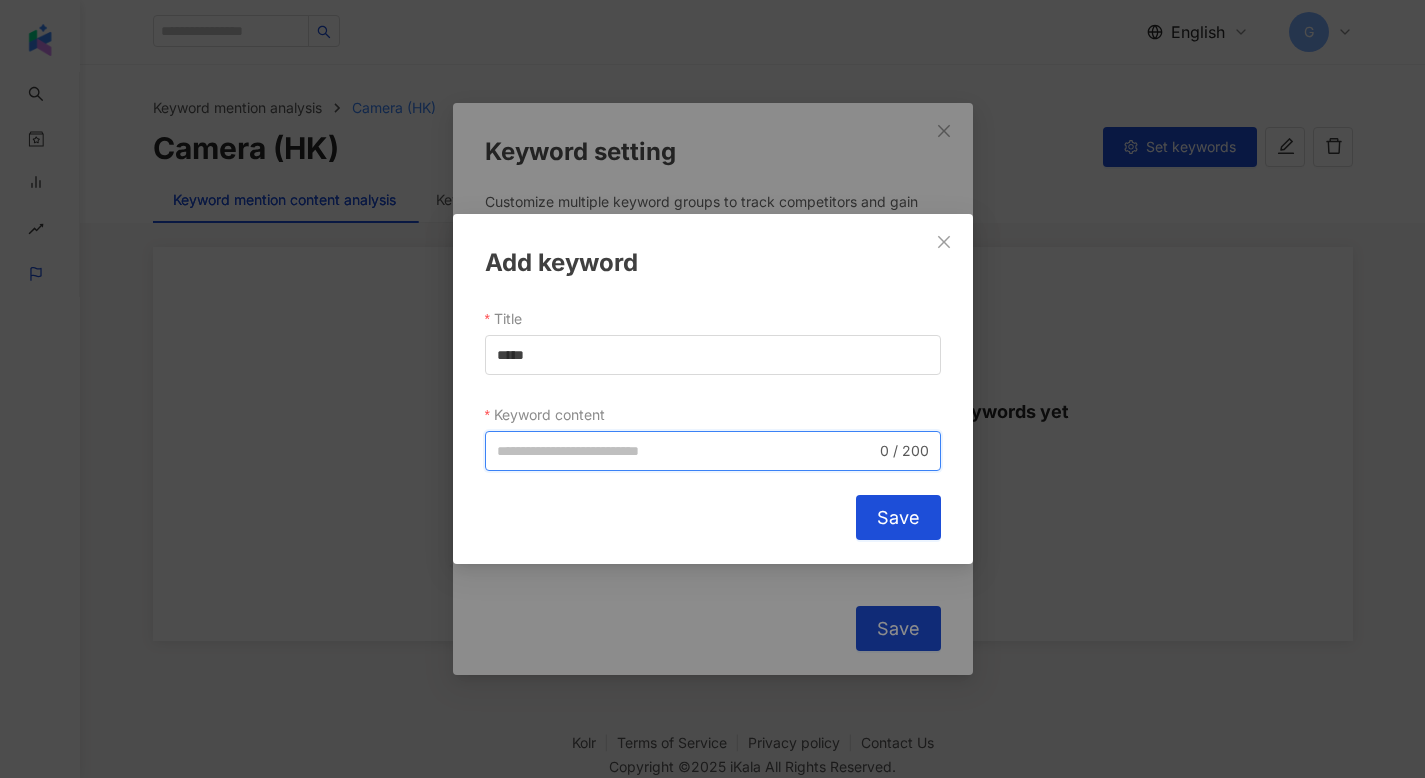 click on "Keyword content" at bounding box center (686, 451) 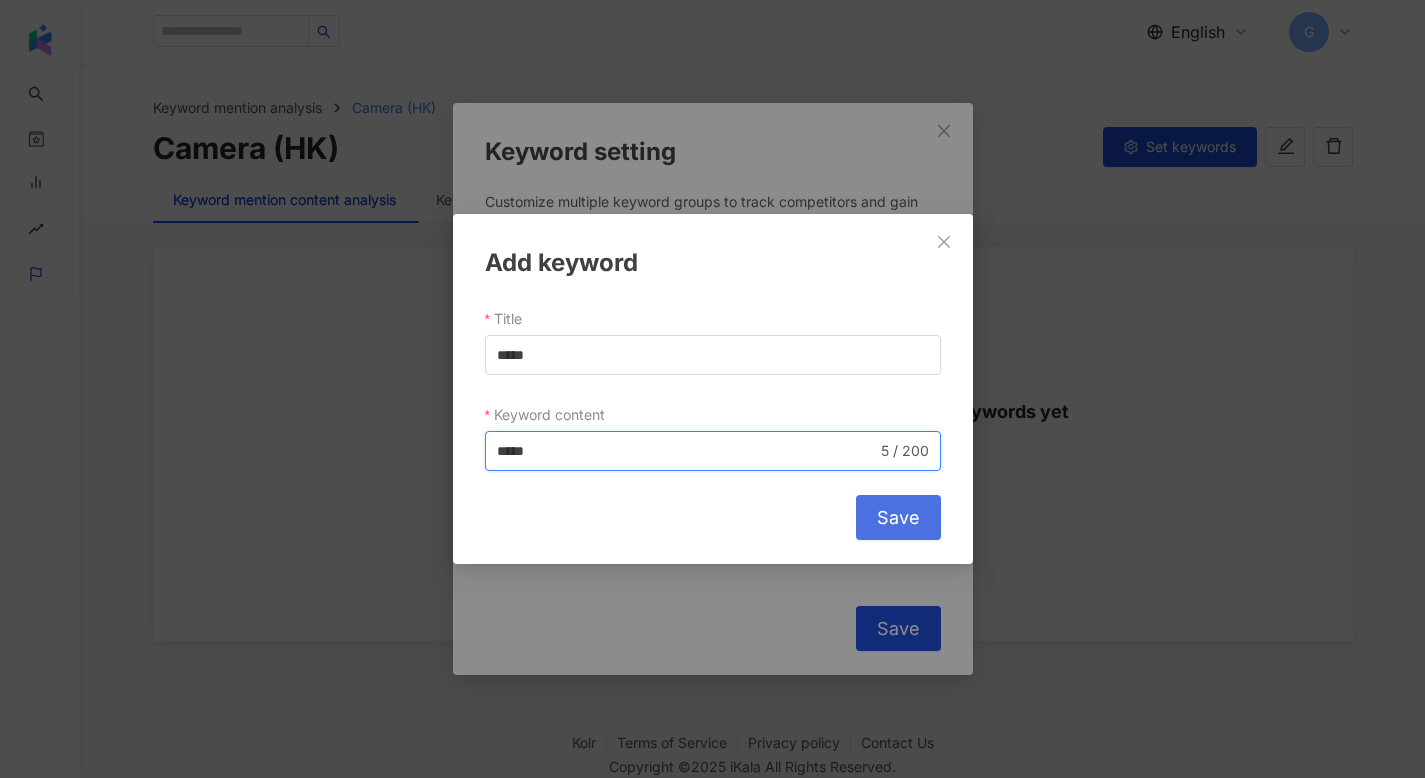 type on "*****" 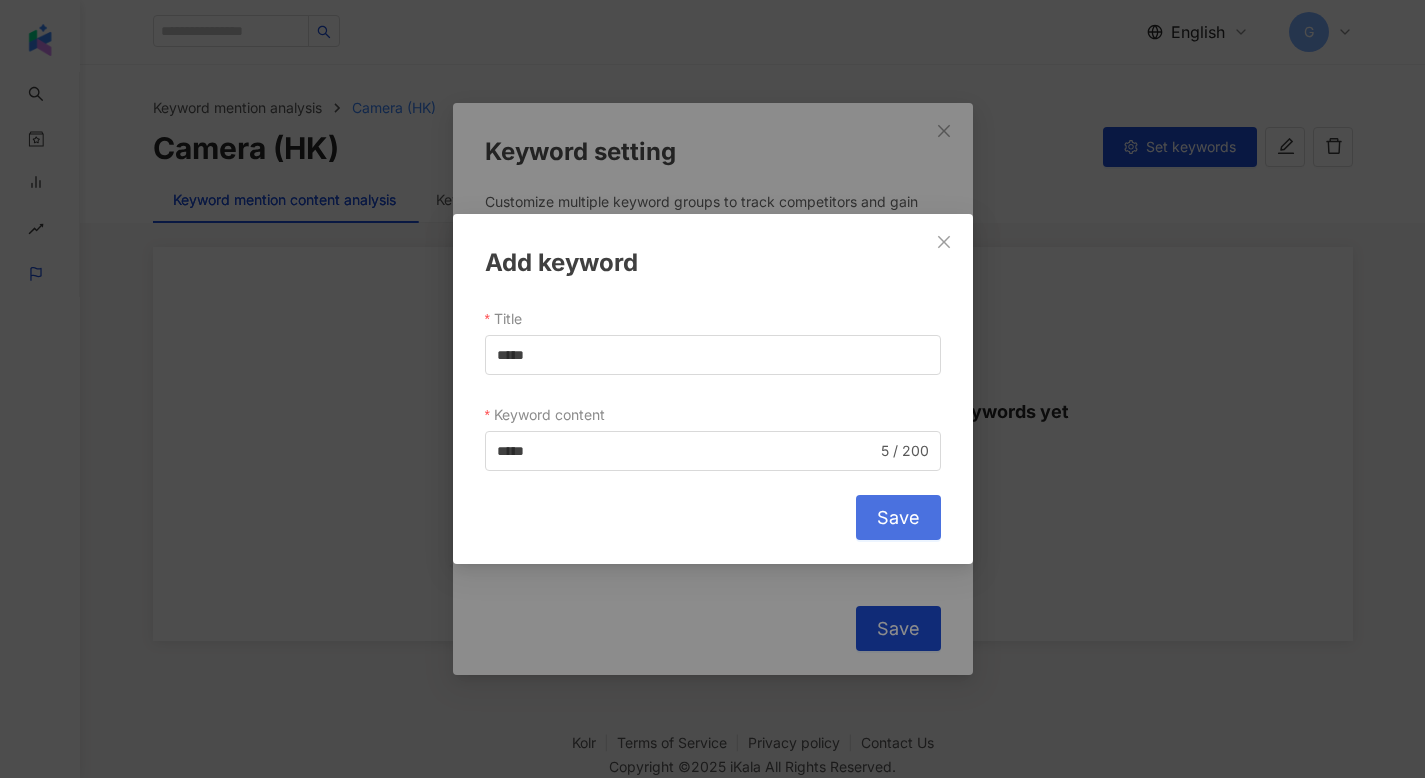 click on "Save" at bounding box center (898, 517) 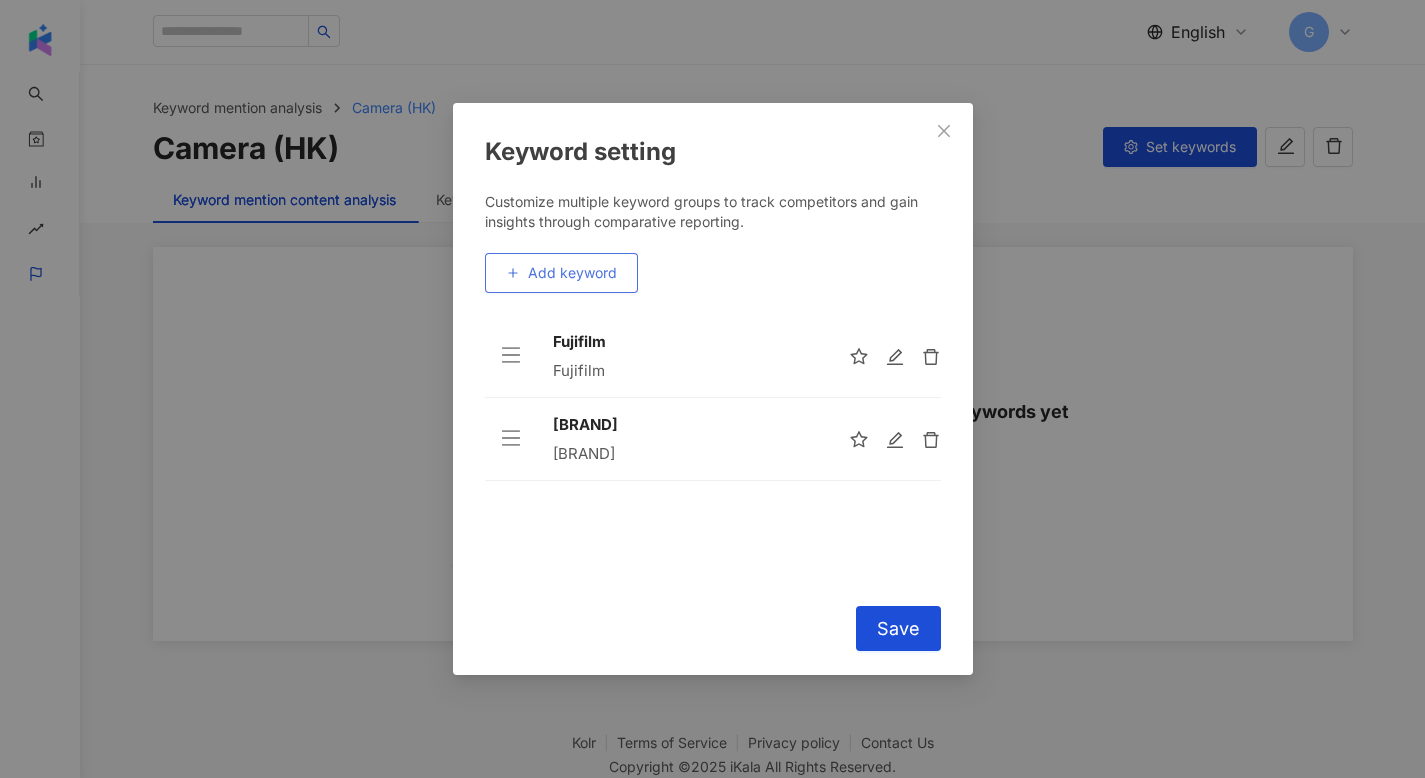 click on "Add keyword" at bounding box center (572, 273) 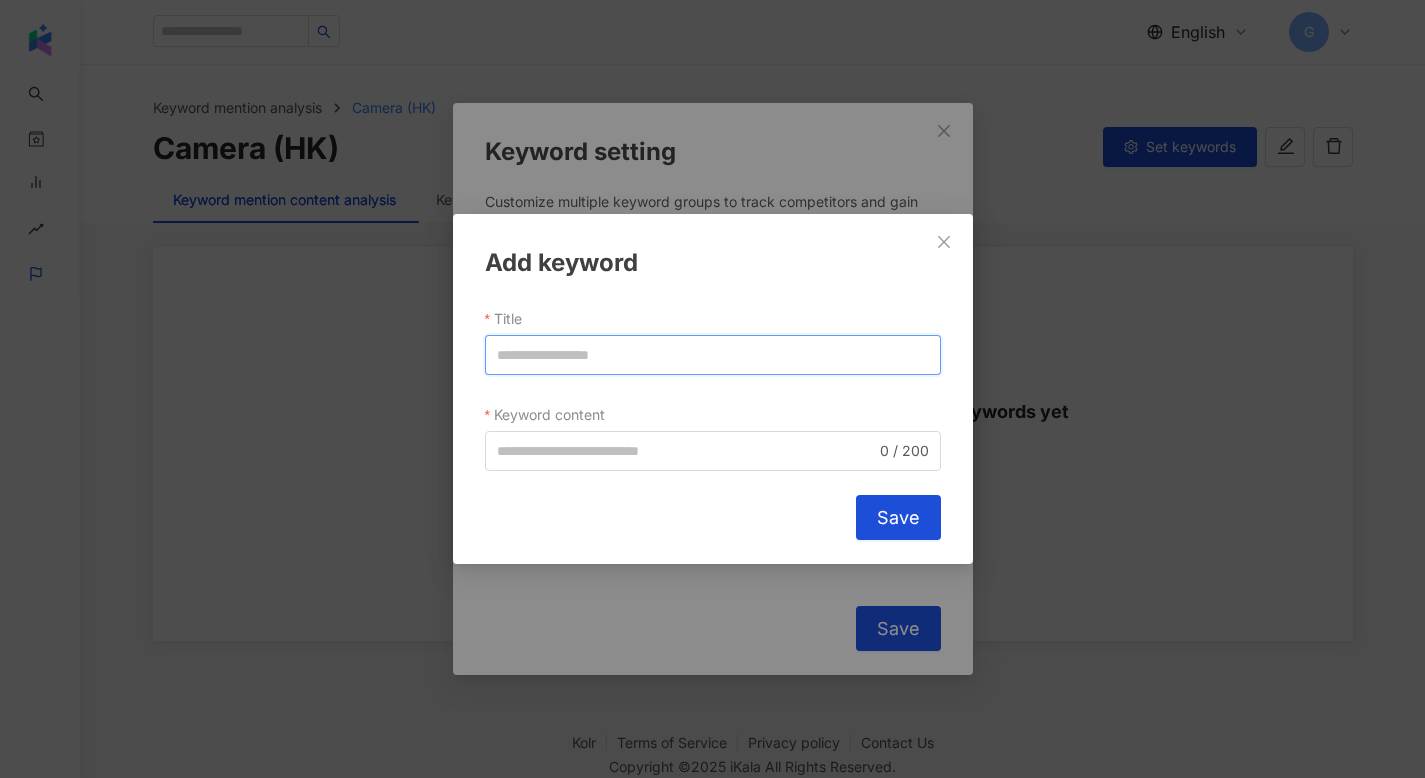 click on "Title" at bounding box center (713, 355) 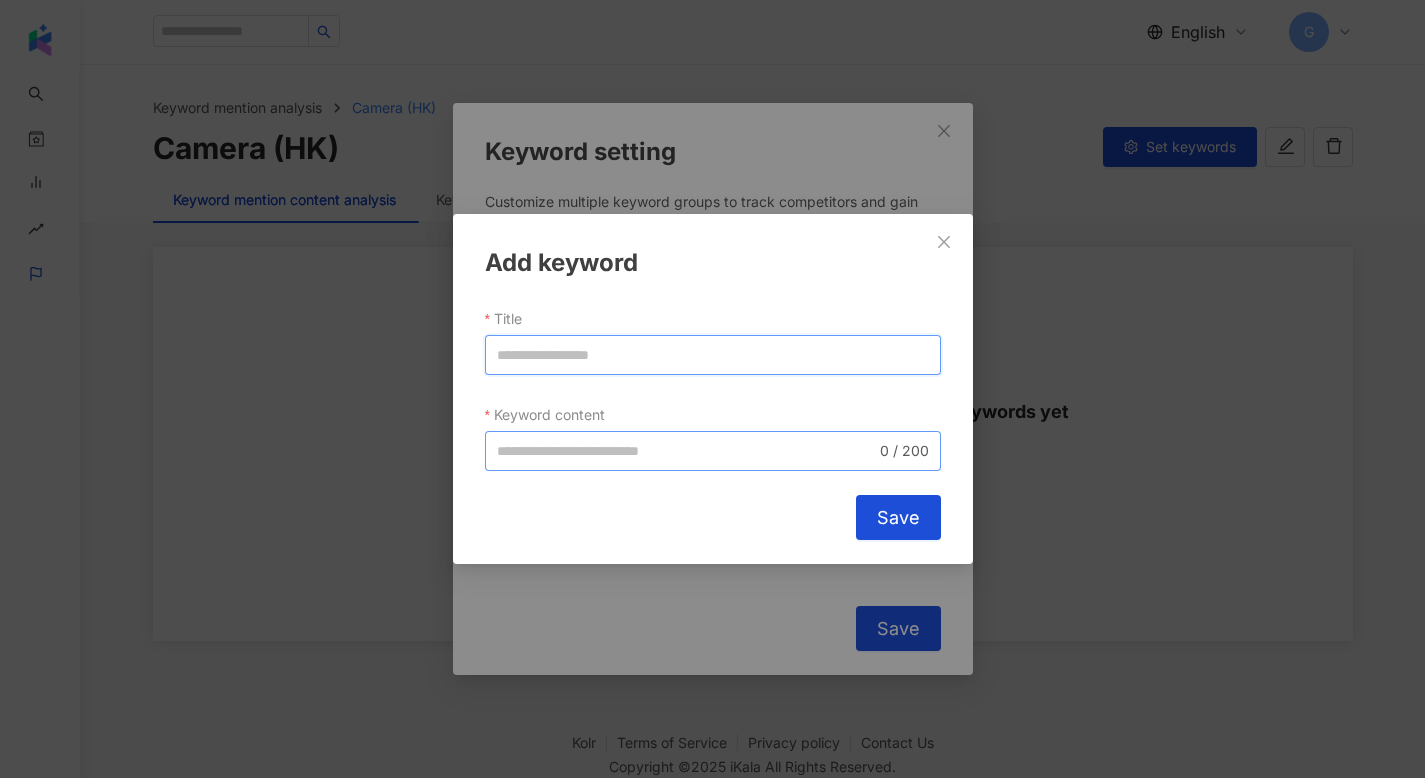 paste on "*****" 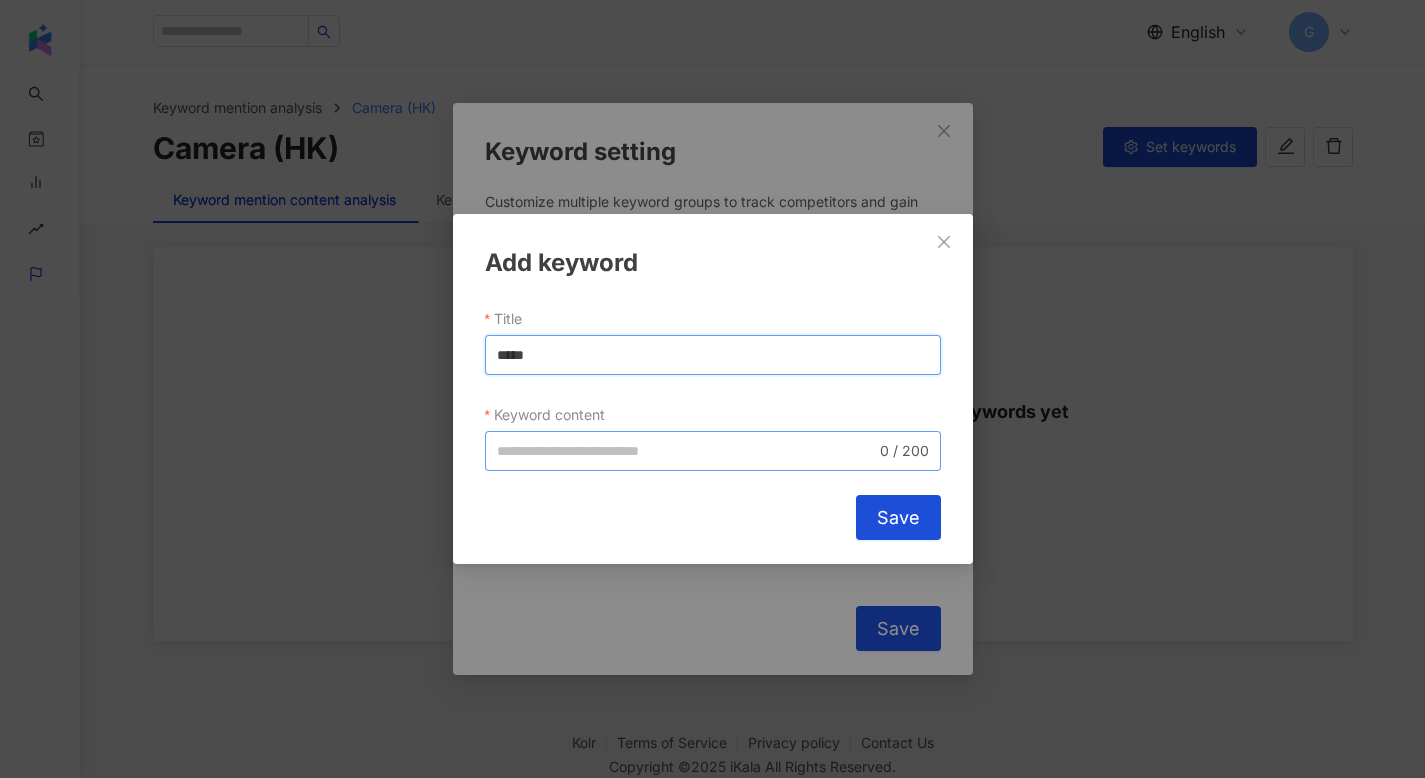 click on "0 / 200" at bounding box center (713, 451) 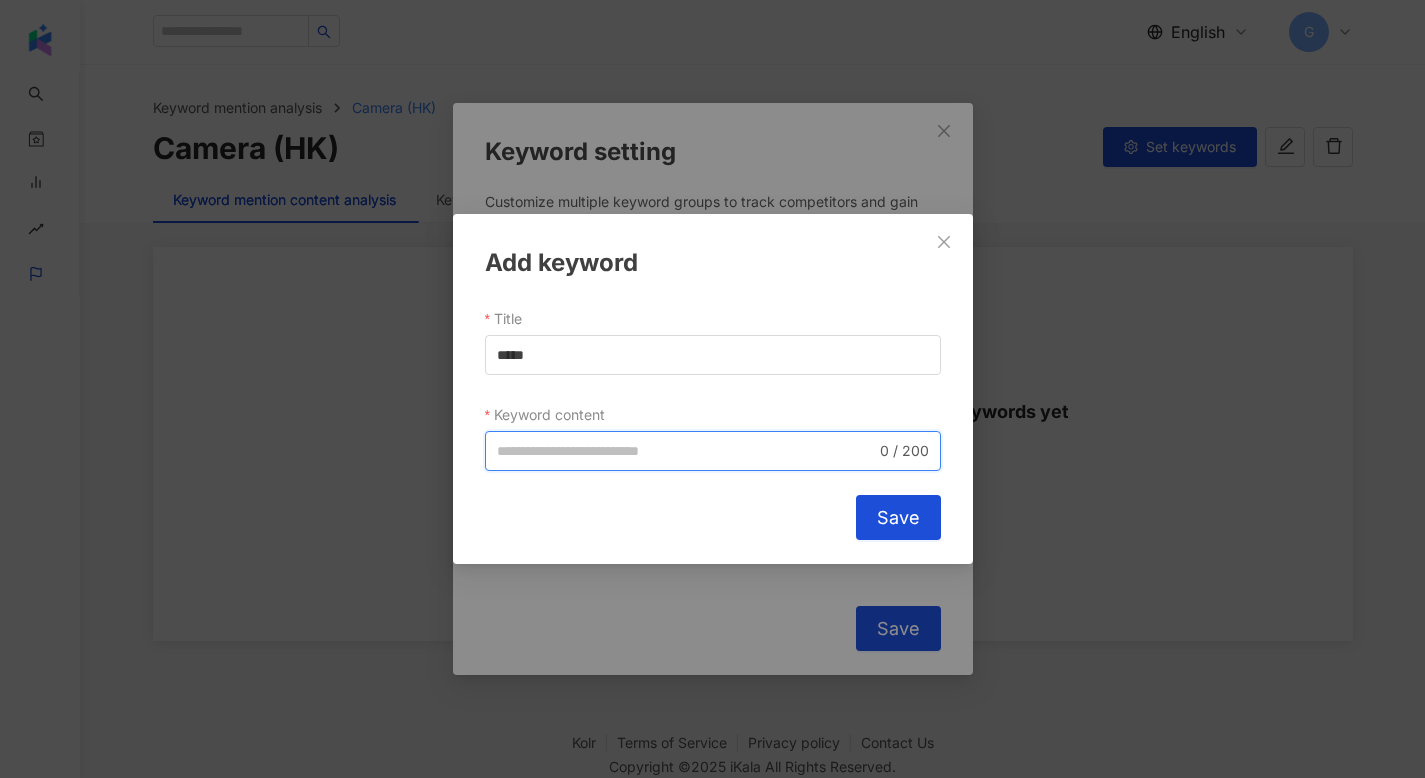 paste on "*****" 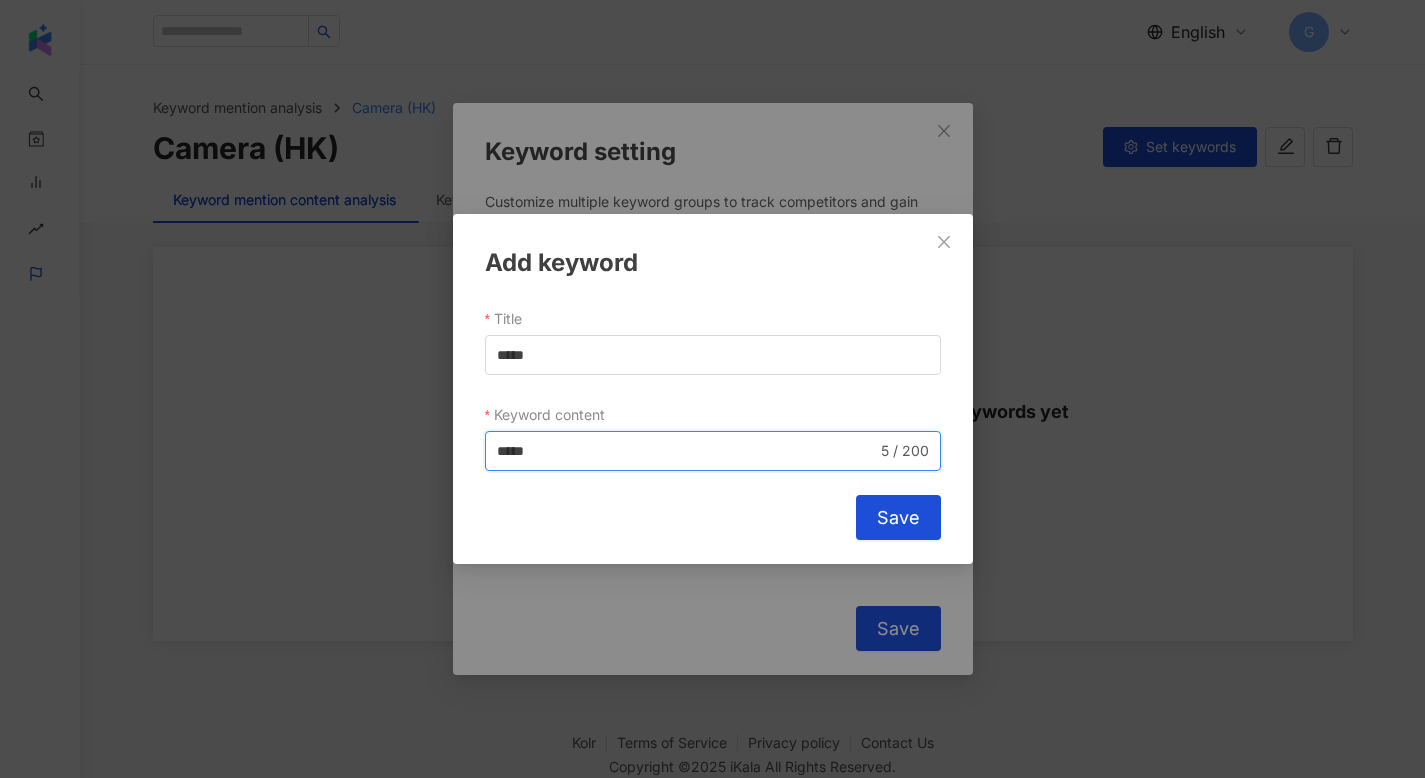 type on "*****" 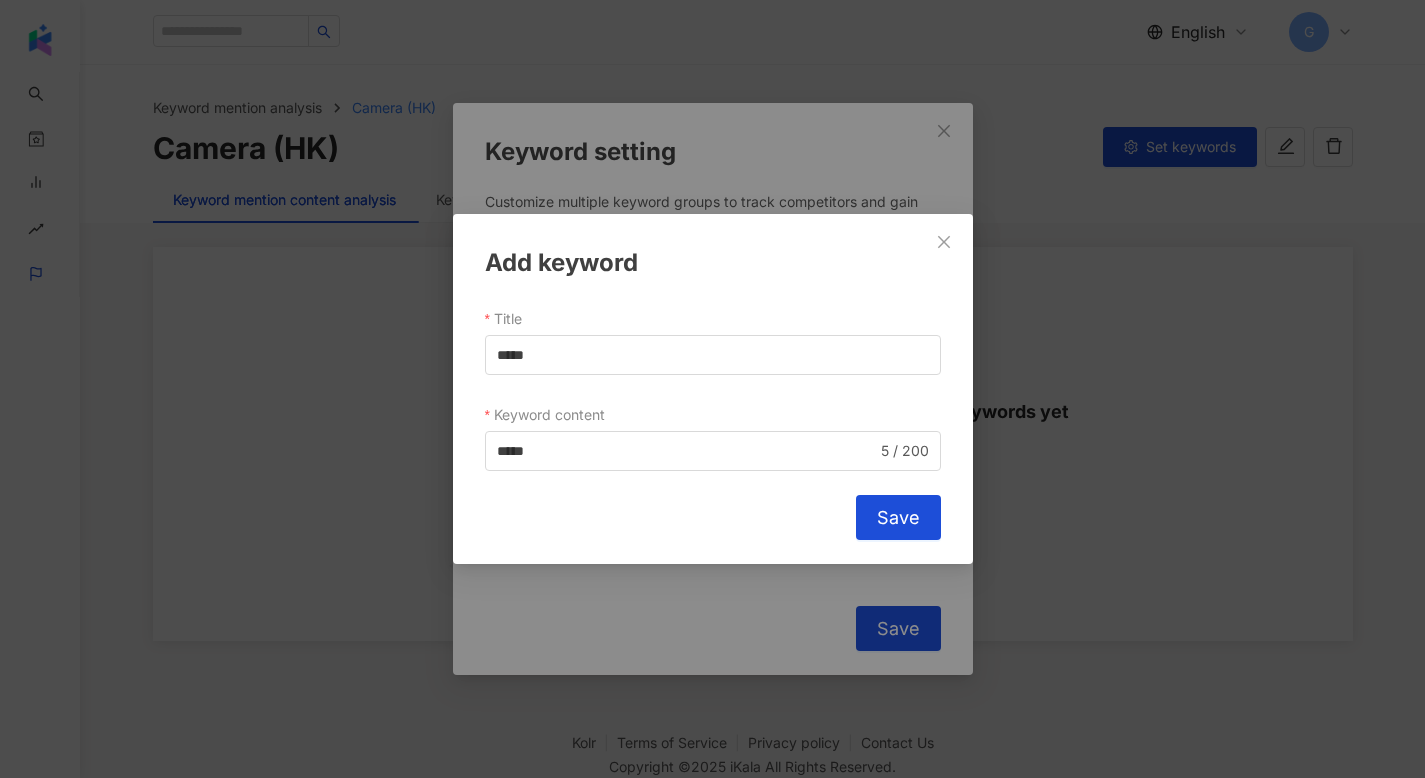 click on "Save" at bounding box center (898, 518) 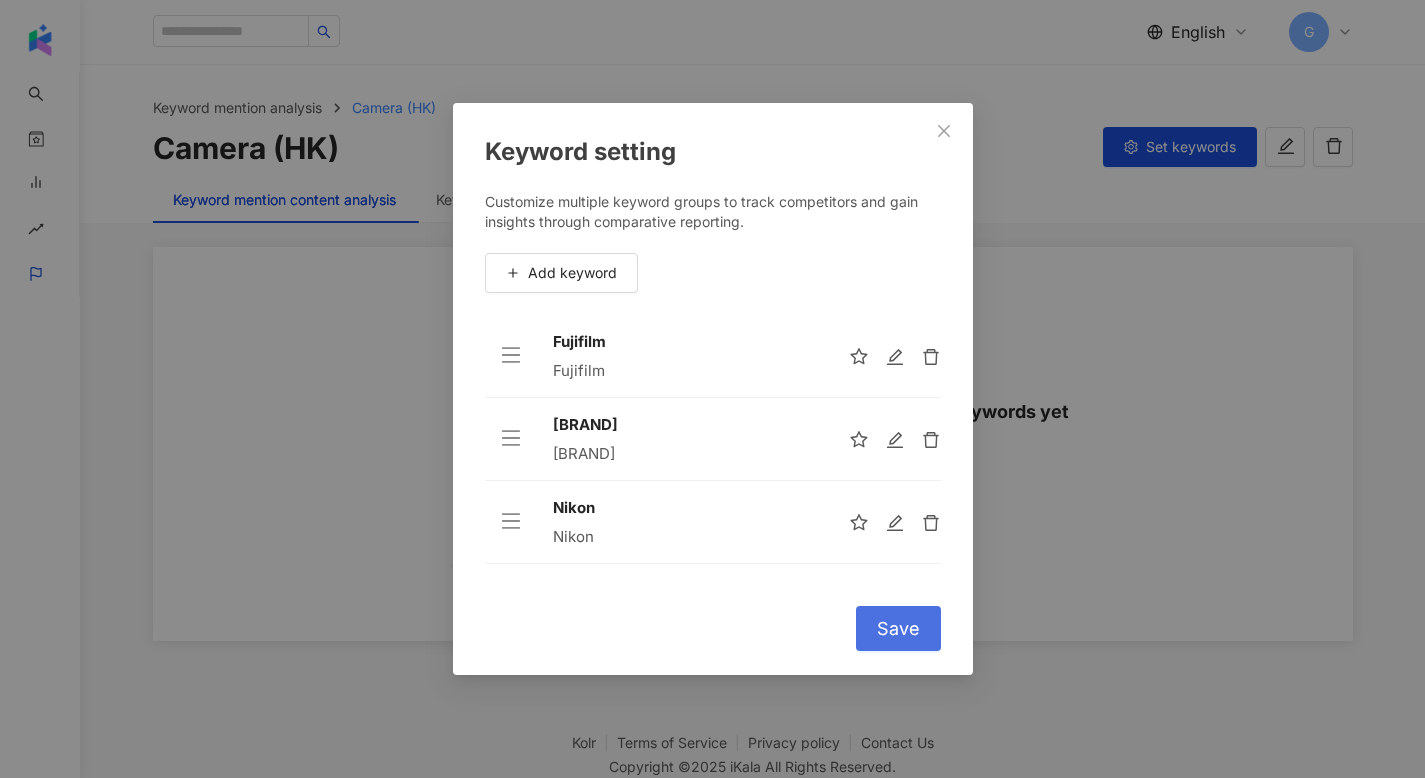 click on "Save" at bounding box center (898, 628) 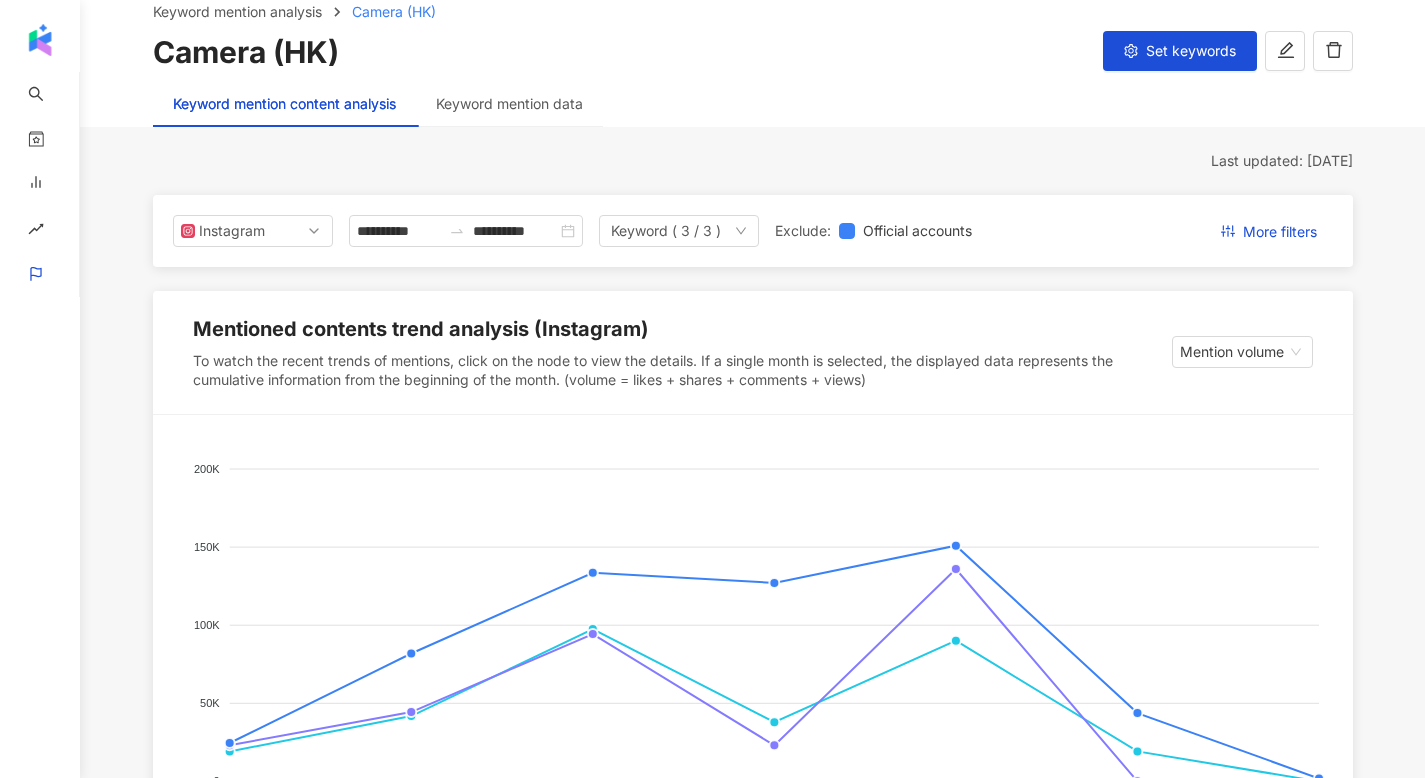 scroll, scrollTop: 0, scrollLeft: 0, axis: both 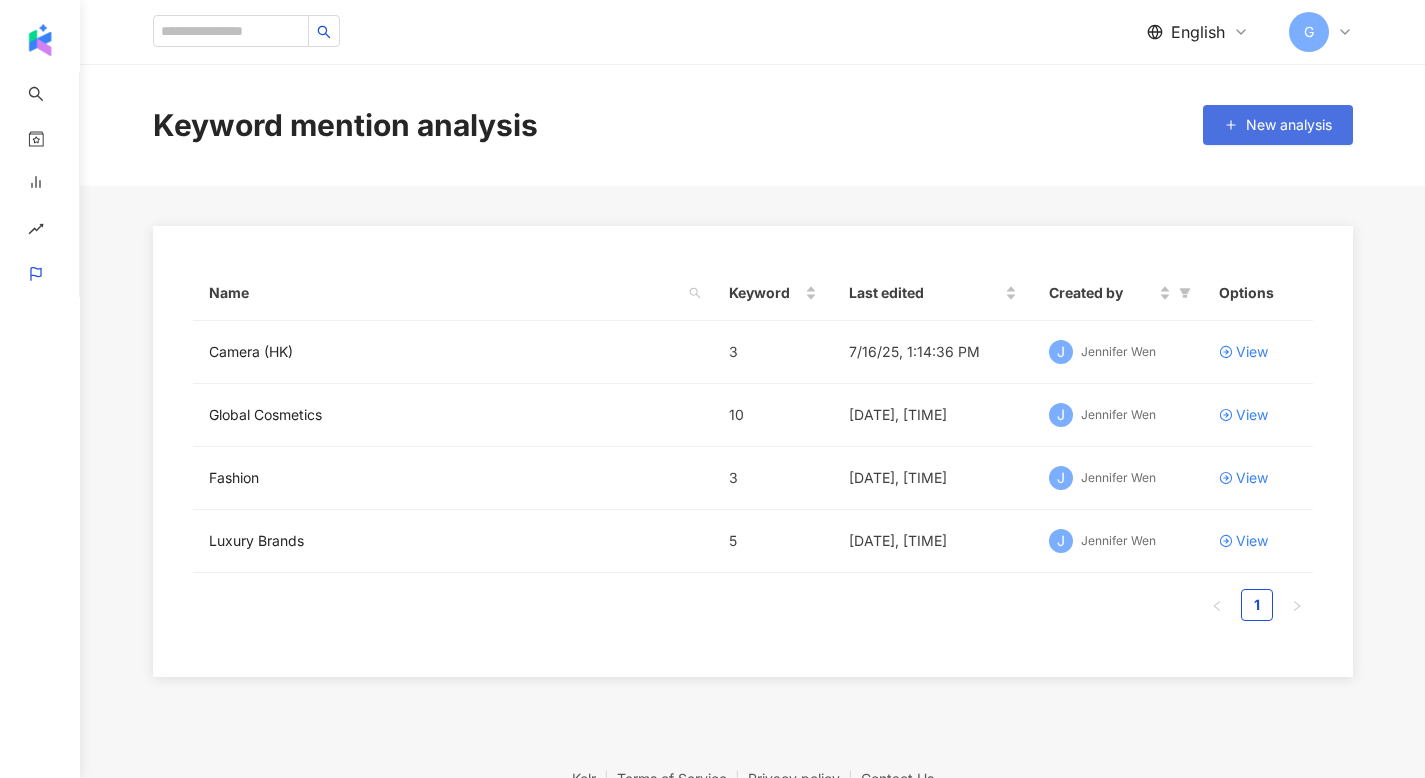 click on "New analysis" at bounding box center [1289, 125] 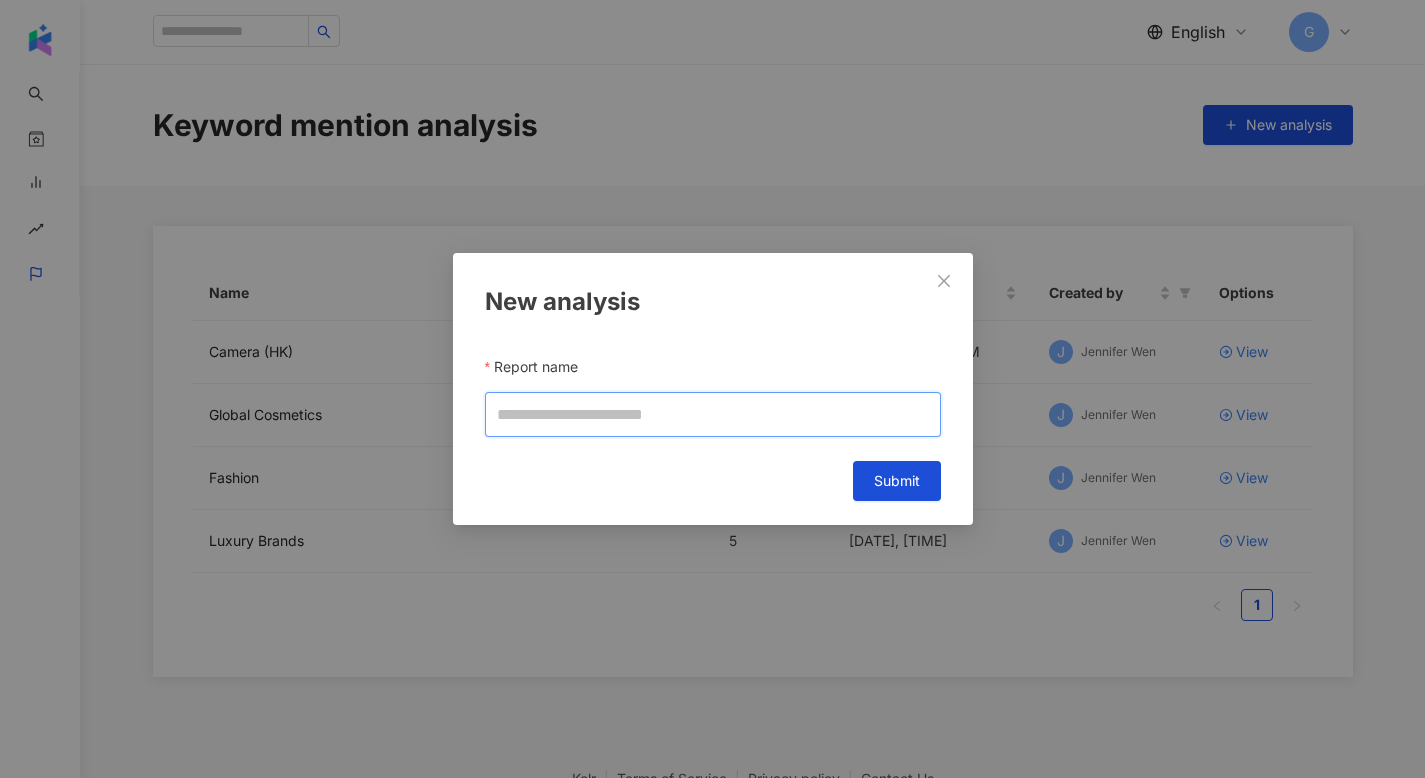 click on "Report name" at bounding box center [713, 414] 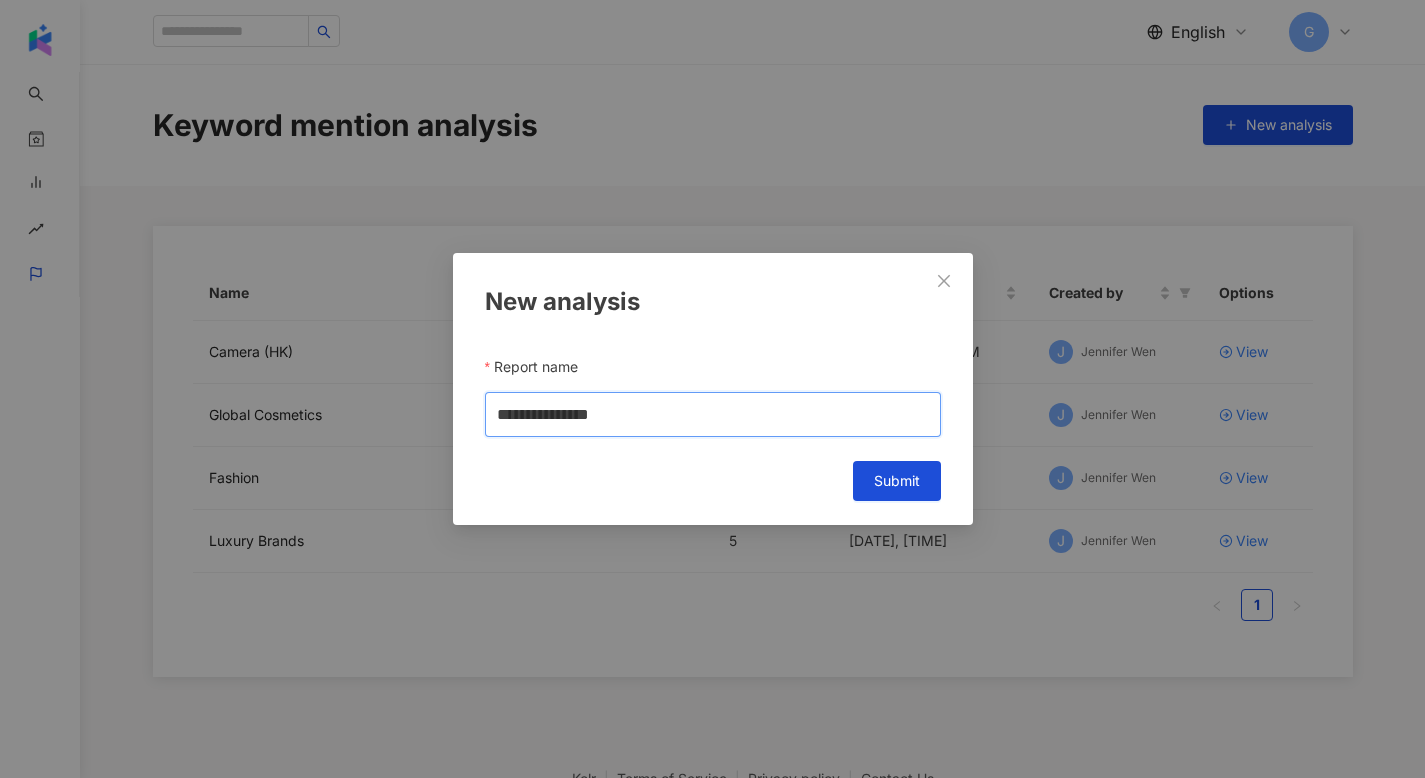 click on "**********" at bounding box center [713, 414] 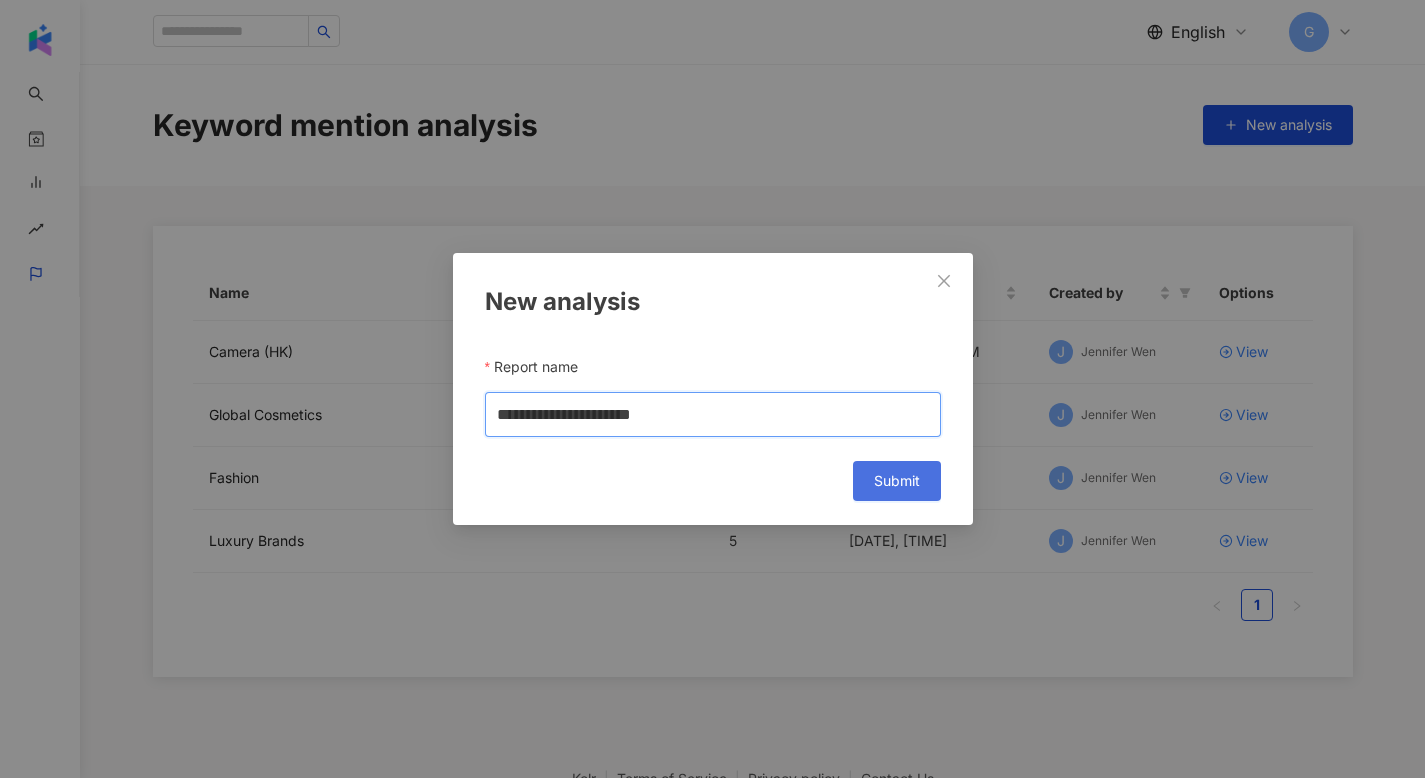 type on "**********" 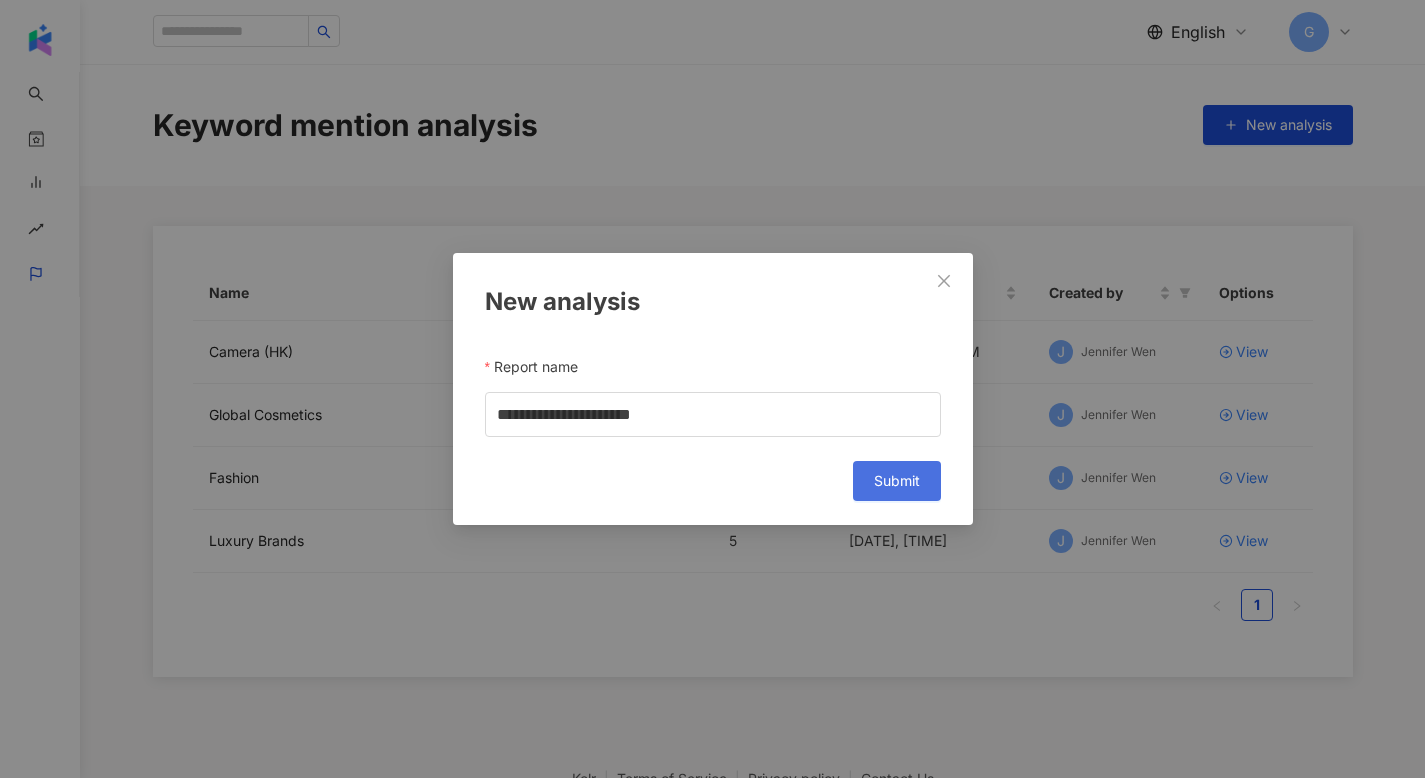 click on "Submit" at bounding box center (897, 481) 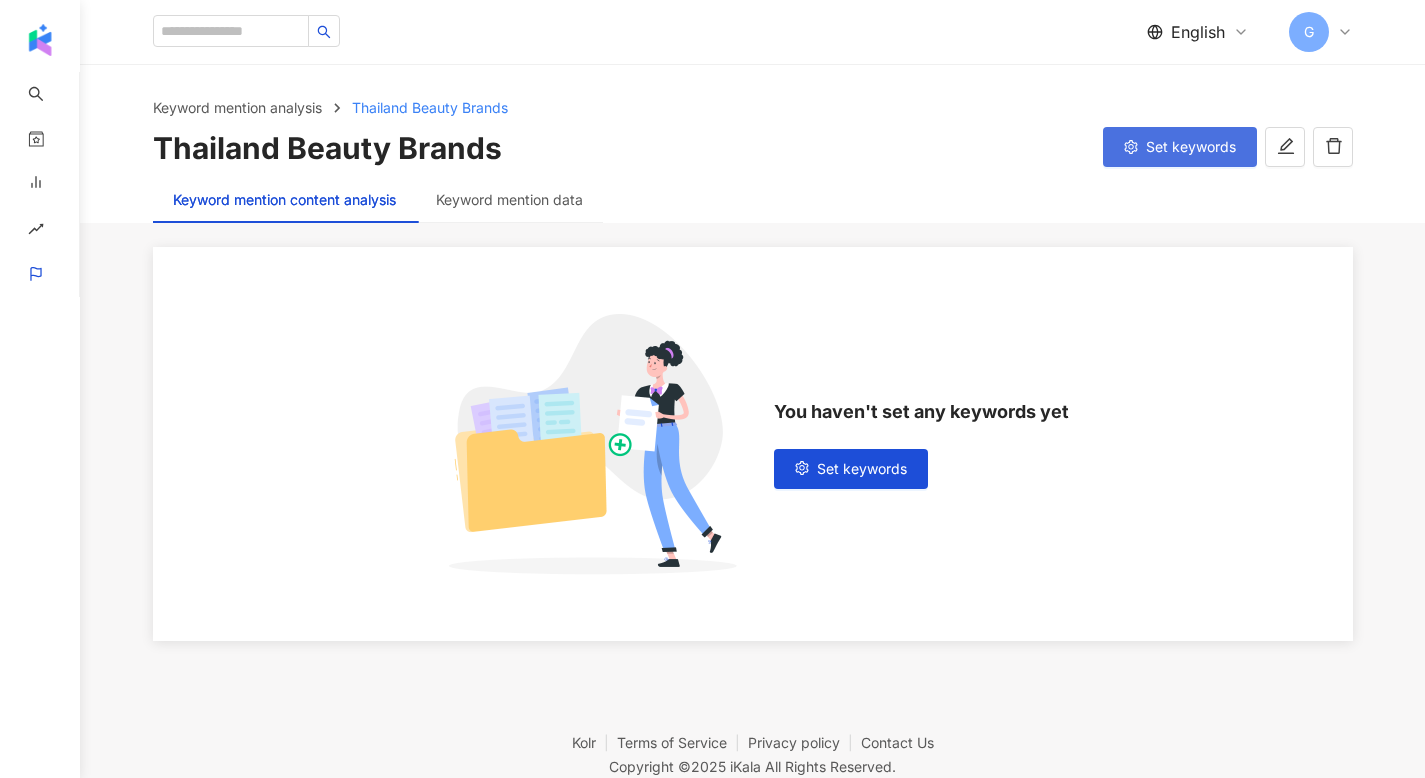 click on "Set keywords" at bounding box center (1191, 147) 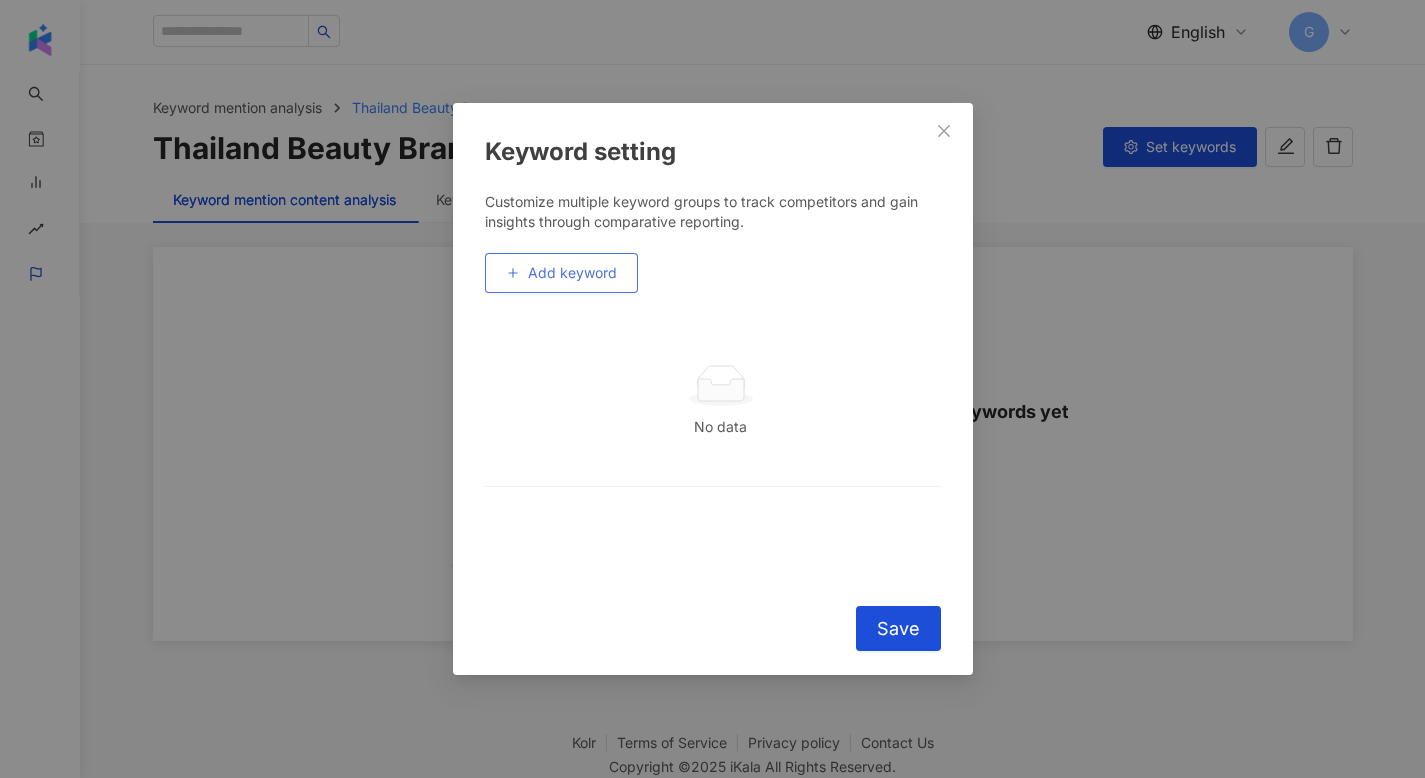 click on "Add keyword" at bounding box center [572, 273] 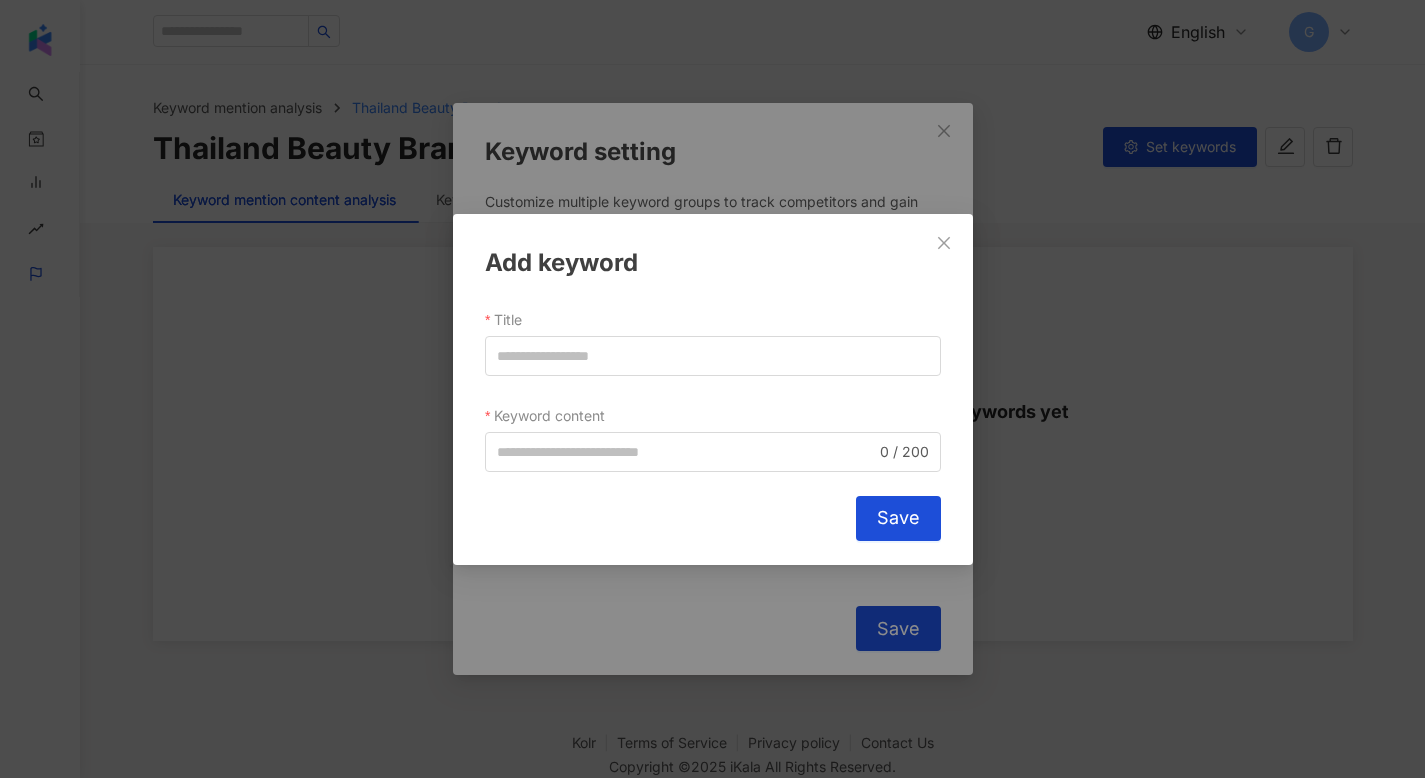 click on "Title" at bounding box center (713, 319) 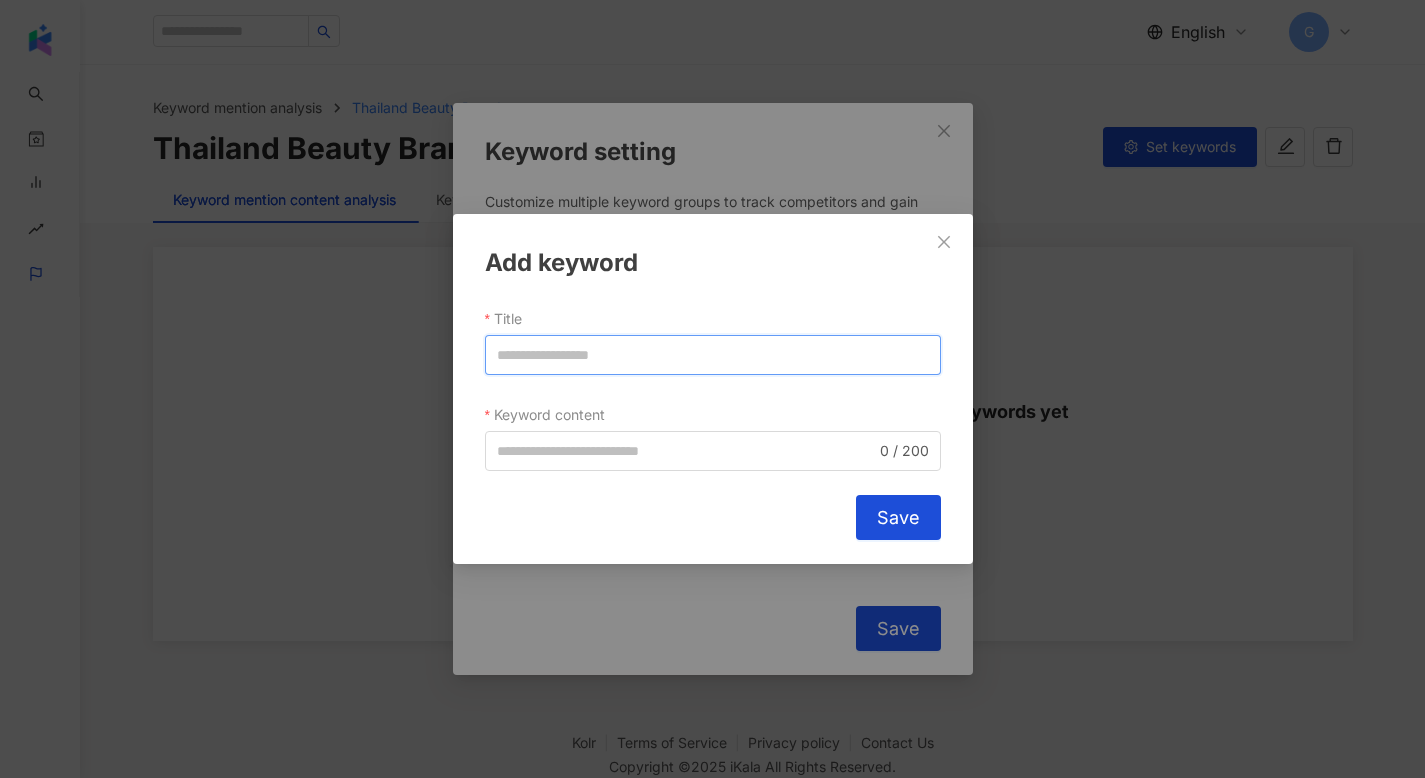 click on "Title" at bounding box center [713, 355] 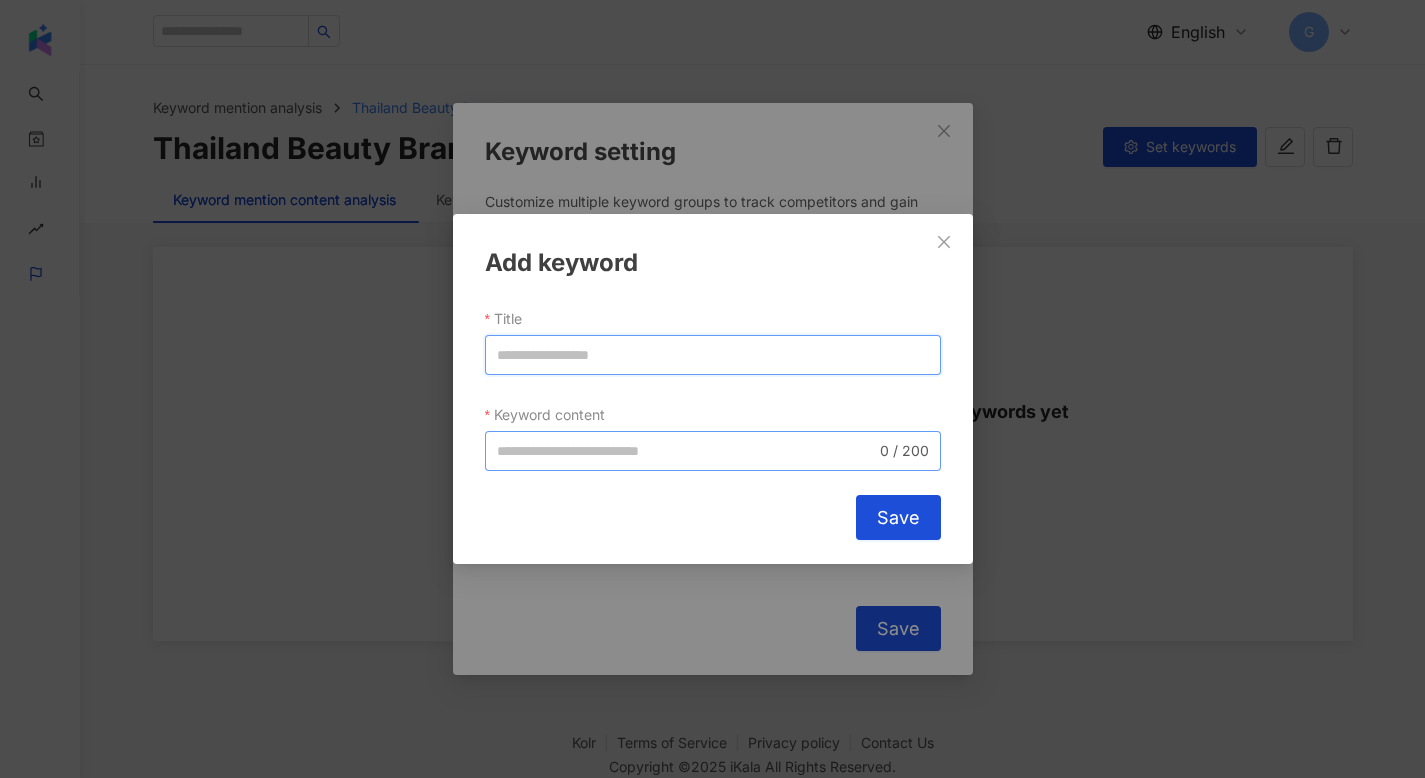 paste on "********" 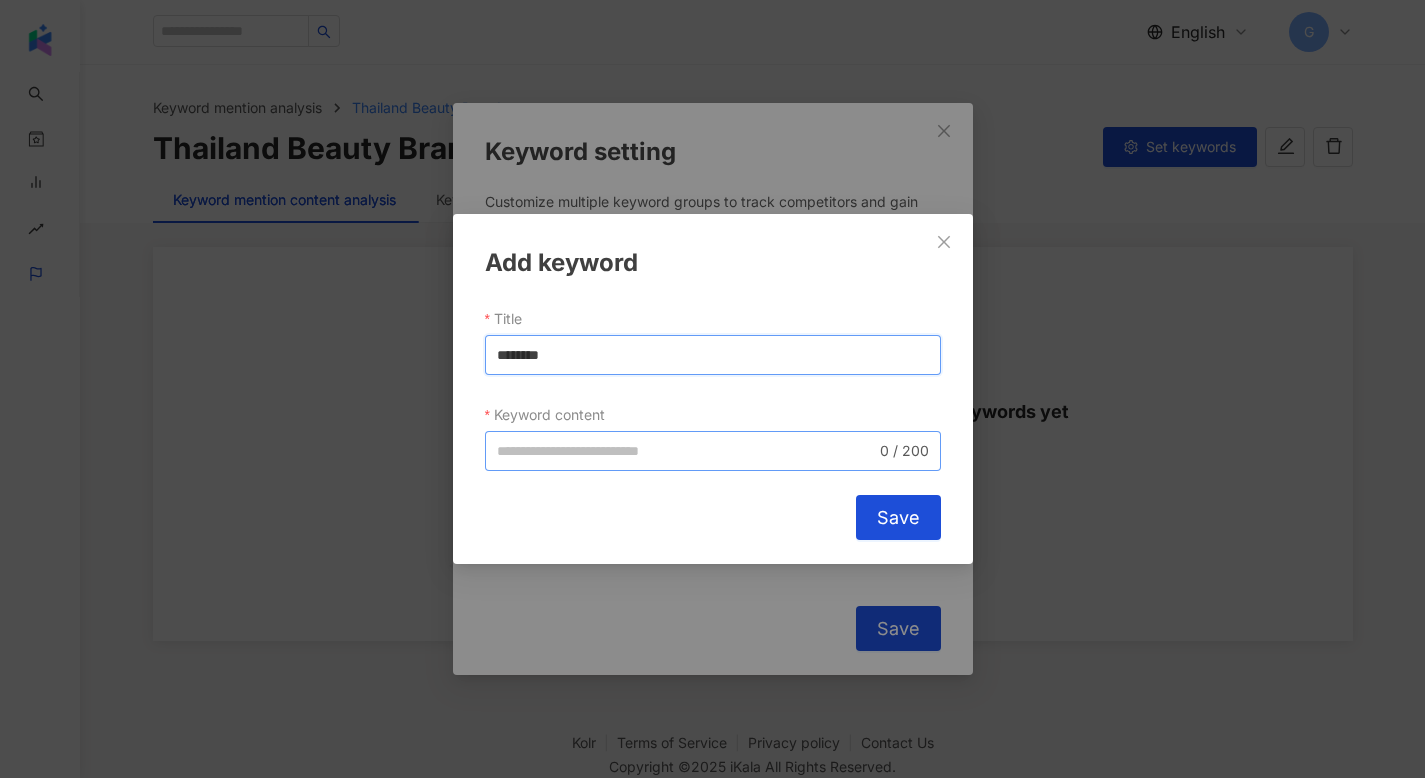 type on "********" 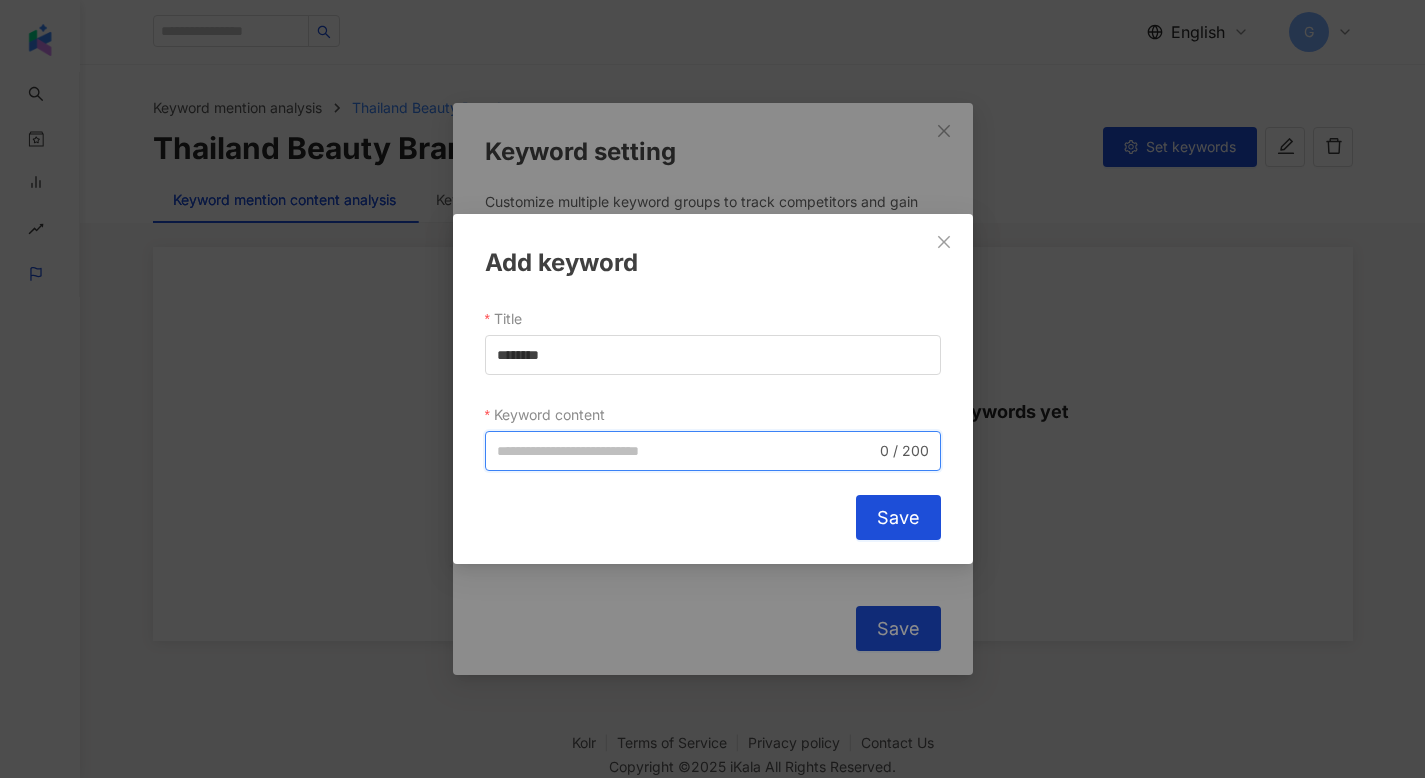 click on "Keyword content" at bounding box center [686, 451] 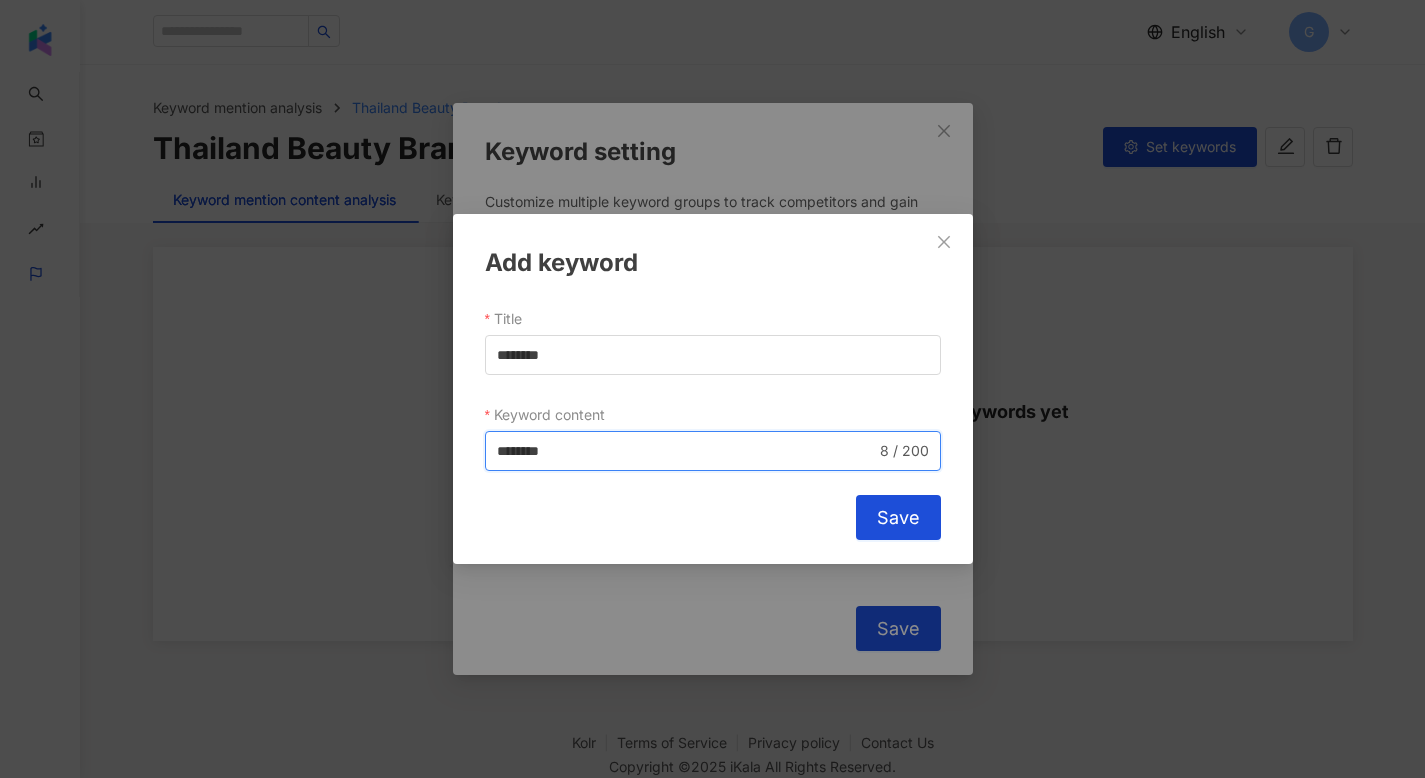 type on "********" 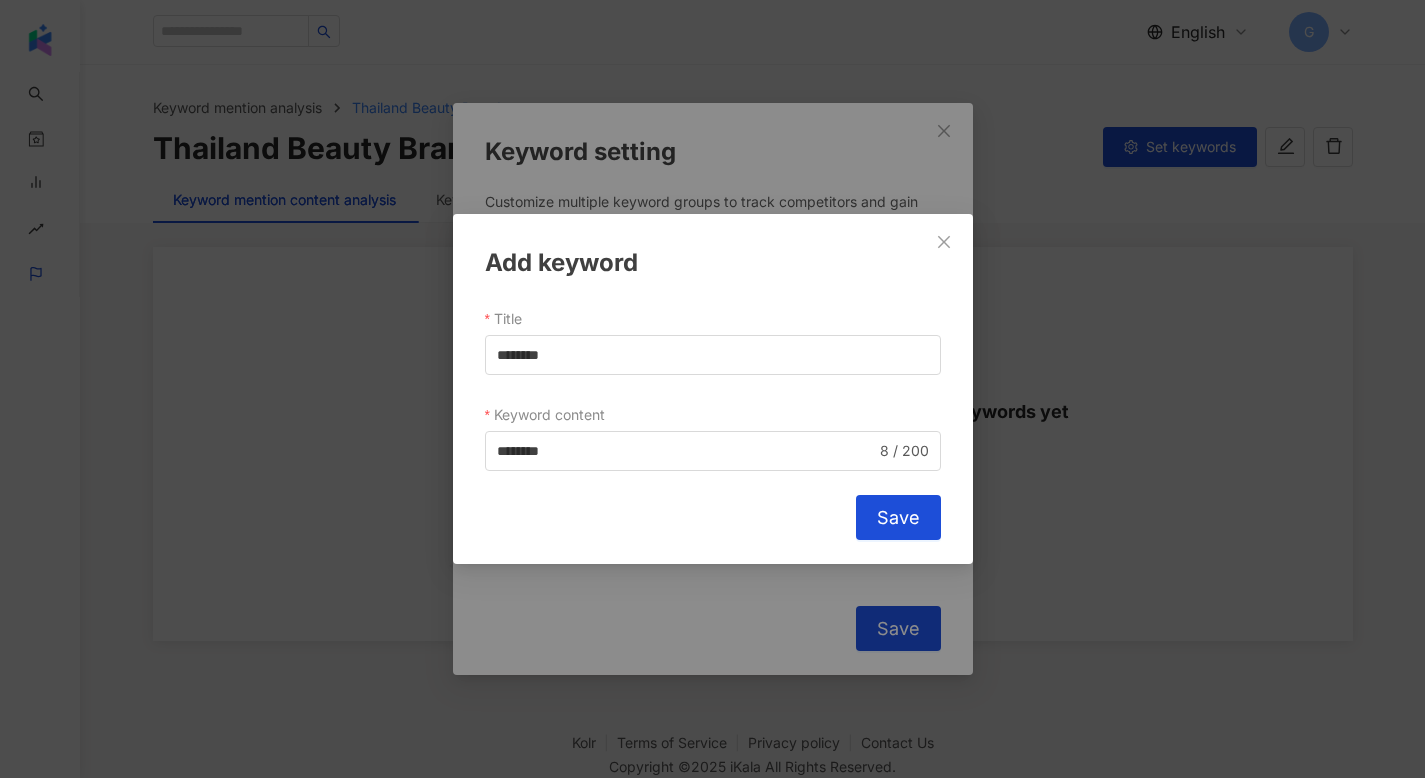 click on "Save" at bounding box center [898, 518] 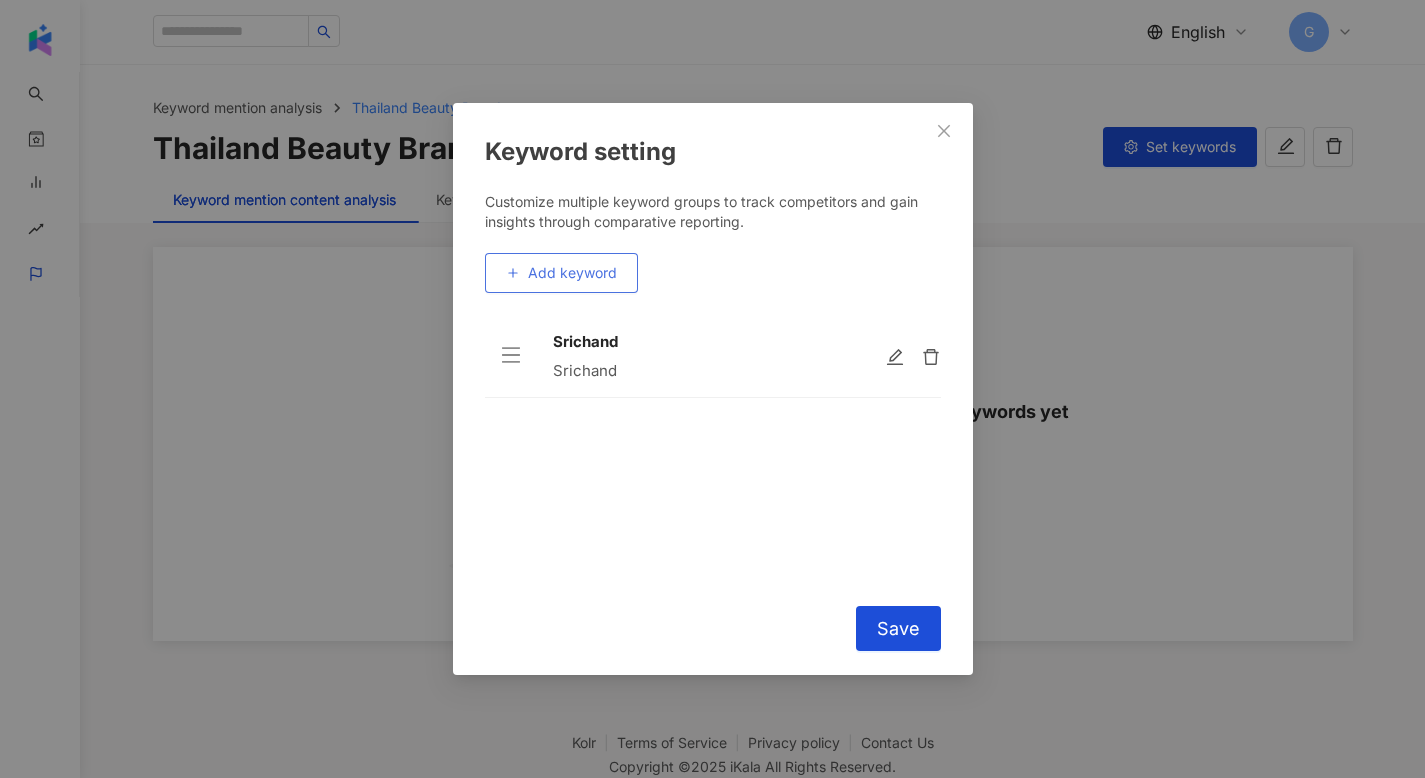 click on "Add keyword" at bounding box center [572, 273] 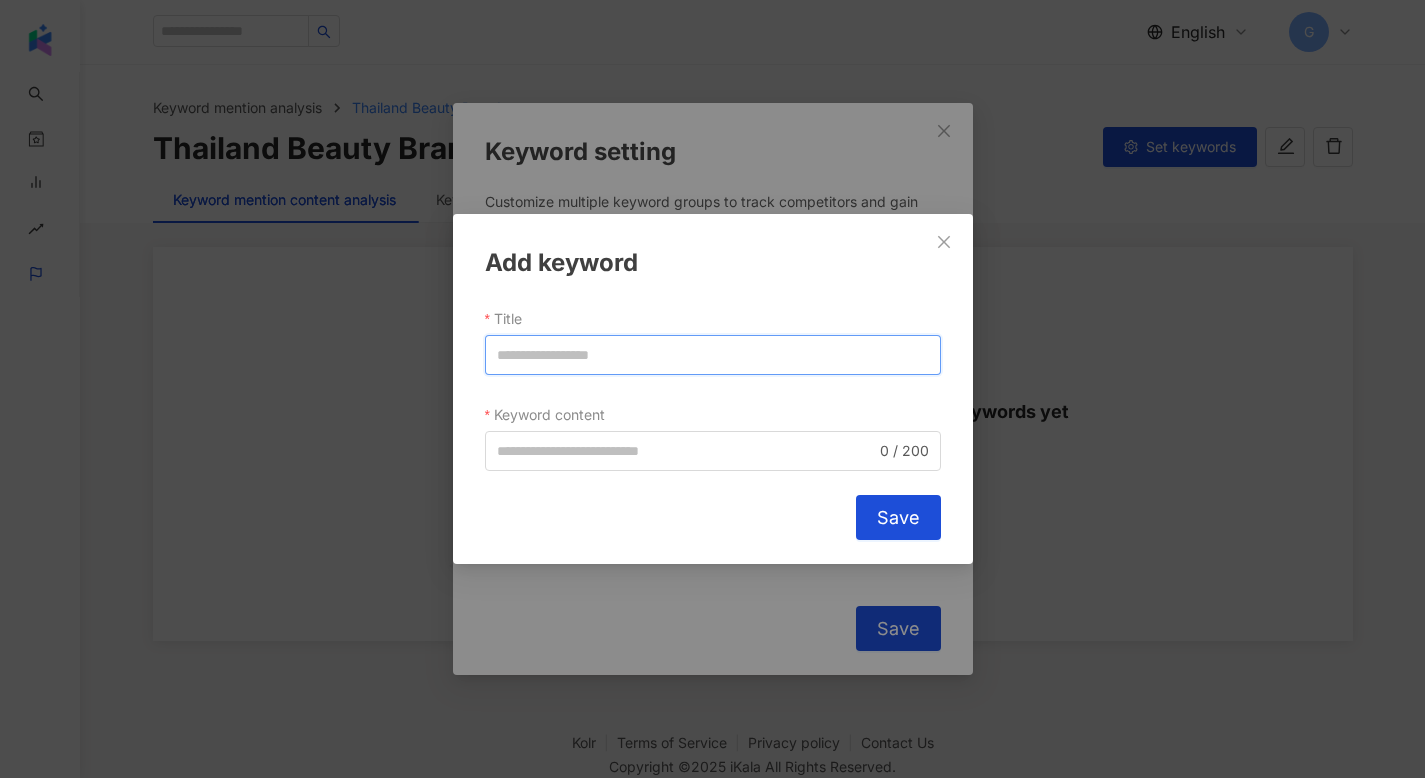 click on "Title" at bounding box center [713, 355] 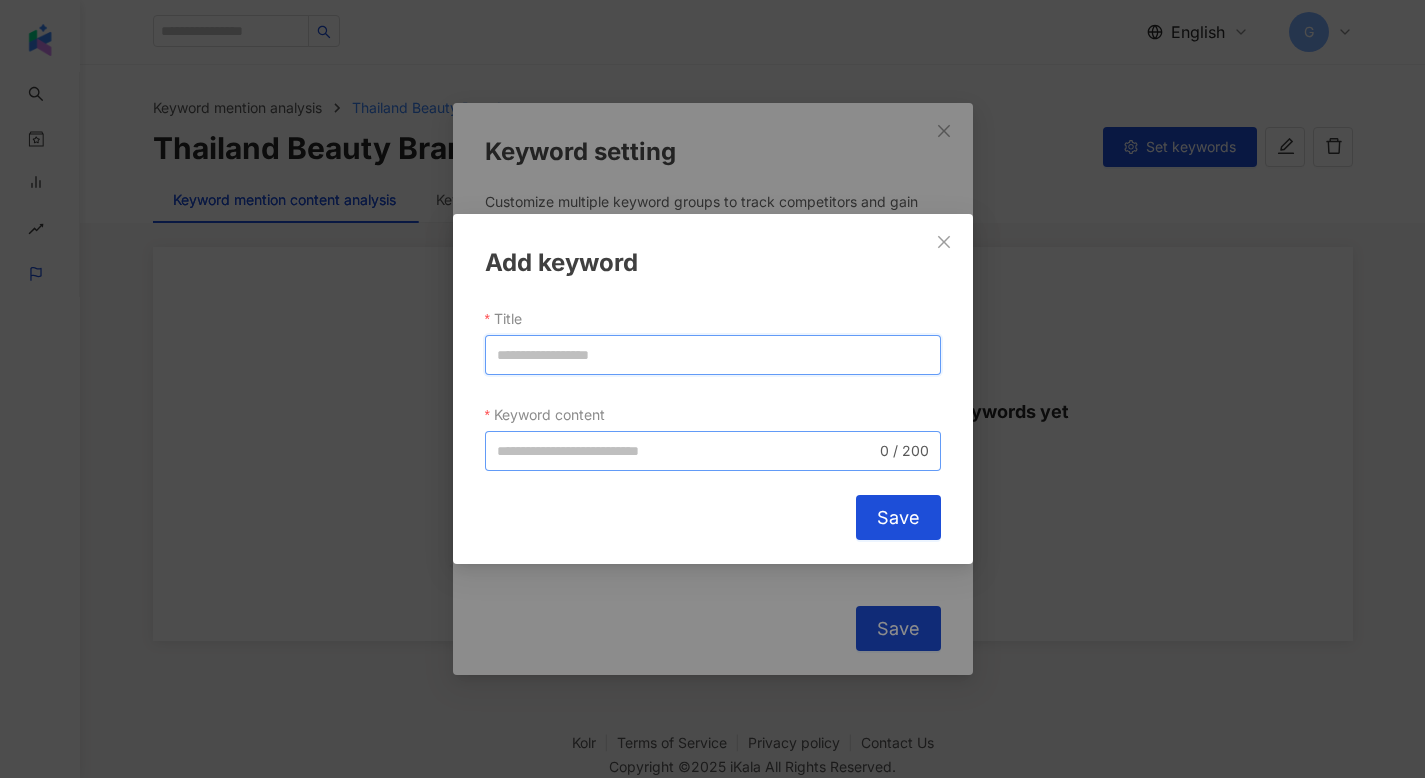 paste on "****" 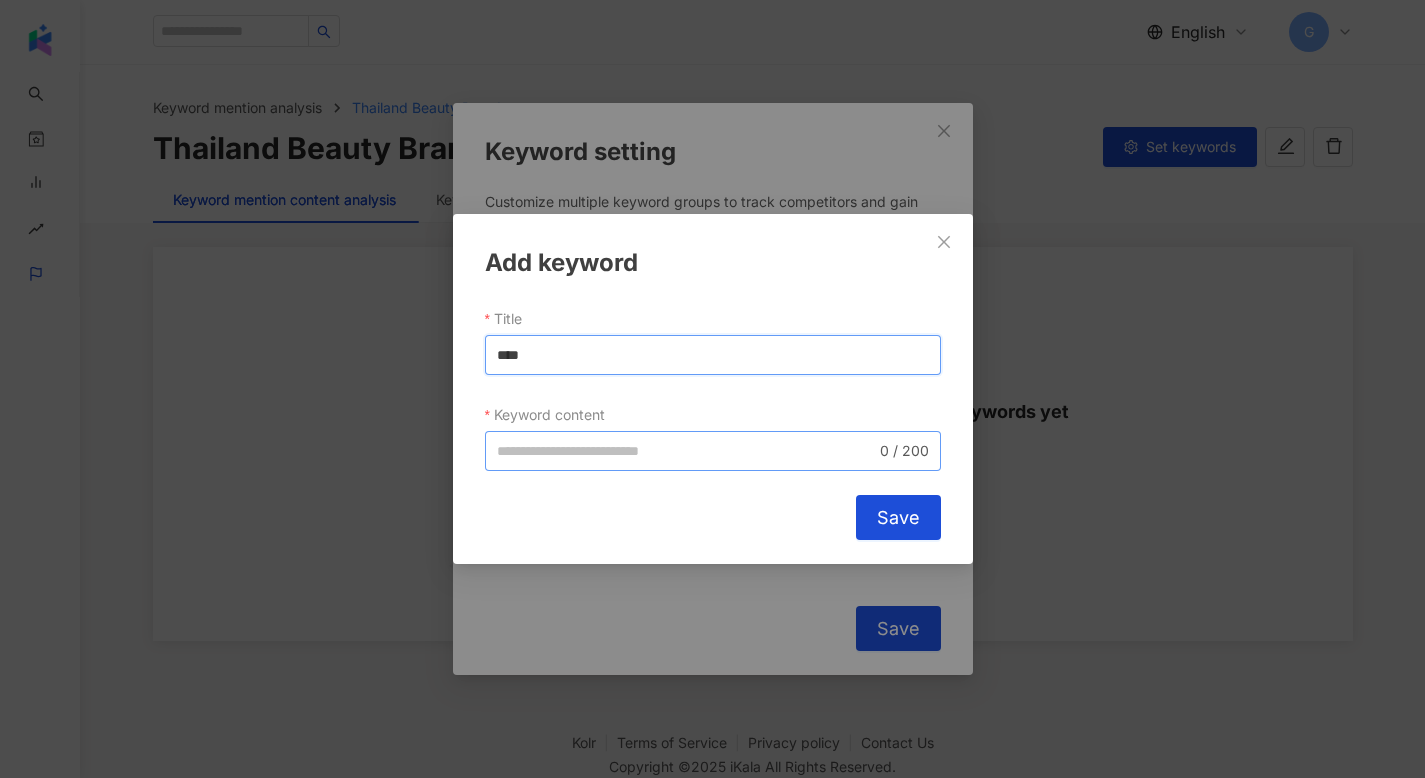 type on "****" 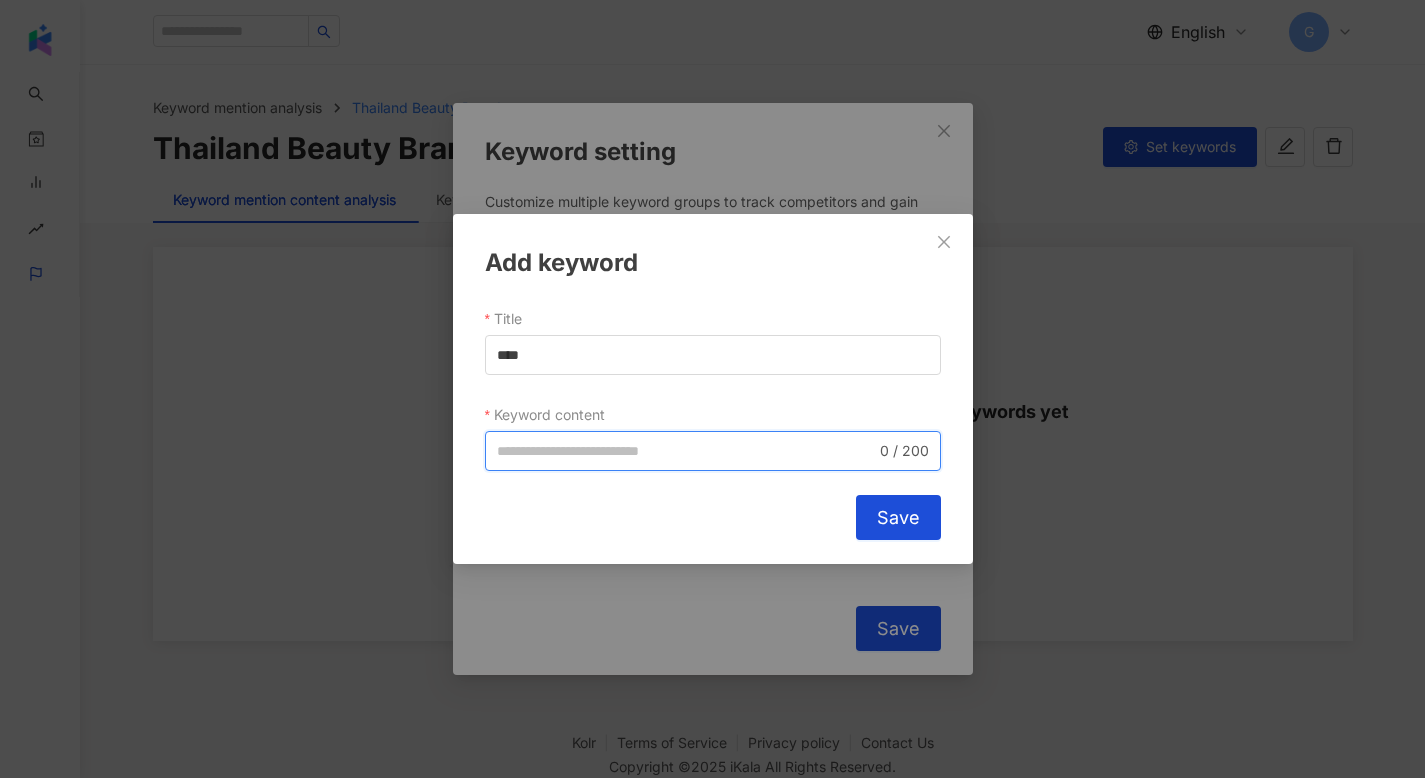 click on "Keyword content" at bounding box center [686, 451] 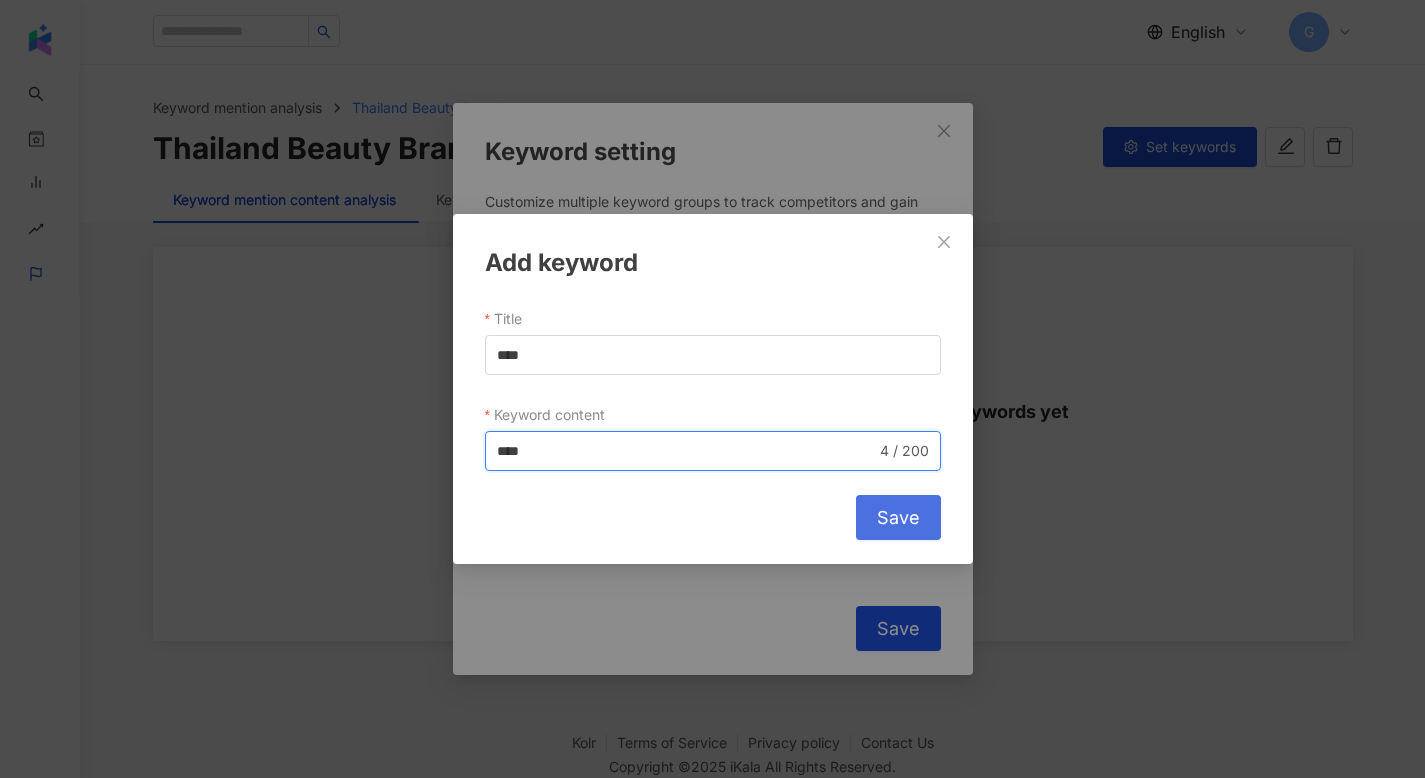 type on "****" 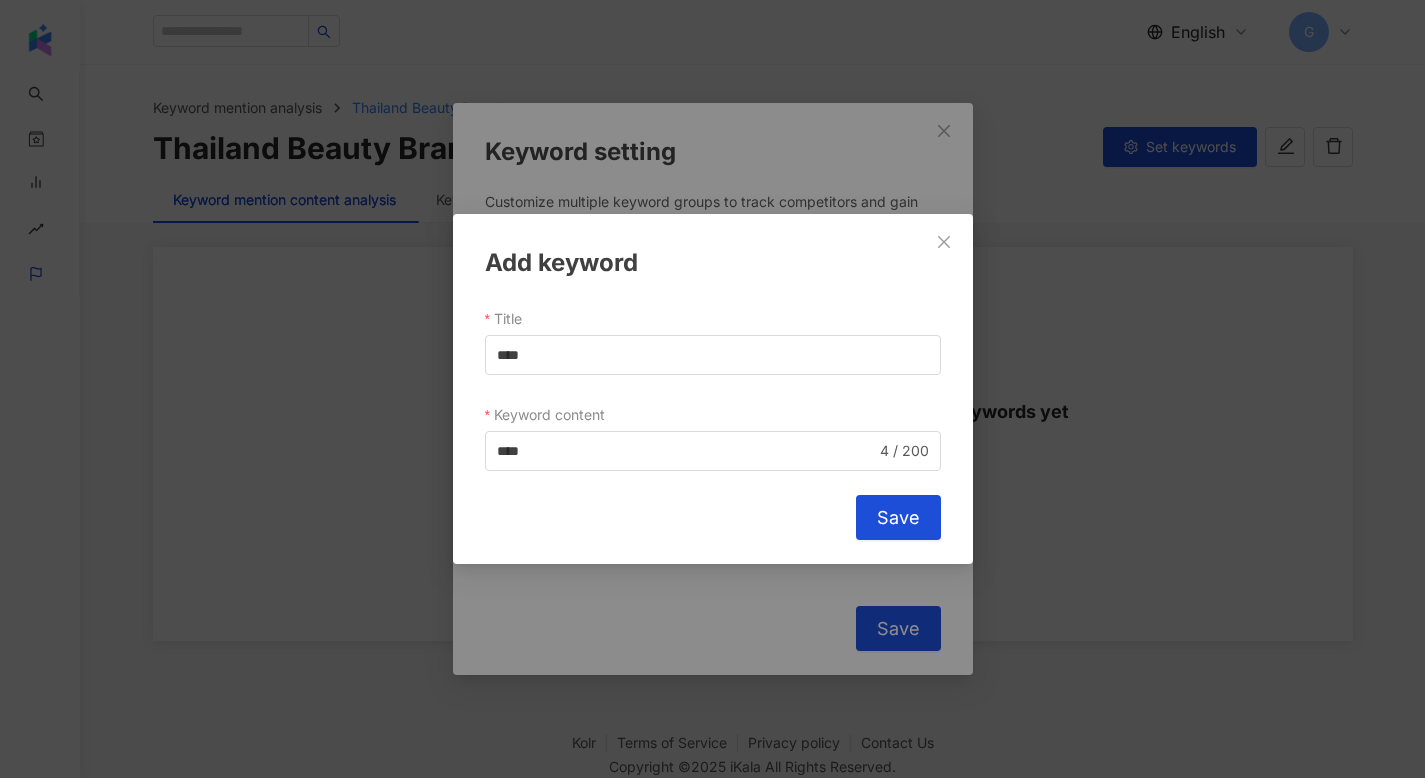 drag, startPoint x: 892, startPoint y: 511, endPoint x: 880, endPoint y: 512, distance: 12.0415945 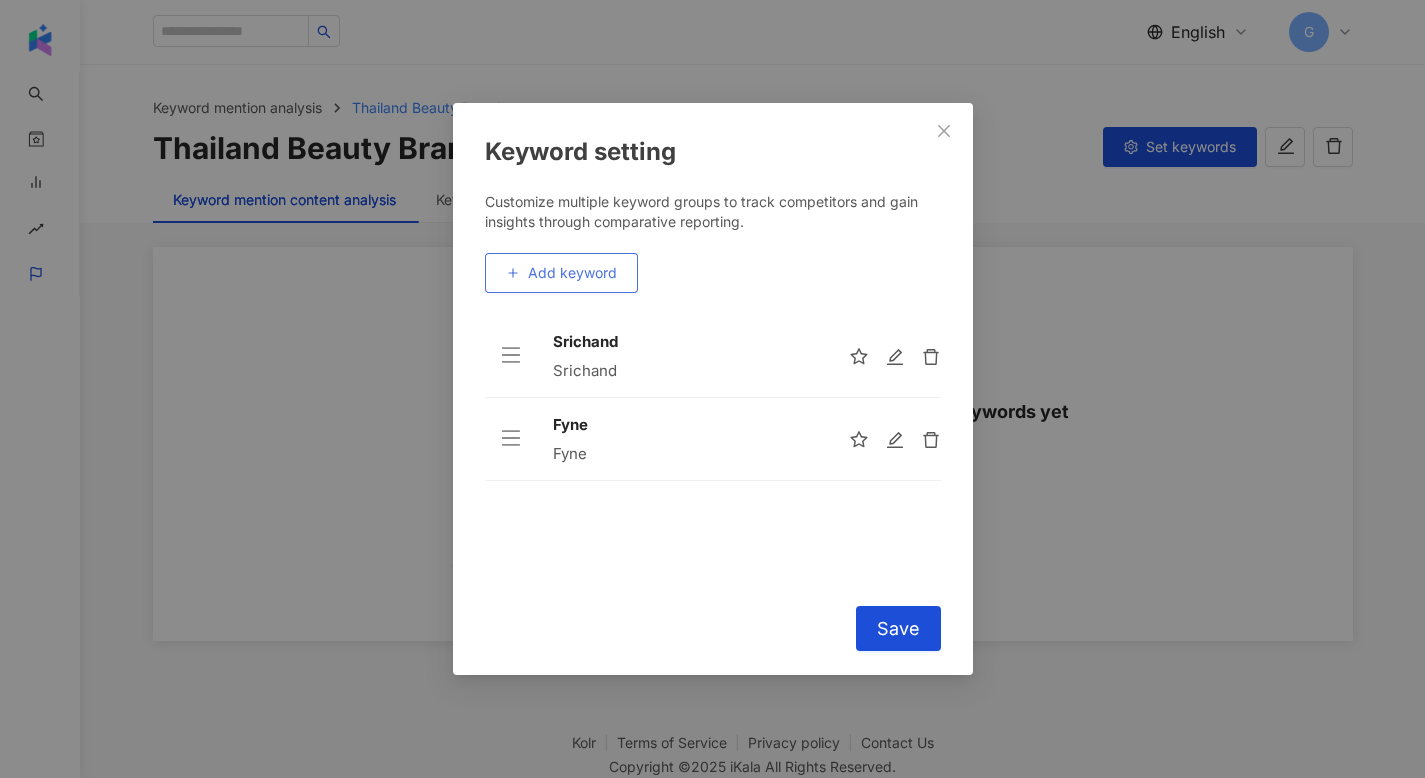 click on "Add keyword" at bounding box center [572, 273] 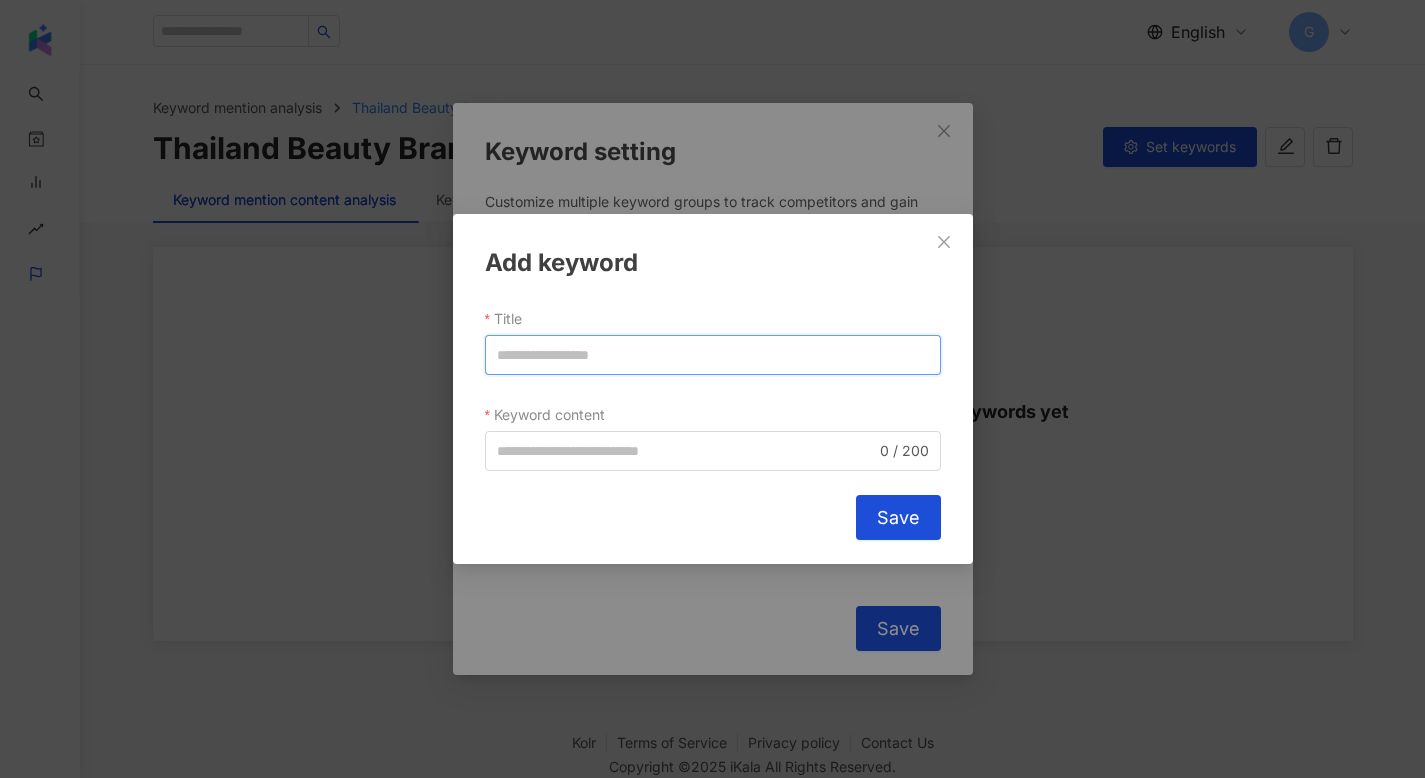 click on "Title" at bounding box center (713, 355) 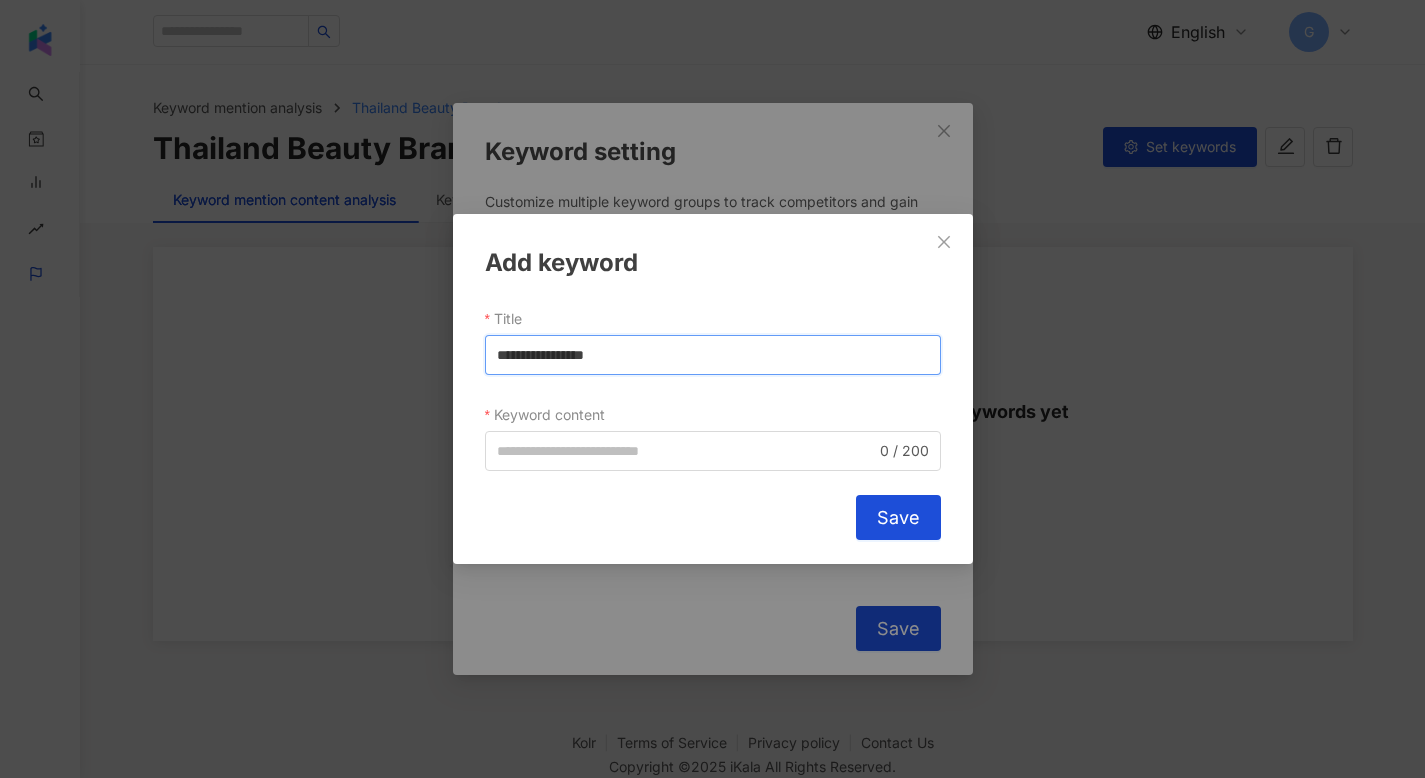 click on "**********" at bounding box center (713, 355) 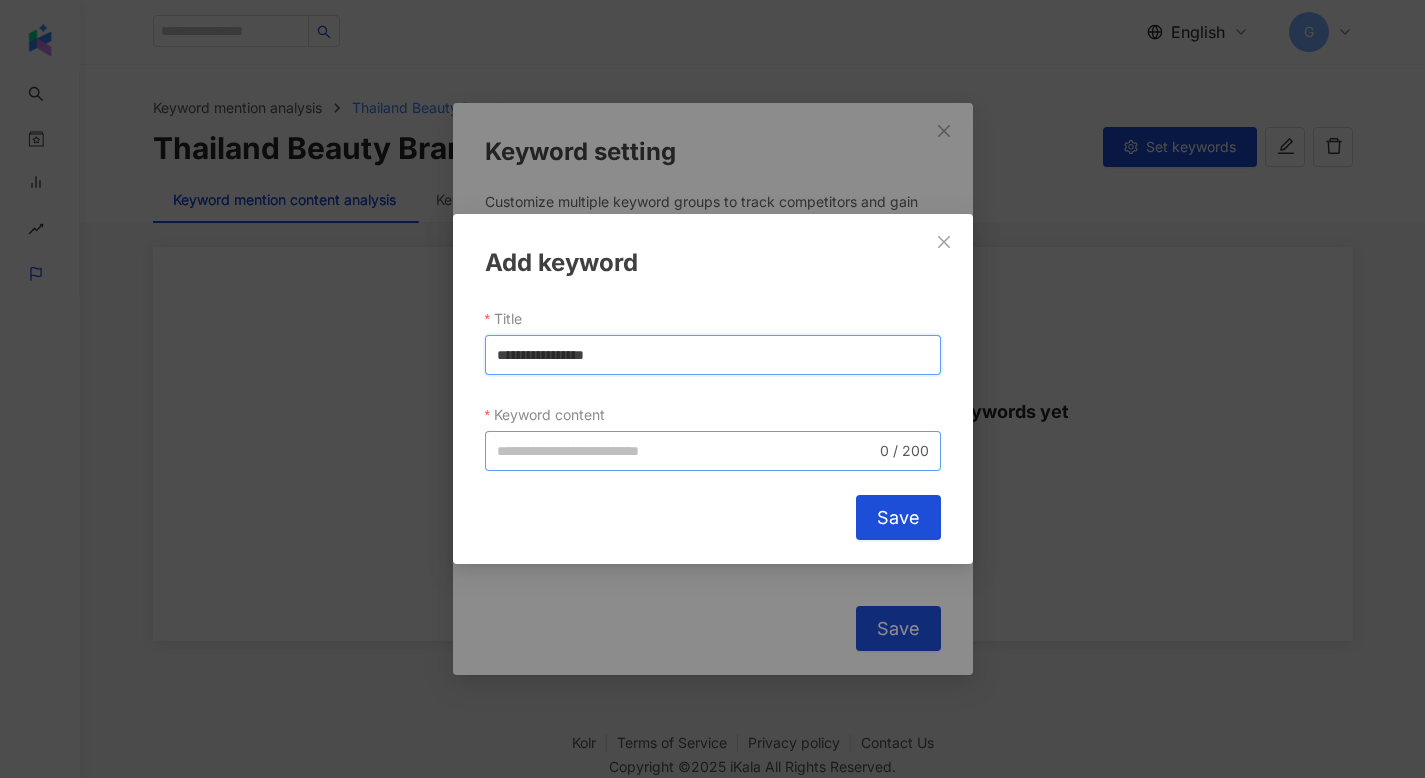 click on "0 / 200" at bounding box center [713, 451] 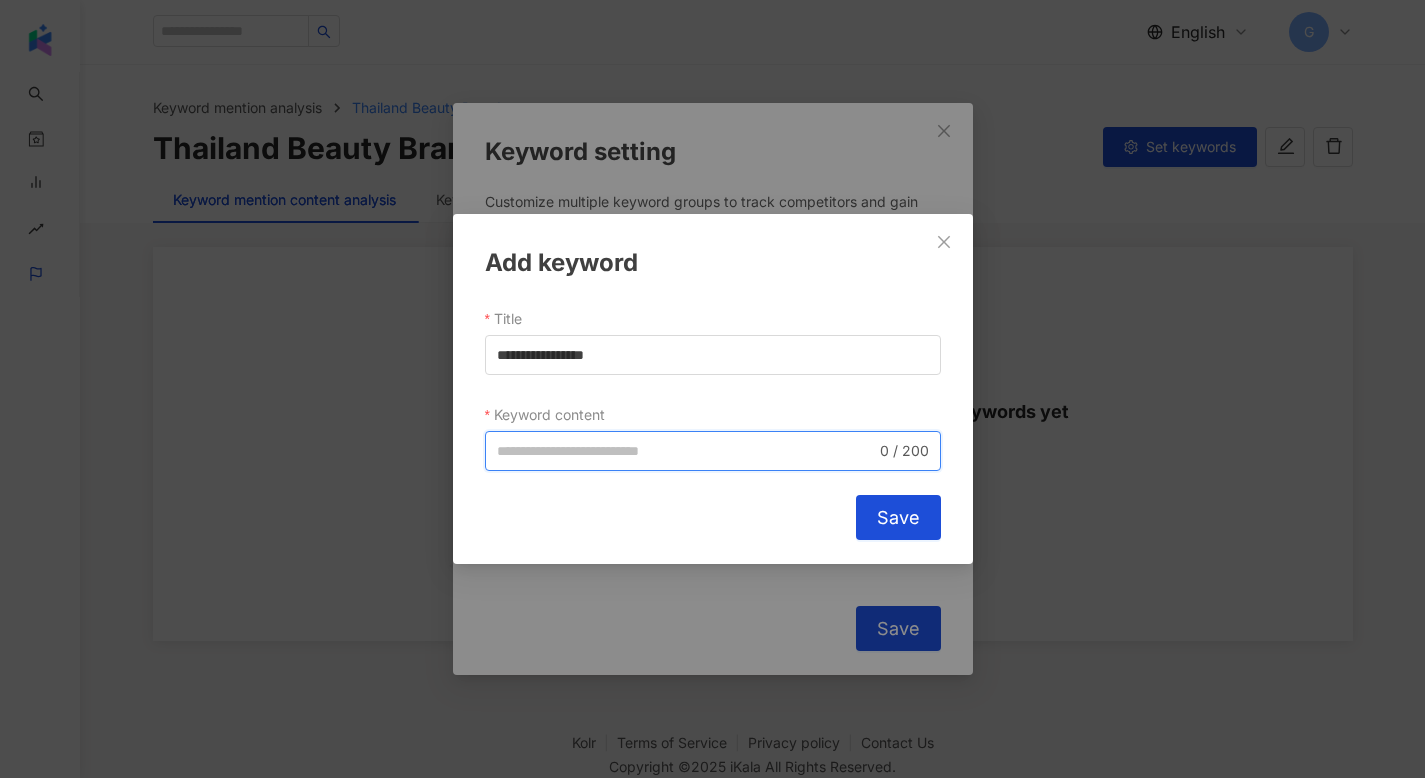 paste on "*******" 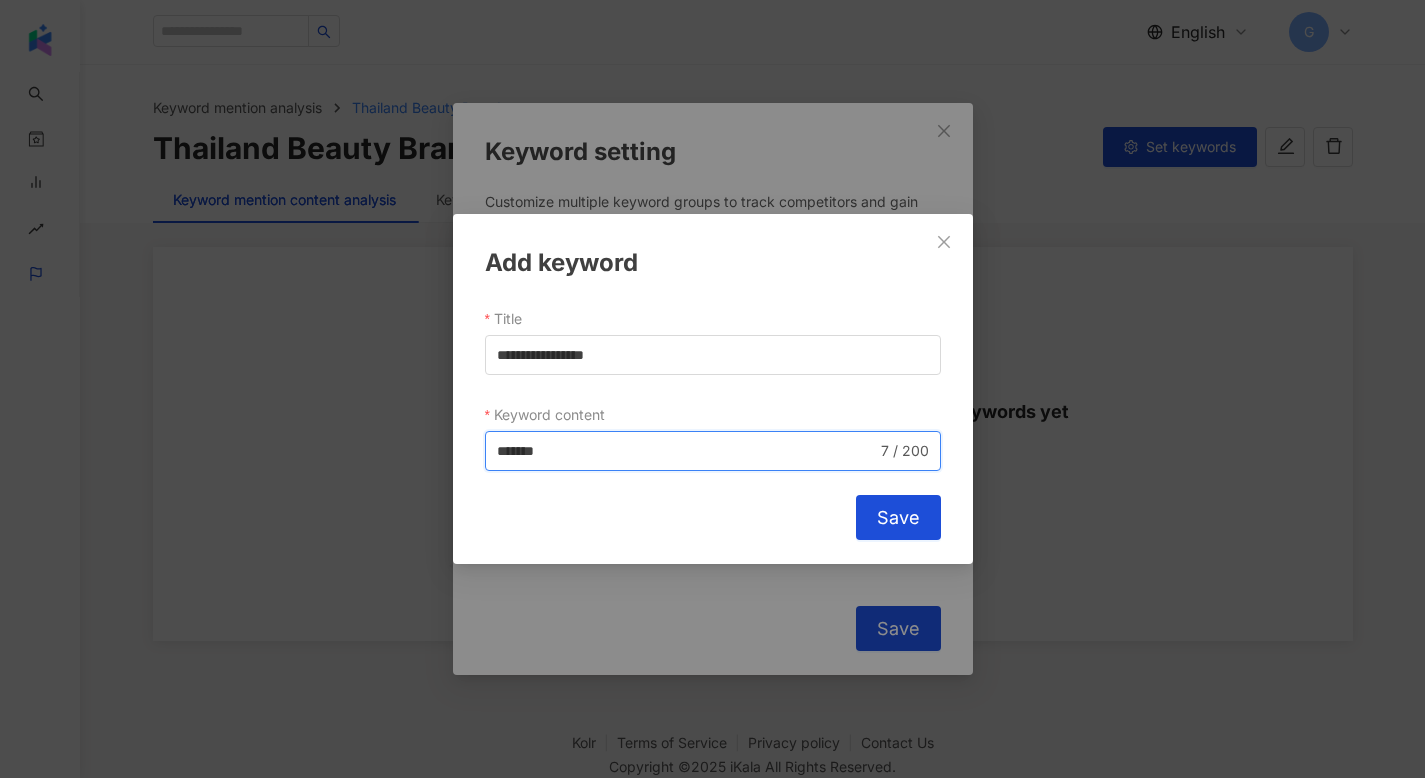 type on "*******" 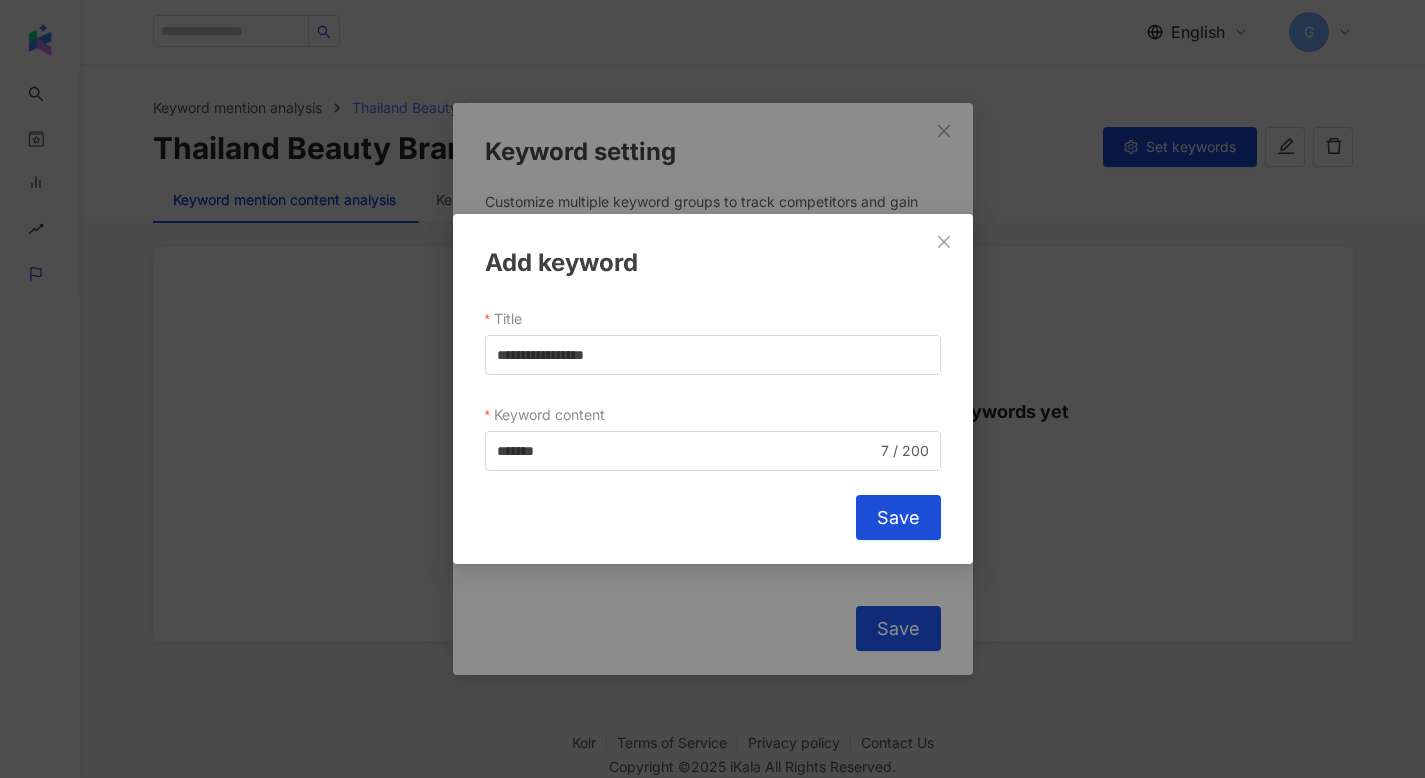 click on "**********" at bounding box center (713, 389) 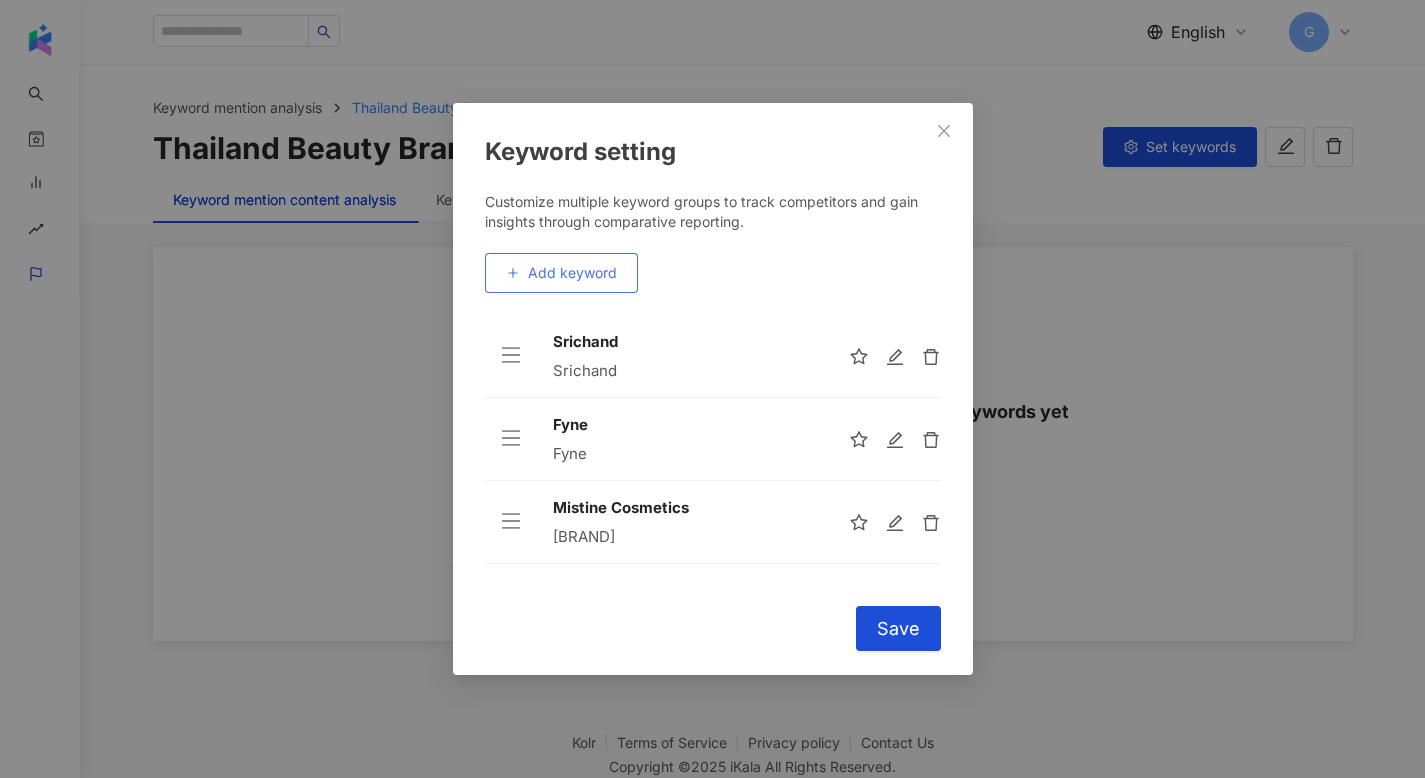 click on "Add keyword" at bounding box center [572, 273] 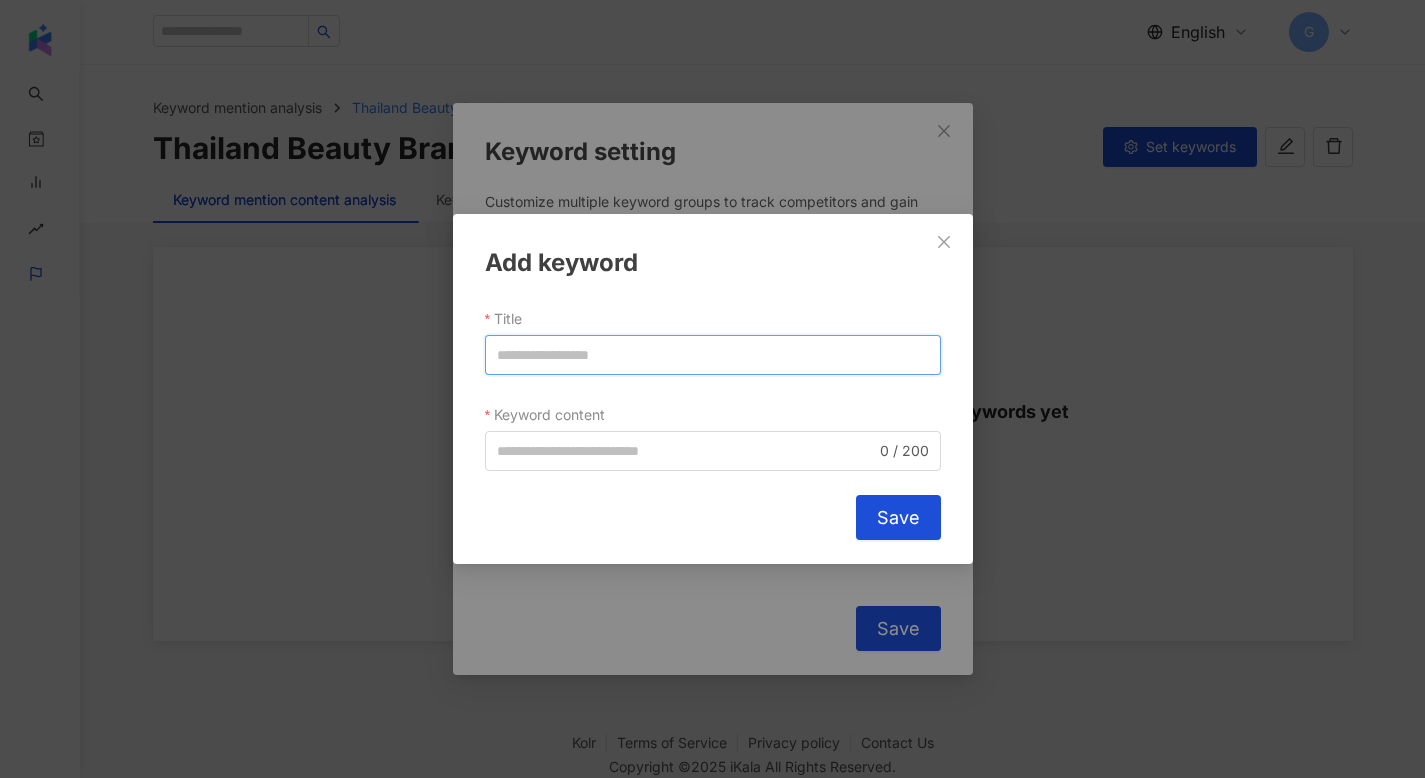 click on "Title" at bounding box center [713, 355] 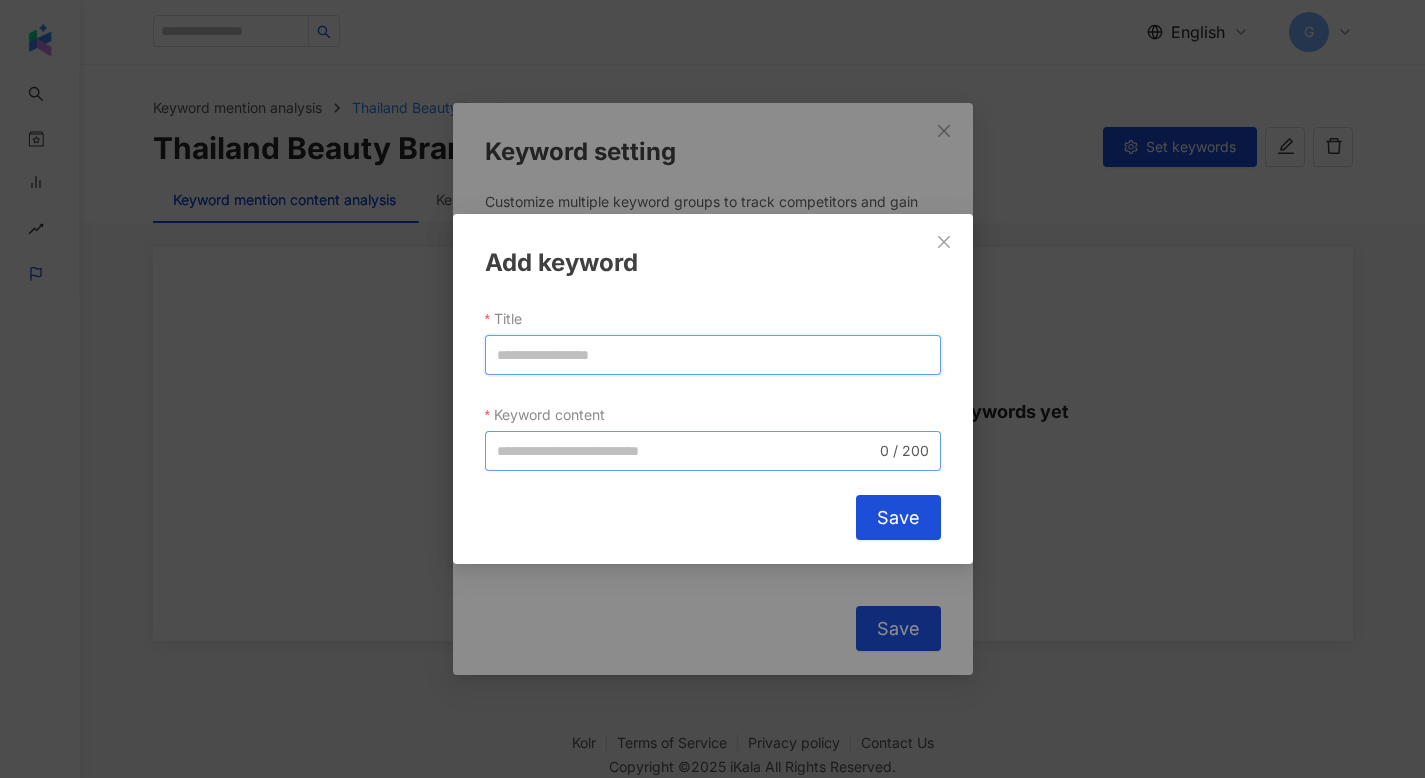 paste on "****" 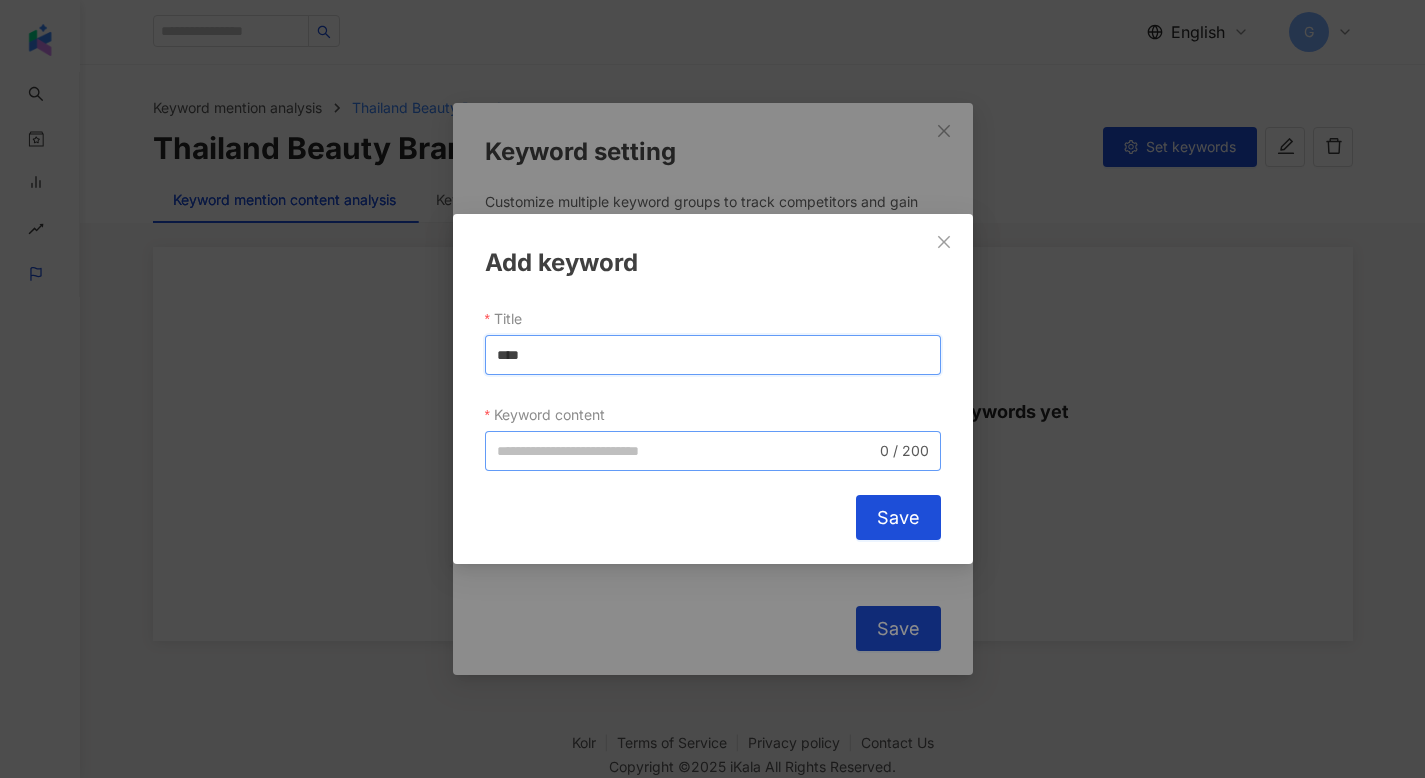 type on "****" 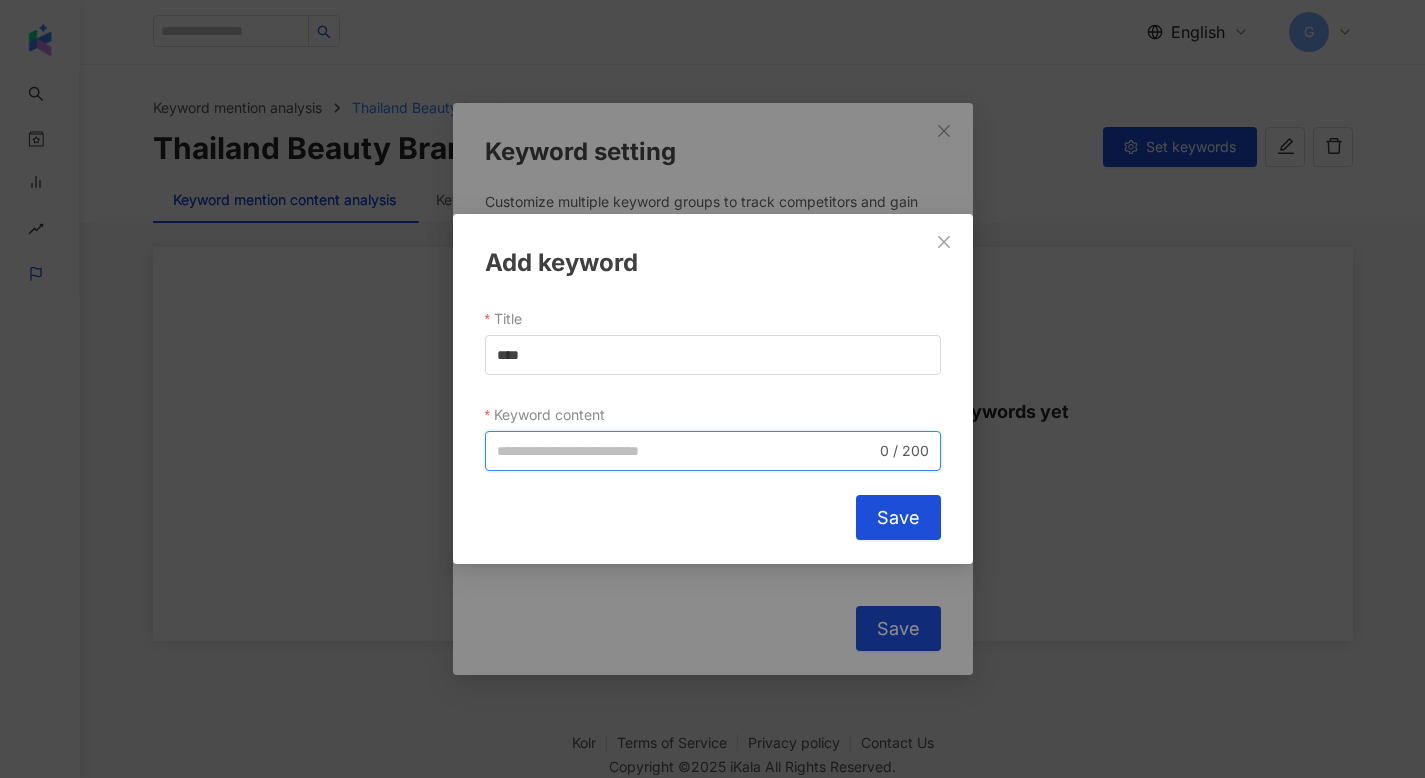 drag, startPoint x: 549, startPoint y: 446, endPoint x: 723, endPoint y: 480, distance: 177.29073 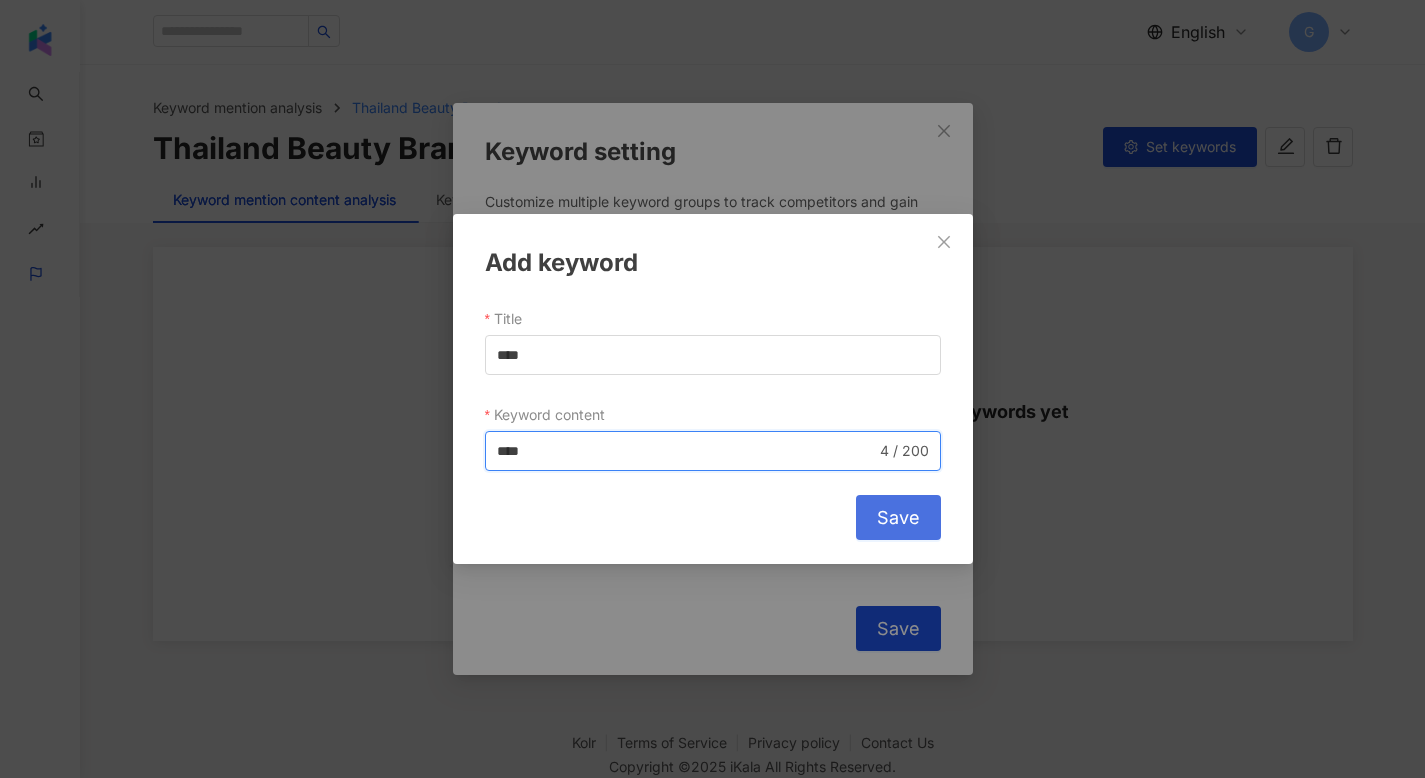 type on "****" 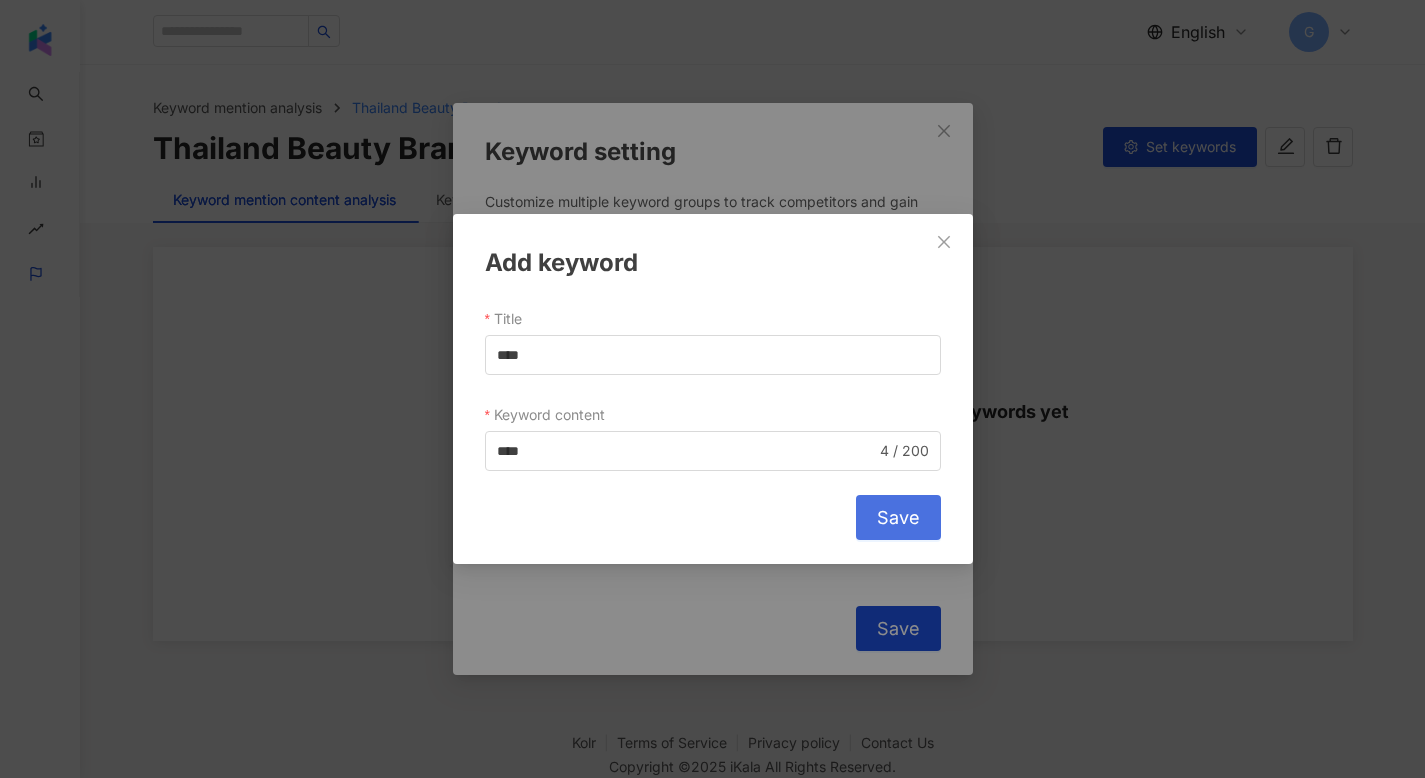 click on "Save" at bounding box center [898, 517] 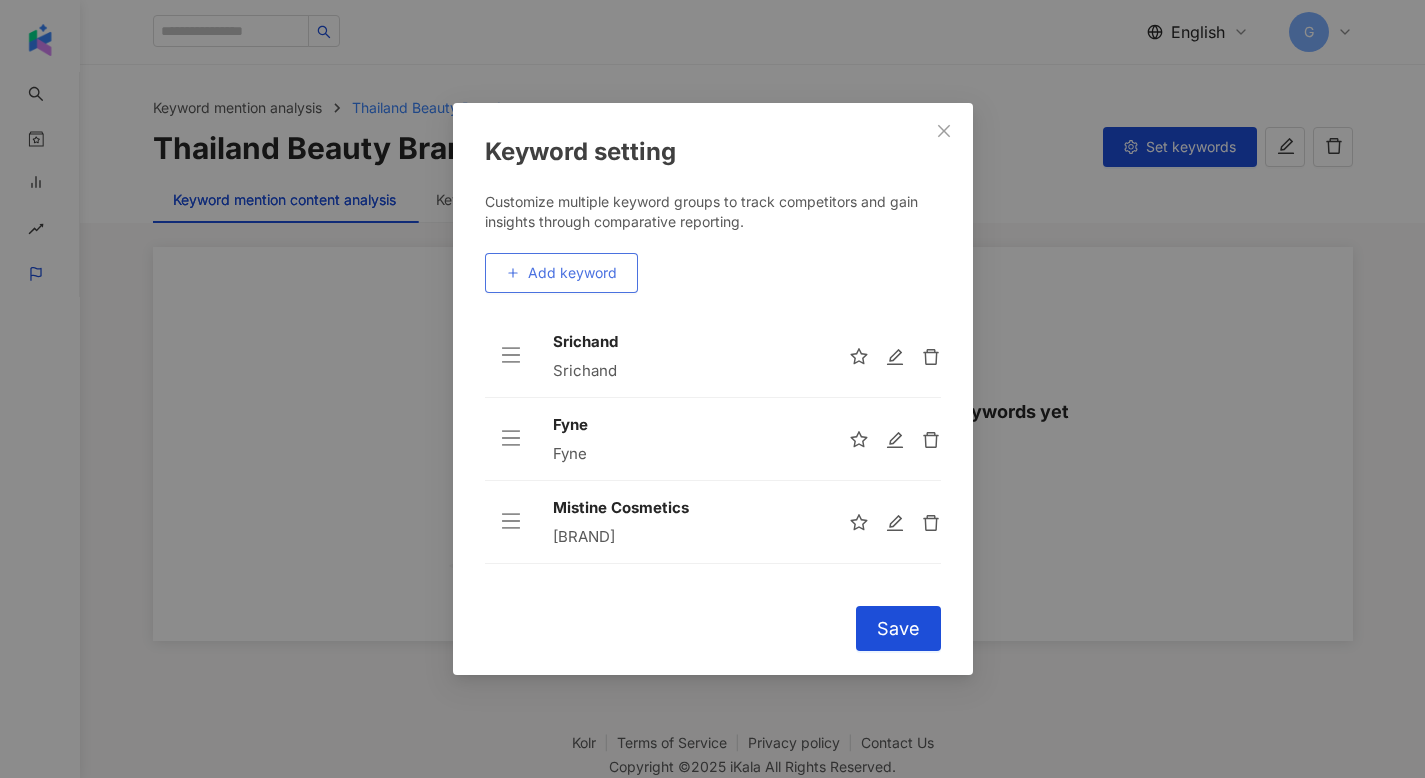 click on "Add keyword" at bounding box center [572, 273] 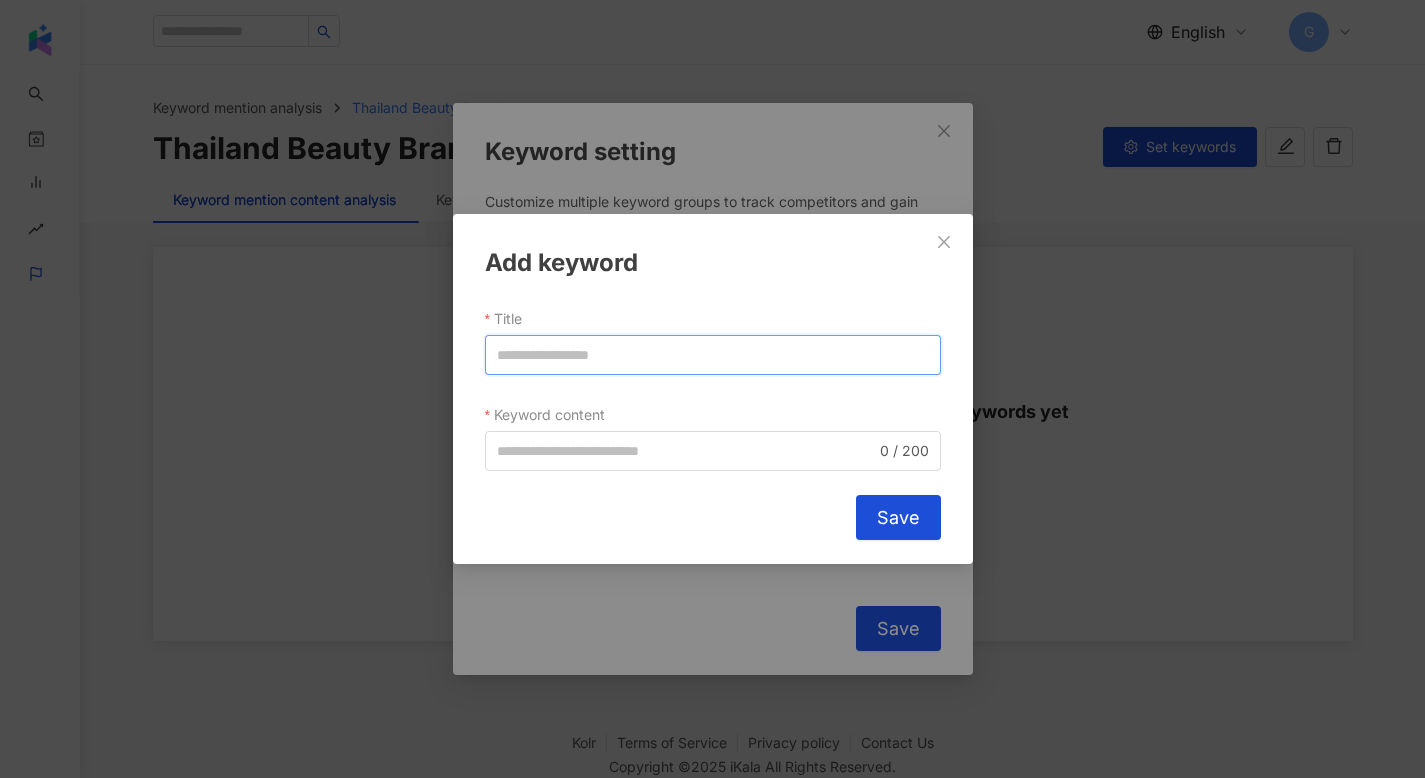 click on "Title" at bounding box center (713, 355) 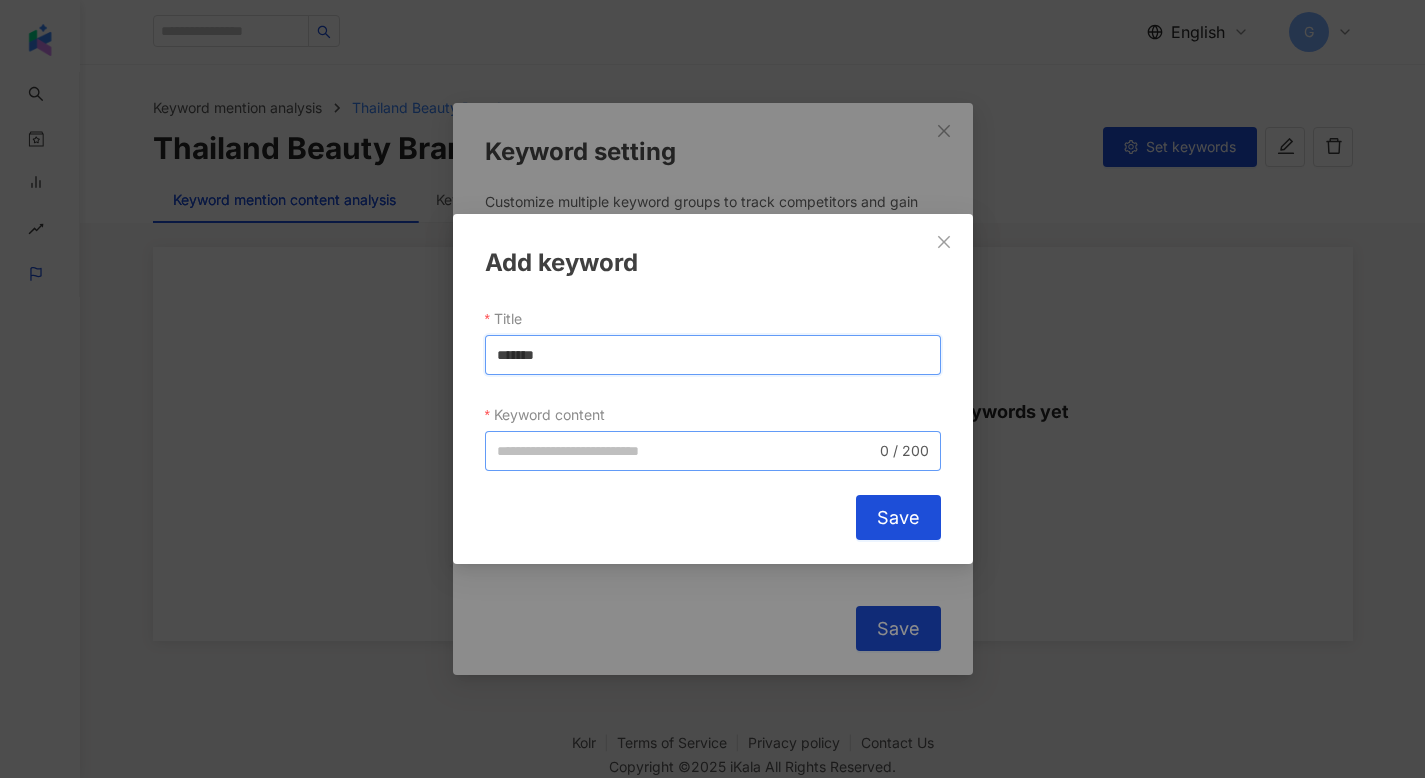 type on "*******" 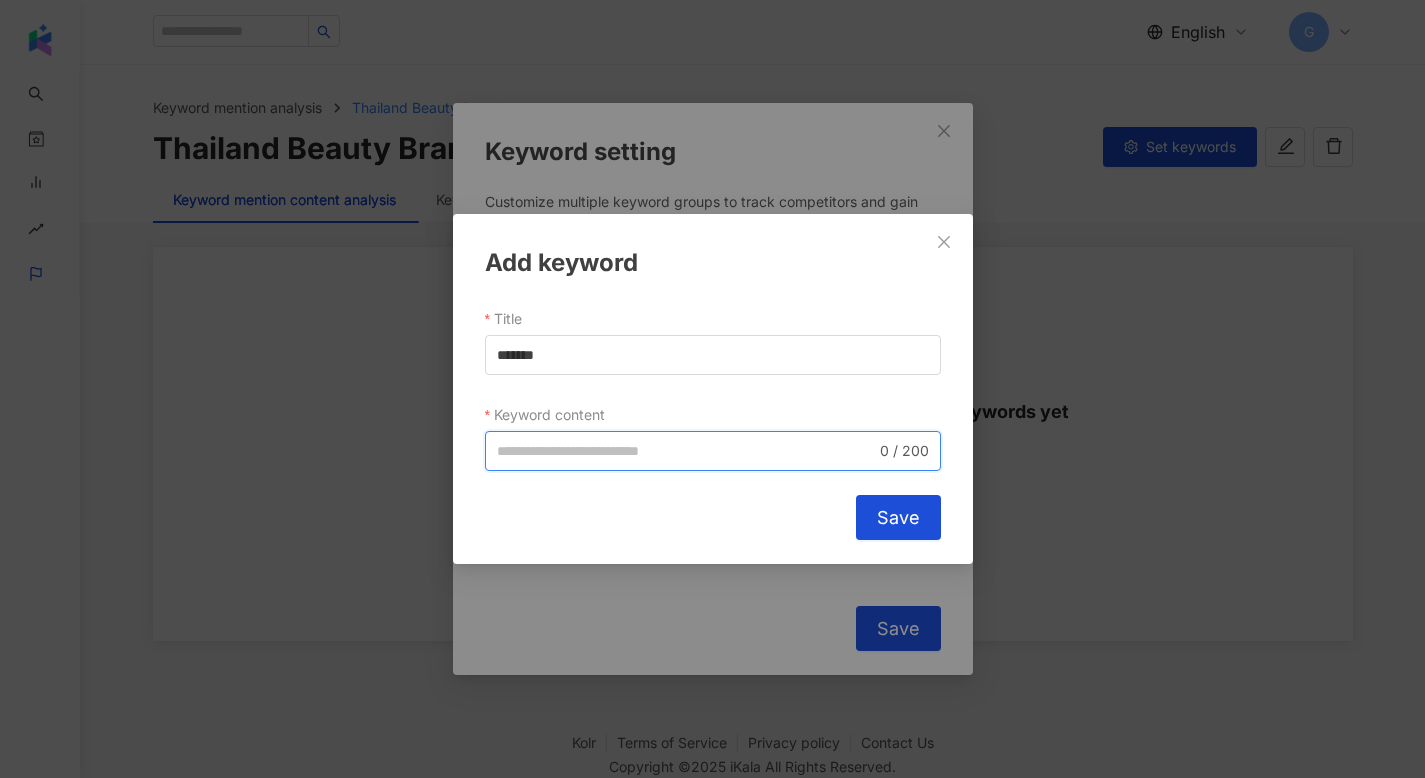 click on "Keyword content" at bounding box center (686, 451) 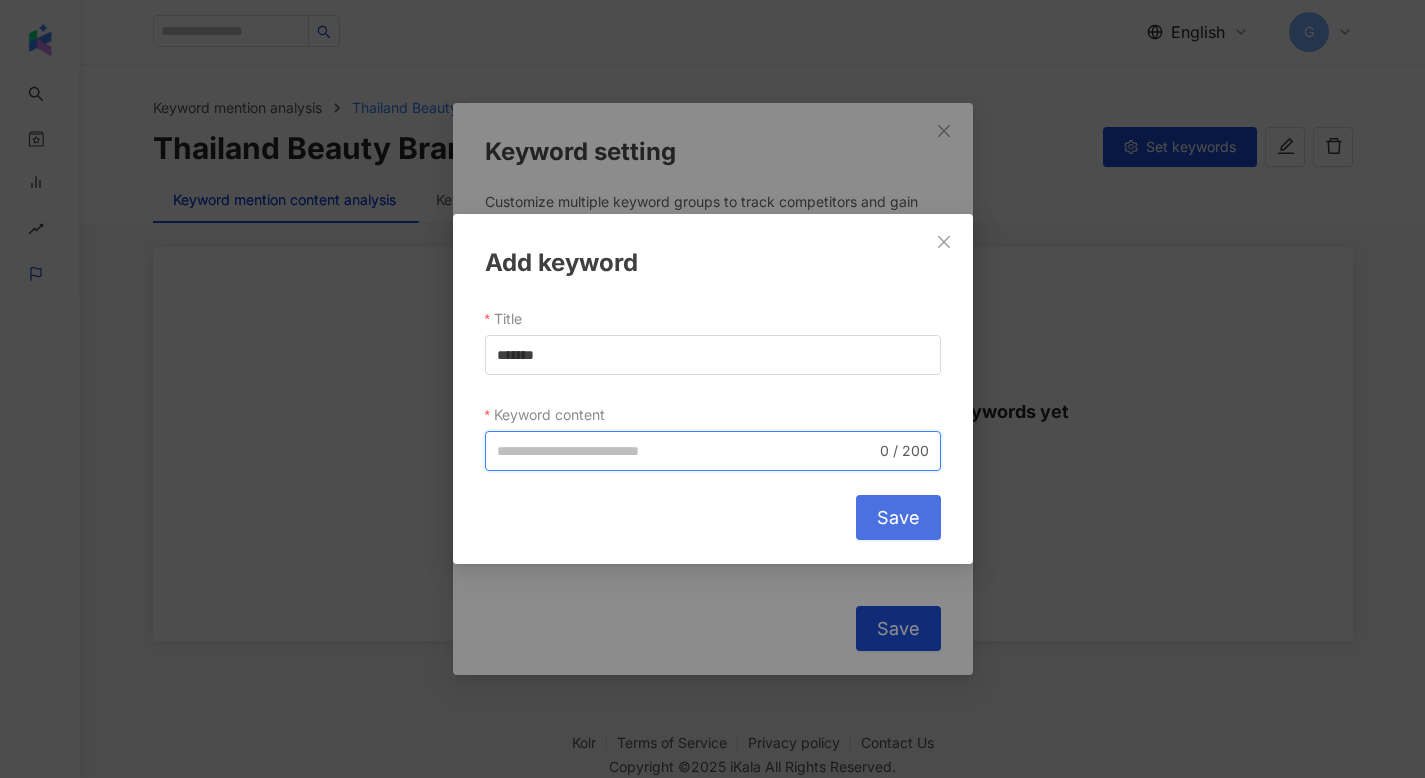 paste on "*******" 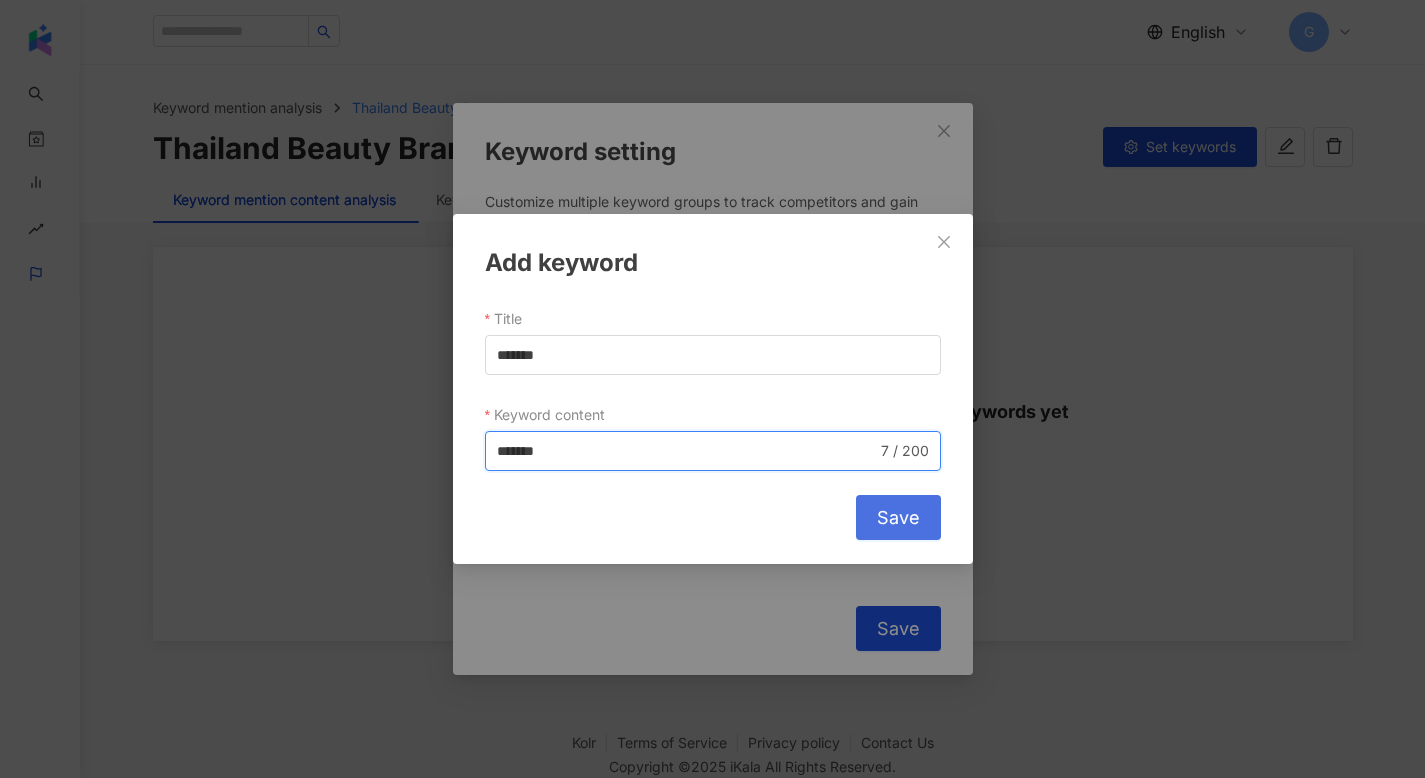 type on "*******" 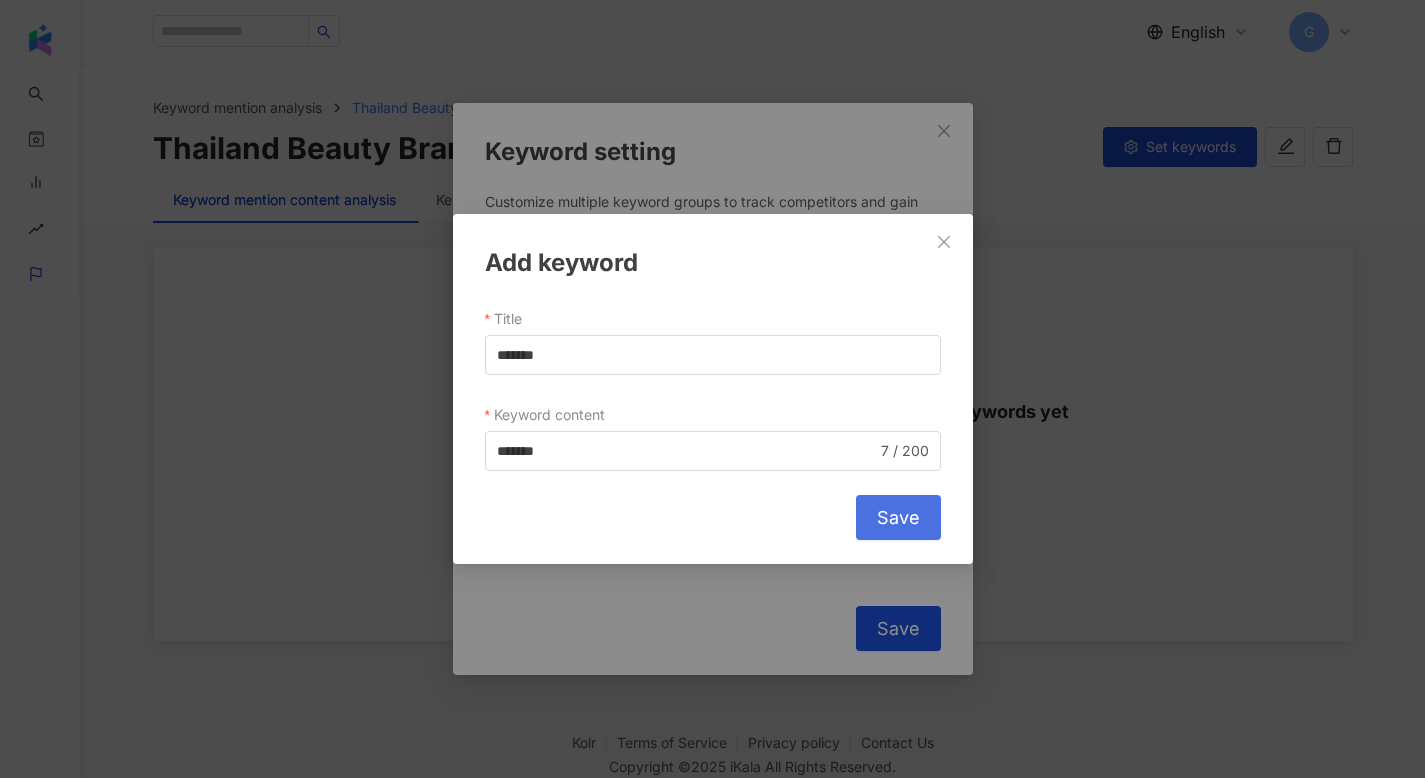 click on "Save" at bounding box center [898, 517] 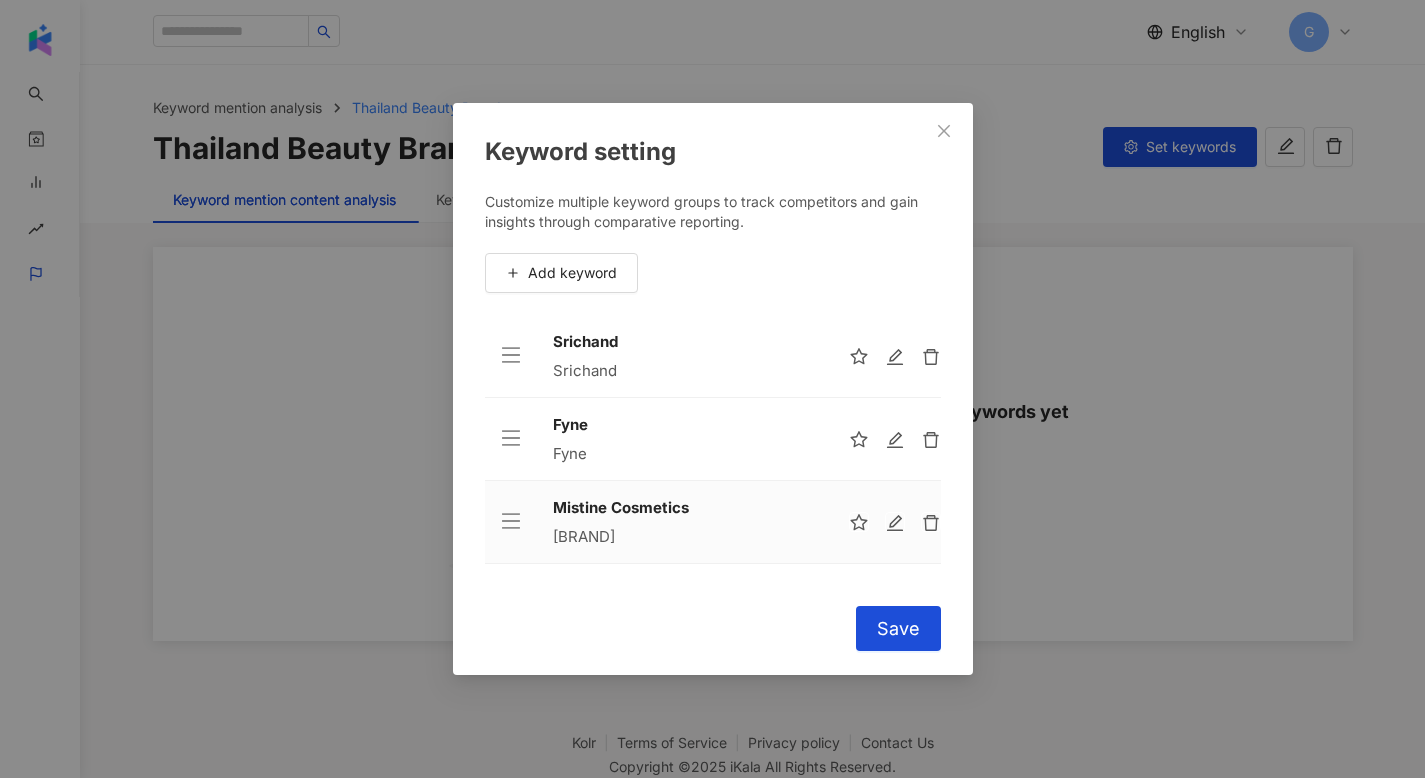 scroll, scrollTop: 148, scrollLeft: 0, axis: vertical 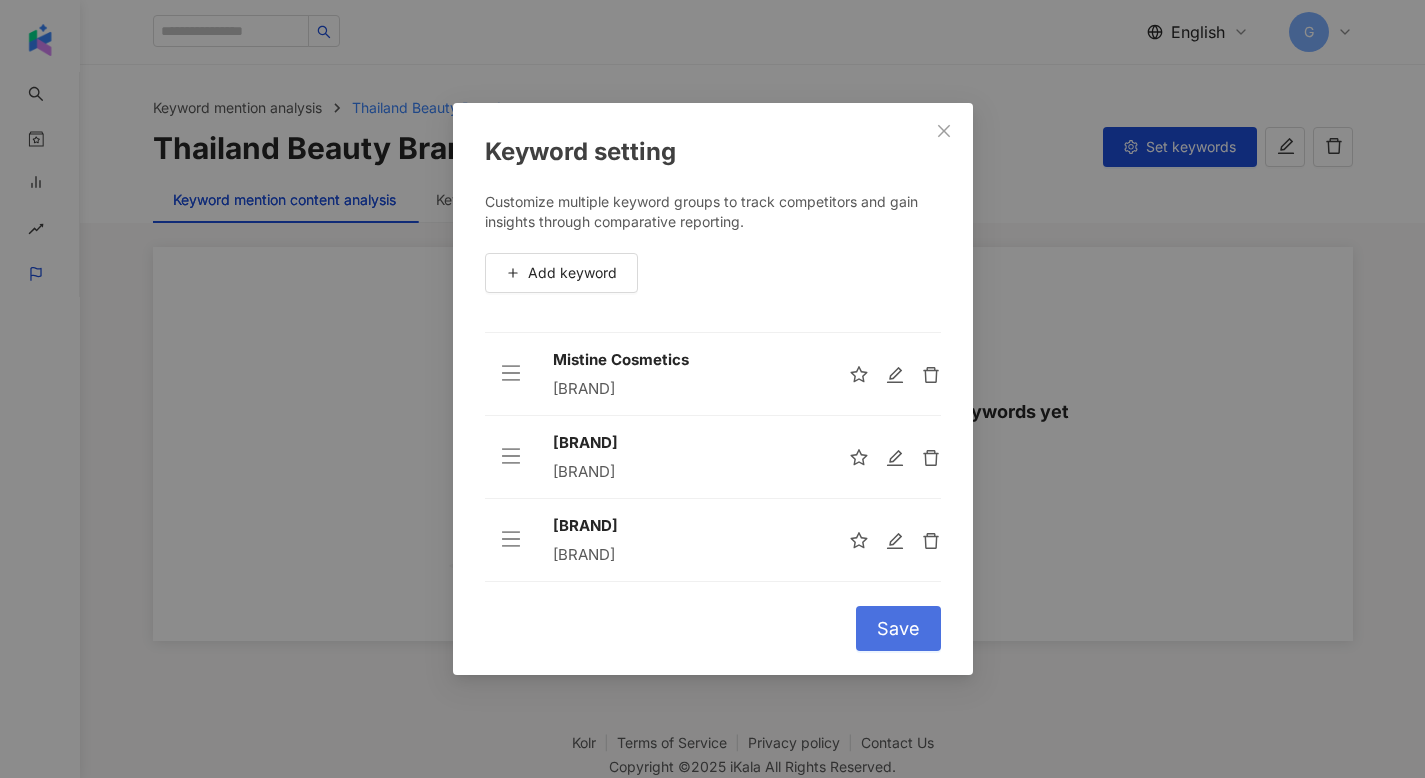 click on "Save" at bounding box center (898, 629) 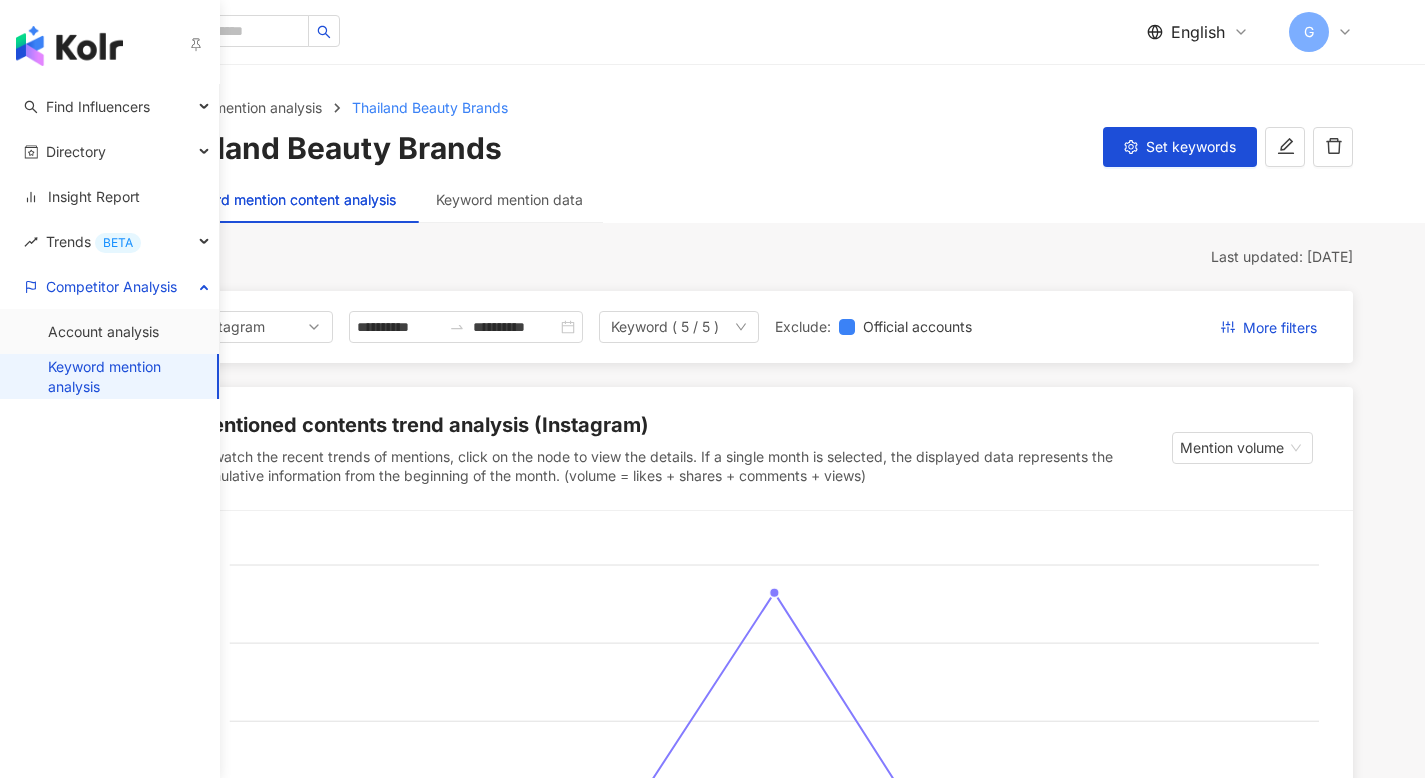 click on "Keyword mention analysis" at bounding box center (124, 376) 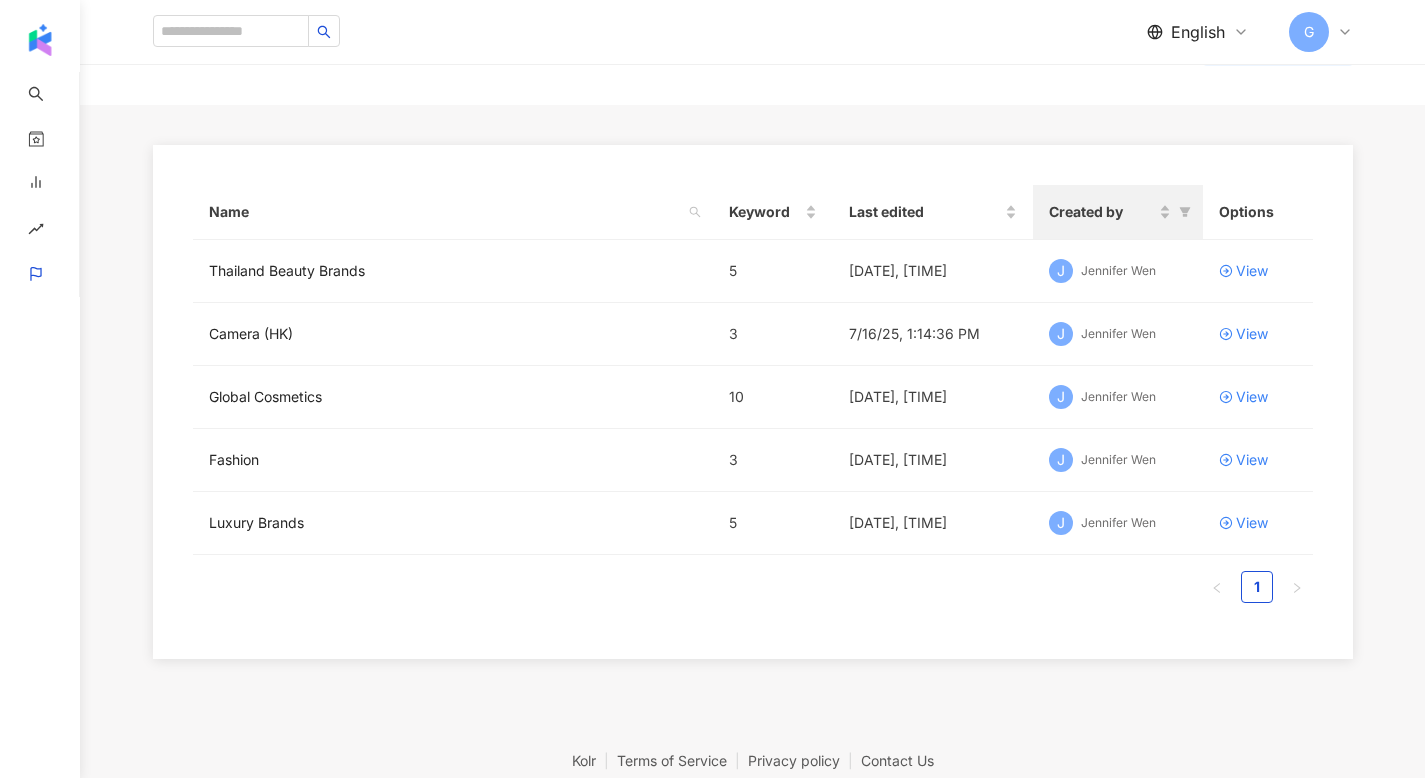 scroll, scrollTop: 0, scrollLeft: 0, axis: both 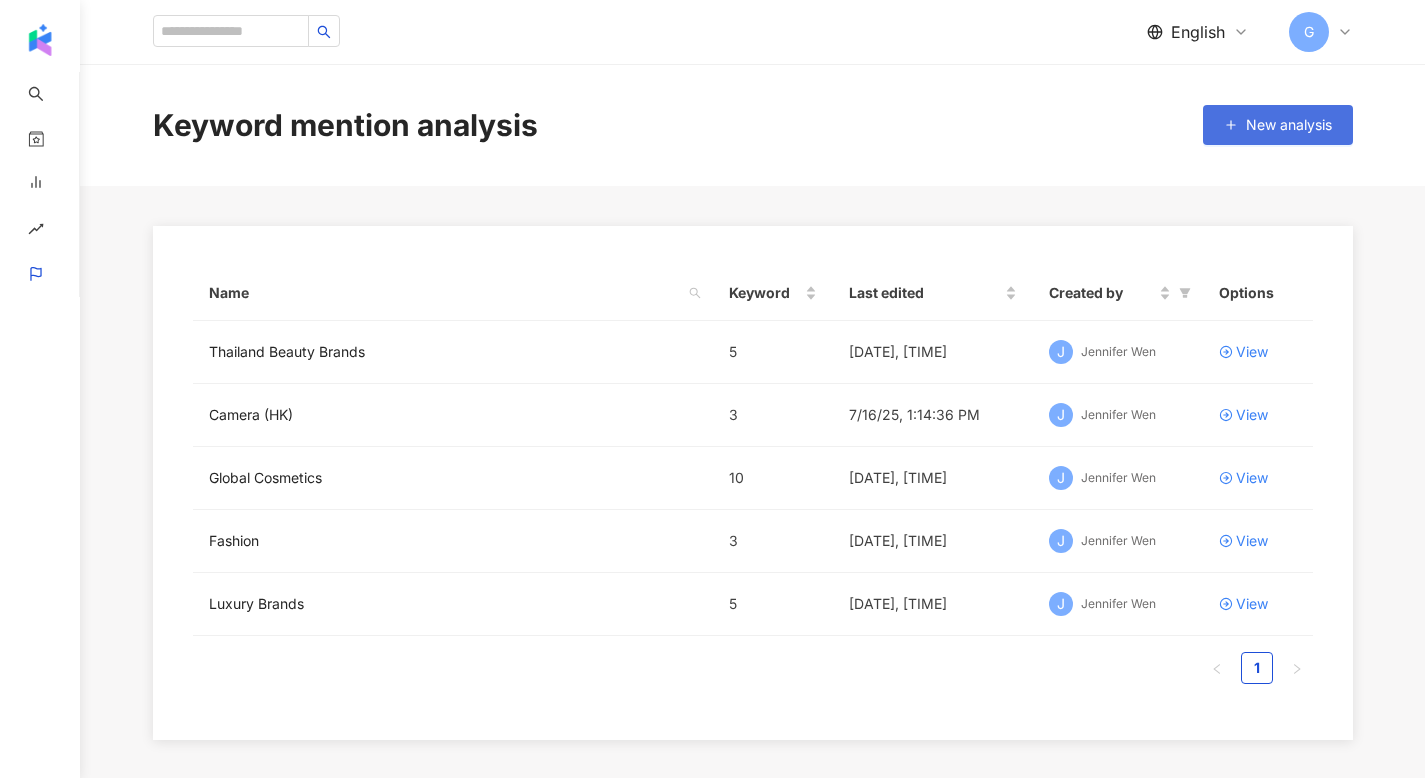 click on "New analysis" at bounding box center [1289, 125] 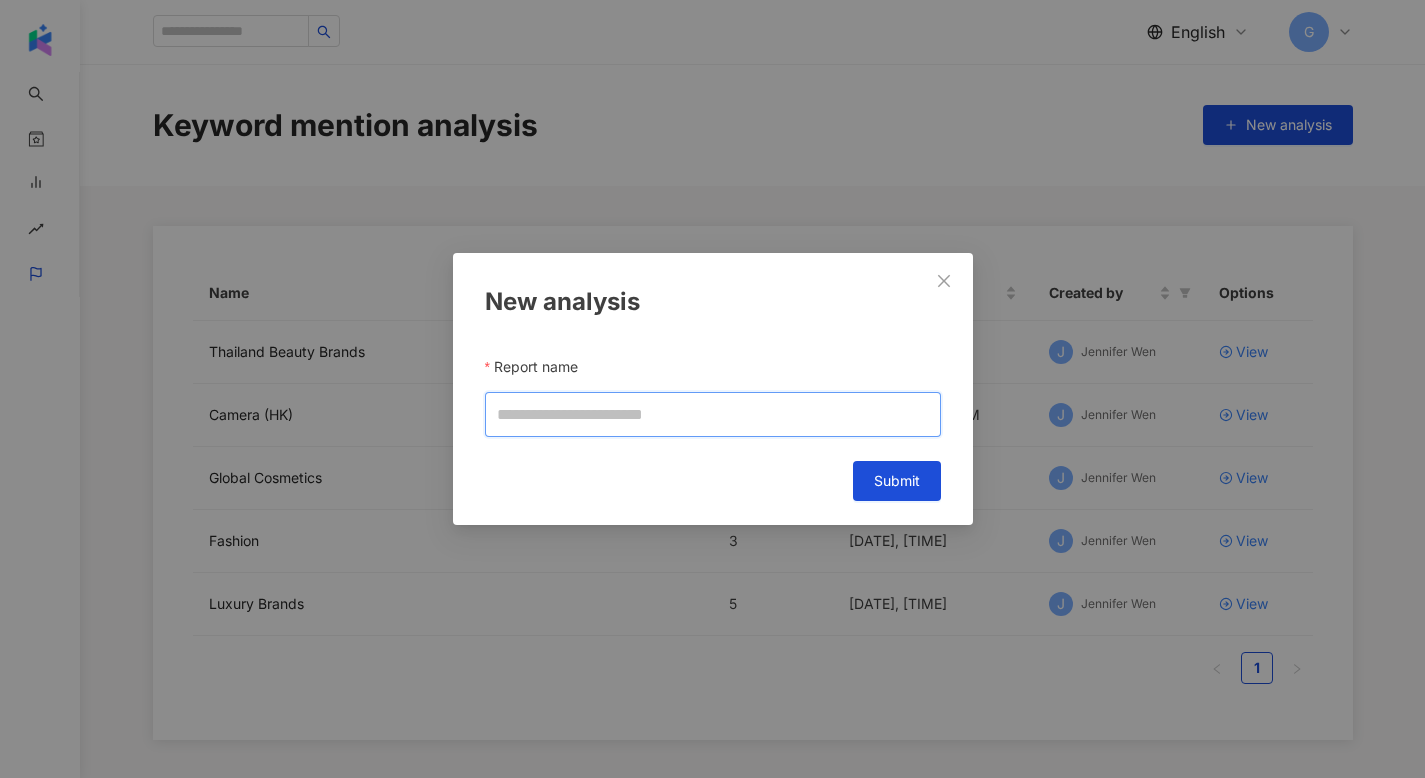 click on "Report name" at bounding box center [713, 414] 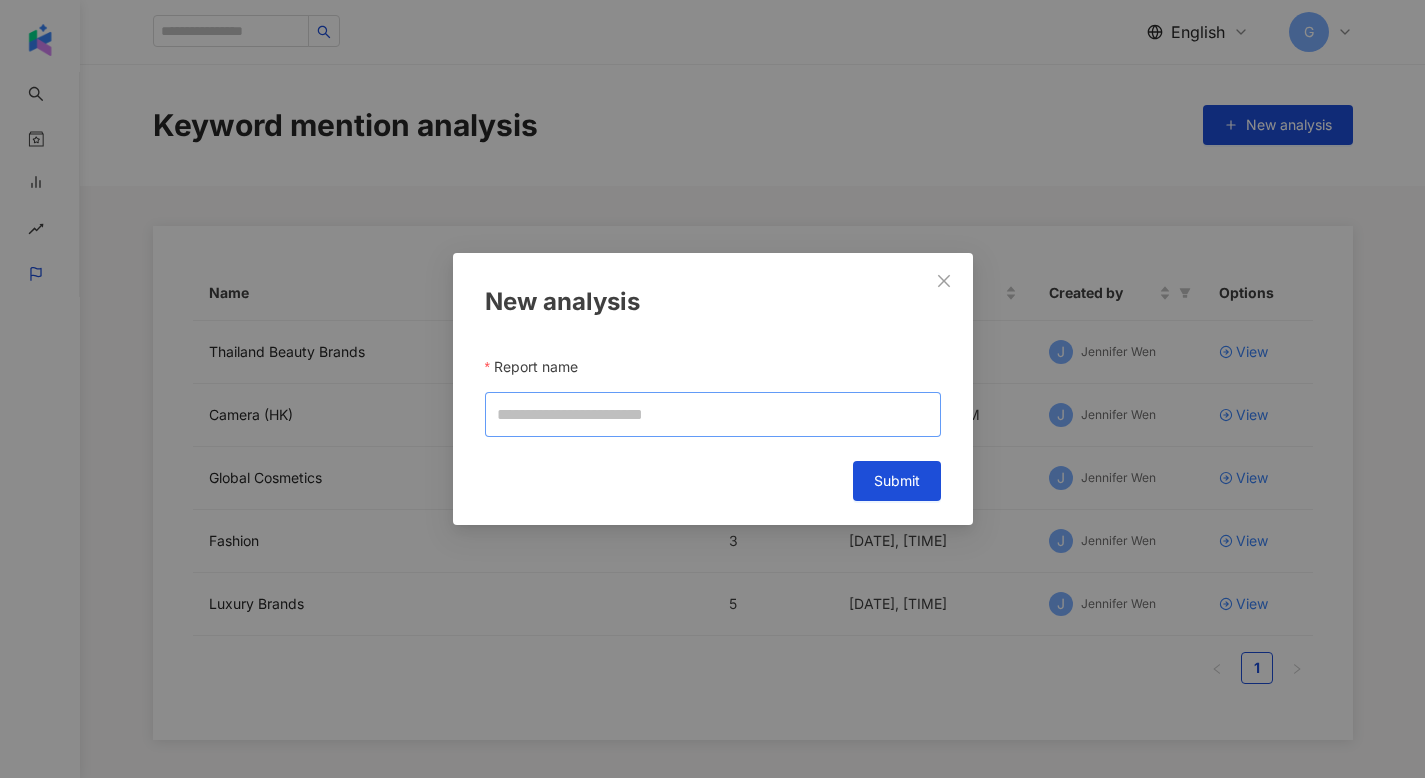 click on "New analysis Report name Cancel Submit" at bounding box center [713, 389] 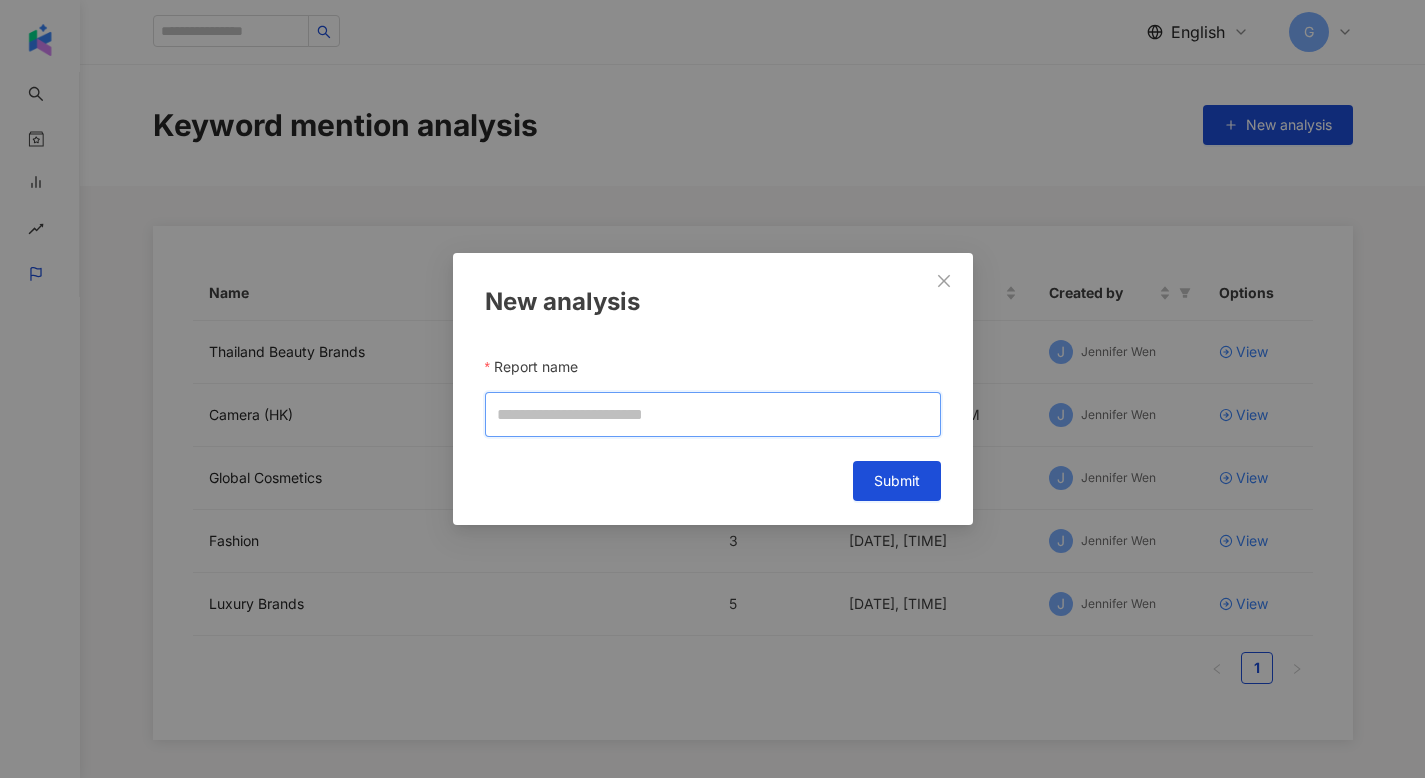 click on "Report name" at bounding box center [713, 414] 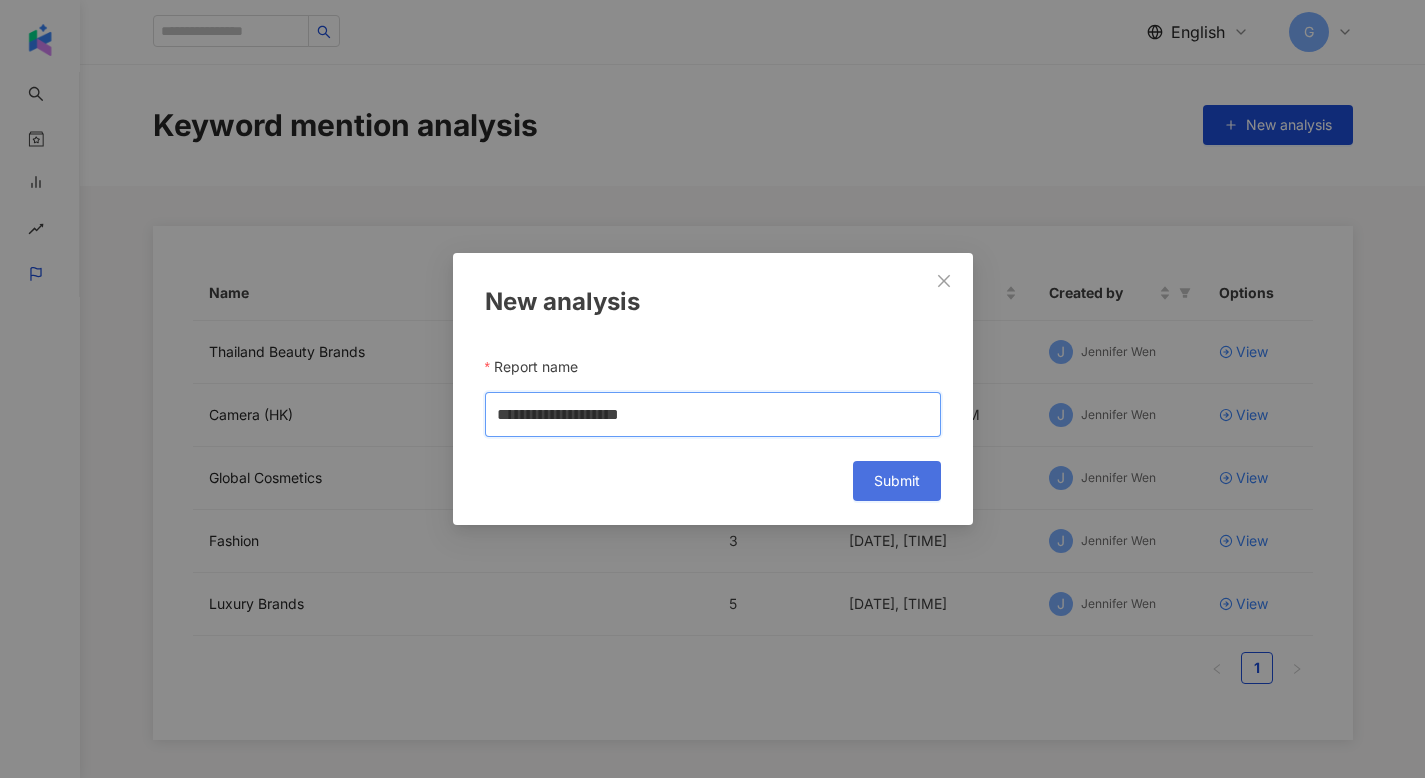 type on "**********" 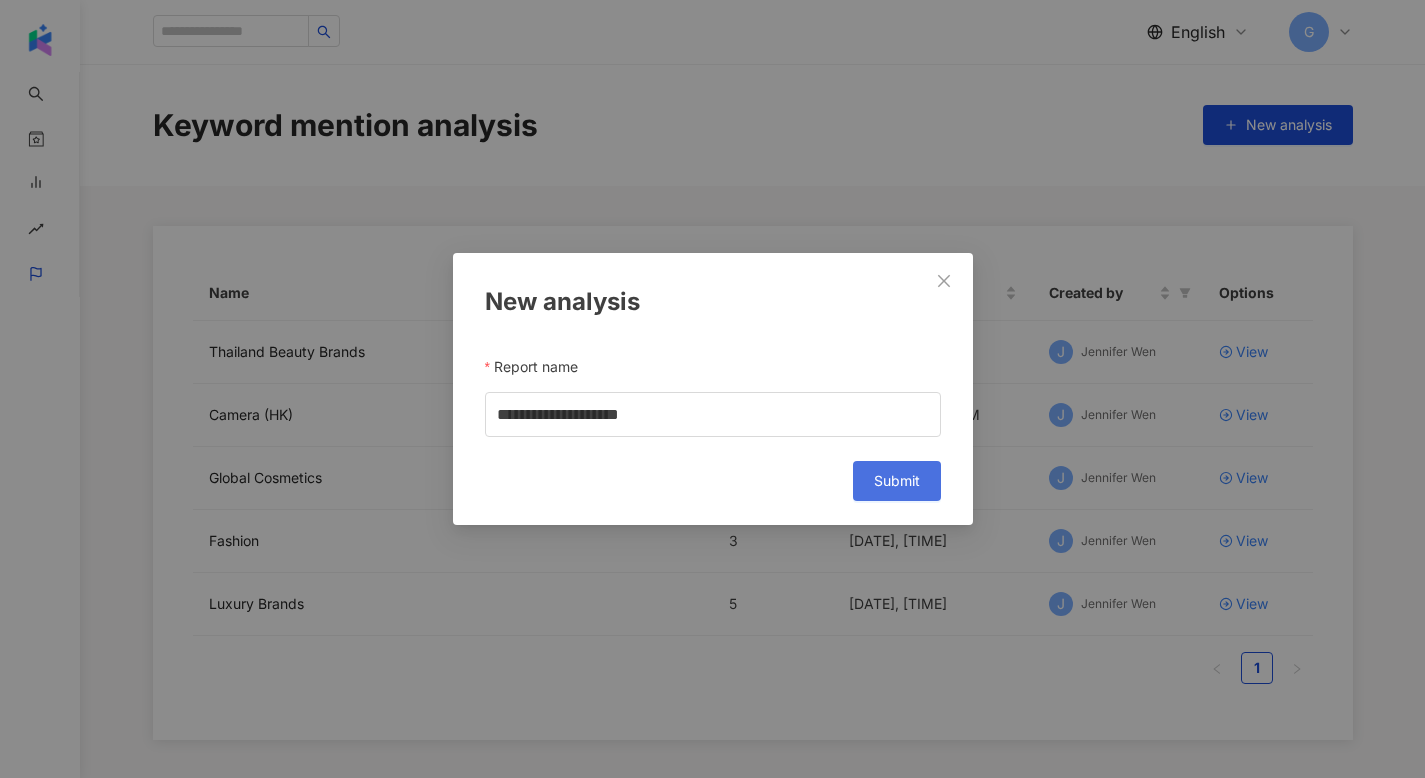 click on "Submit" at bounding box center [897, 481] 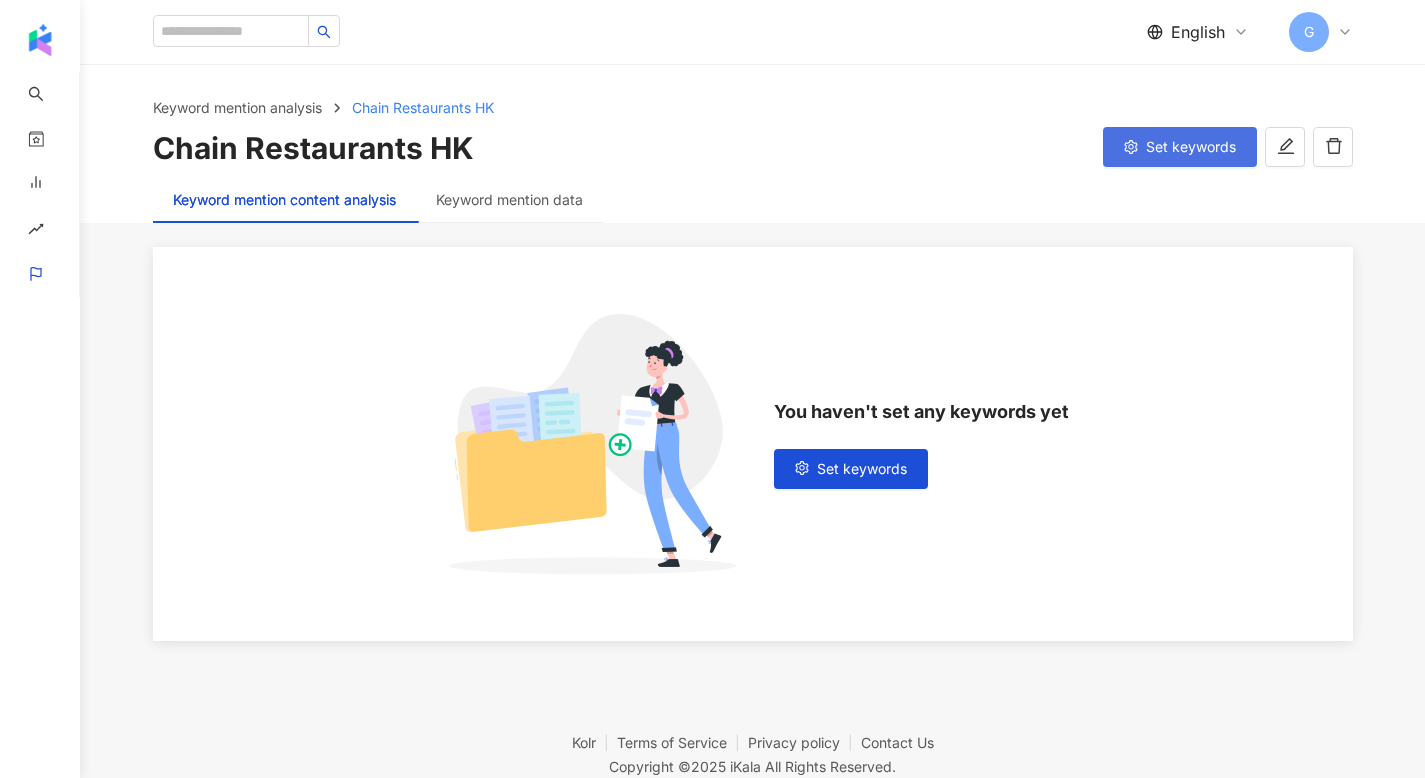 click on "Set keywords" at bounding box center (1180, 147) 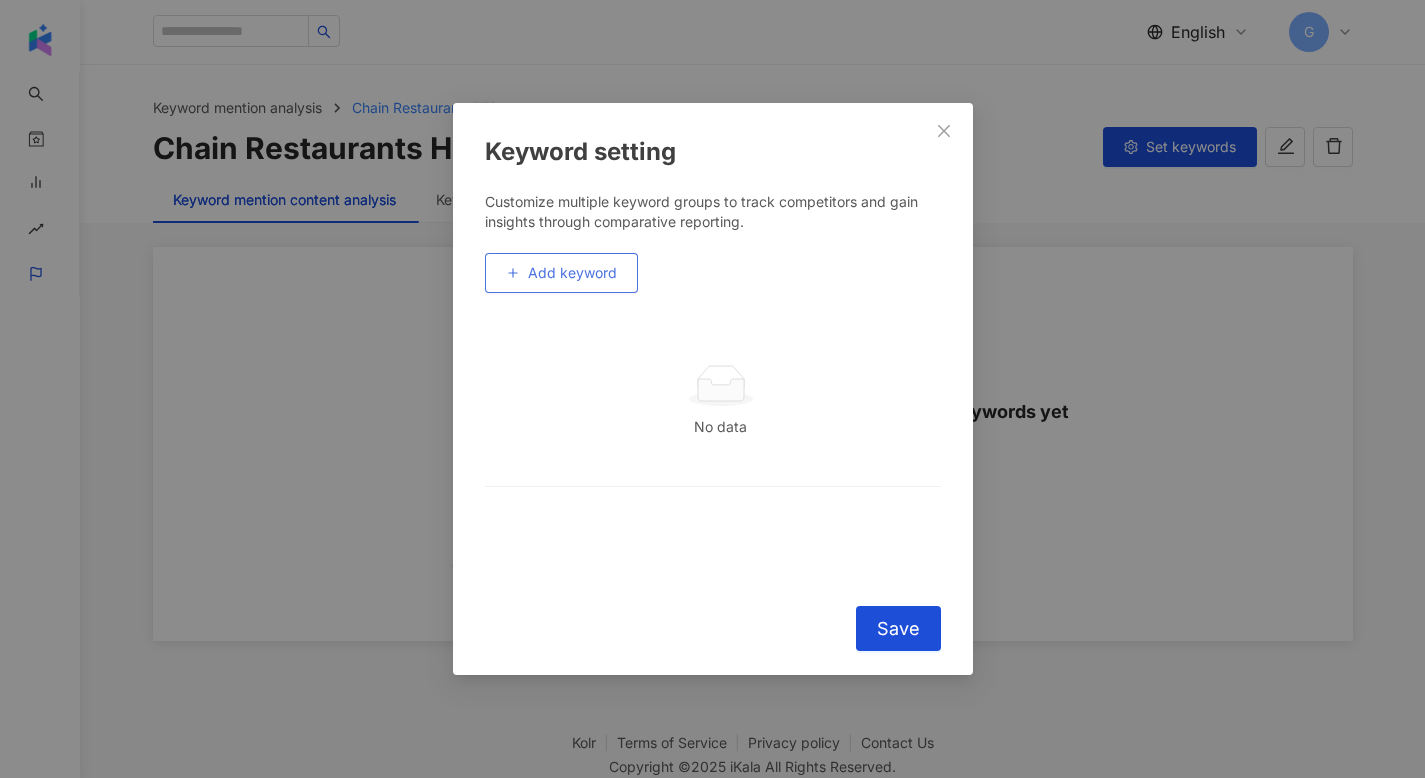 click on "Add keyword" at bounding box center [572, 273] 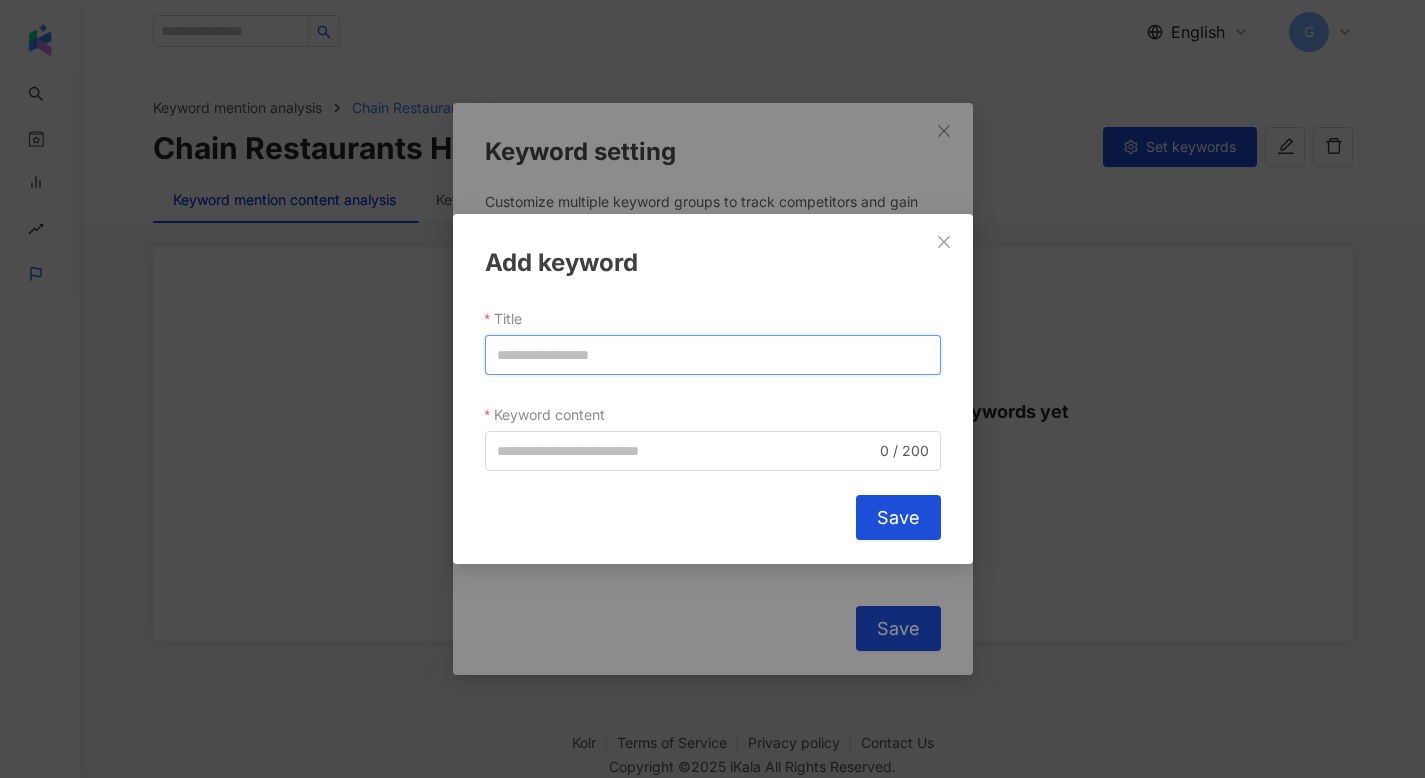 click on "Title" at bounding box center [713, 355] 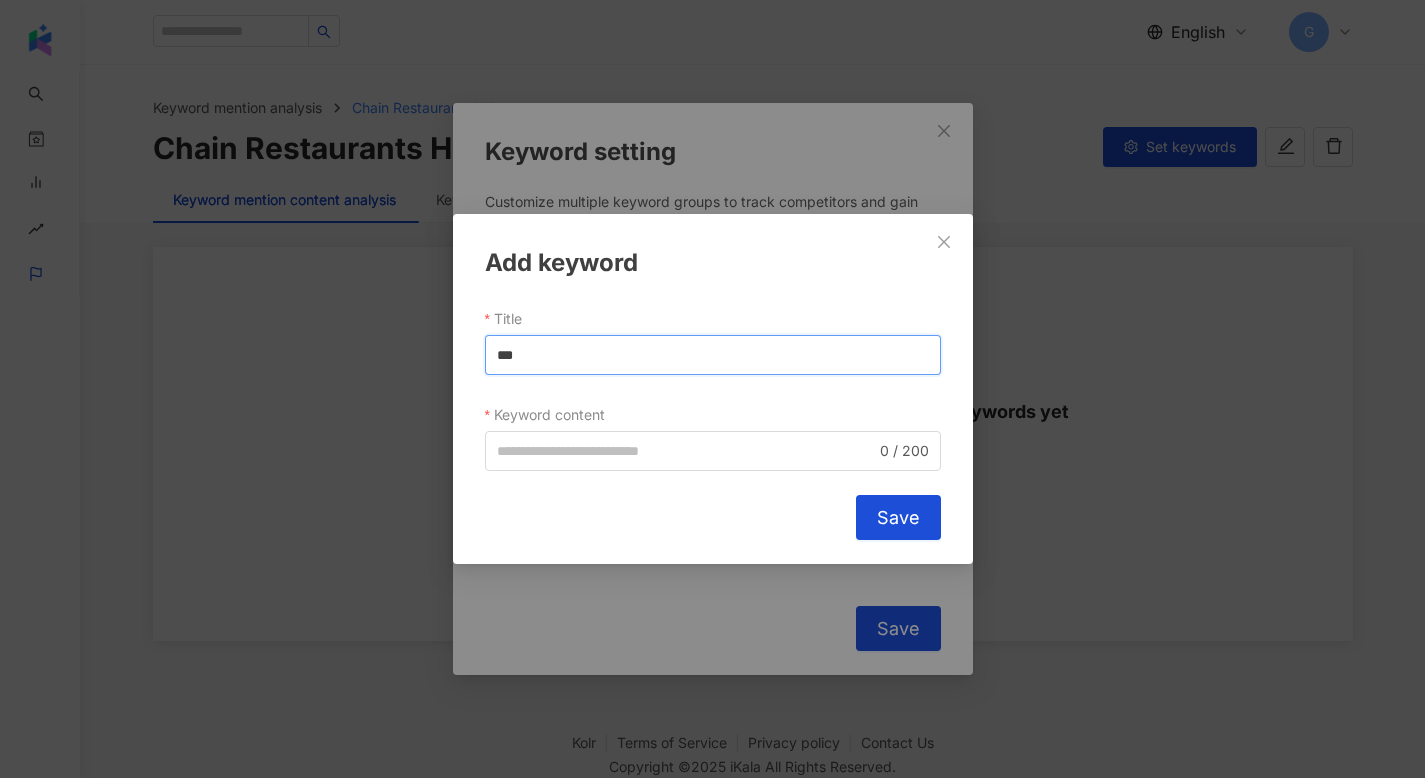 type on "***" 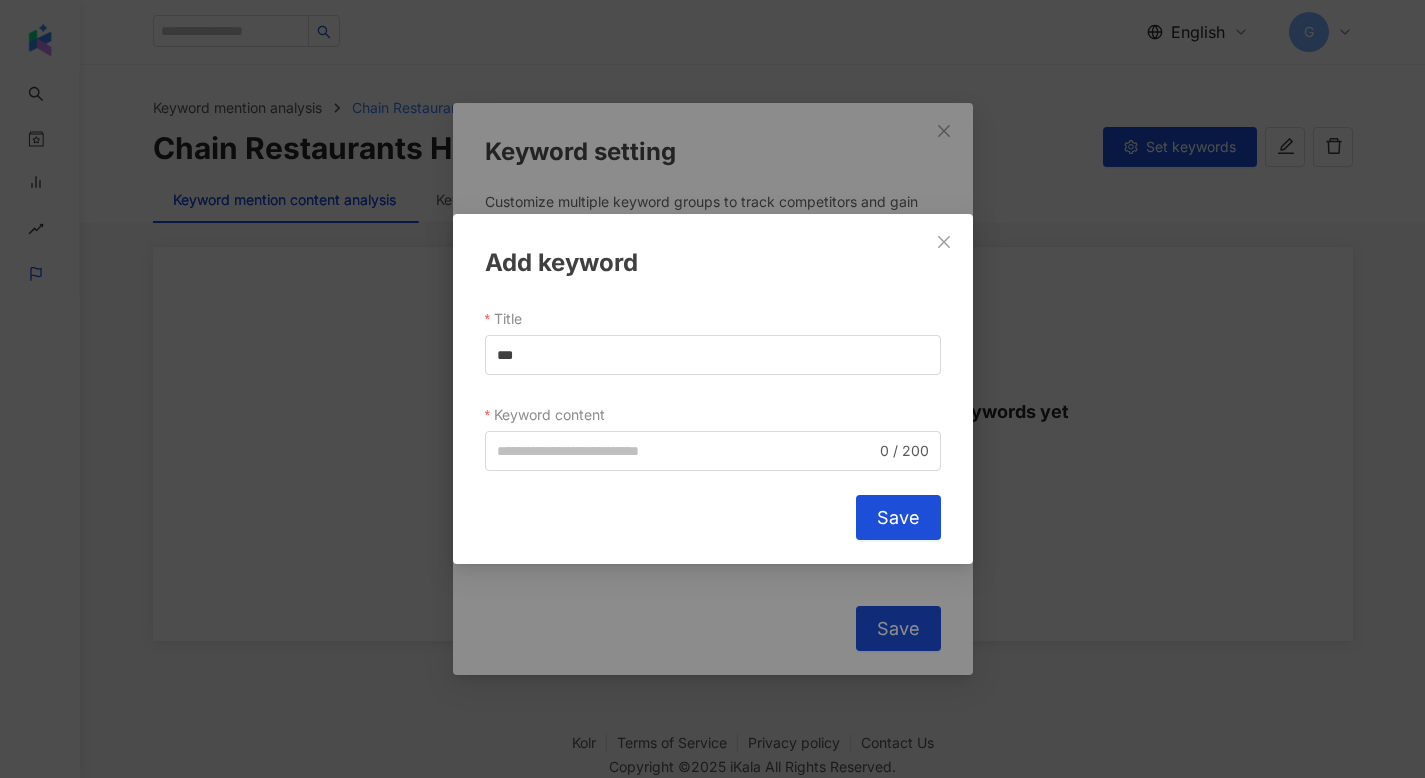 click on "Keyword content" at bounding box center [552, 415] 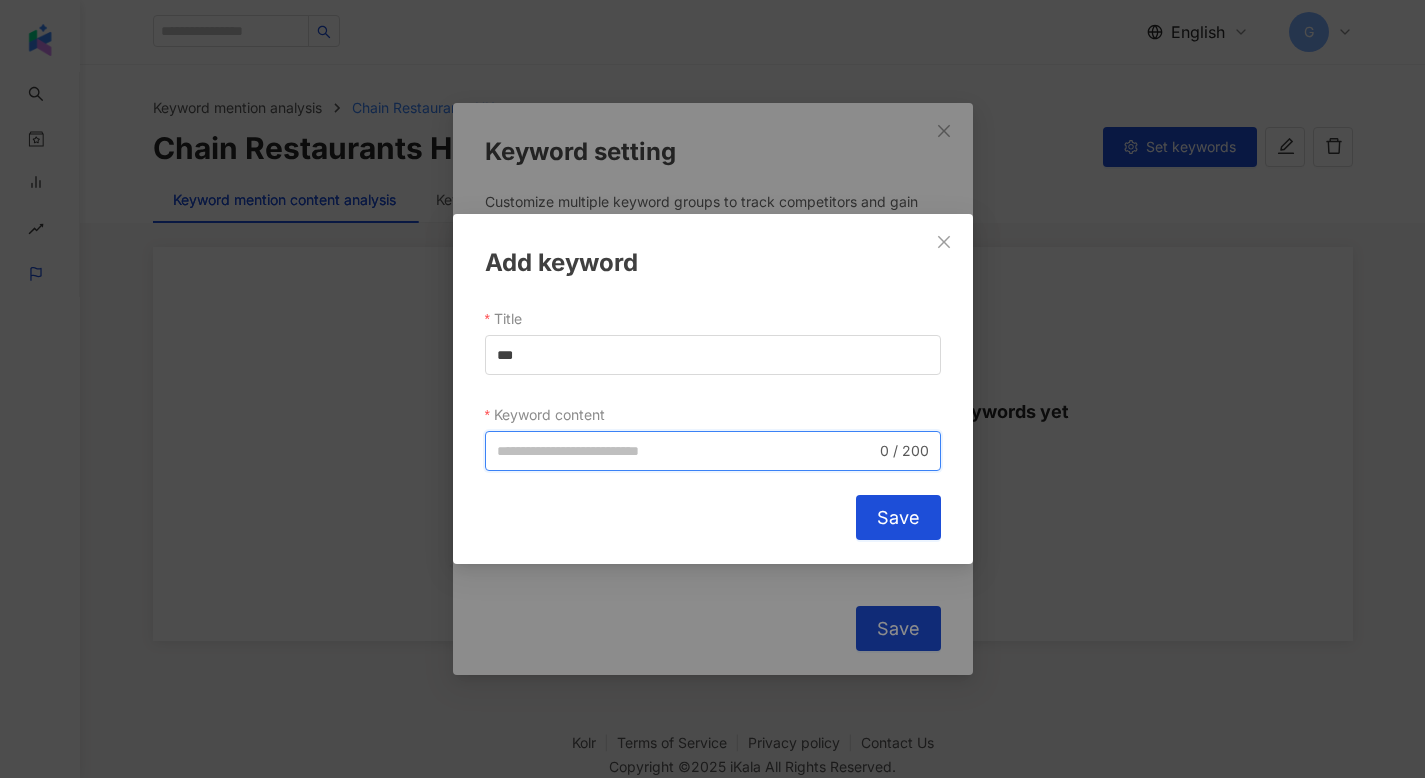 click on "Keyword content" at bounding box center [686, 451] 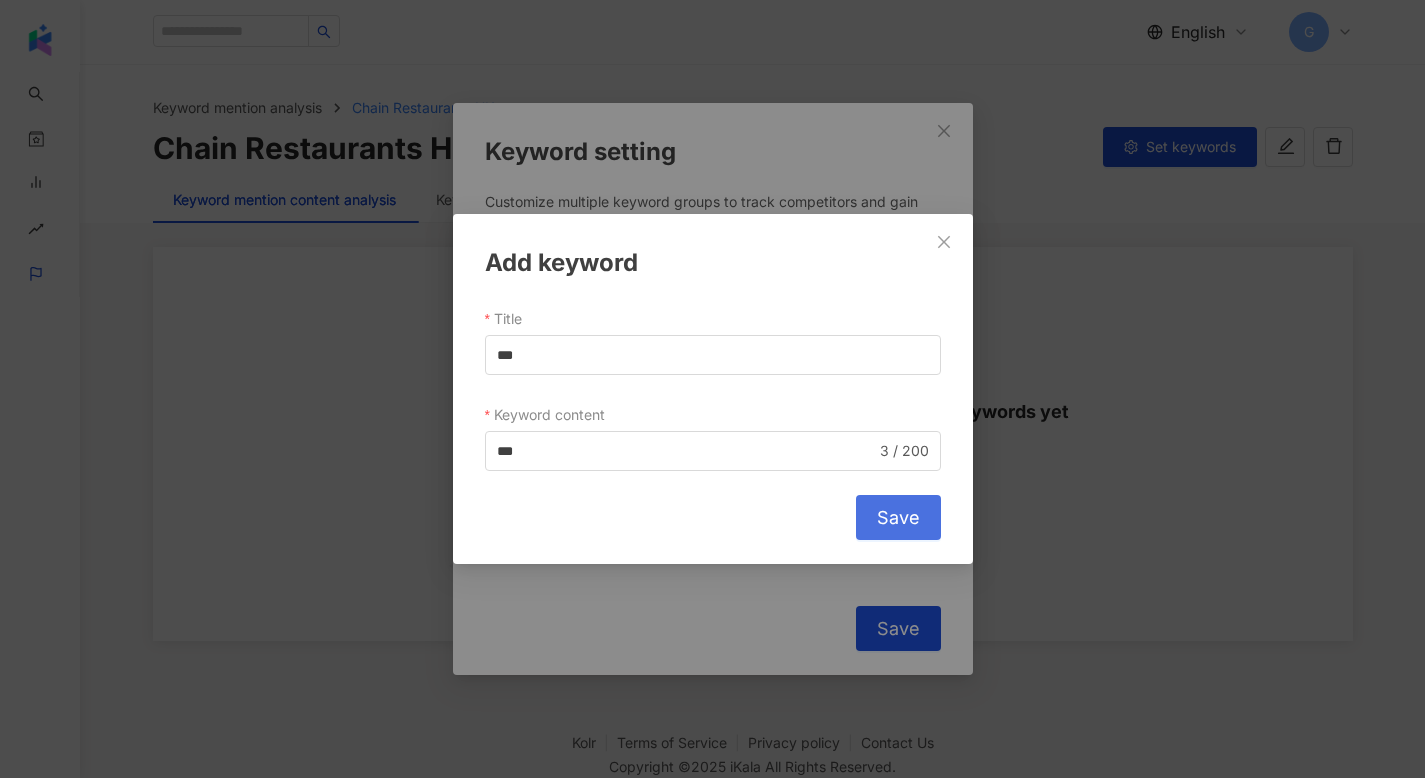 click on "Save" at bounding box center [898, 517] 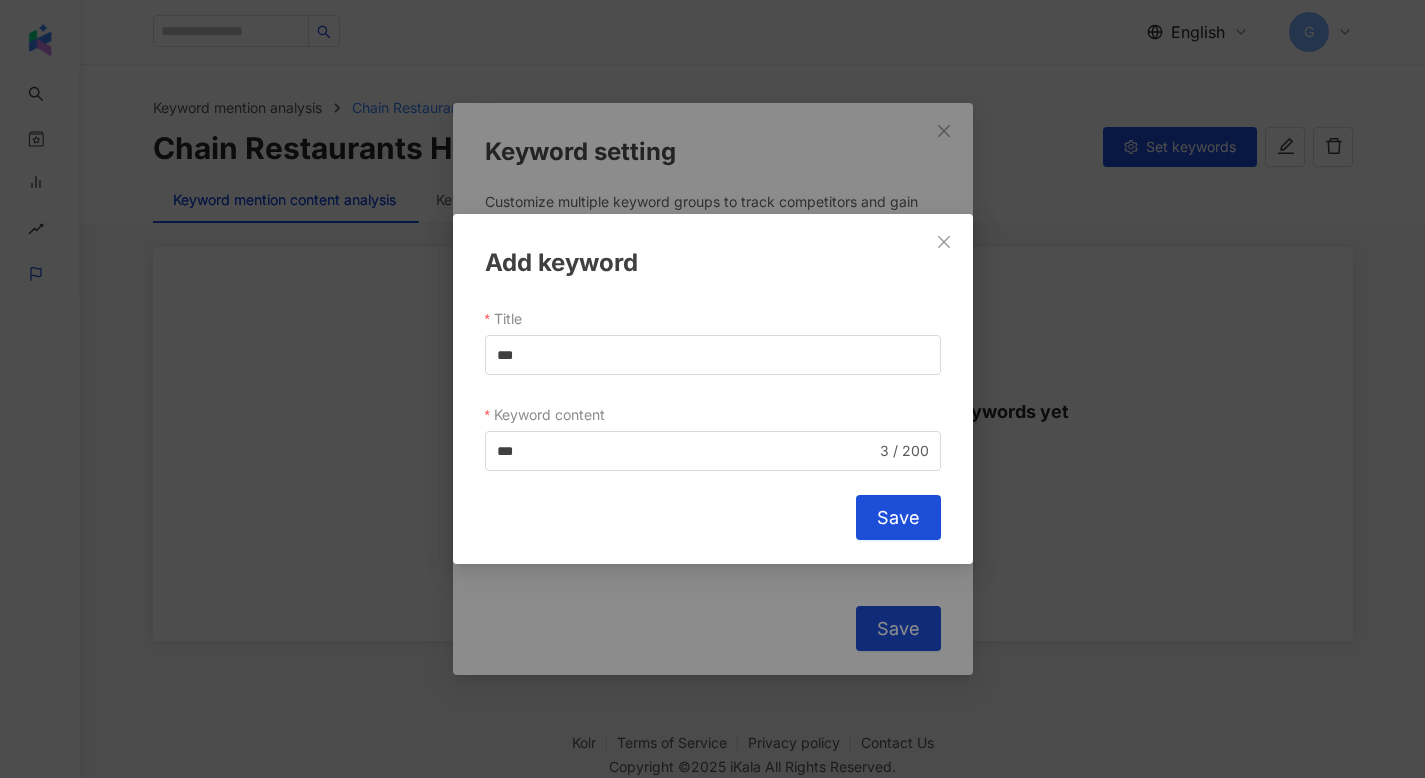 click on "Add keyword Title *** Keyword content KFC *** 3 / 200 Cancel Save" at bounding box center [712, 389] 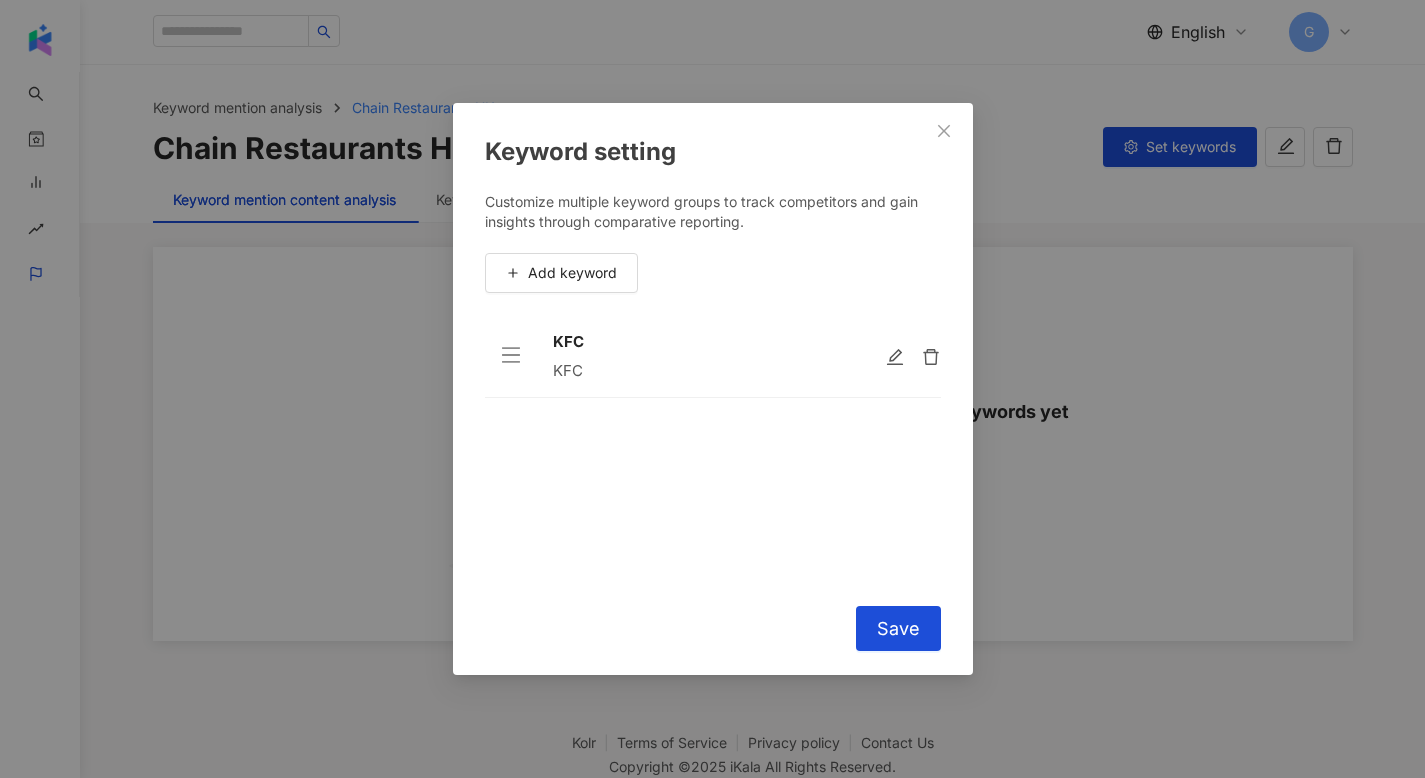 click on "Add keyword" at bounding box center (572, 273) 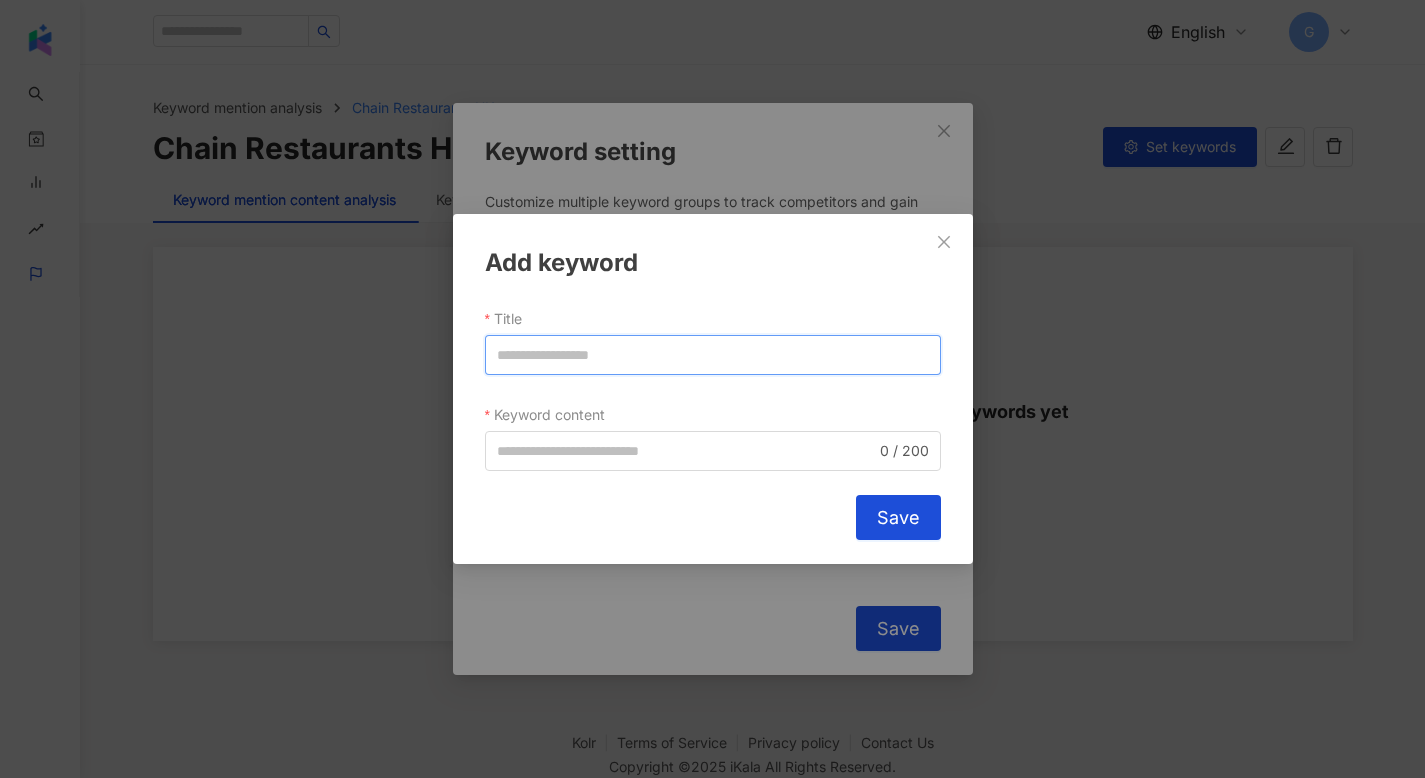 click on "Title" at bounding box center (713, 355) 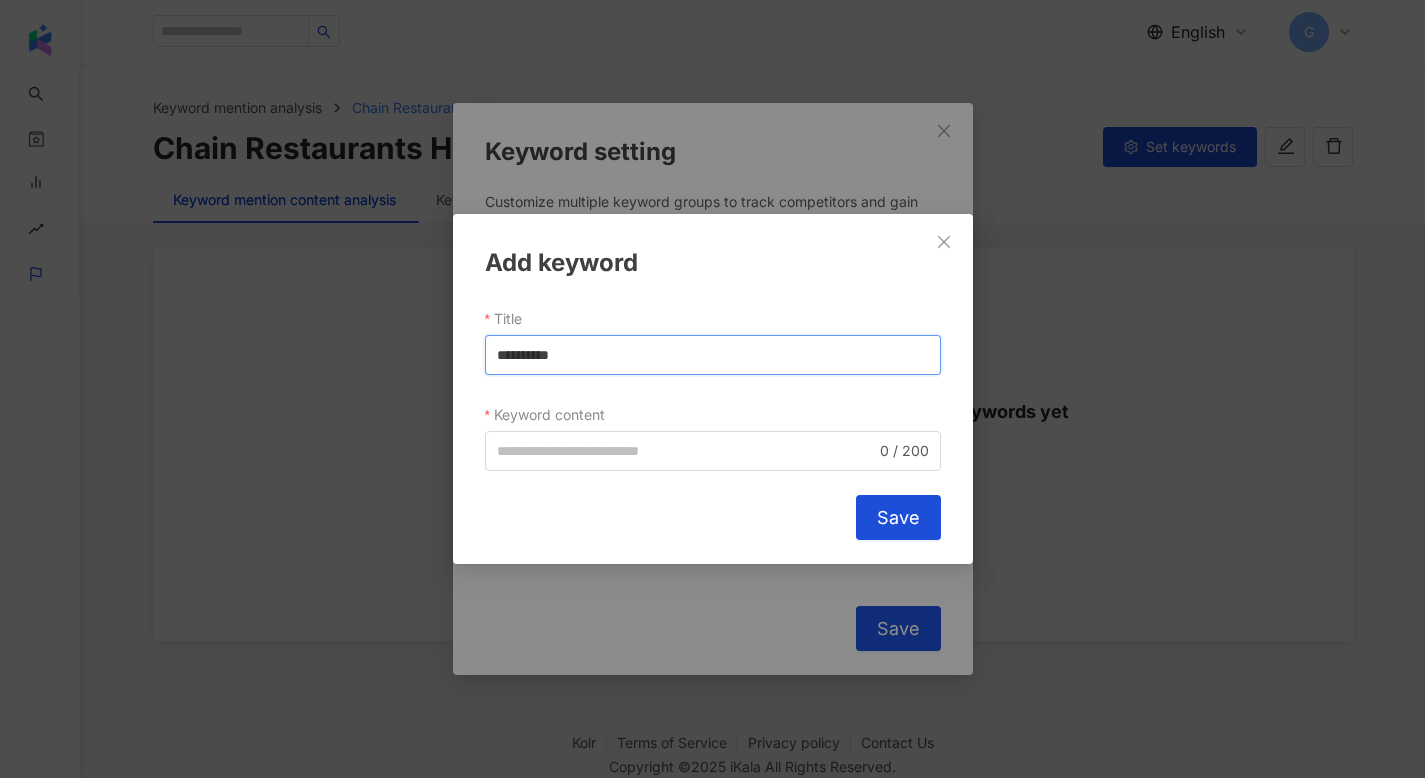 type on "**********" 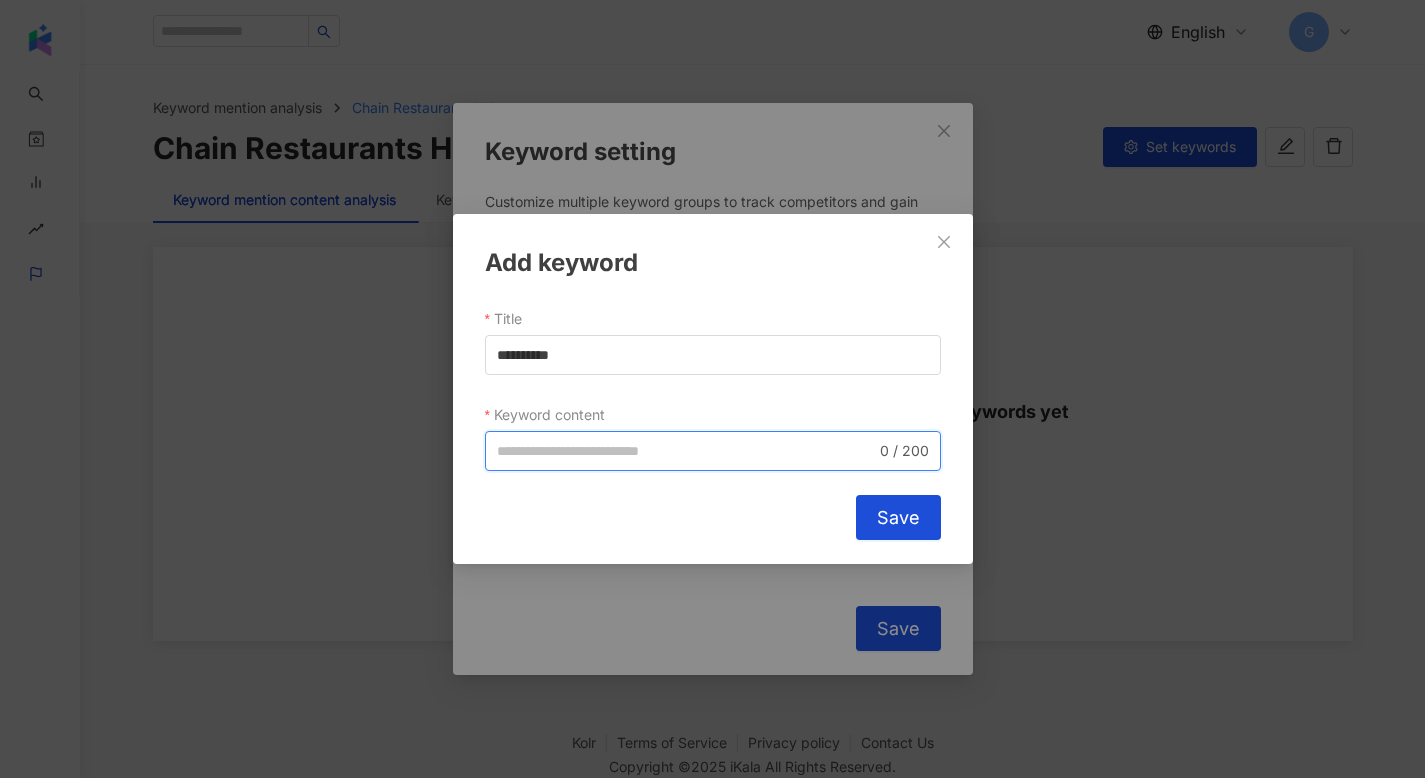 click on "Keyword content" at bounding box center (686, 451) 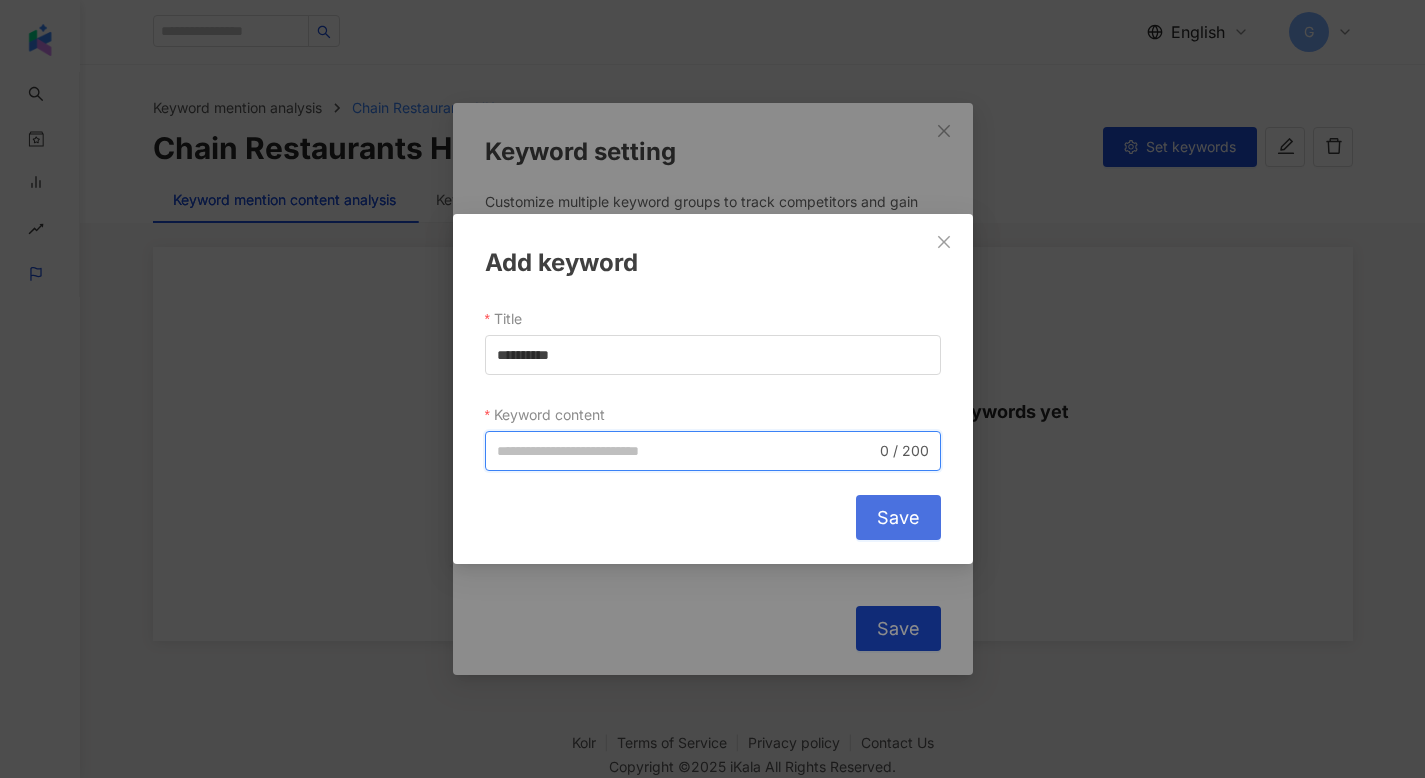 paste on "*******" 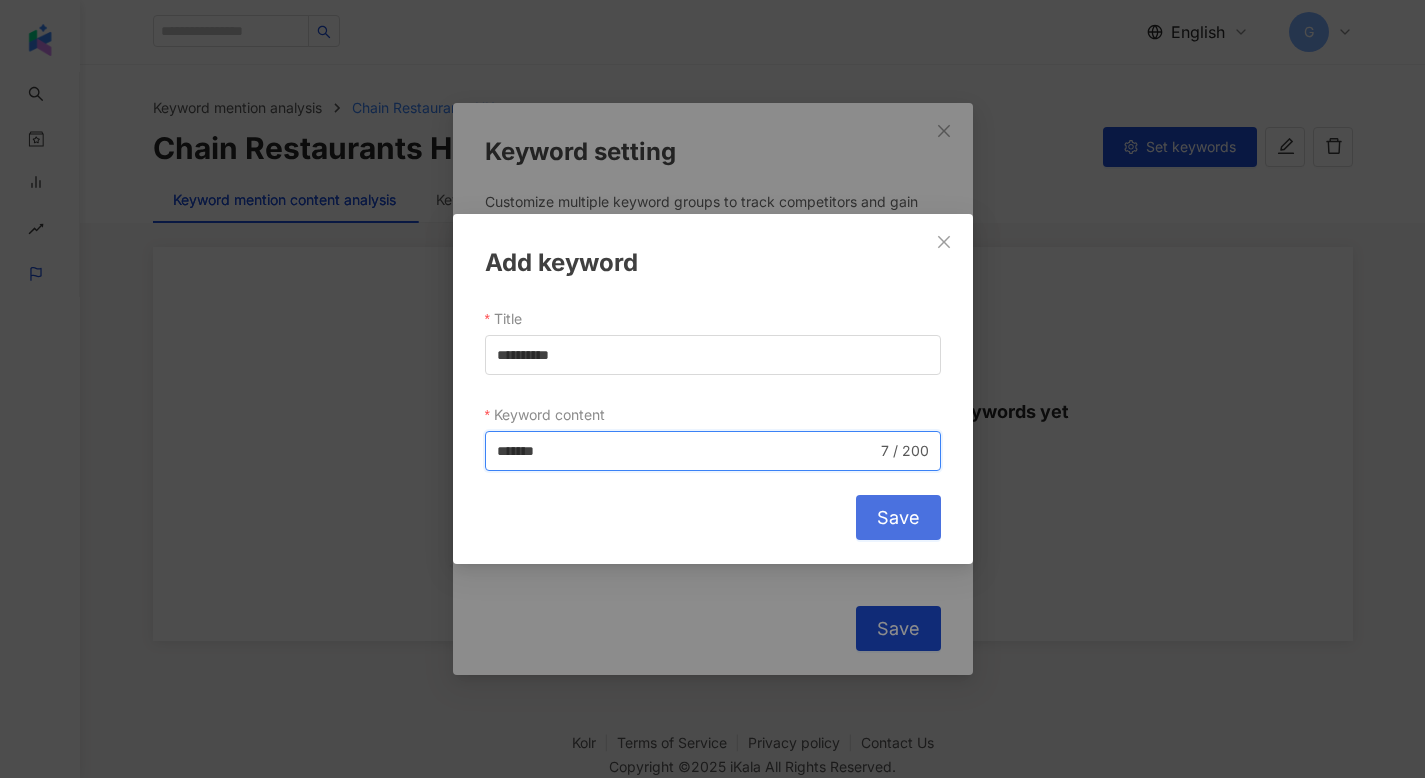 type on "*******" 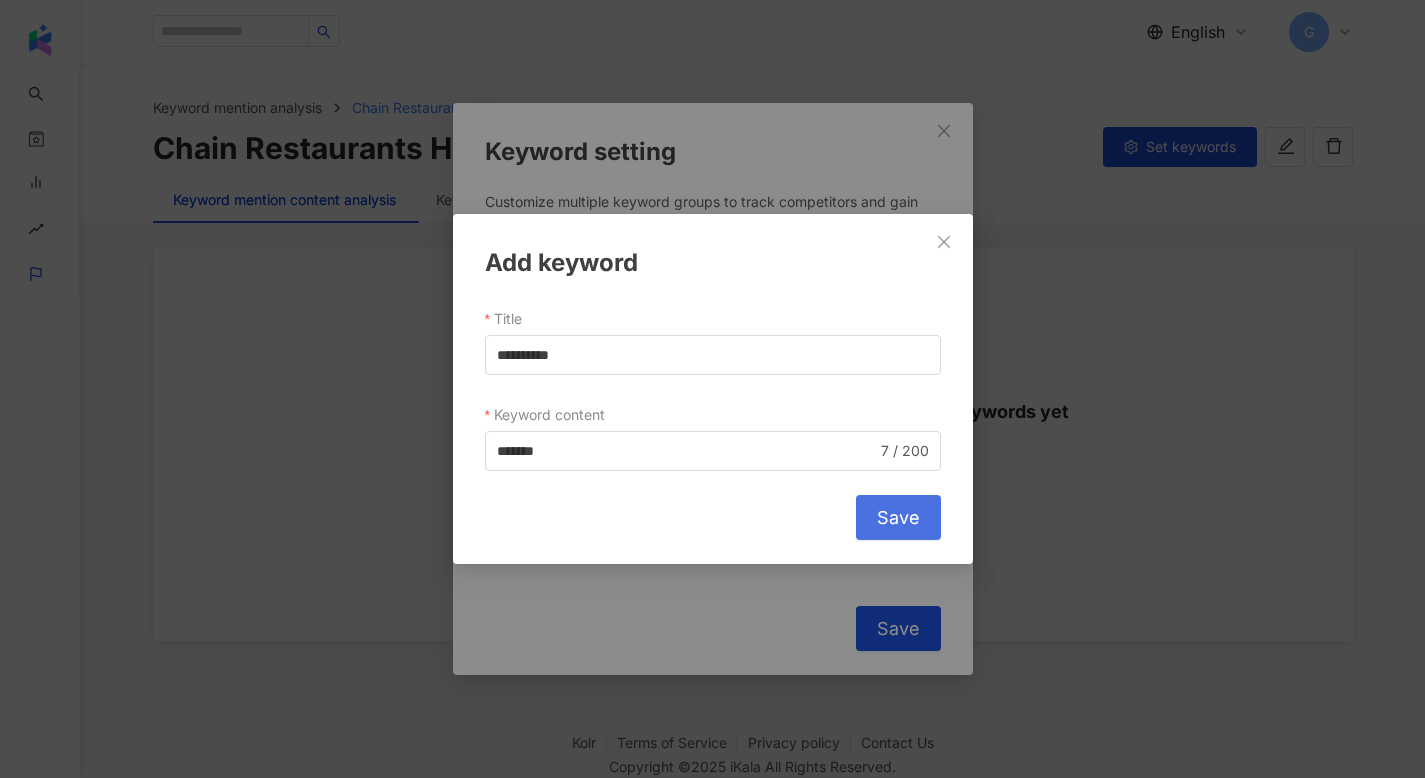 click on "Save" at bounding box center (898, 517) 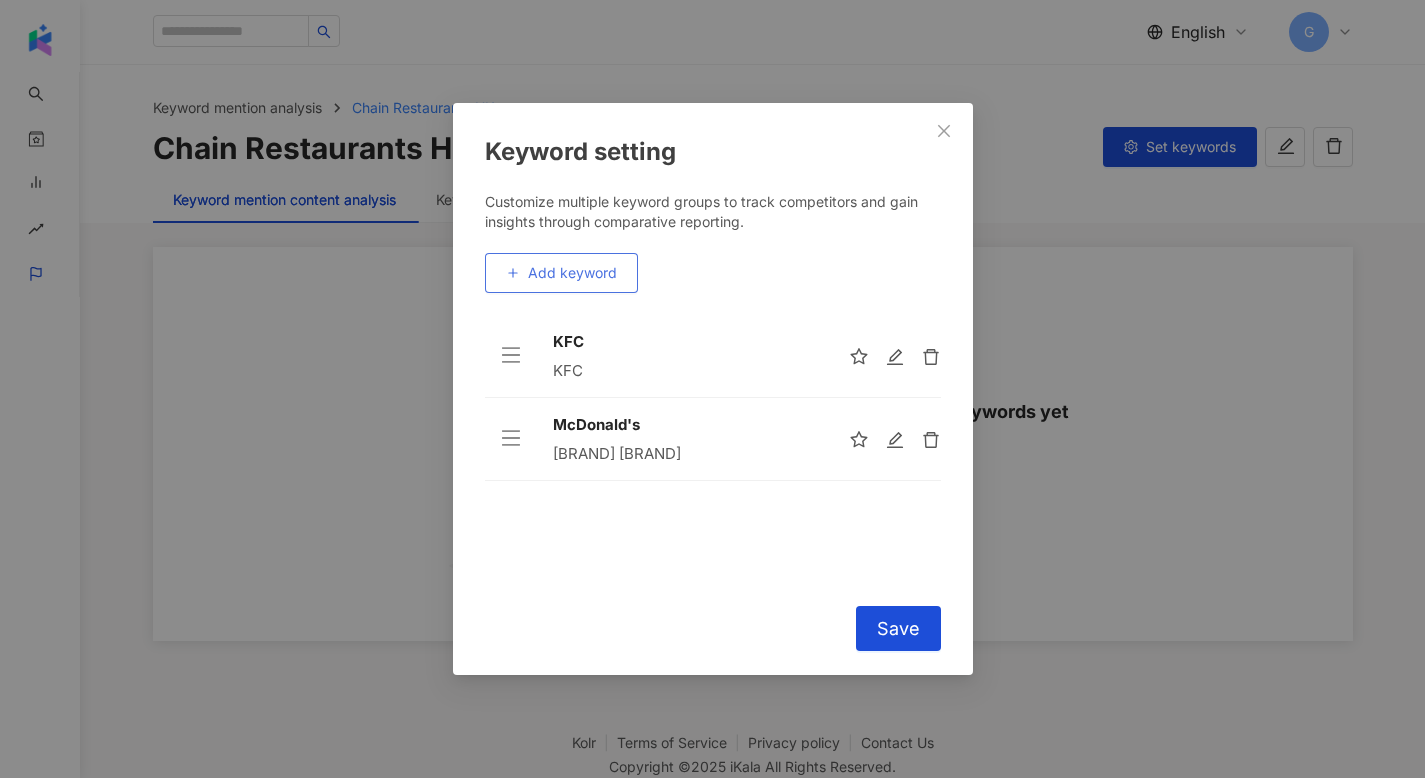 click on "Add keyword" at bounding box center (561, 273) 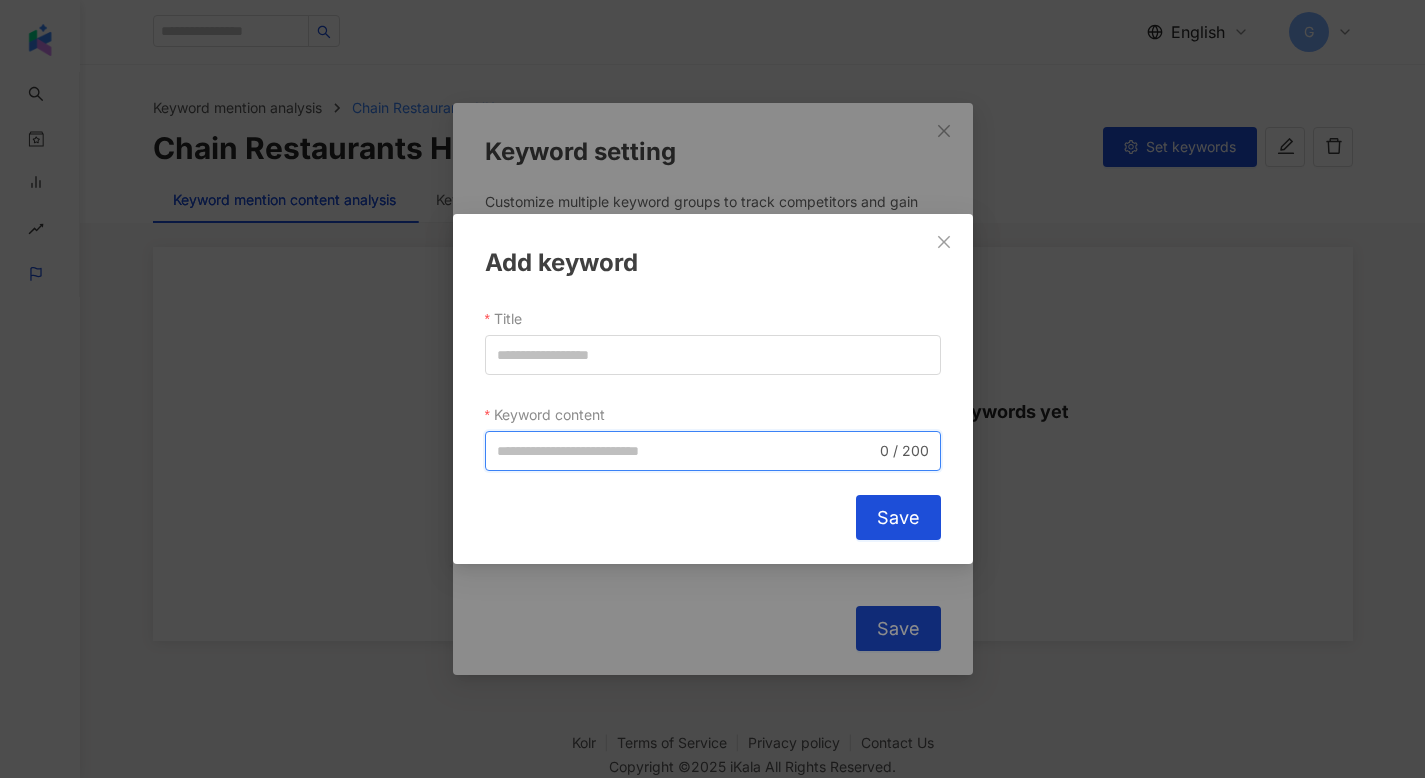 click on "Keyword content" at bounding box center (686, 451) 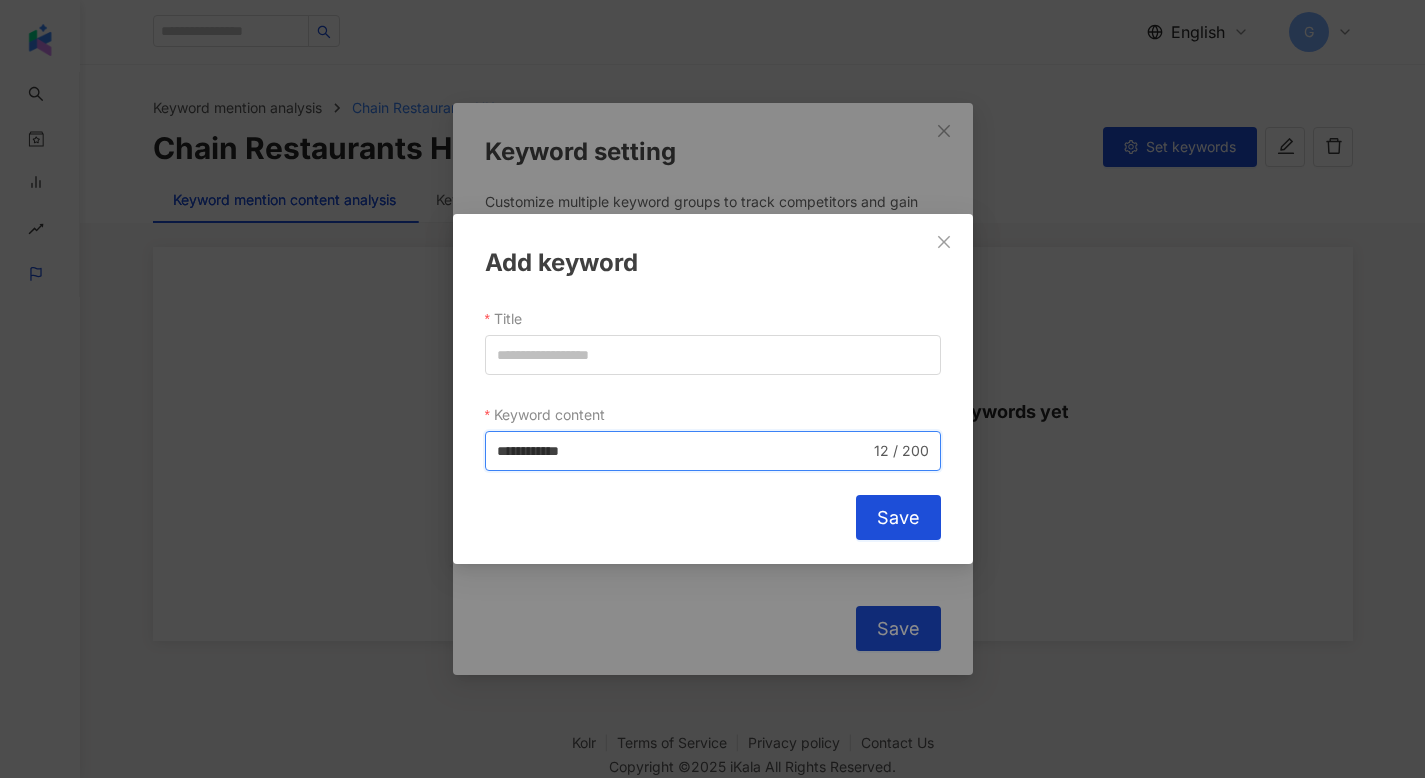 click on "**********" at bounding box center (683, 451) 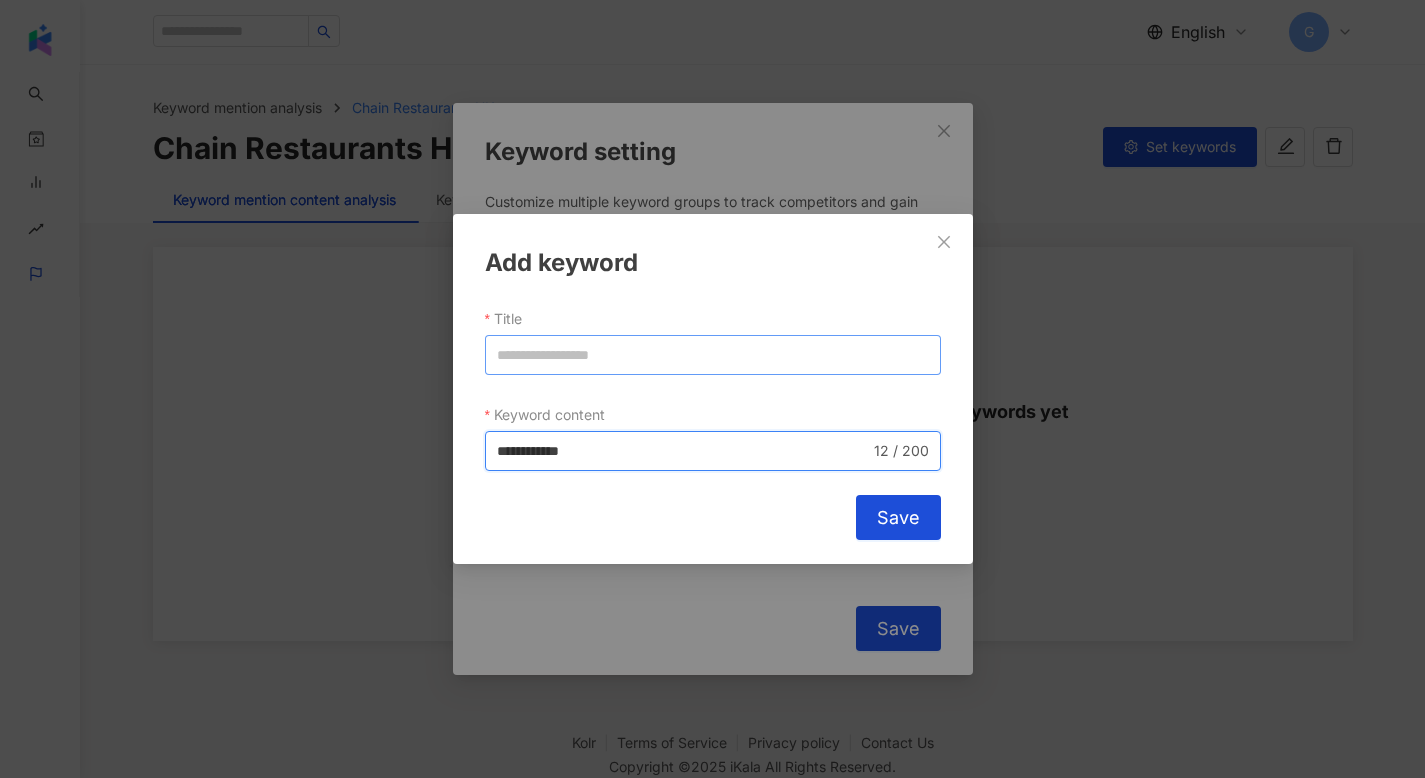 type on "**********" 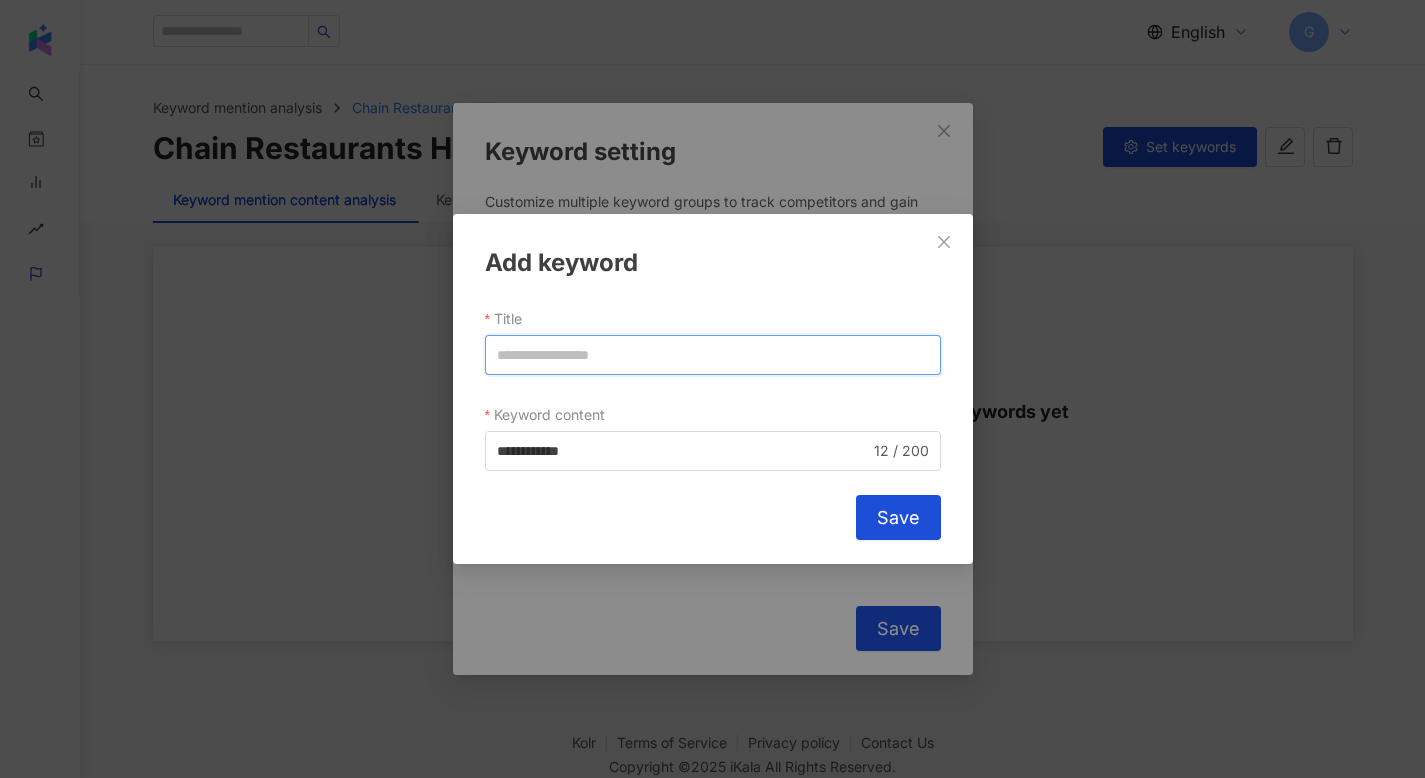 click on "Title" at bounding box center [713, 355] 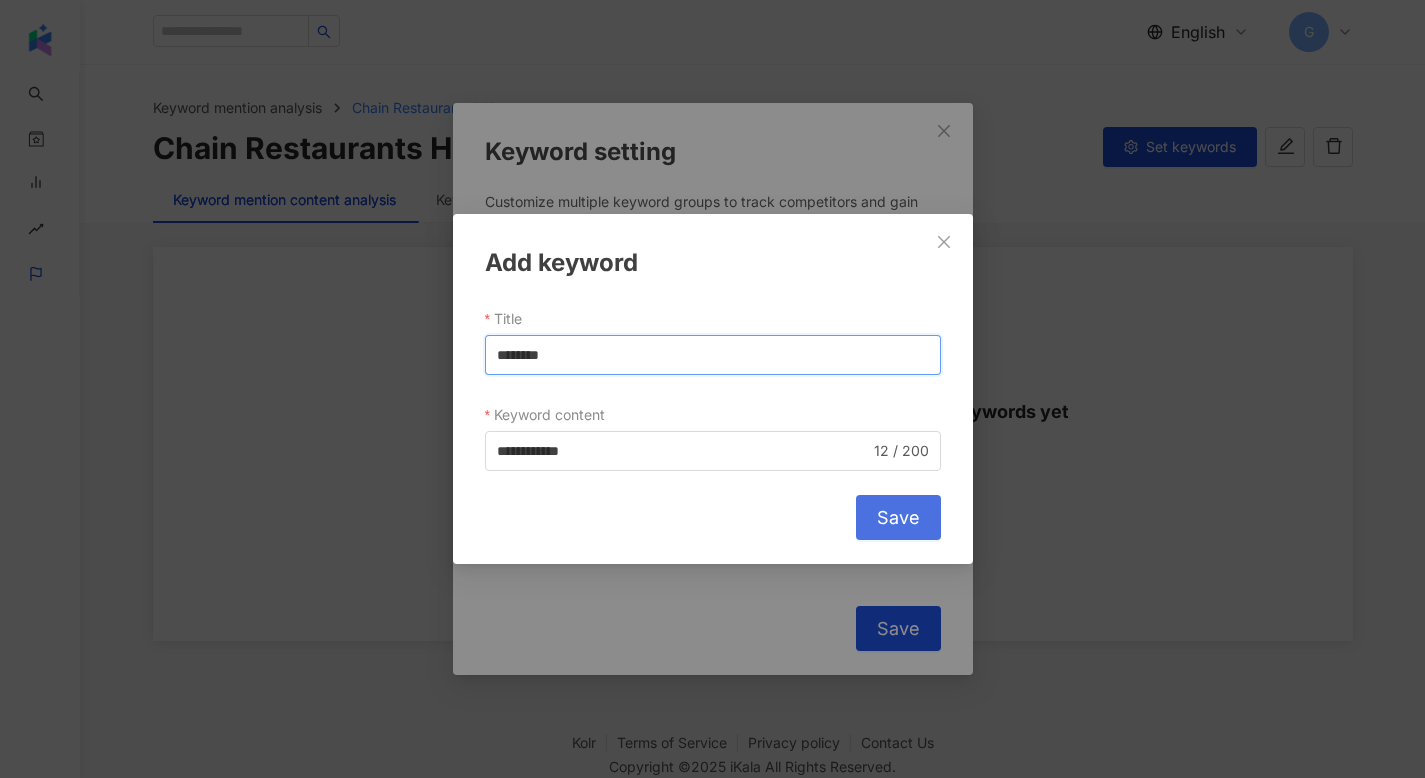 type on "********" 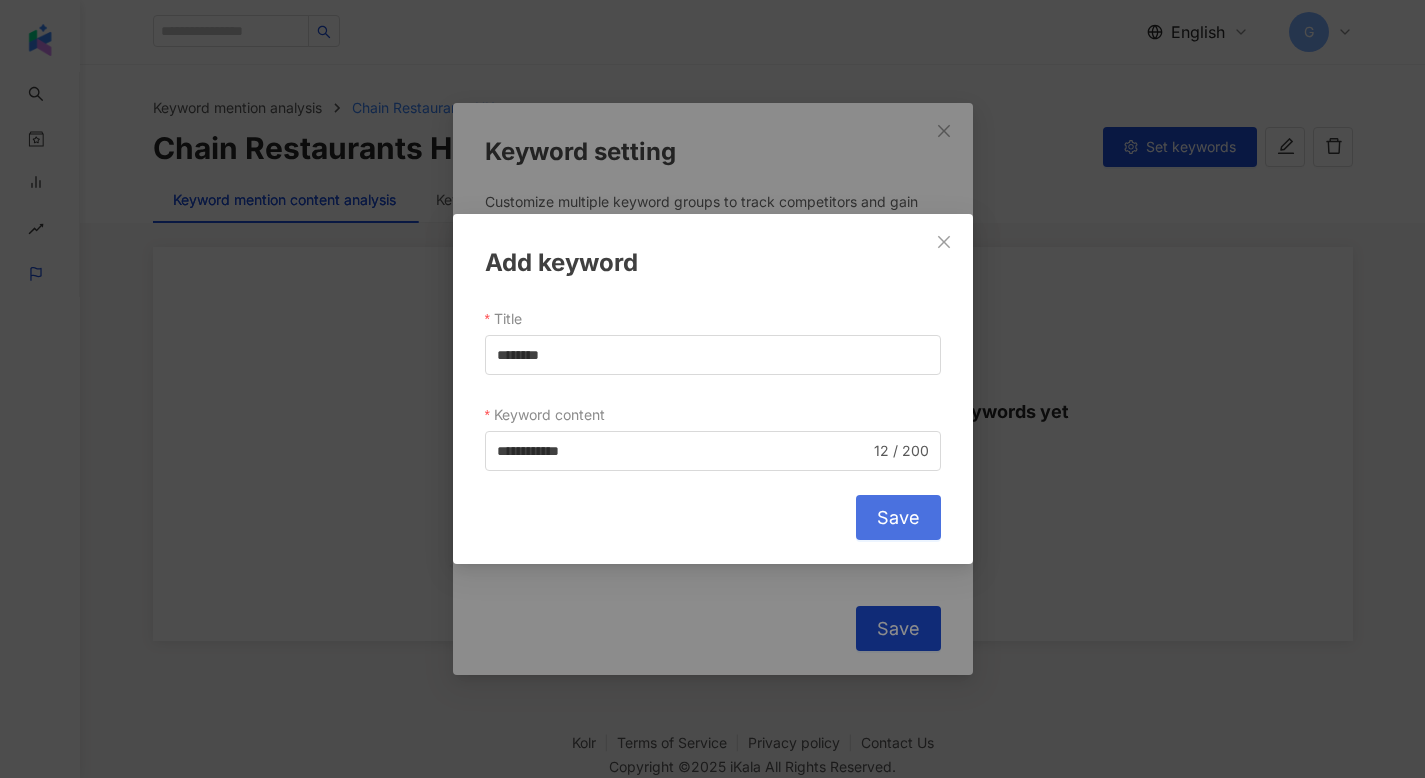 click on "Save" at bounding box center (898, 518) 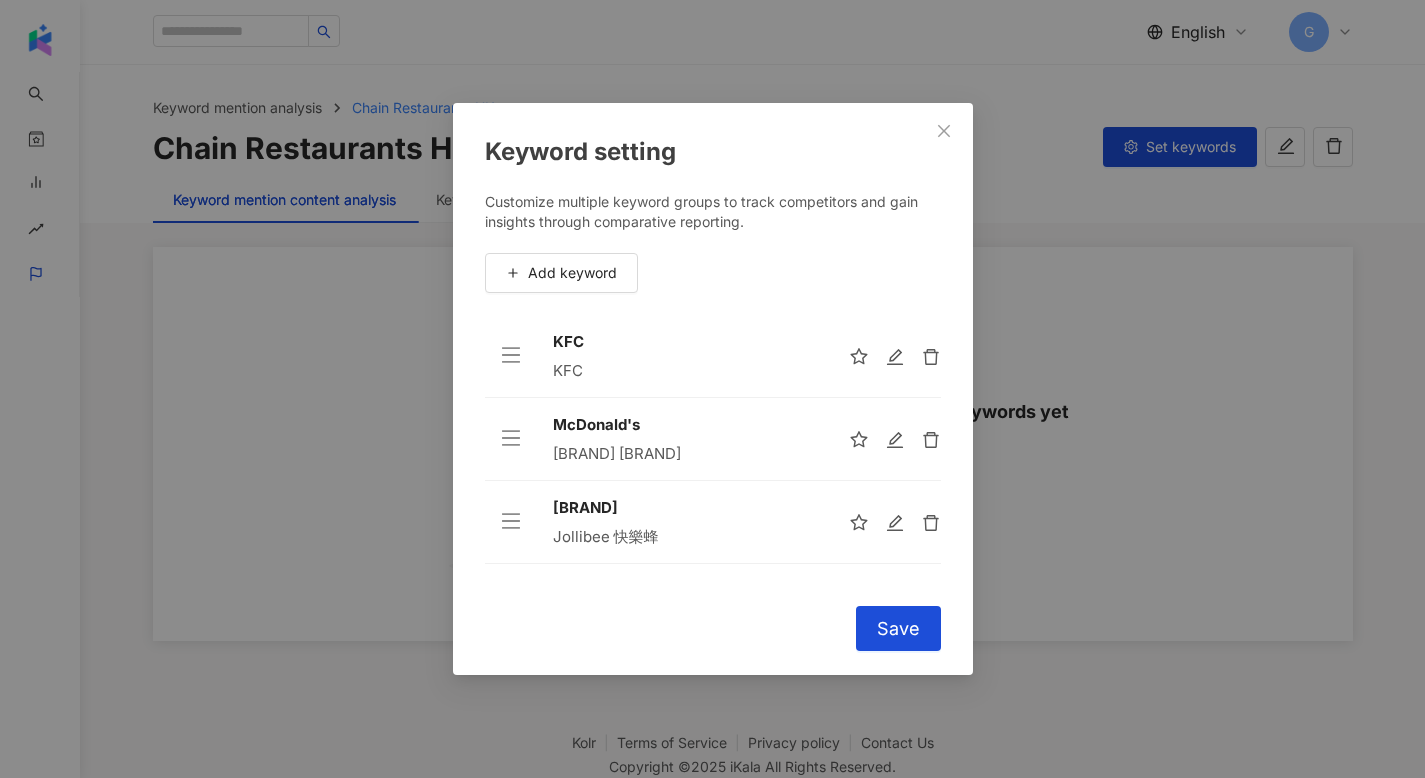 click on "Add keyword" at bounding box center [572, 273] 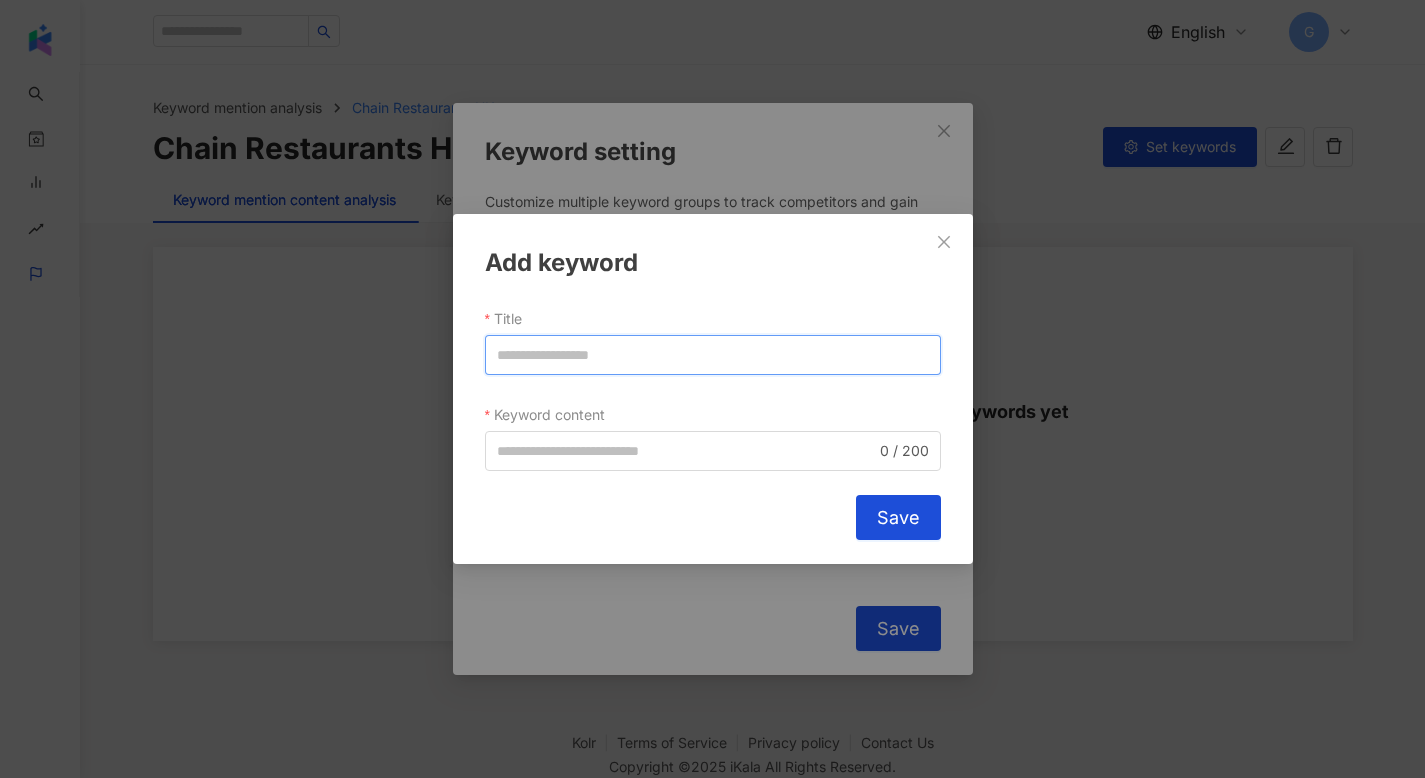 click on "Title" at bounding box center (713, 355) 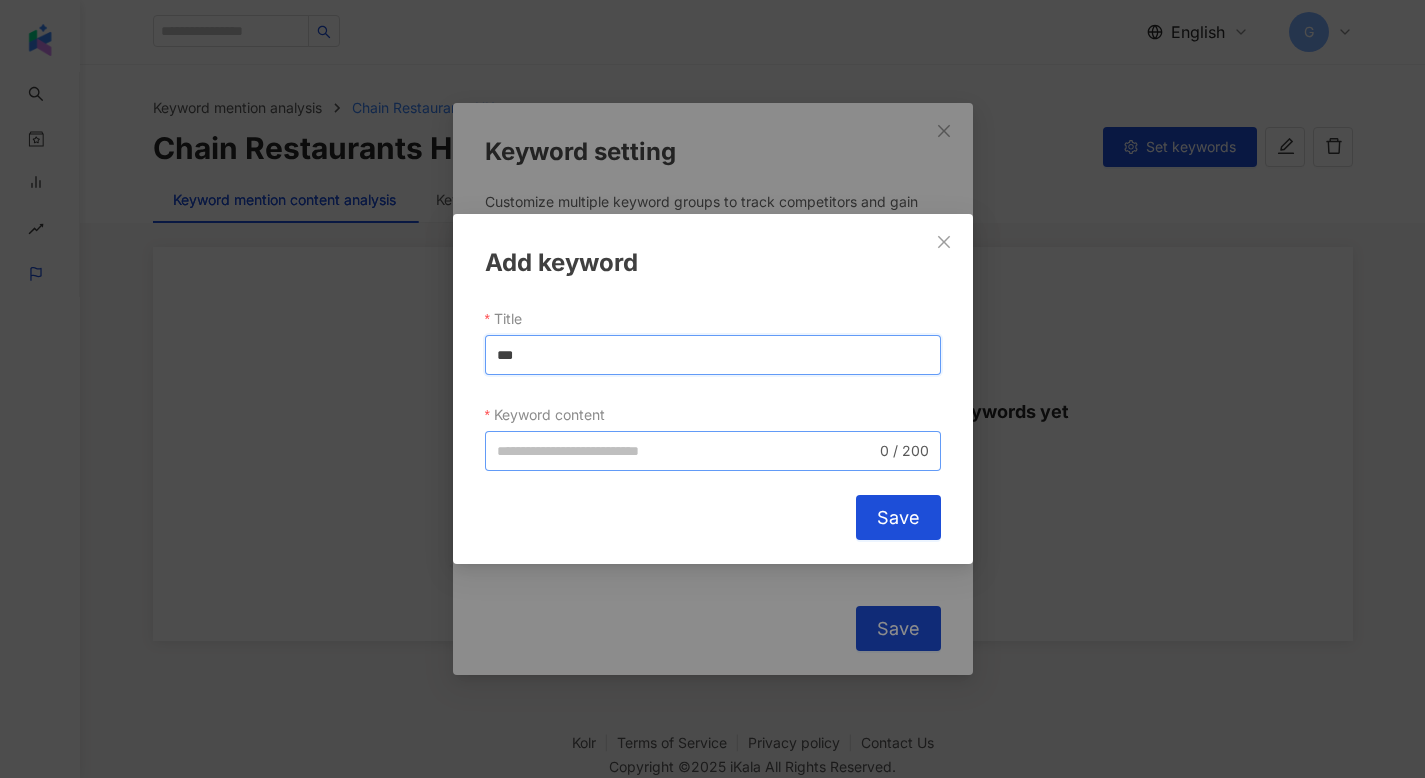 click on "0 / 200" at bounding box center (713, 451) 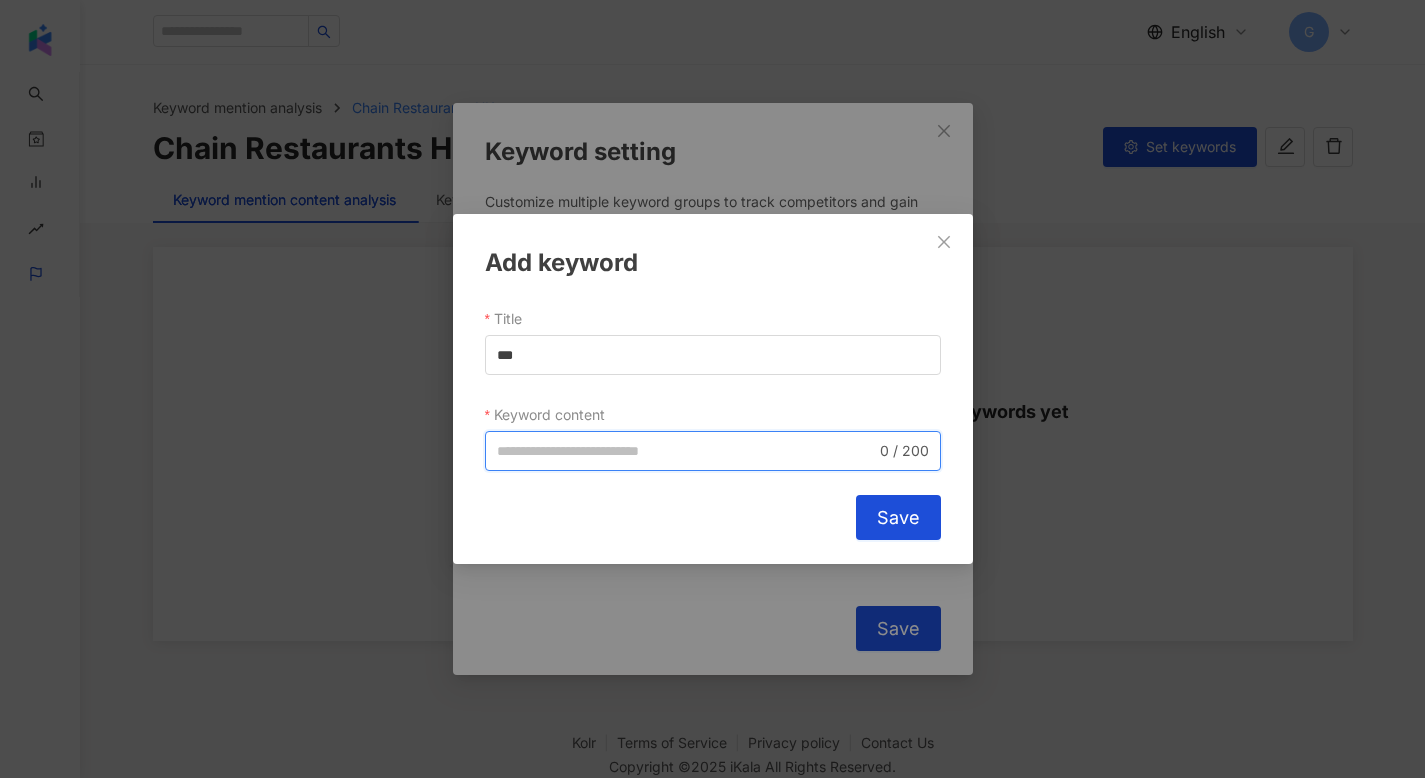 paste on "***" 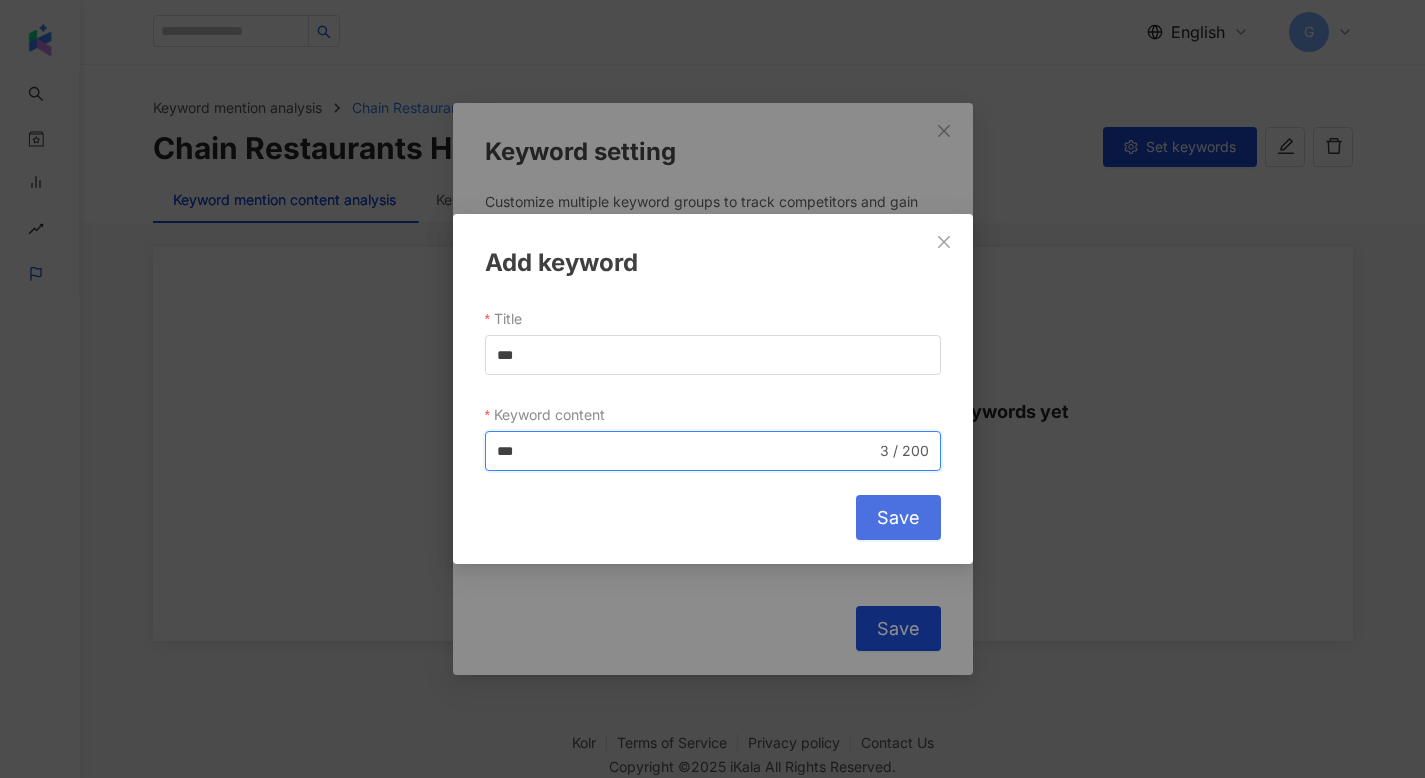 type on "***" 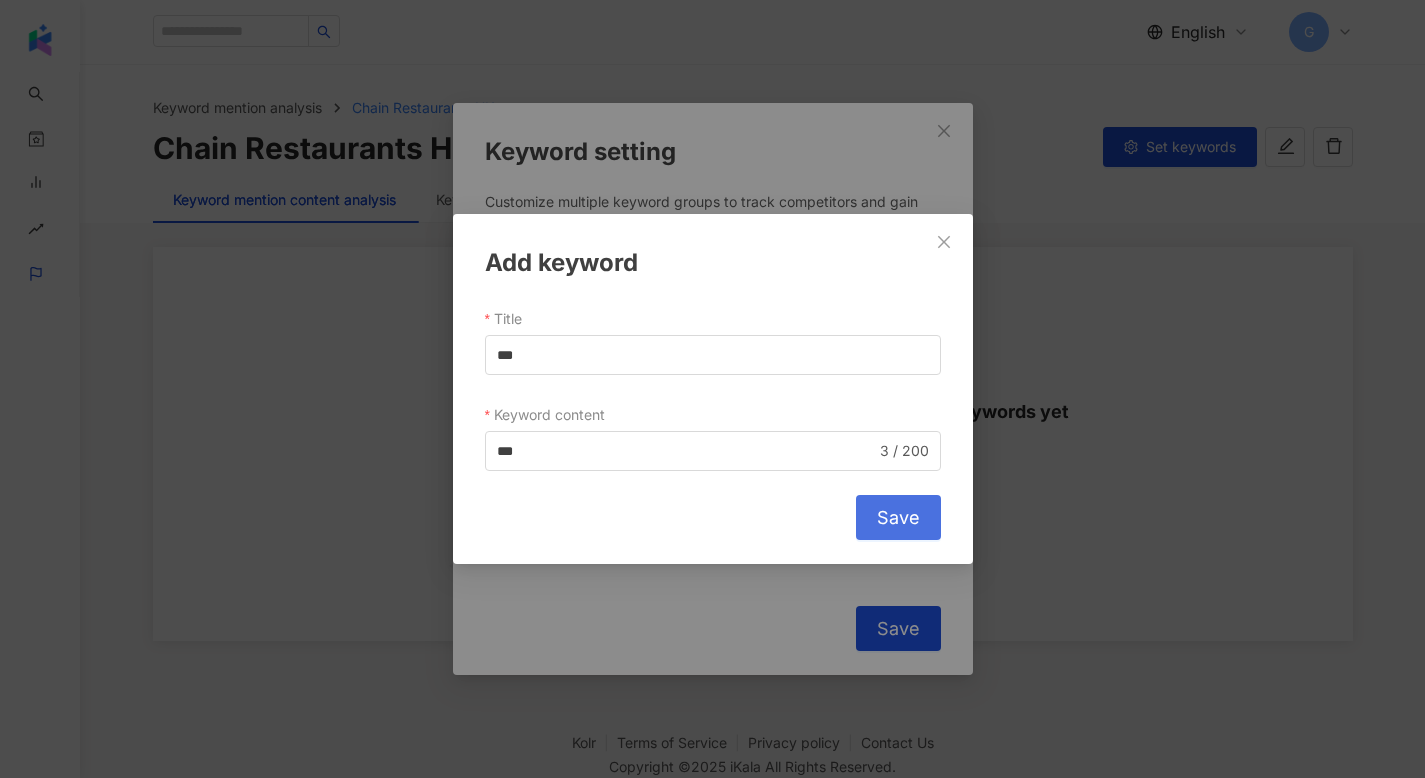 click on "Save" at bounding box center [898, 518] 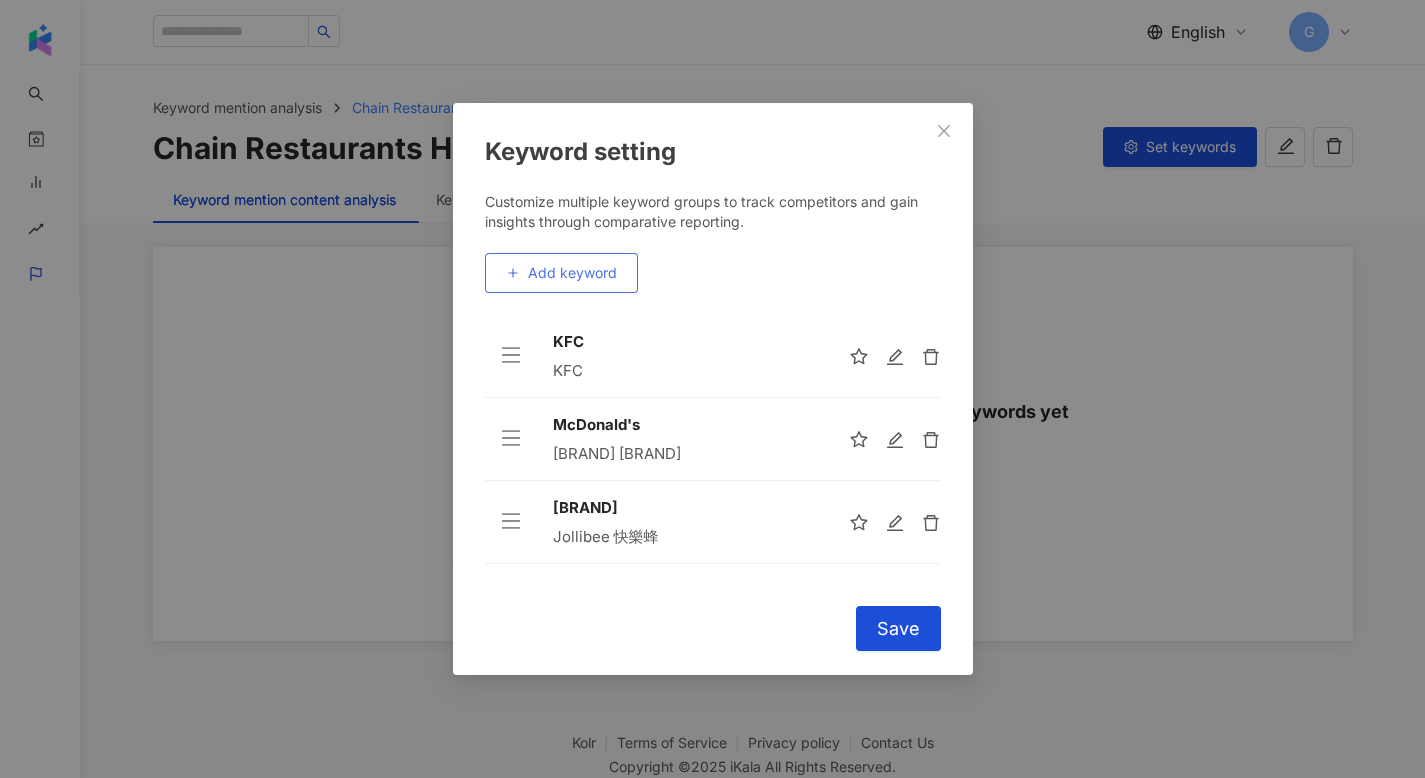 click on "Add keyword" at bounding box center [572, 273] 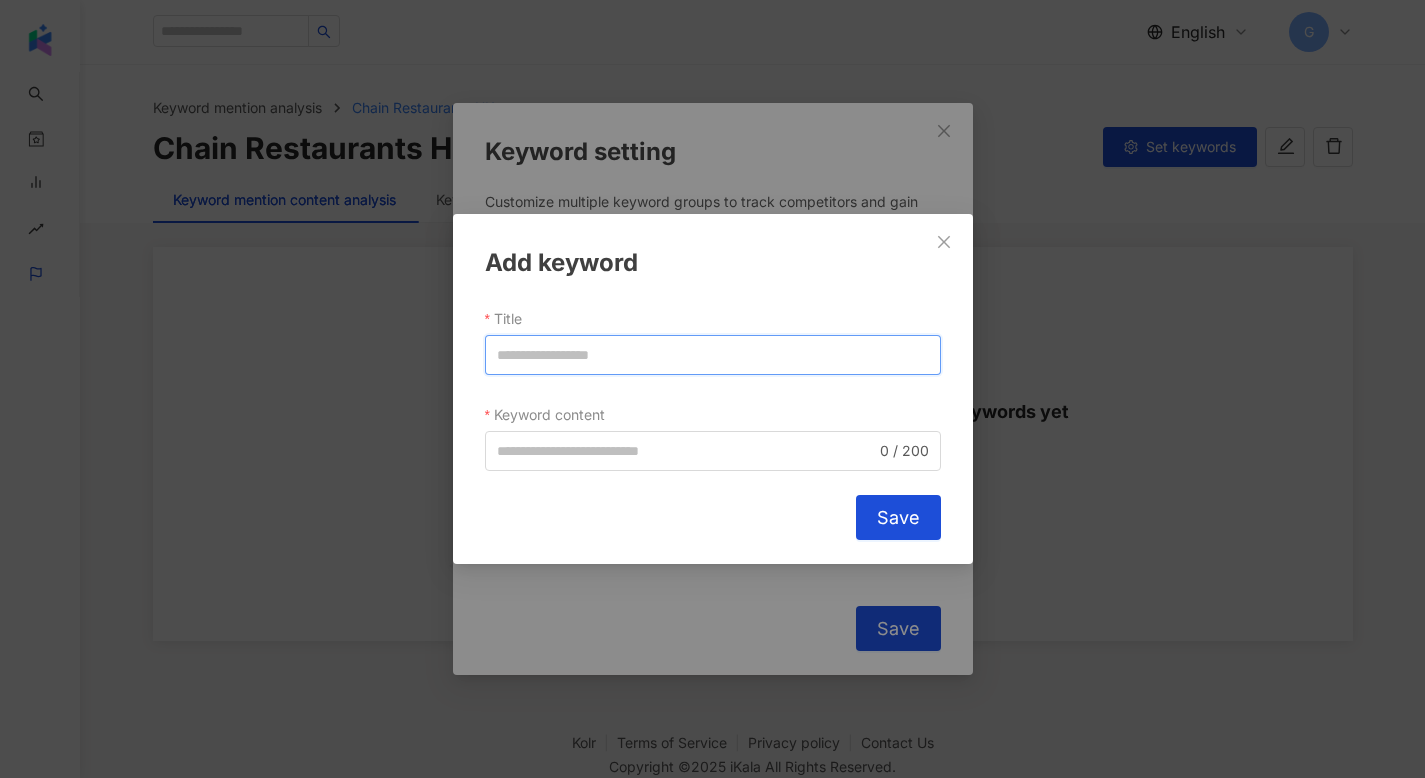 click on "Title" at bounding box center [713, 355] 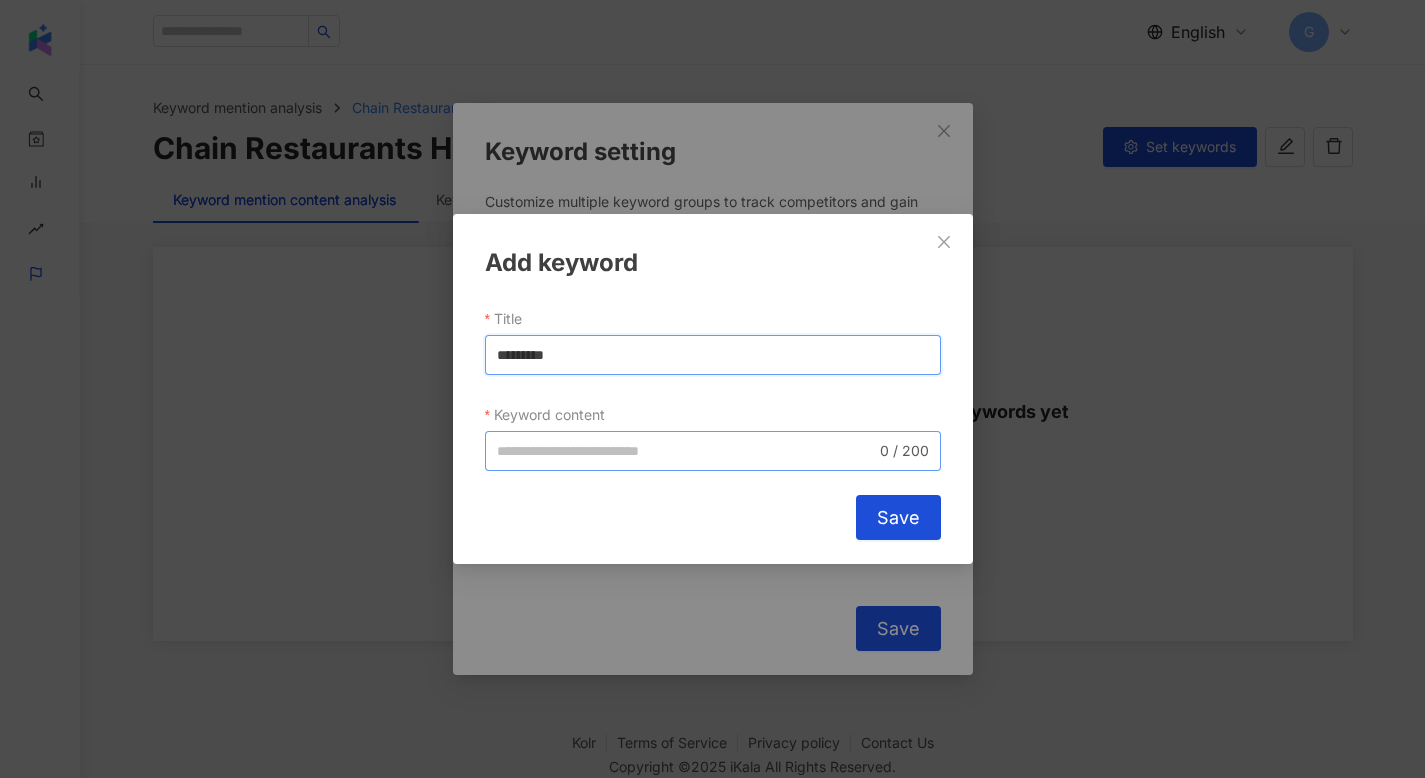 type on "*********" 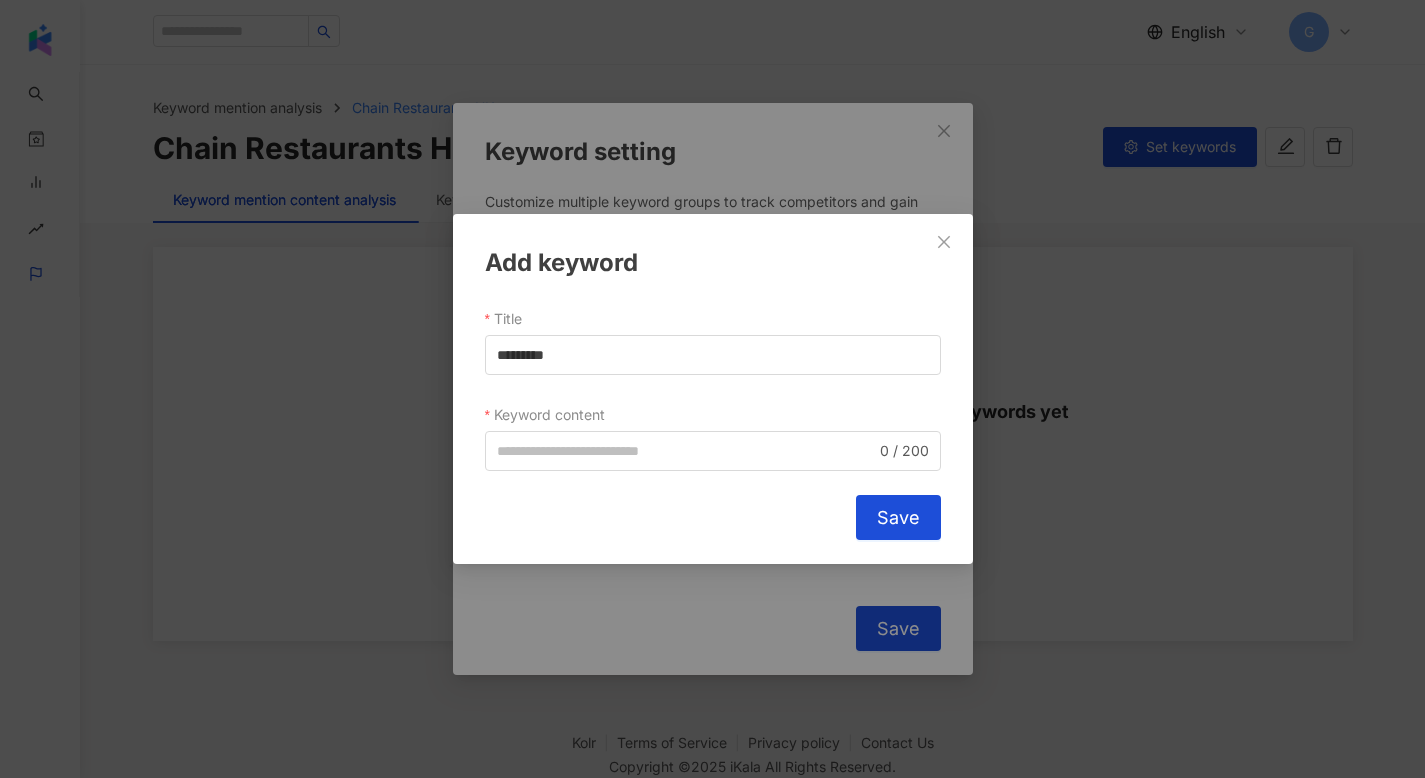 click on "Add keyword Title ********* Keyword content 0 / 200 Cancel Save" at bounding box center (713, 389) 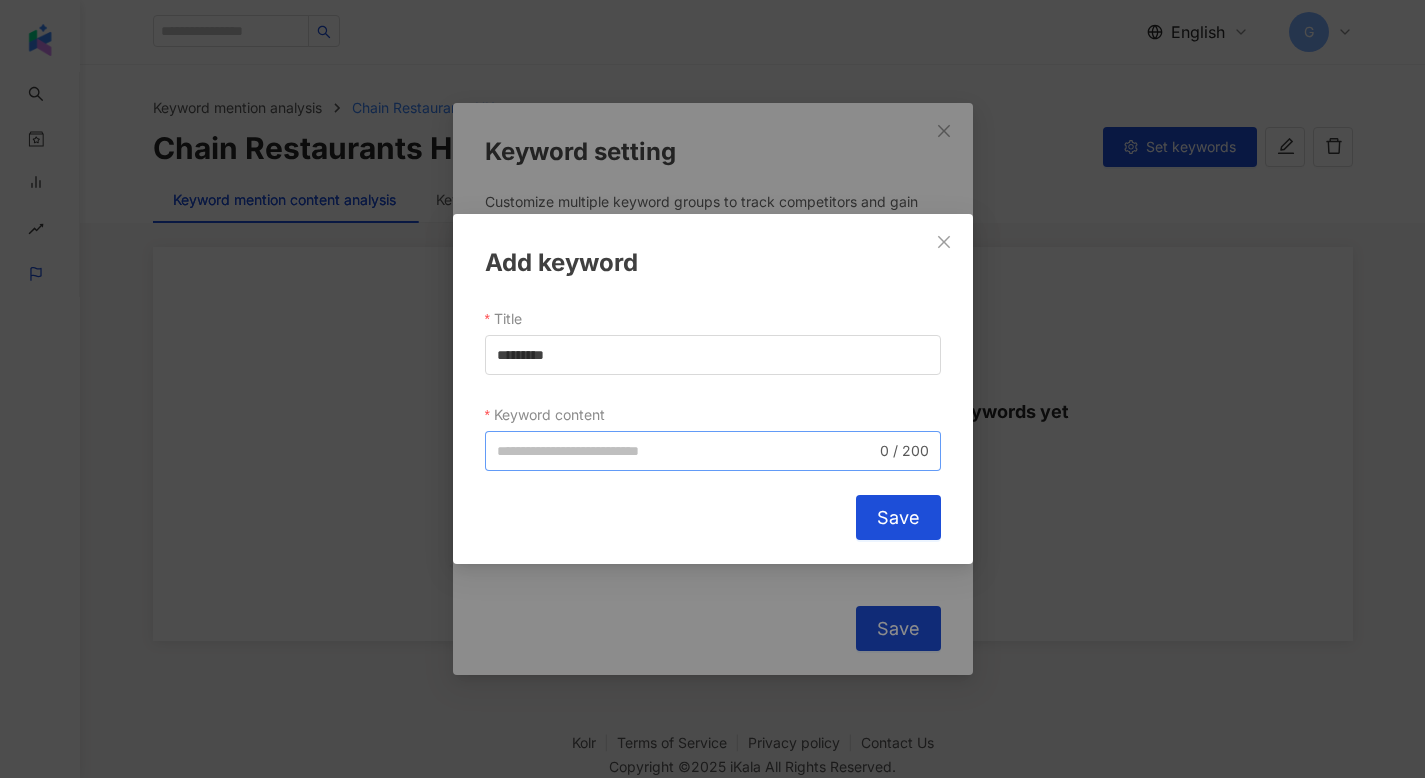 click on "0 / 200" at bounding box center [713, 451] 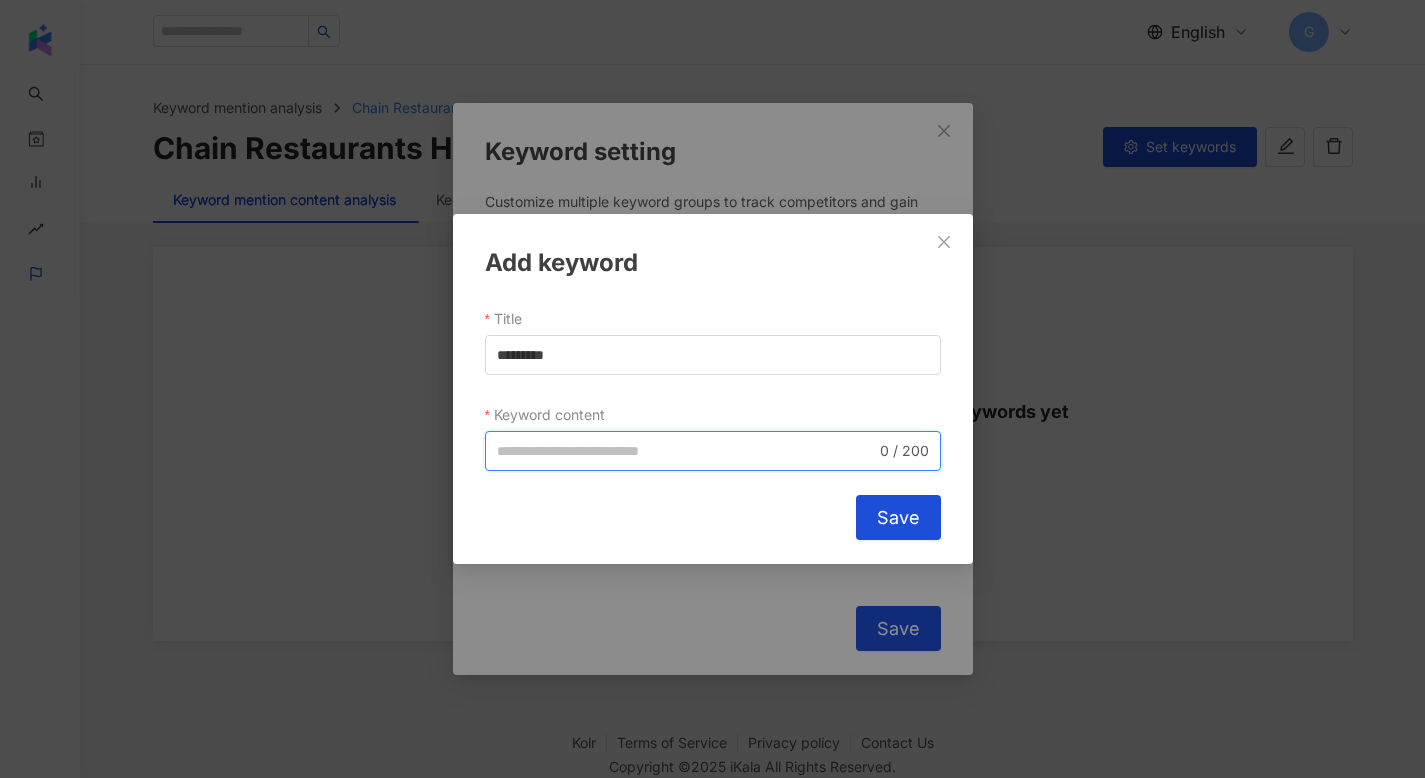 paste on "**********" 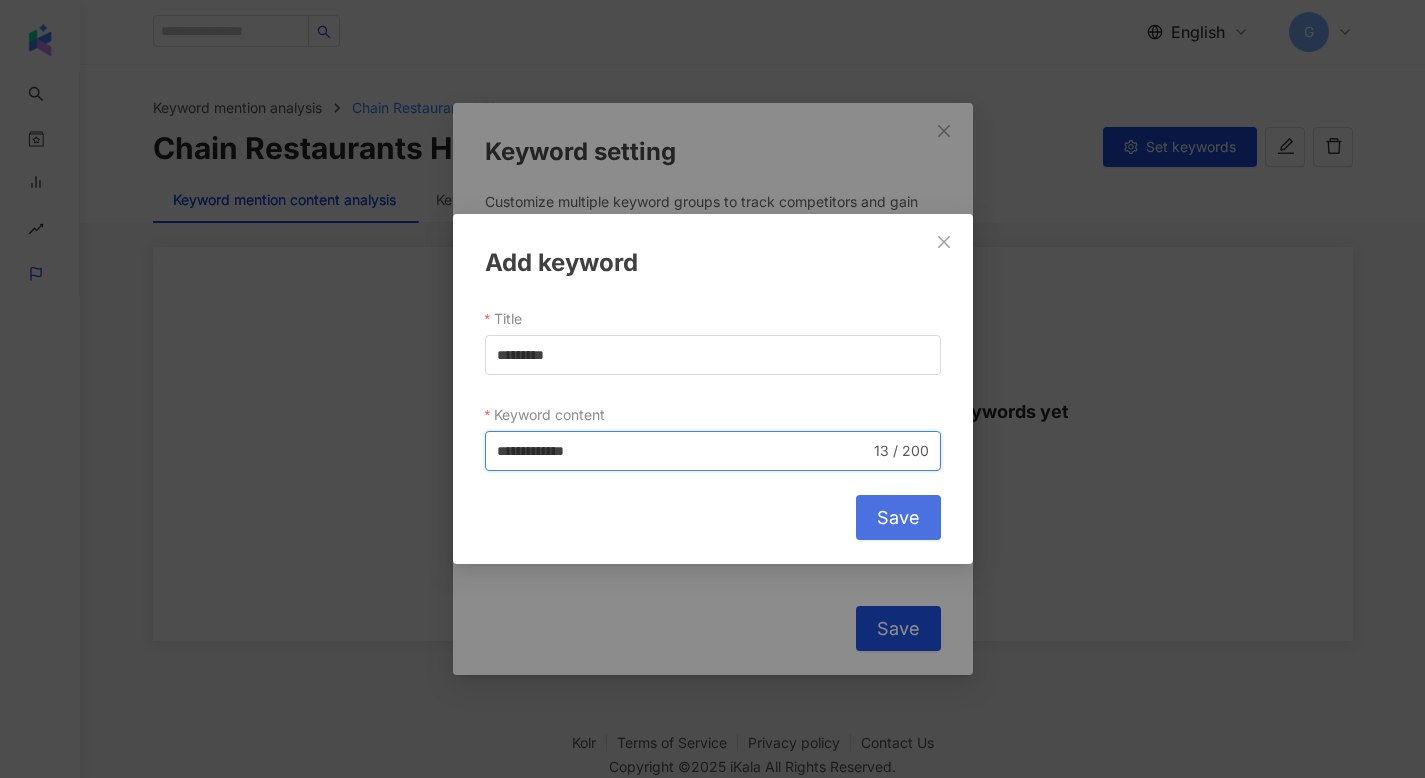 type on "**********" 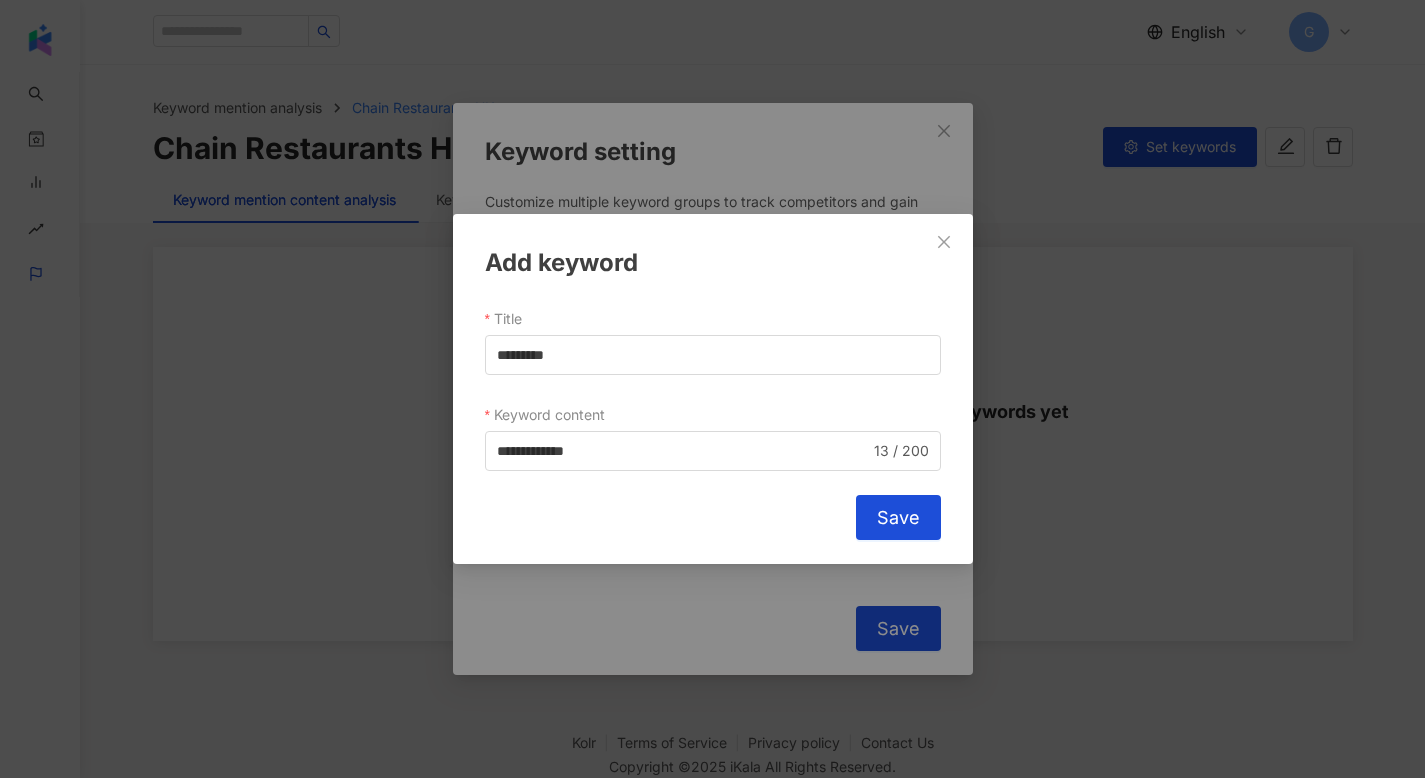 click on "Save" at bounding box center [898, 518] 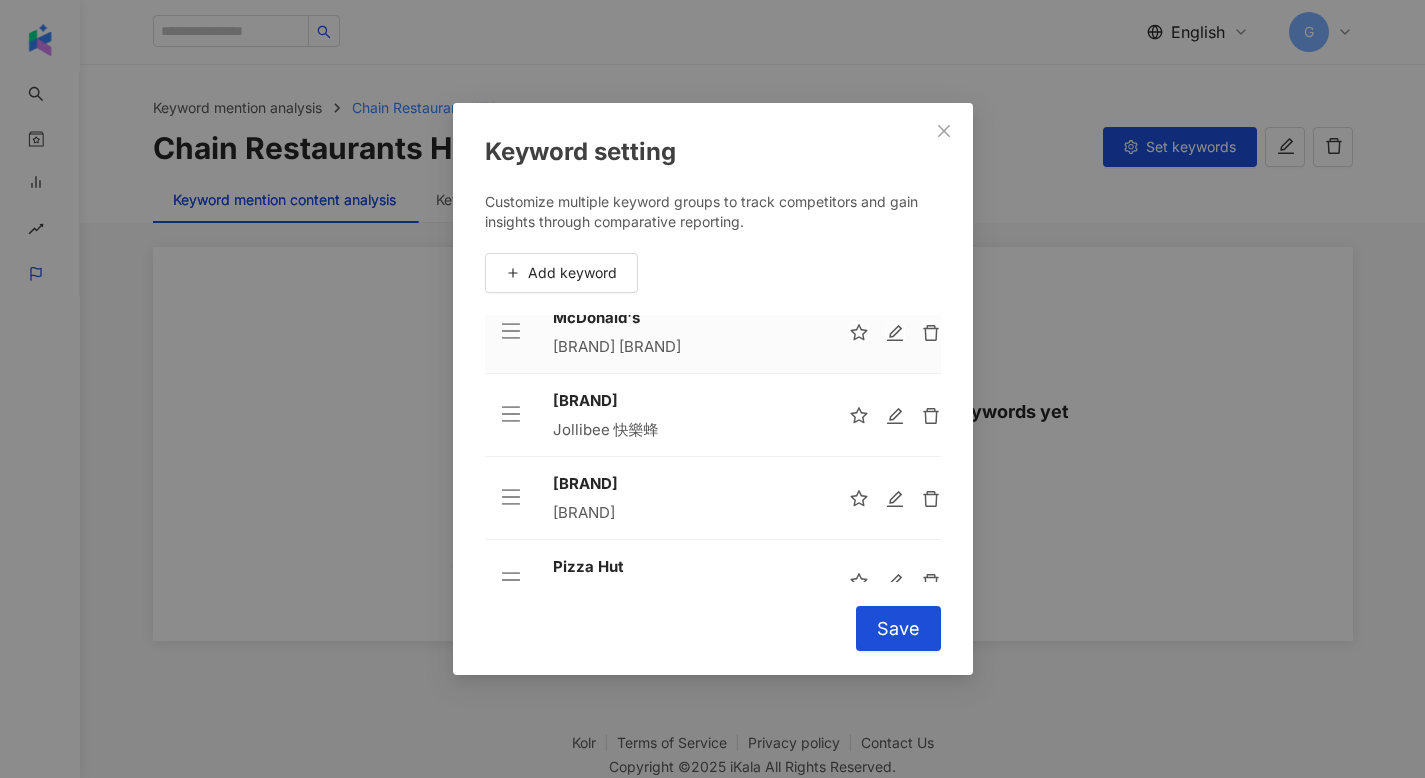 scroll, scrollTop: 148, scrollLeft: 0, axis: vertical 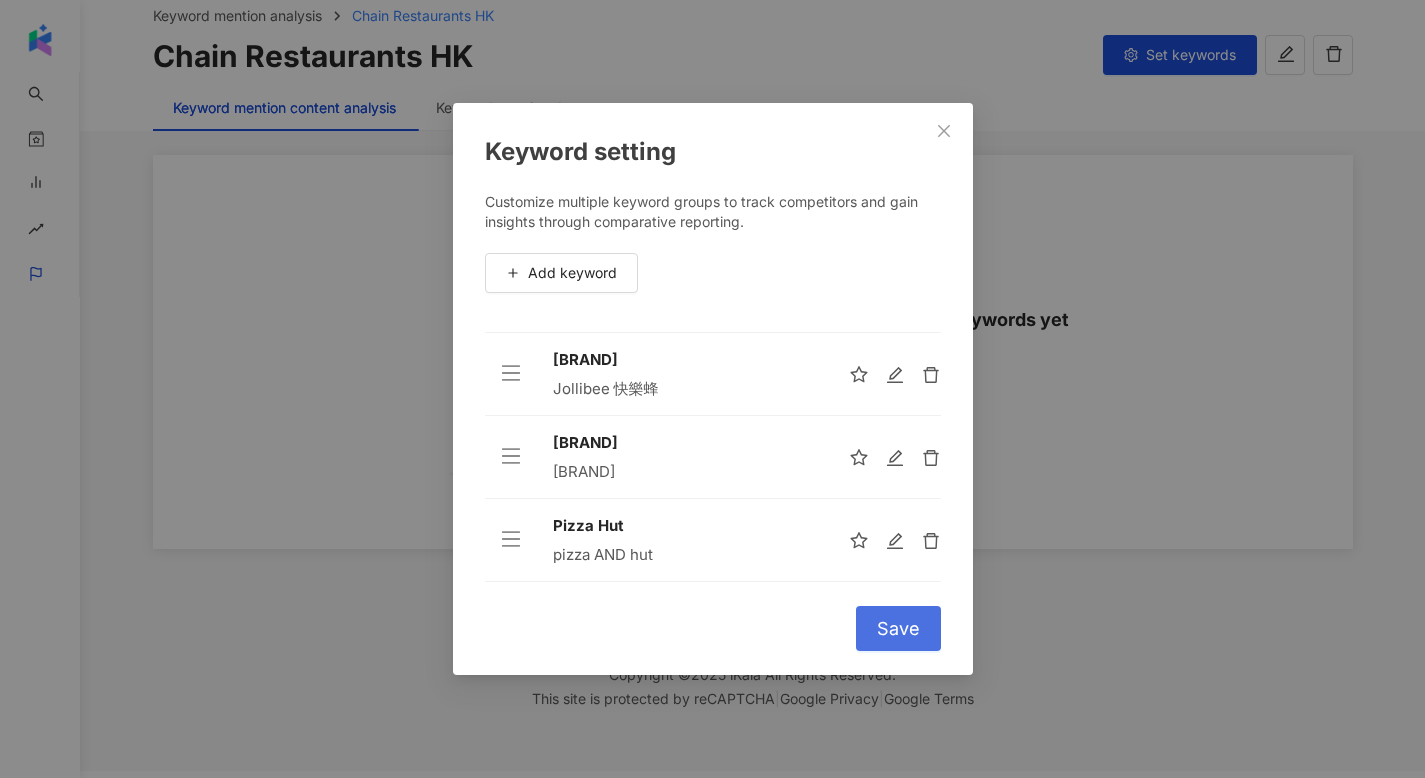 click on "Save" at bounding box center [898, 629] 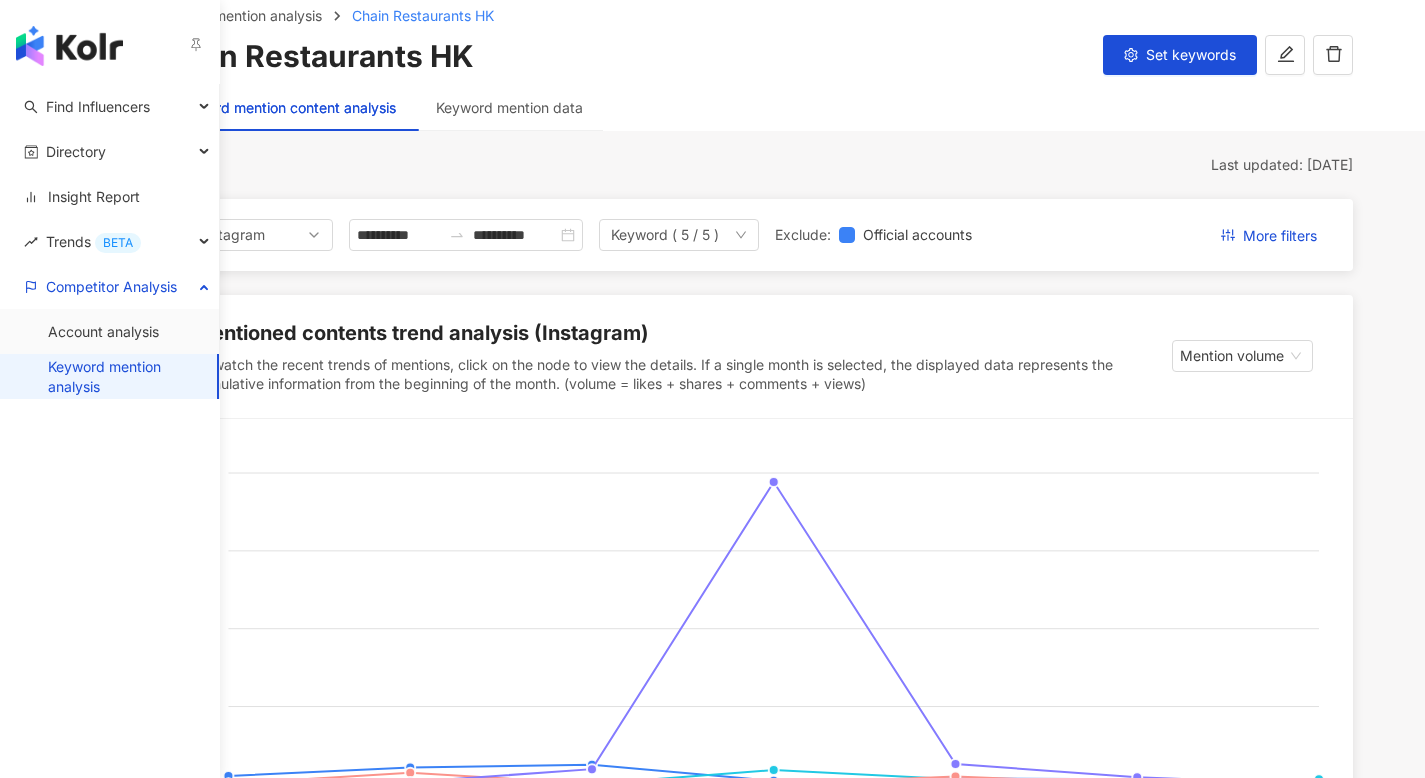 click on "Keyword mention analysis" at bounding box center [124, 376] 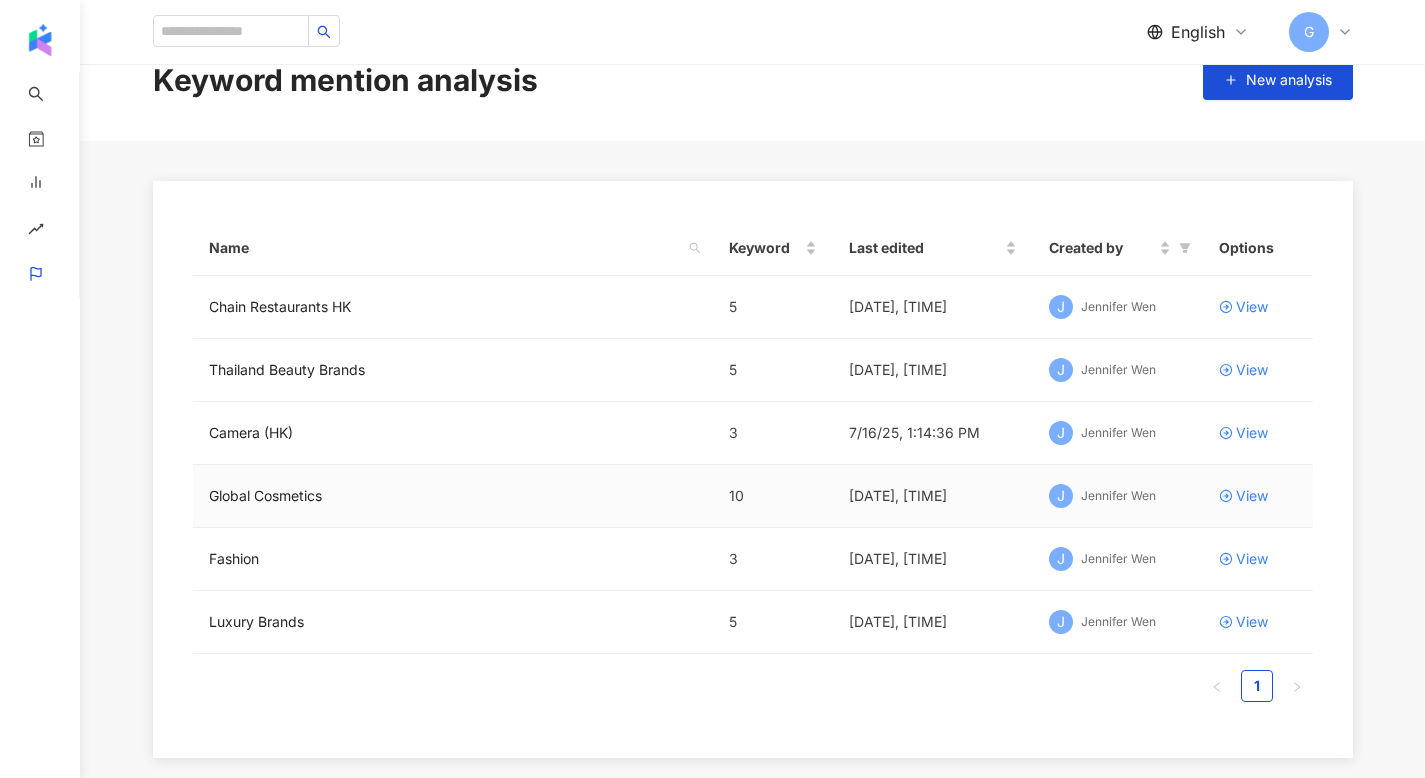 scroll, scrollTop: 0, scrollLeft: 0, axis: both 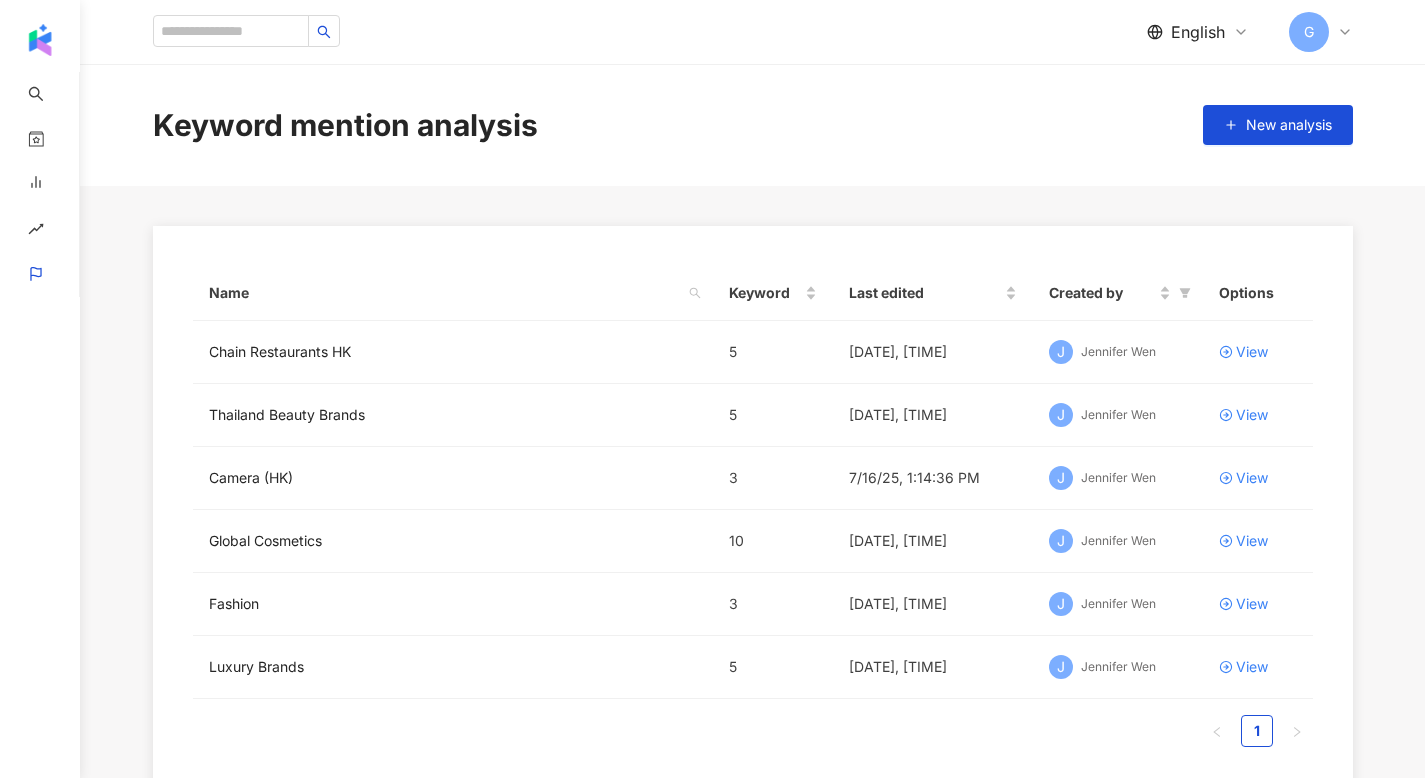 click on "G" at bounding box center [1321, 32] 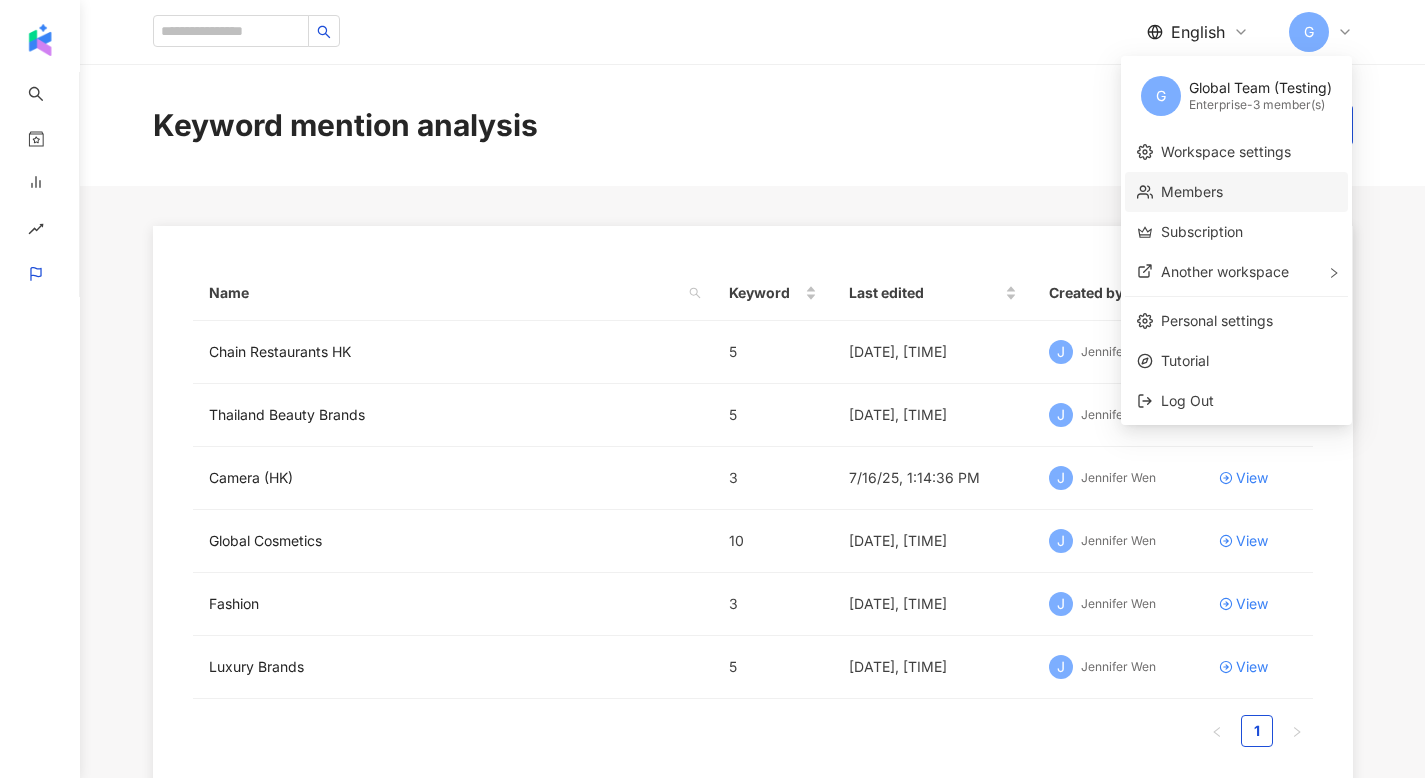 click on "Members" at bounding box center (1192, 191) 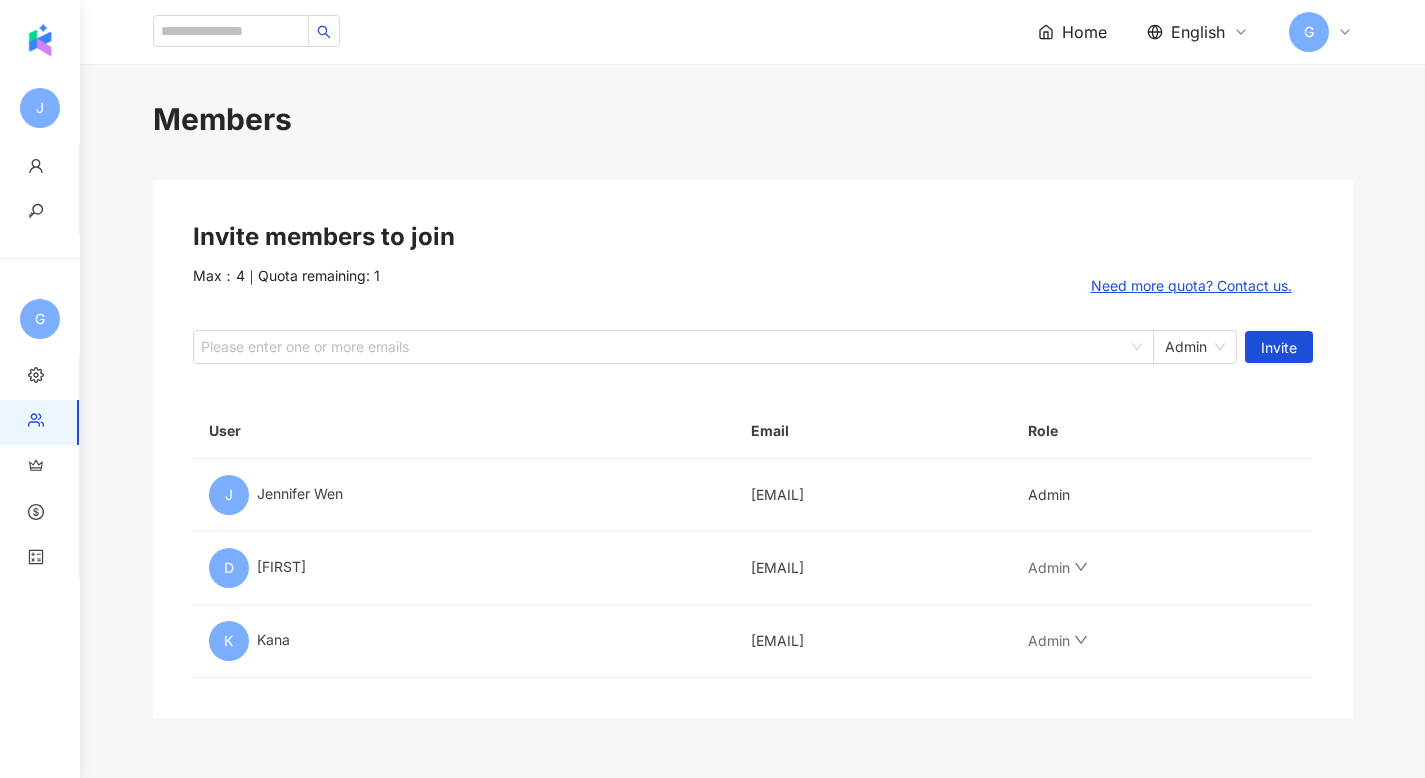 scroll, scrollTop: 6, scrollLeft: 0, axis: vertical 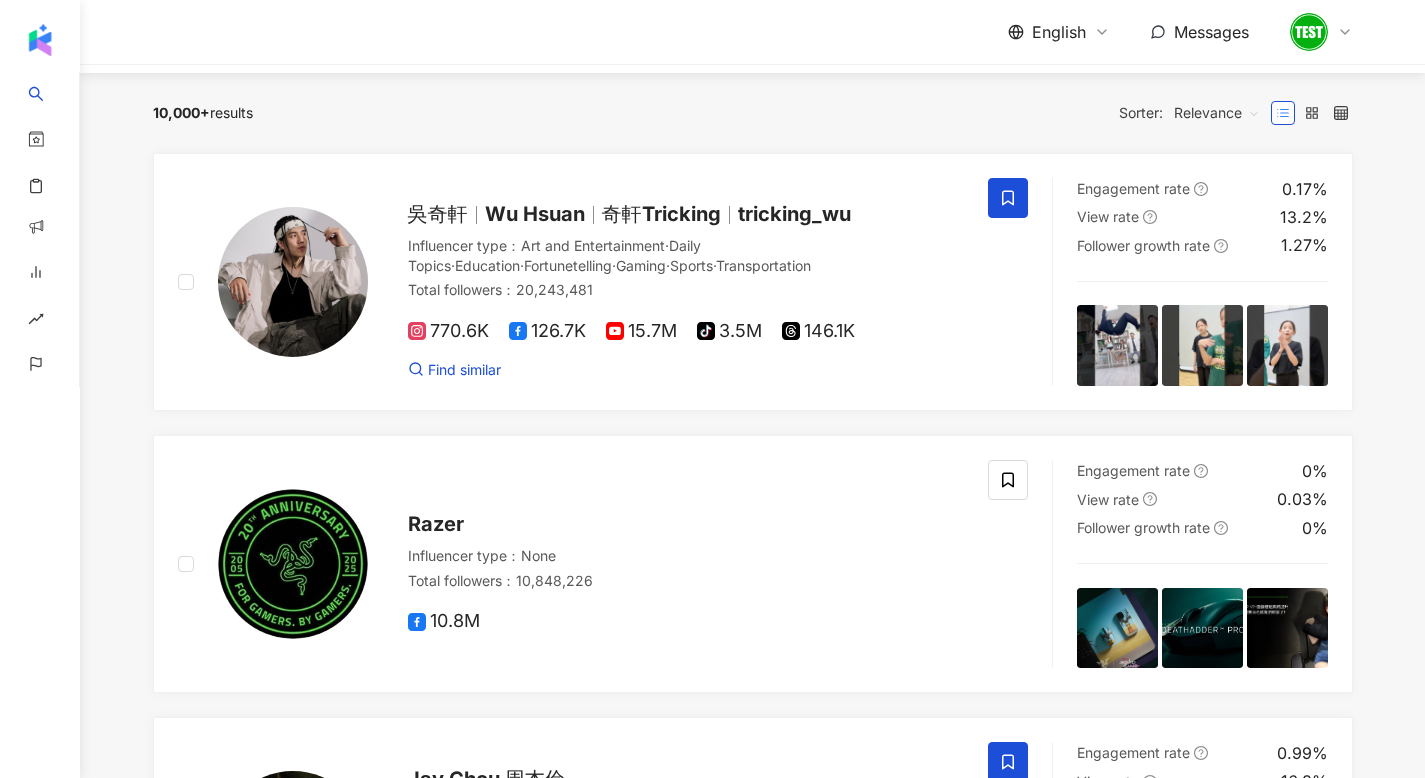 click 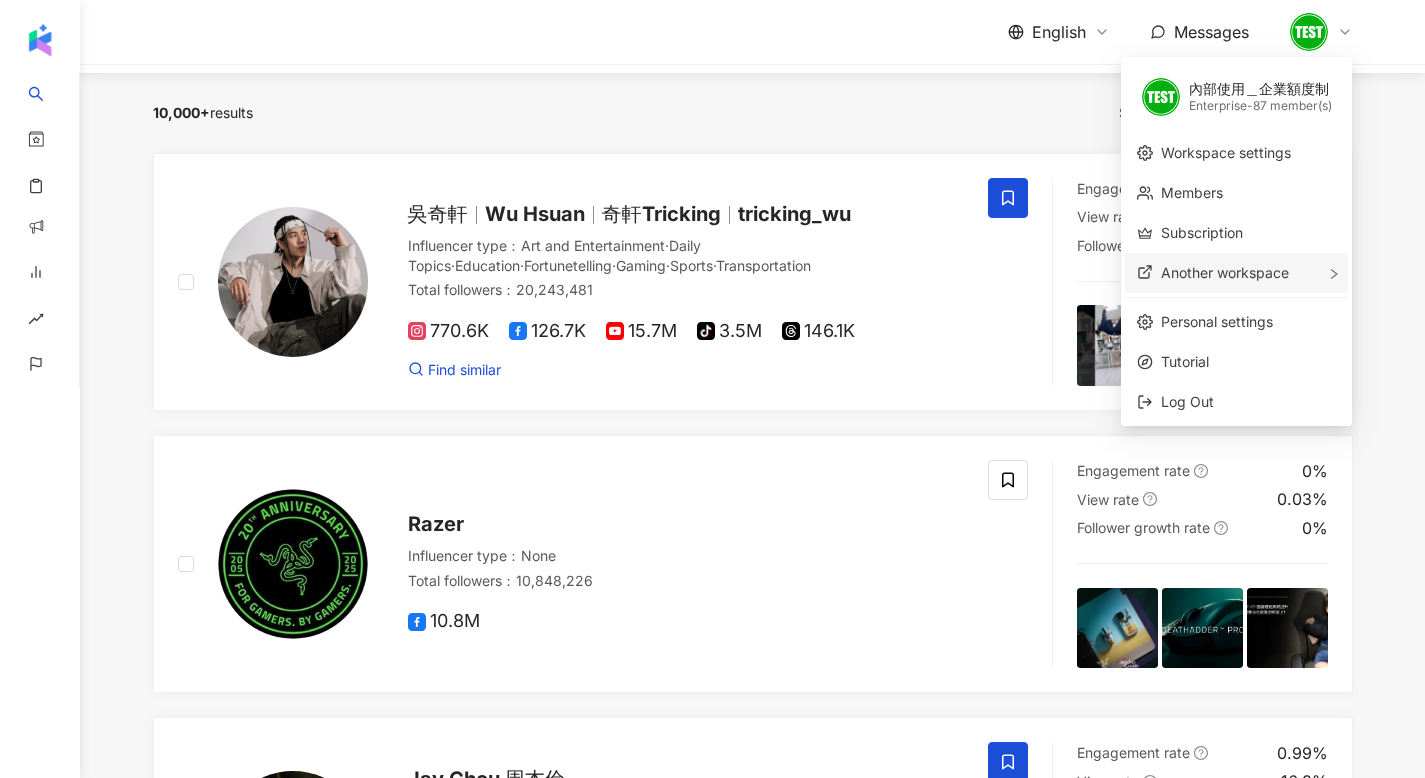 click on "Another workspace" at bounding box center (1225, 272) 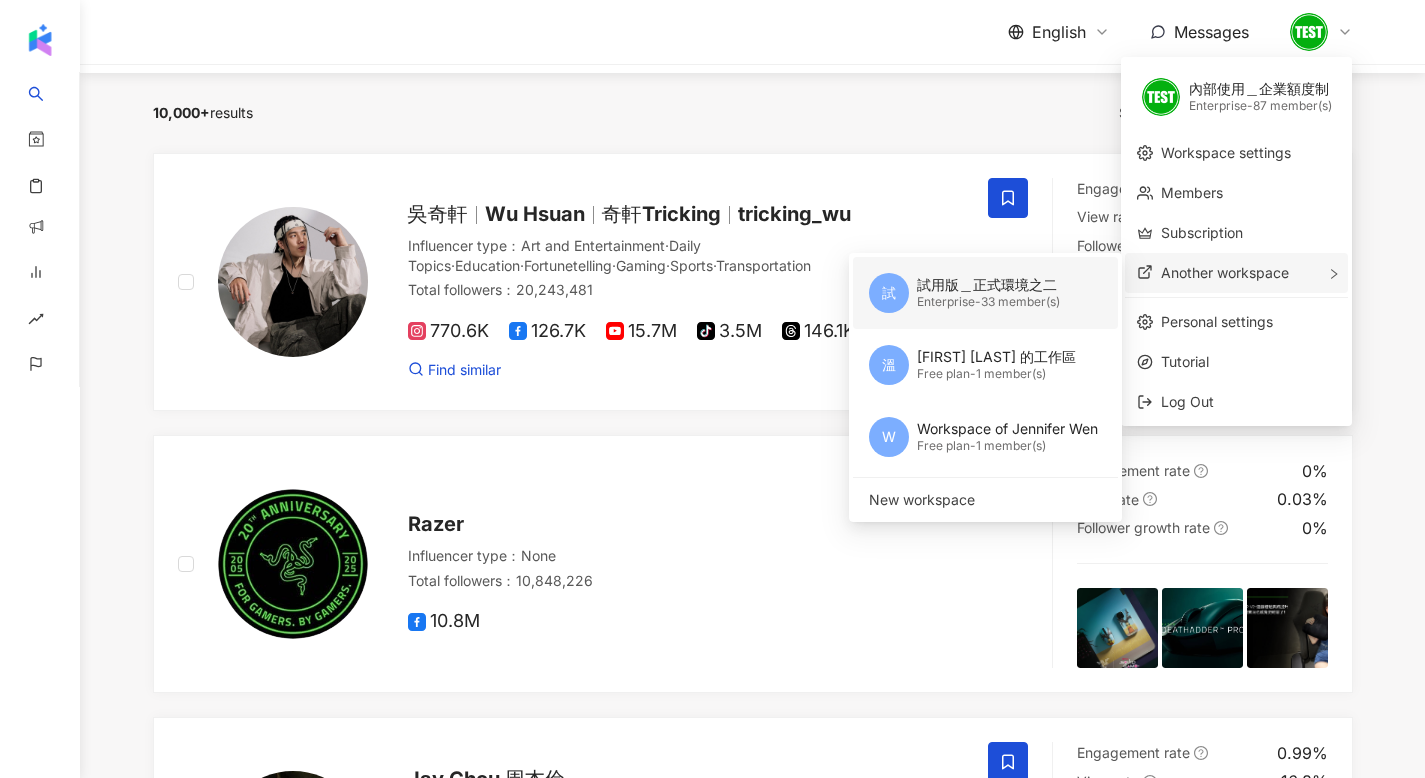 click on "Enterprise  -  33 member(s)" at bounding box center (988, 302) 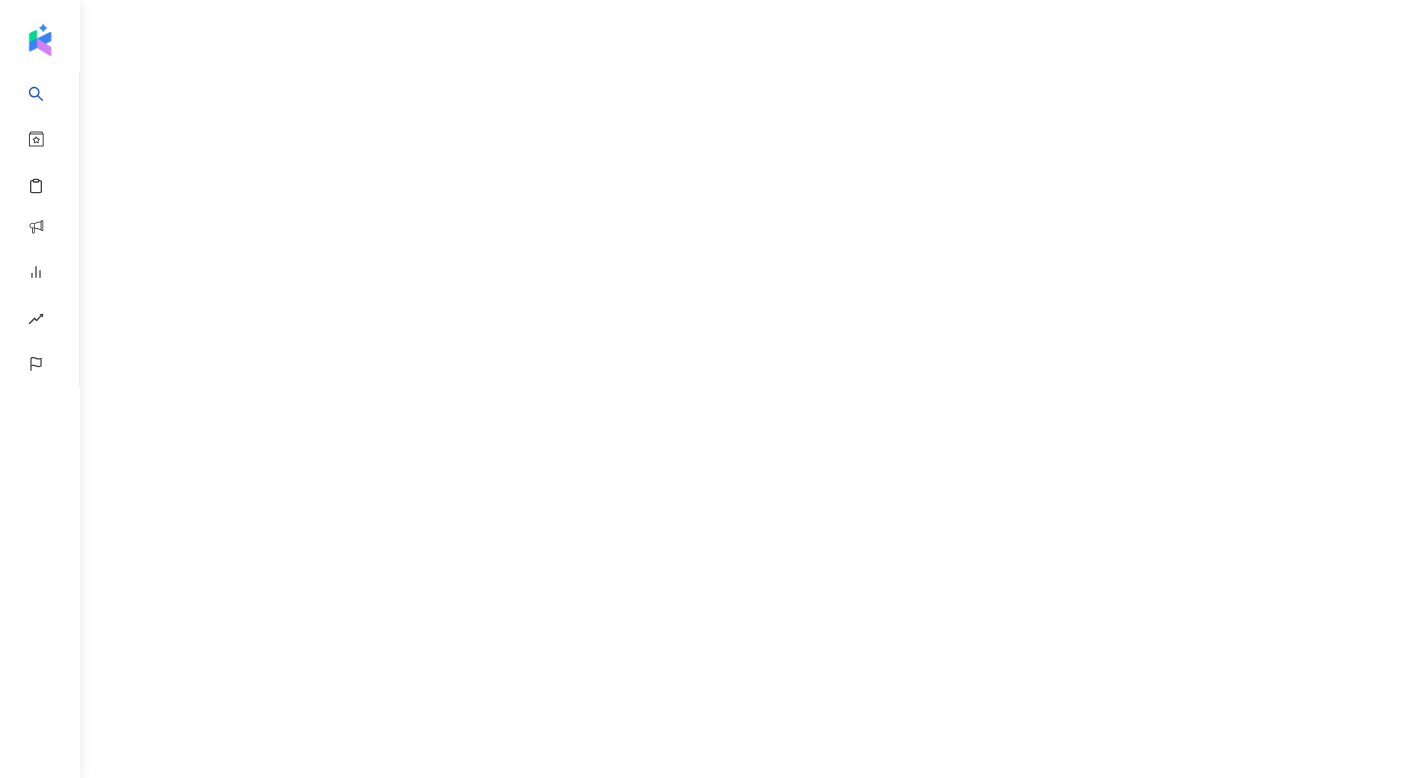 scroll, scrollTop: 0, scrollLeft: 0, axis: both 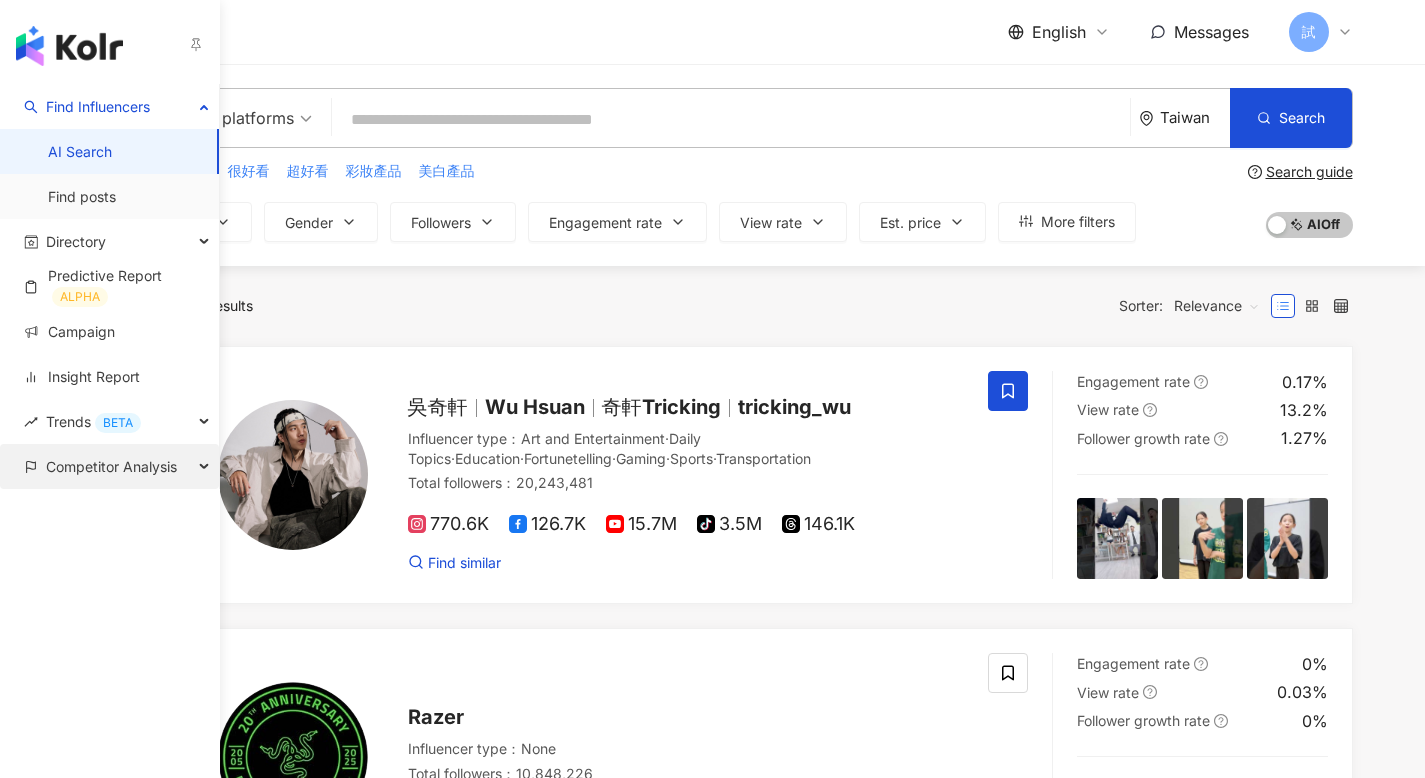 drag, startPoint x: 116, startPoint y: 455, endPoint x: 107, endPoint y: 446, distance: 12.727922 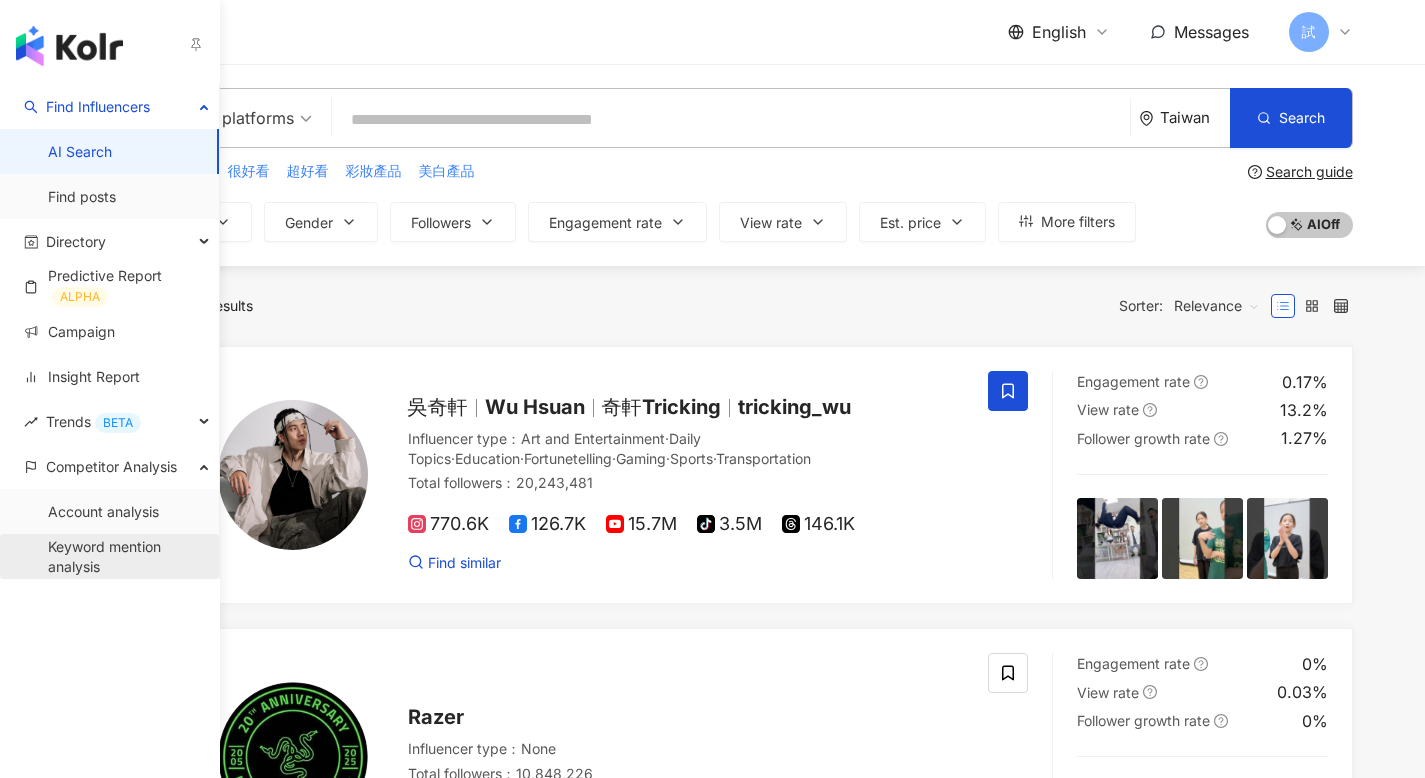 click on "Keyword mention analysis" at bounding box center (125, 556) 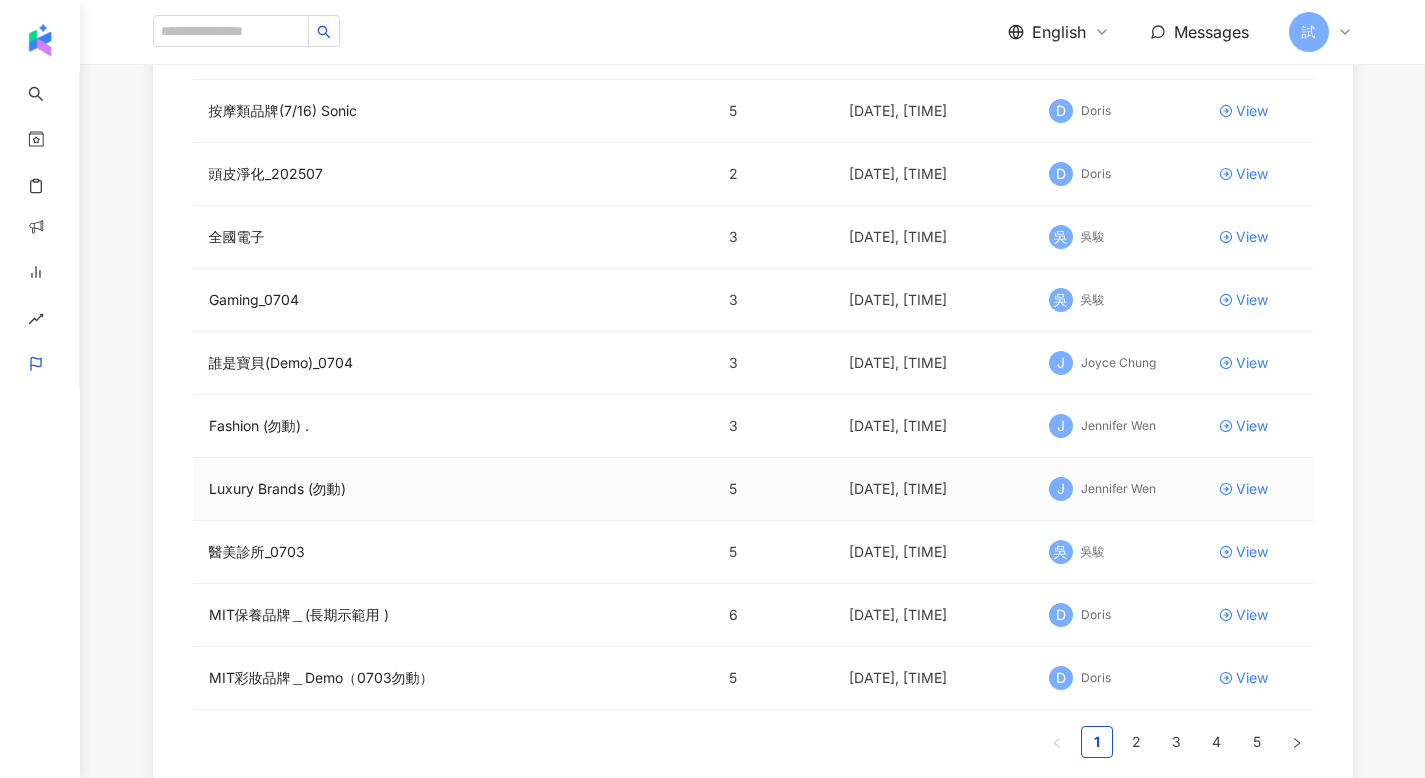 scroll, scrollTop: 265, scrollLeft: 0, axis: vertical 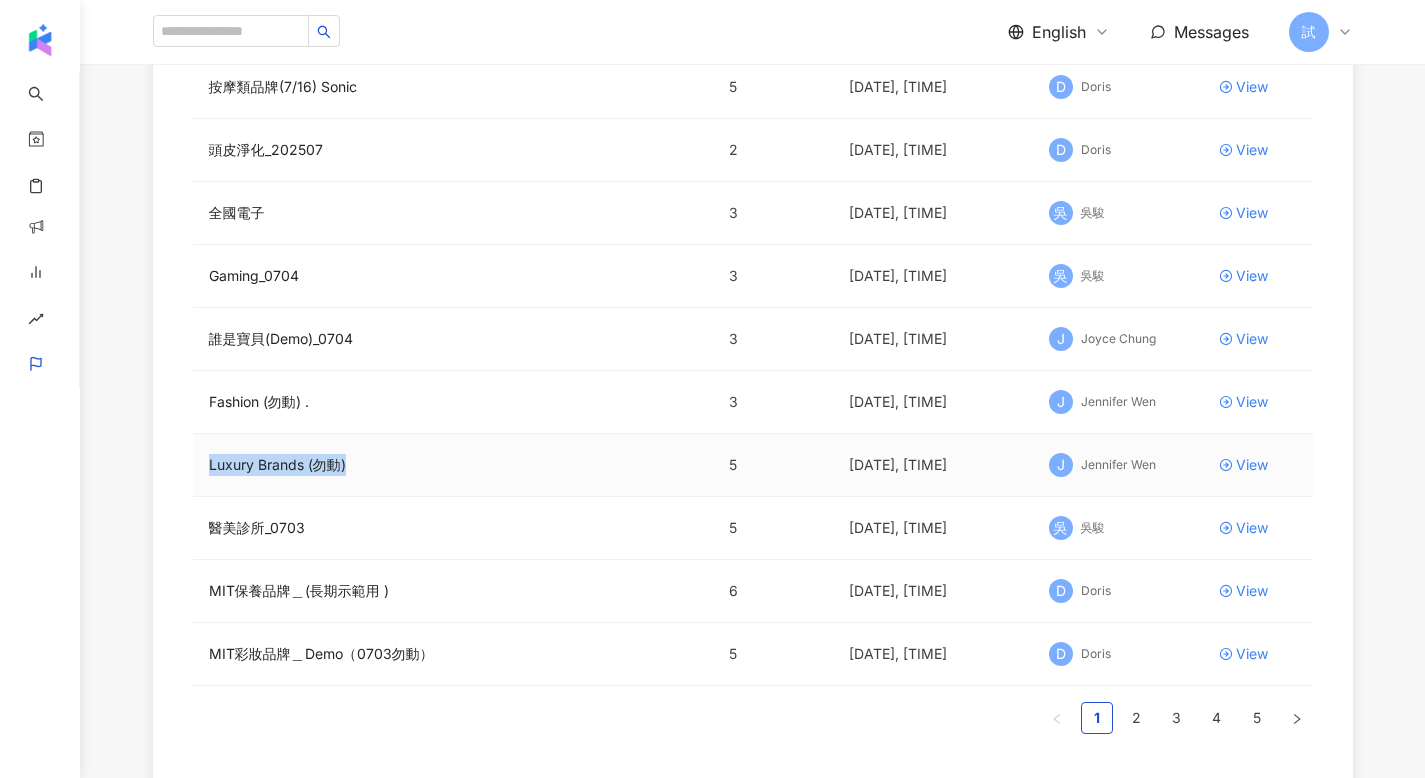 drag, startPoint x: 203, startPoint y: 462, endPoint x: 361, endPoint y: 462, distance: 158 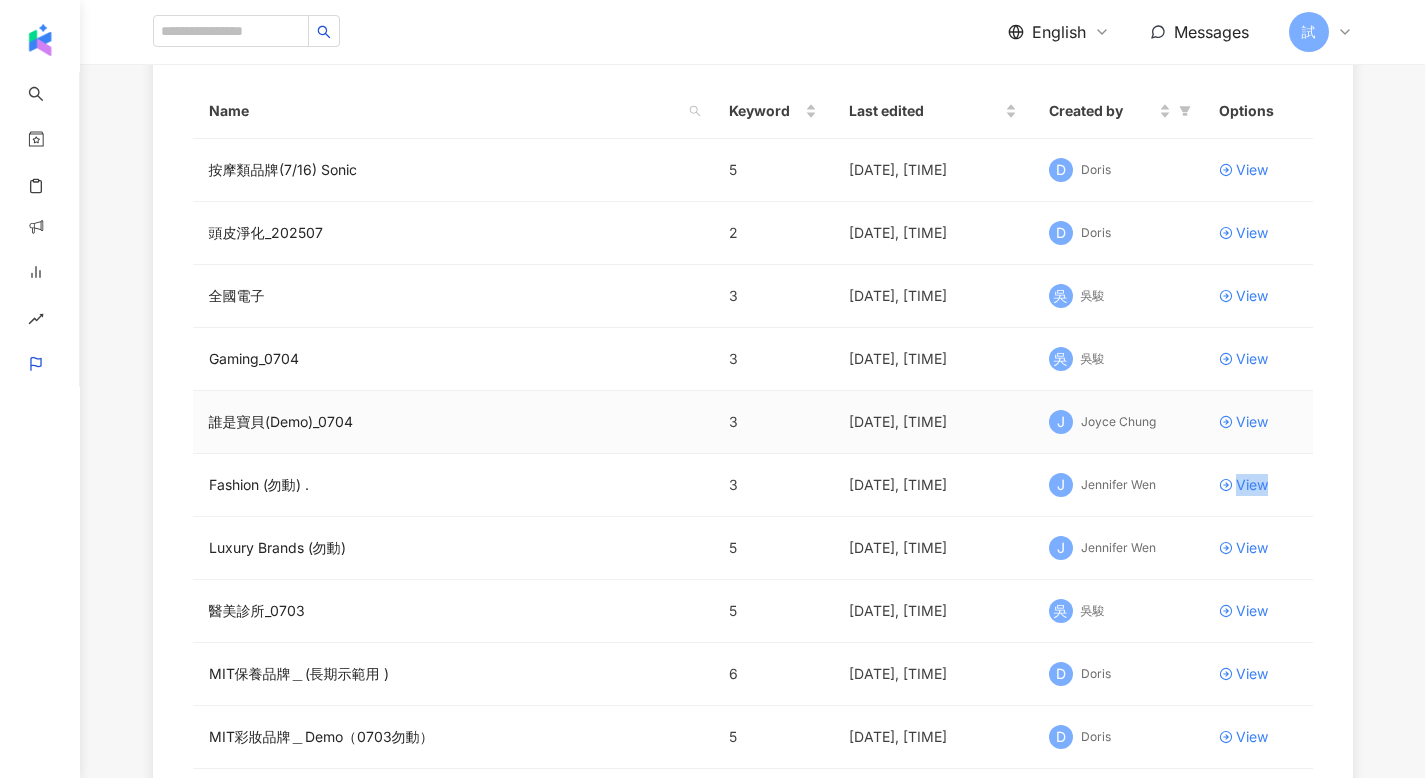 scroll, scrollTop: 457, scrollLeft: 0, axis: vertical 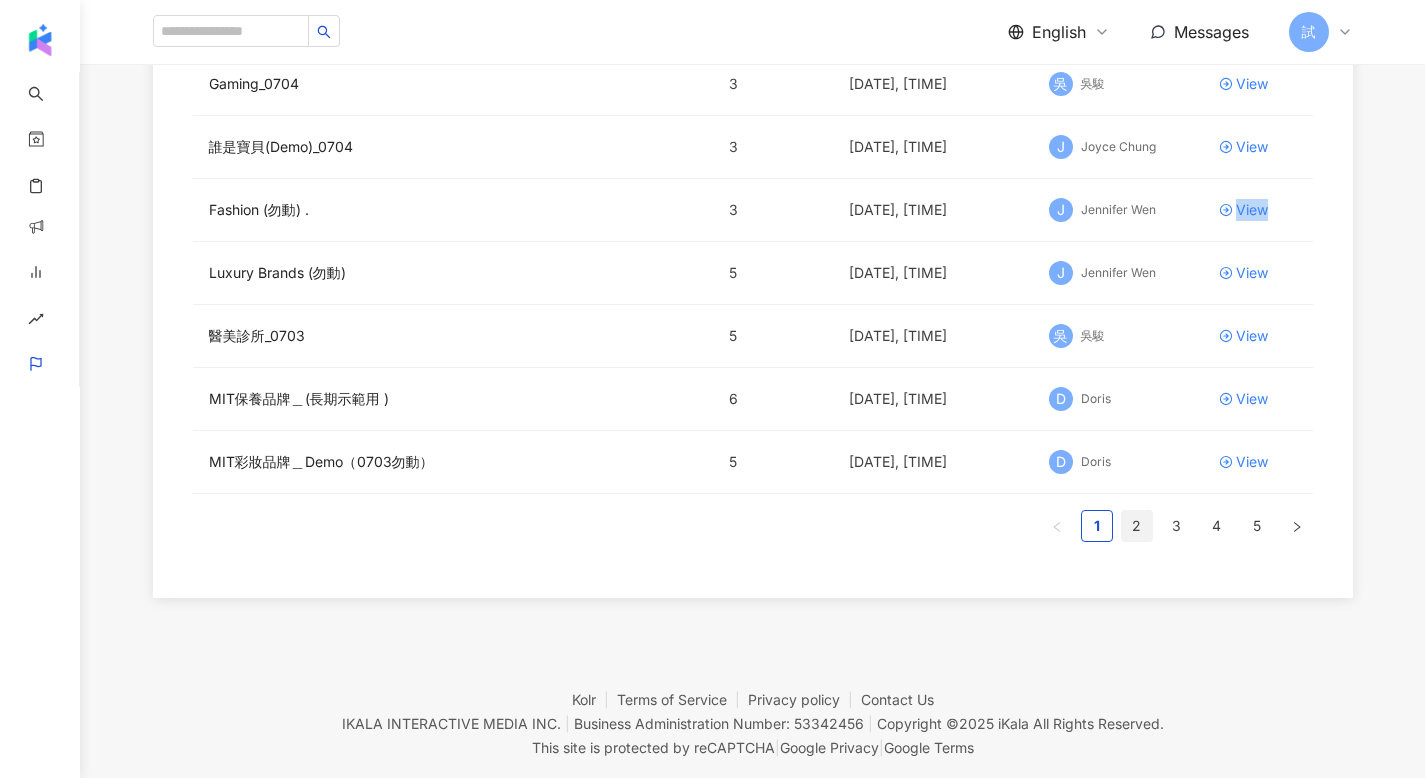 click on "2" at bounding box center (1137, 526) 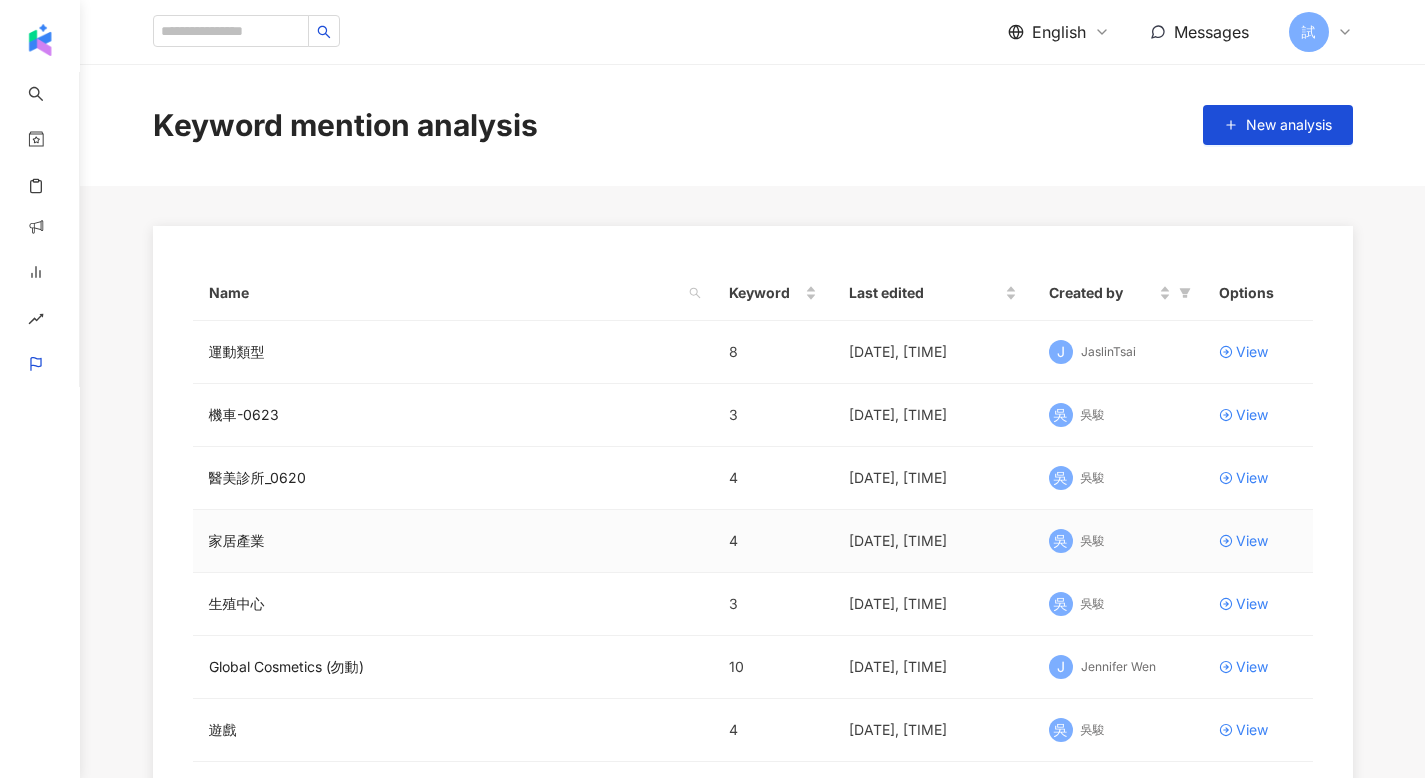 scroll, scrollTop: 392, scrollLeft: 0, axis: vertical 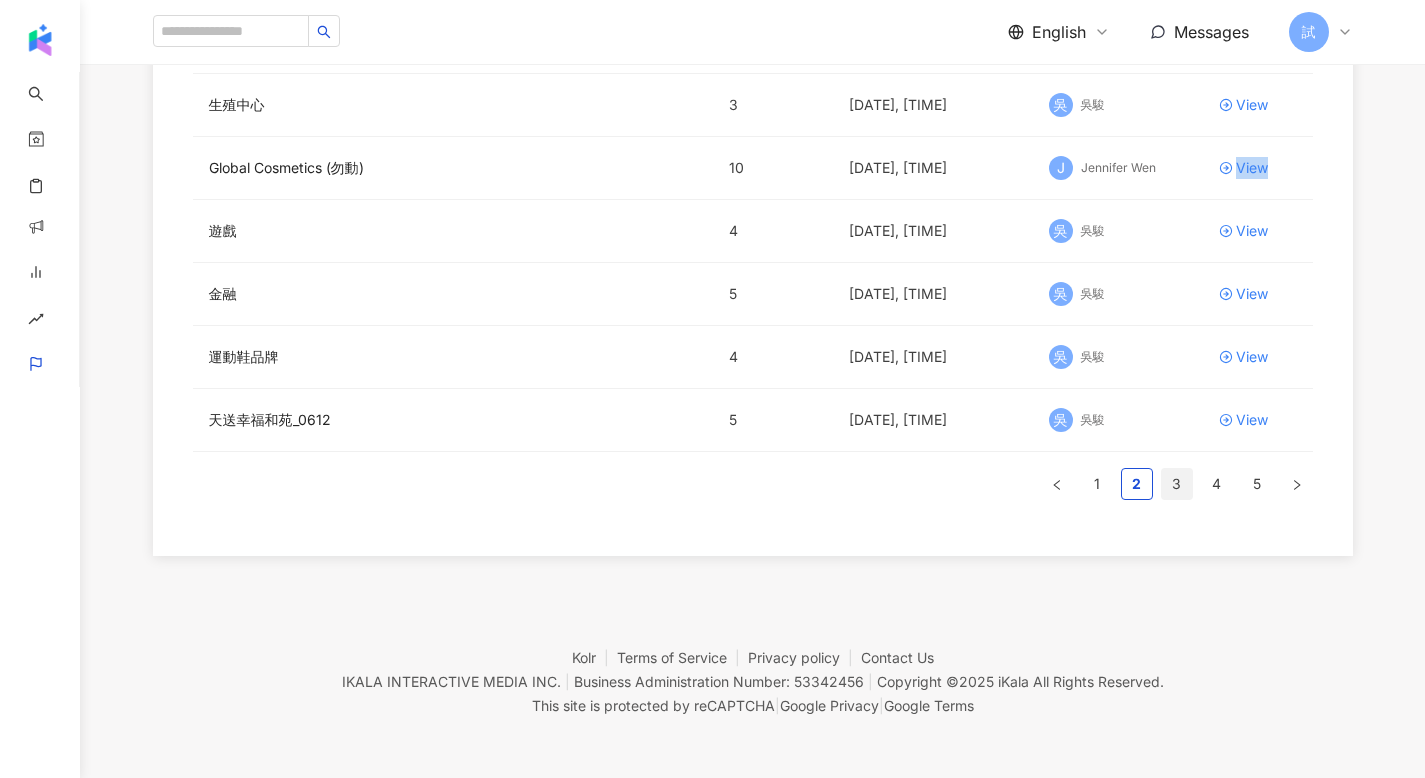 click on "3" at bounding box center [1177, 484] 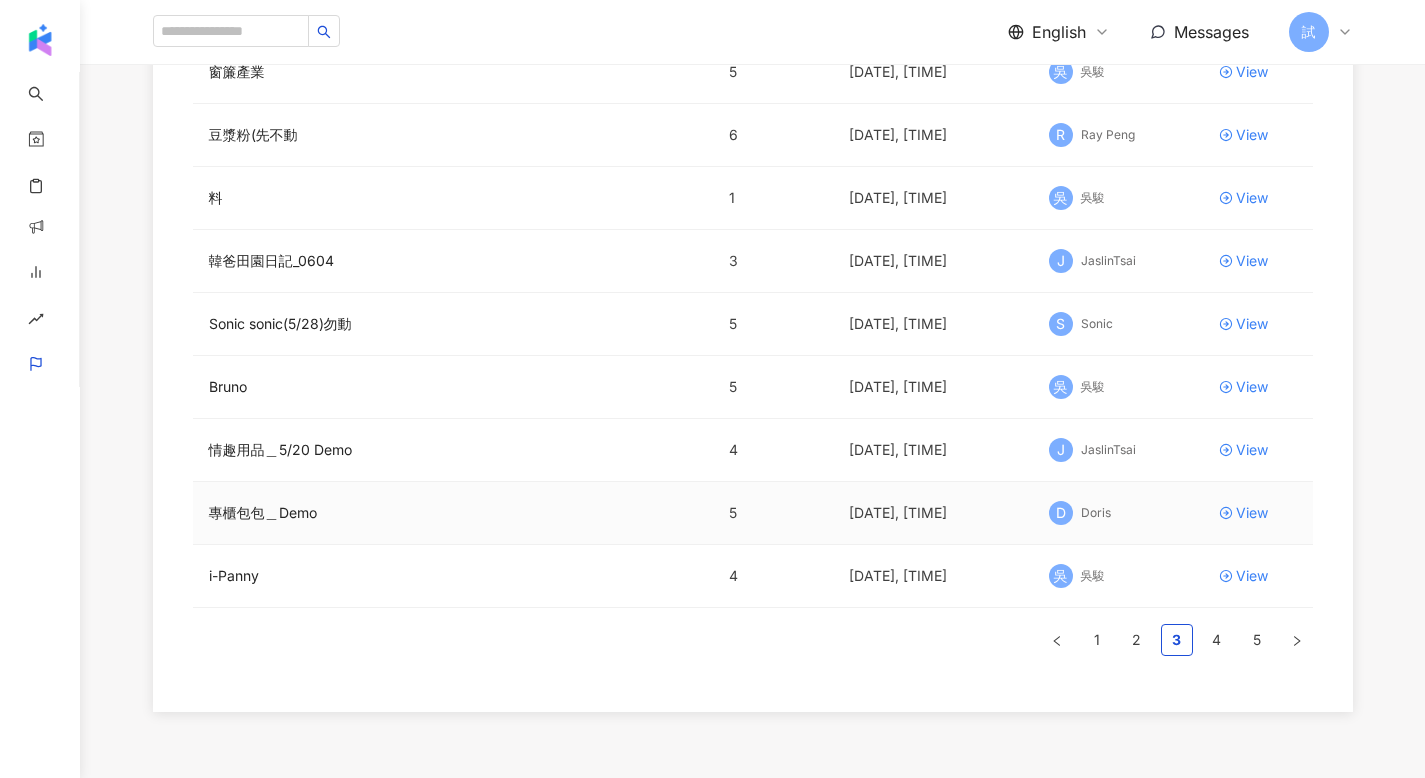 scroll, scrollTop: 342, scrollLeft: 0, axis: vertical 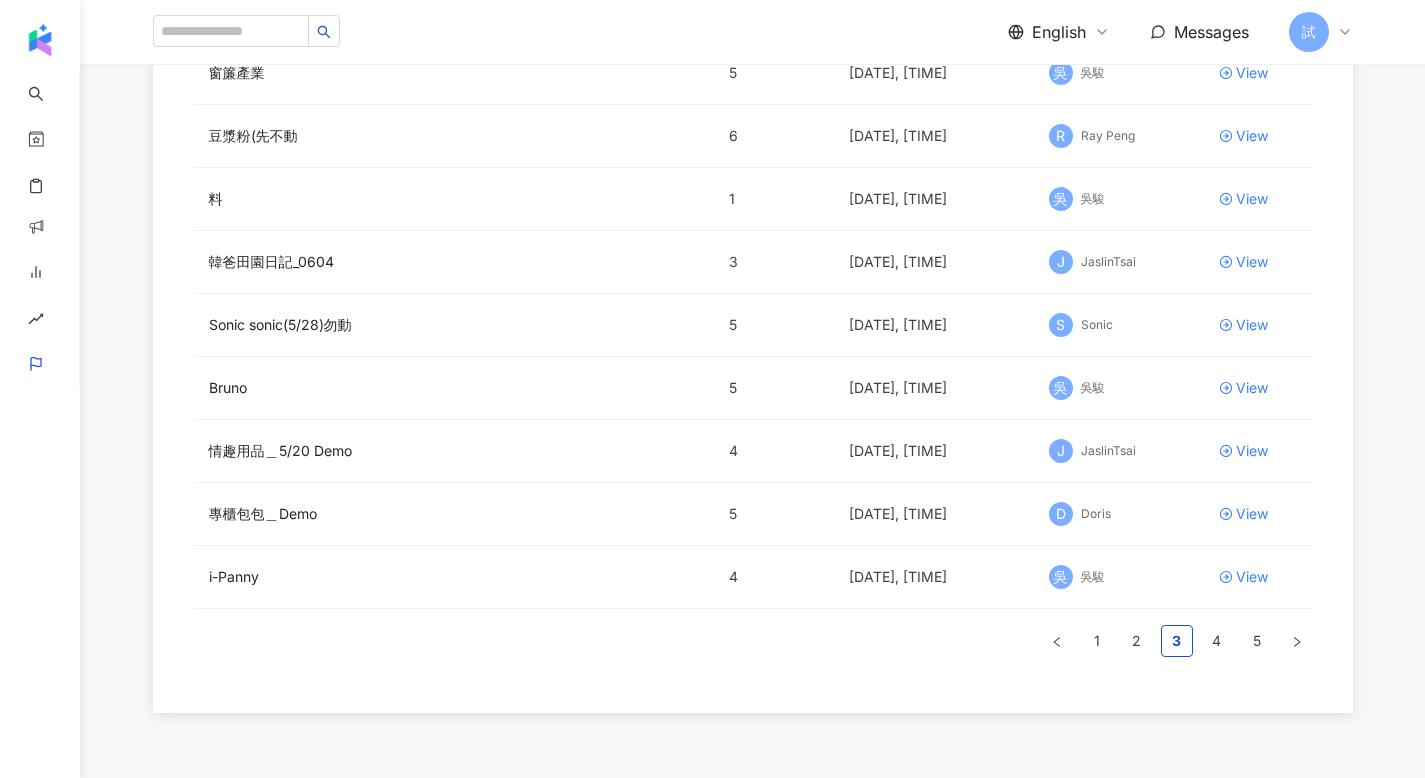 click on "4" at bounding box center [1217, 641] 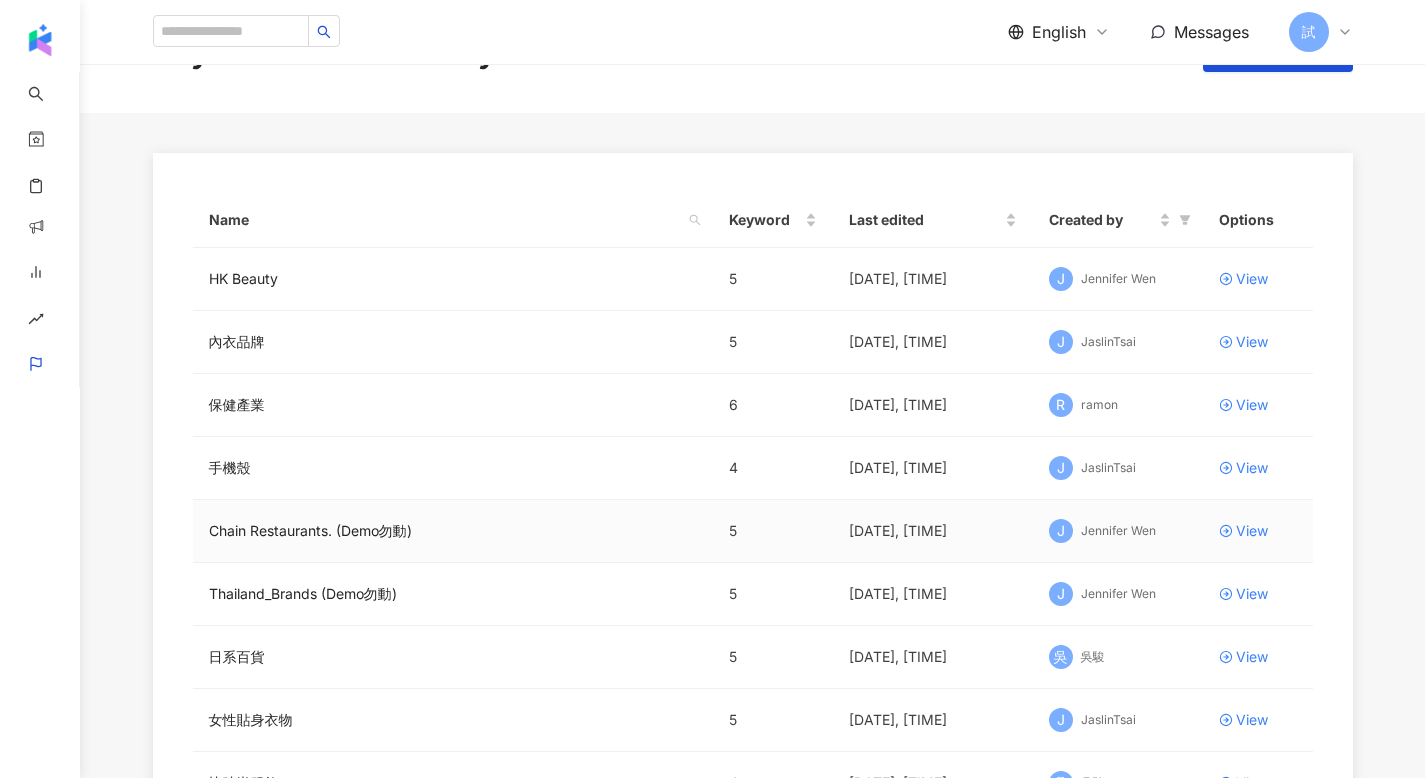 scroll, scrollTop: 92, scrollLeft: 0, axis: vertical 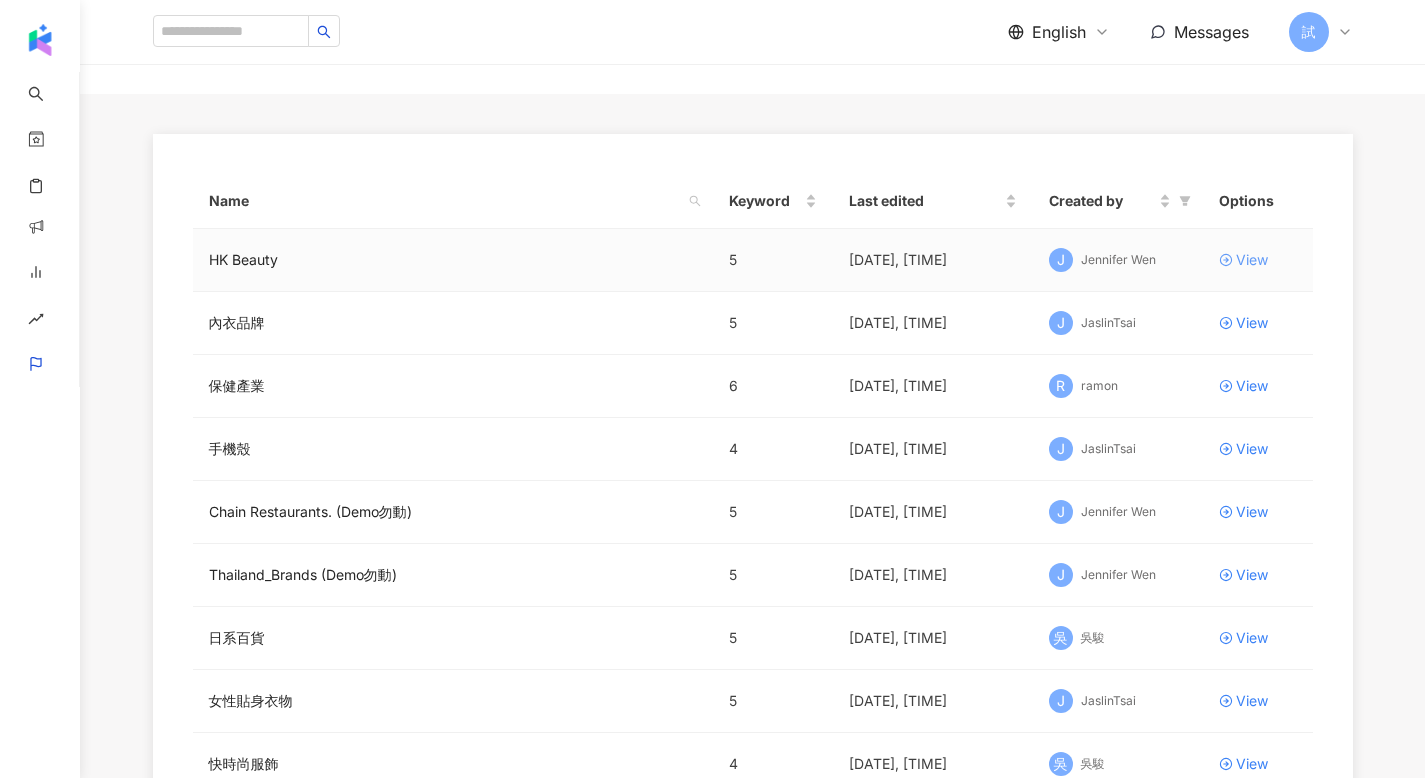 click on "View" at bounding box center (1252, 260) 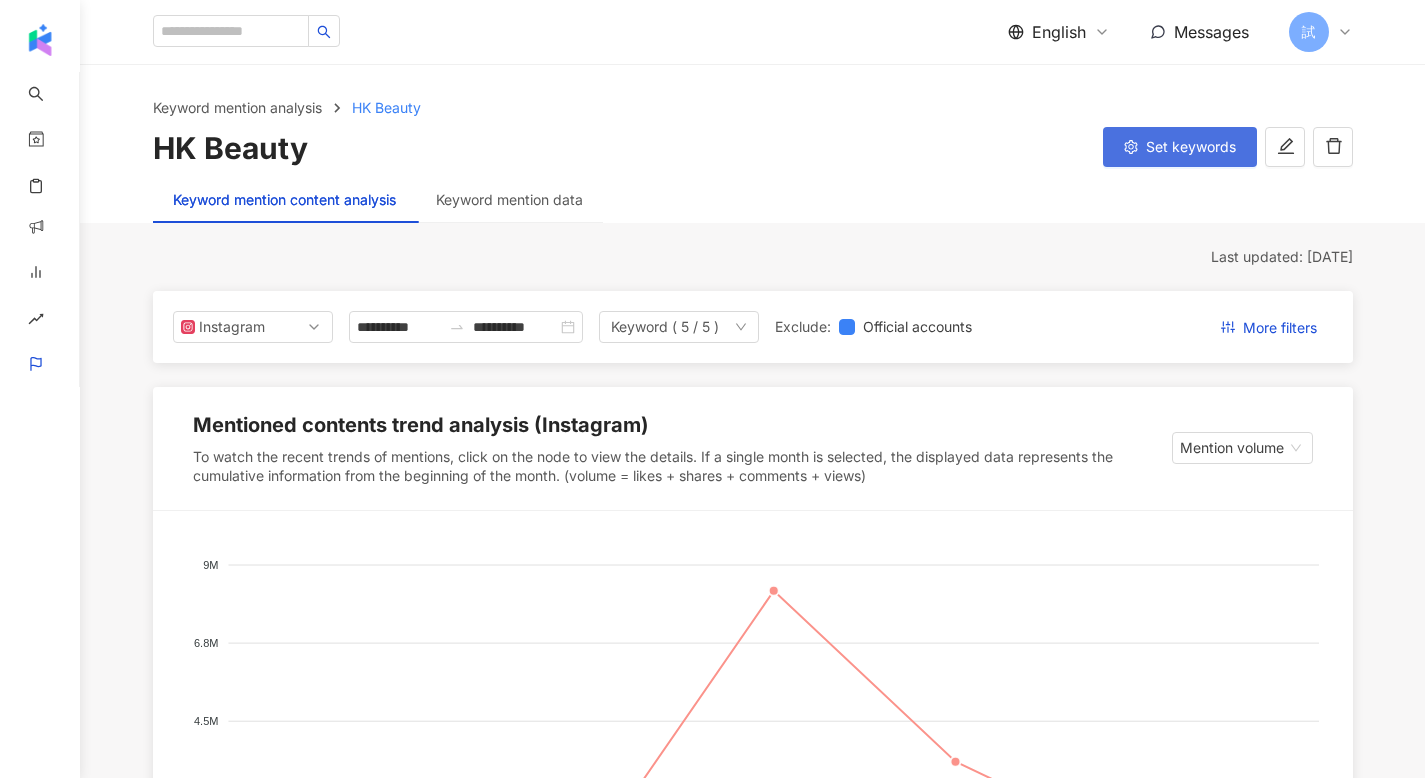 click on "Set keywords" at bounding box center (1180, 147) 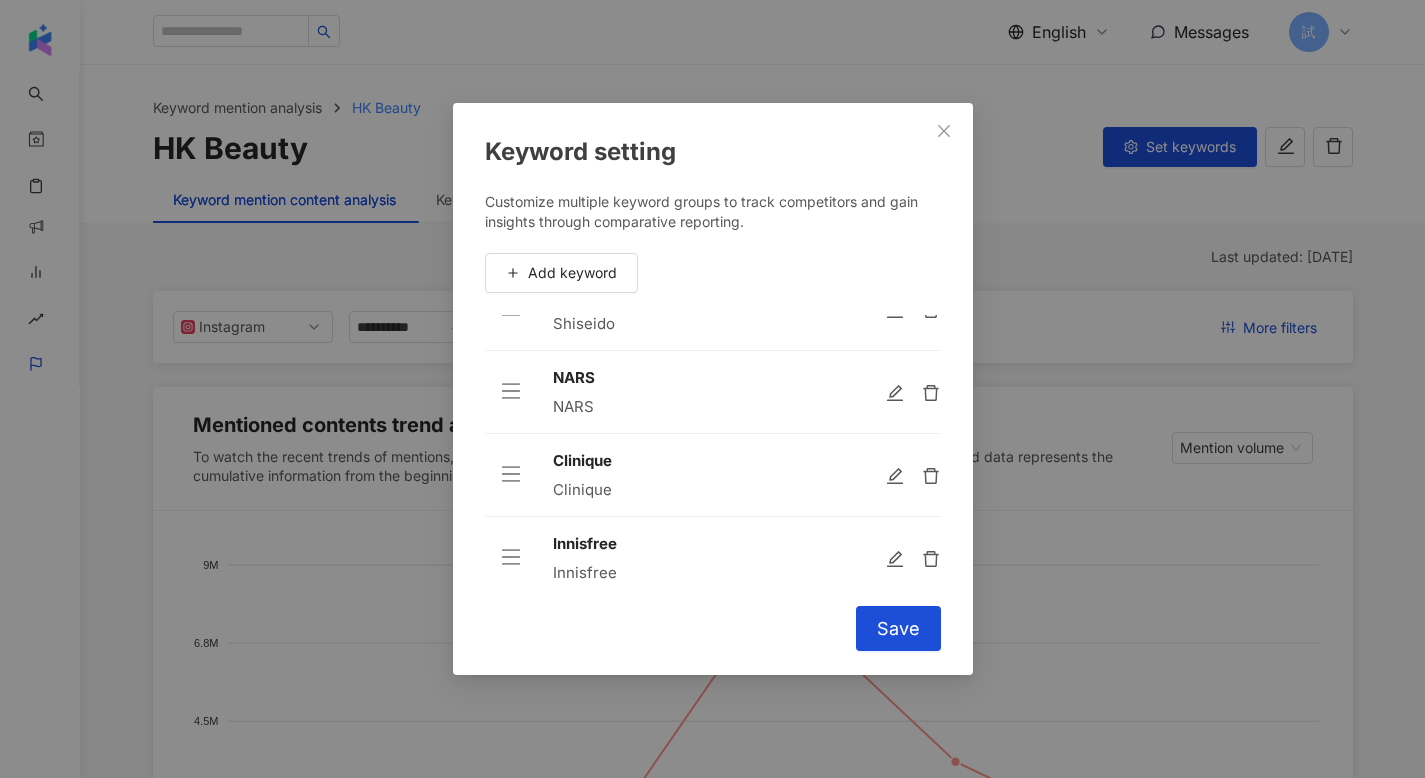 scroll, scrollTop: 148, scrollLeft: 0, axis: vertical 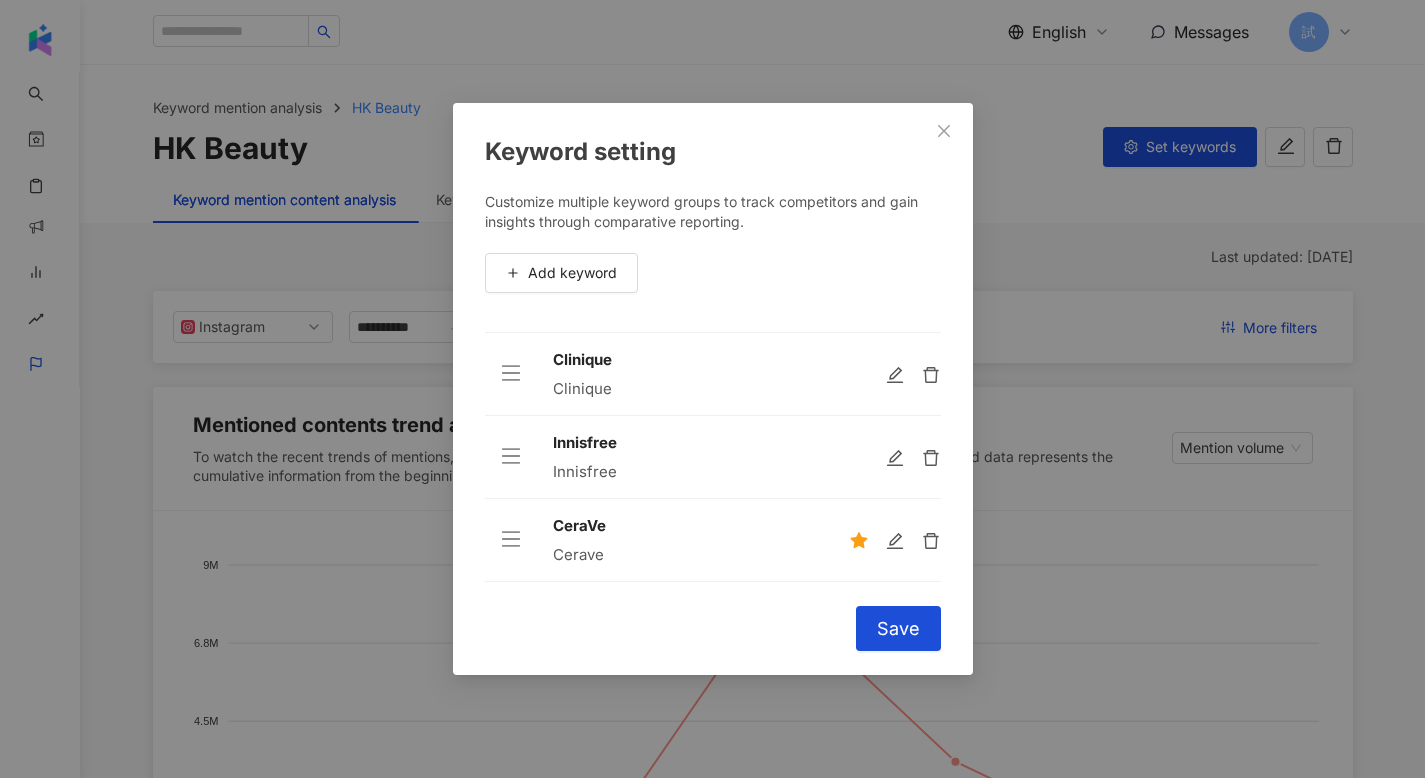 click on "Keyword setting Customize multiple keyword groups to track competitors and gain insights through comparative reporting. Add keyword Shiseido Shiseido NARS NARS Clinique Clinique Innisfree Innisfree CeraVe Cerave
To pick up a draggable item, press the space bar.
While dragging, use the arrow keys to move the item.
Press space again to drop the item in its new position, or press escape to cancel.
Cancel Save" at bounding box center (712, 389) 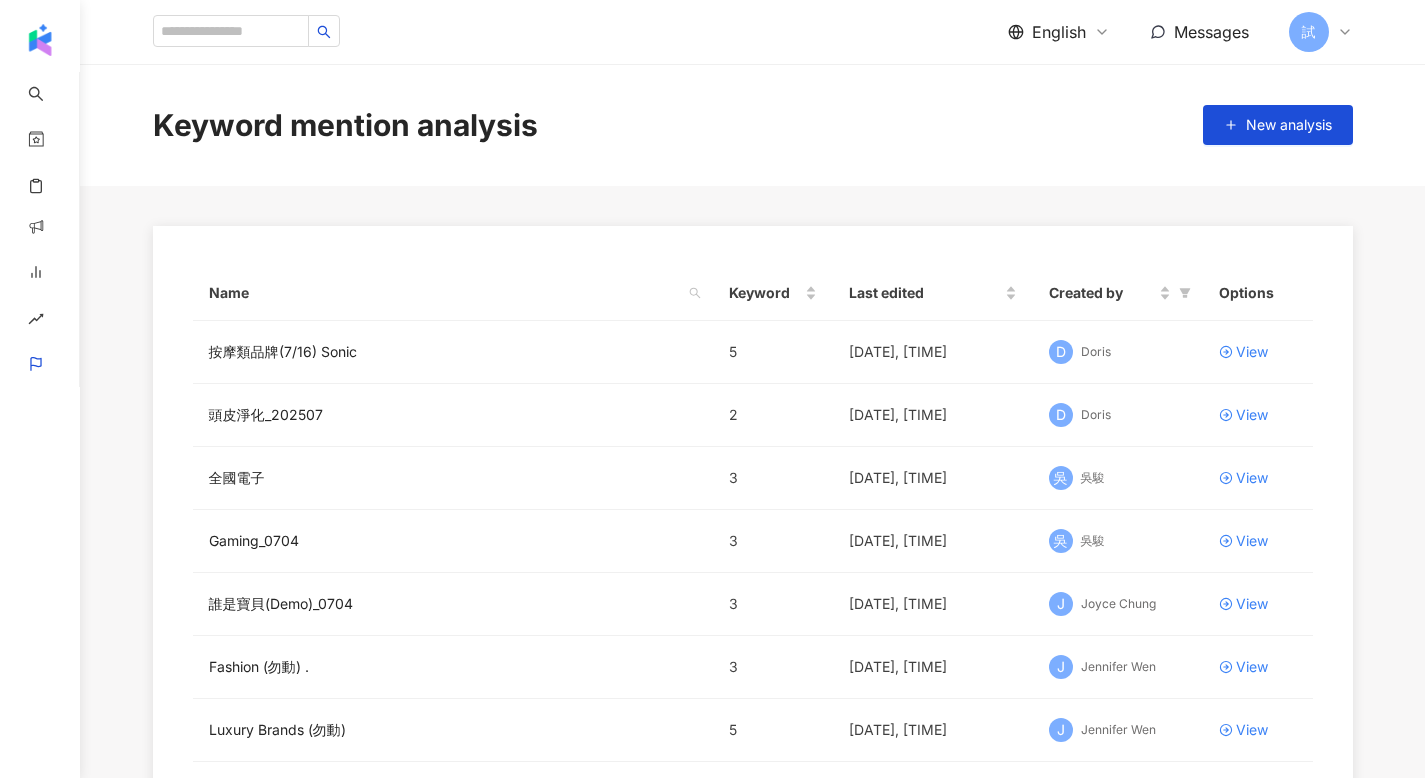 scroll, scrollTop: 390, scrollLeft: 0, axis: vertical 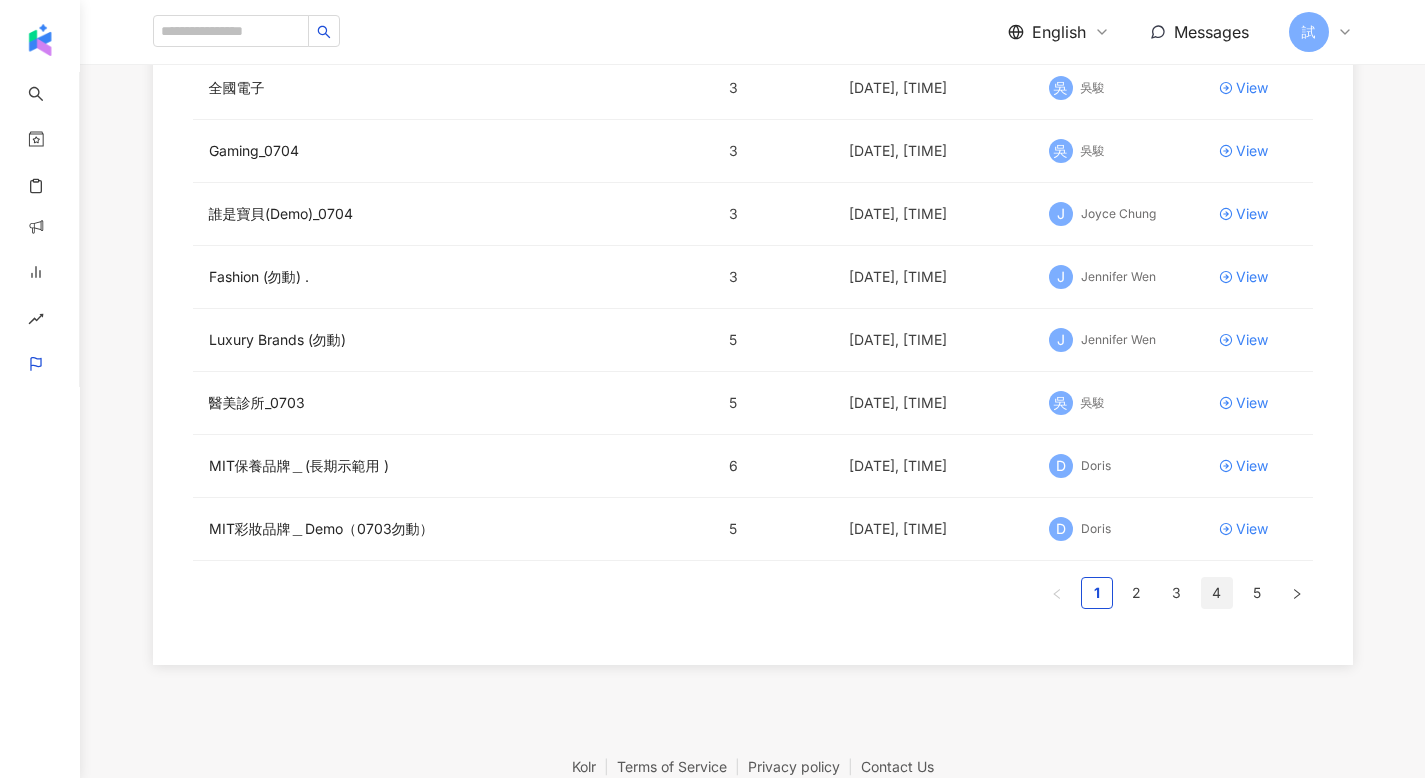 click on "4" at bounding box center (1217, 593) 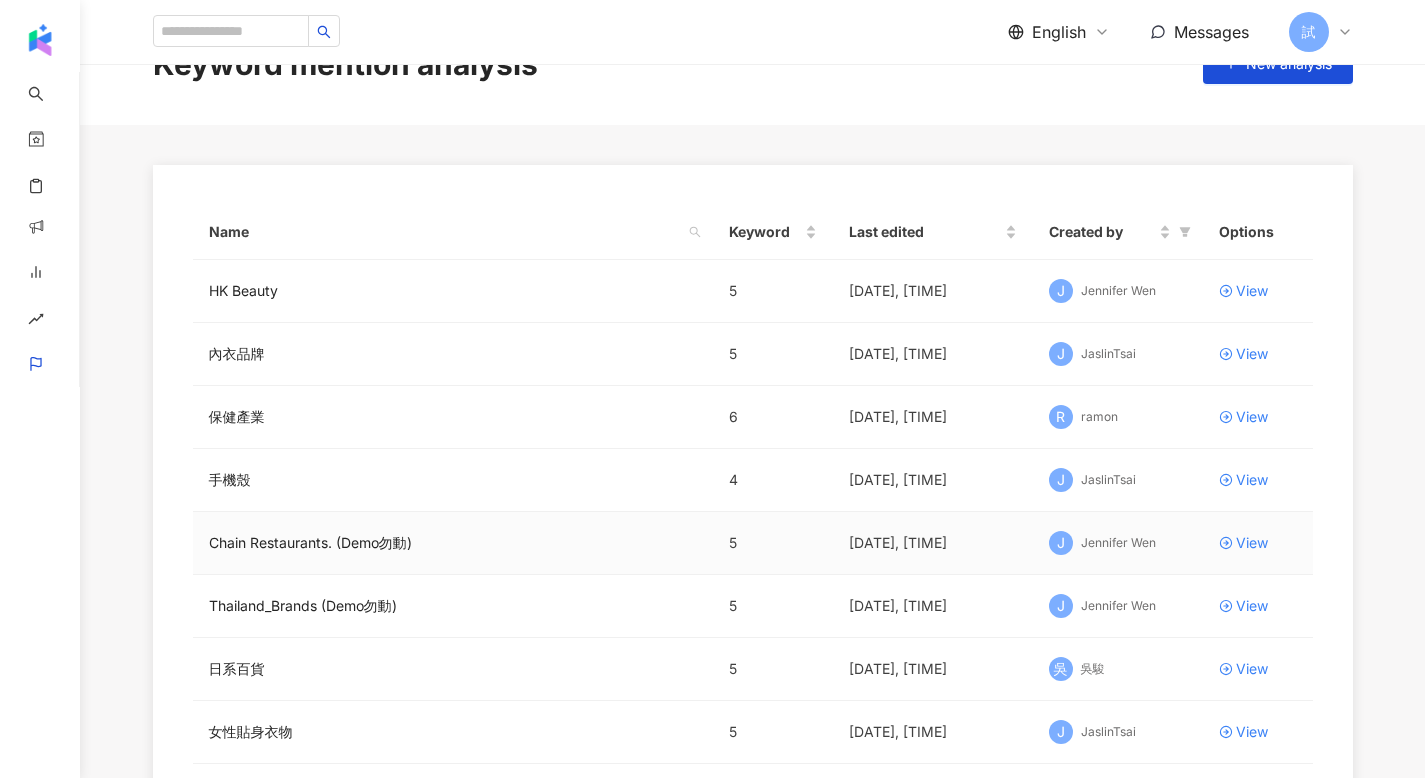 scroll, scrollTop: 62, scrollLeft: 0, axis: vertical 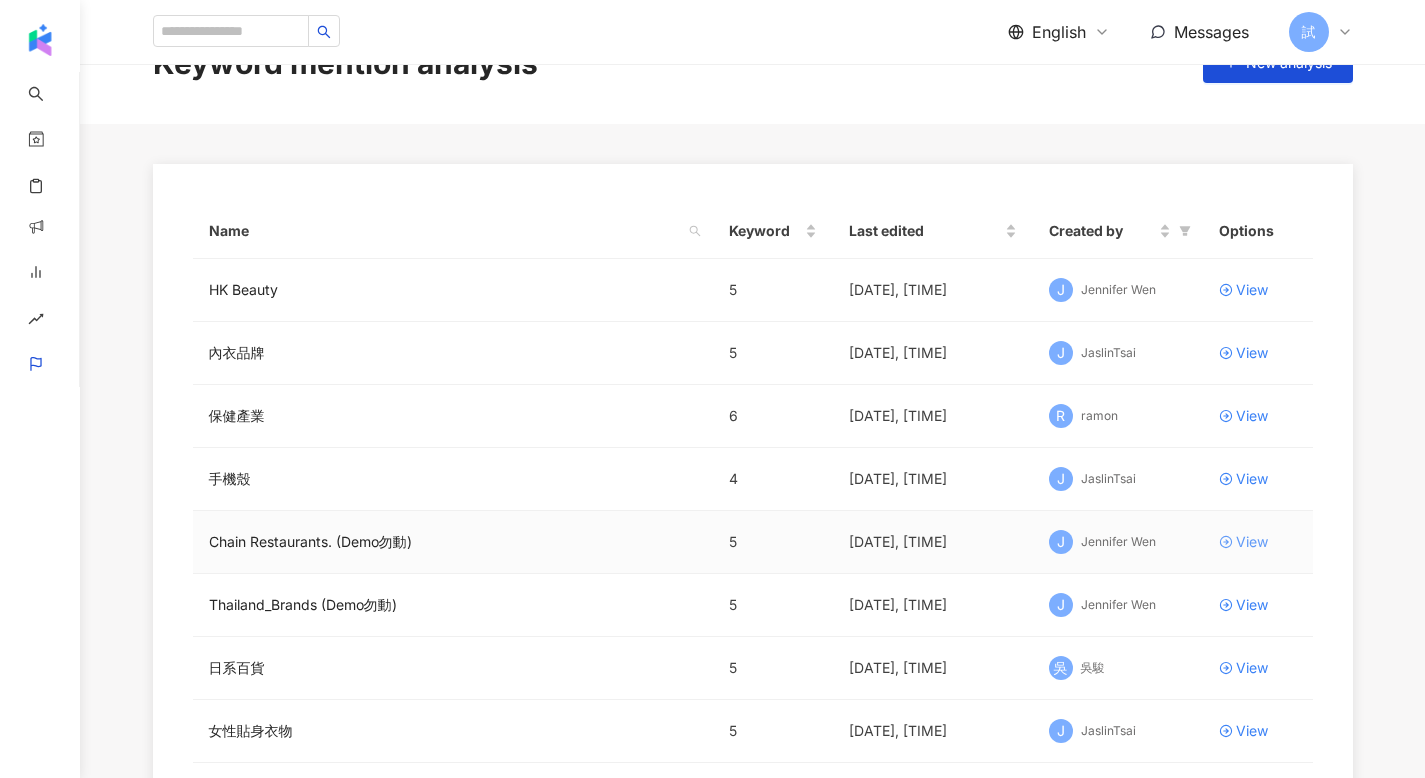 click on "View" at bounding box center [1252, 542] 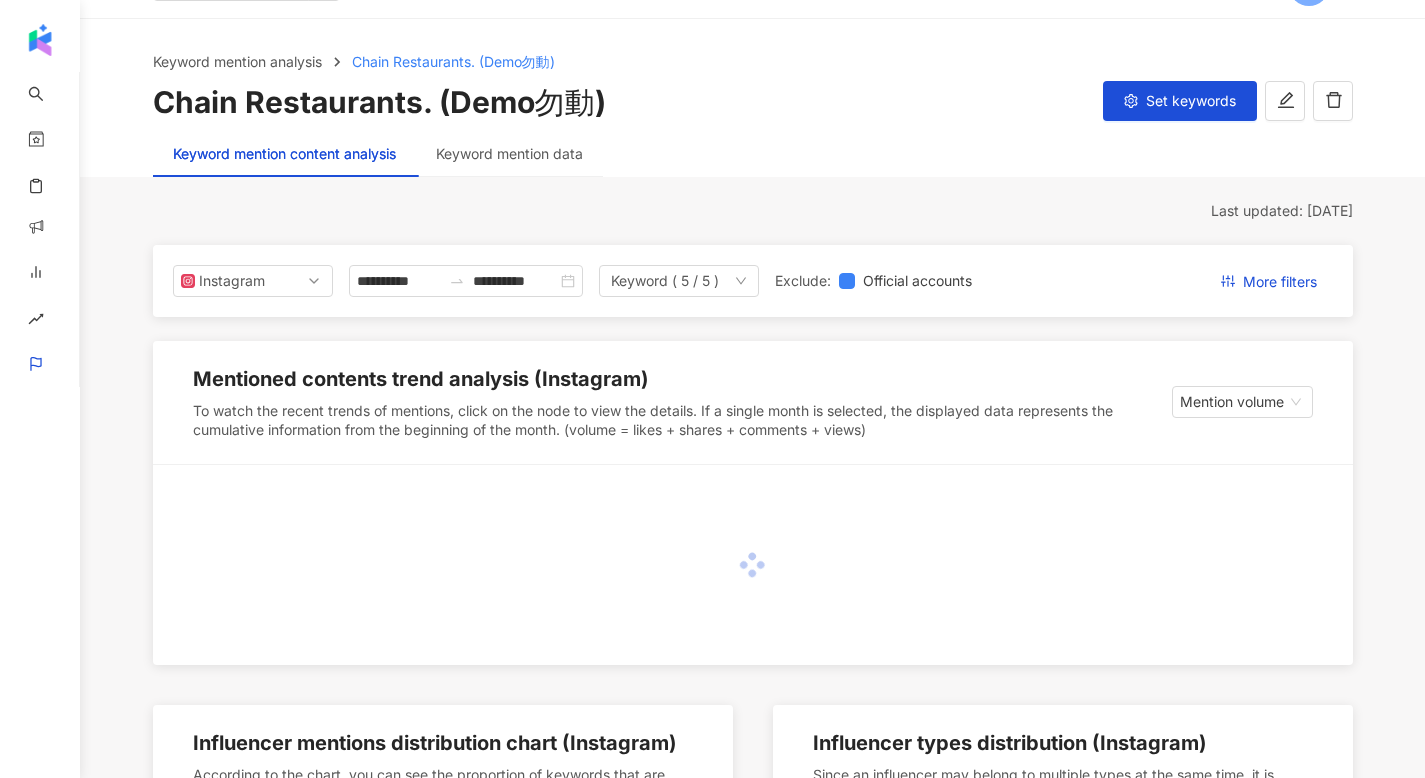 scroll, scrollTop: 0, scrollLeft: 0, axis: both 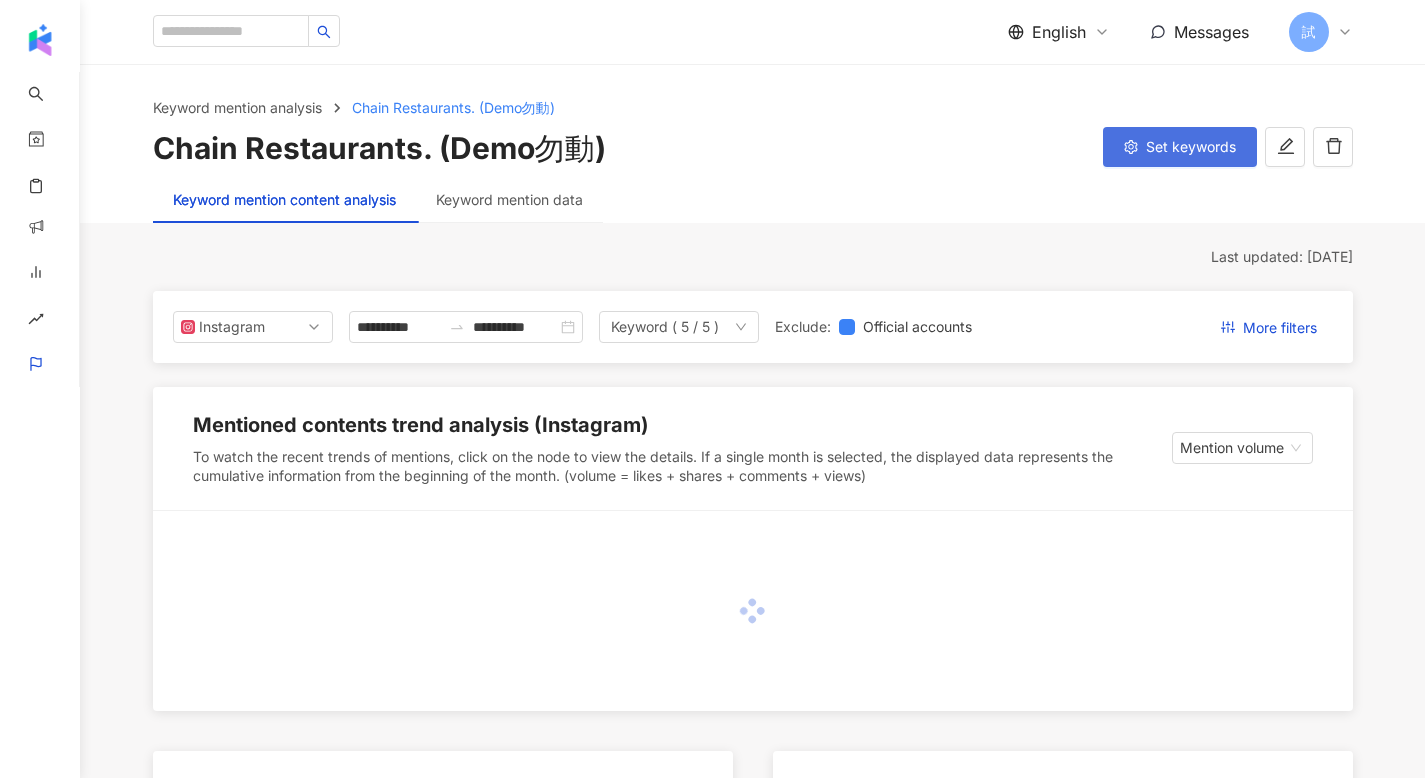 click on "Set keywords" at bounding box center [1191, 147] 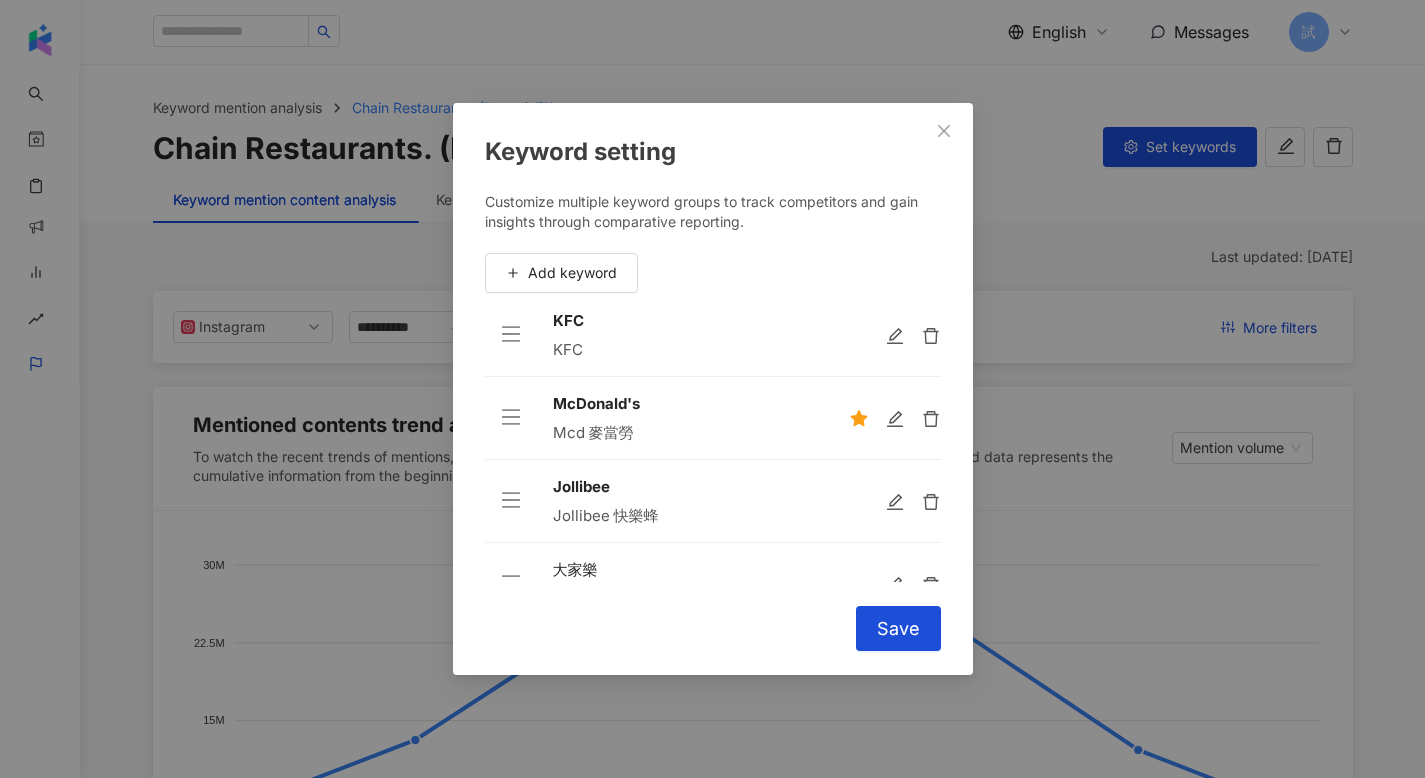 scroll, scrollTop: 0, scrollLeft: 0, axis: both 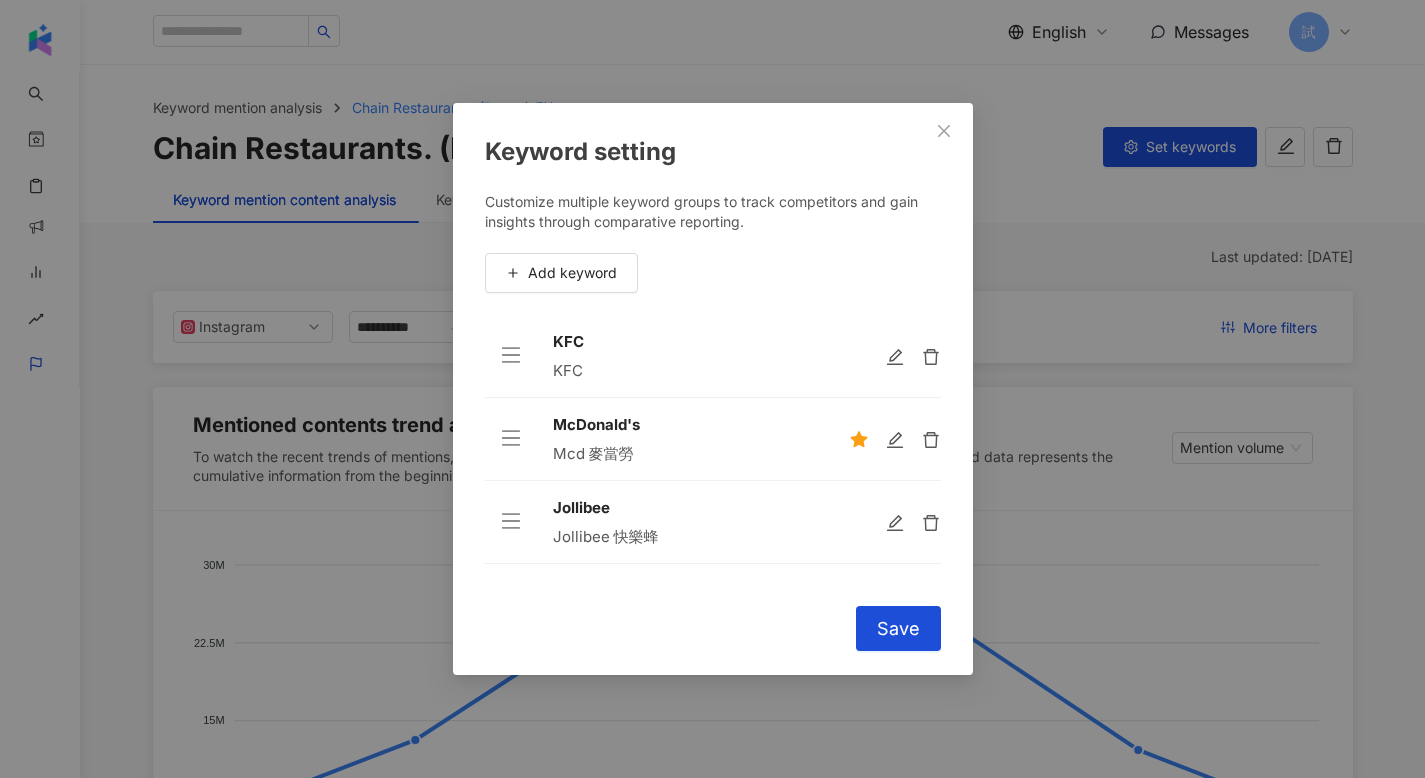 click on "Keyword setting Customize multiple keyword groups to track competitors and gain insights through comparative reporting. Add keyword KFC  KFC  McDonald's Mcd 麥當勞 Jollibee Jollibee 快樂蜂 大家樂 大家樂 Pizza Hut pizza AND hut
To pick up a draggable item, press the space bar.
While dragging, use the arrow keys to move the item.
Press space again to drop the item in its new position, or press escape to cancel.
Cancel Save" at bounding box center (712, 389) 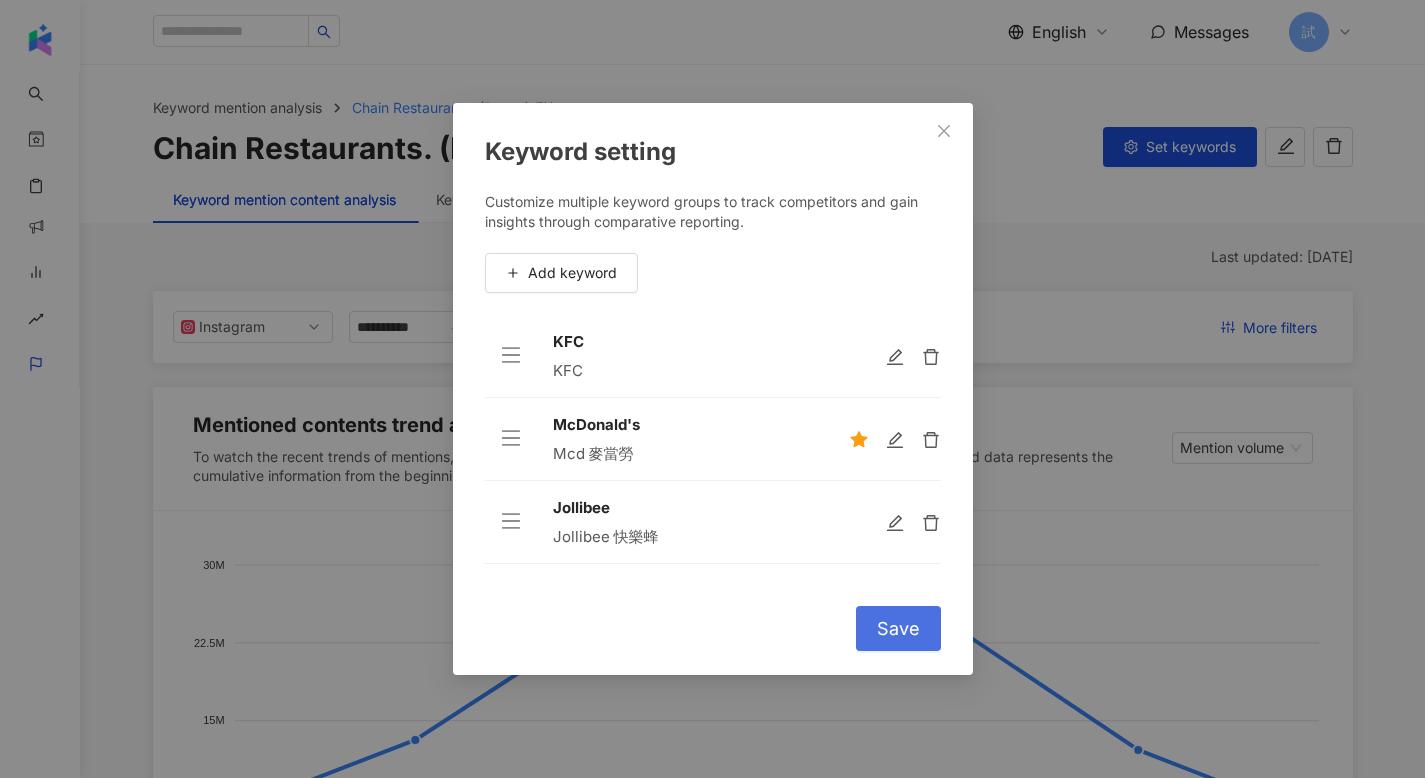 click on "Save" at bounding box center [898, 629] 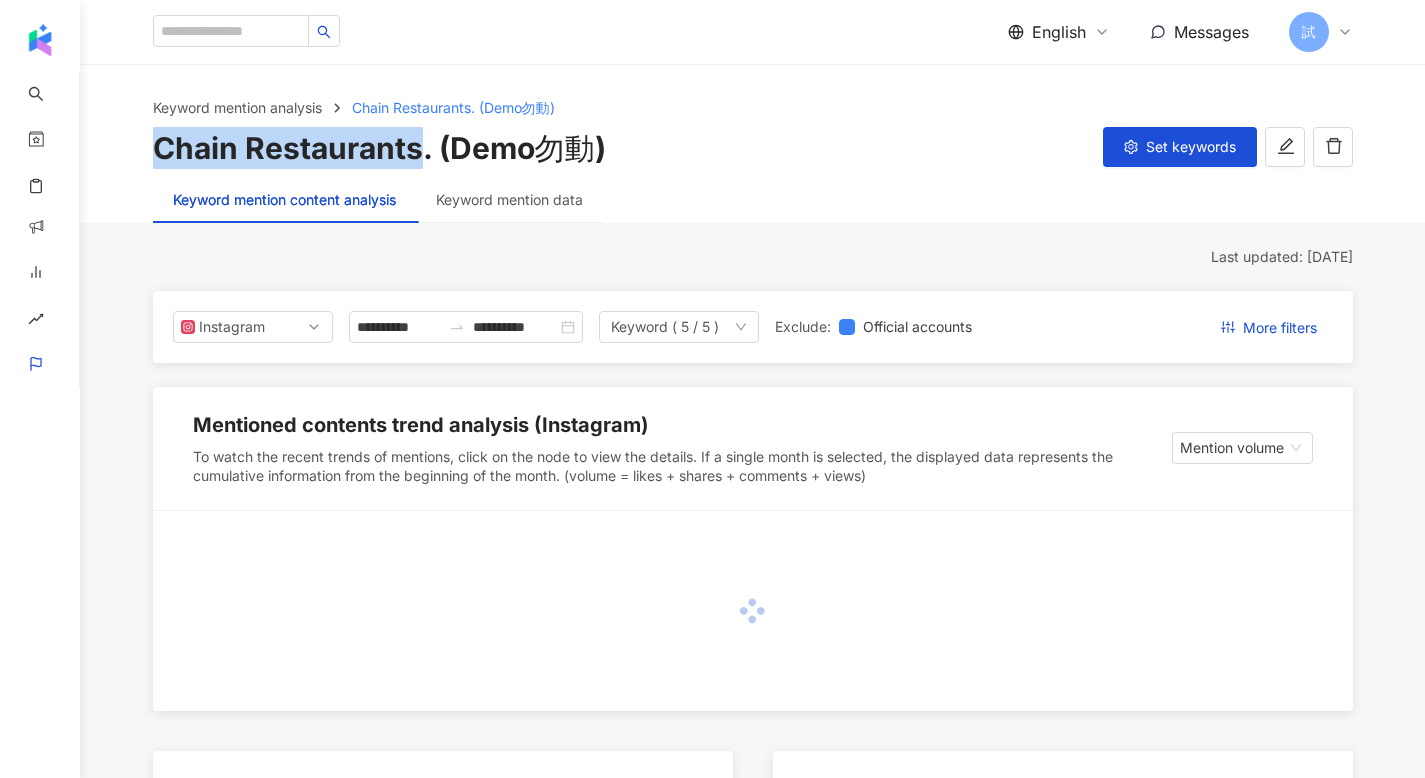 drag, startPoint x: 149, startPoint y: 149, endPoint x: 421, endPoint y: 145, distance: 272.02942 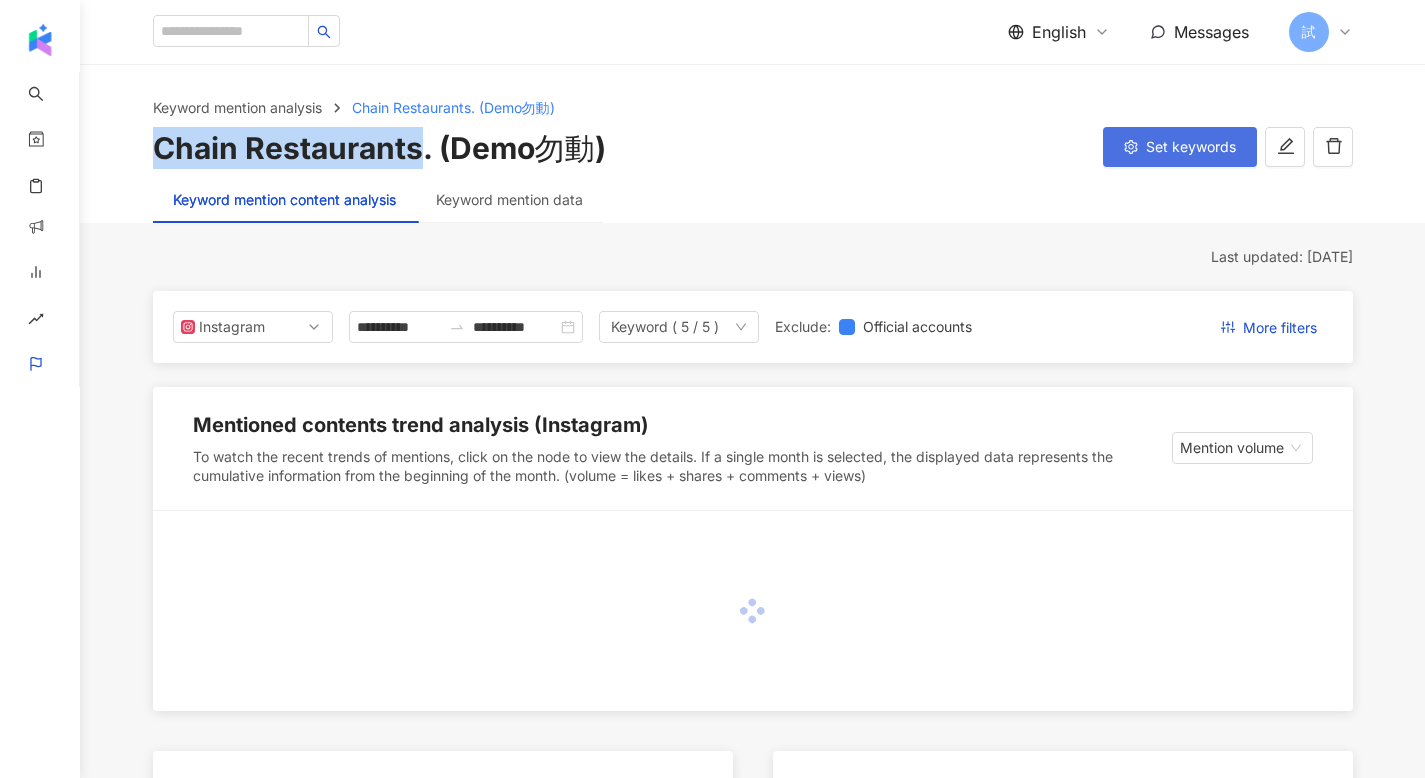 click on "Set keywords" at bounding box center [1180, 147] 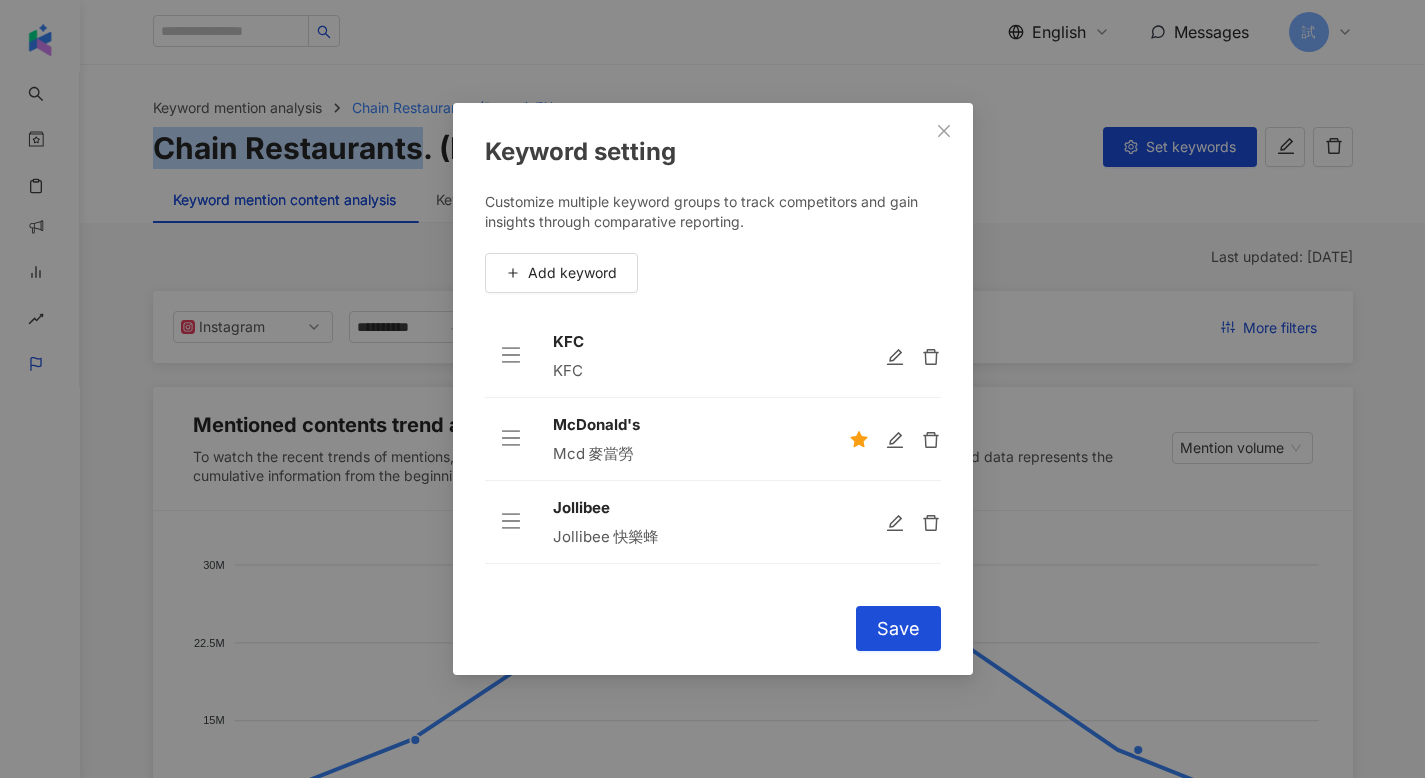 click on "KFC" at bounding box center [685, 342] 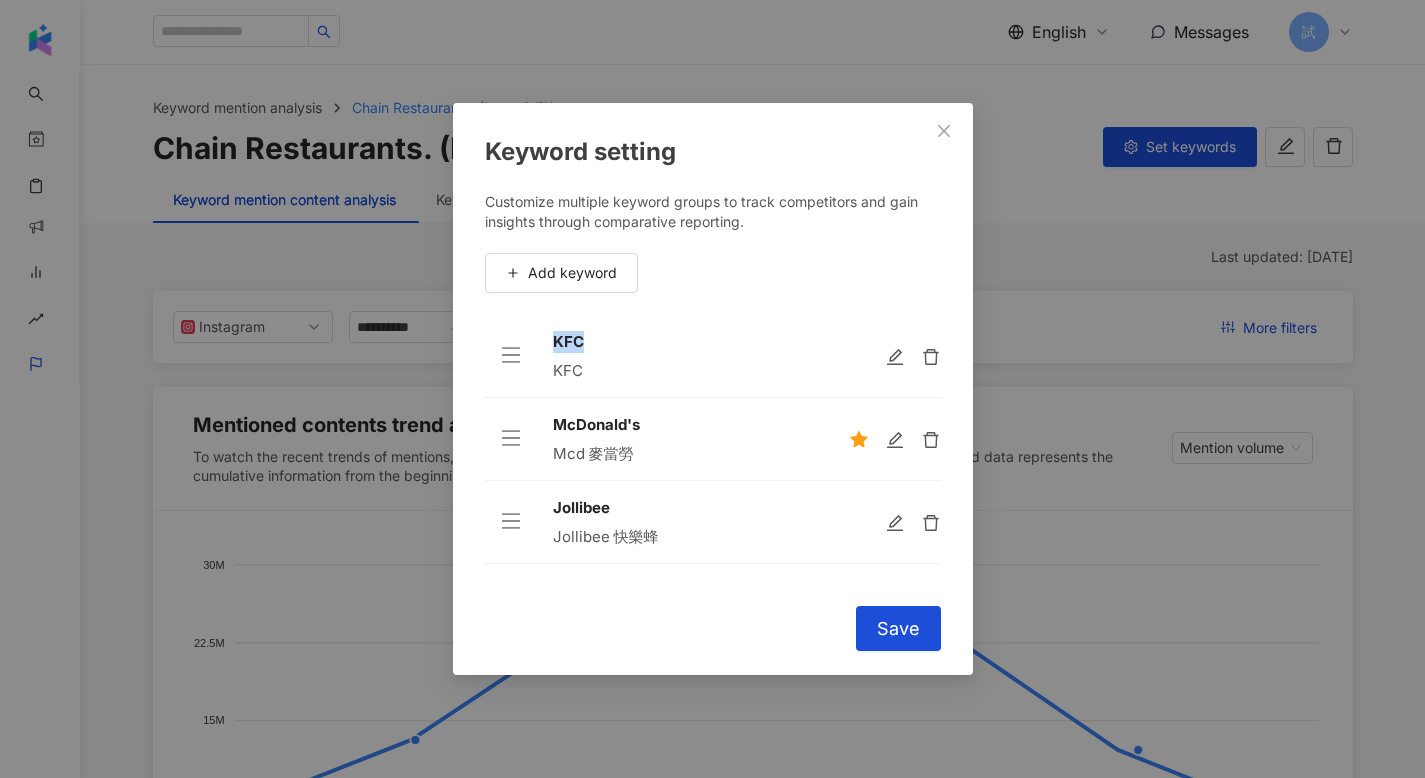 click on "KFC" at bounding box center (685, 342) 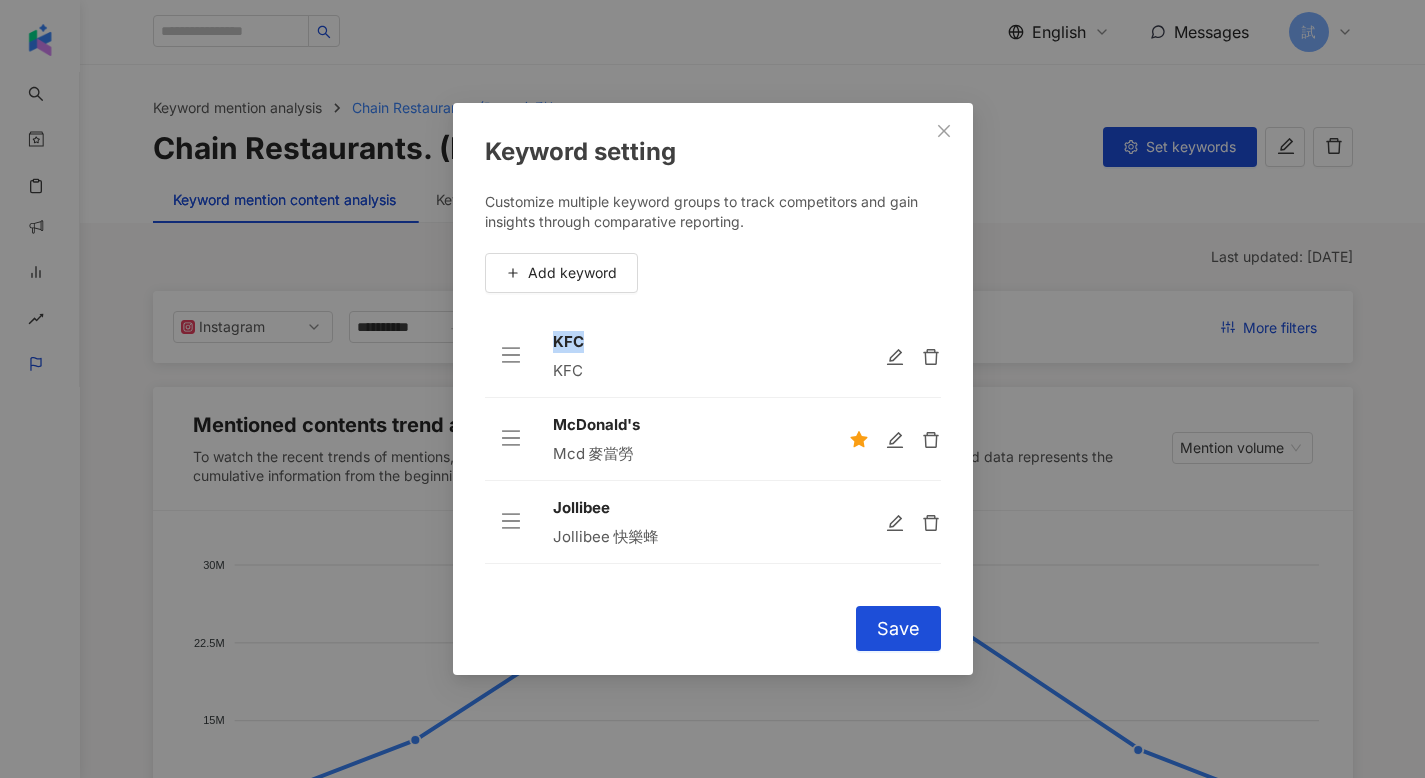 copy on "KFC" 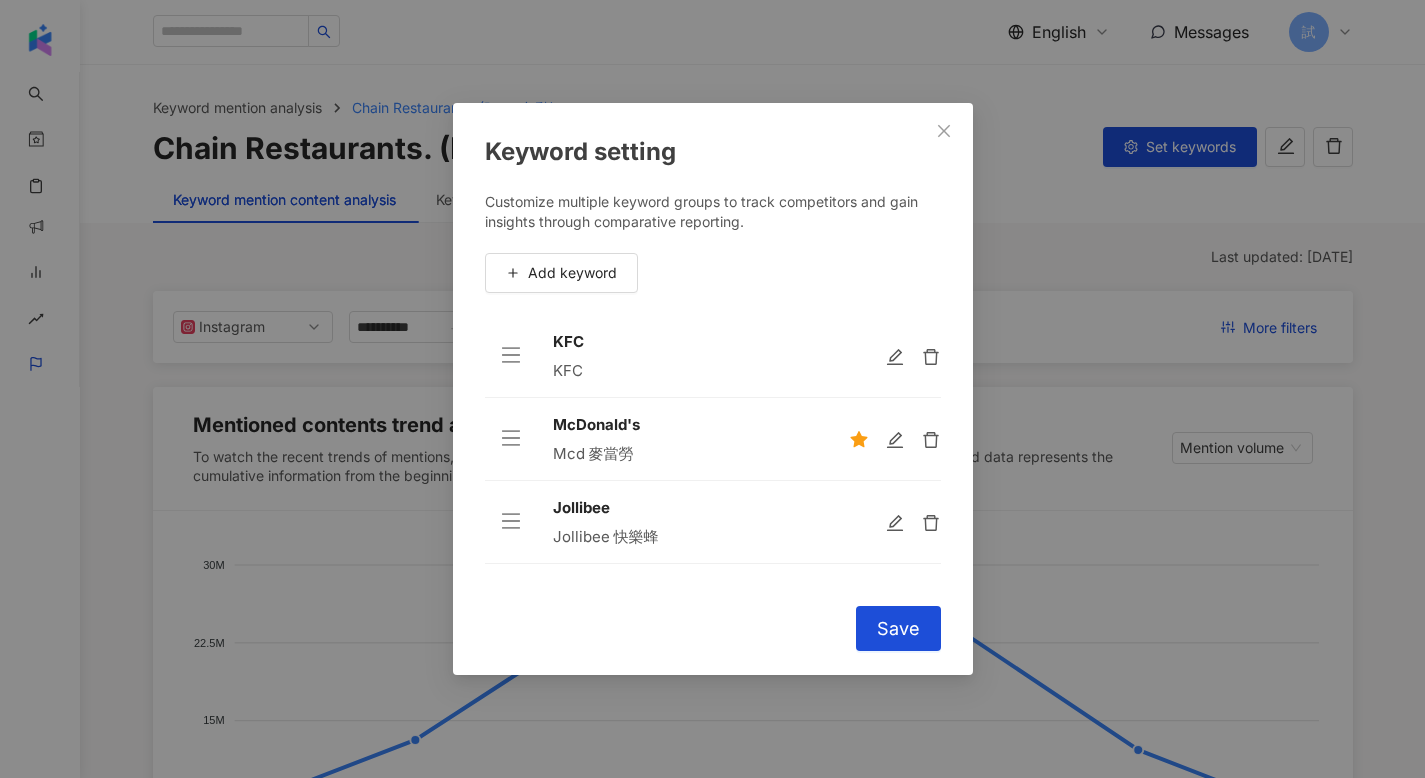 click on "McDonald's" at bounding box center (685, 425) 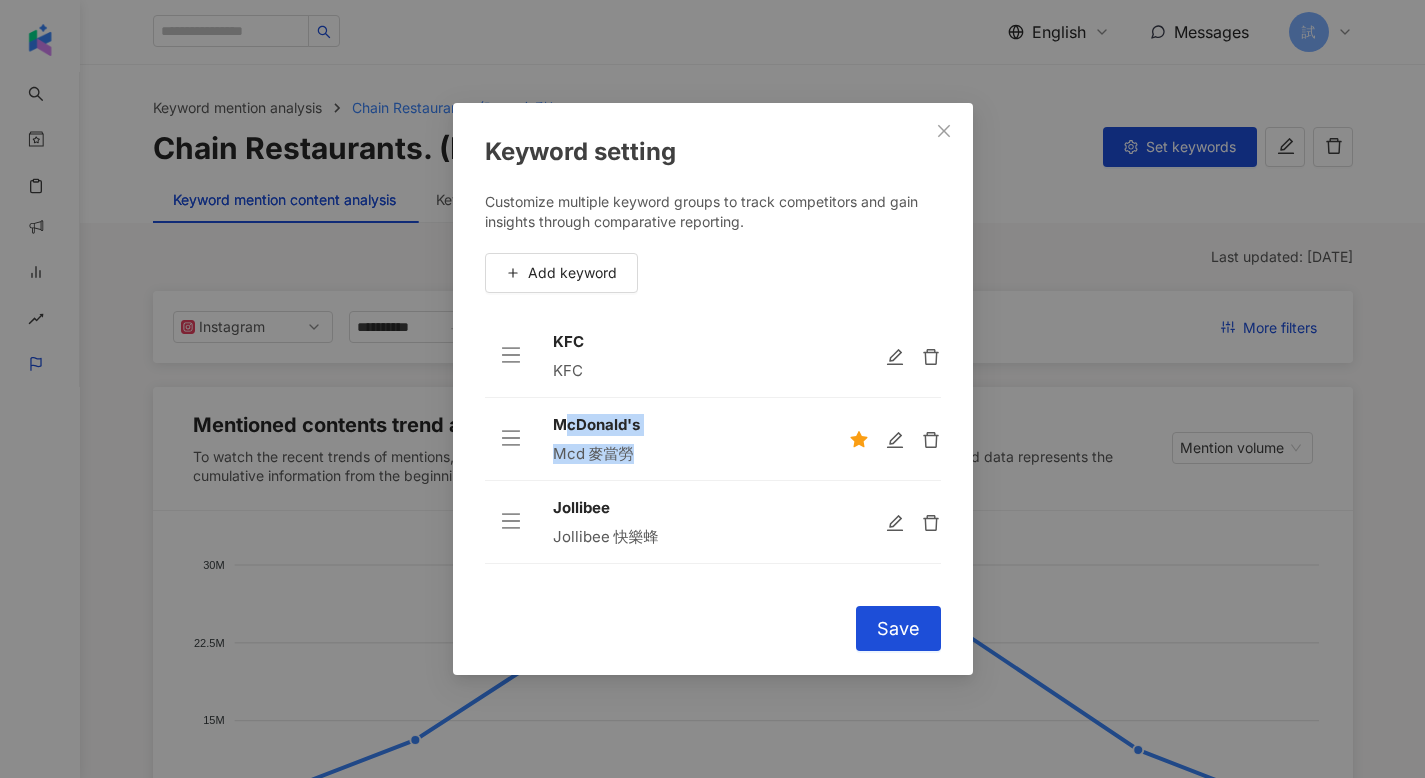 drag, startPoint x: 646, startPoint y: 456, endPoint x: 533, endPoint y: 458, distance: 113.0177 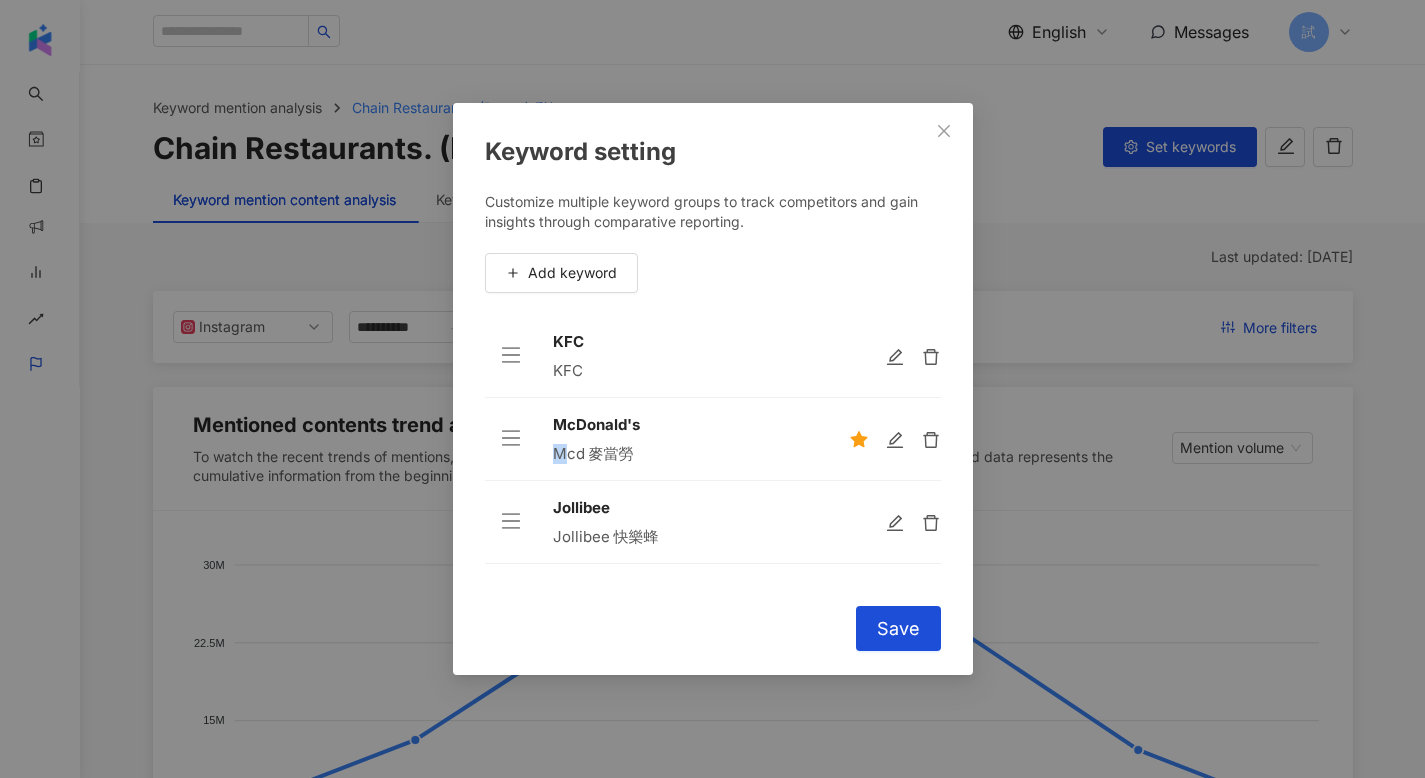 click on "McDonald's Mcd 麥當勞" at bounding box center [685, 439] 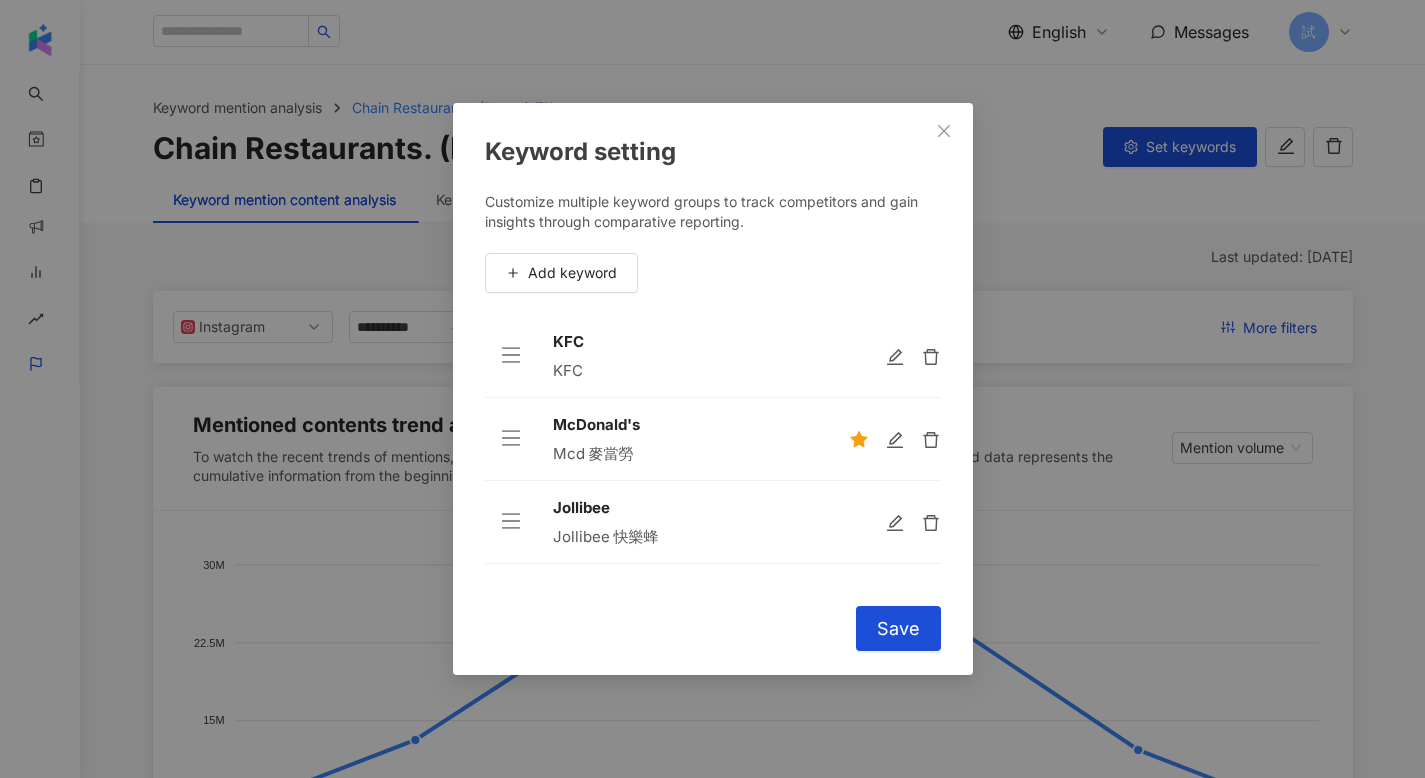 click on "Mcd 麥當勞" at bounding box center (685, 454) 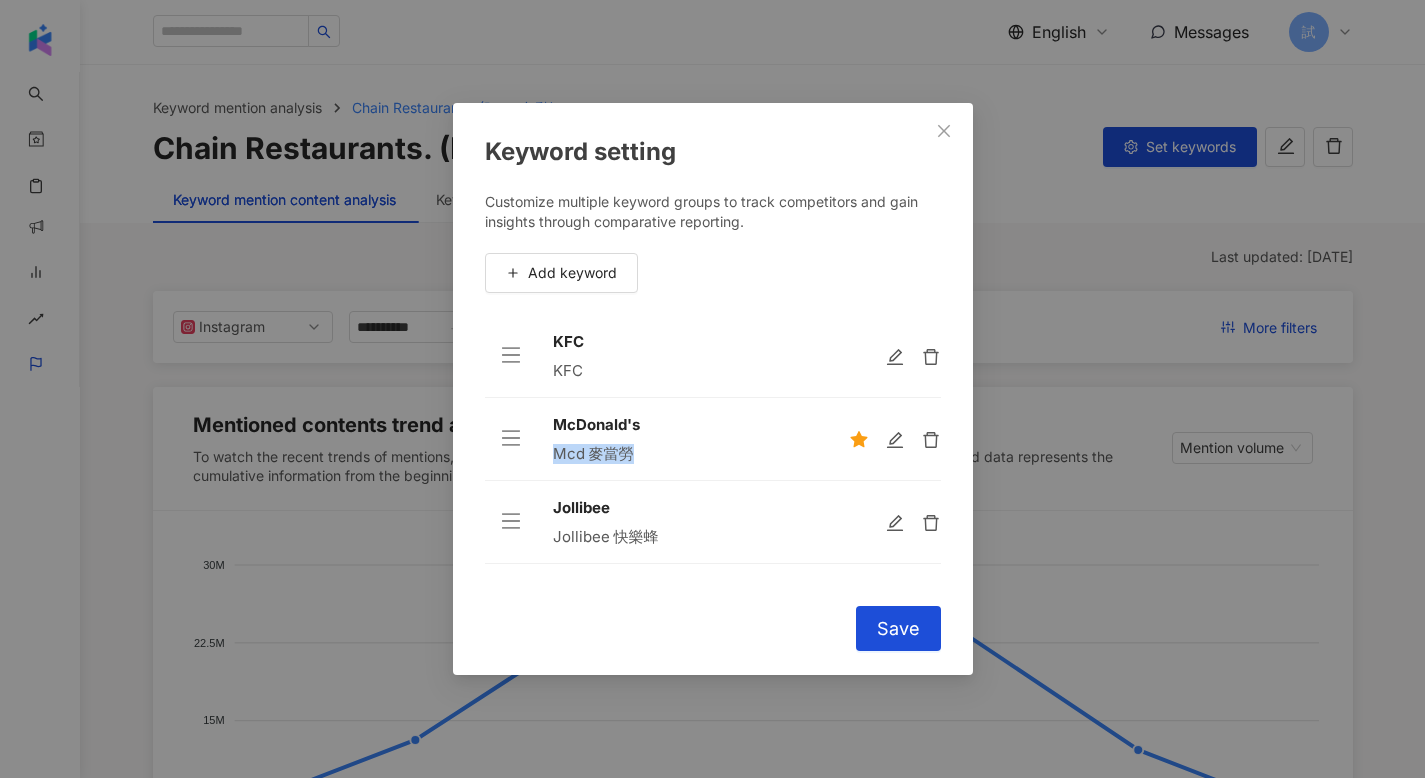 drag, startPoint x: 556, startPoint y: 454, endPoint x: 631, endPoint y: 454, distance: 75 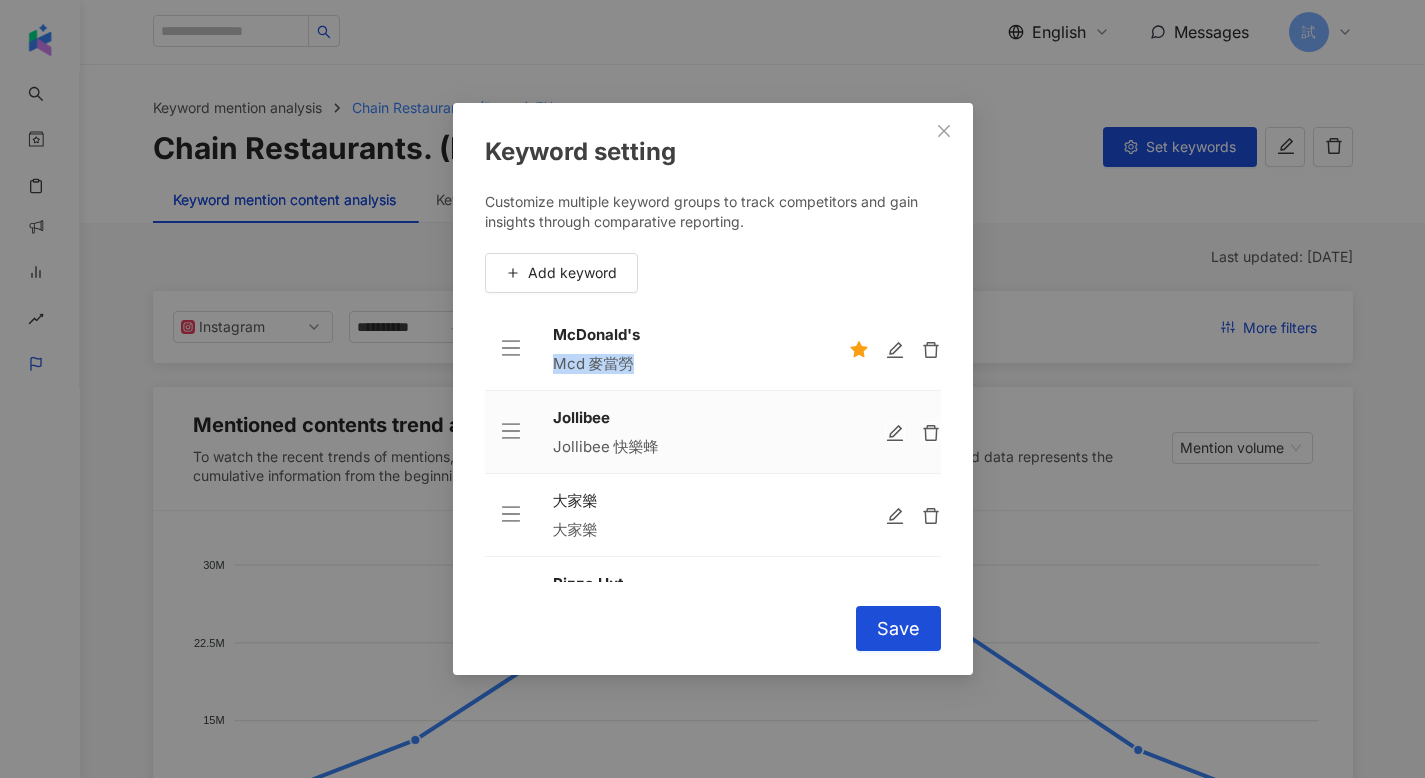 scroll, scrollTop: 148, scrollLeft: 0, axis: vertical 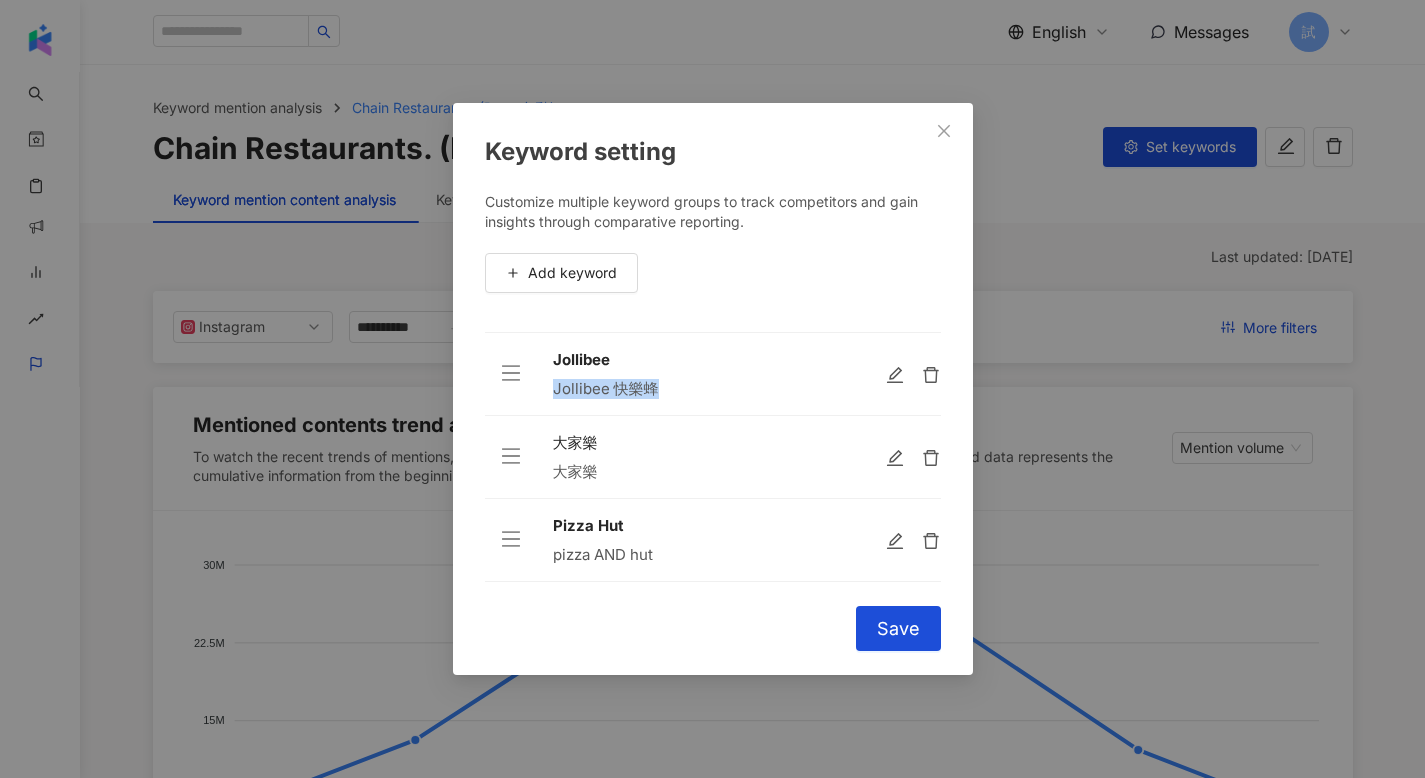drag, startPoint x: 555, startPoint y: 383, endPoint x: 699, endPoint y: 386, distance: 144.03125 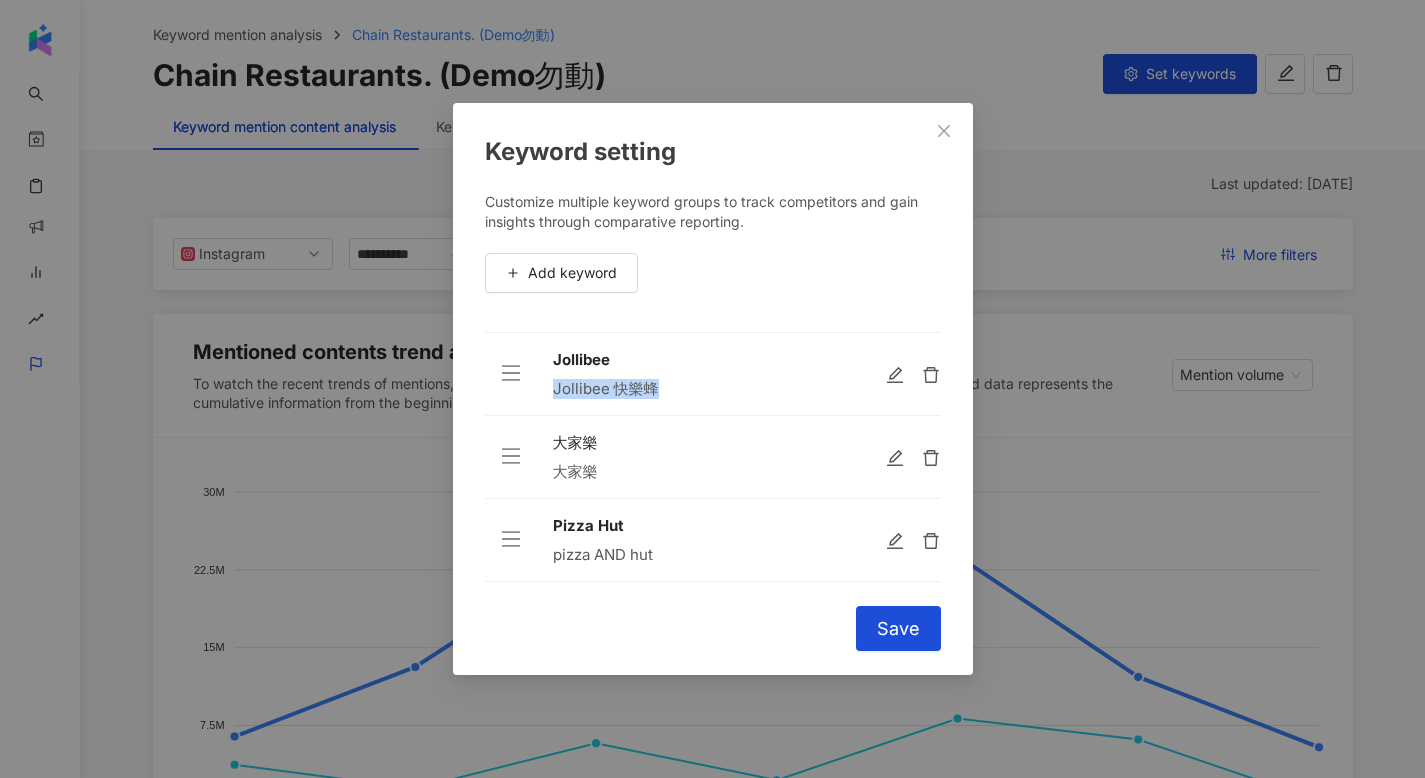 scroll, scrollTop: 118, scrollLeft: 0, axis: vertical 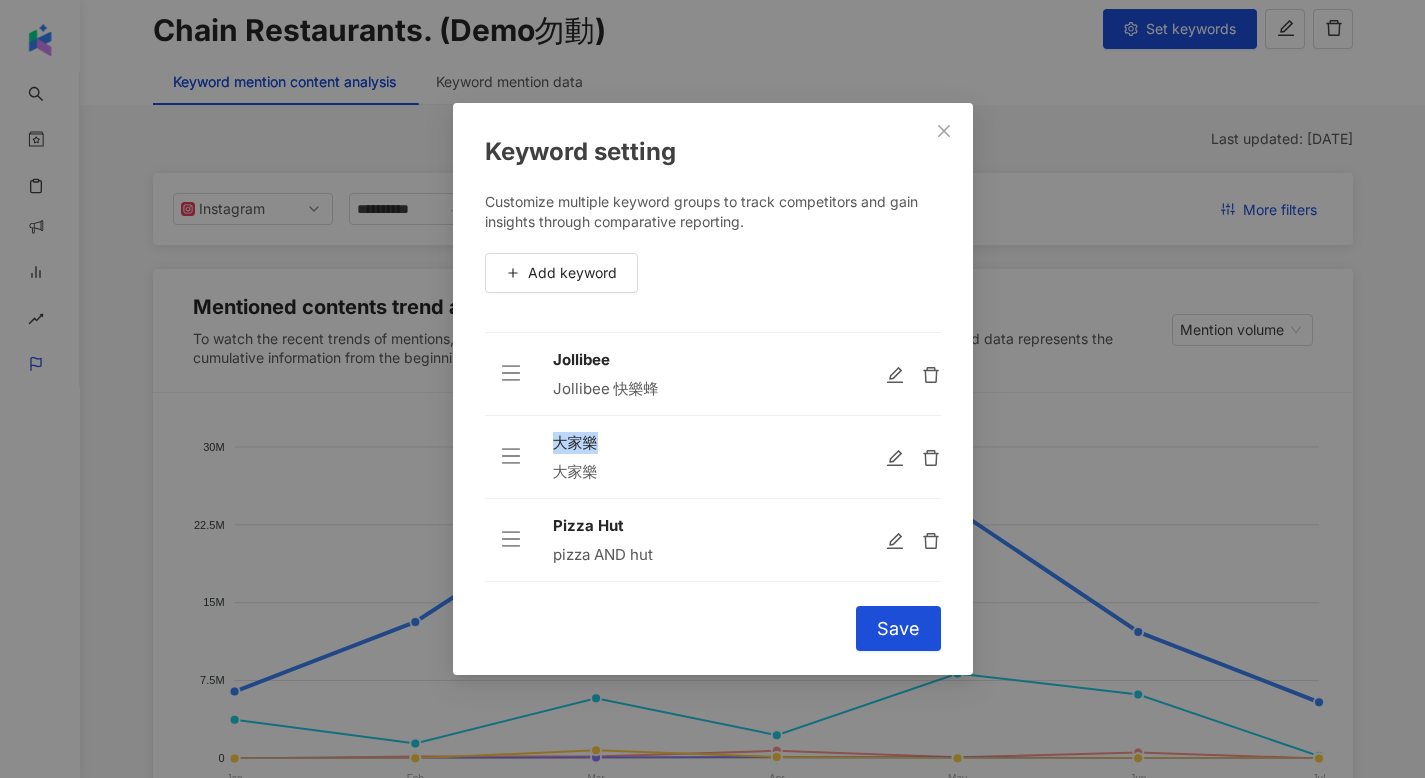 click on "大家樂" at bounding box center [685, 443] 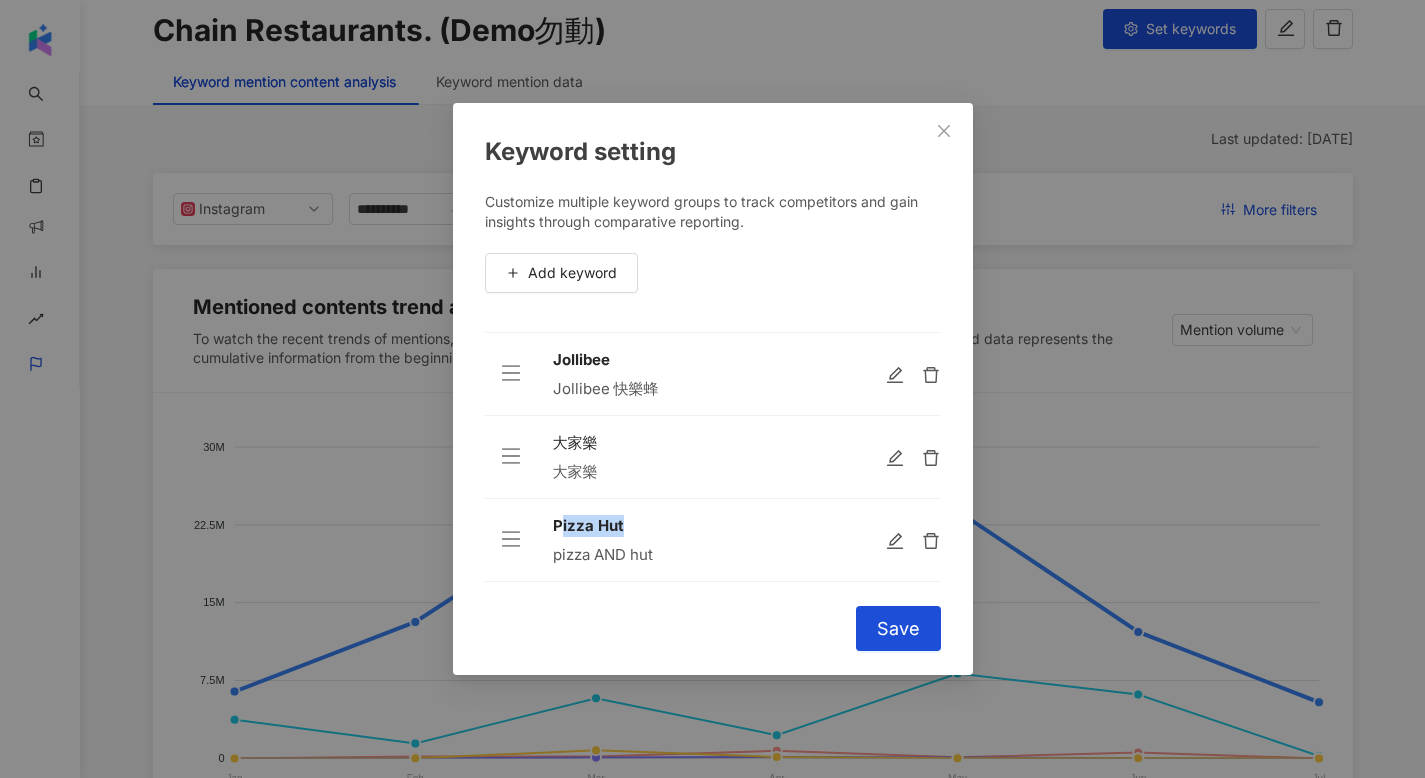 drag, startPoint x: 560, startPoint y: 522, endPoint x: 653, endPoint y: 522, distance: 93 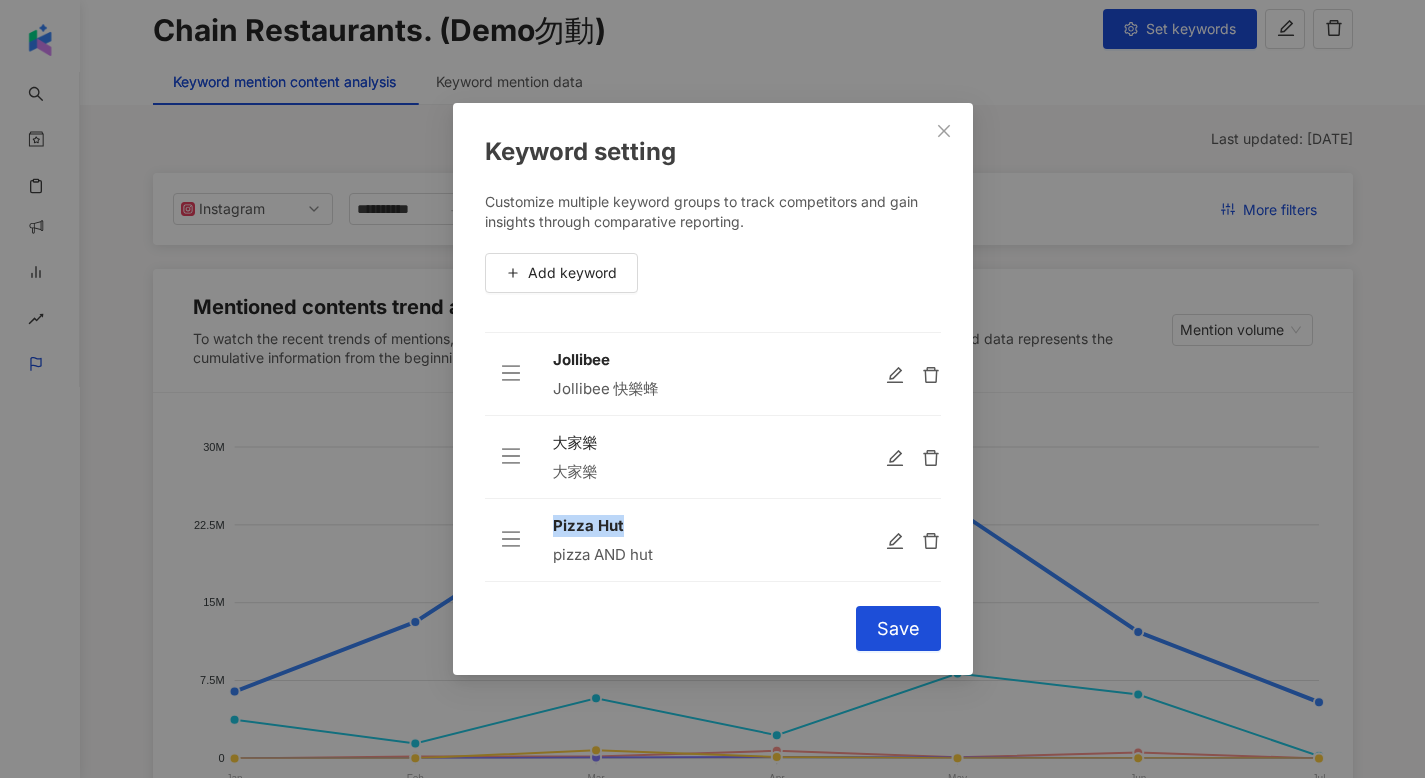 drag, startPoint x: 635, startPoint y: 523, endPoint x: 539, endPoint y: 526, distance: 96.04687 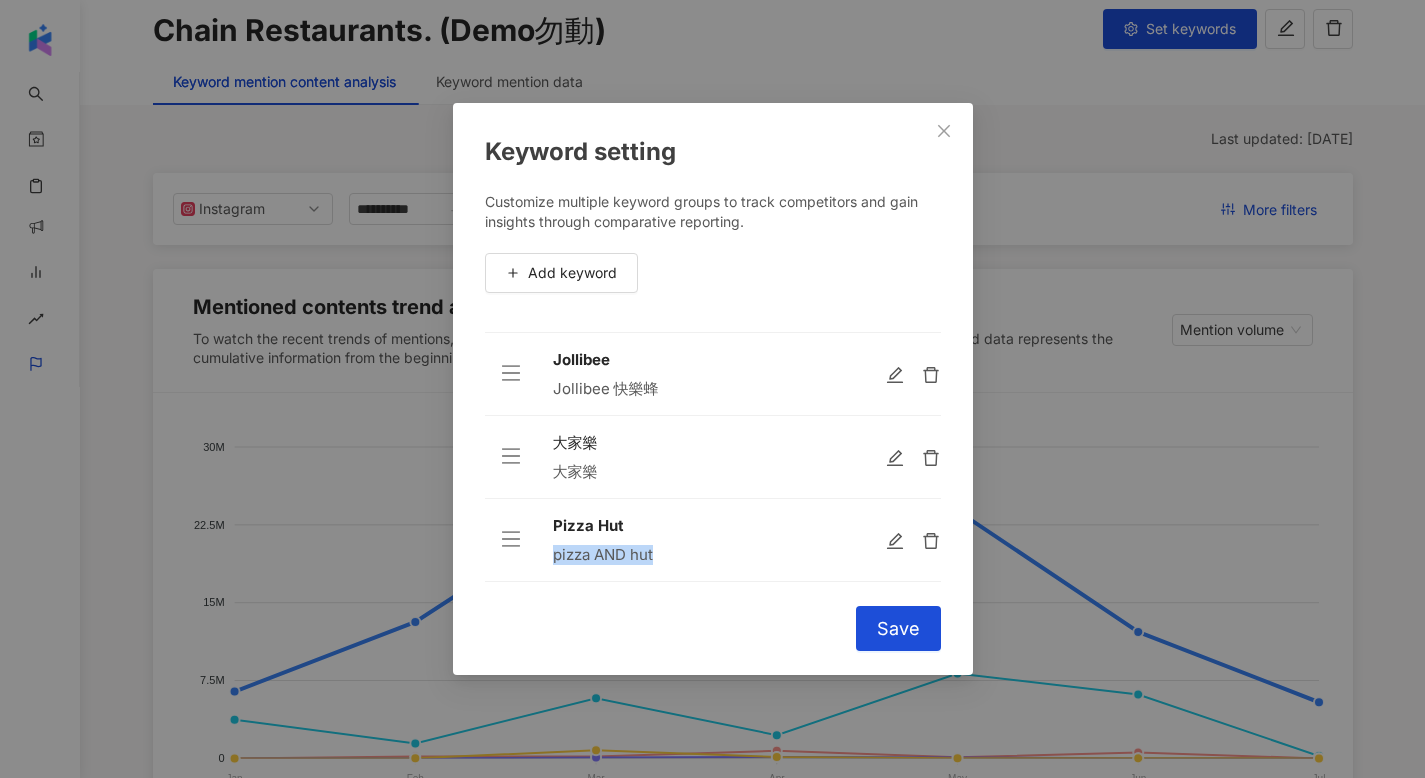 drag, startPoint x: 554, startPoint y: 556, endPoint x: 684, endPoint y: 551, distance: 130.09612 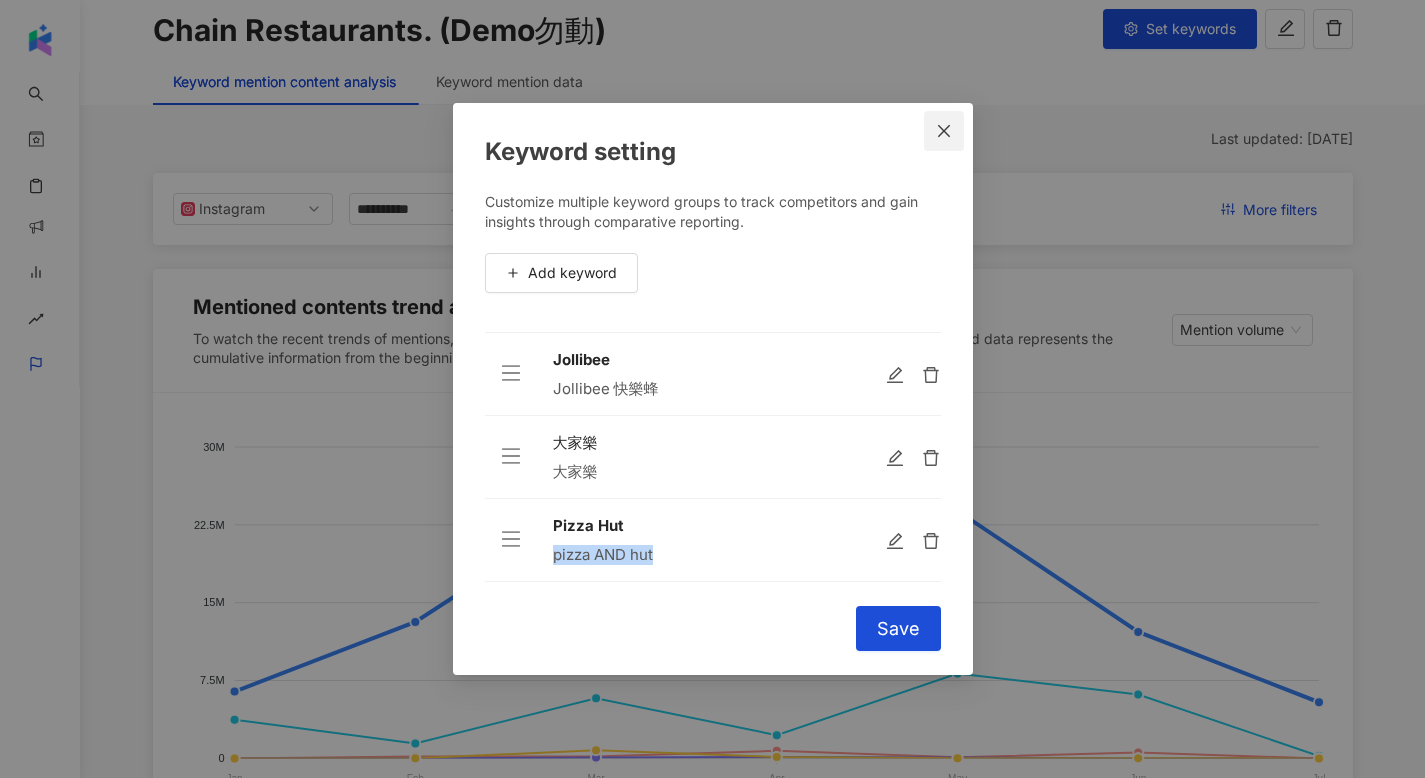 click 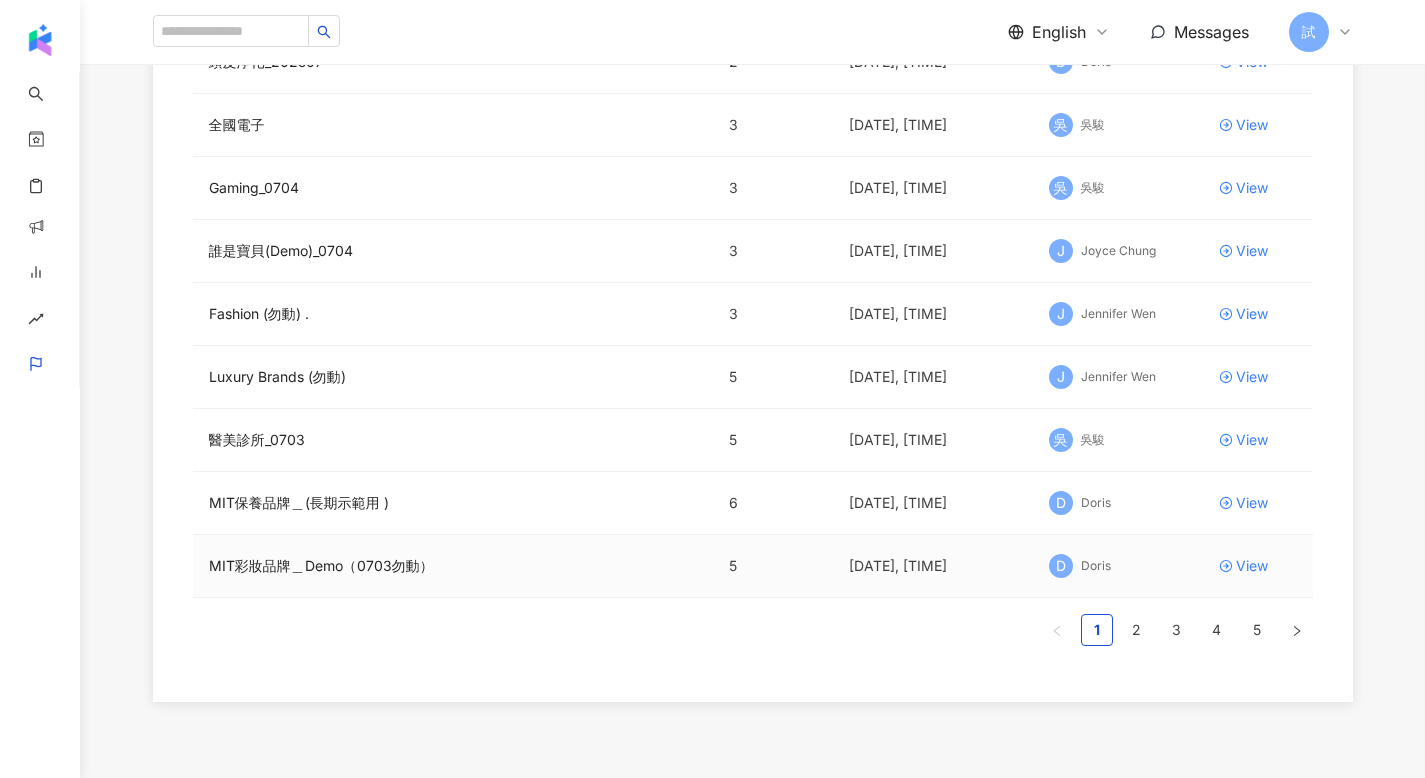 scroll, scrollTop: 465, scrollLeft: 0, axis: vertical 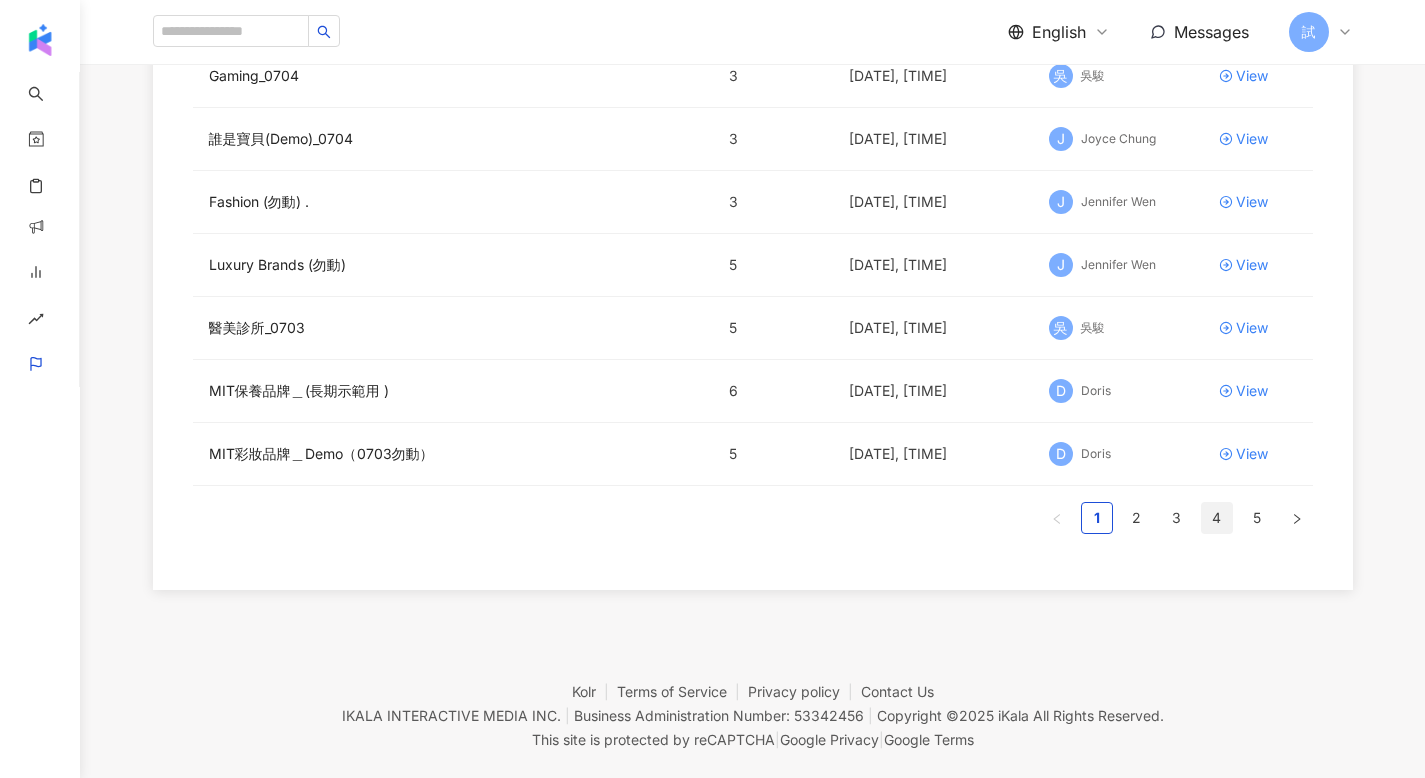 click on "4" at bounding box center [1217, 518] 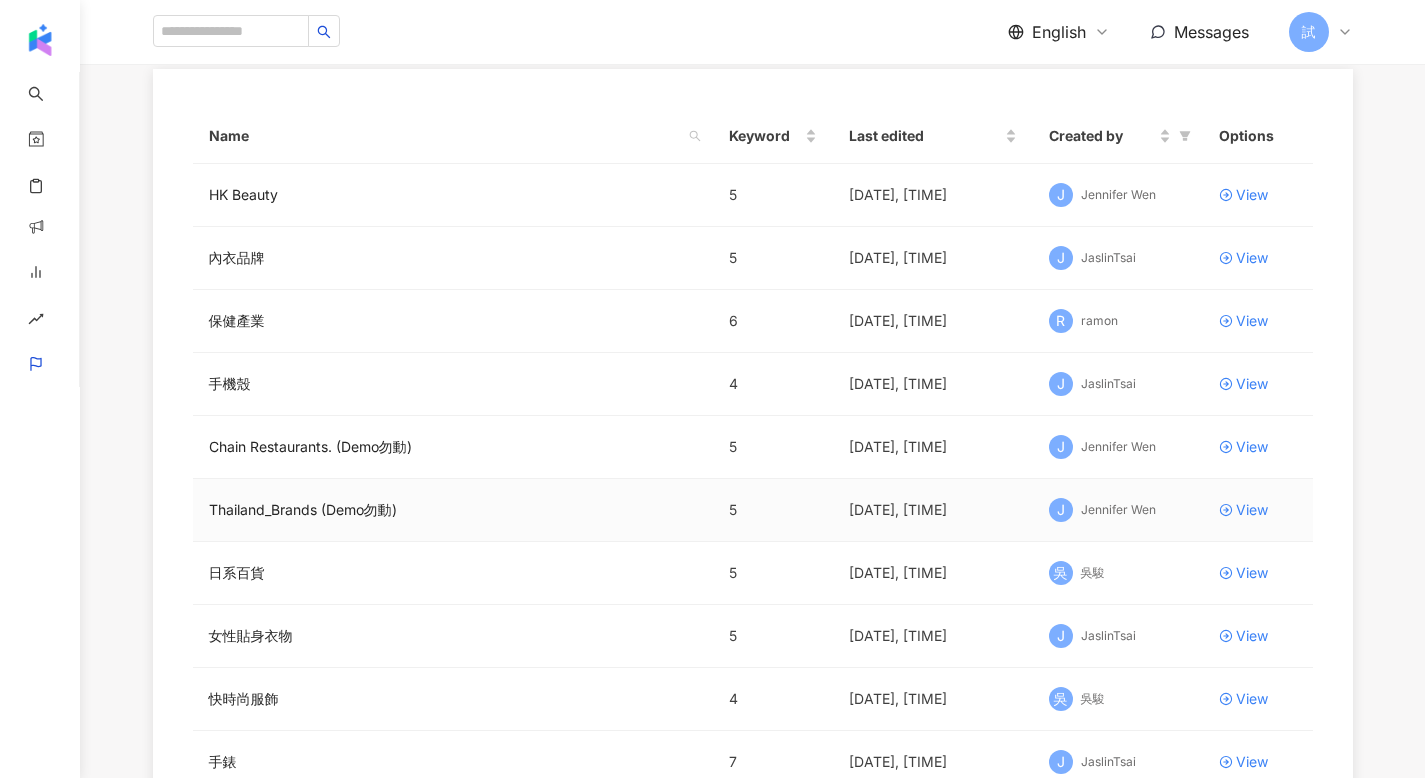 scroll, scrollTop: 499, scrollLeft: 0, axis: vertical 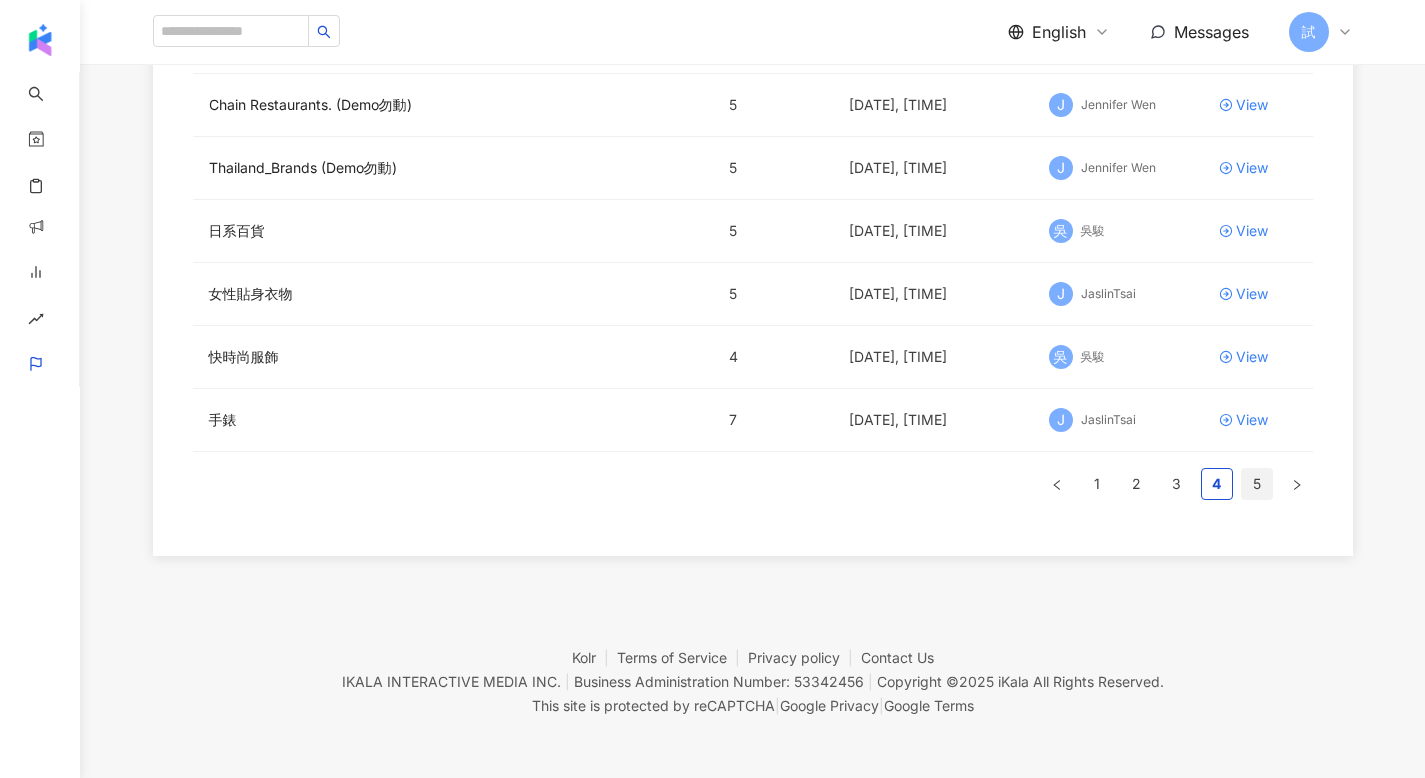 click on "5" at bounding box center [1257, 484] 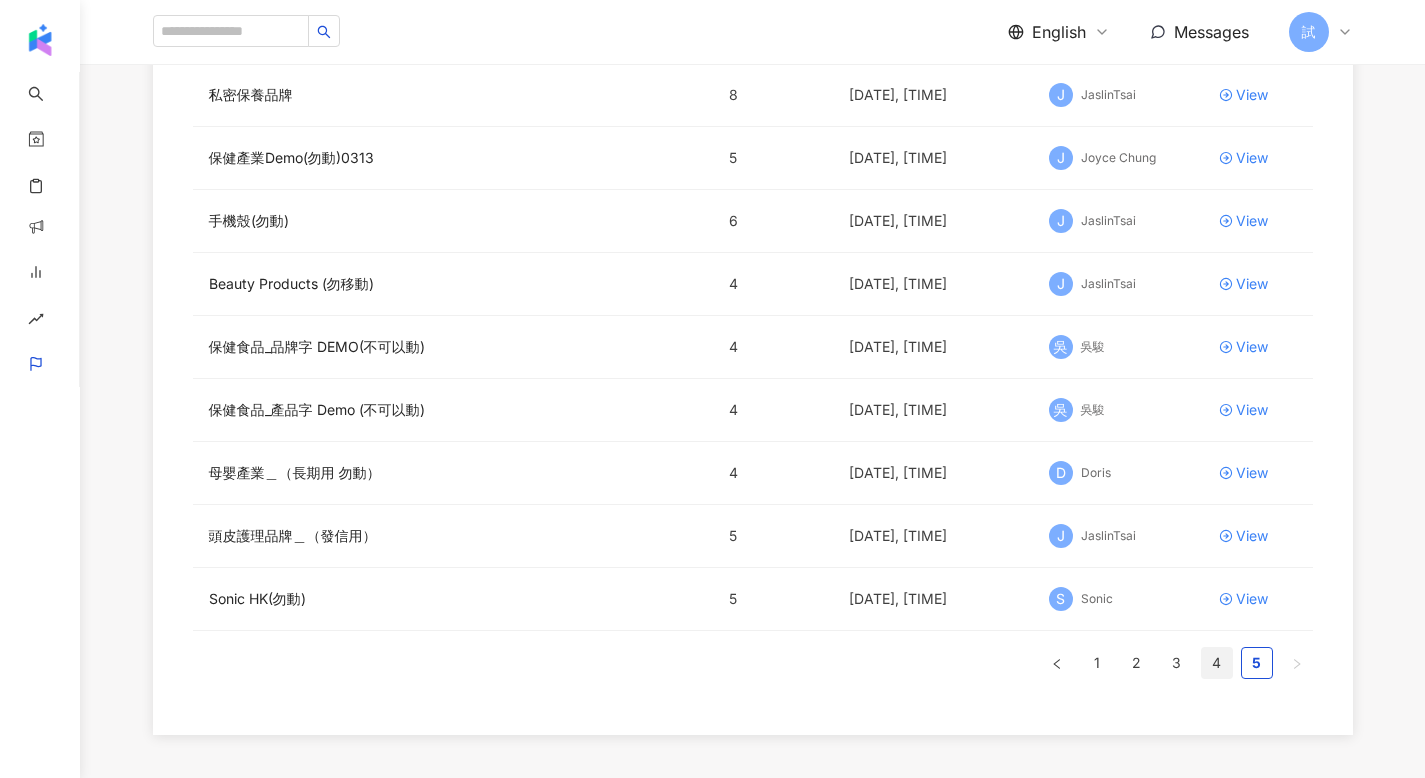 scroll, scrollTop: 352, scrollLeft: 0, axis: vertical 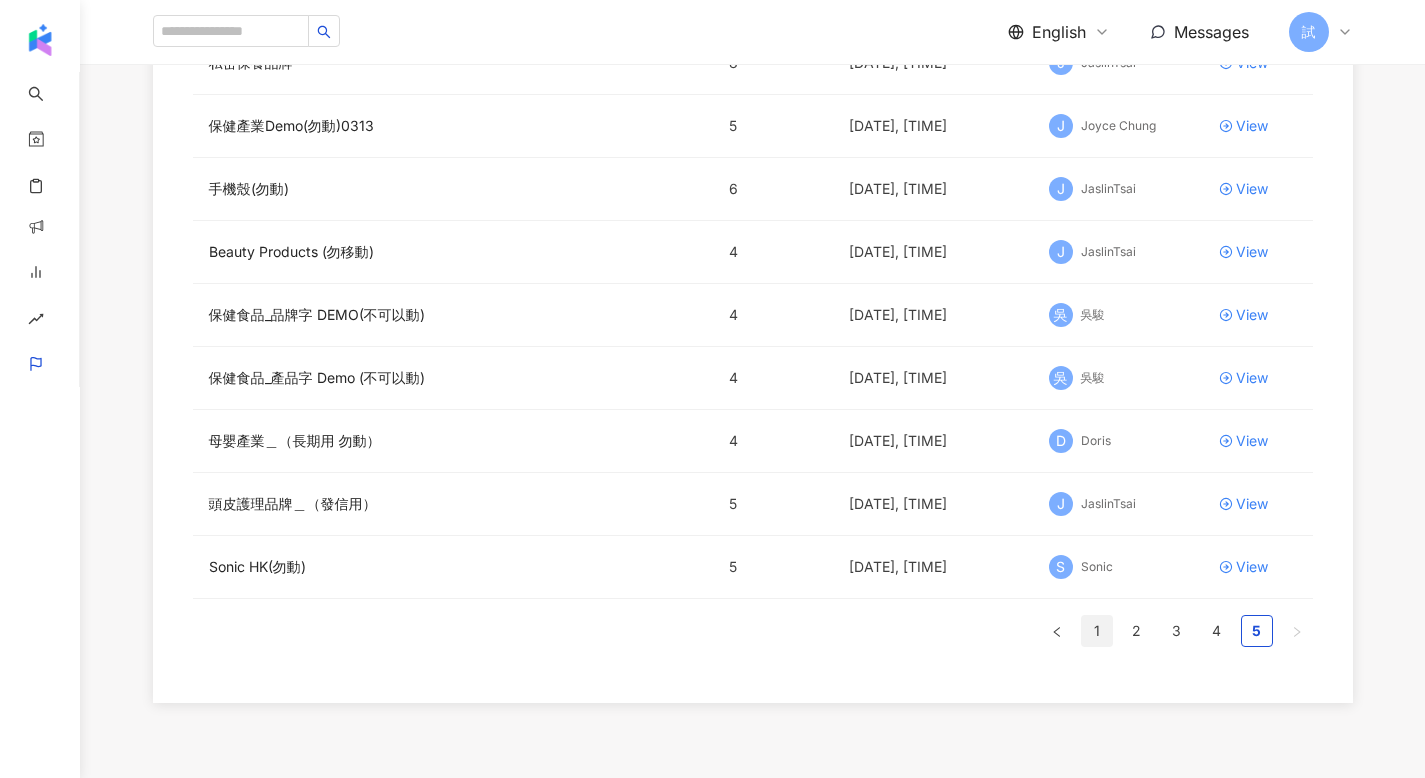 click on "1" at bounding box center [1097, 631] 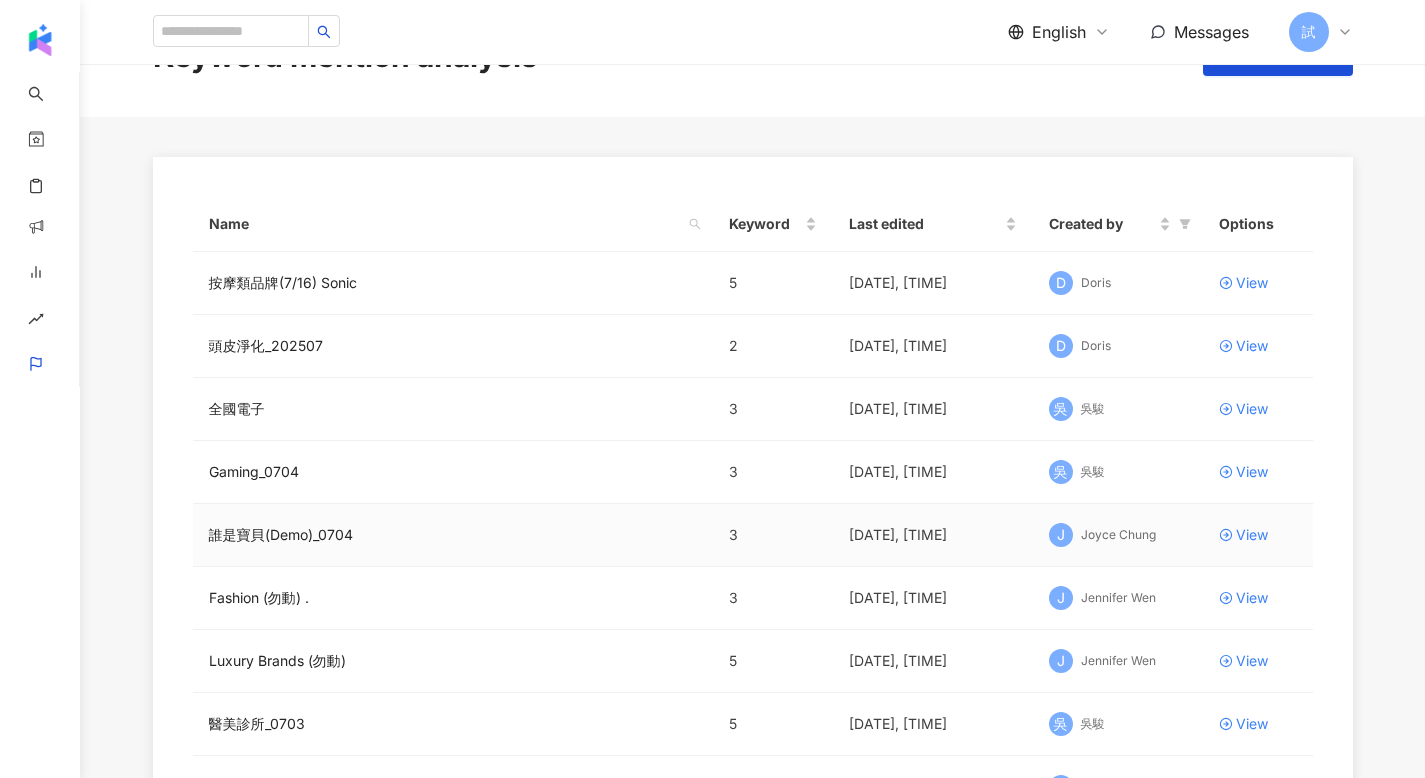 scroll, scrollTop: 182, scrollLeft: 0, axis: vertical 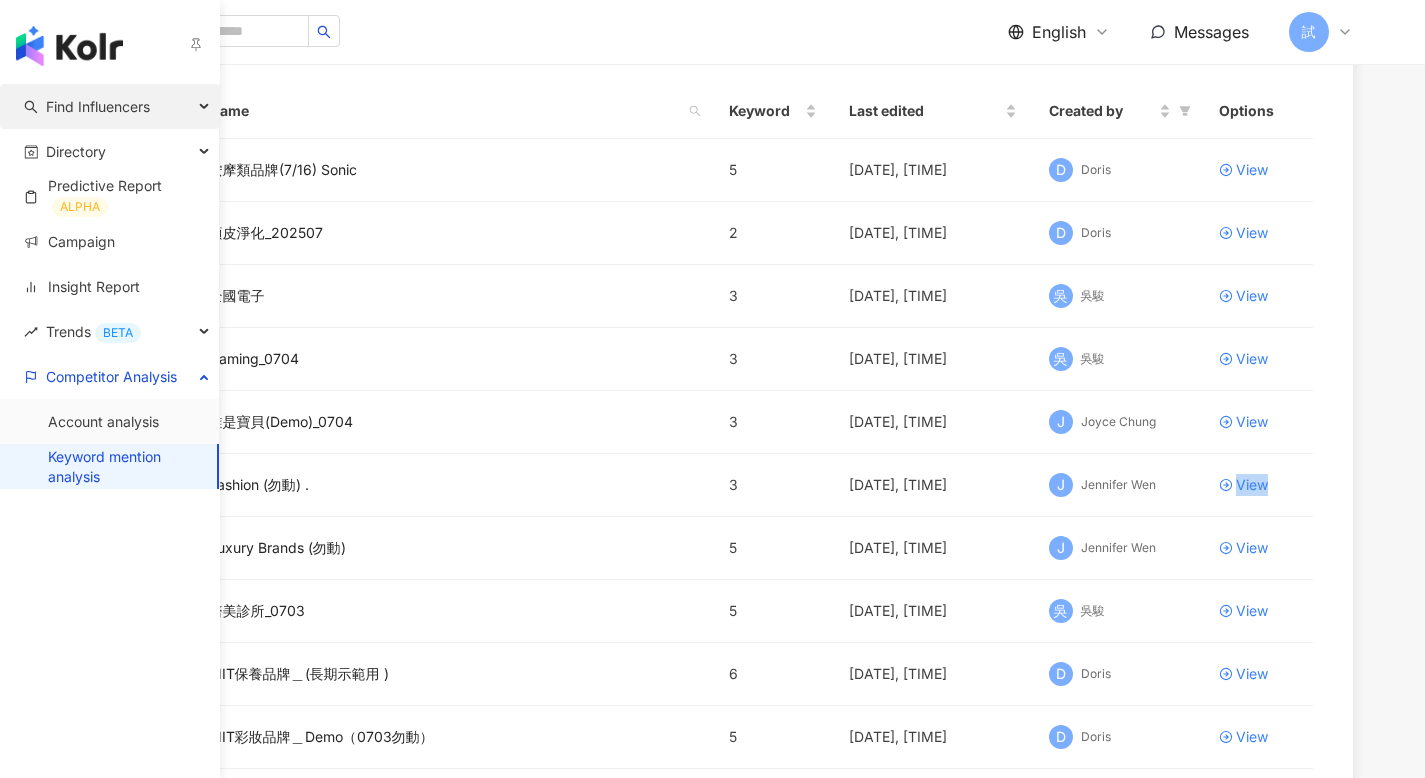 click on "Find Influencers" at bounding box center [98, 106] 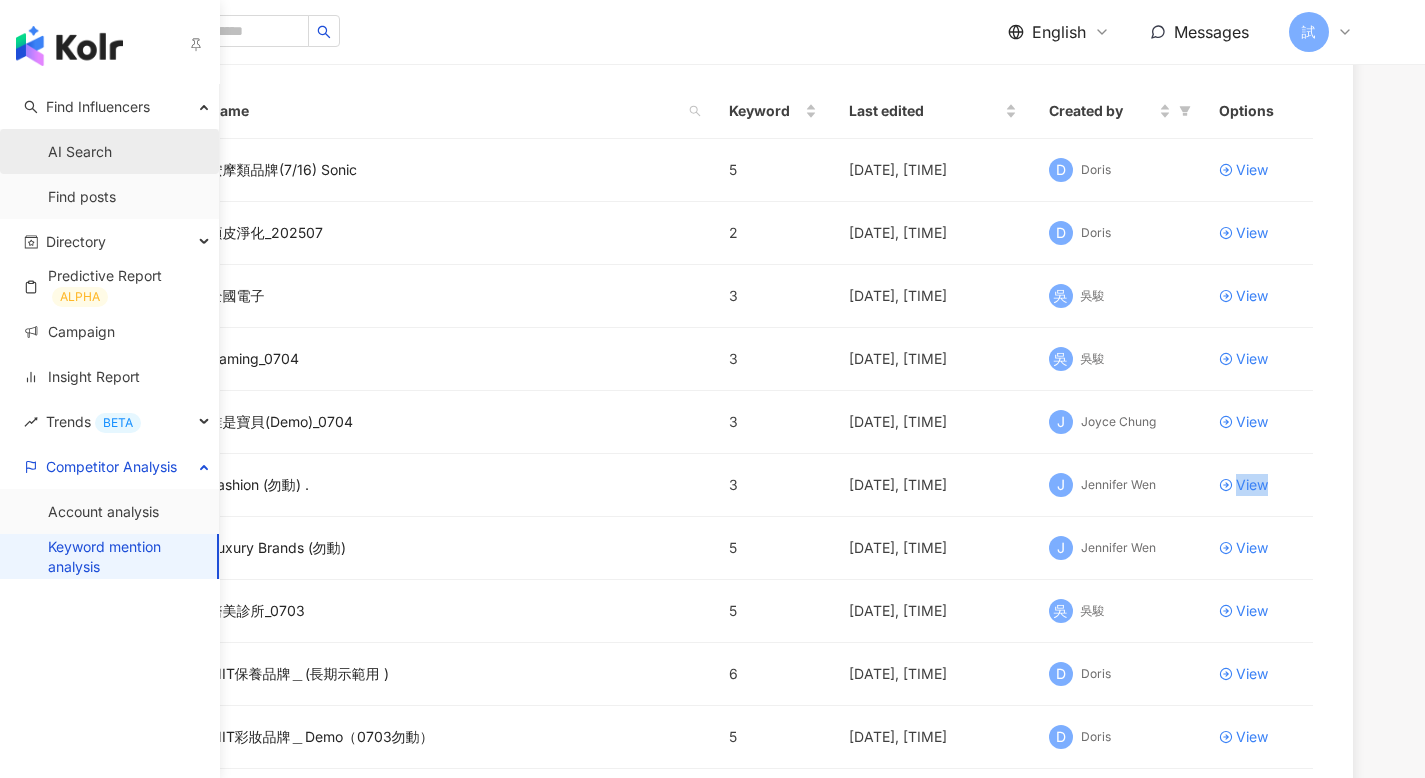 click on "AI Search" at bounding box center [80, 152] 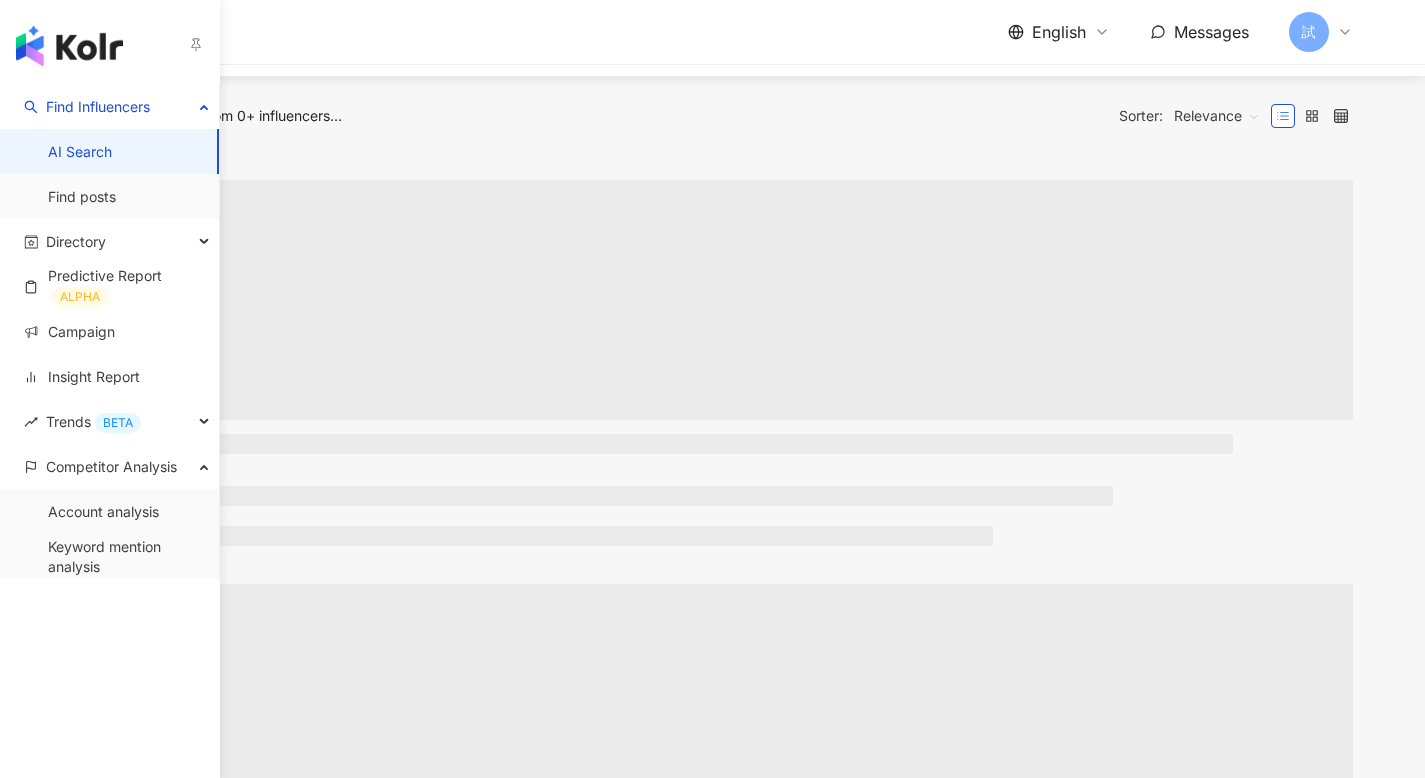 scroll, scrollTop: 0, scrollLeft: 0, axis: both 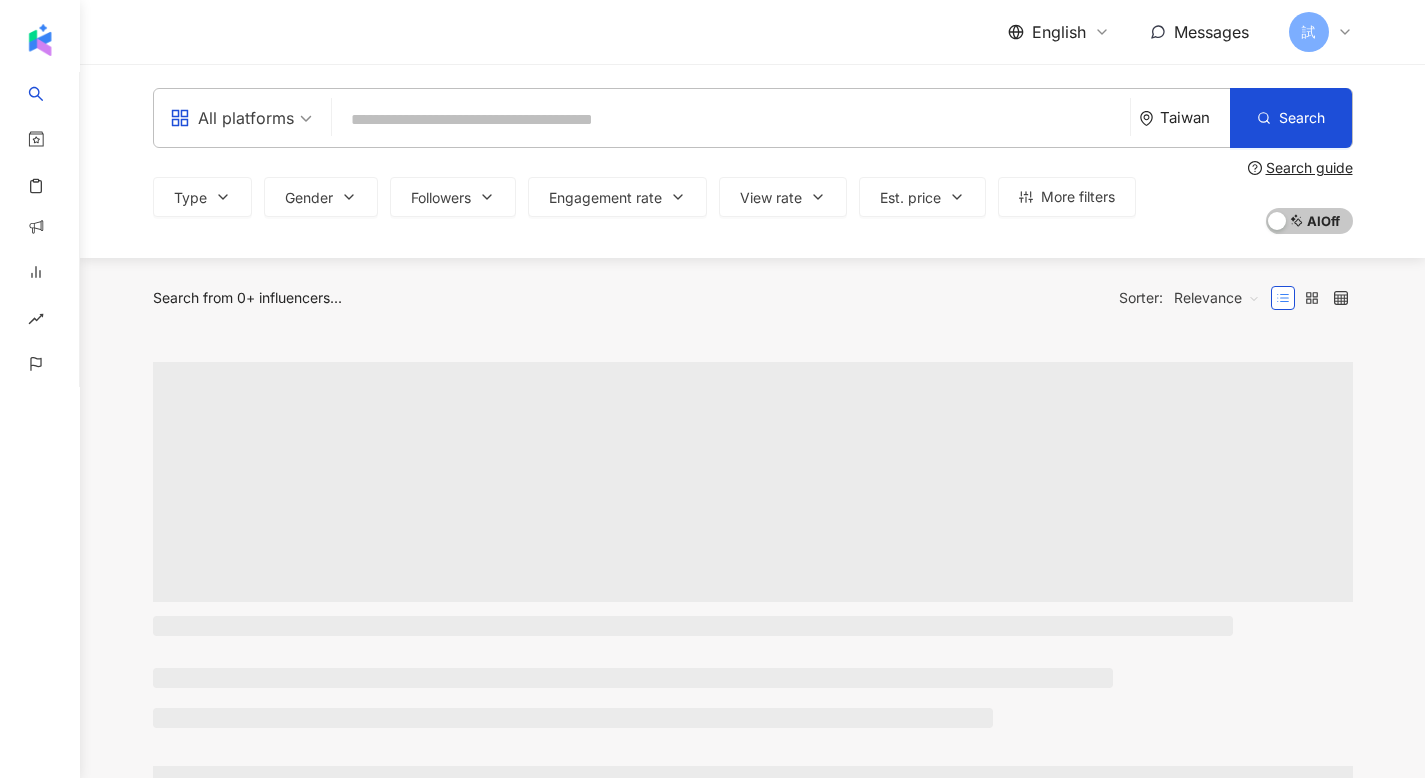 click at bounding box center (731, 120) 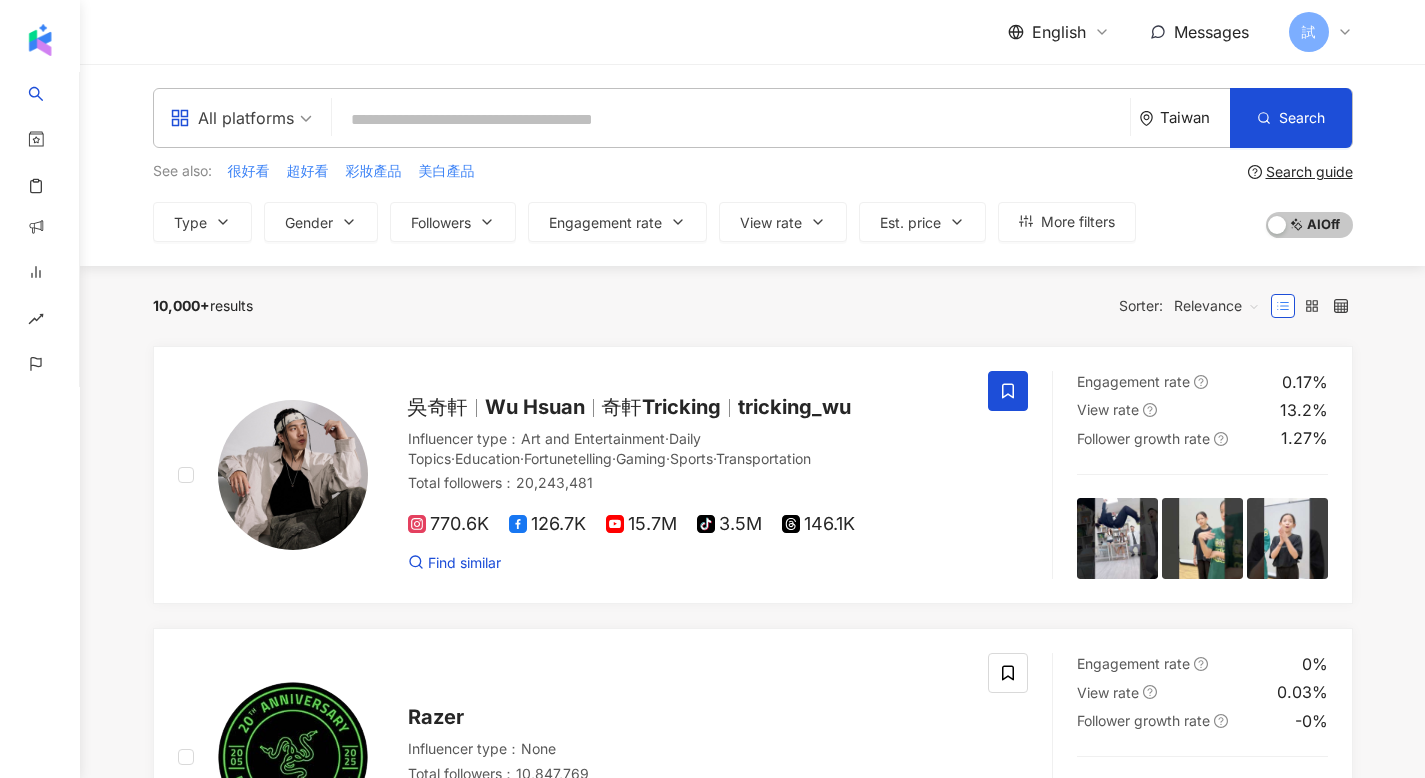 click on "10,000+  results Sorter:  Relevance" at bounding box center (753, 306) 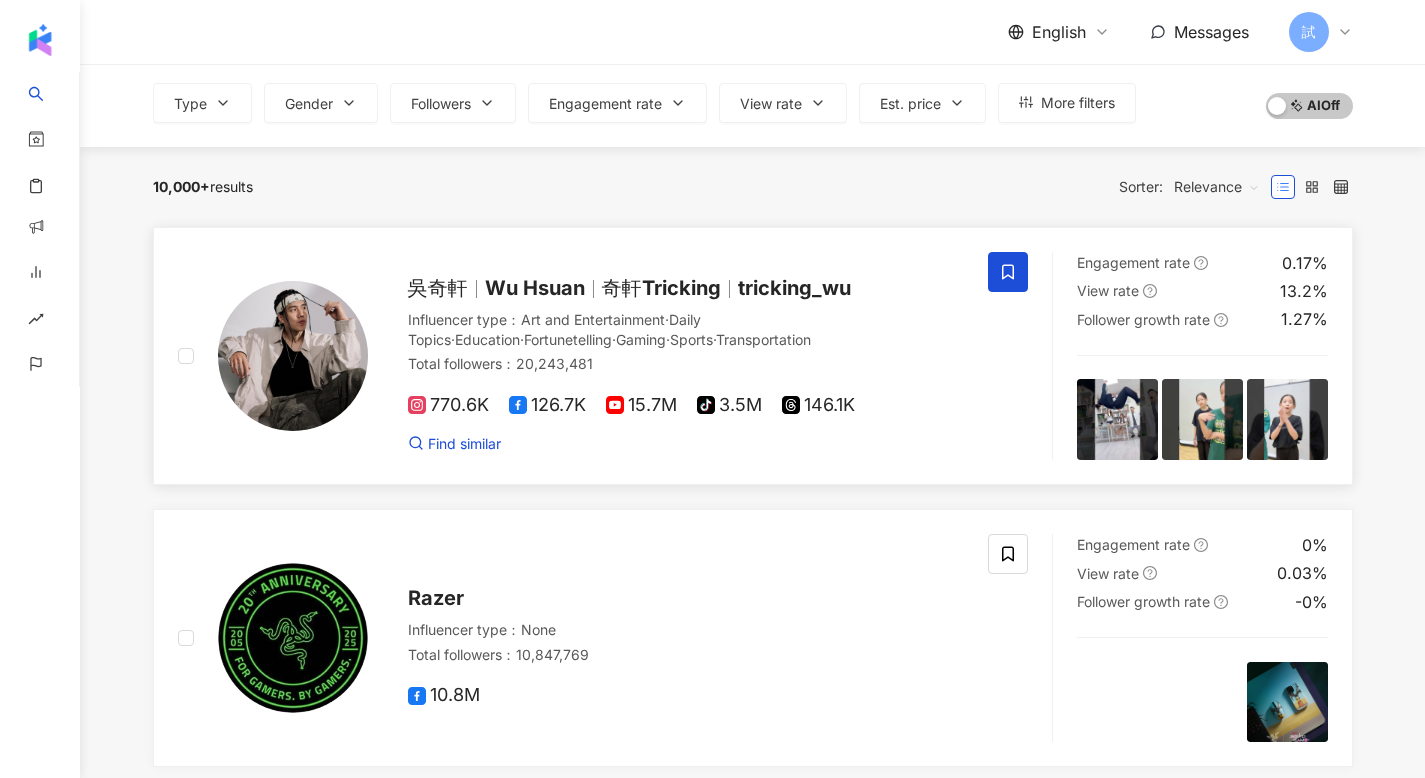 scroll, scrollTop: 0, scrollLeft: 0, axis: both 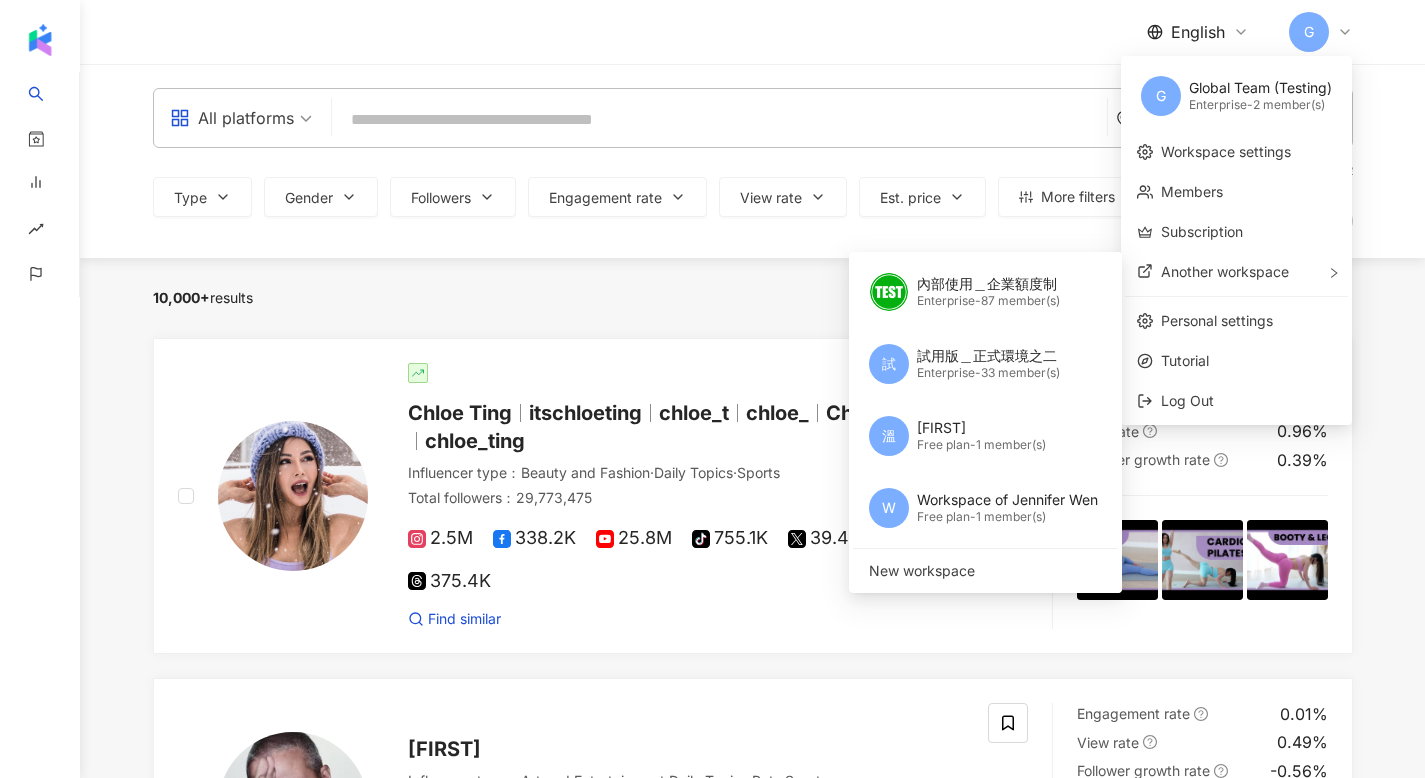 click on "All platforms Singapore Search Type Gender Followers Engagement rate View rate Est. price  More filters Search guide AI  On AI  Off" at bounding box center [752, 161] 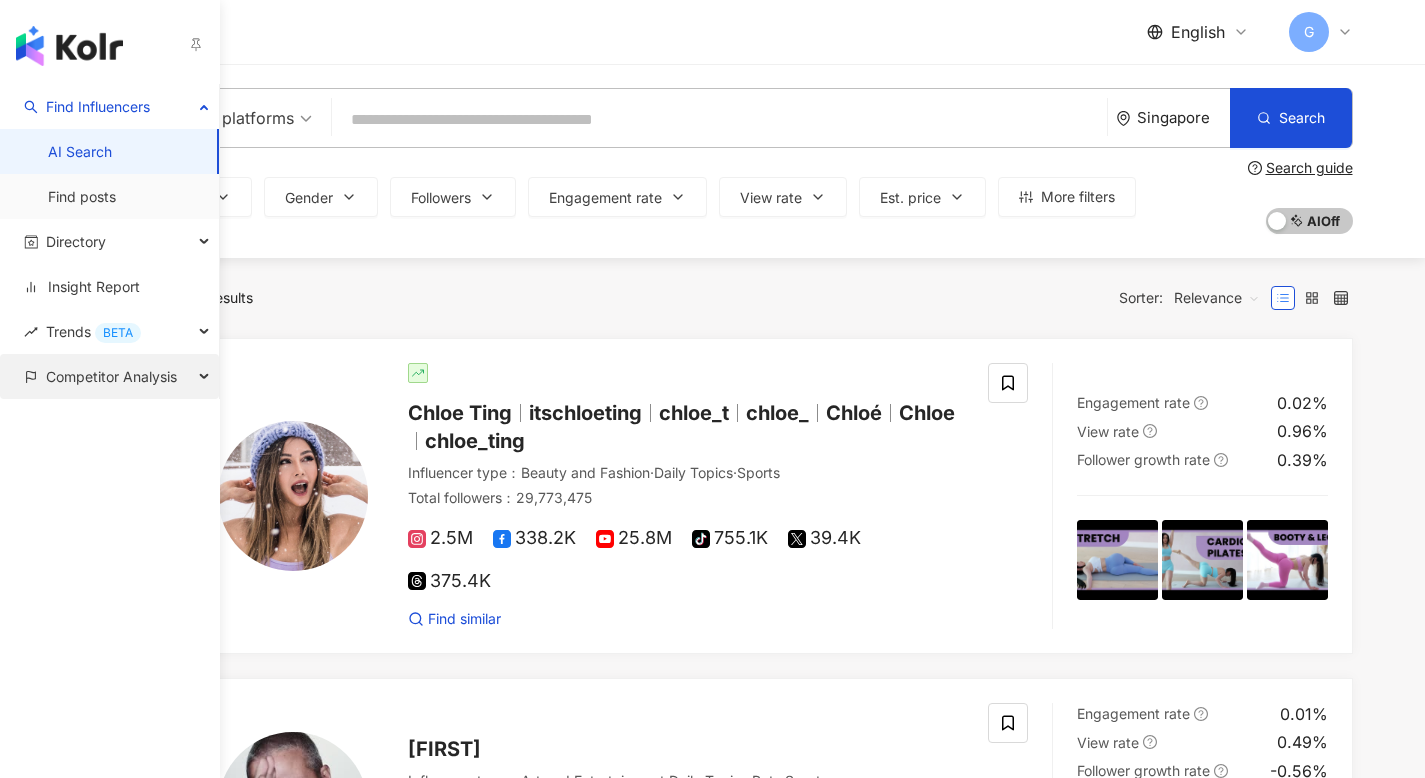 click on "Competitor Analysis" at bounding box center (111, 376) 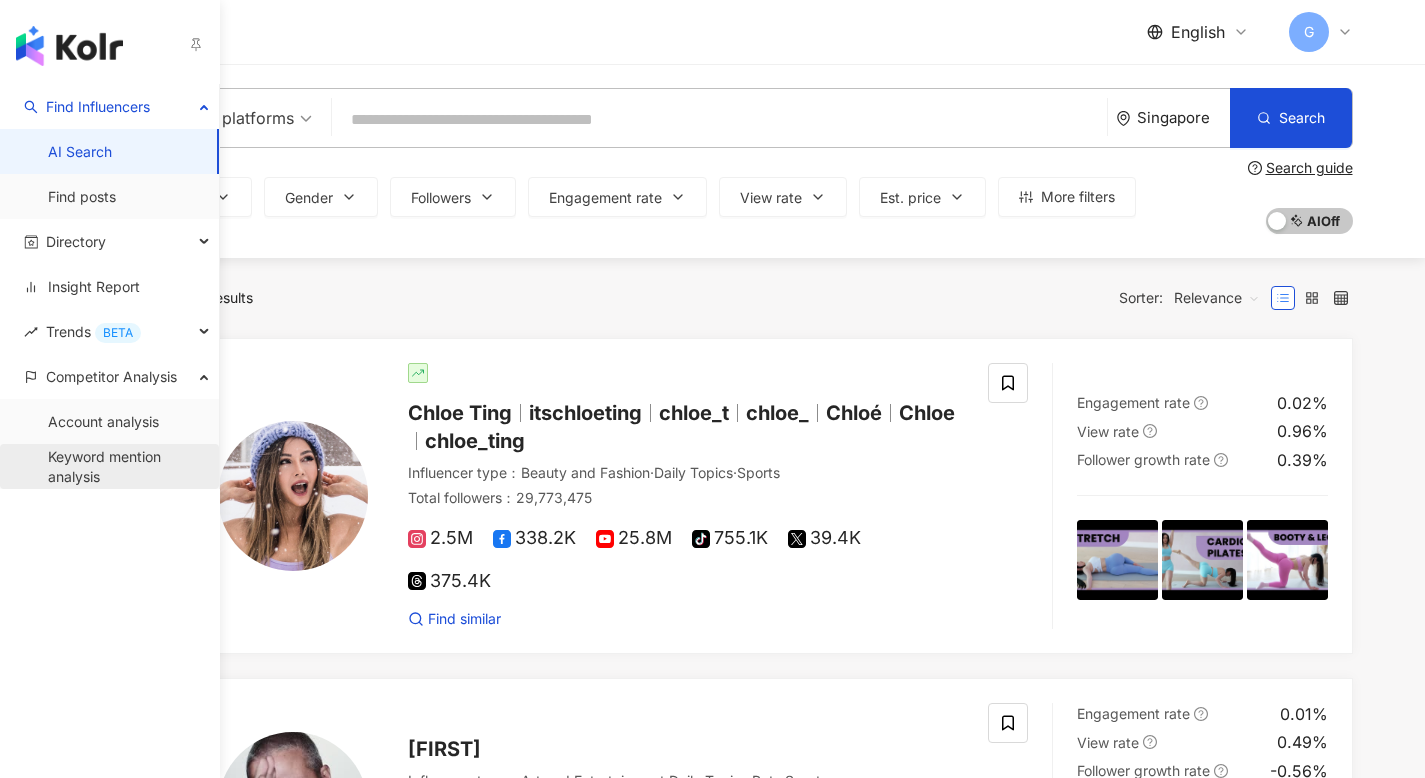 click on "Keyword mention analysis" at bounding box center (125, 466) 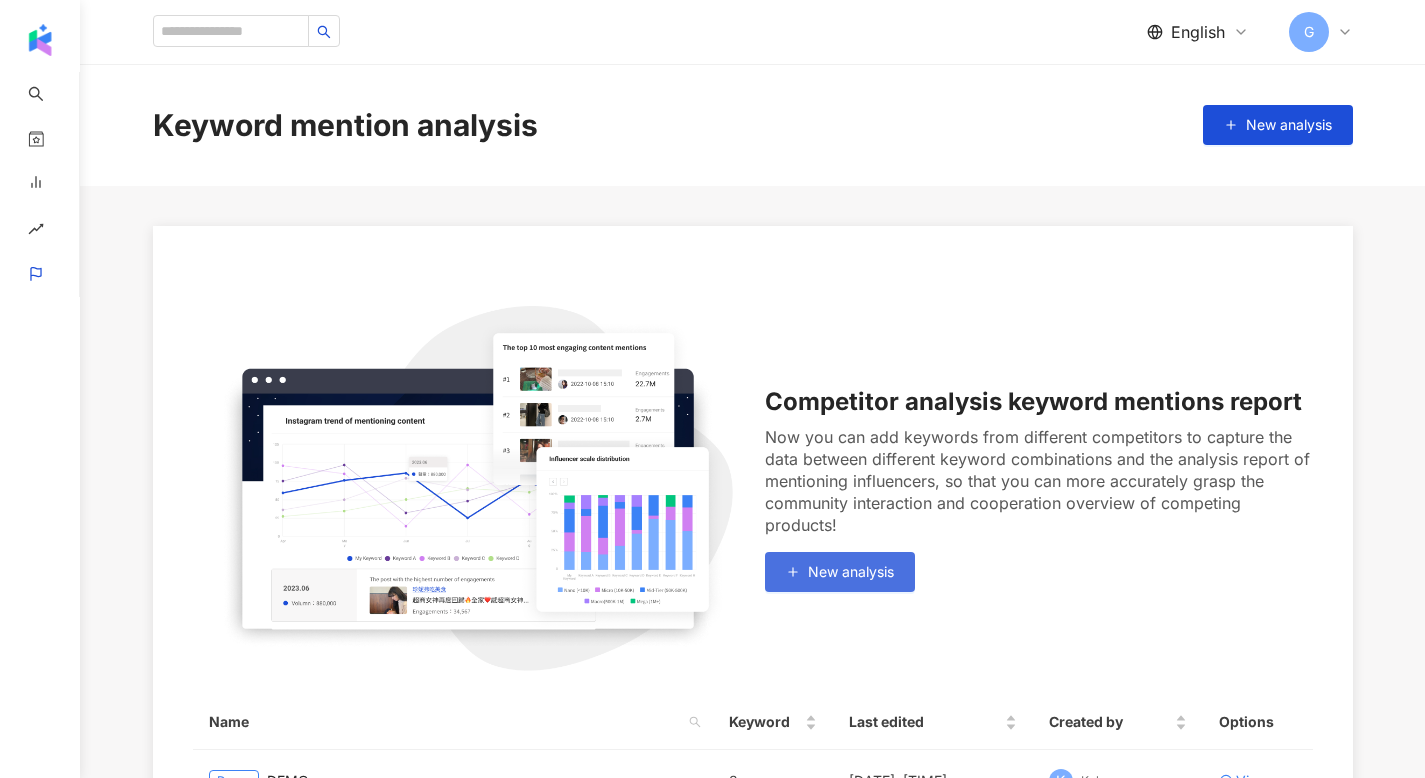 click on "New analysis" at bounding box center [851, 572] 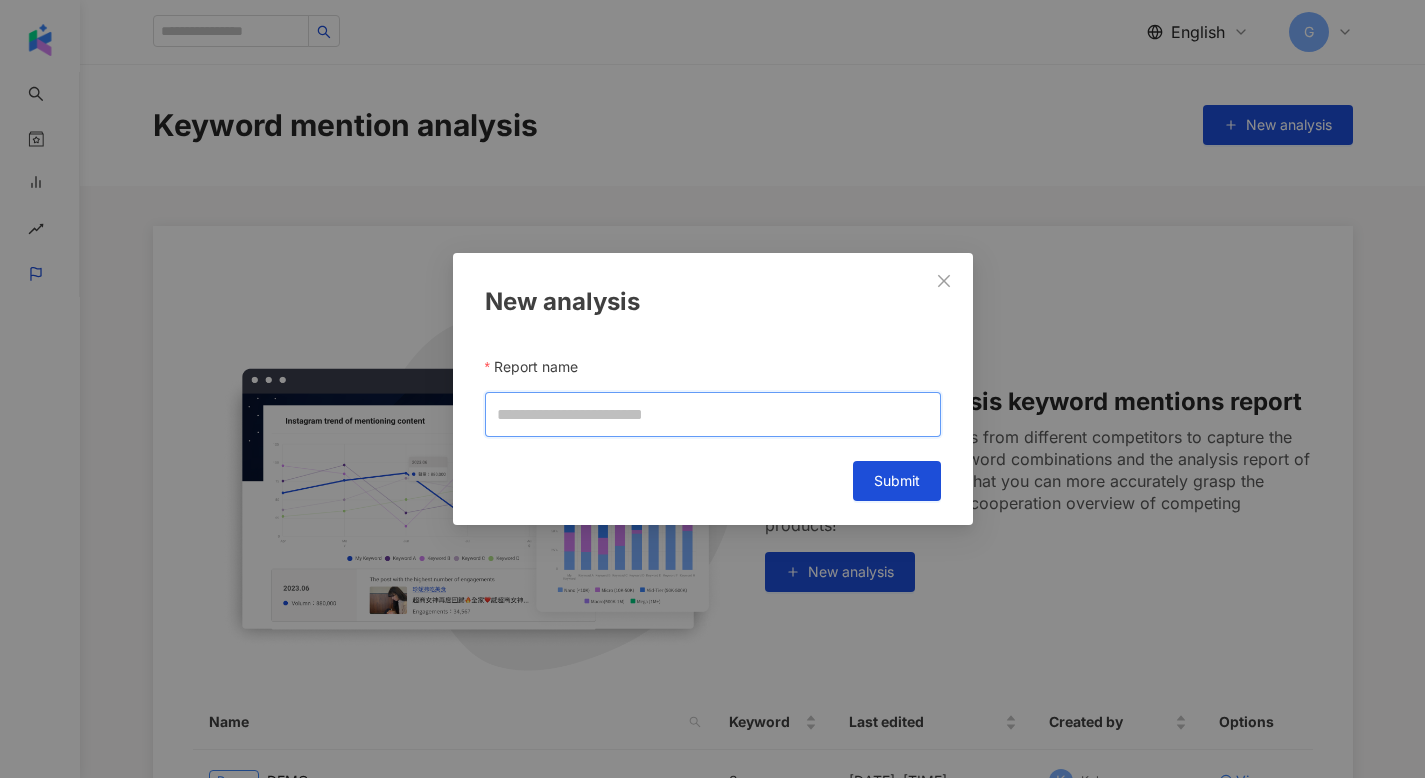 click on "Report name" at bounding box center (713, 414) 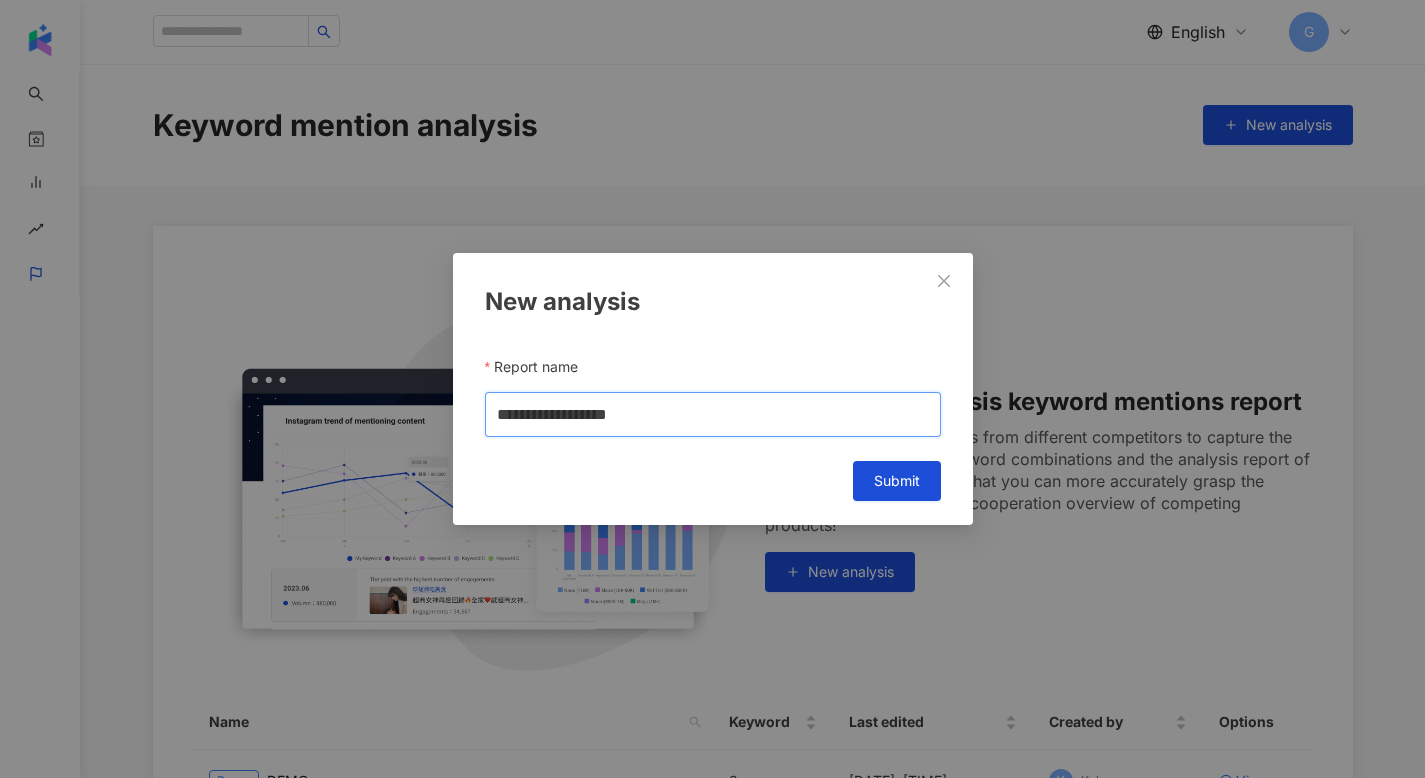 drag, startPoint x: 697, startPoint y: 409, endPoint x: 605, endPoint y: 409, distance: 92 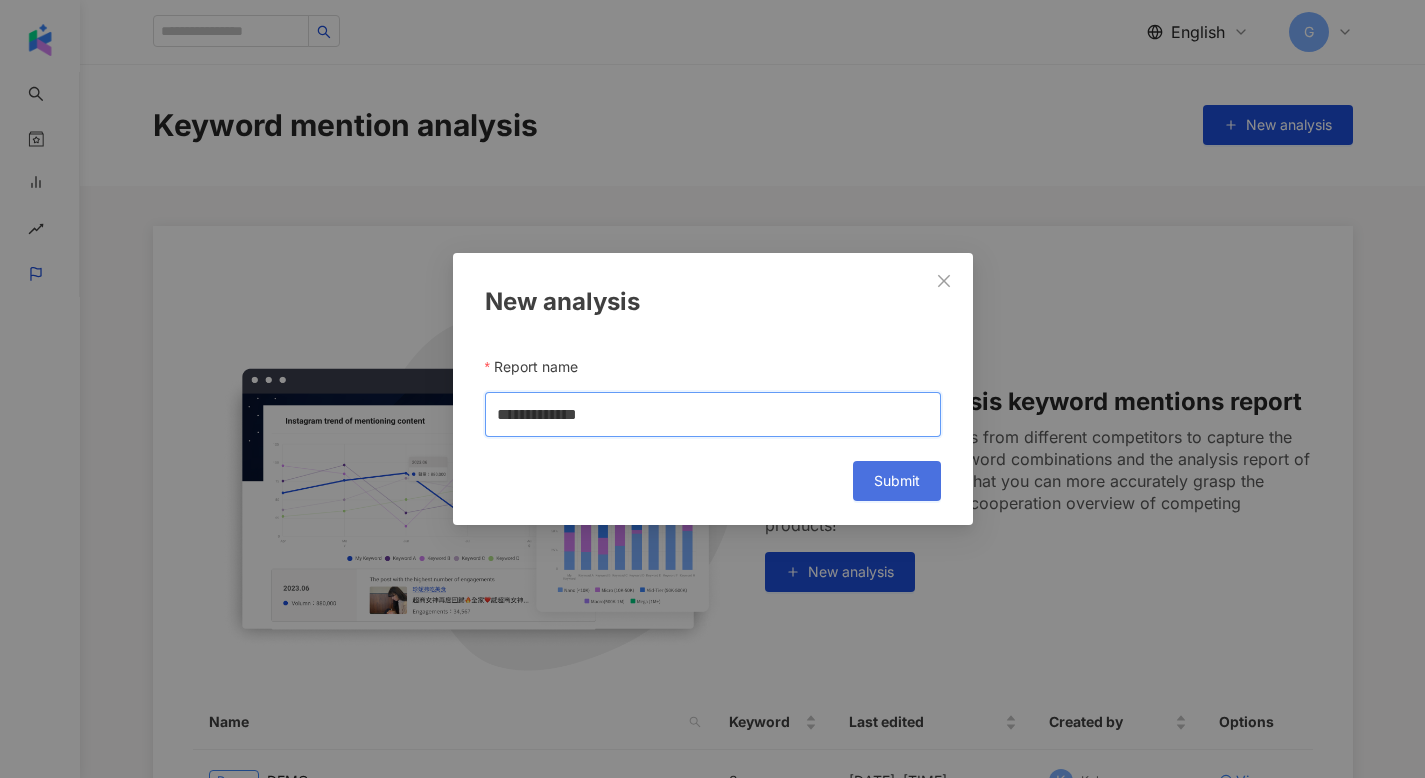type on "**********" 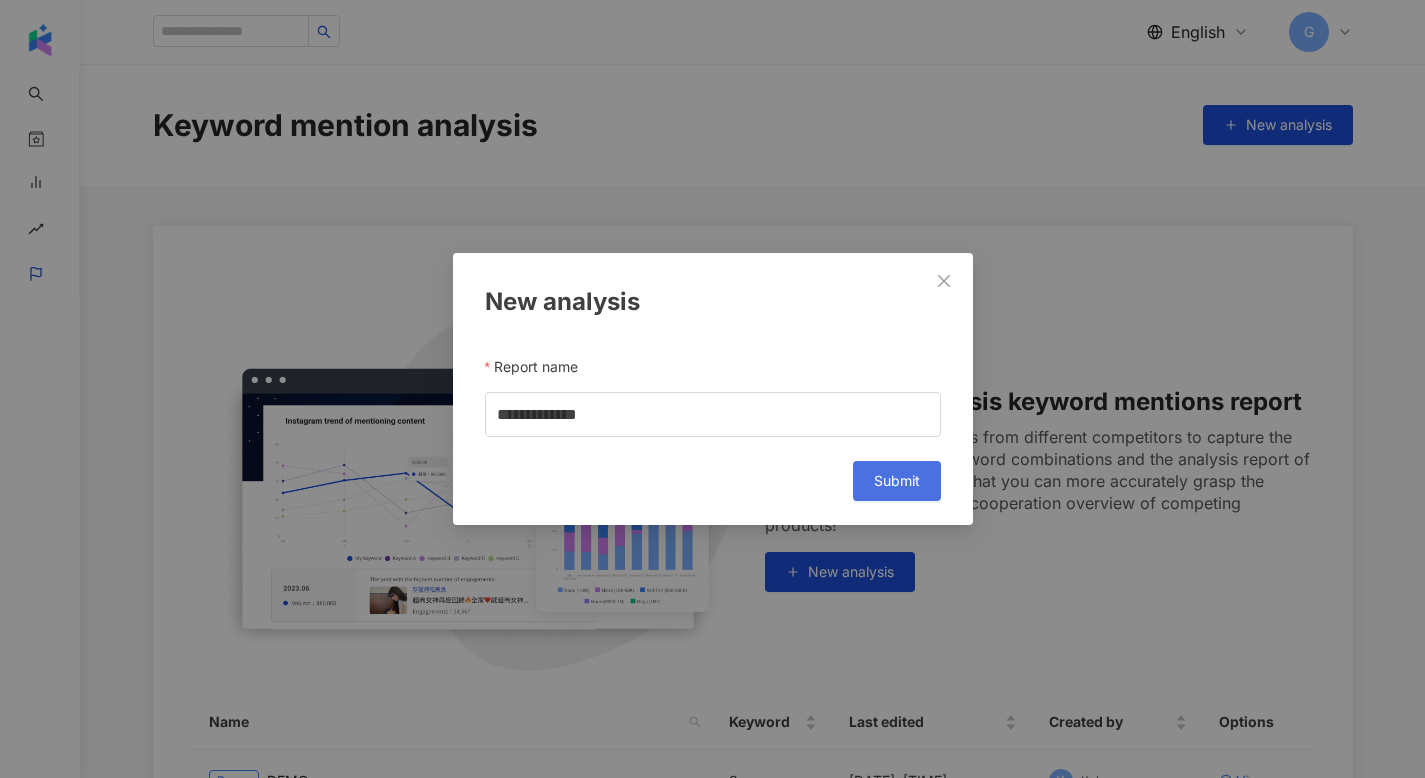 click on "Submit" at bounding box center (897, 481) 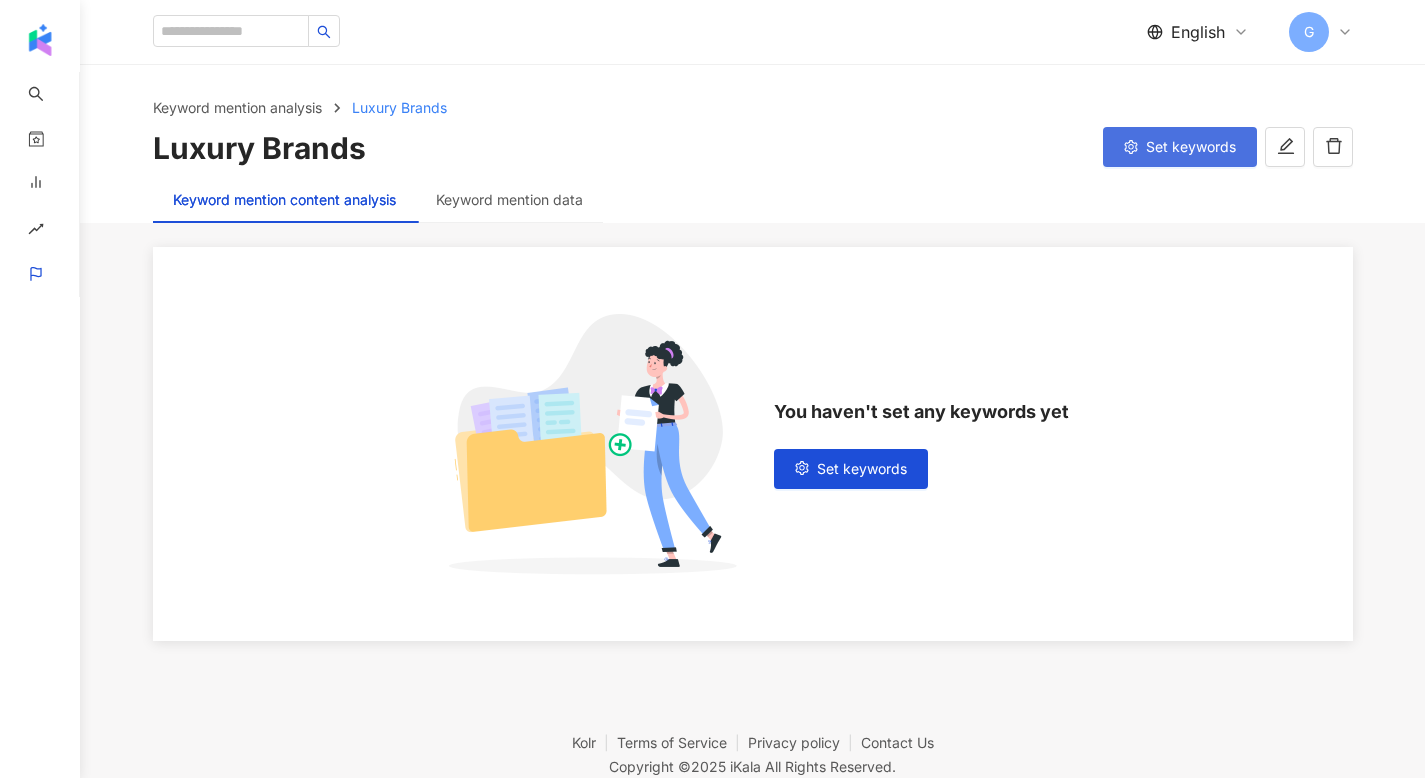 click on "Set keywords" at bounding box center [1191, 147] 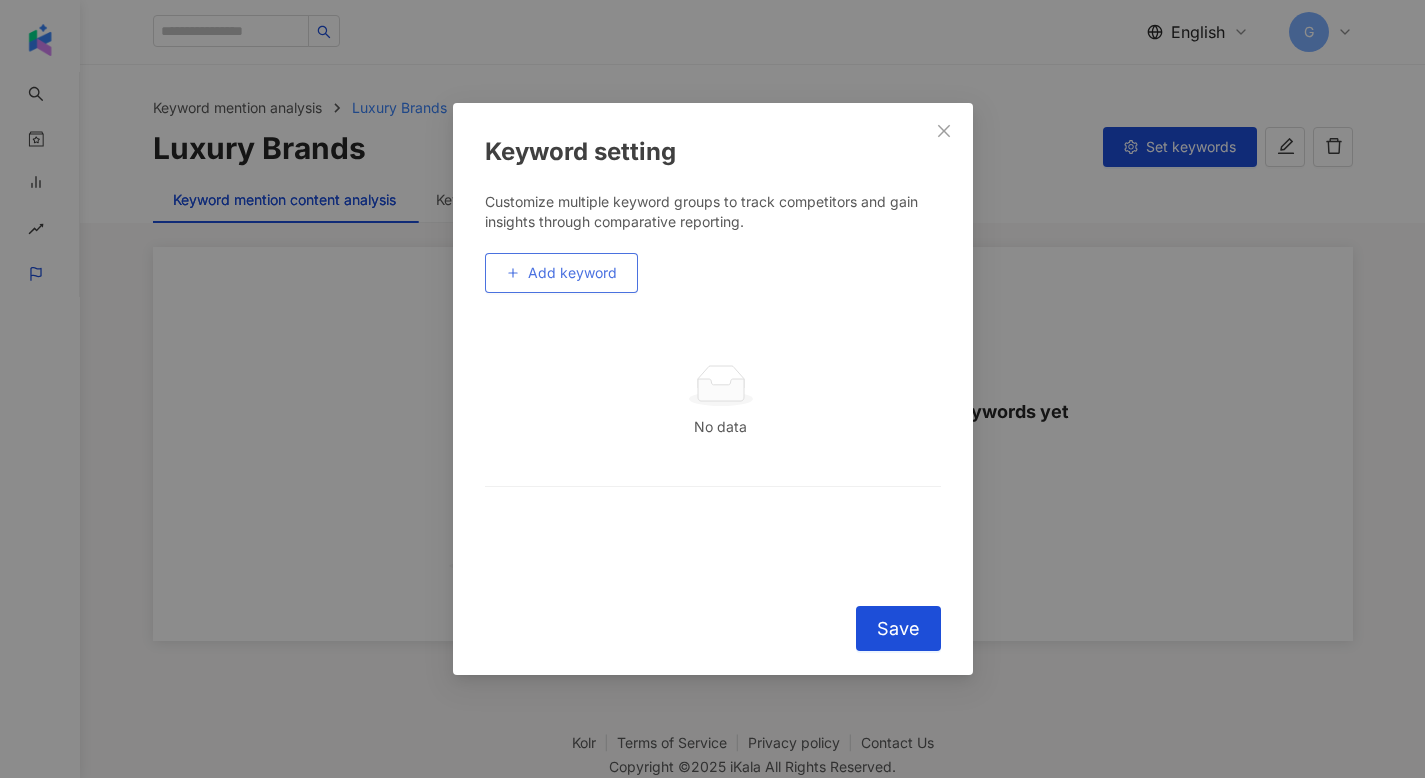 click on "Add keyword" at bounding box center [572, 273] 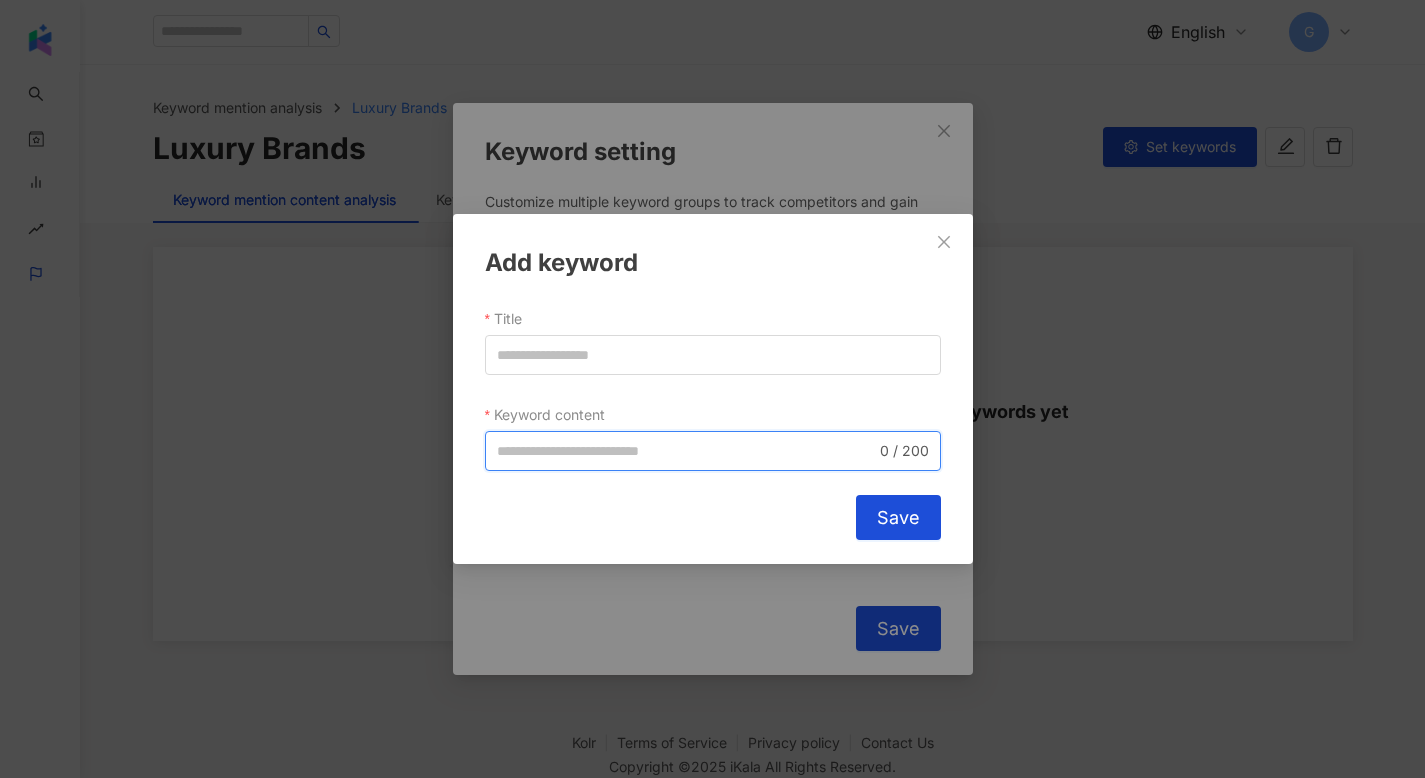 click on "Keyword content" at bounding box center (686, 451) 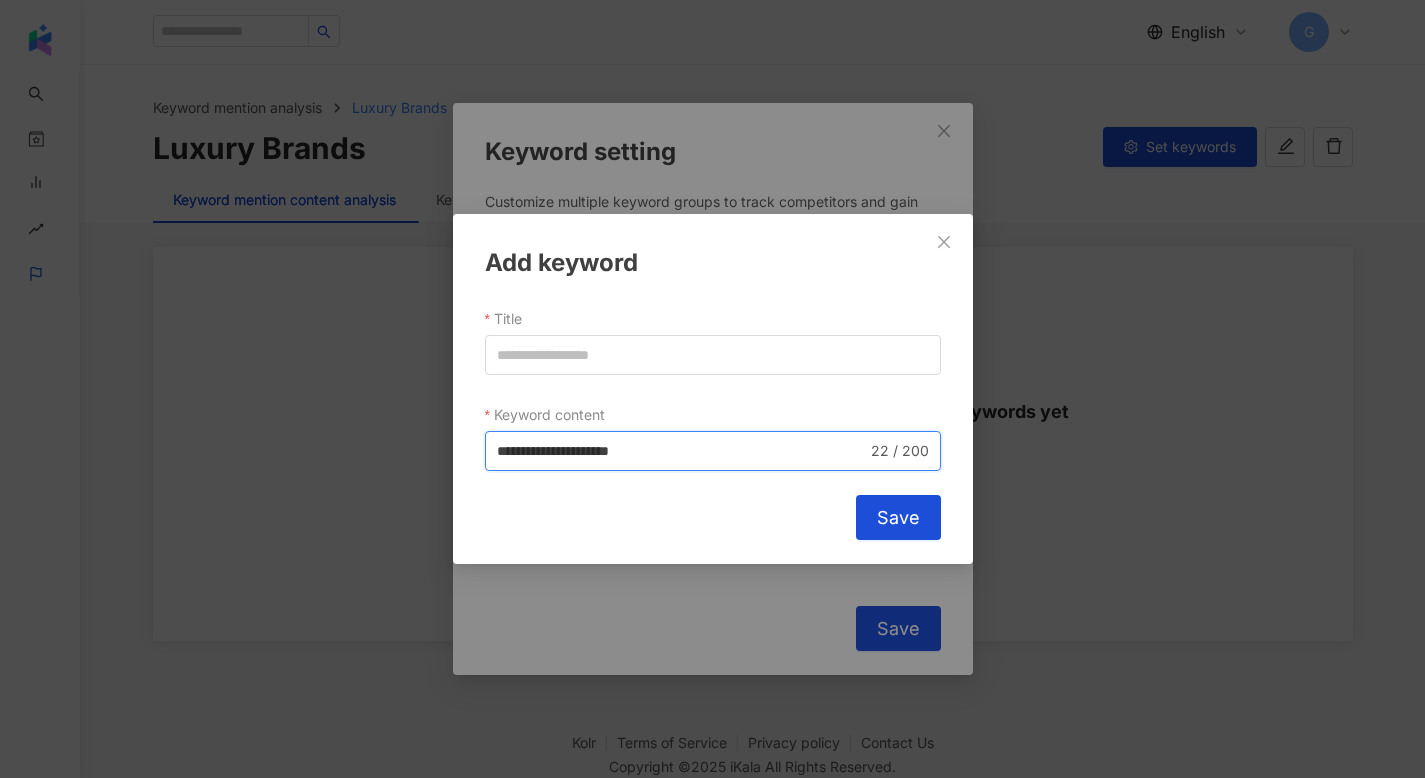 type on "**********" 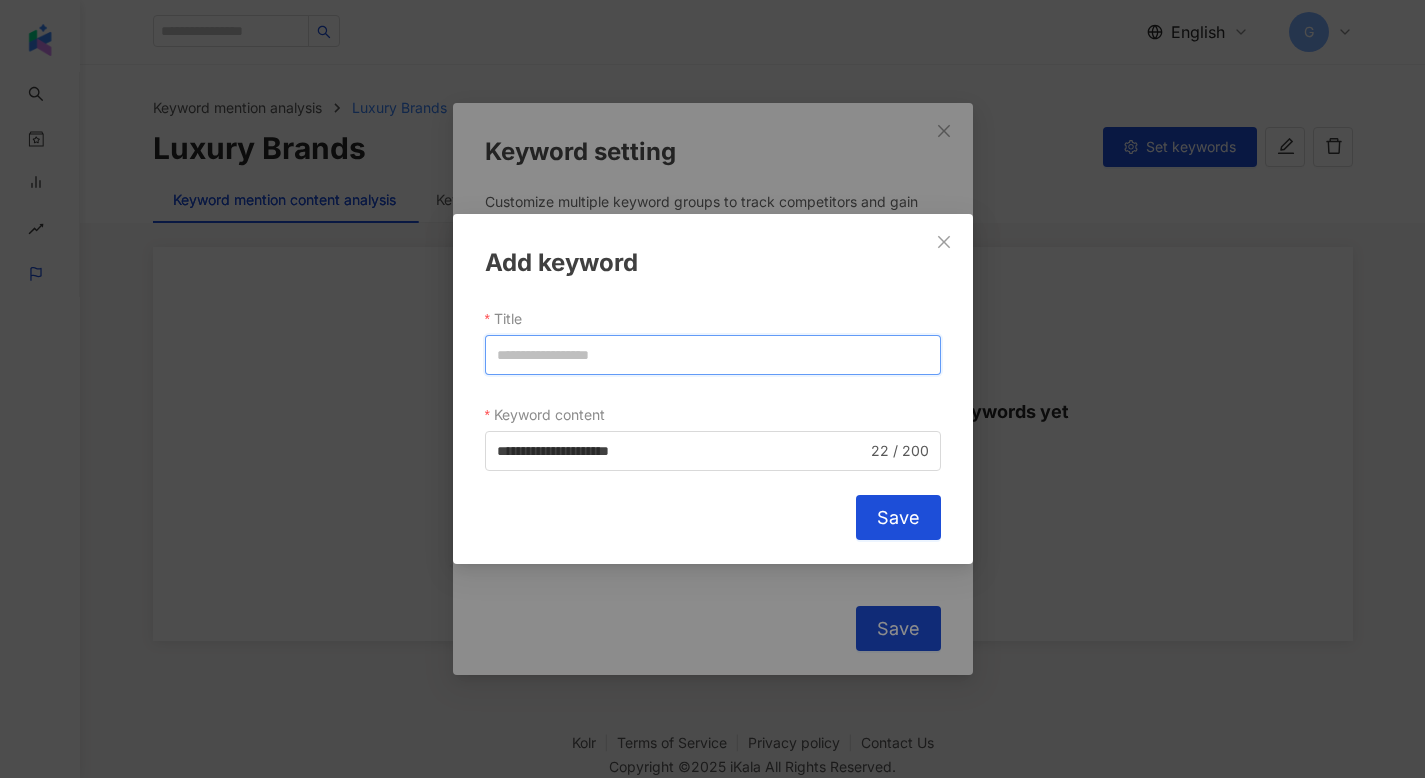 click on "Title" at bounding box center [713, 355] 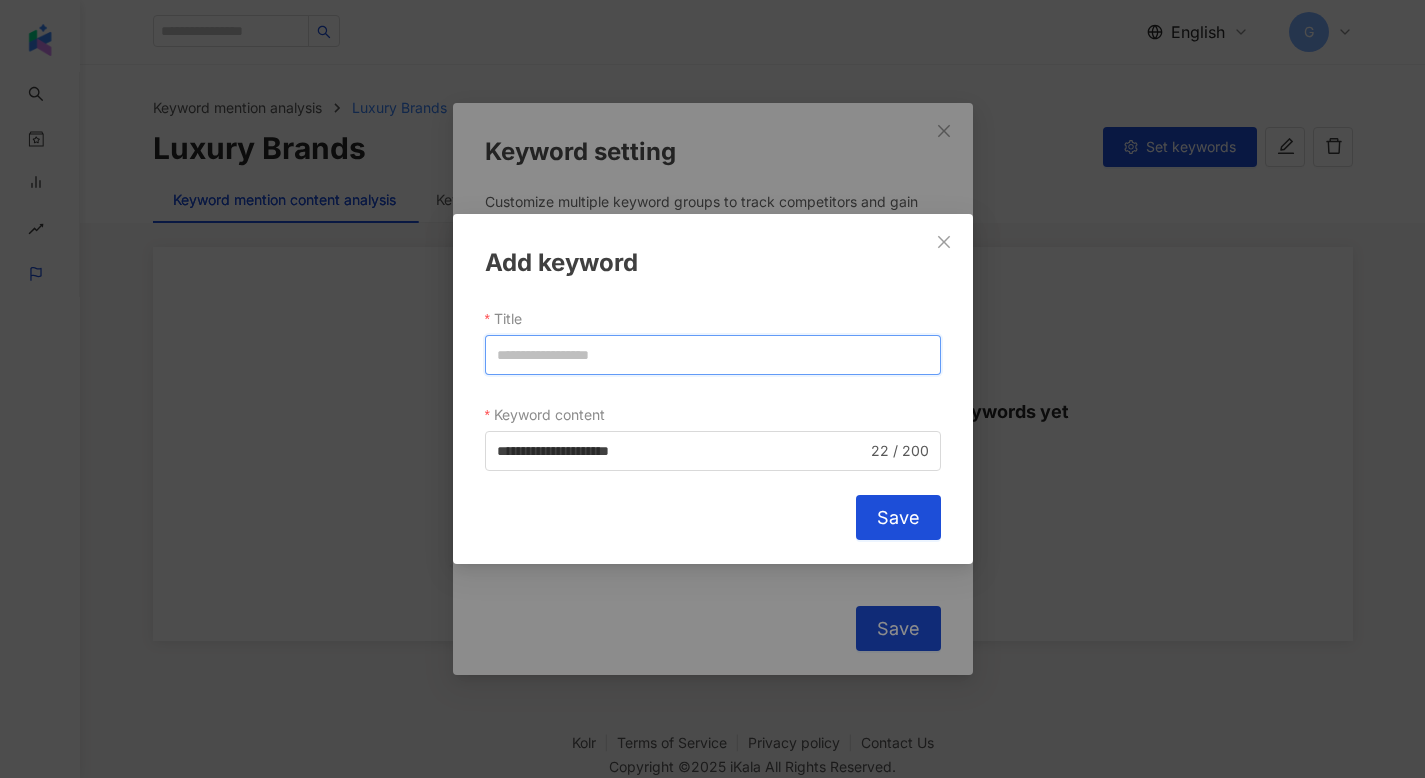paste on "*******" 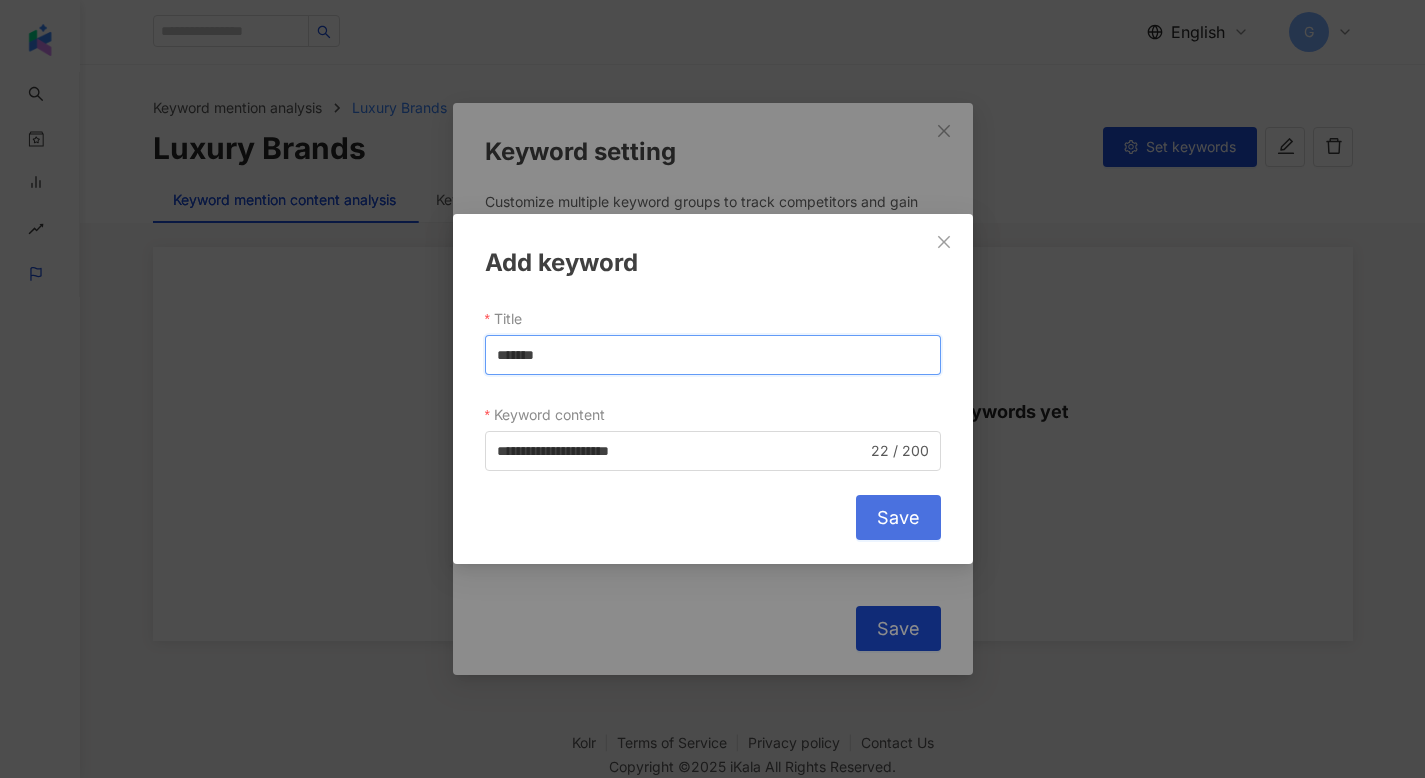type on "*******" 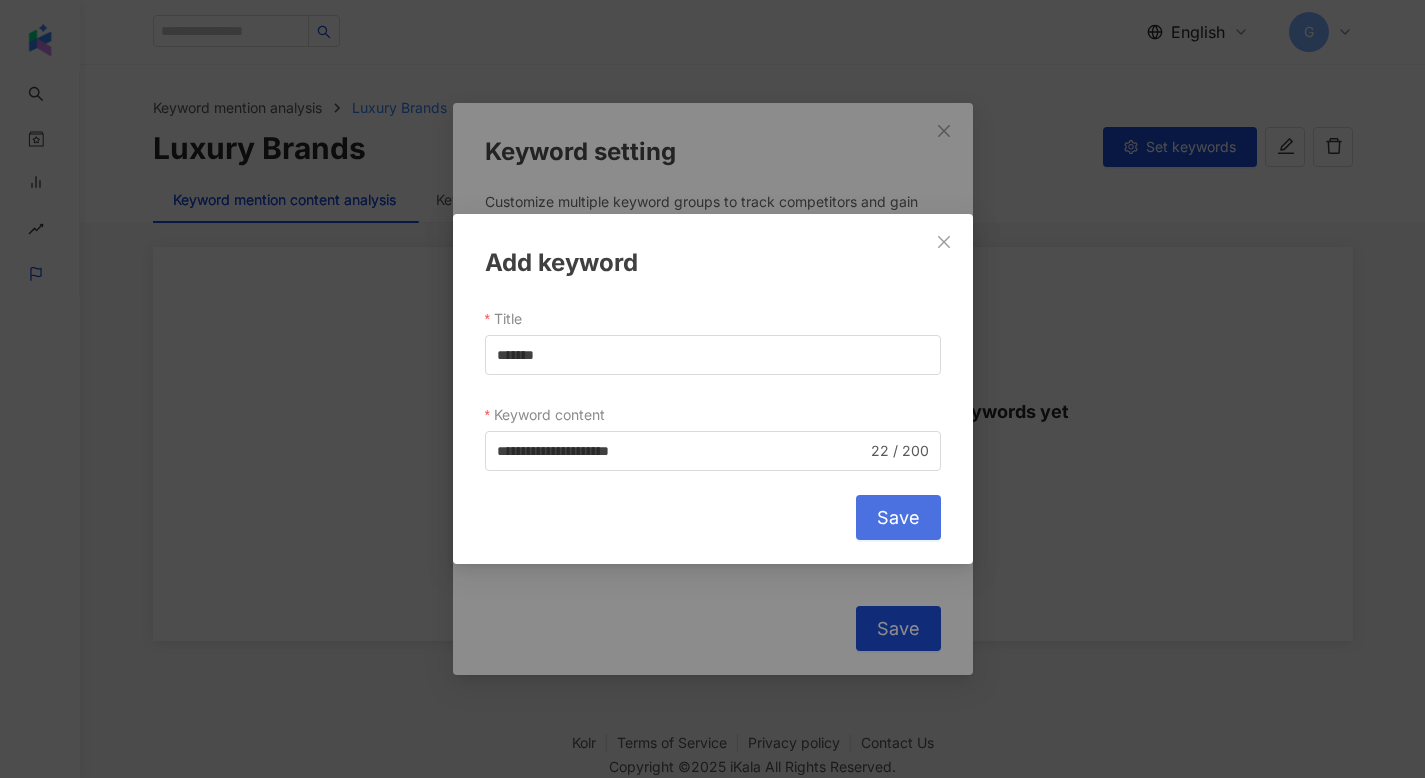 click on "**********" at bounding box center (713, 389) 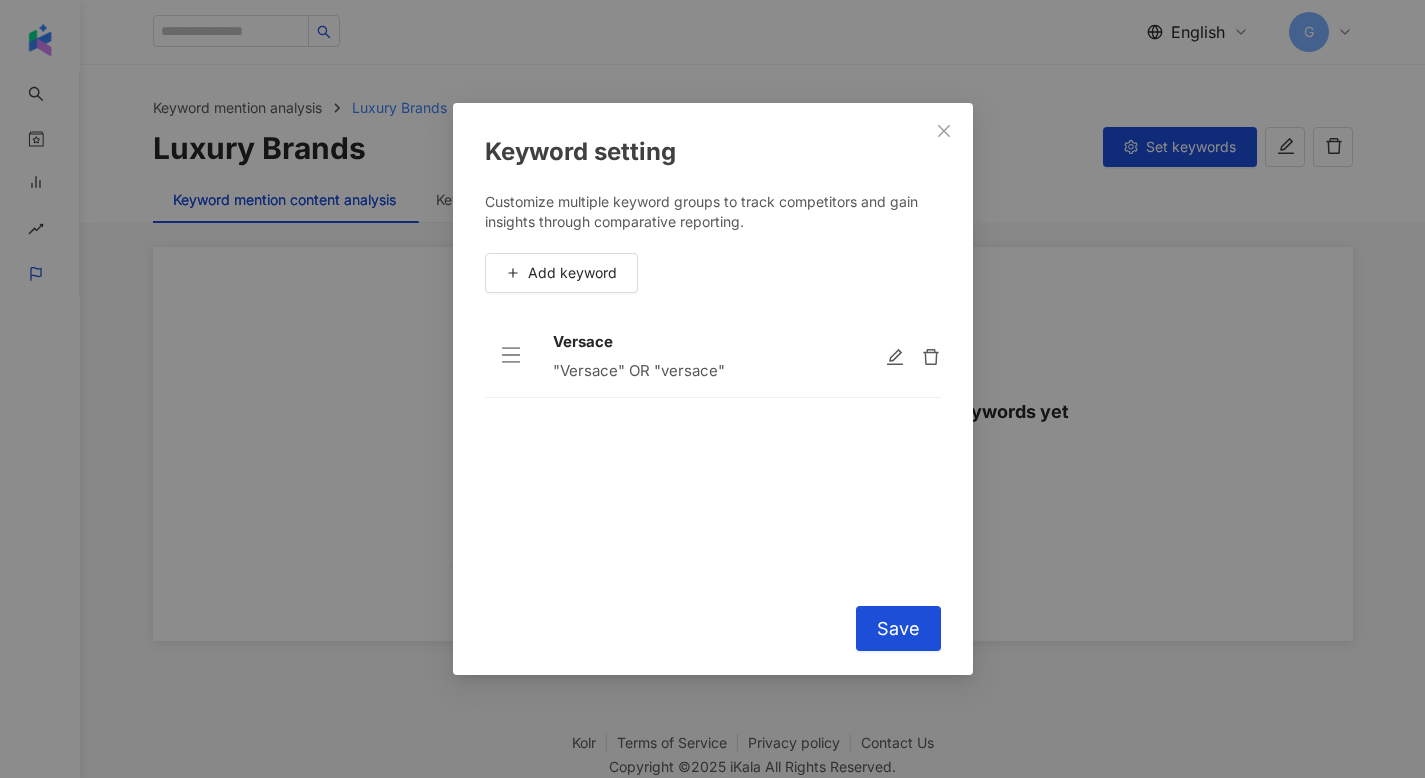 click on "Customize multiple keyword groups to track competitors and gain insights through comparative reporting. Add keyword Versace "Versace" OR "versace"
To pick up a draggable item, press the space bar.
While dragging, use the arrow keys to move the item.
Press space again to drop the item in its new position, or press escape to cancel." at bounding box center (713, 387) 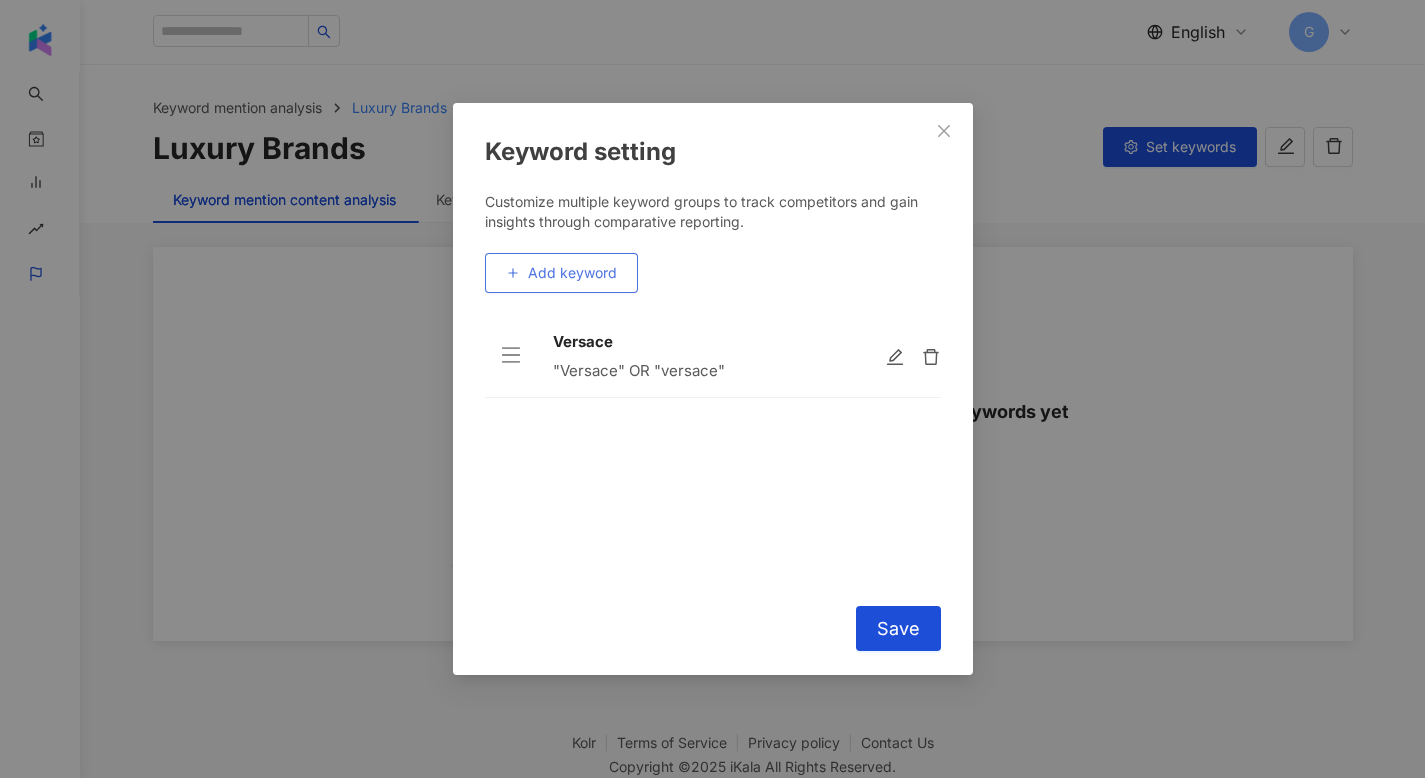 click on "Add keyword" at bounding box center (561, 273) 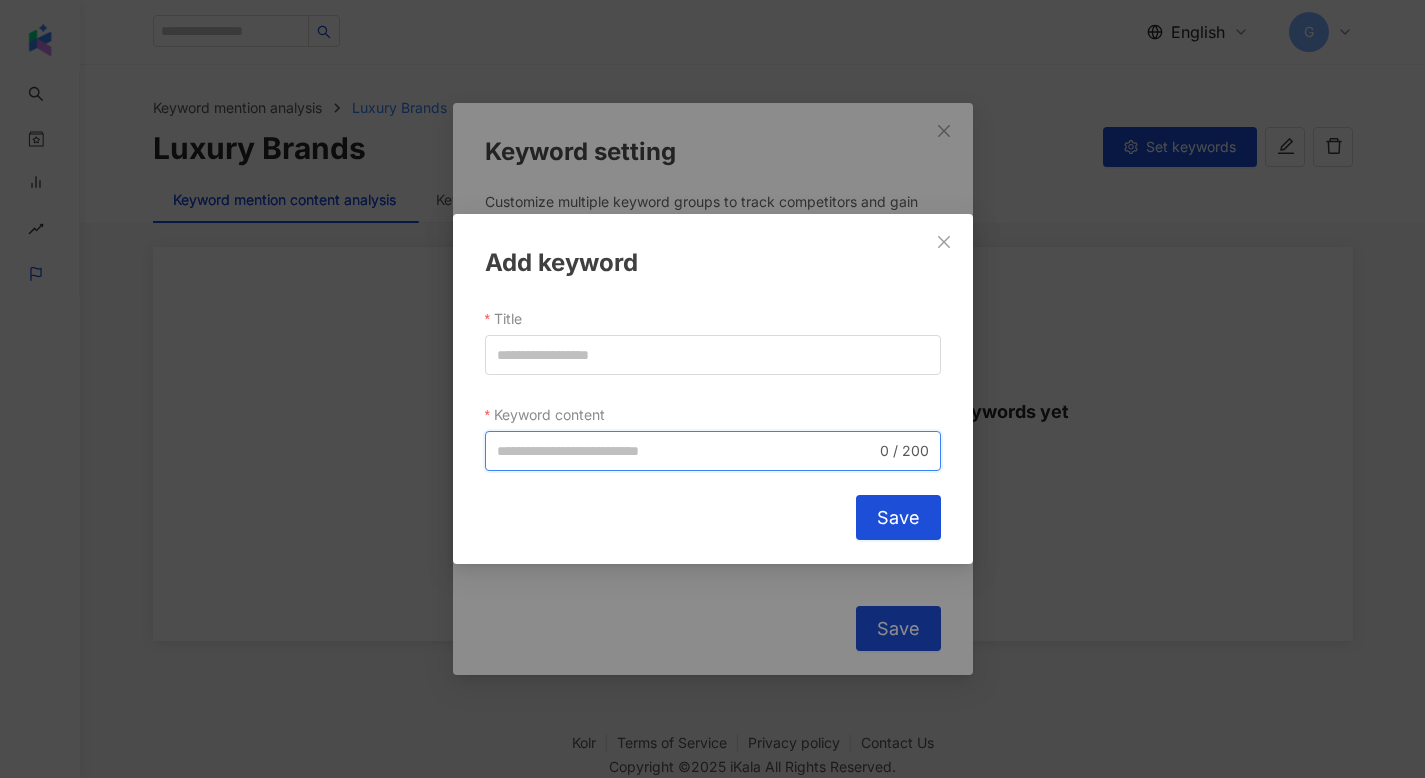click on "Keyword content" at bounding box center [686, 451] 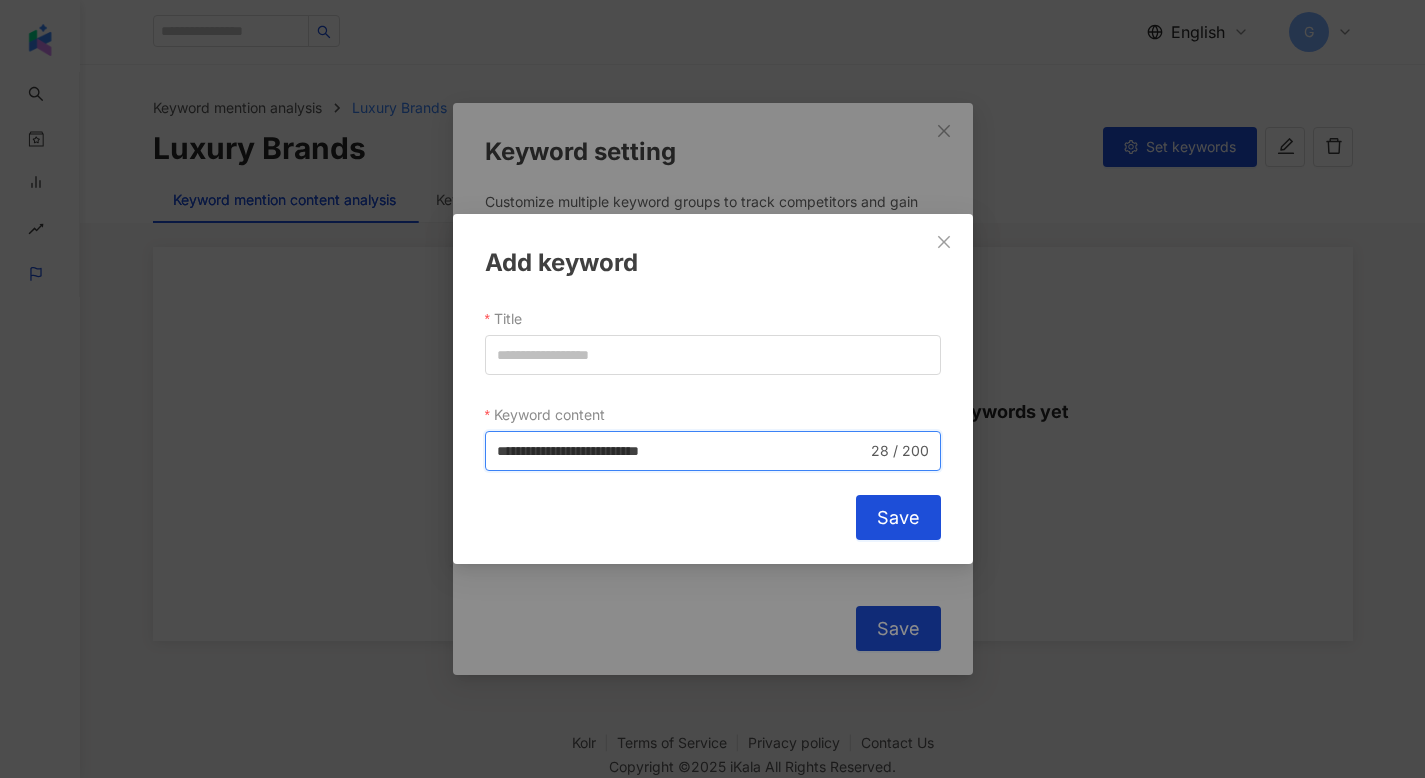 click on "**********" at bounding box center [682, 451] 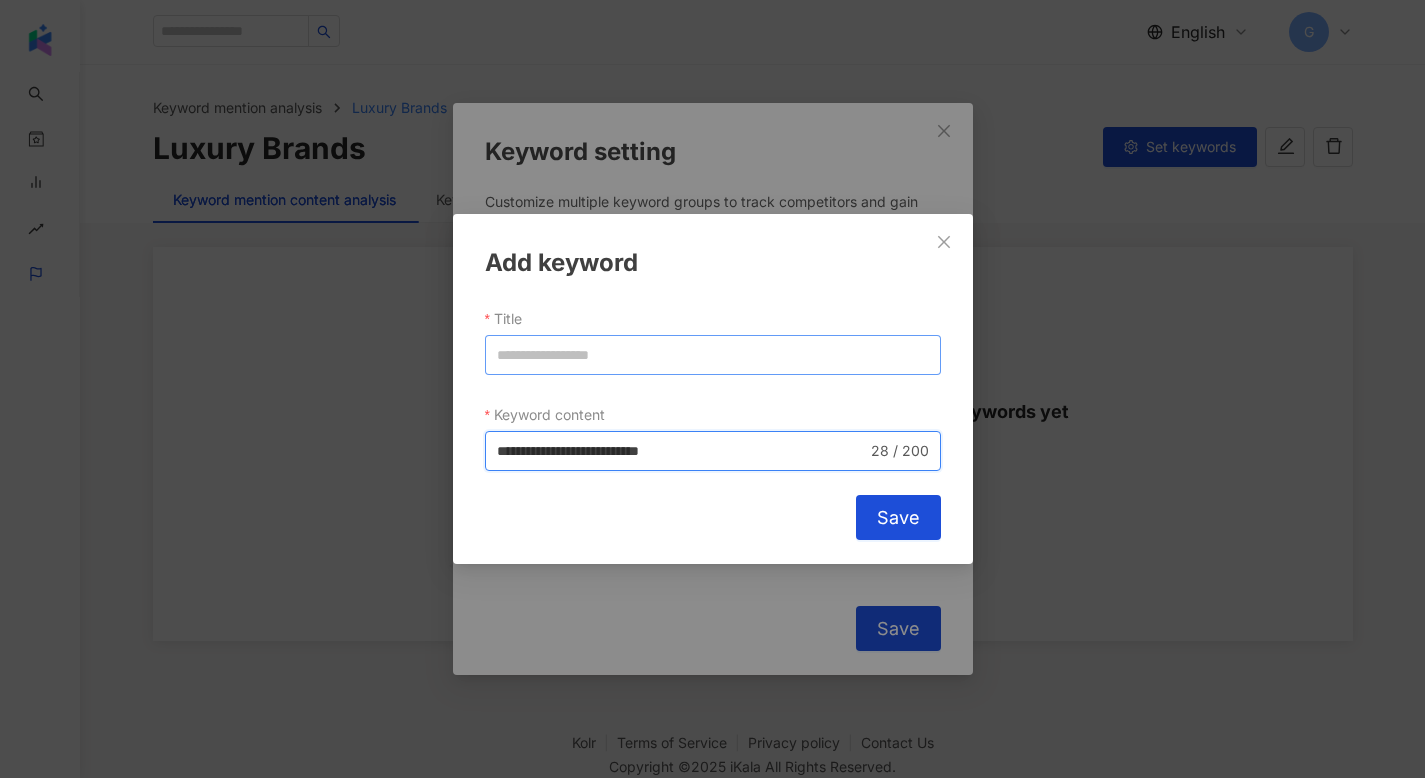 type on "**********" 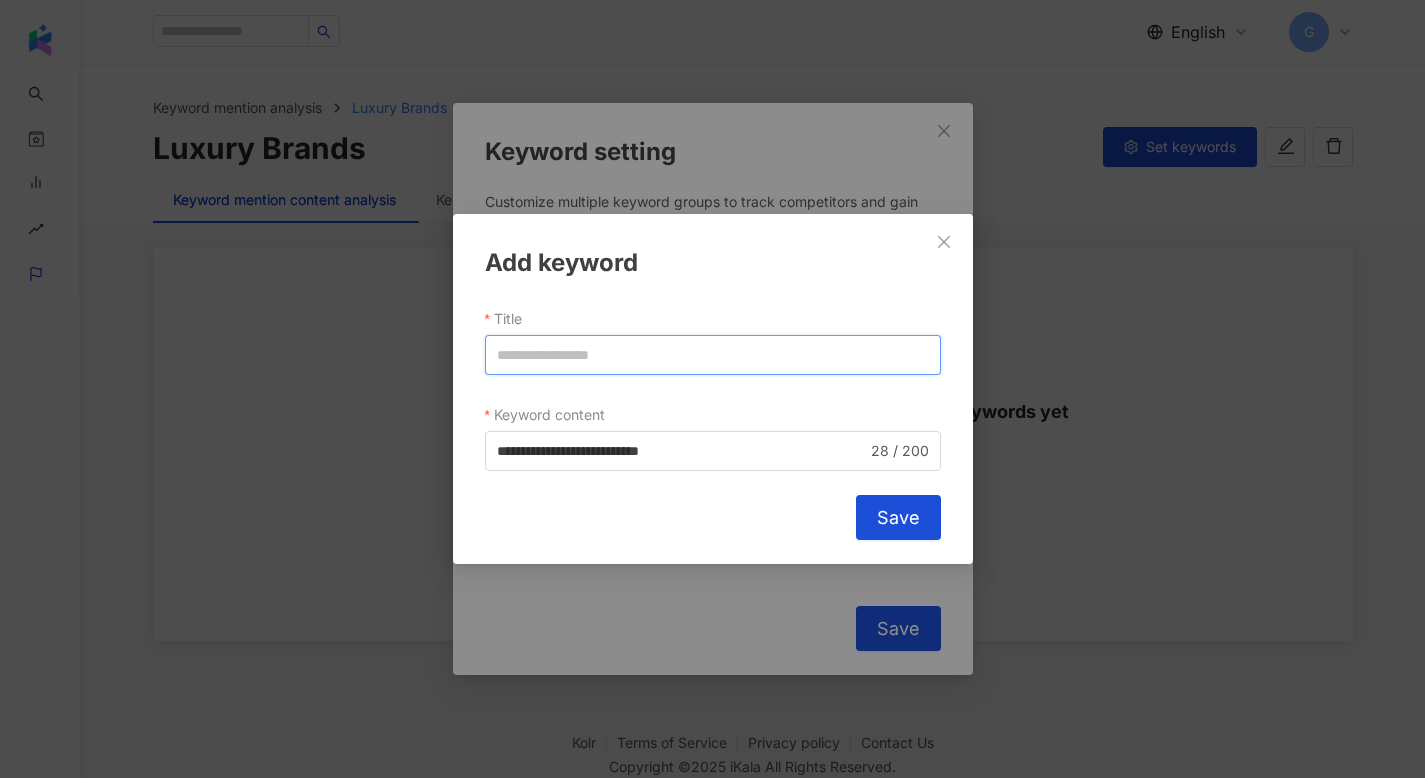 click on "Title" at bounding box center [713, 355] 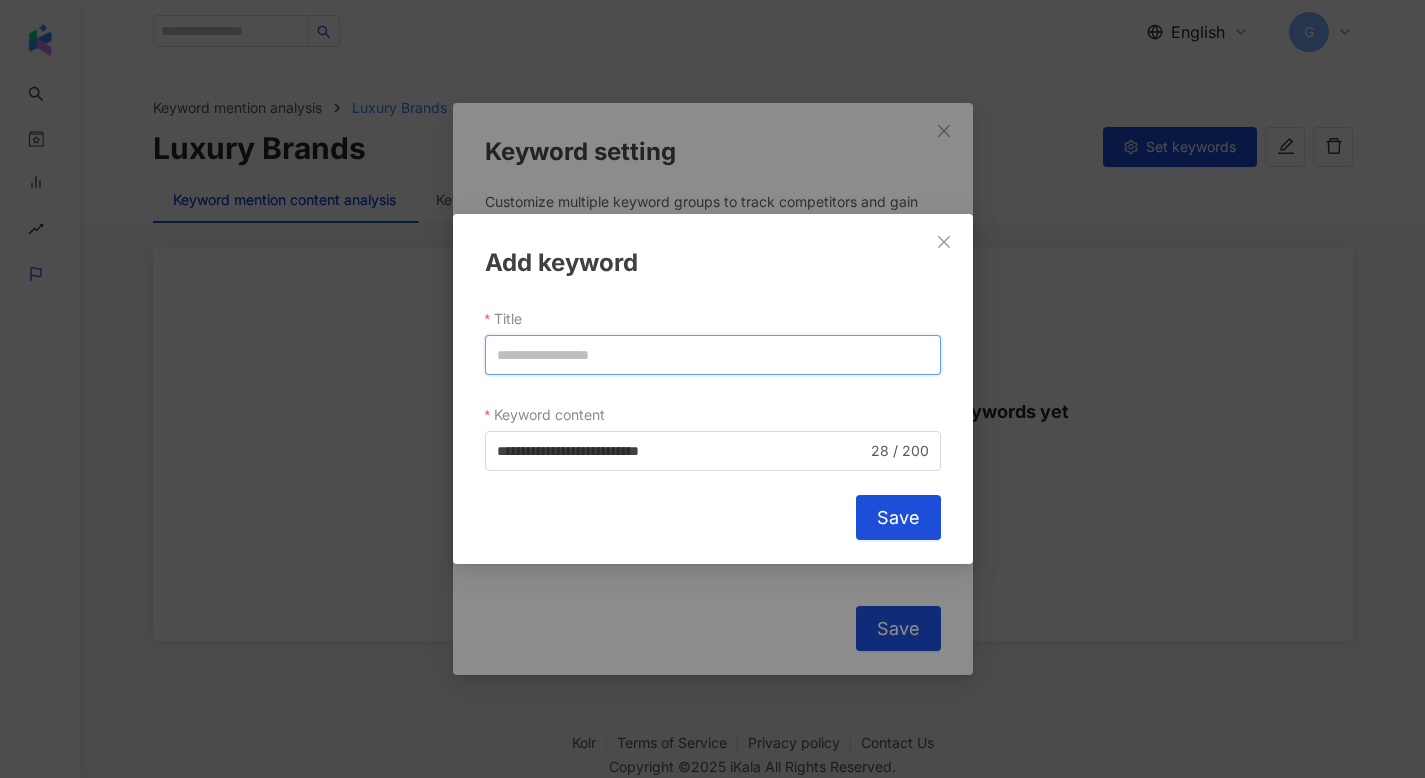 paste on "**********" 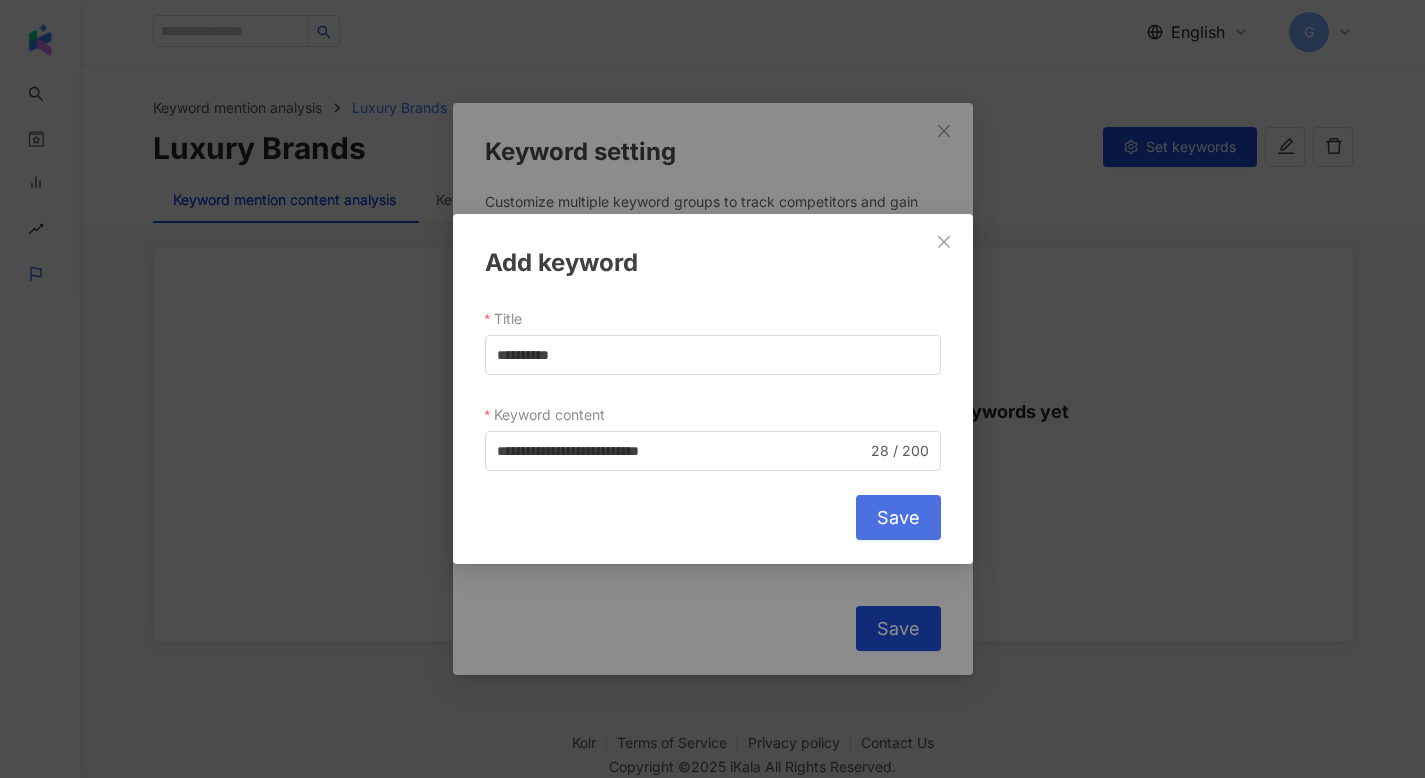 click on "Save" at bounding box center [898, 518] 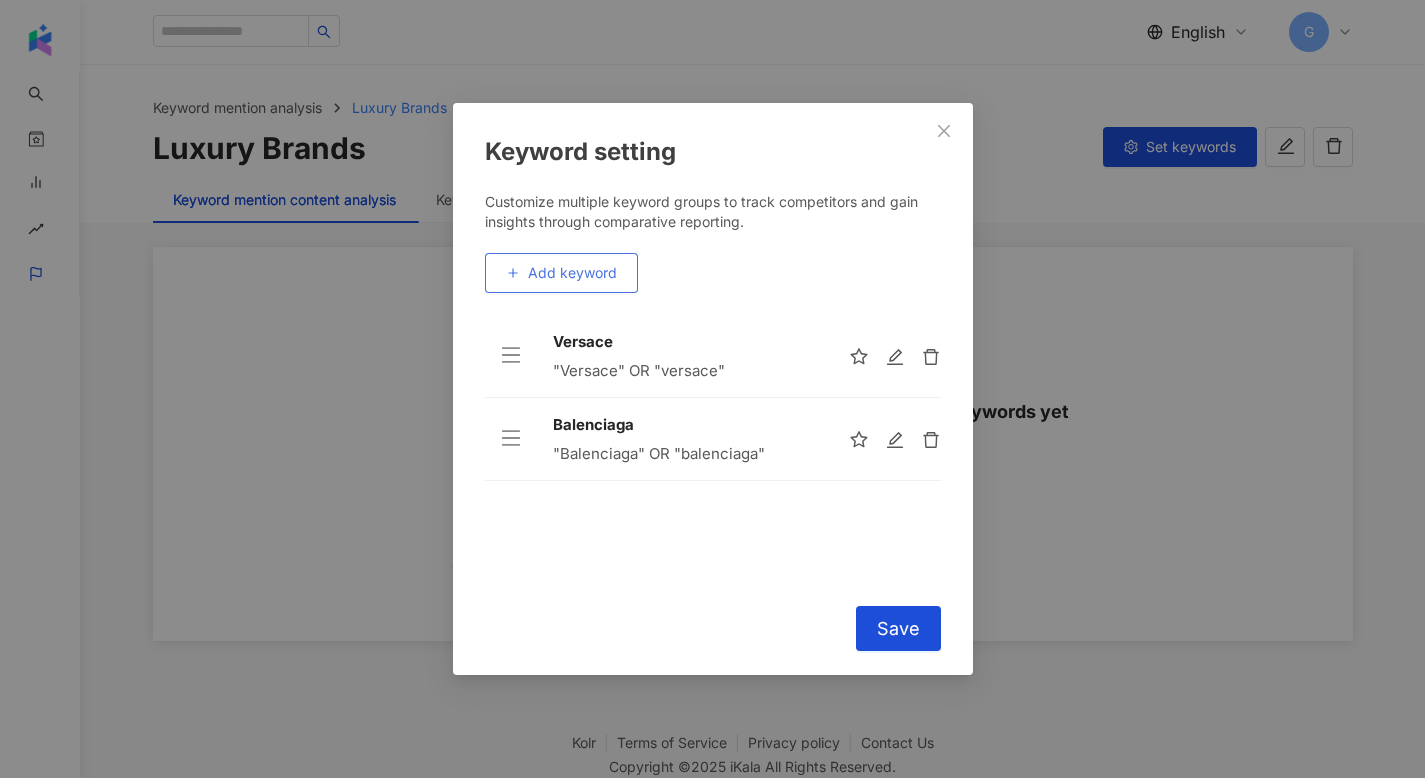 click on "Add keyword" at bounding box center [561, 273] 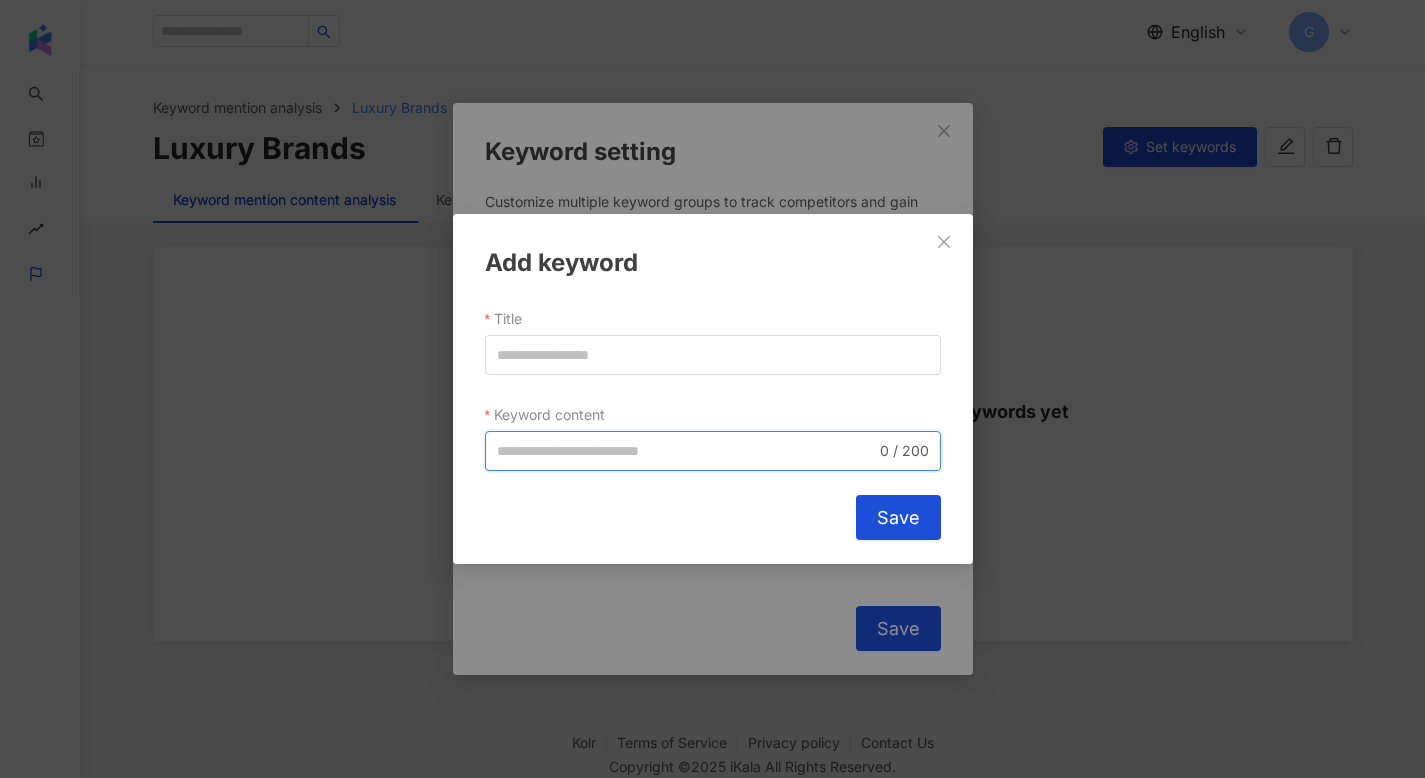 click on "Keyword content" at bounding box center (686, 451) 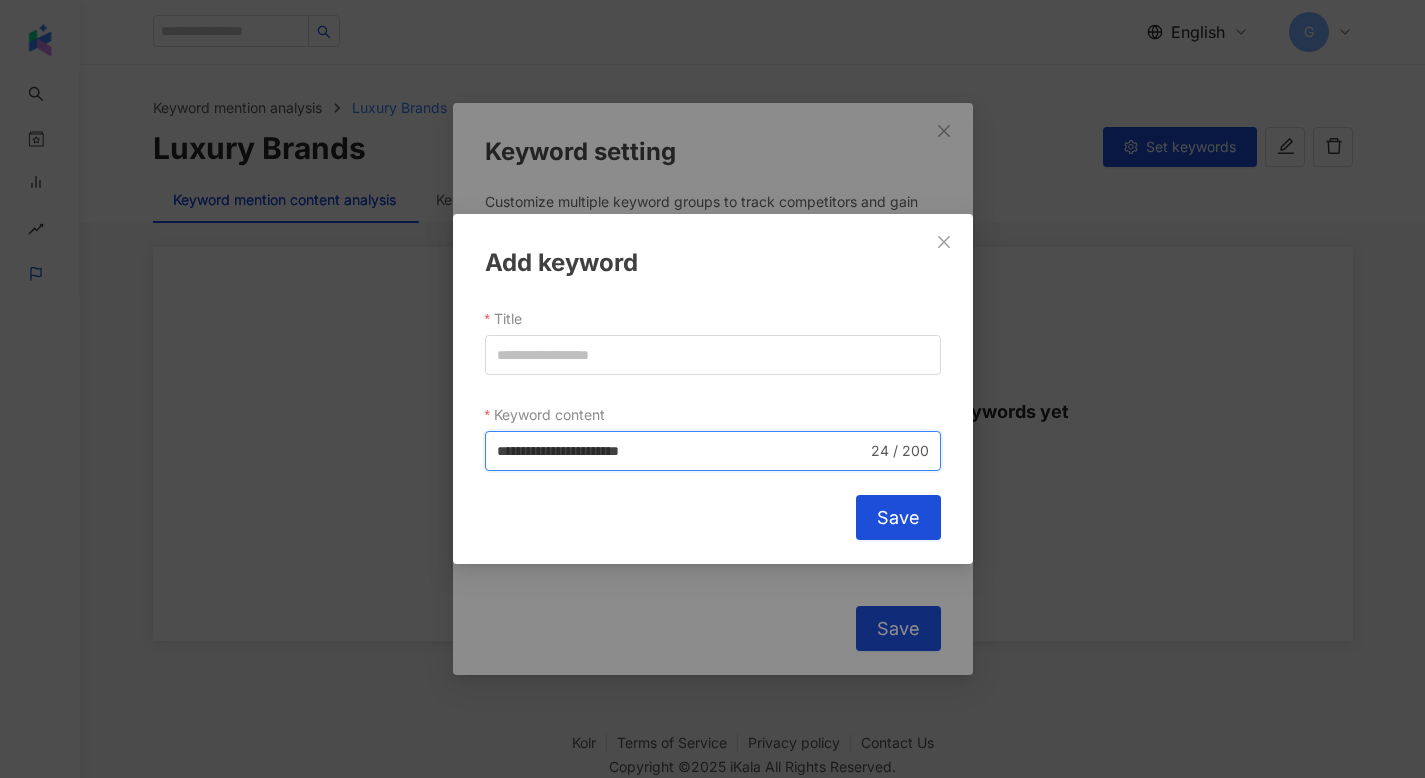 click on "**********" at bounding box center [682, 451] 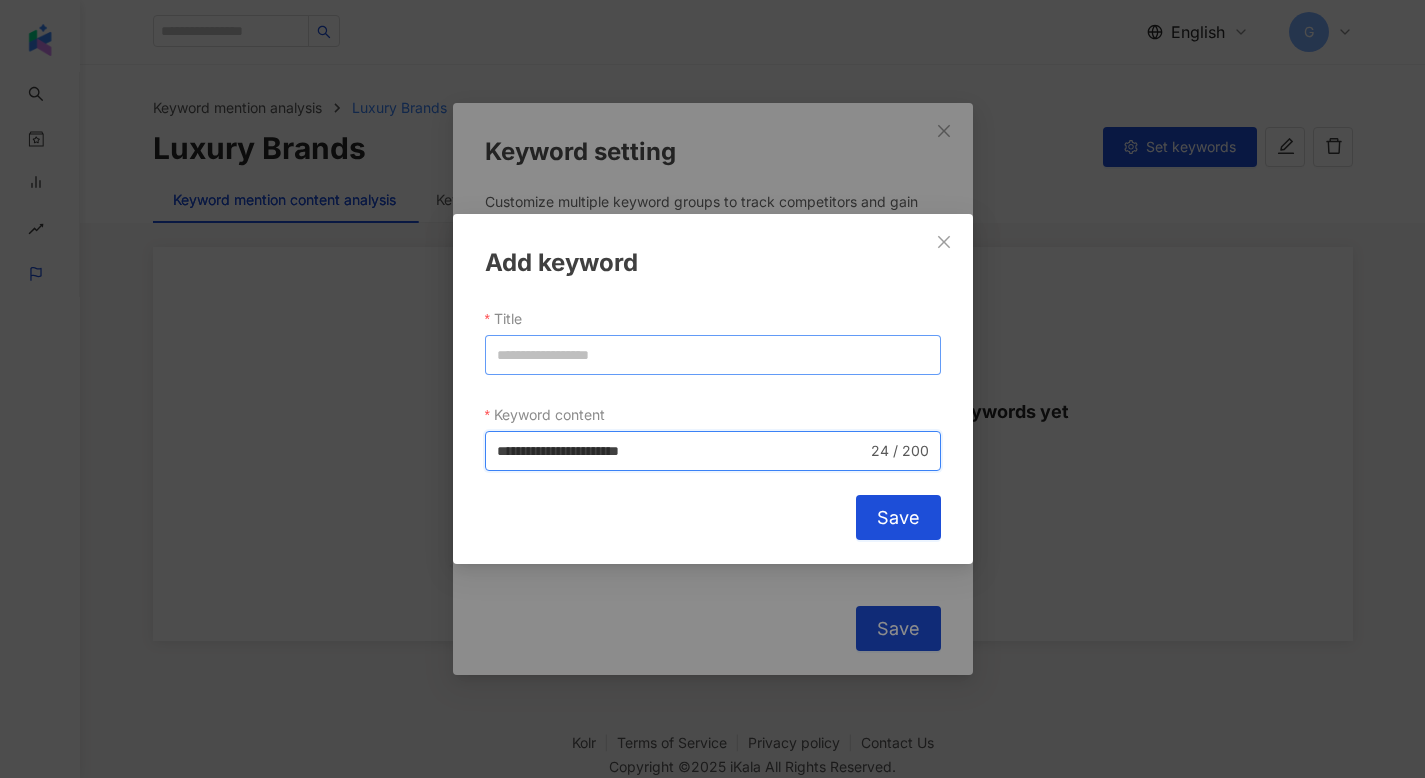 type on "**********" 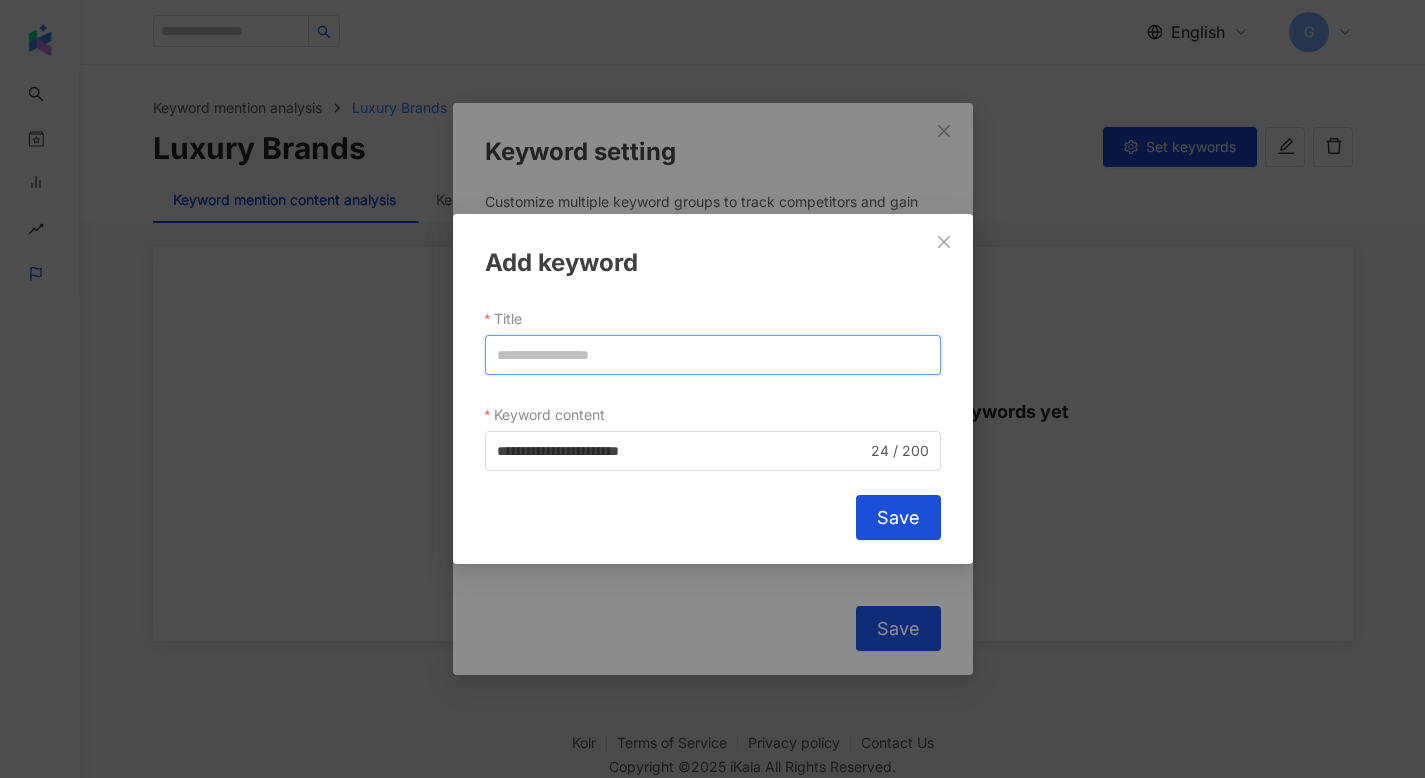click on "Title" at bounding box center [713, 355] 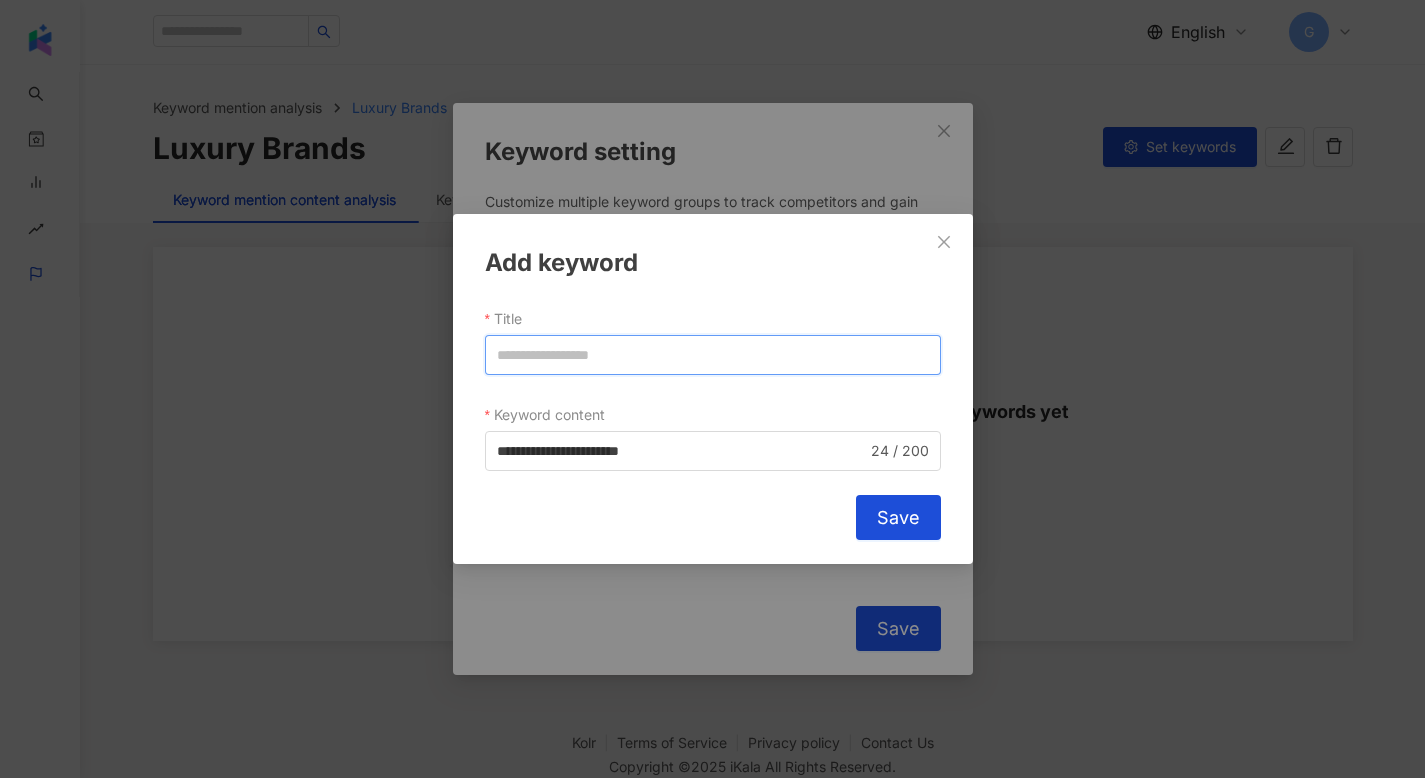 paste on "********" 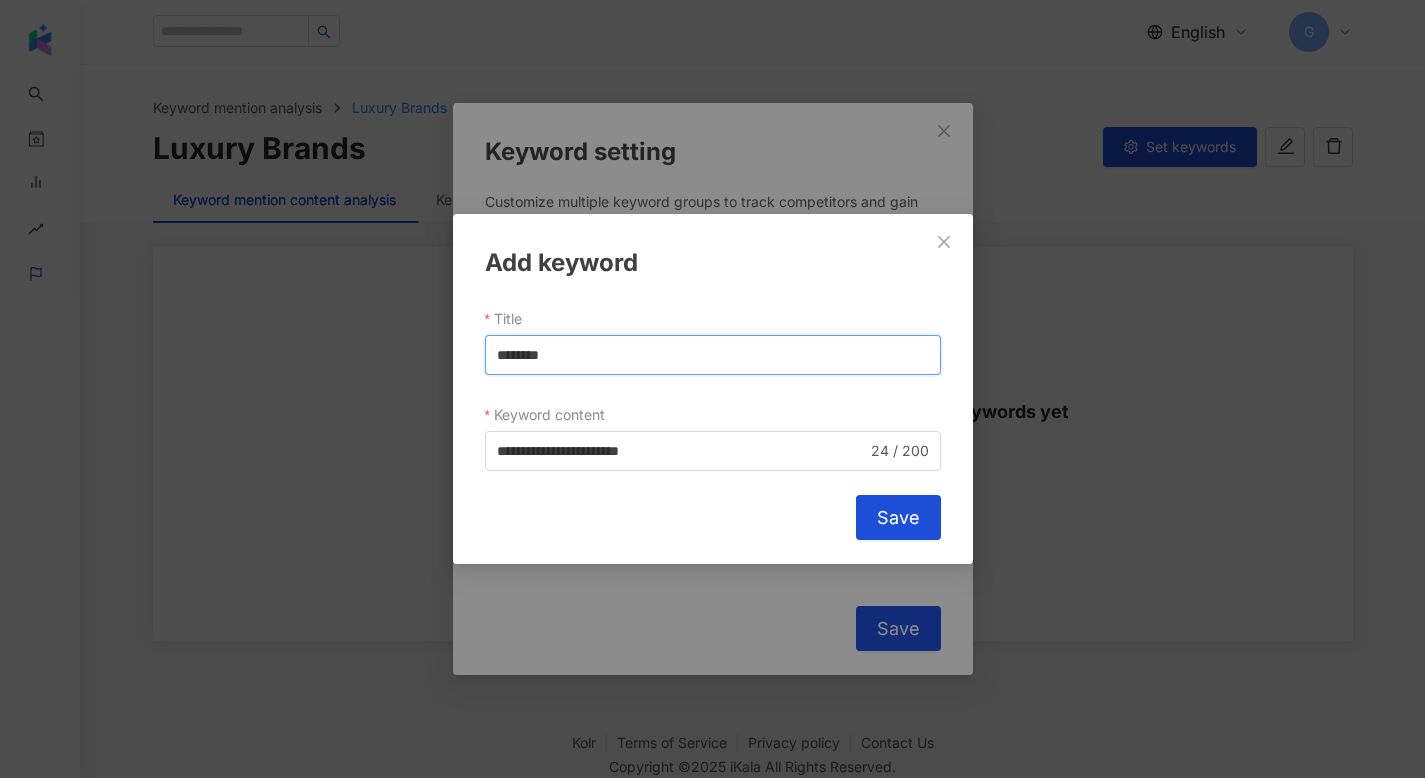 type on "********" 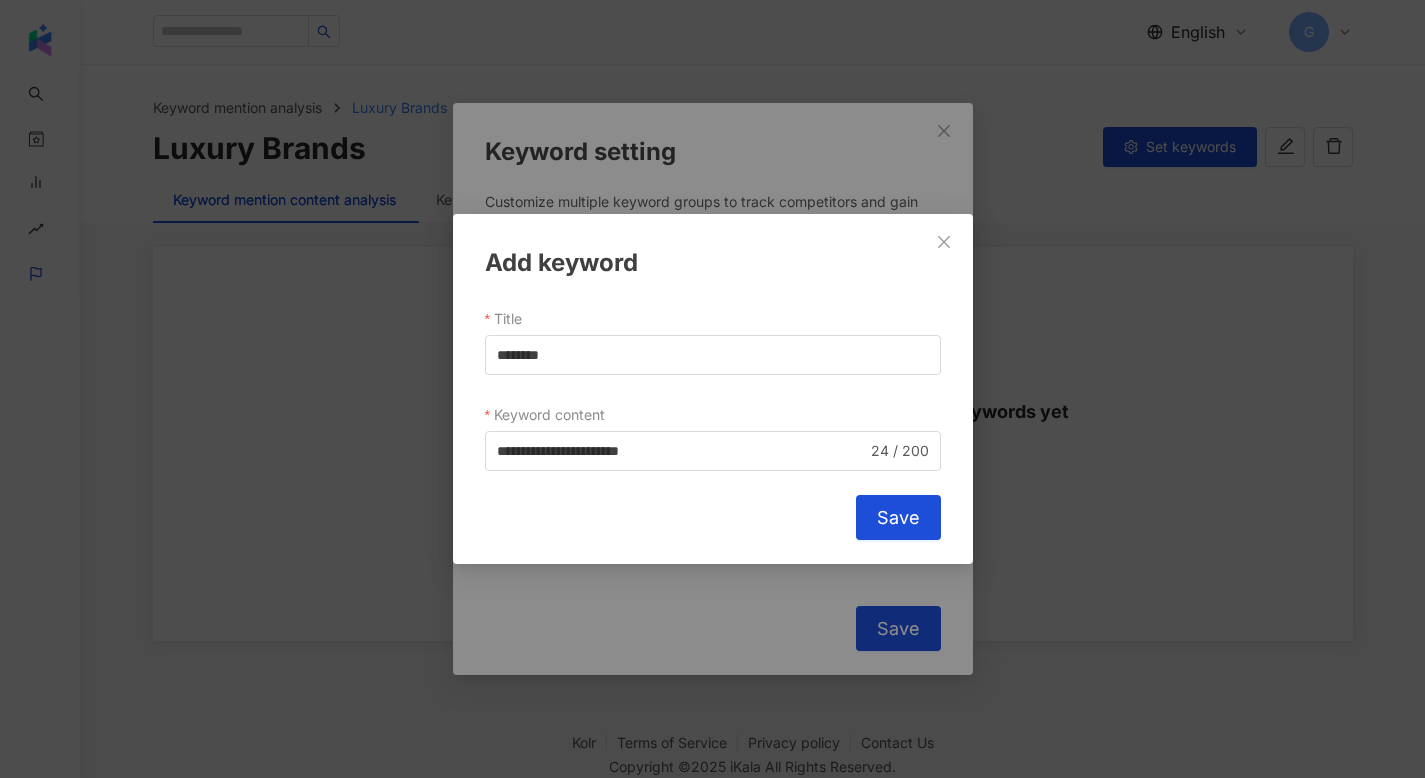 click on "Save" at bounding box center (898, 517) 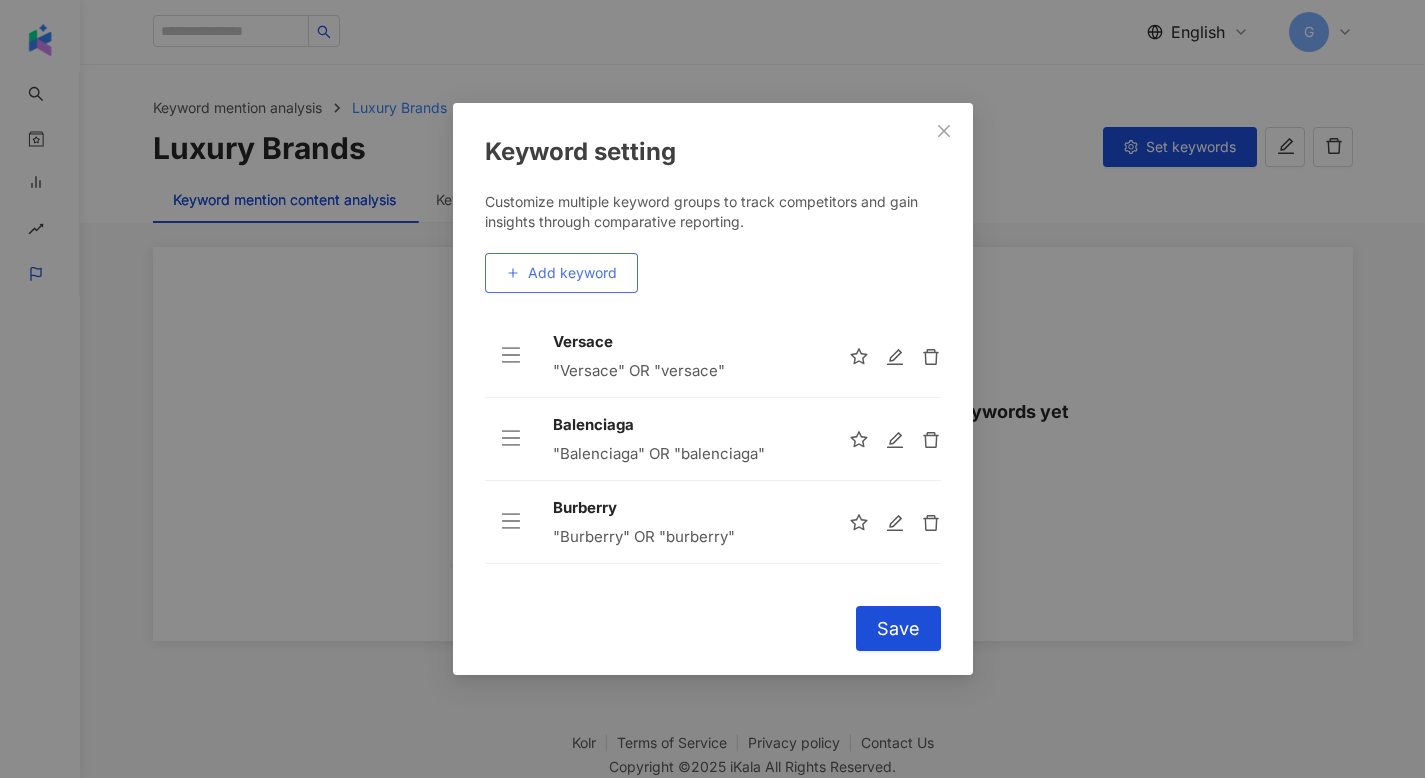 click on "Add keyword" at bounding box center [561, 273] 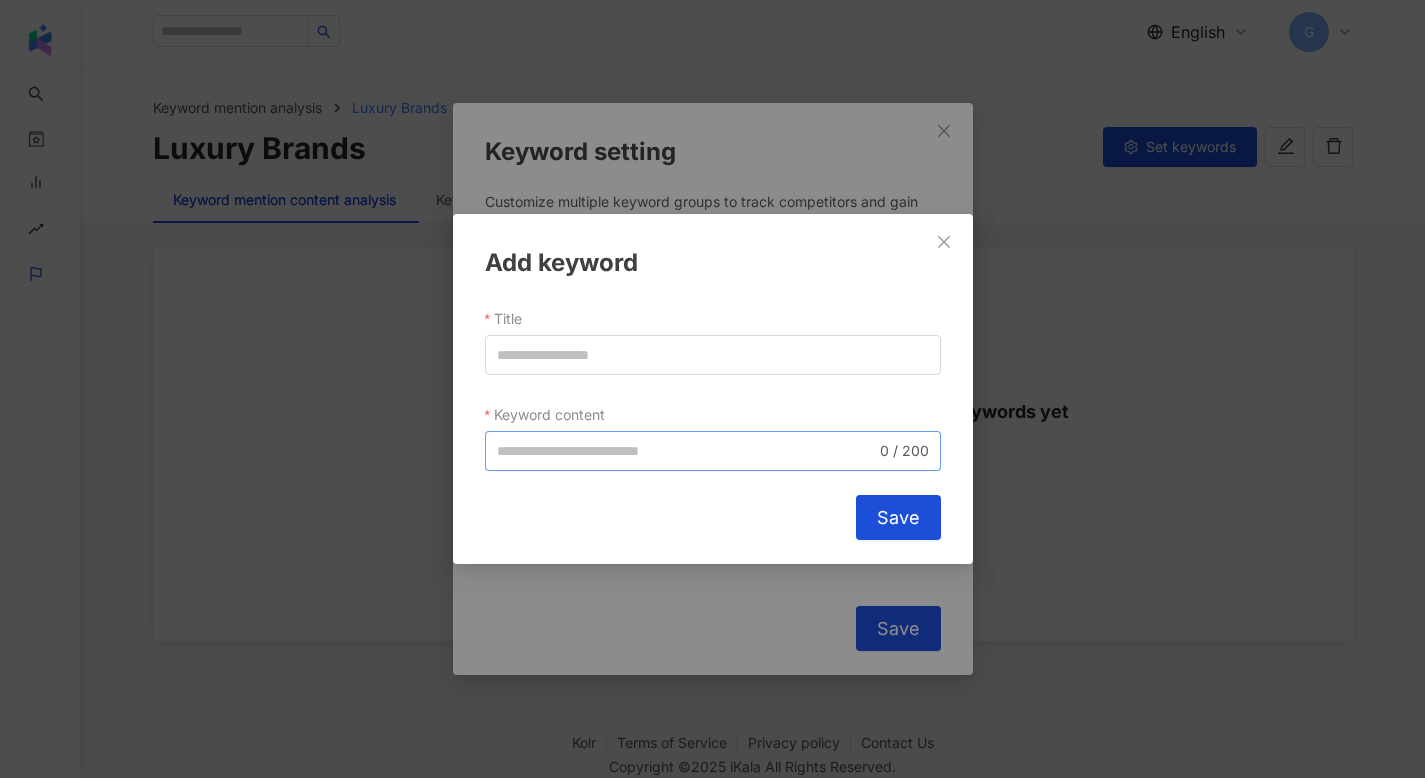 click on "0 / 200" at bounding box center [713, 451] 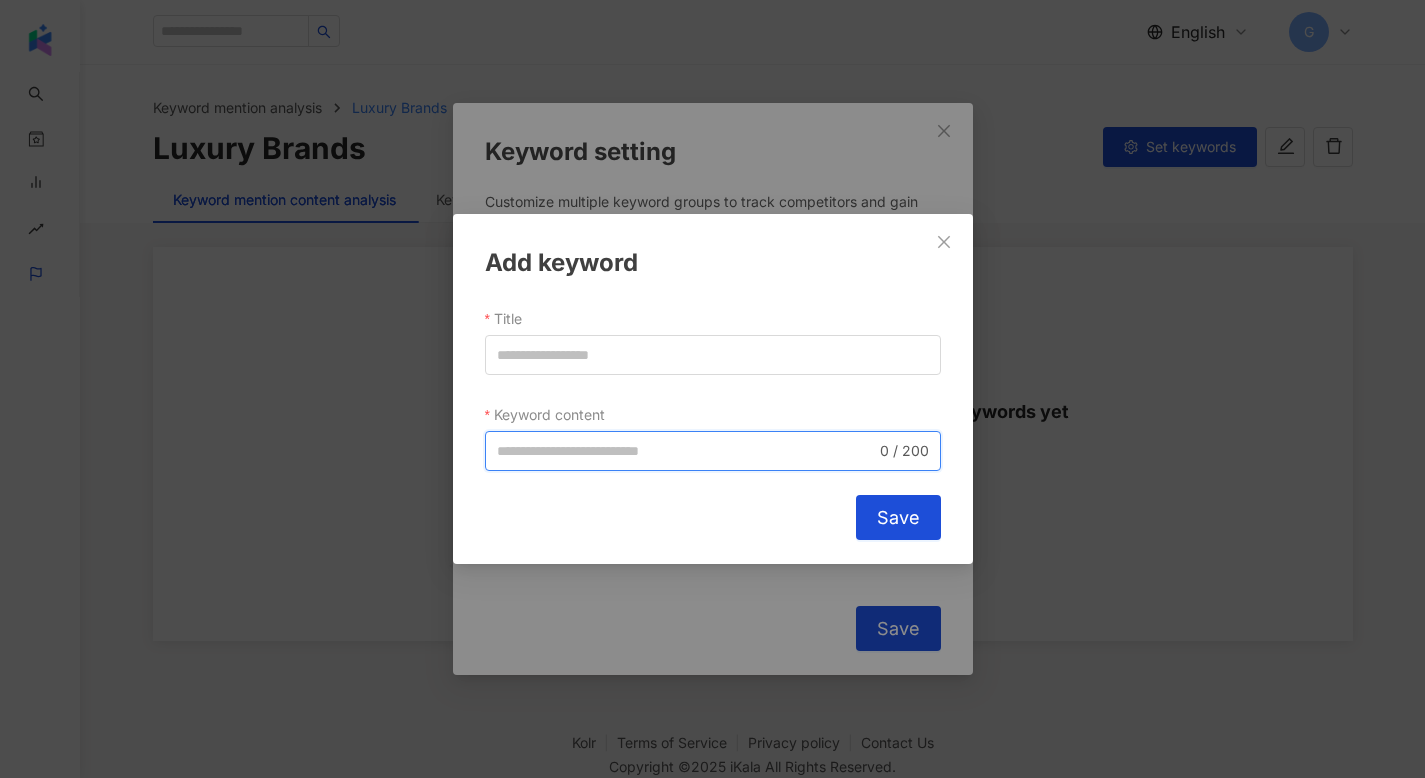 paste on "**********" 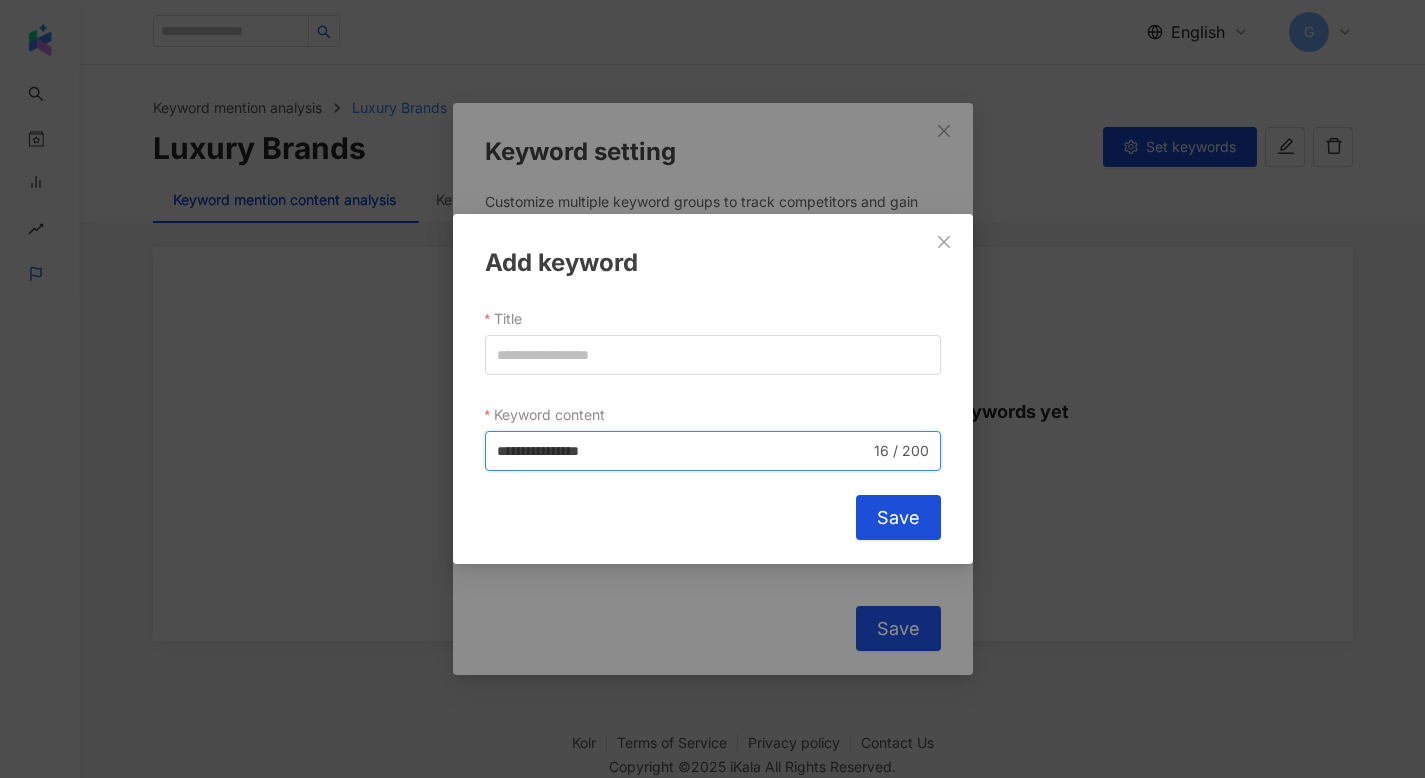 click on "**********" at bounding box center (683, 451) 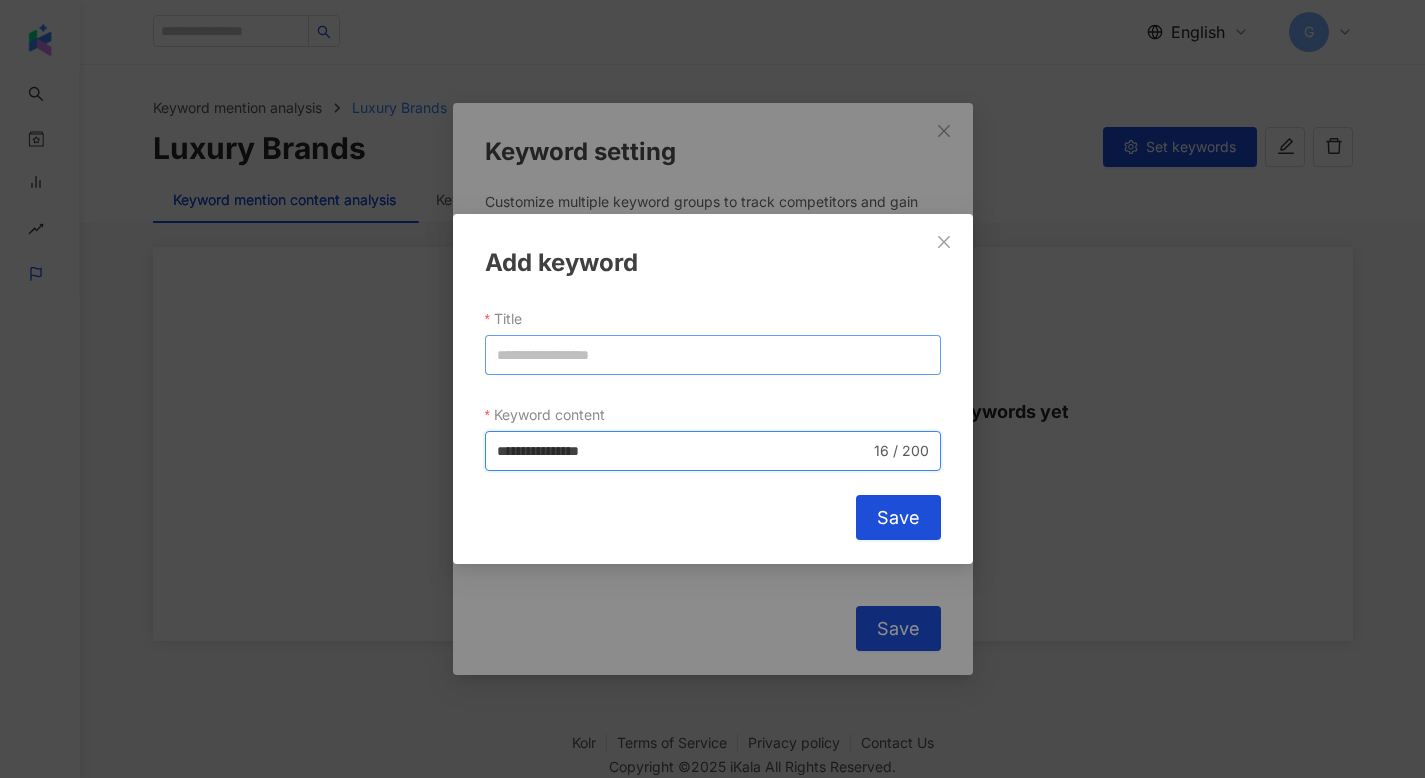 type on "**********" 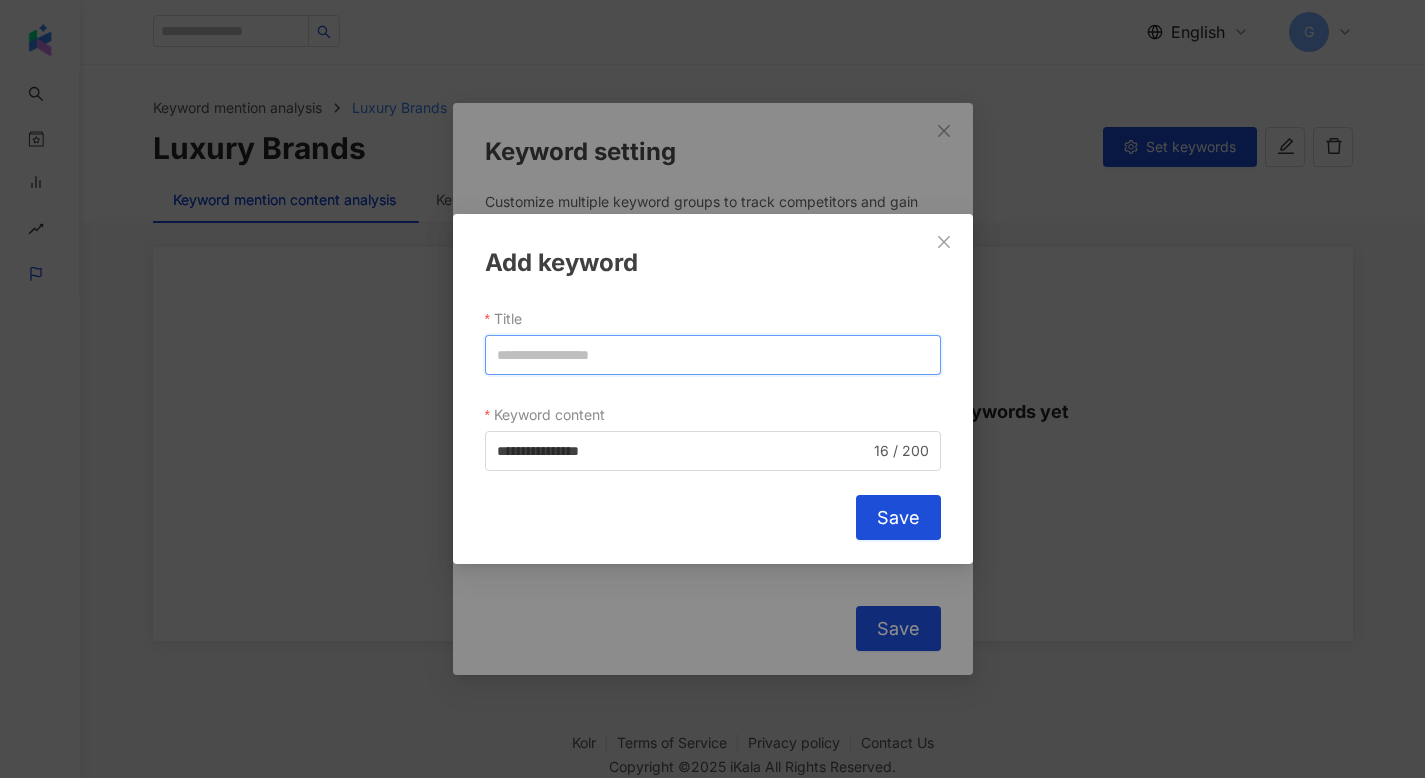 click on "Title" at bounding box center (713, 355) 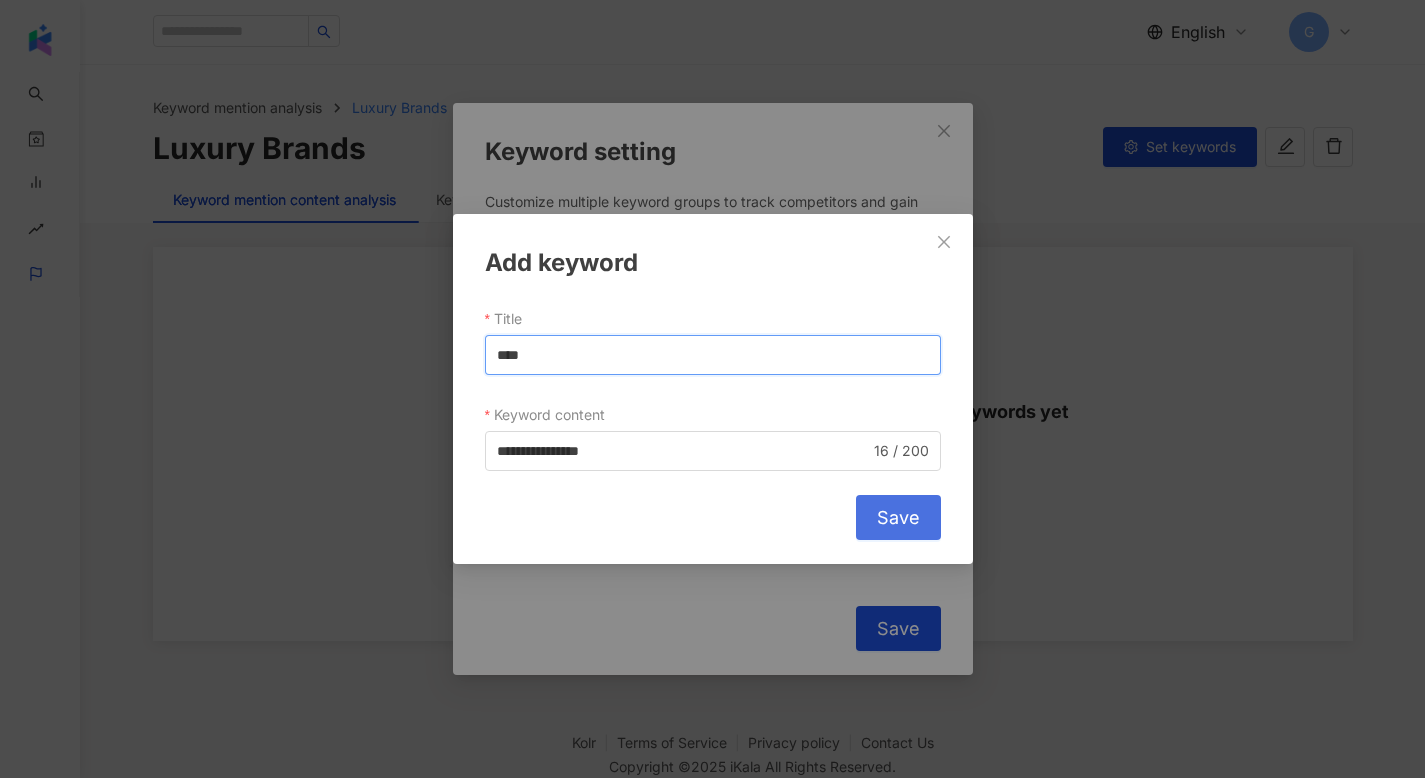 type on "****" 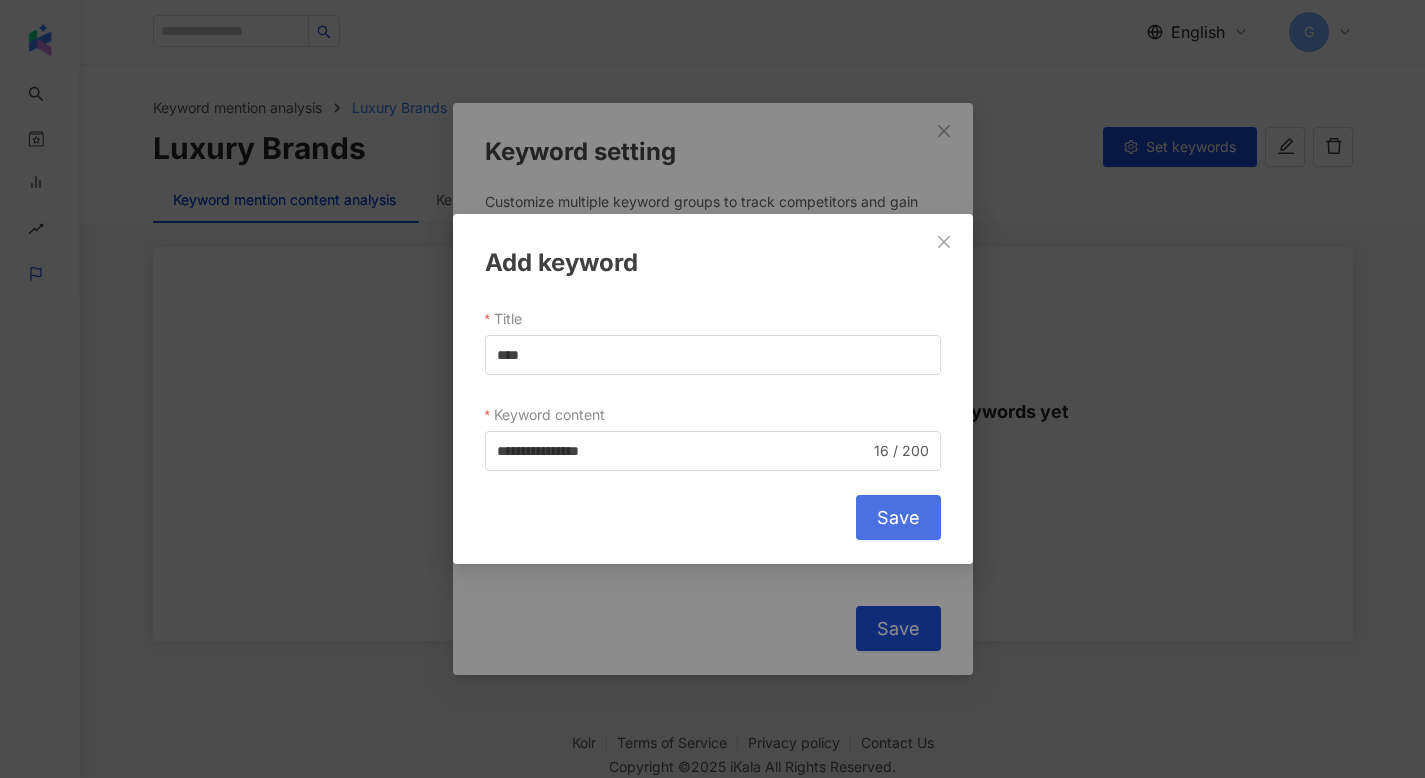 click on "Save" at bounding box center [898, 518] 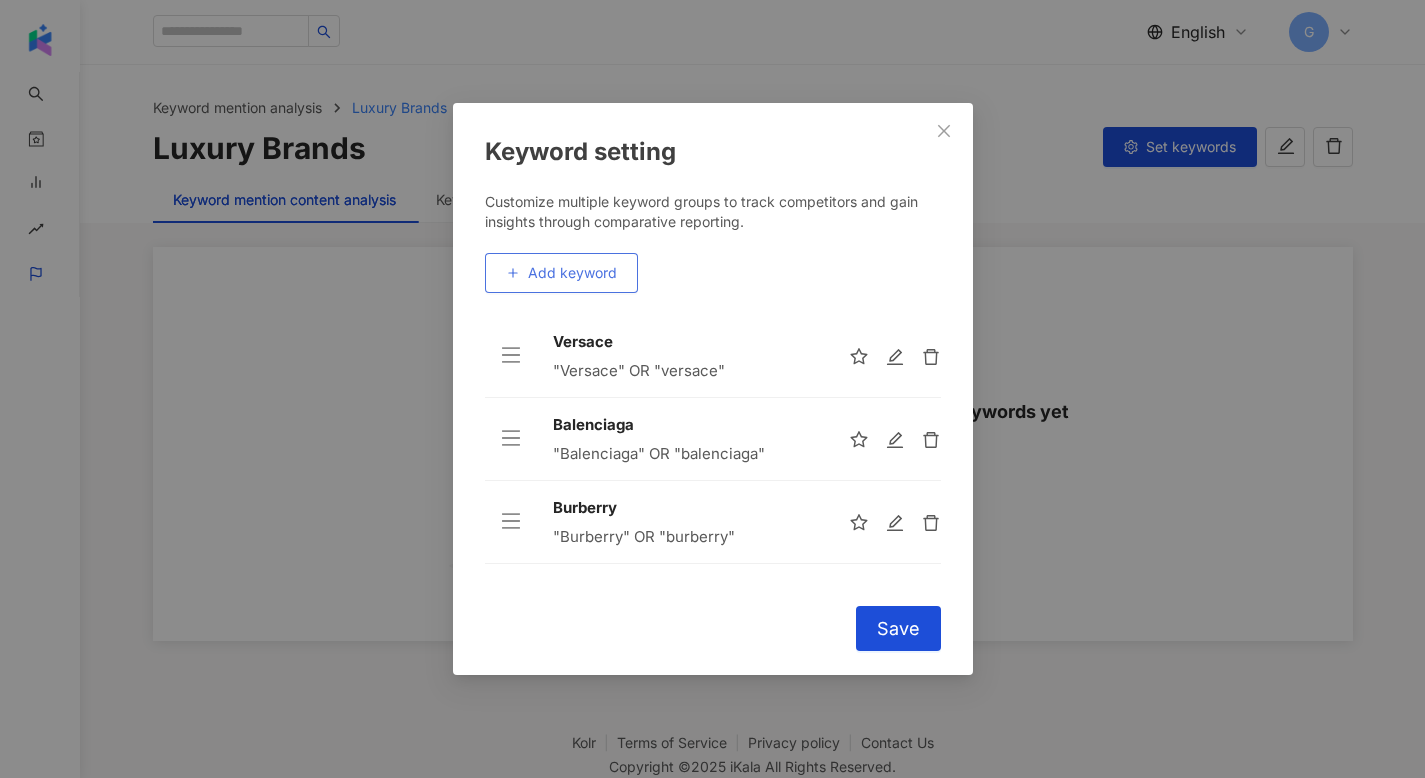 click on "Add keyword" at bounding box center (561, 273) 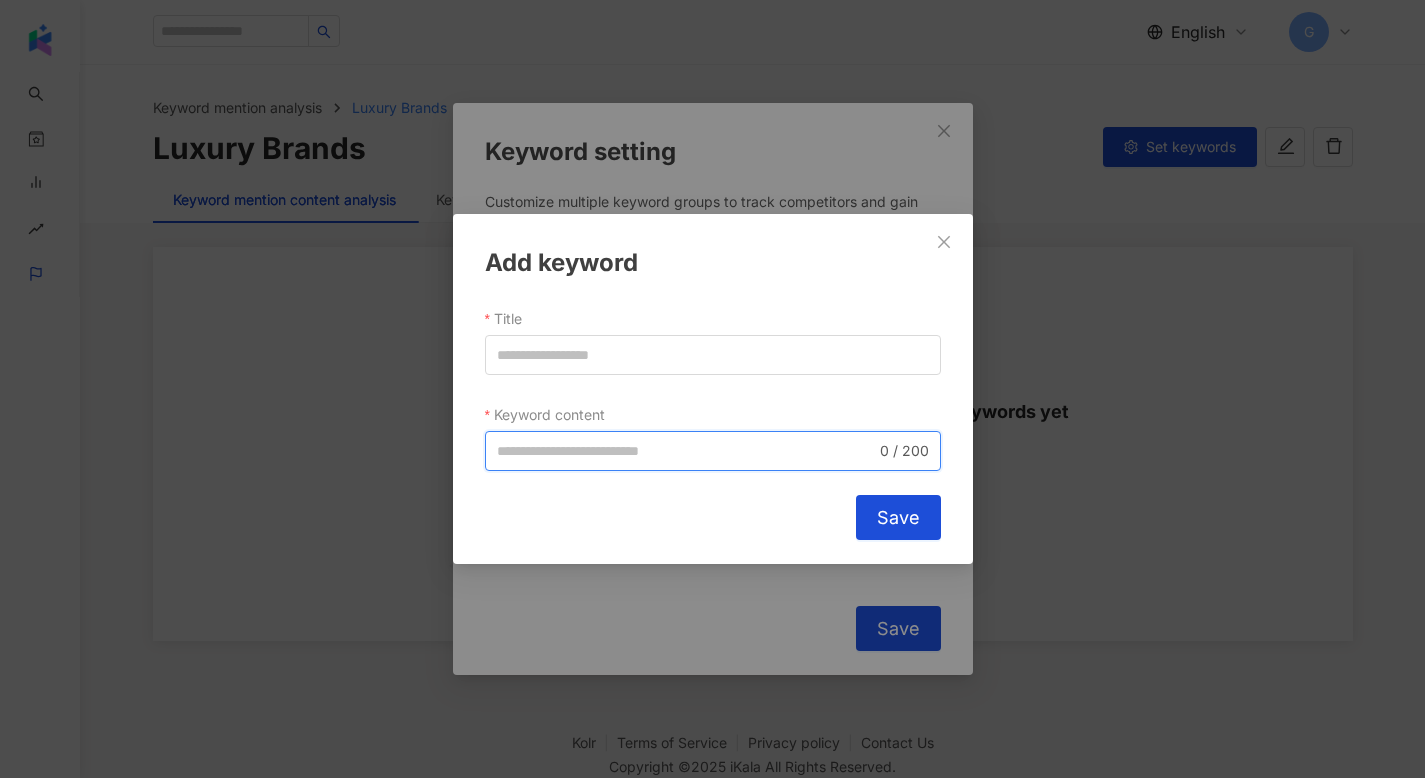 click on "Keyword content" at bounding box center [686, 451] 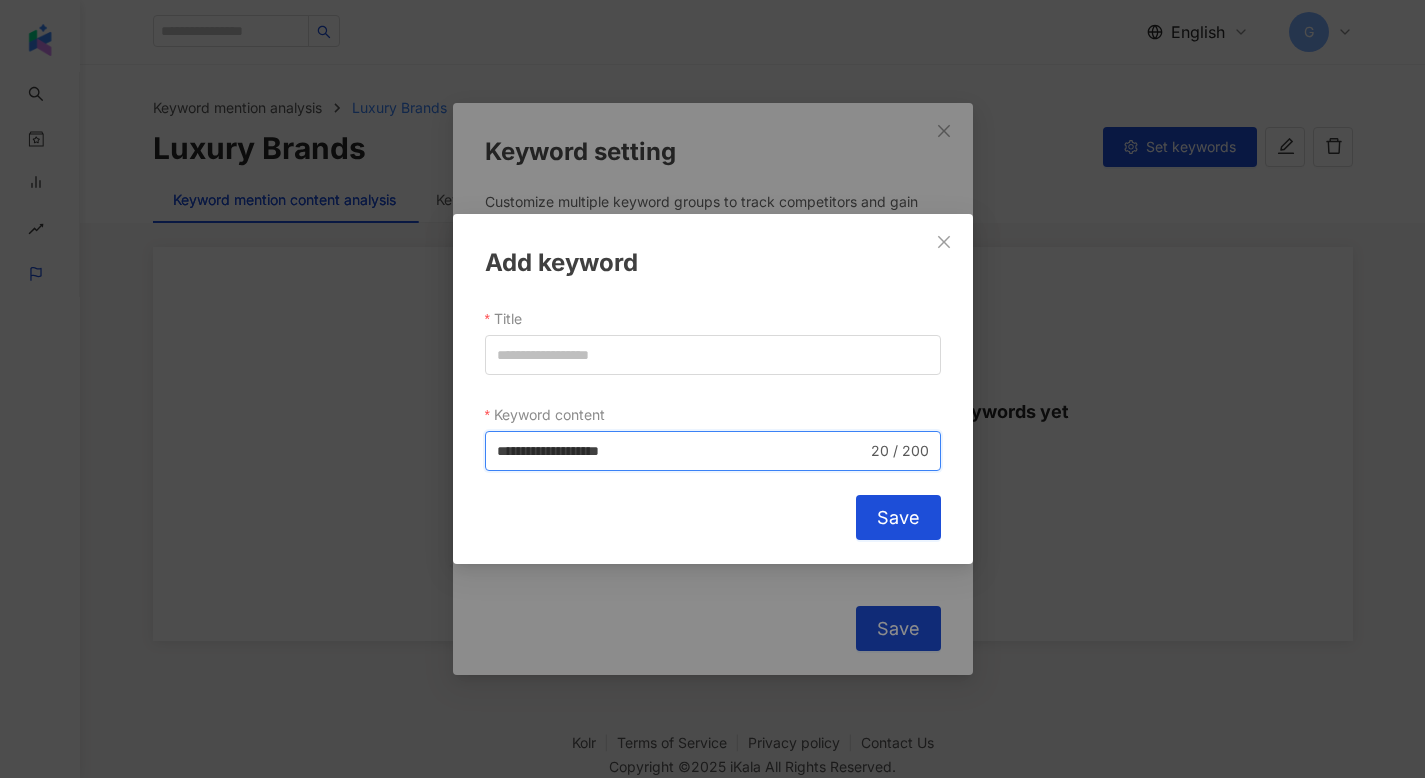 click on "**********" at bounding box center (682, 451) 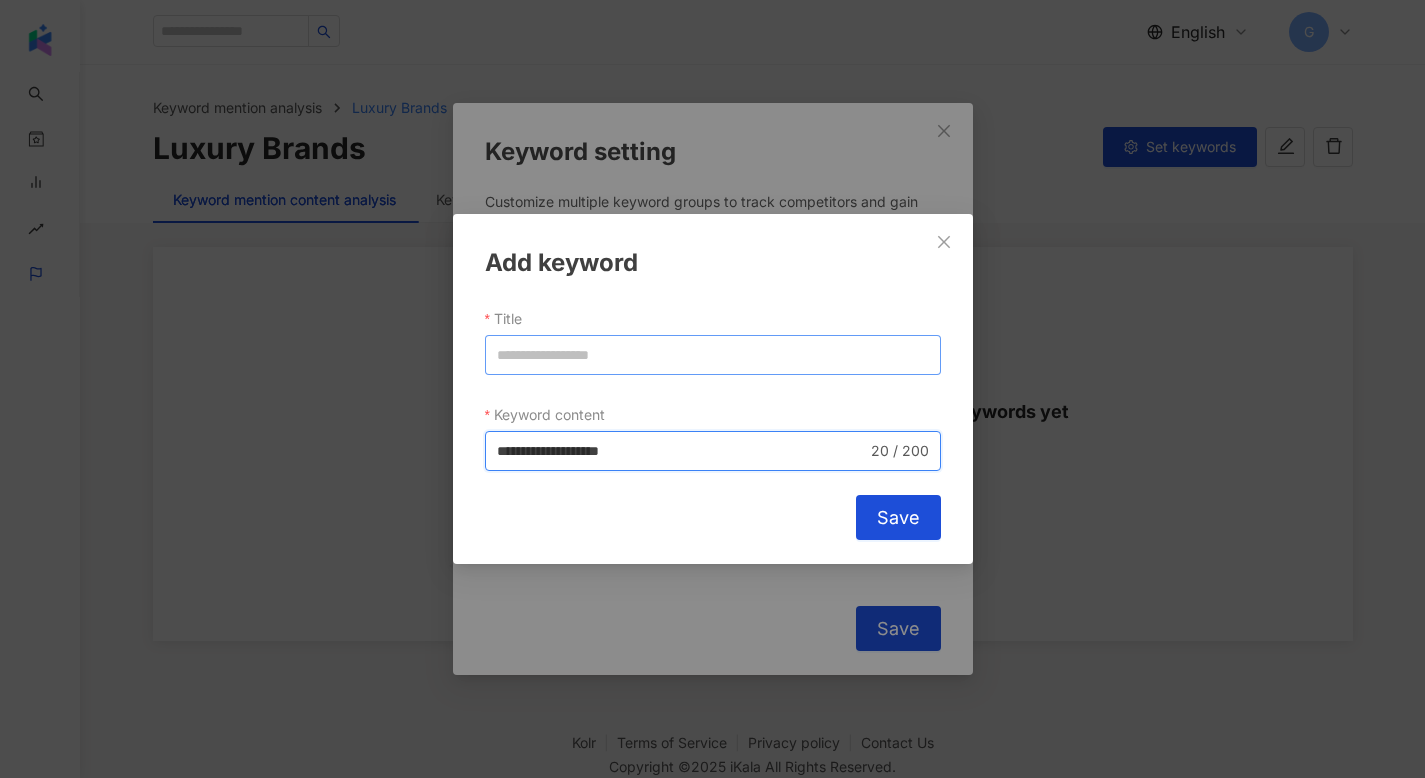 type on "**********" 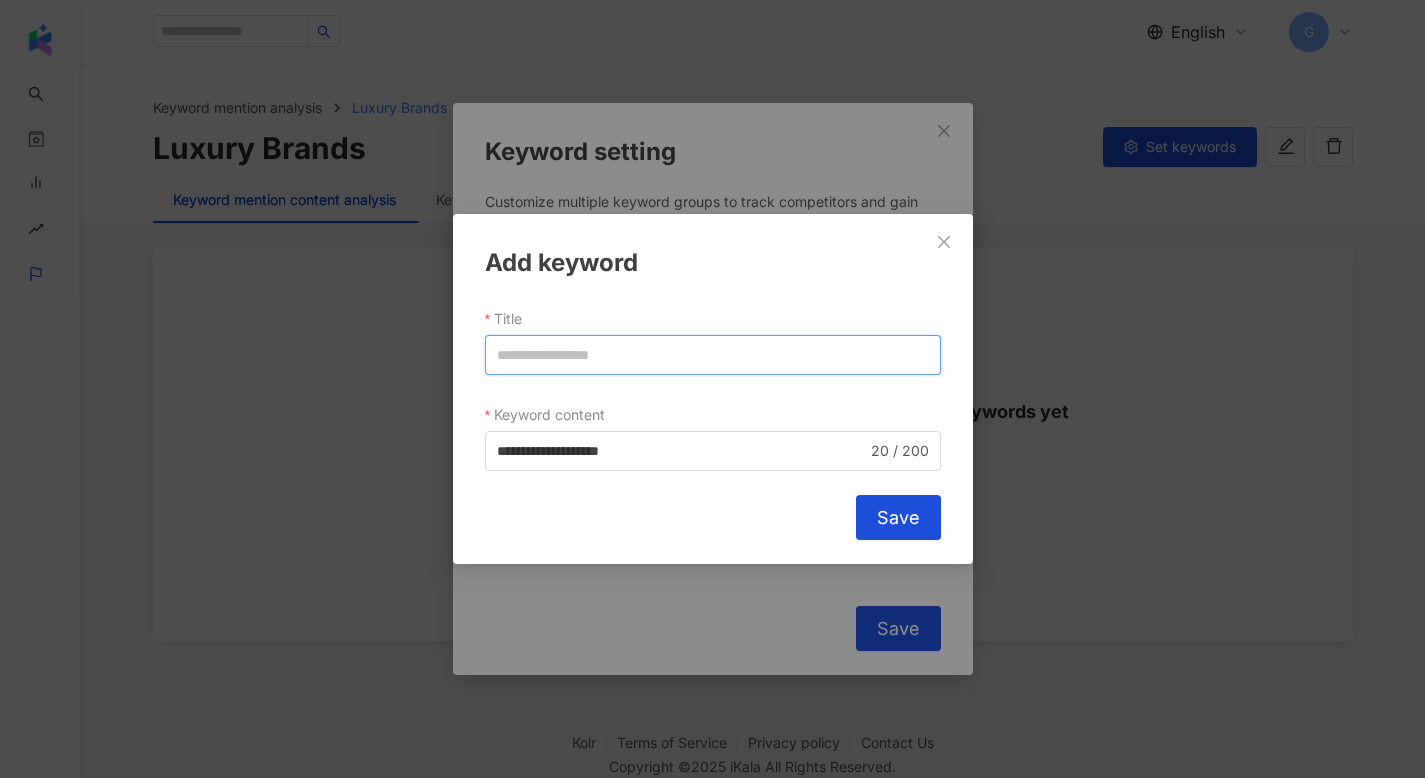 click on "Title" at bounding box center [713, 355] 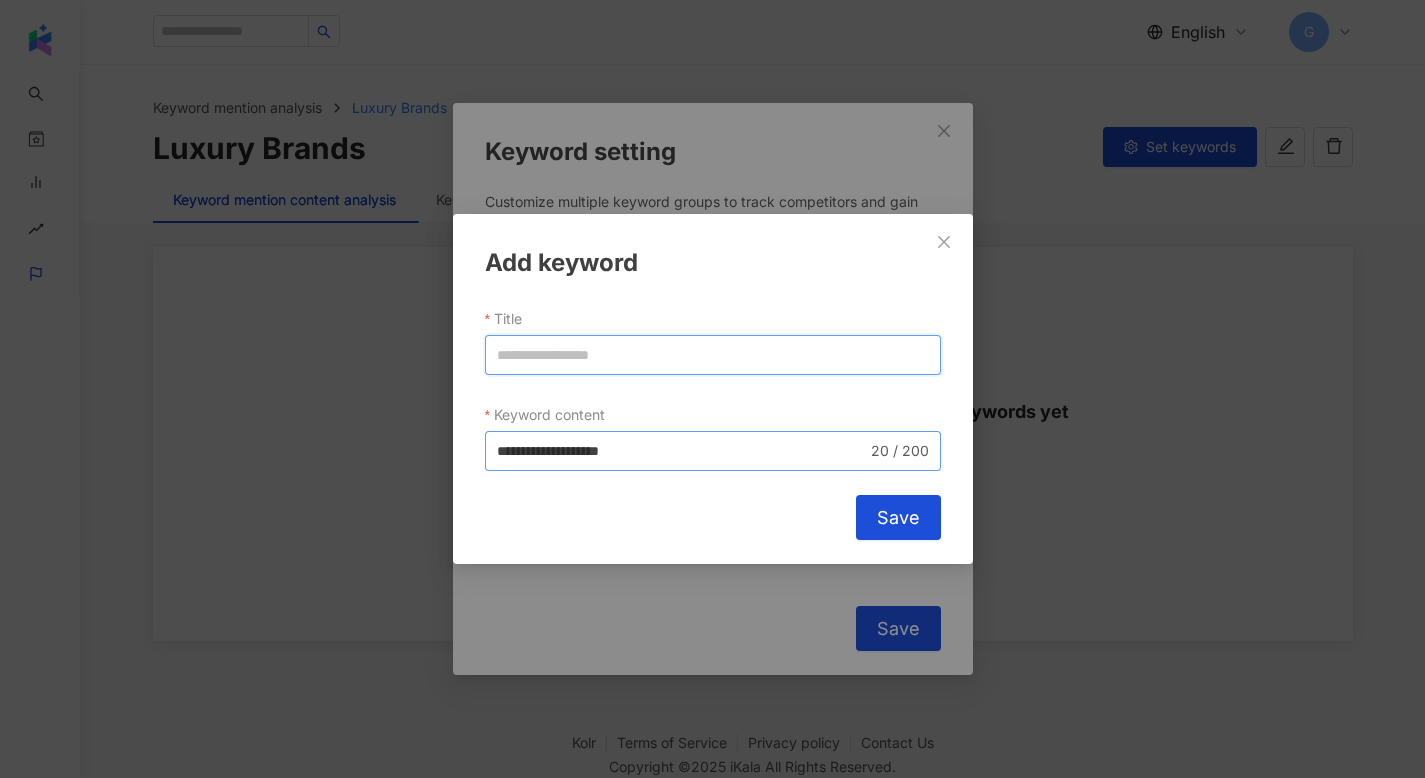 paste on "******" 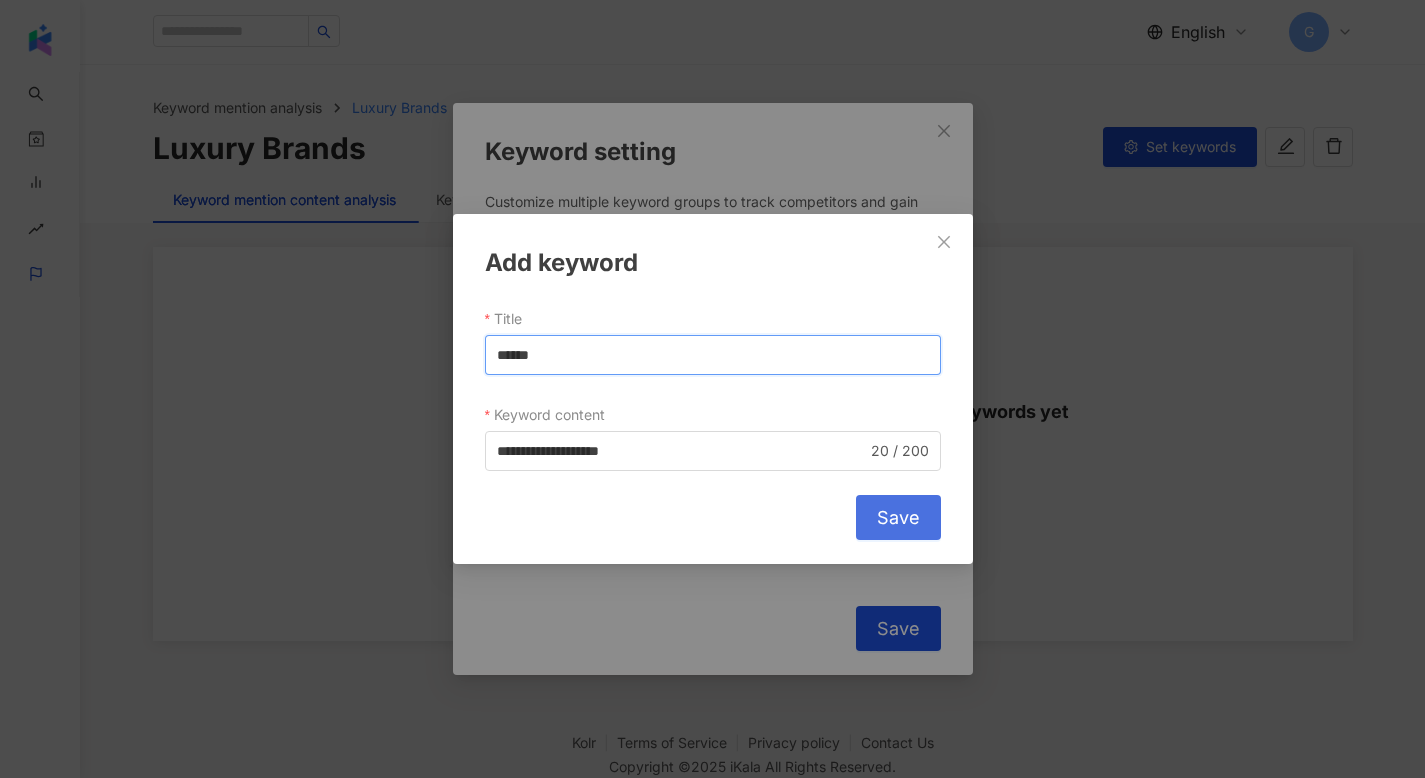 type on "******" 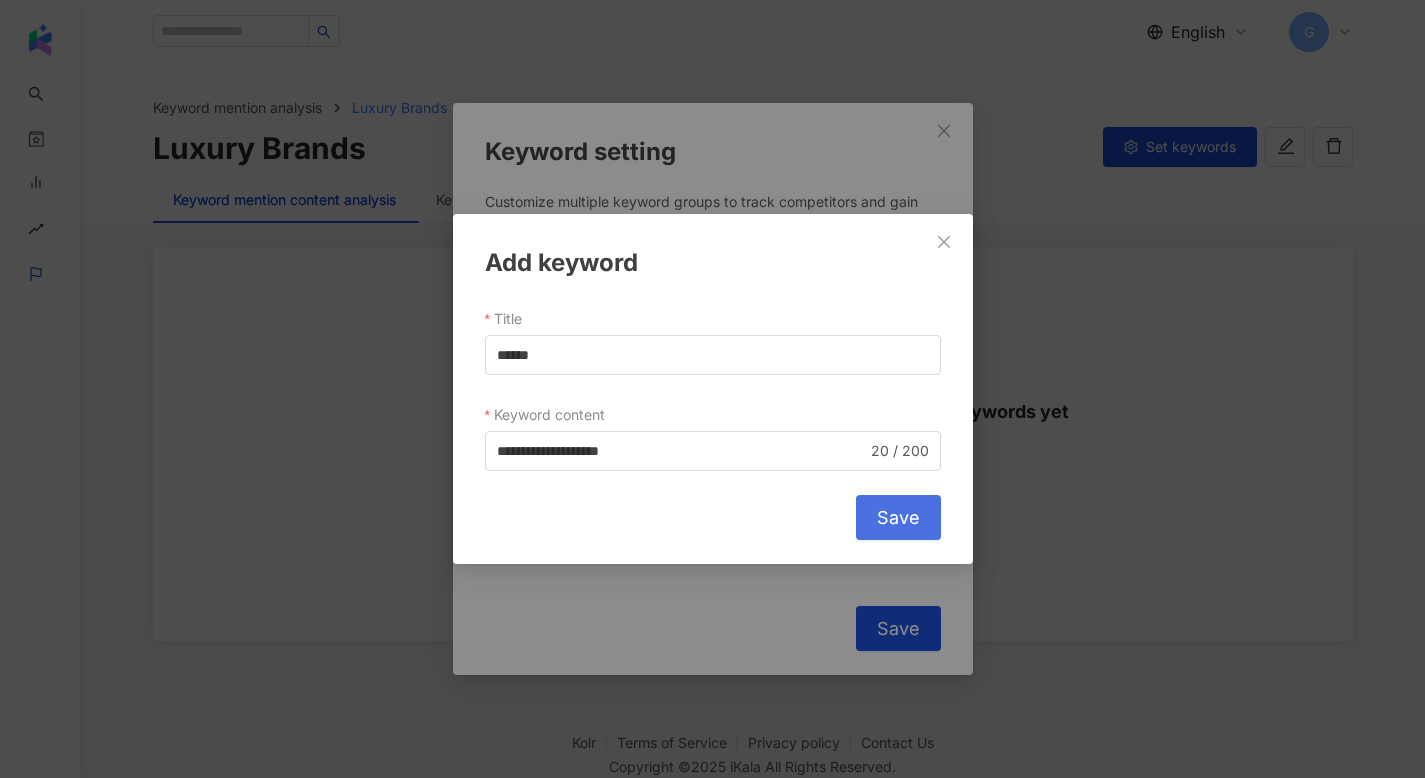 click on "Save" at bounding box center [898, 517] 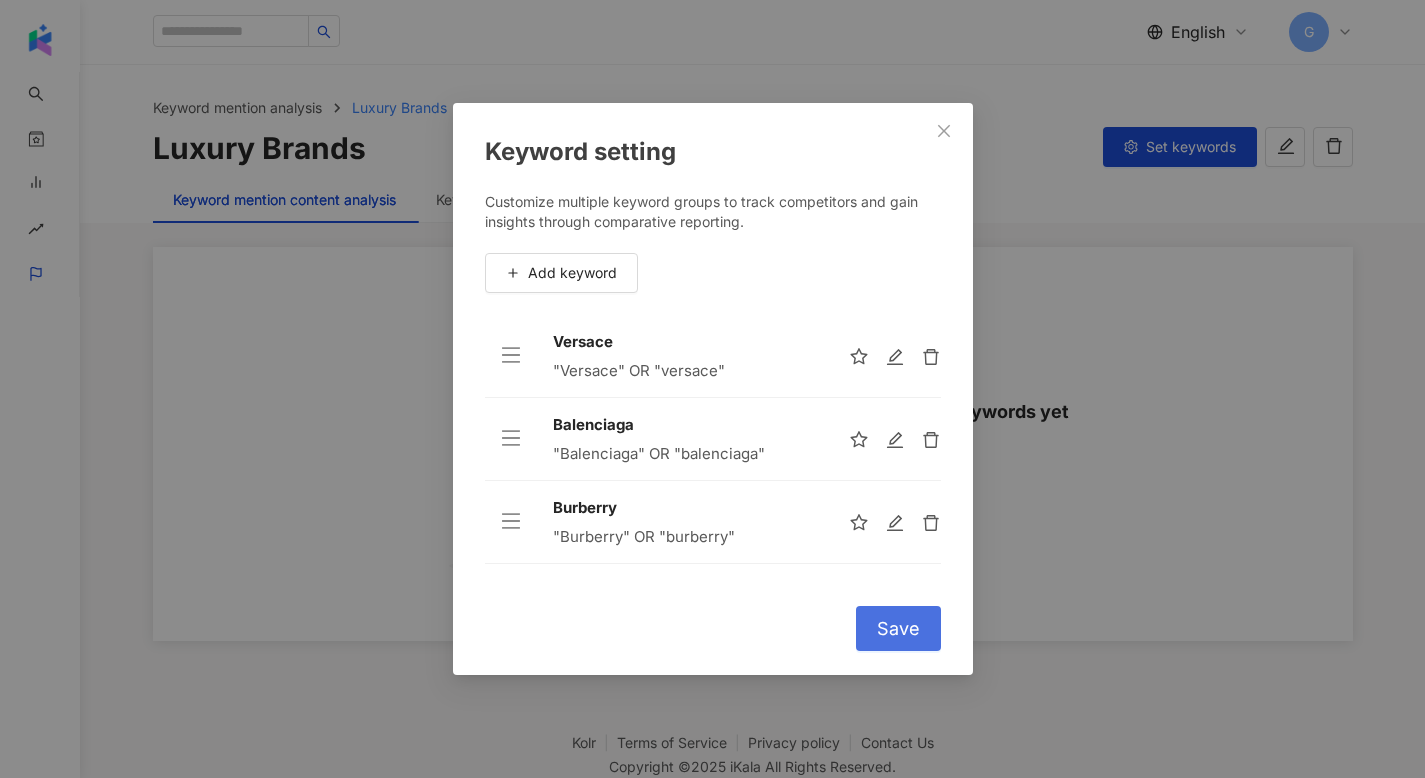 click on "Save" at bounding box center [898, 628] 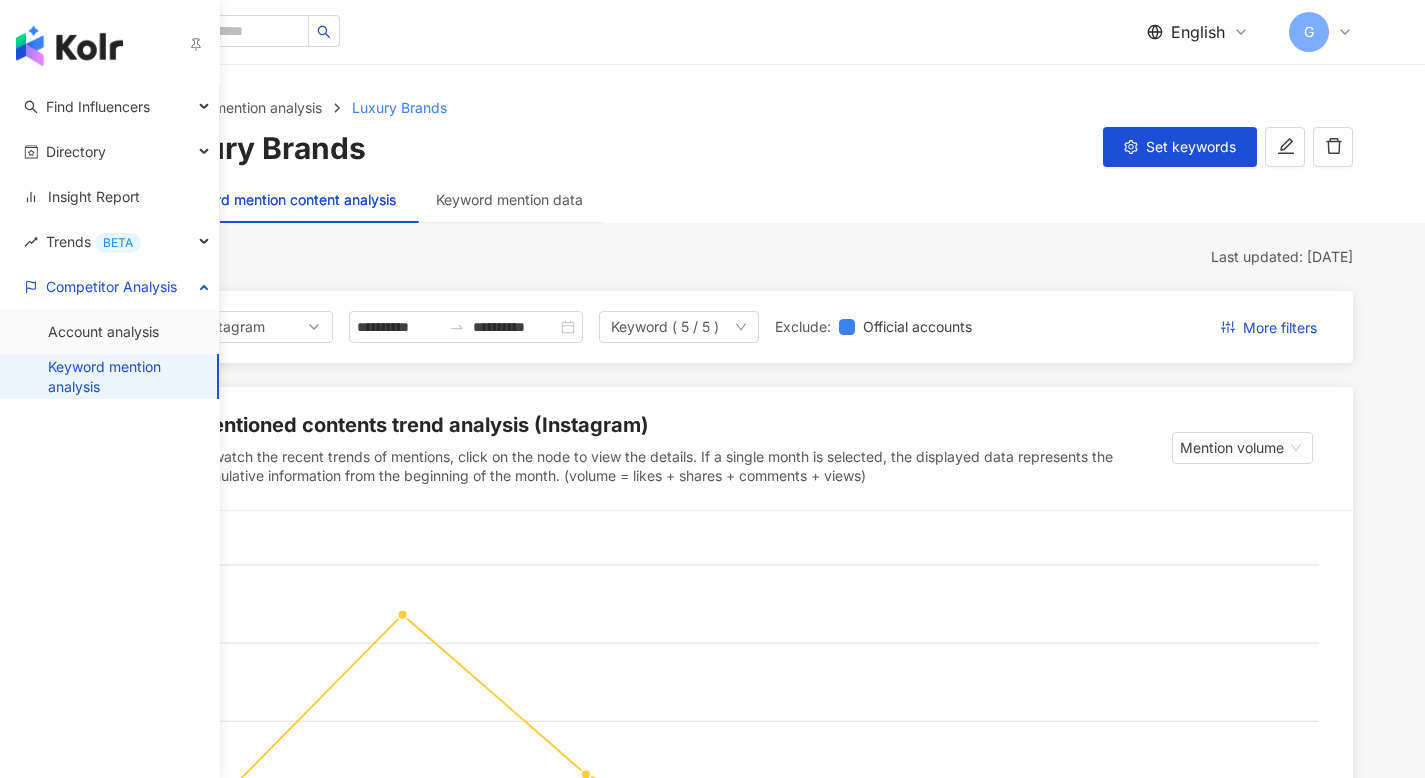 click on "Keyword mention analysis" at bounding box center (124, 376) 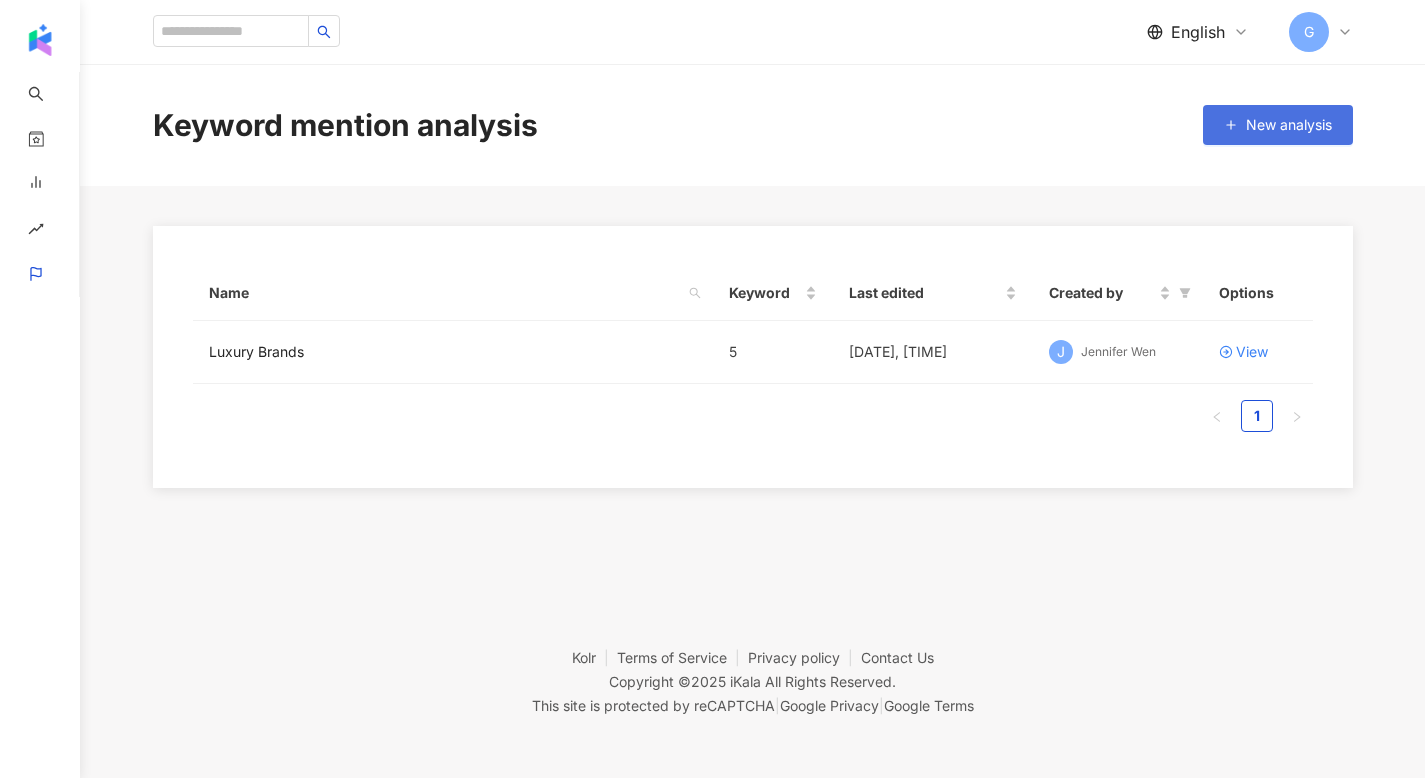 click 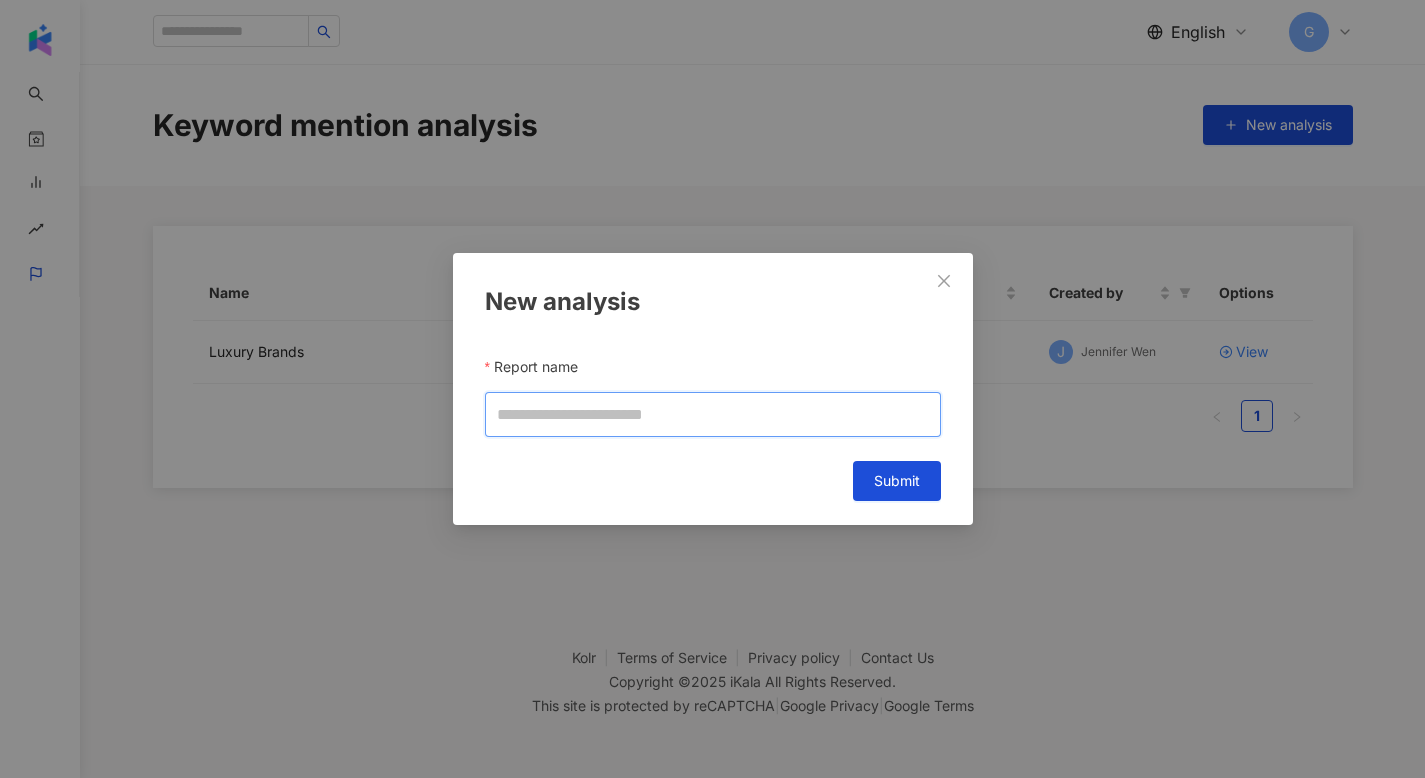 click on "Report name" at bounding box center [713, 414] 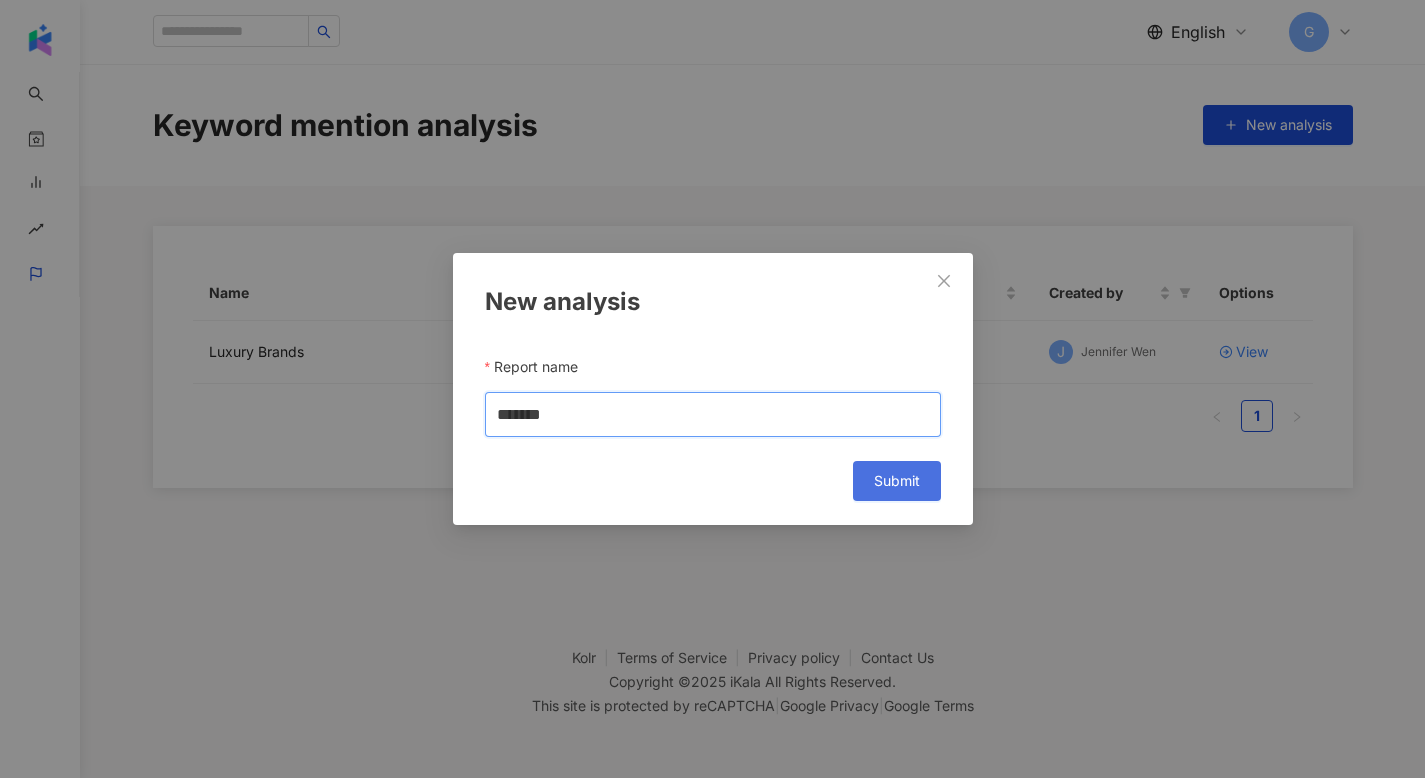 type on "*******" 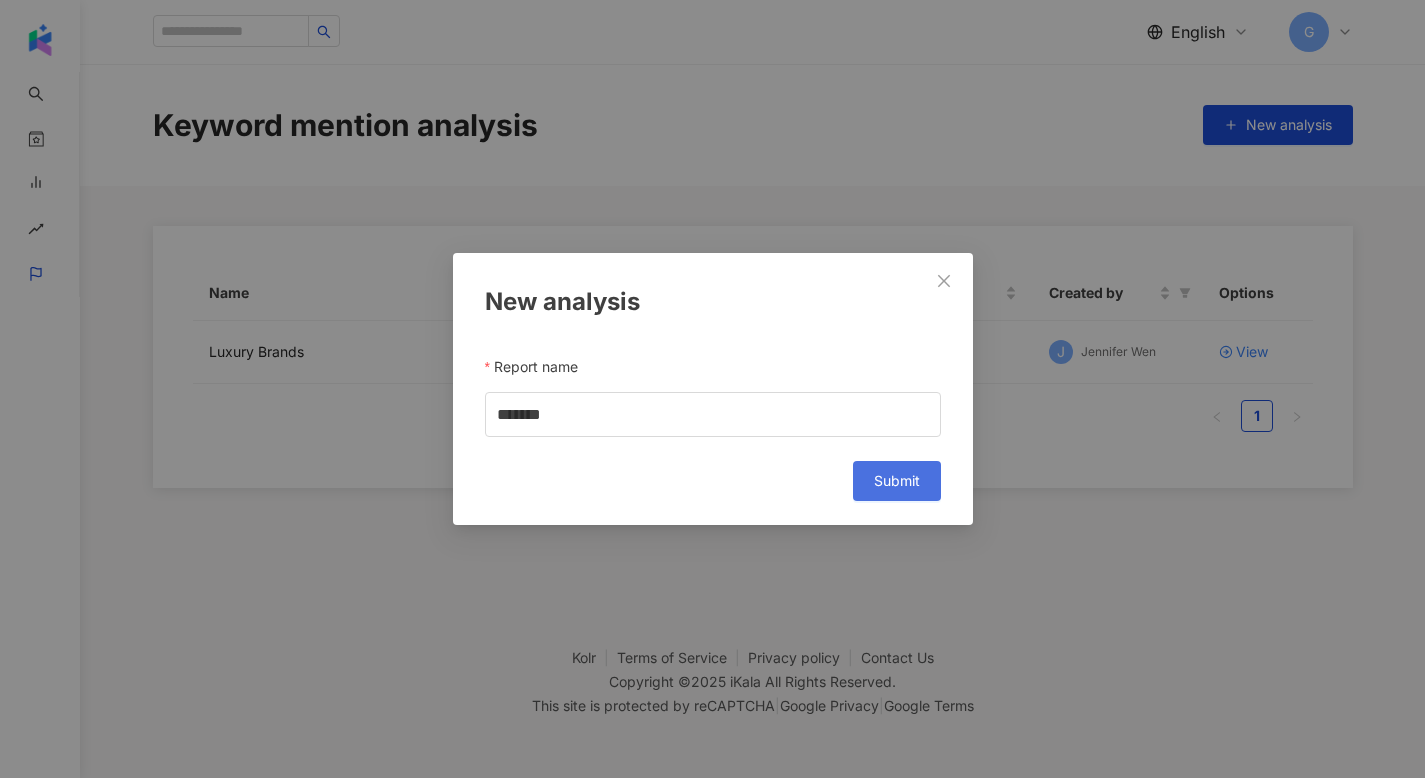 click on "Submit" at bounding box center [897, 481] 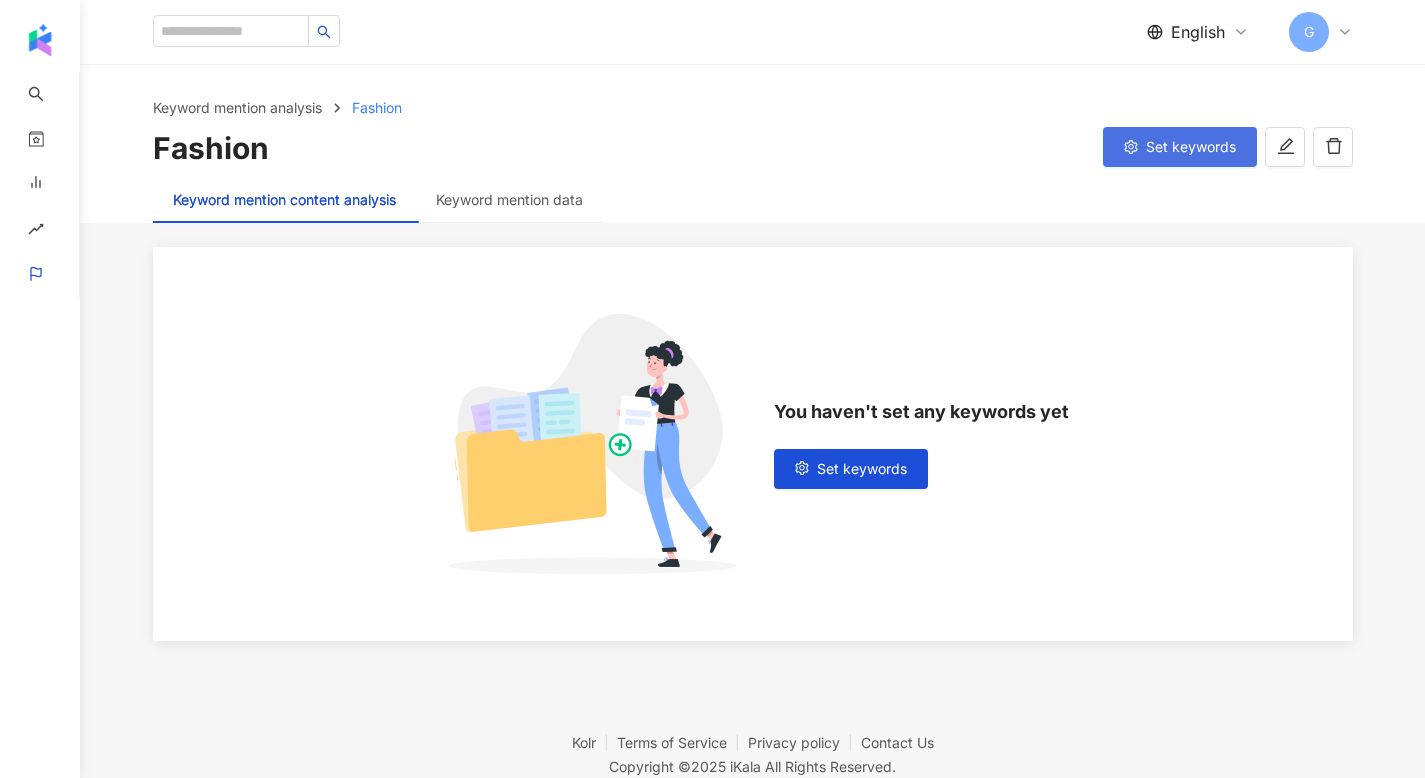 click on "Set keywords" at bounding box center [1191, 147] 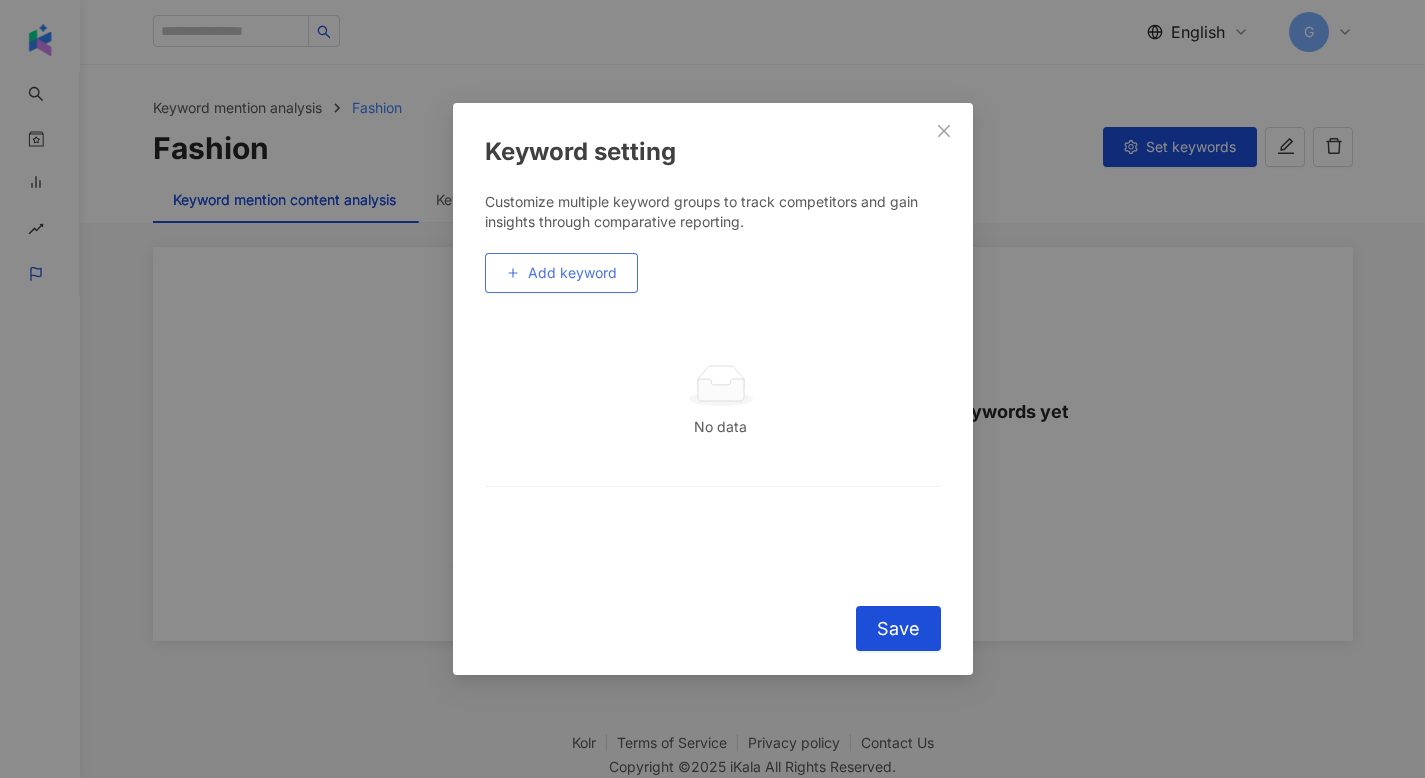click on "Add keyword" at bounding box center (561, 273) 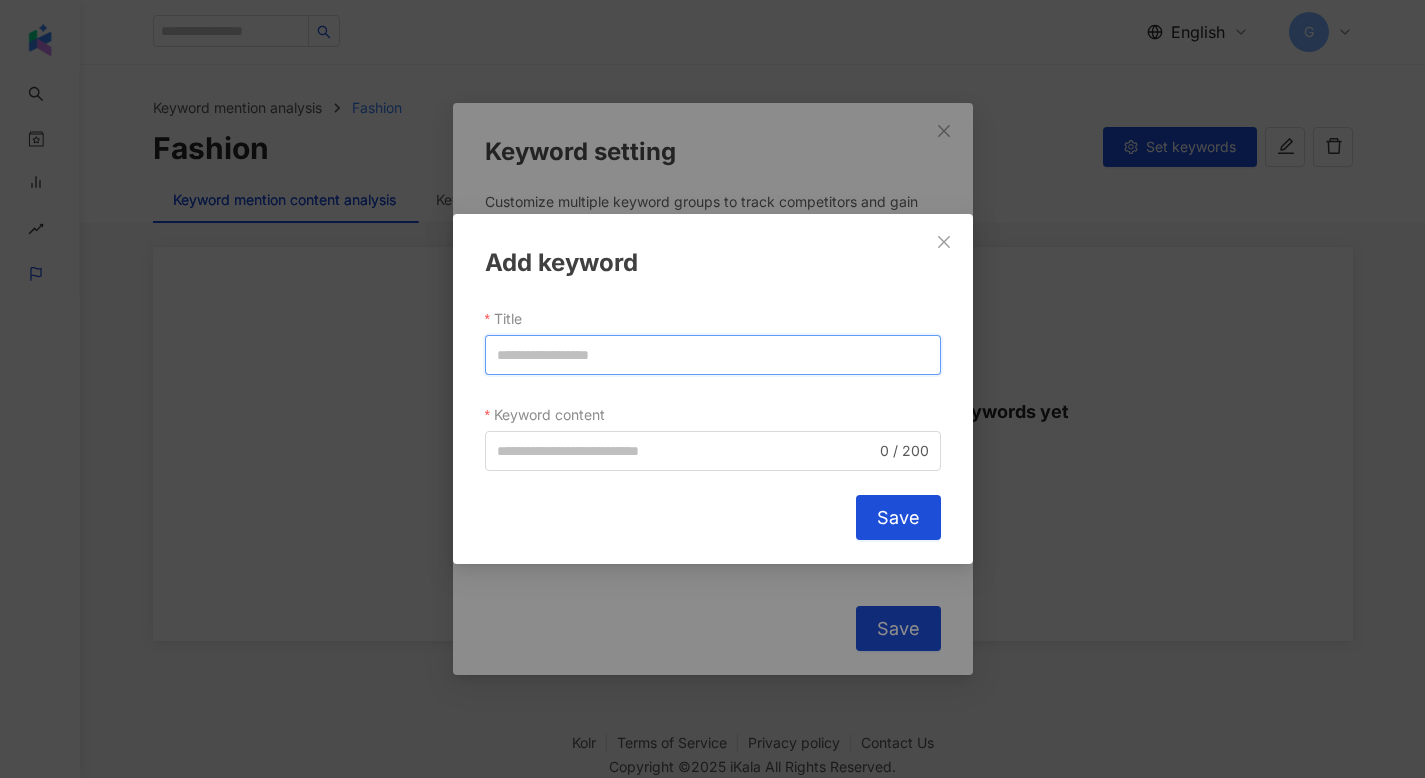 click on "Title" at bounding box center (713, 355) 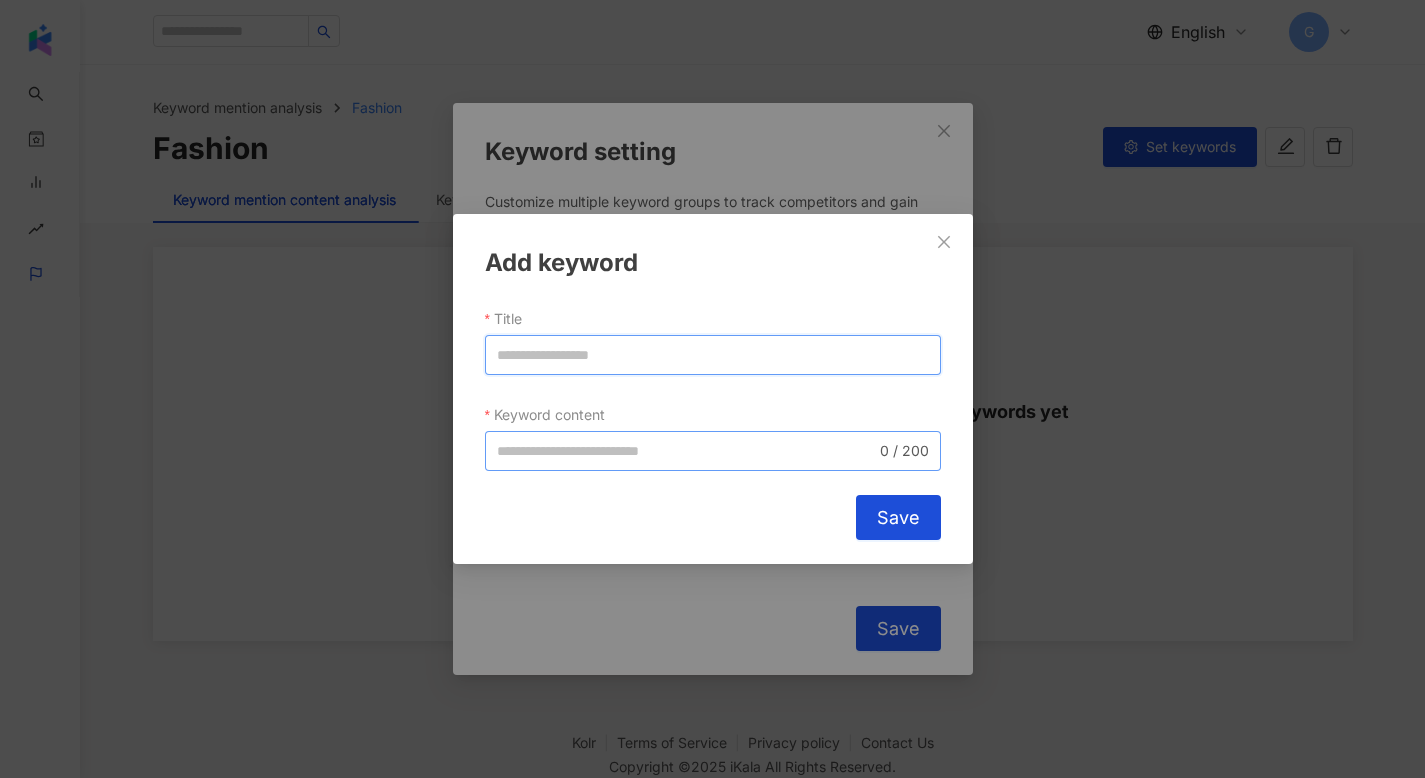 paste on "******" 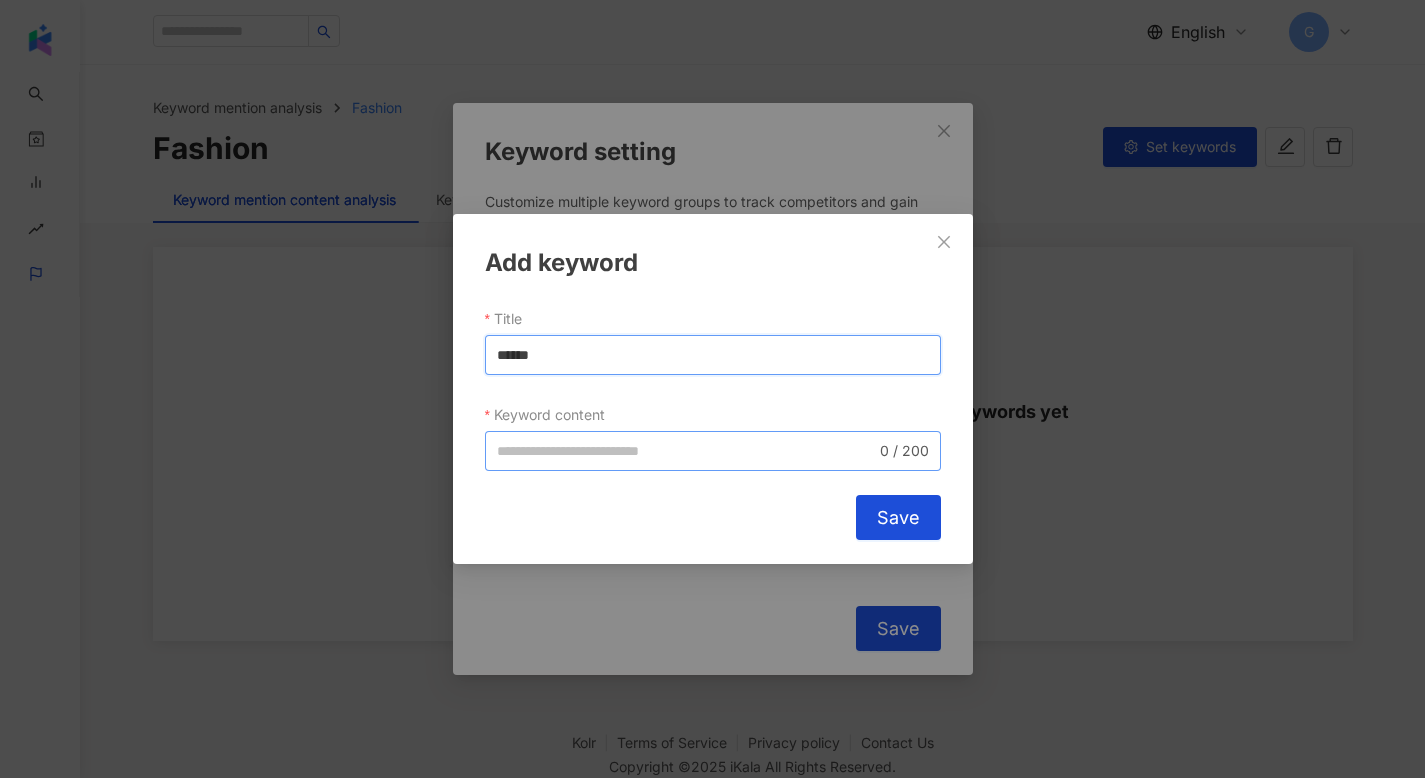 type on "******" 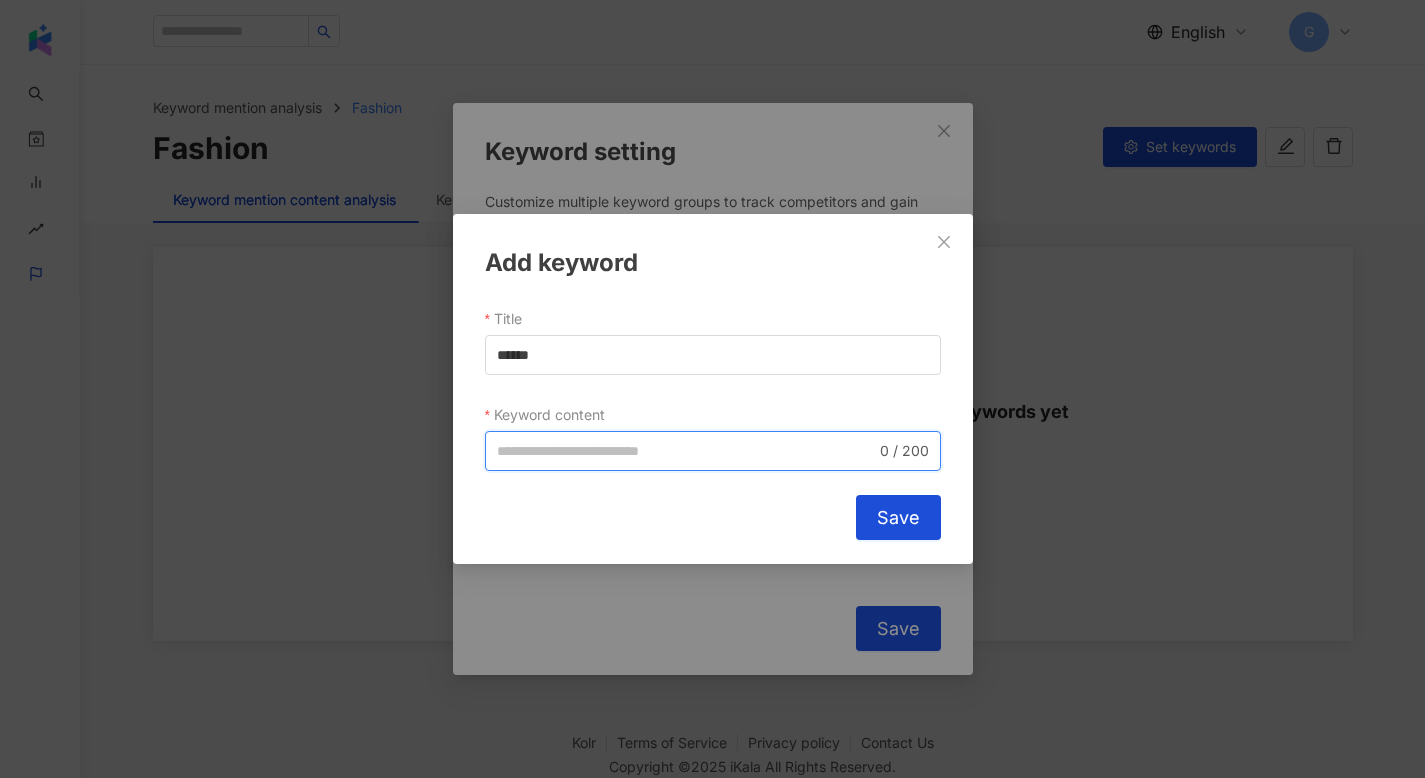 click on "Keyword content" at bounding box center (686, 451) 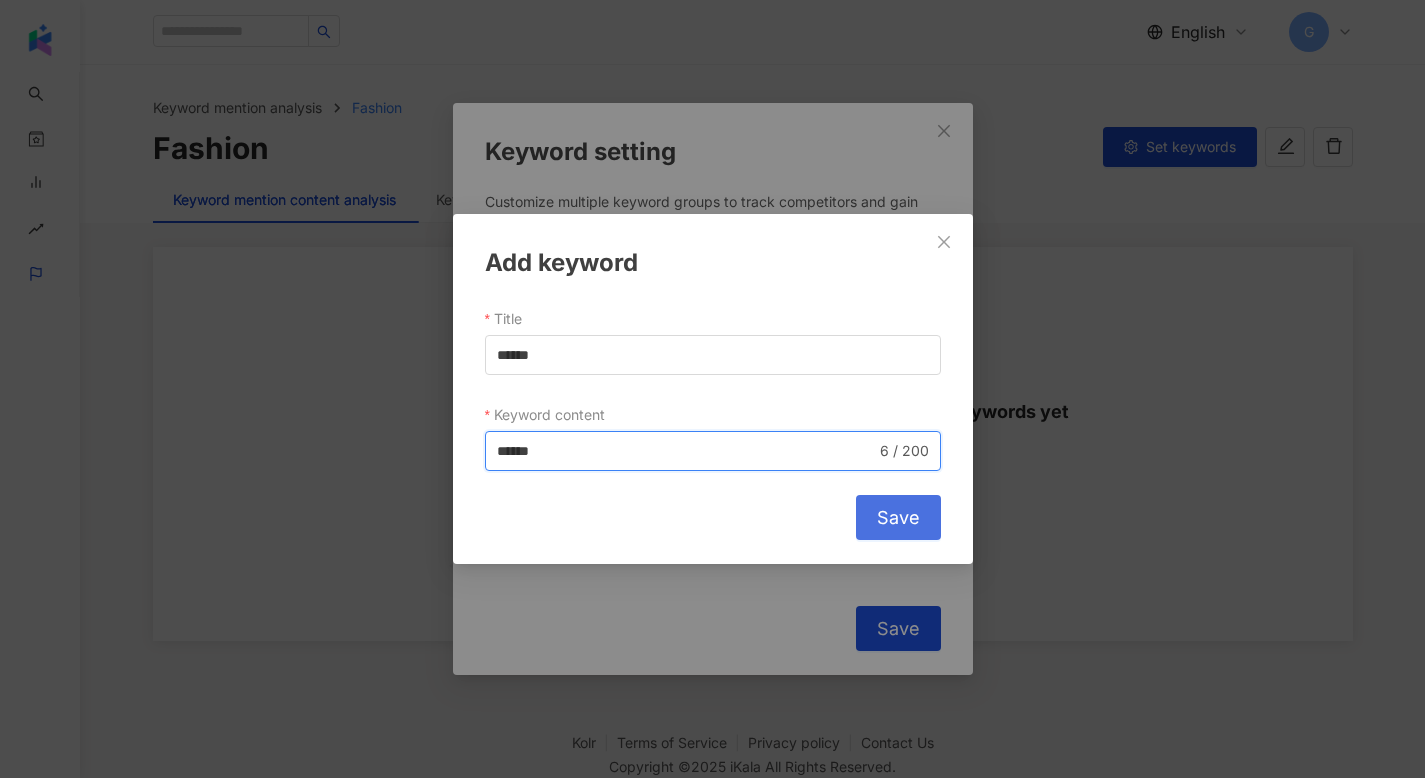 type on "******" 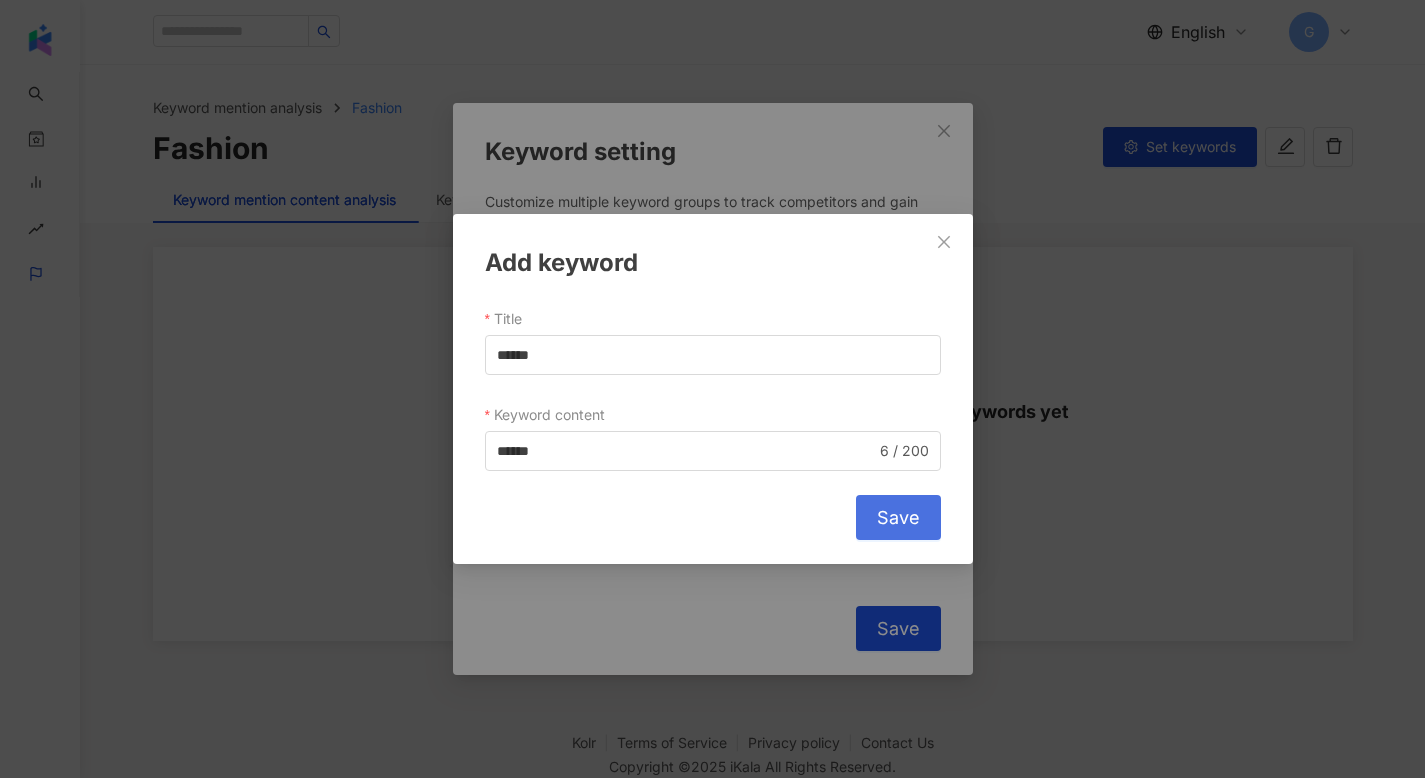 click on "Save" at bounding box center (898, 518) 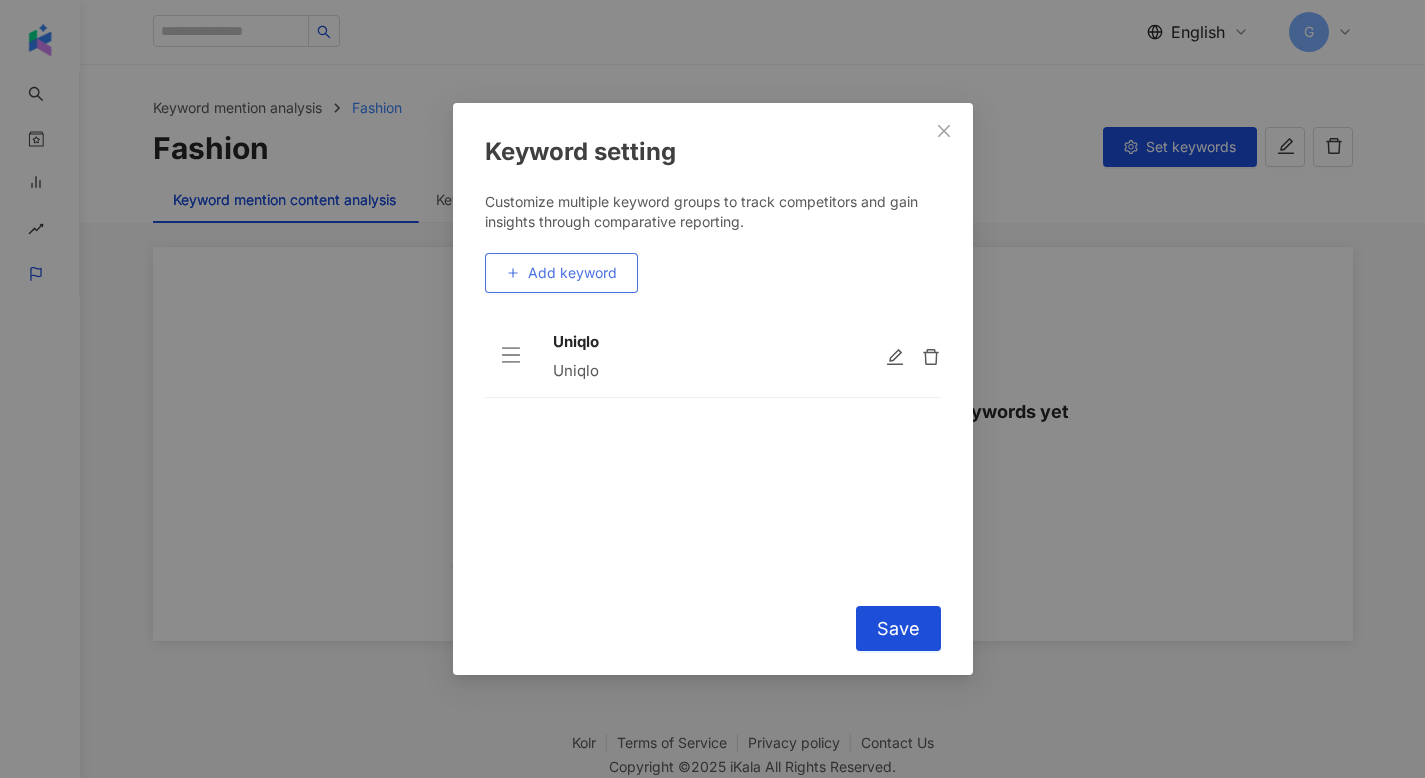 click on "Add keyword" at bounding box center (561, 273) 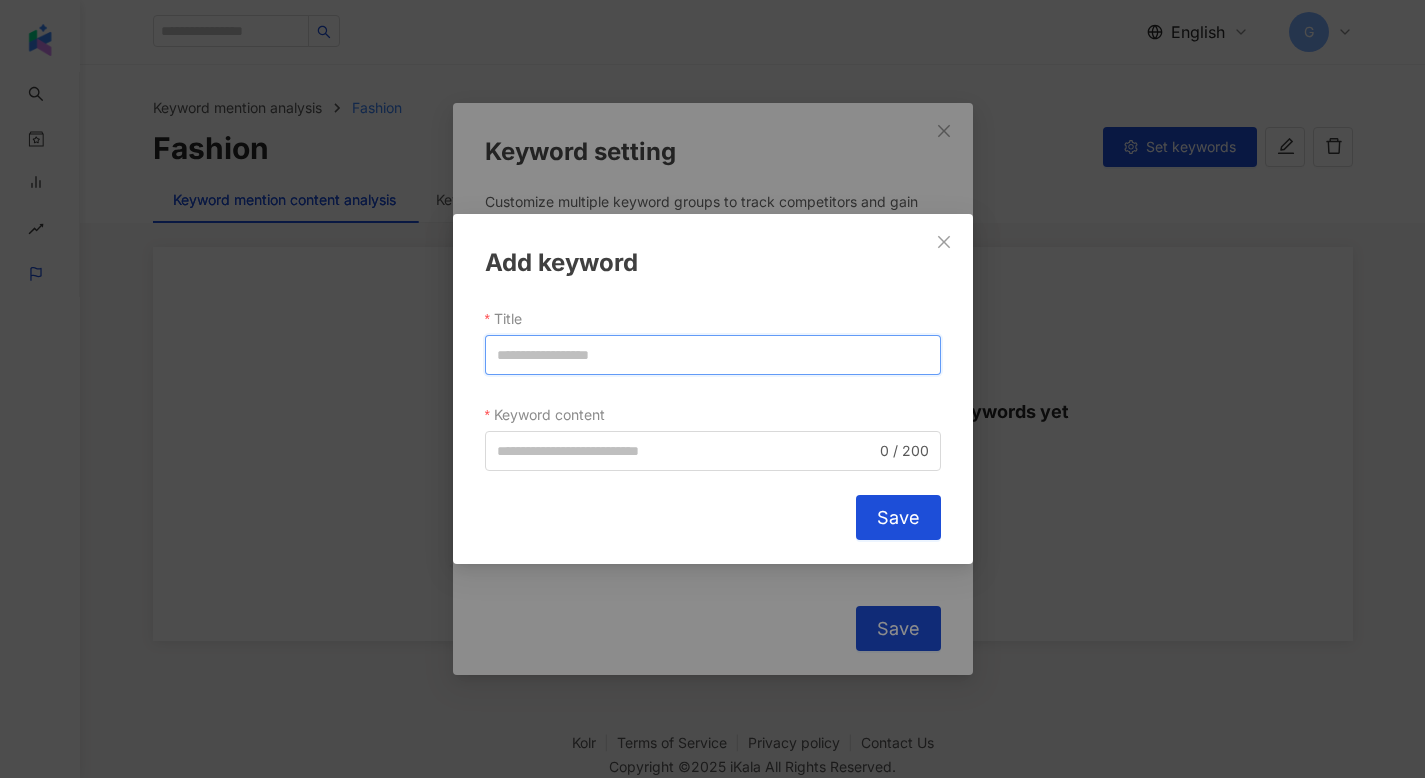 click on "Title" at bounding box center [713, 355] 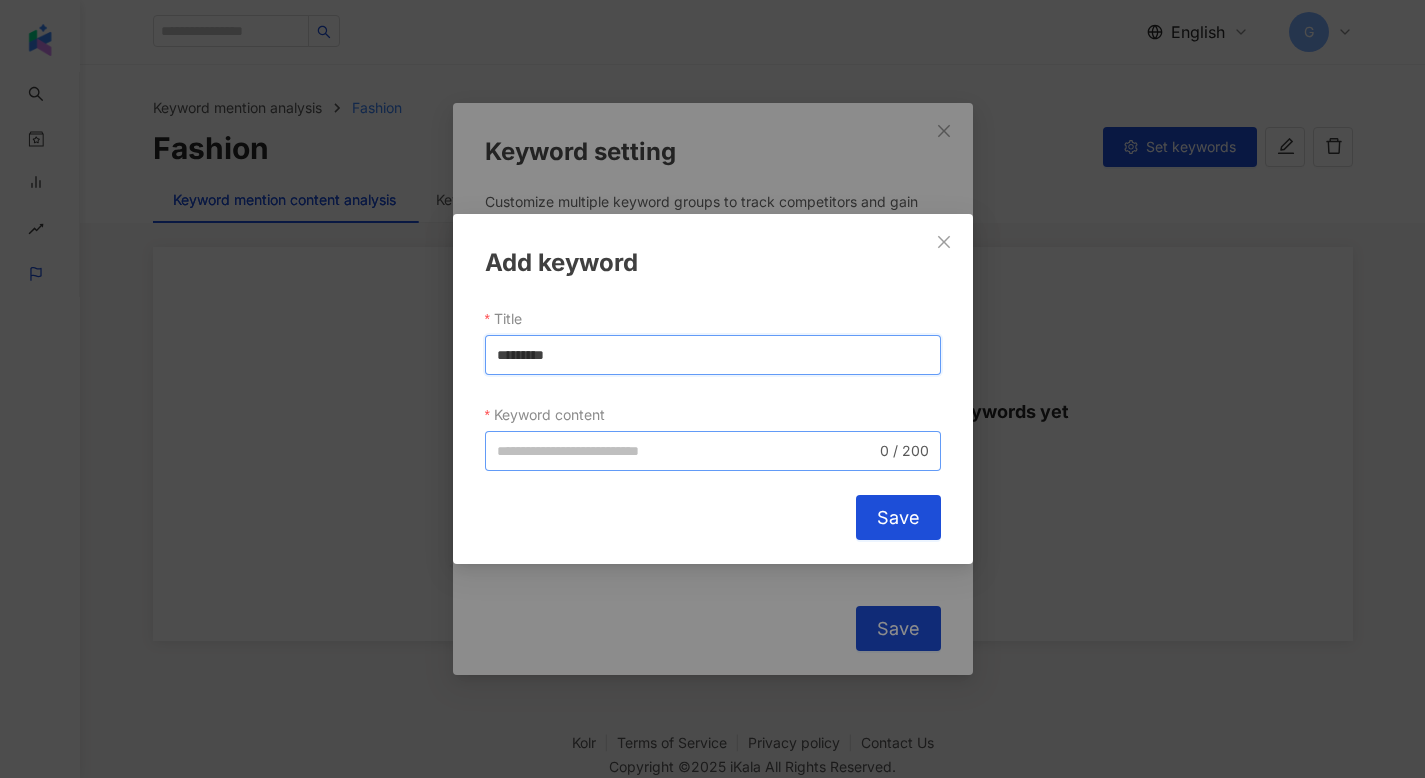 click on "0 / 200" at bounding box center (713, 451) 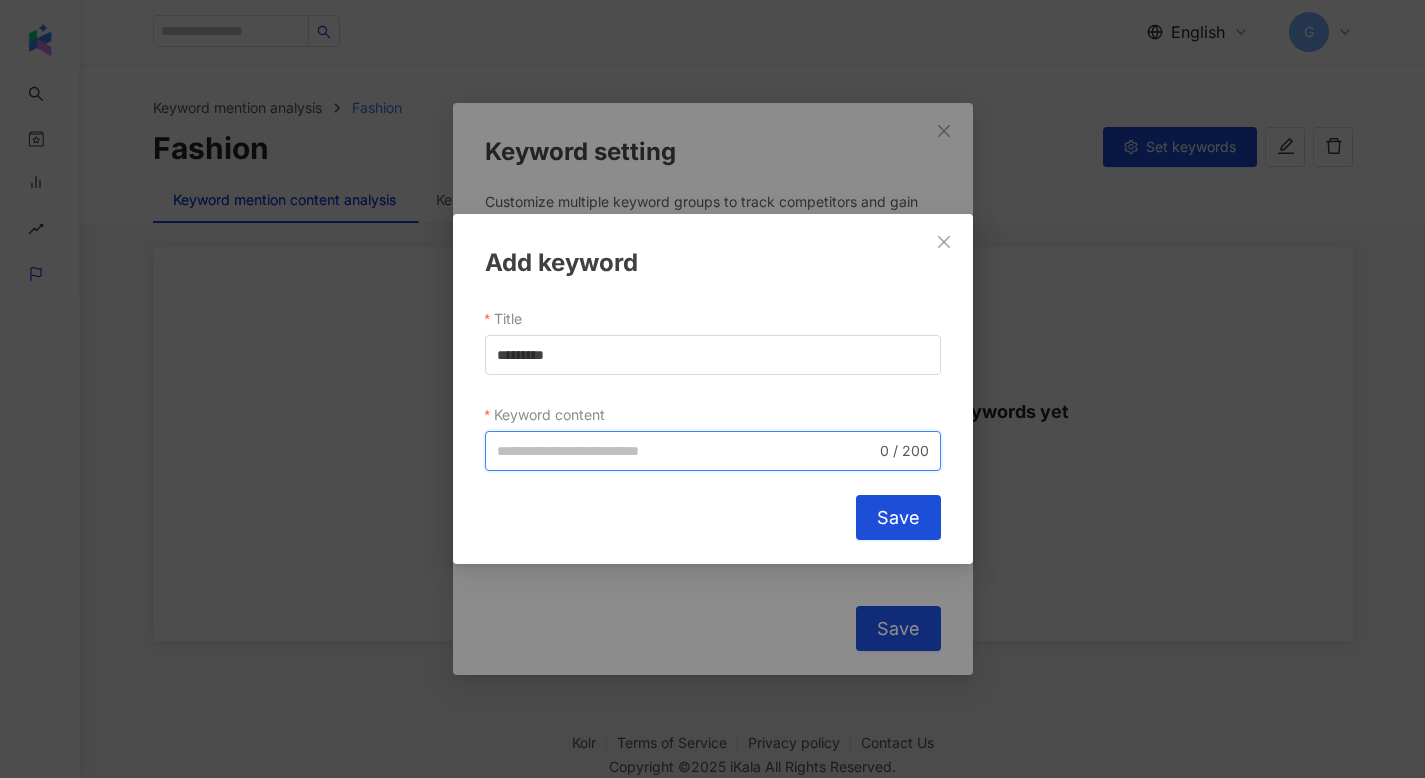 click on "Keyword content" at bounding box center [686, 451] 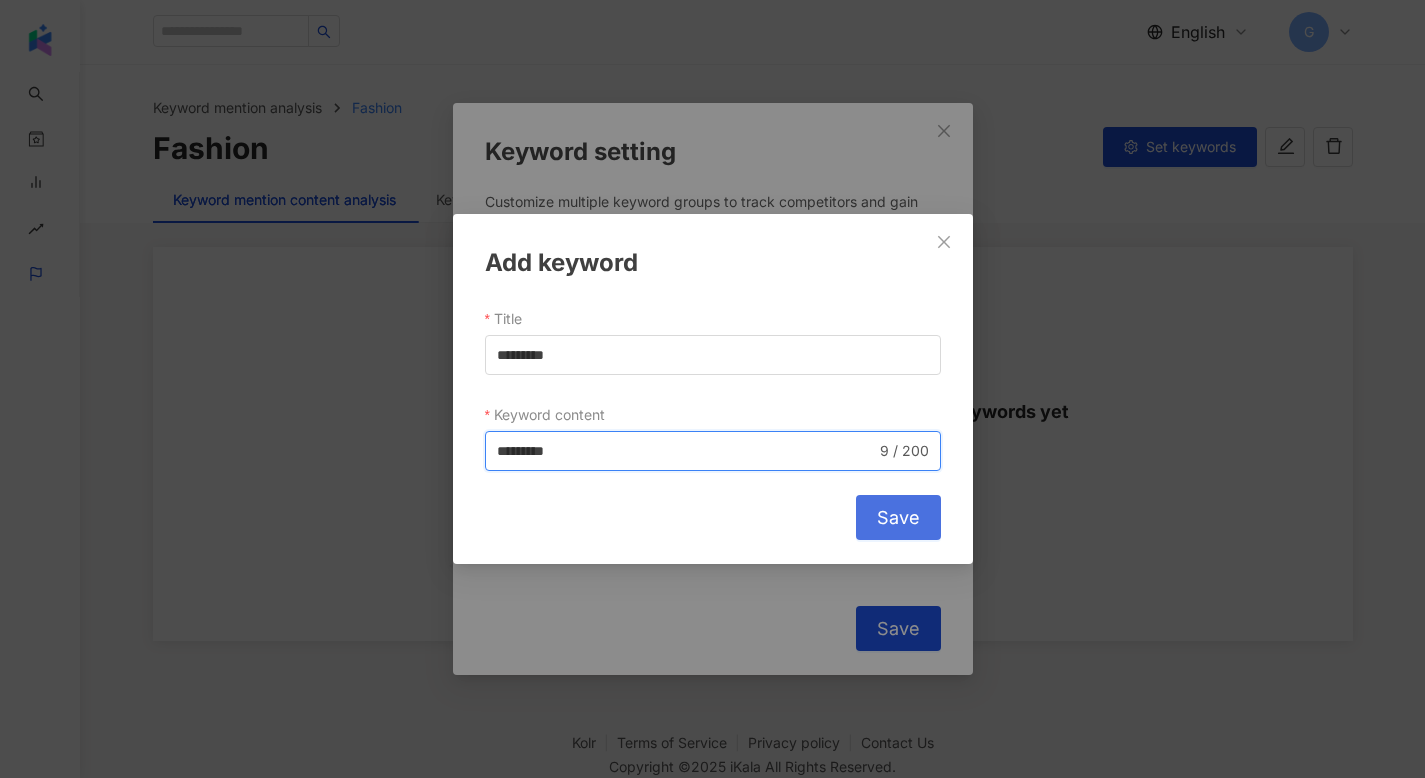 type on "*********" 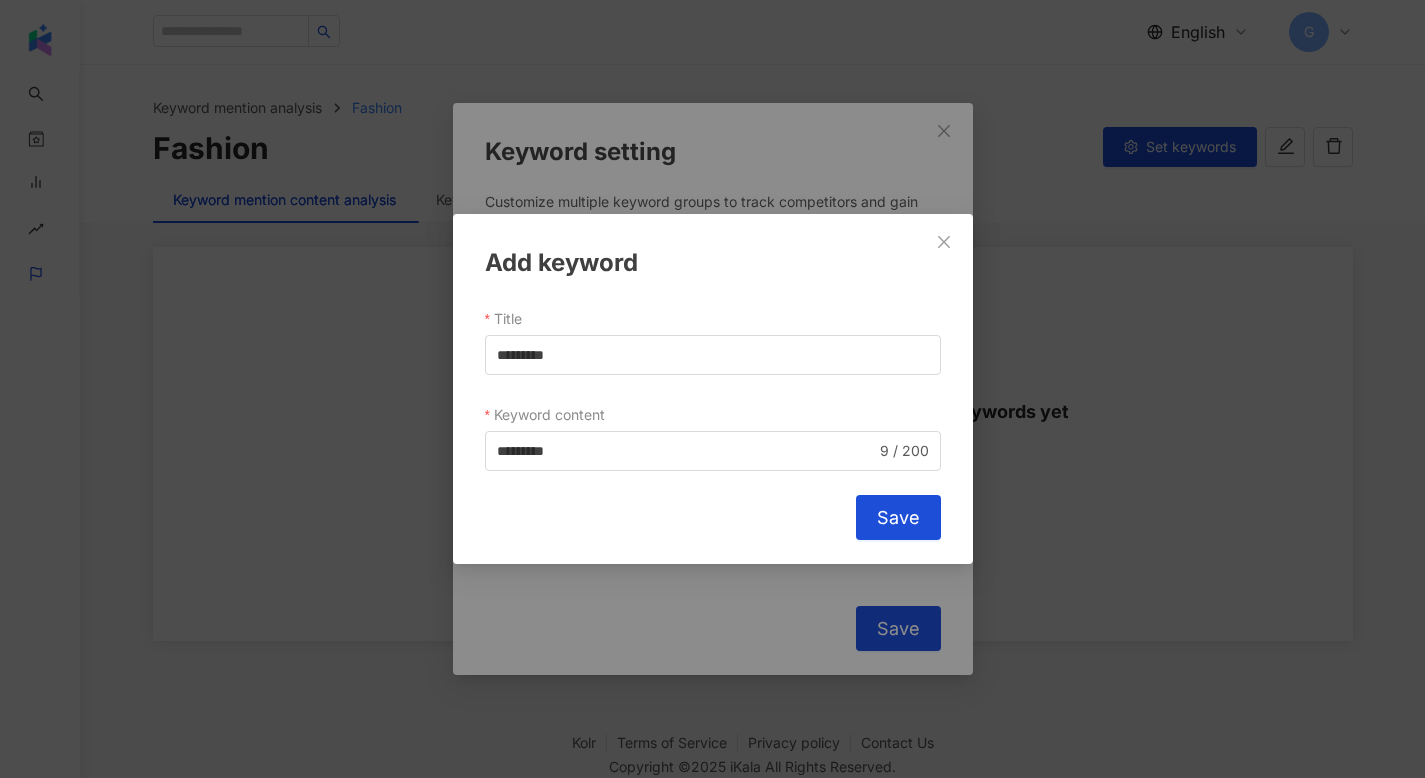 drag, startPoint x: 902, startPoint y: 516, endPoint x: 861, endPoint y: 515, distance: 41.01219 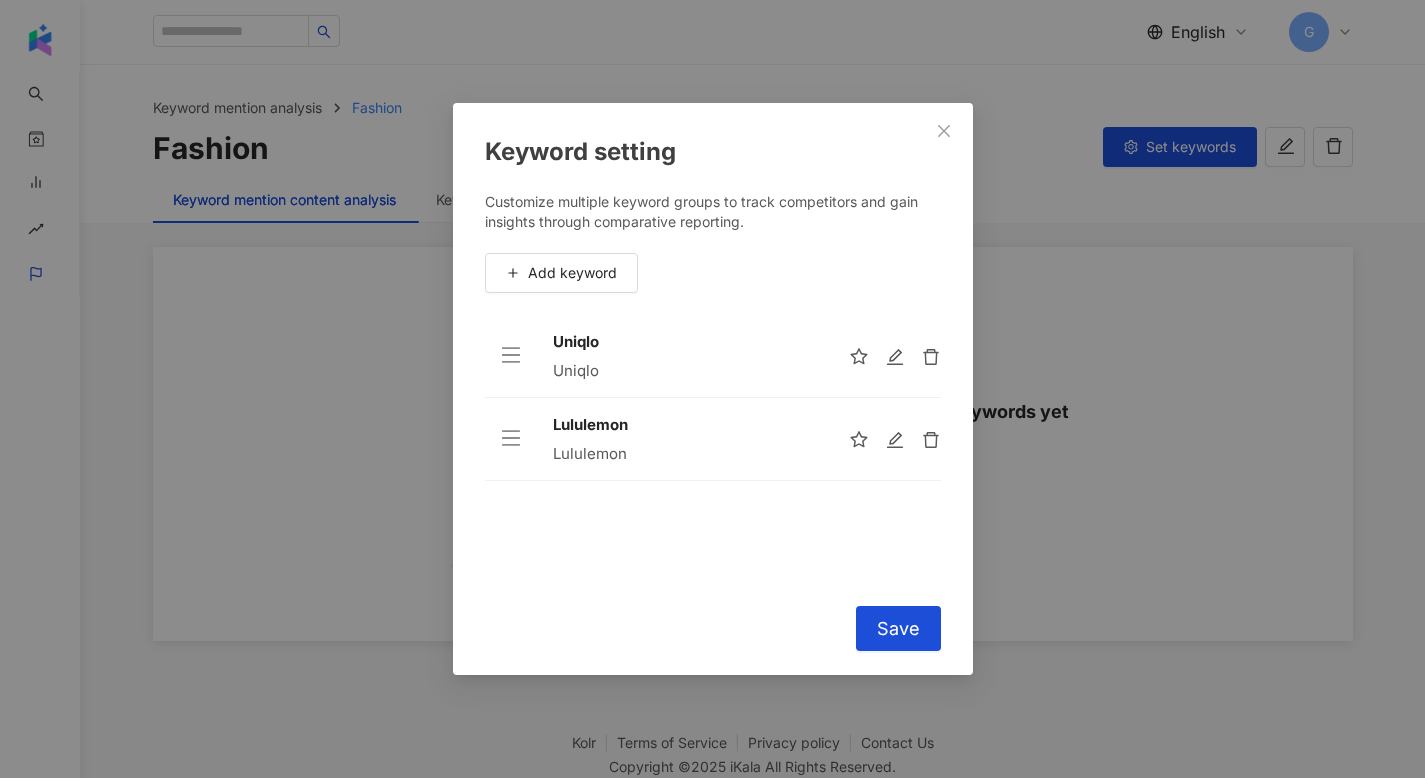 click on "Add keyword" at bounding box center [572, 273] 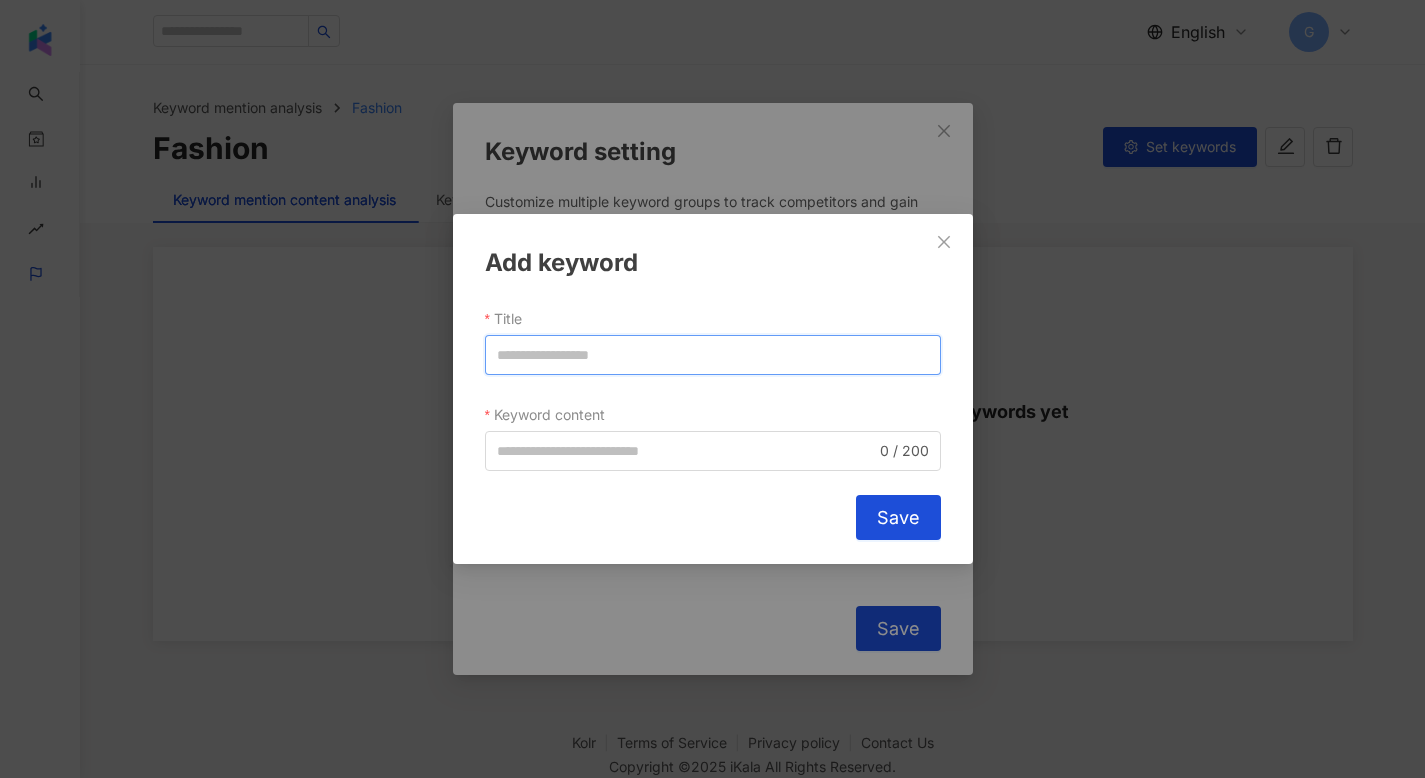 click on "Title" at bounding box center (713, 355) 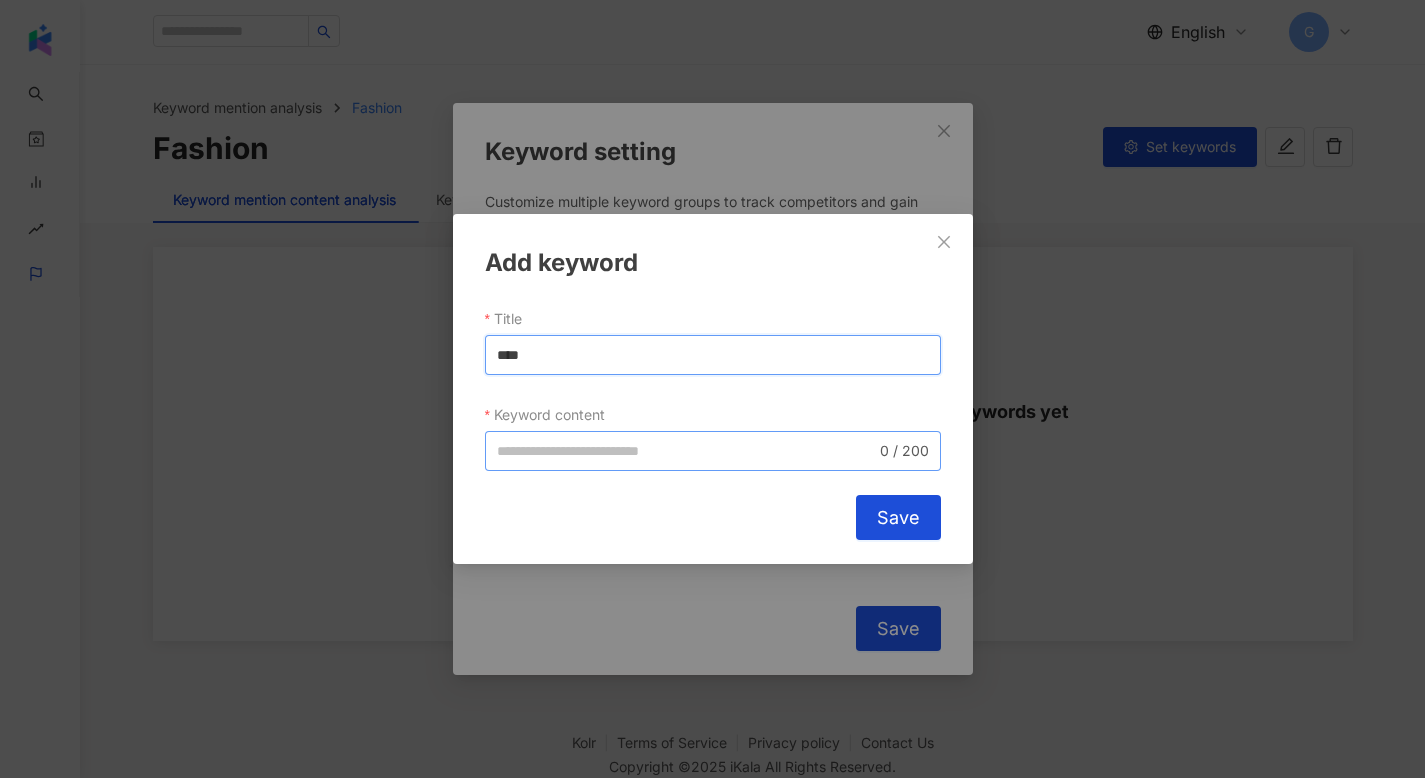 click on "0 / 200" at bounding box center (713, 451) 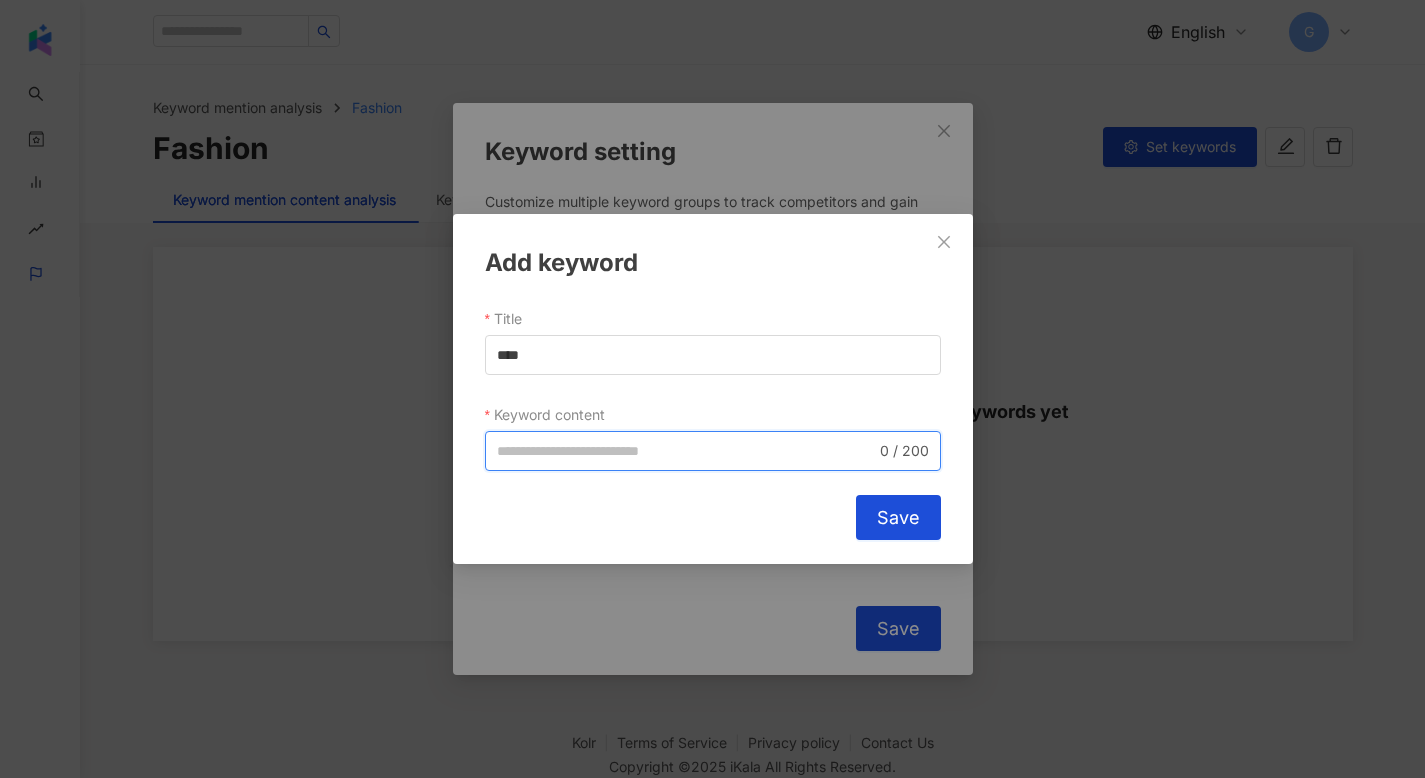 paste on "****" 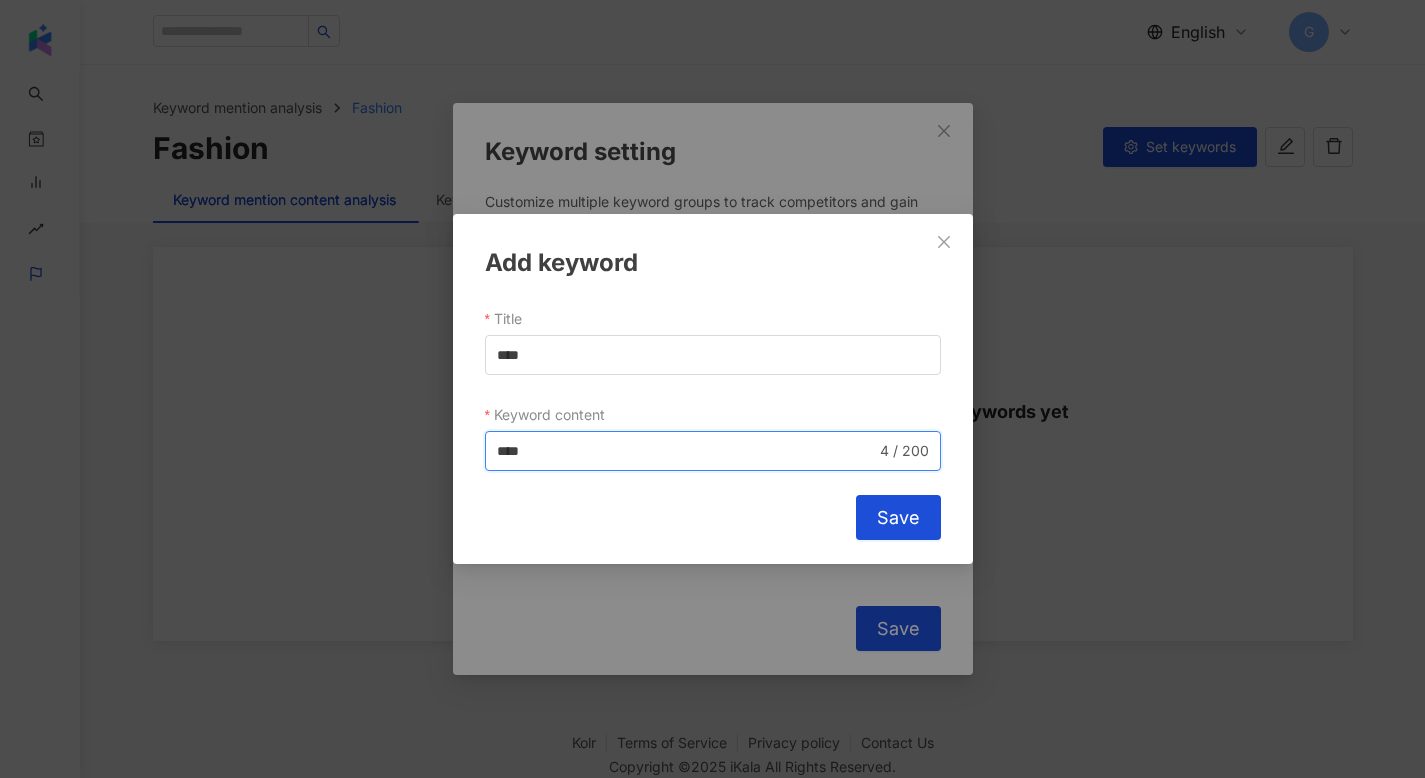 type on "****" 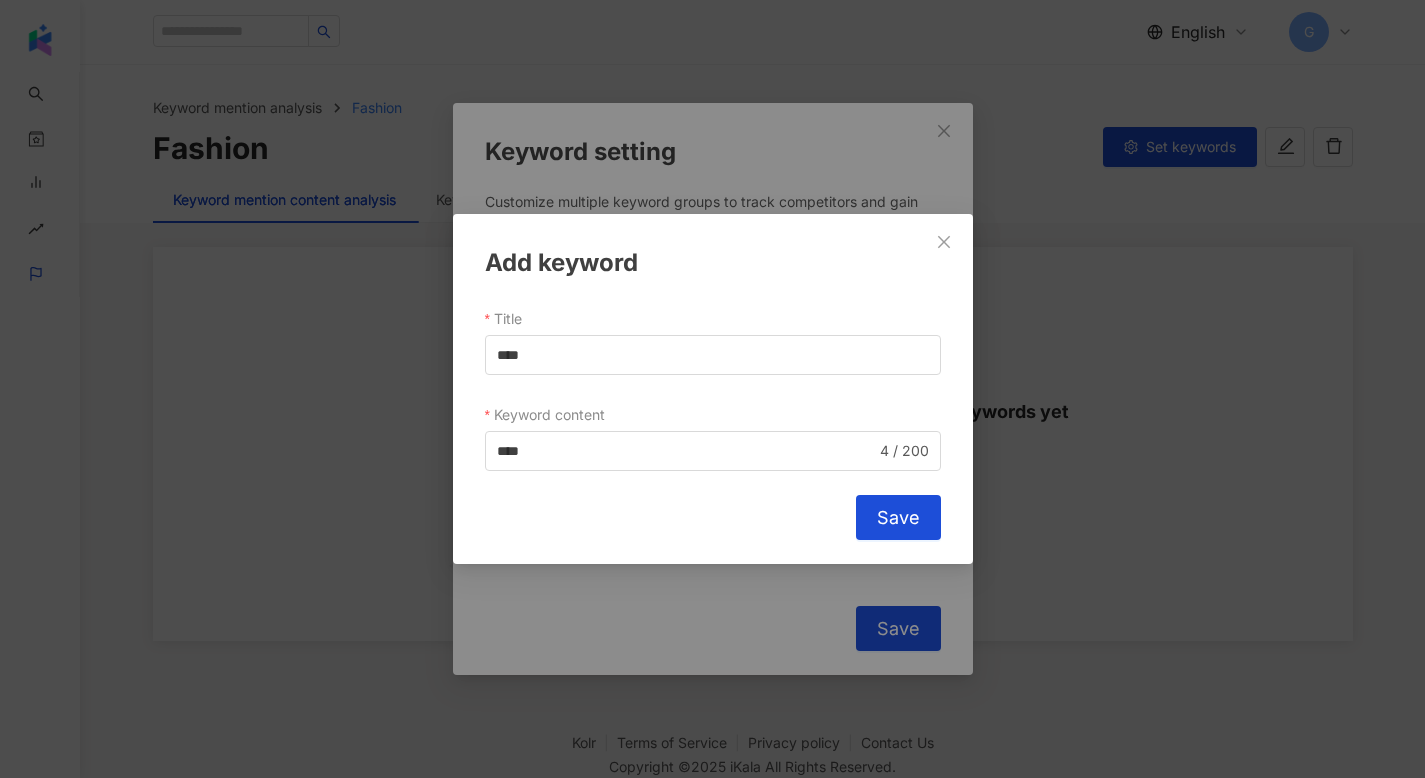click on "Save" at bounding box center [898, 517] 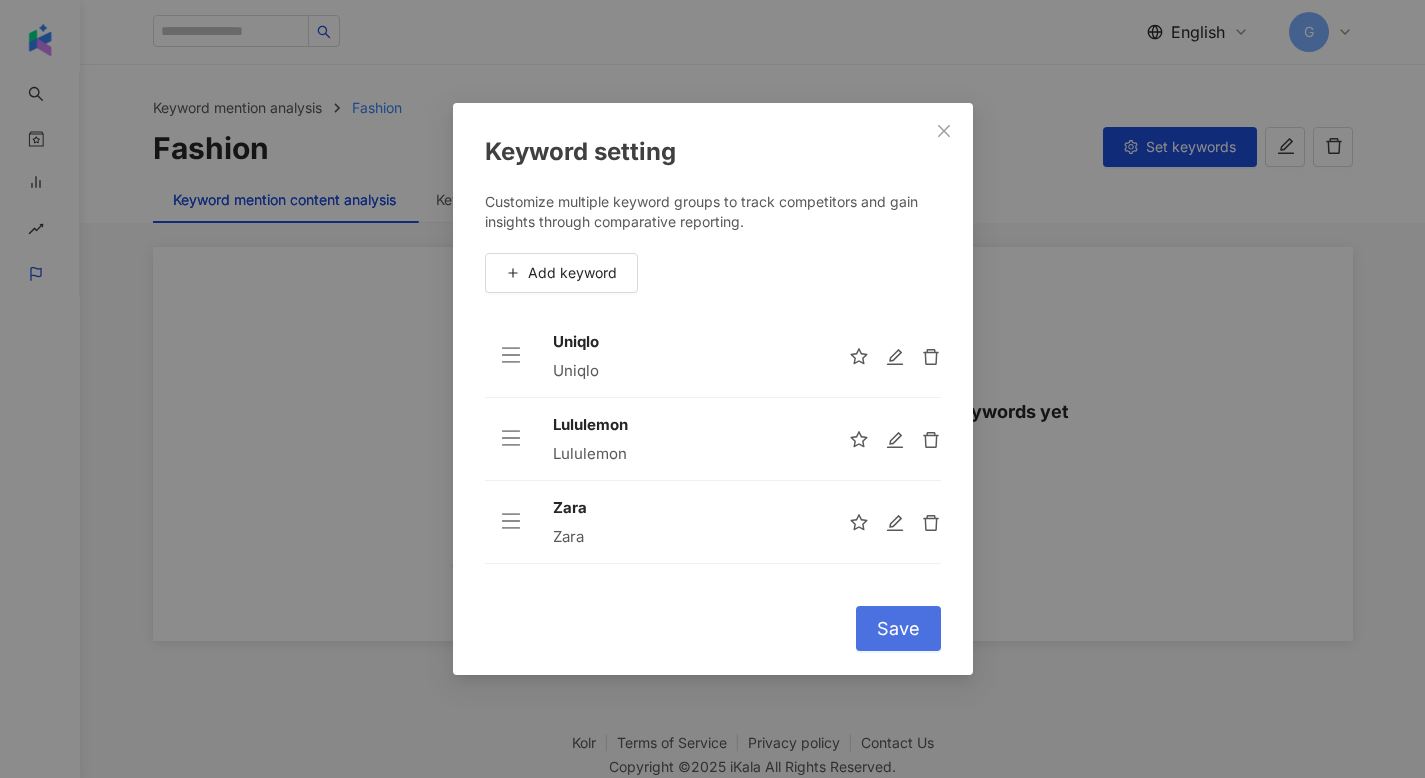 click on "Save" at bounding box center [898, 628] 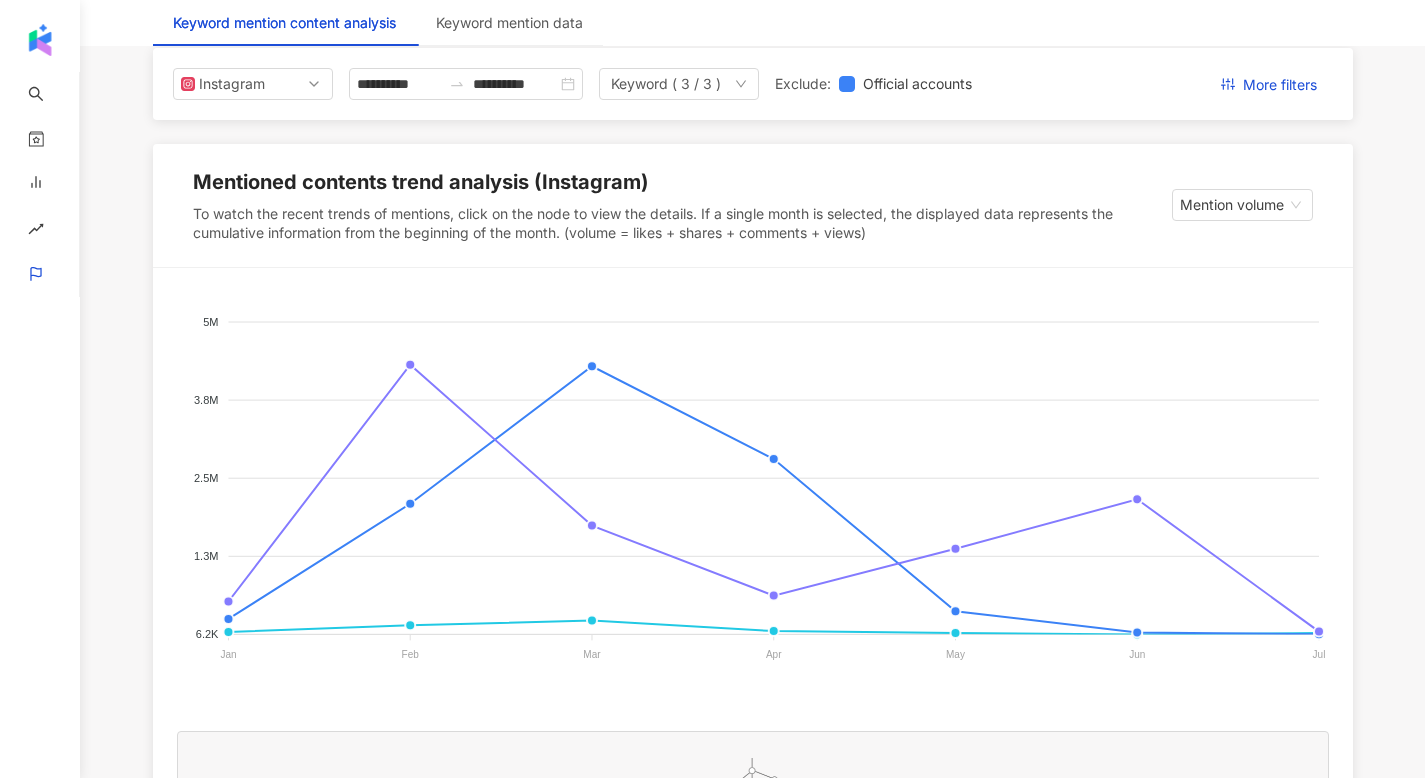 scroll, scrollTop: 0, scrollLeft: 0, axis: both 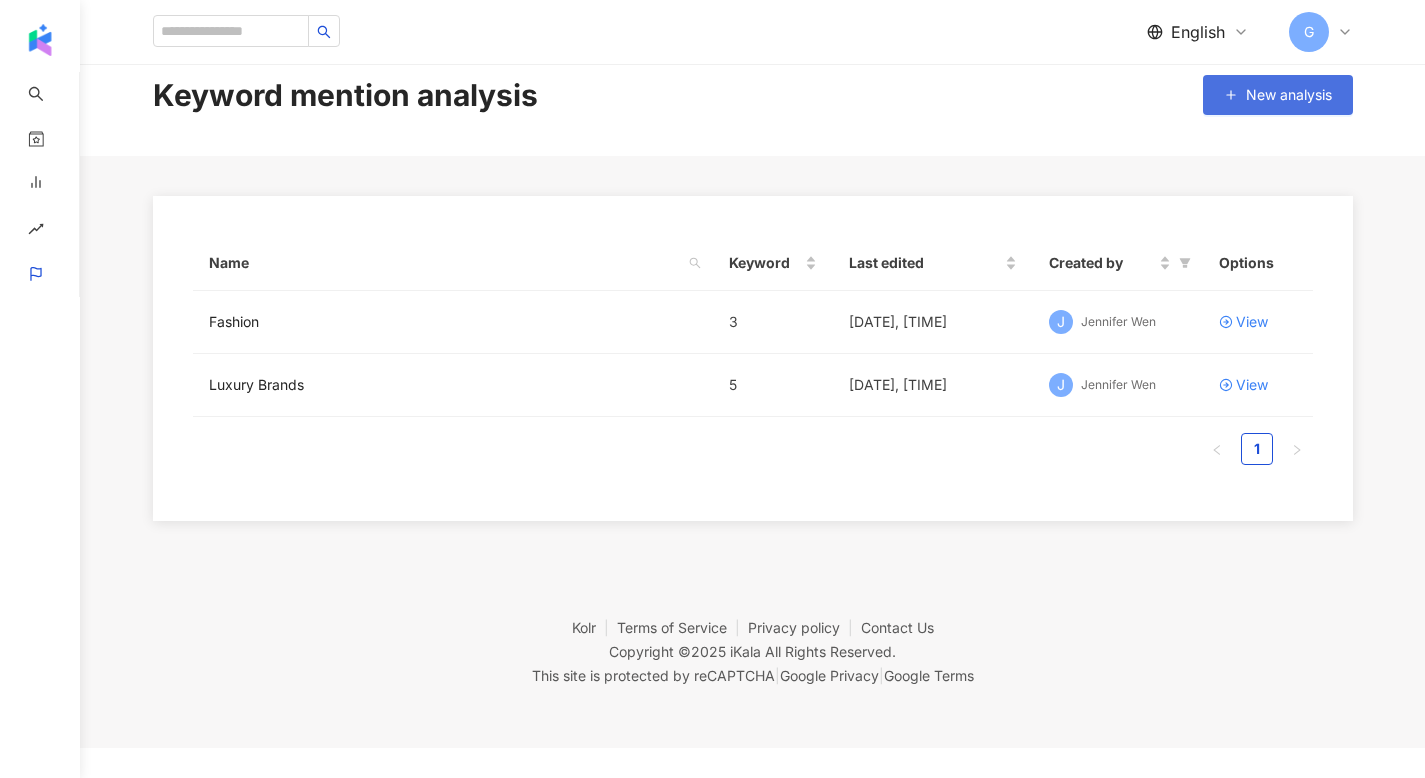 click on "New analysis" at bounding box center [1278, 95] 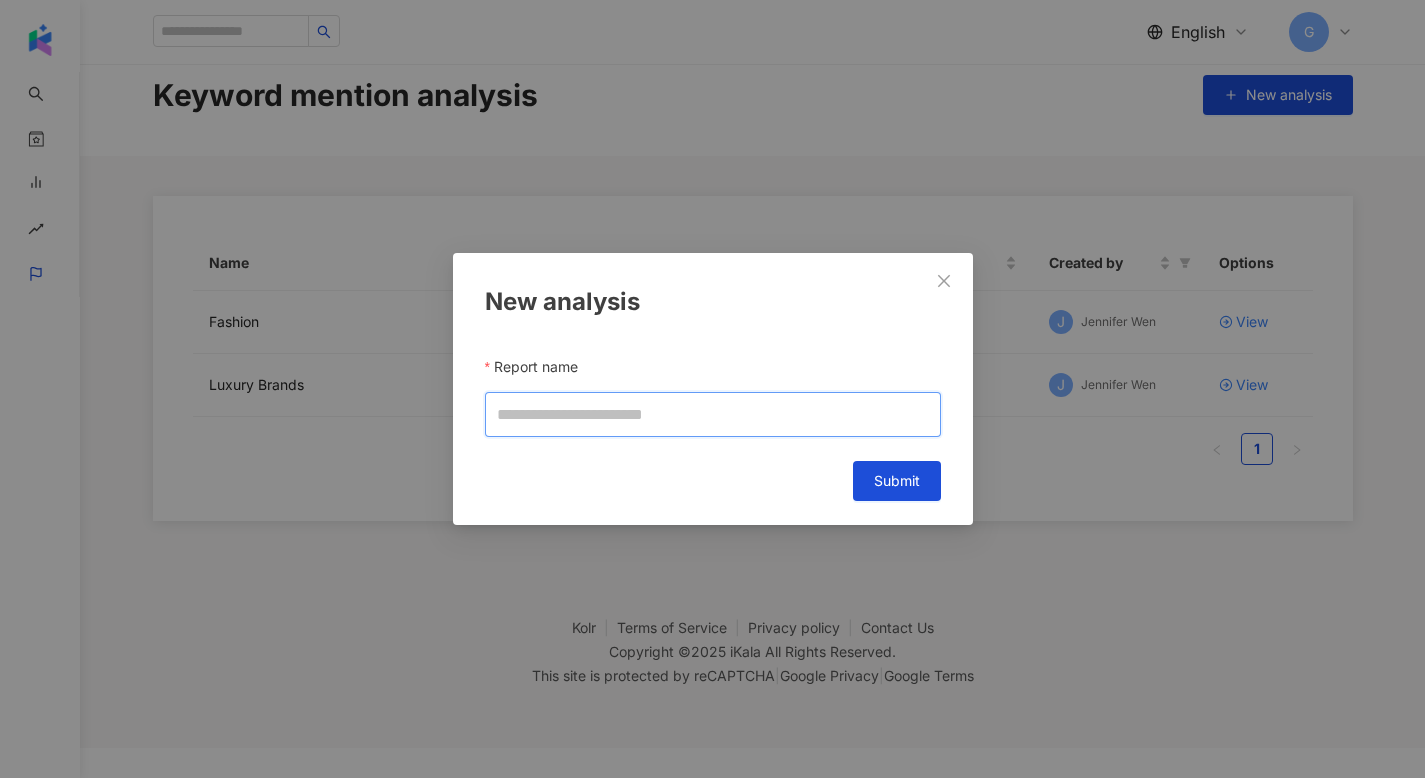 drag, startPoint x: 582, startPoint y: 410, endPoint x: 646, endPoint y: 425, distance: 65.734314 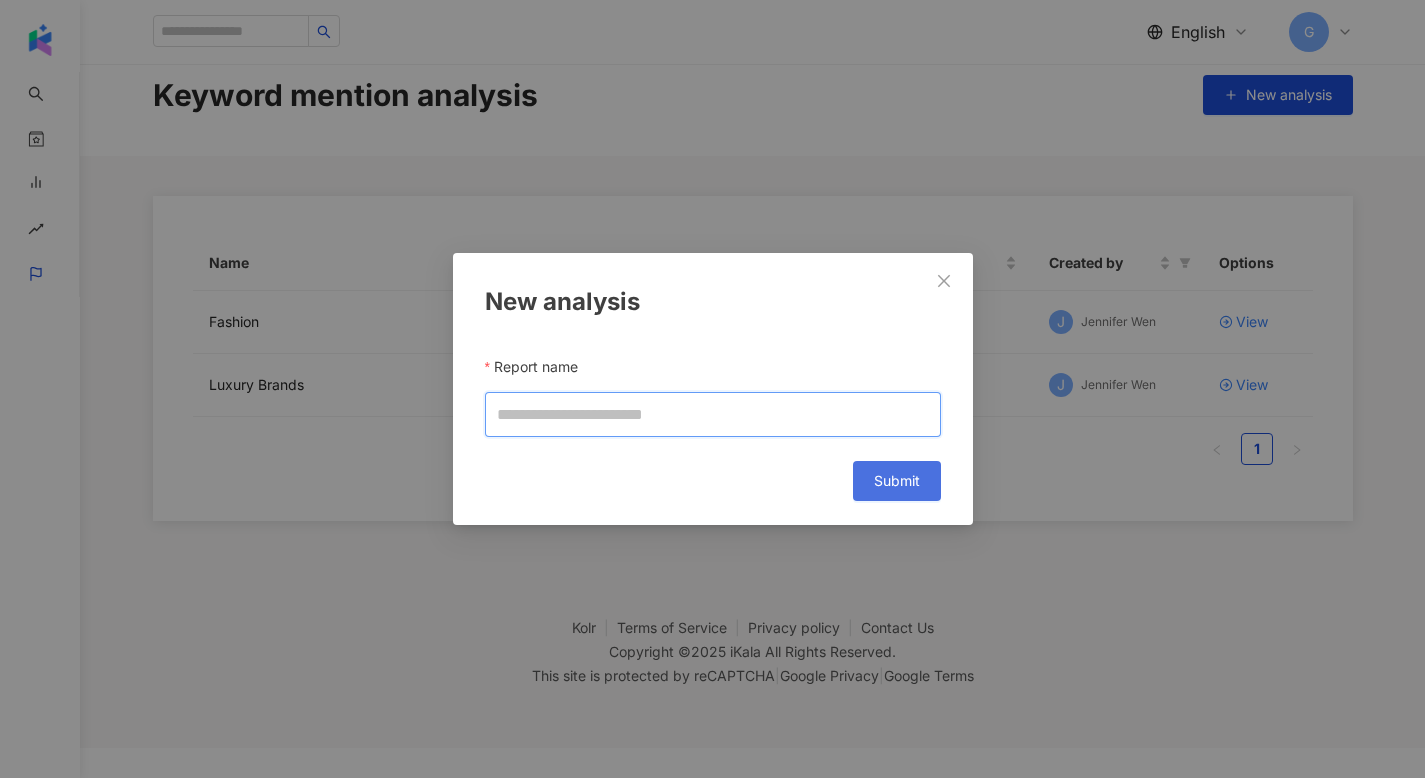 paste on "********" 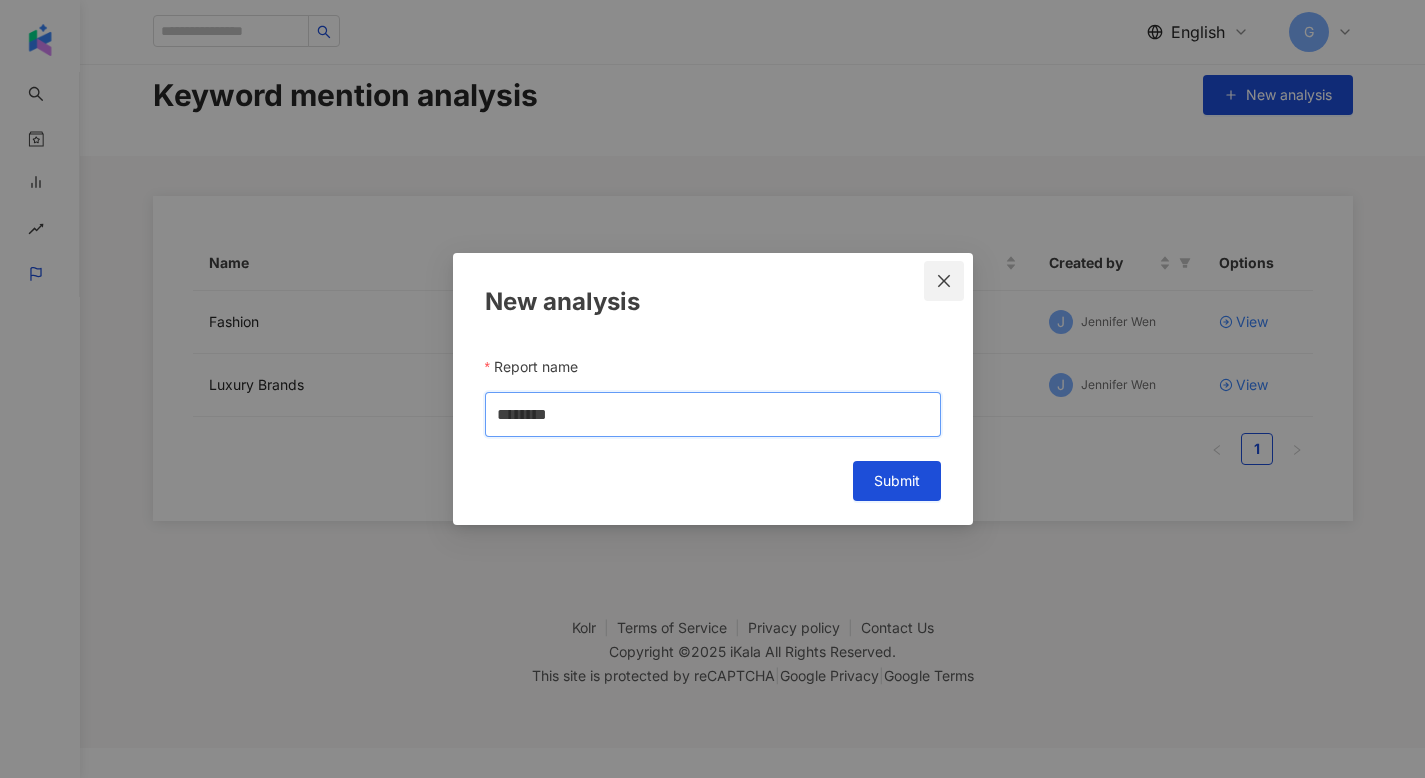 type on "********" 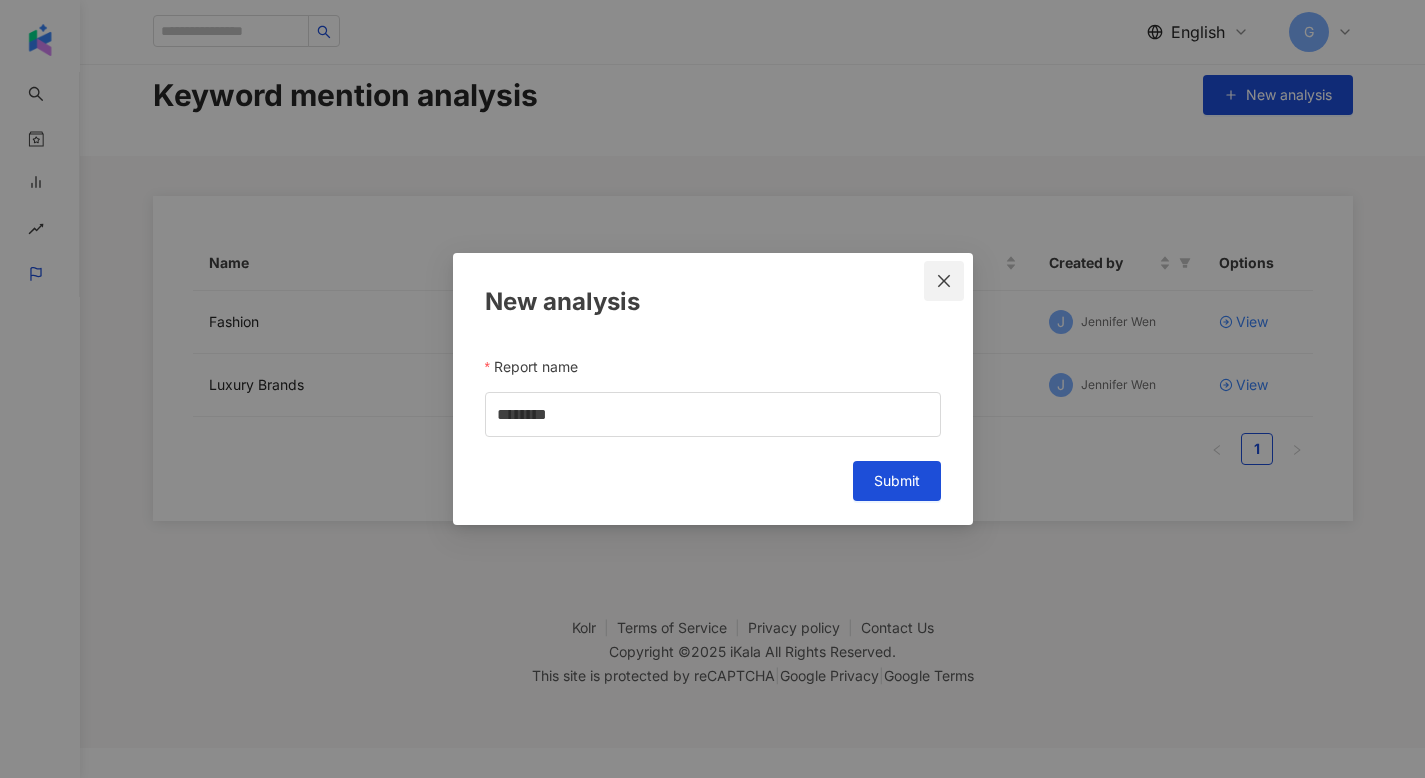 click at bounding box center (944, 281) 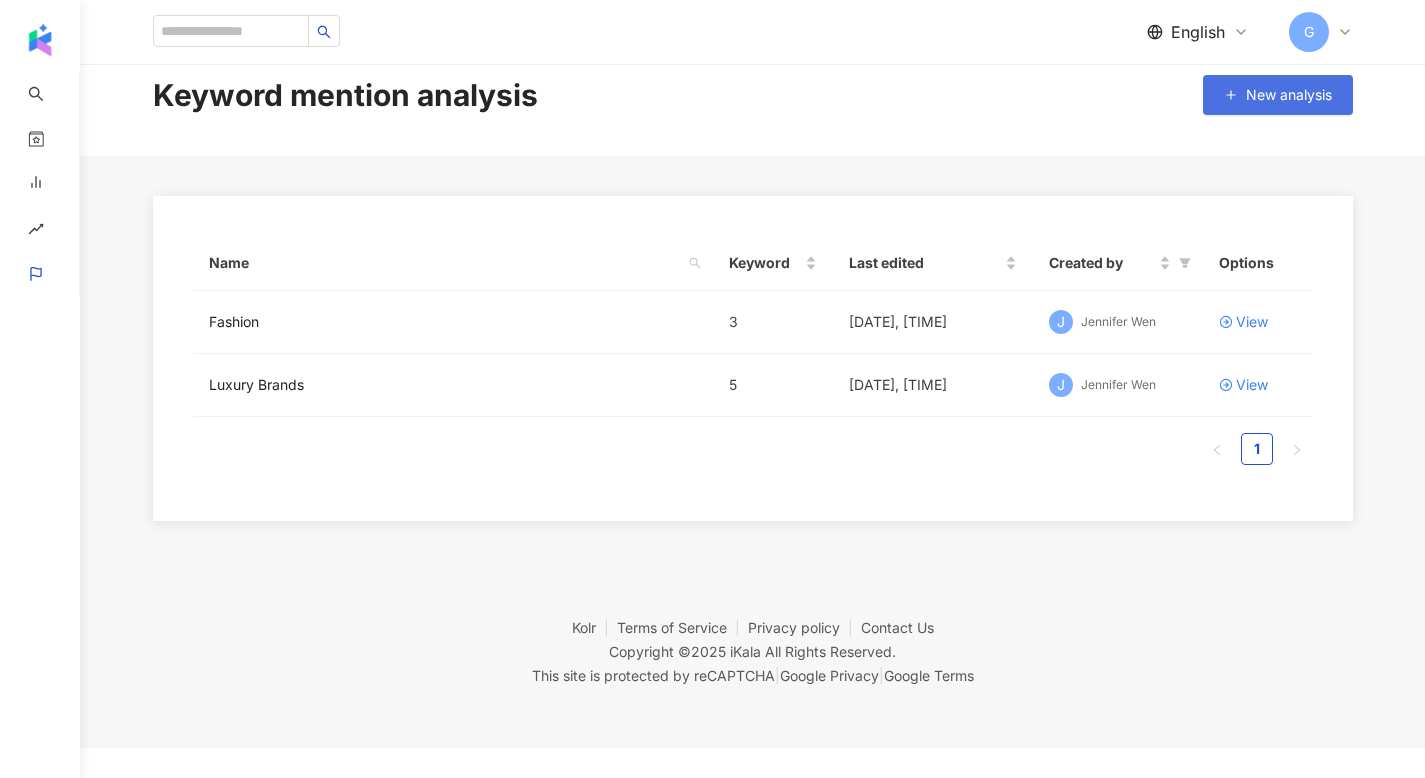 click on "New analysis" at bounding box center [1278, 95] 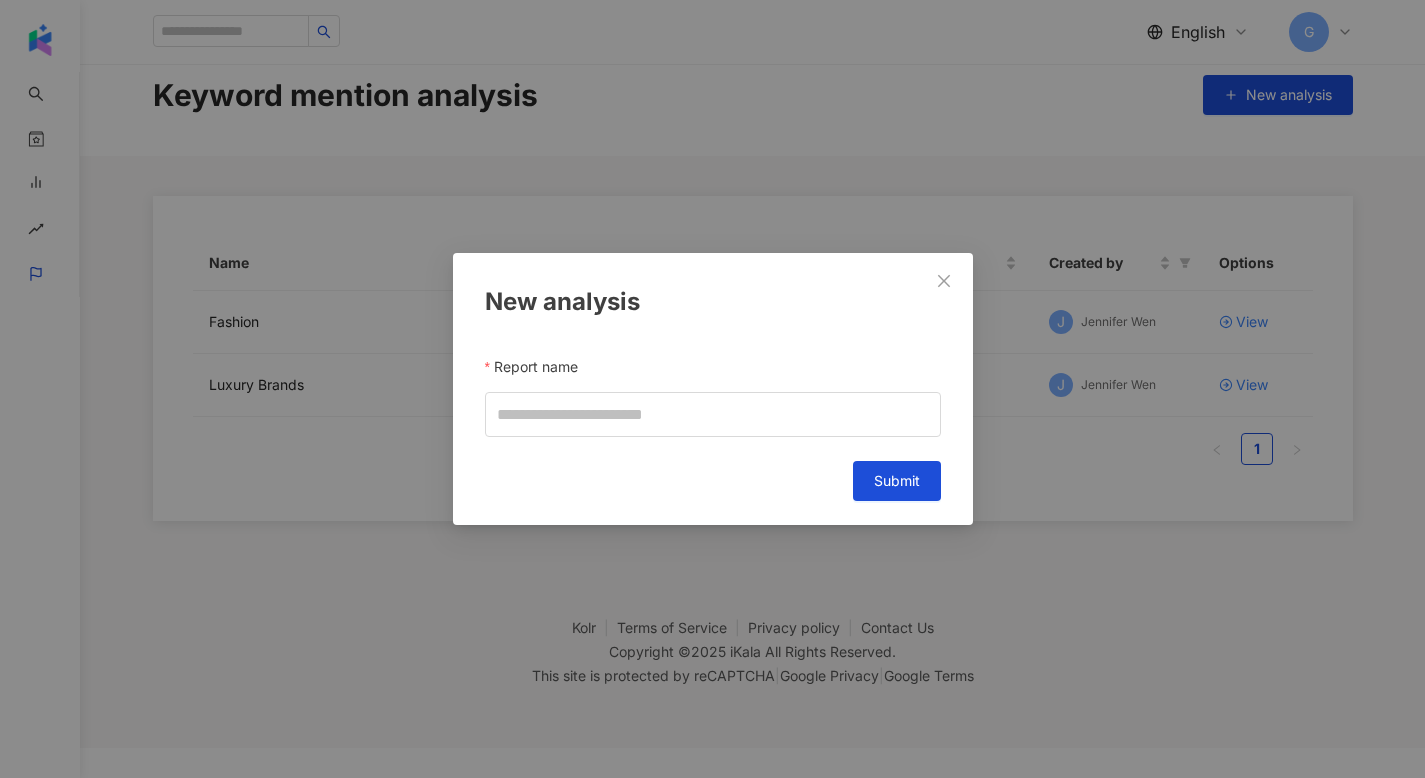 click on "New analysis Report name Cancel Submit" at bounding box center [713, 389] 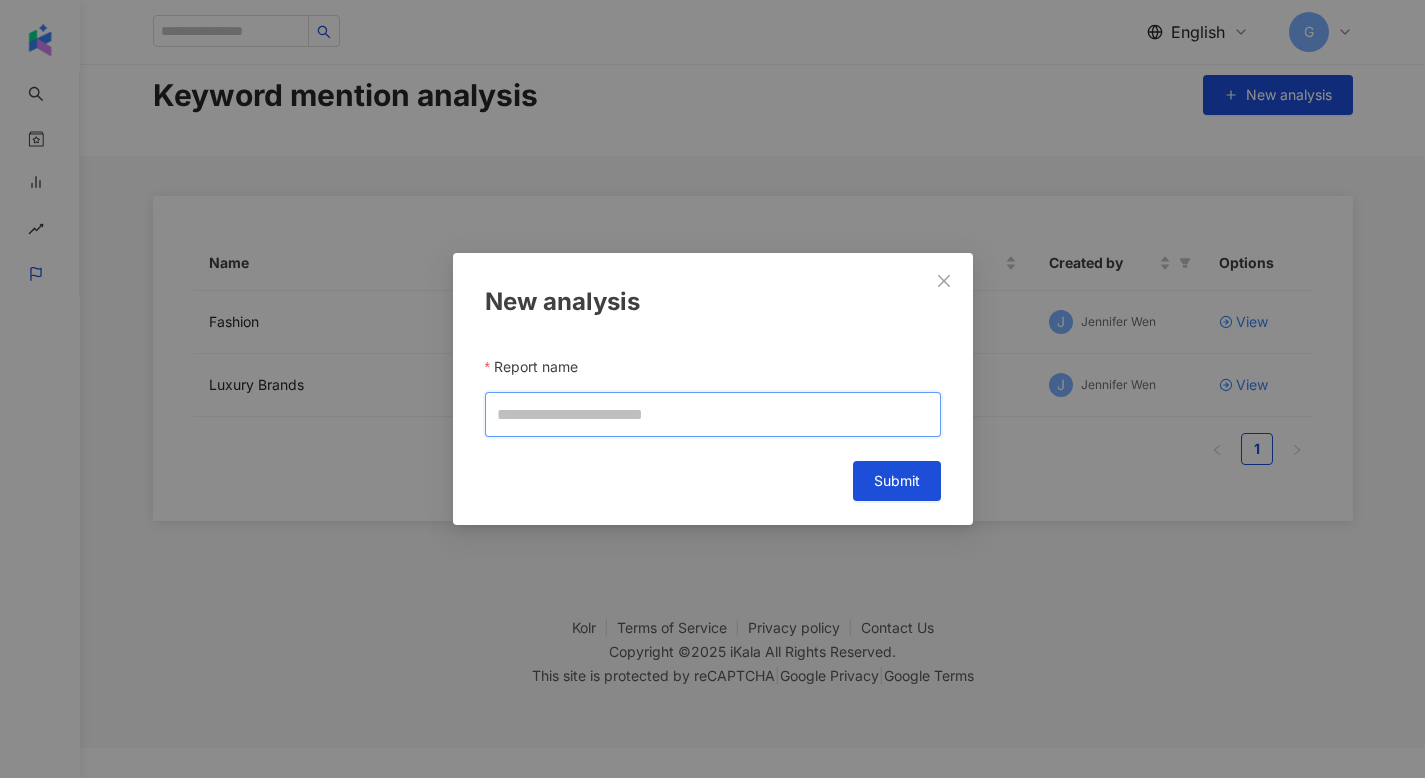 click on "Report name" at bounding box center (713, 414) 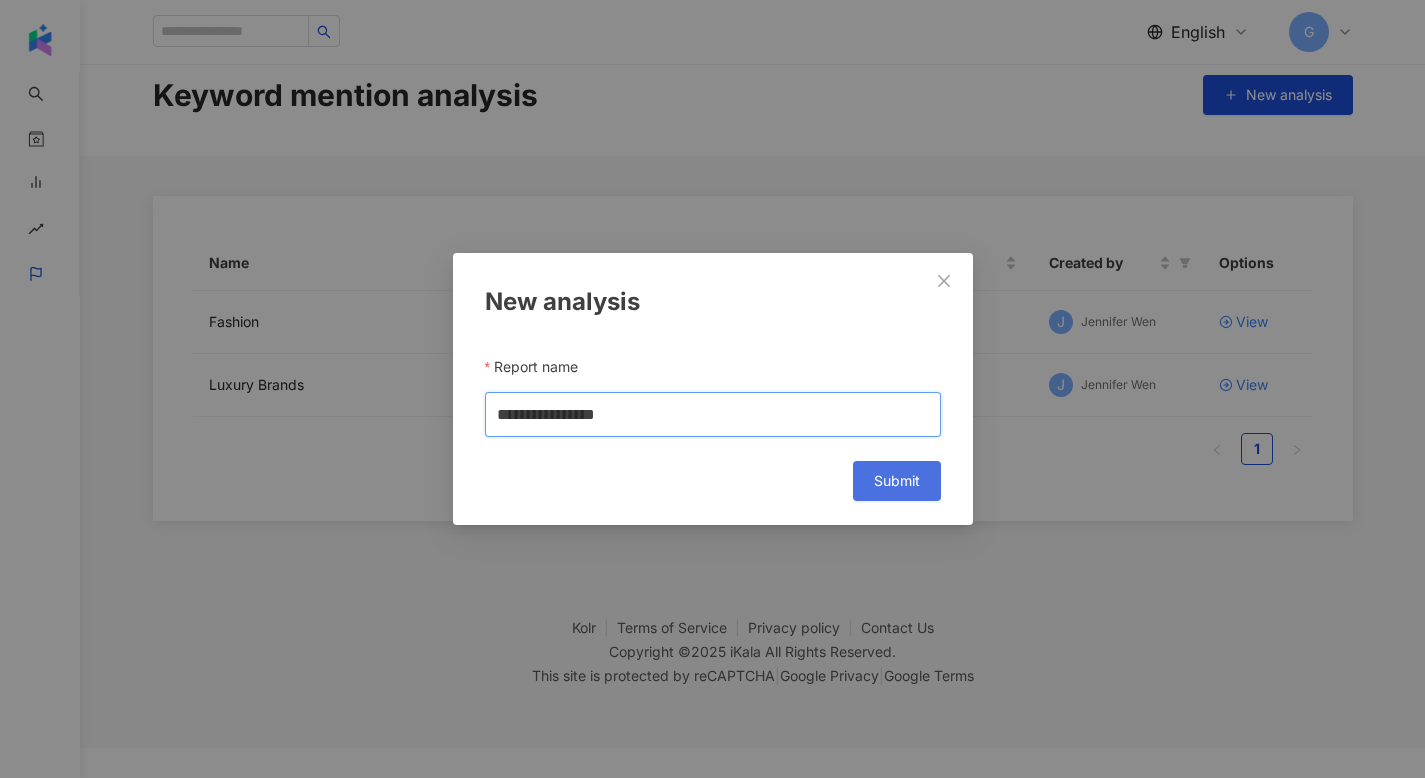 type on "**********" 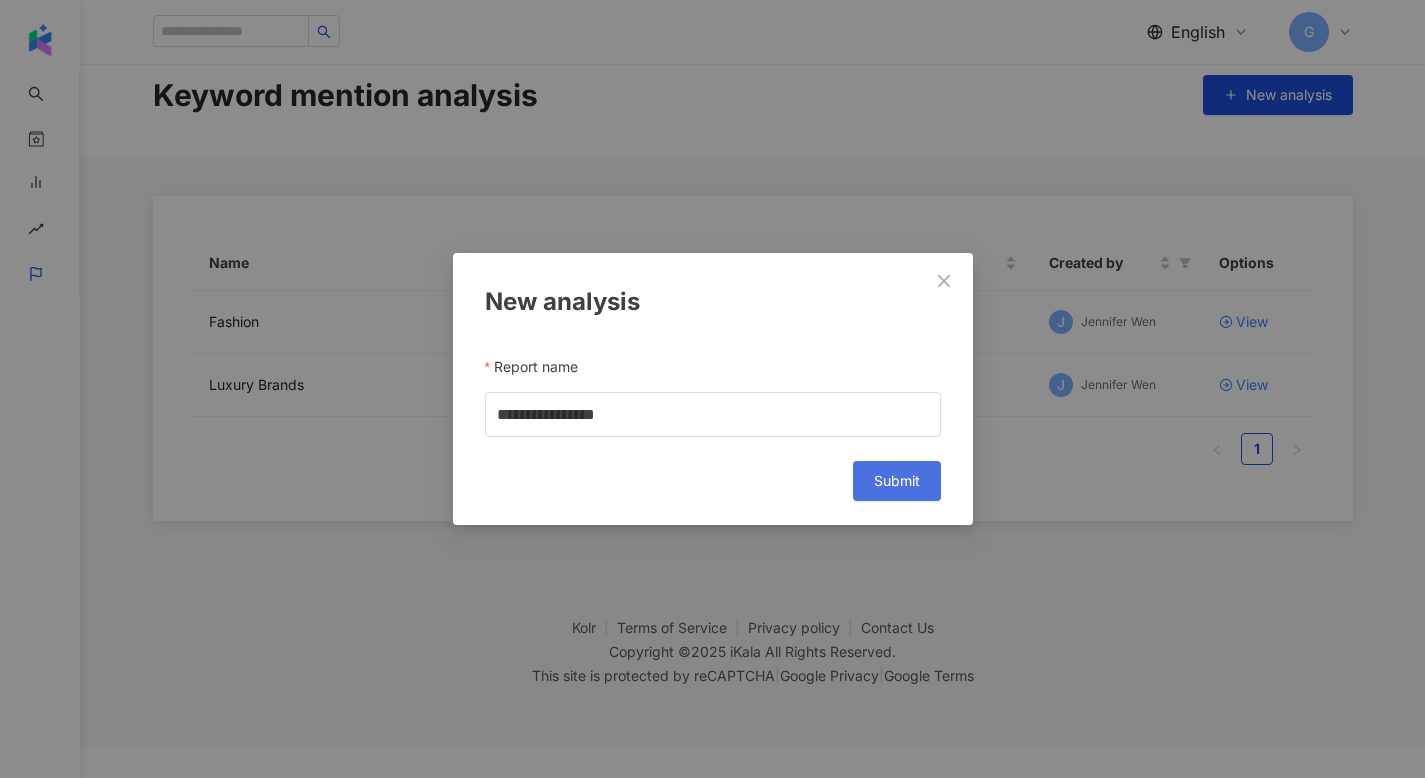 click on "Submit" at bounding box center (897, 481) 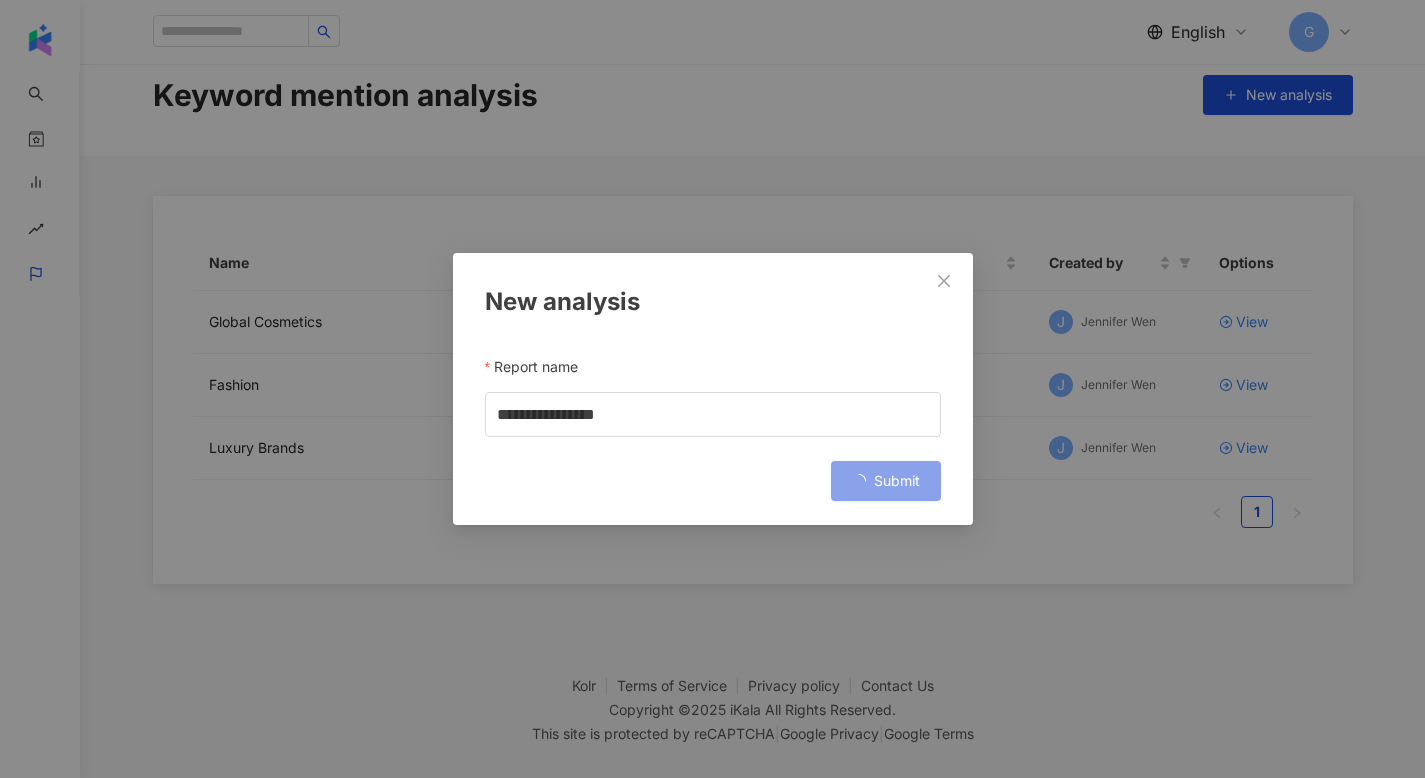 scroll, scrollTop: 0, scrollLeft: 0, axis: both 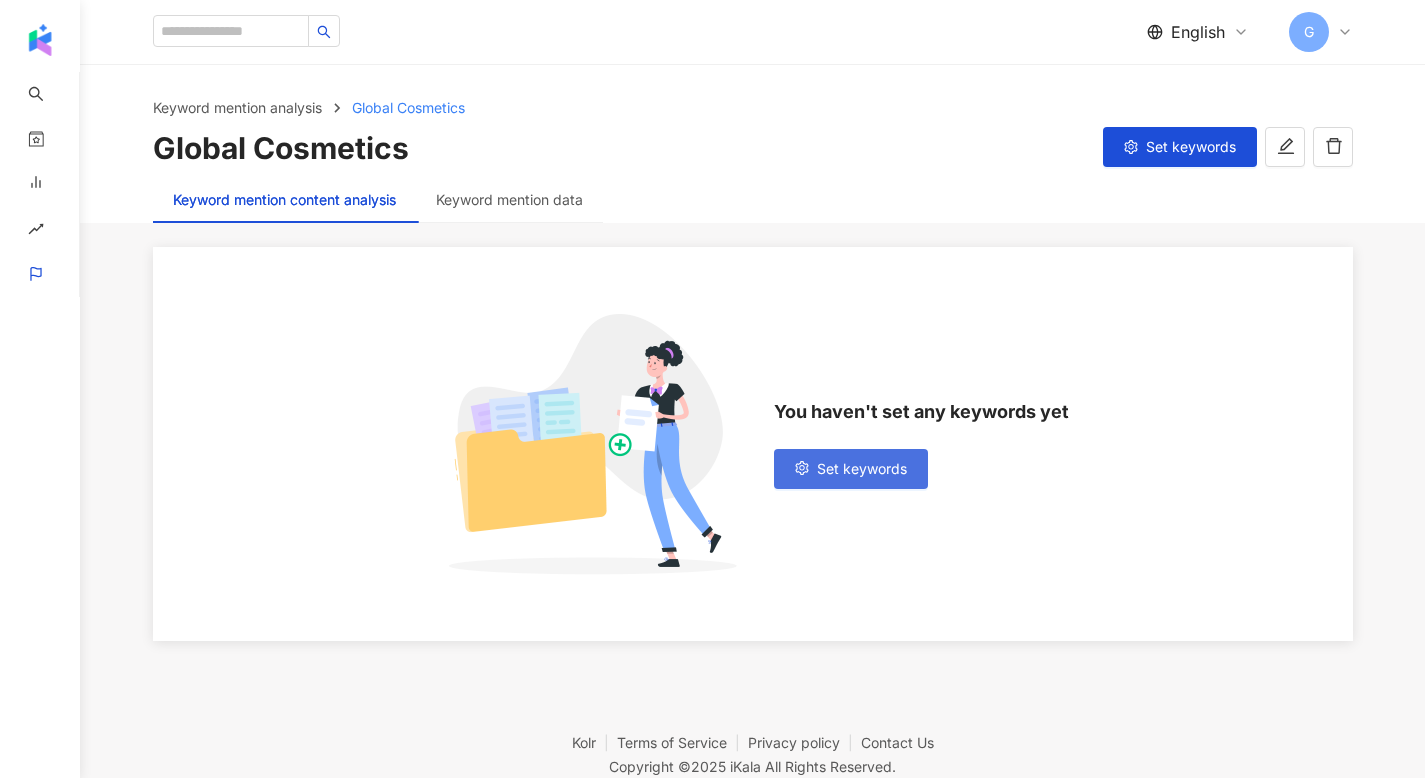 click on "Set keywords" at bounding box center [862, 469] 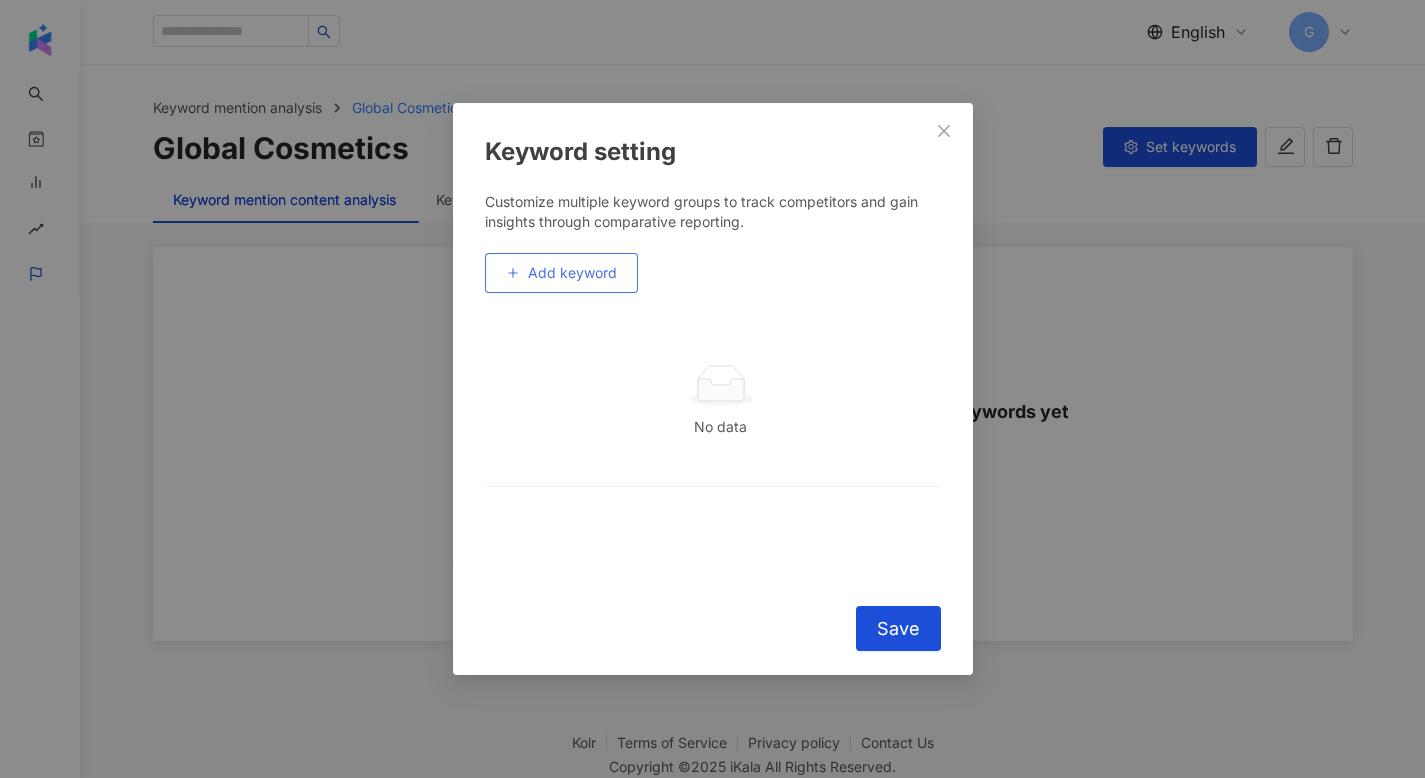 click on "Add keyword" at bounding box center (561, 273) 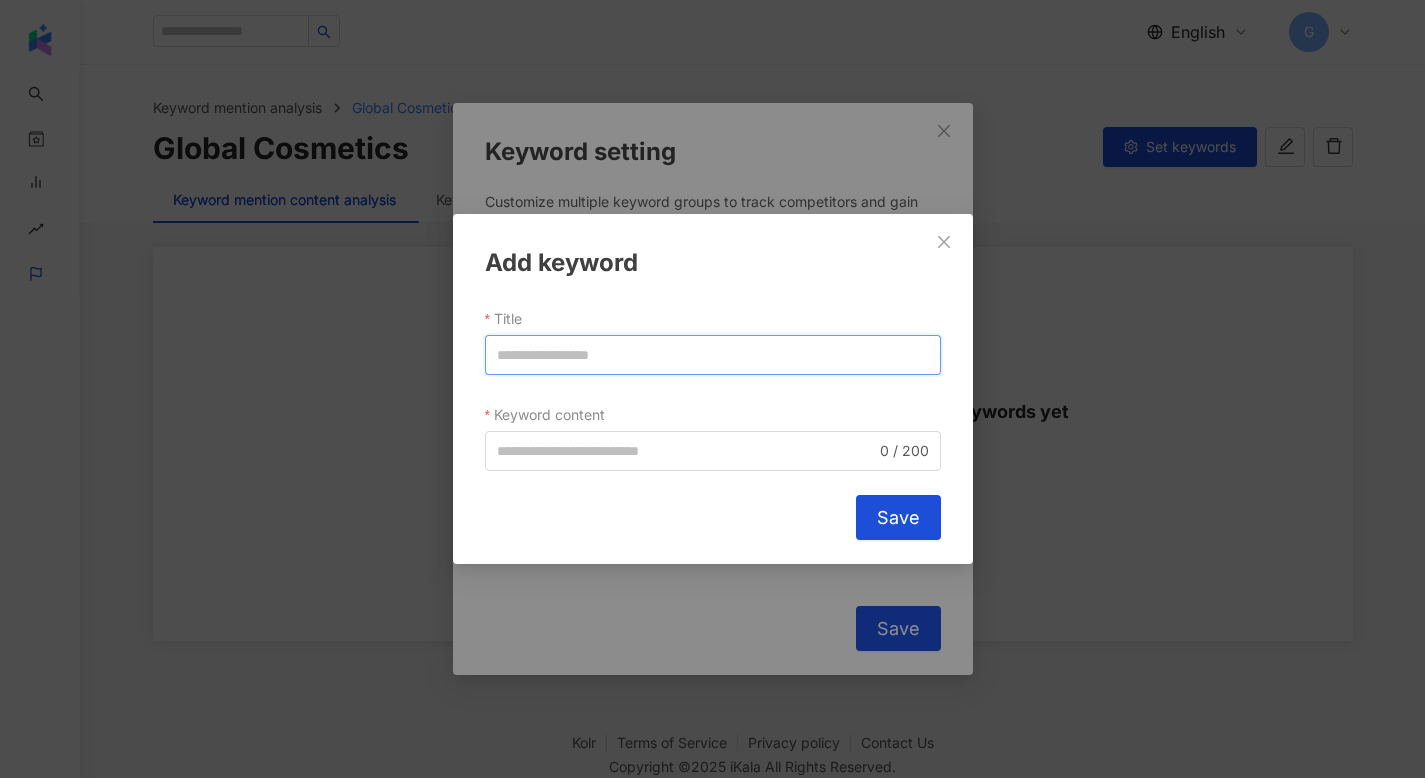click on "Title" at bounding box center [713, 355] 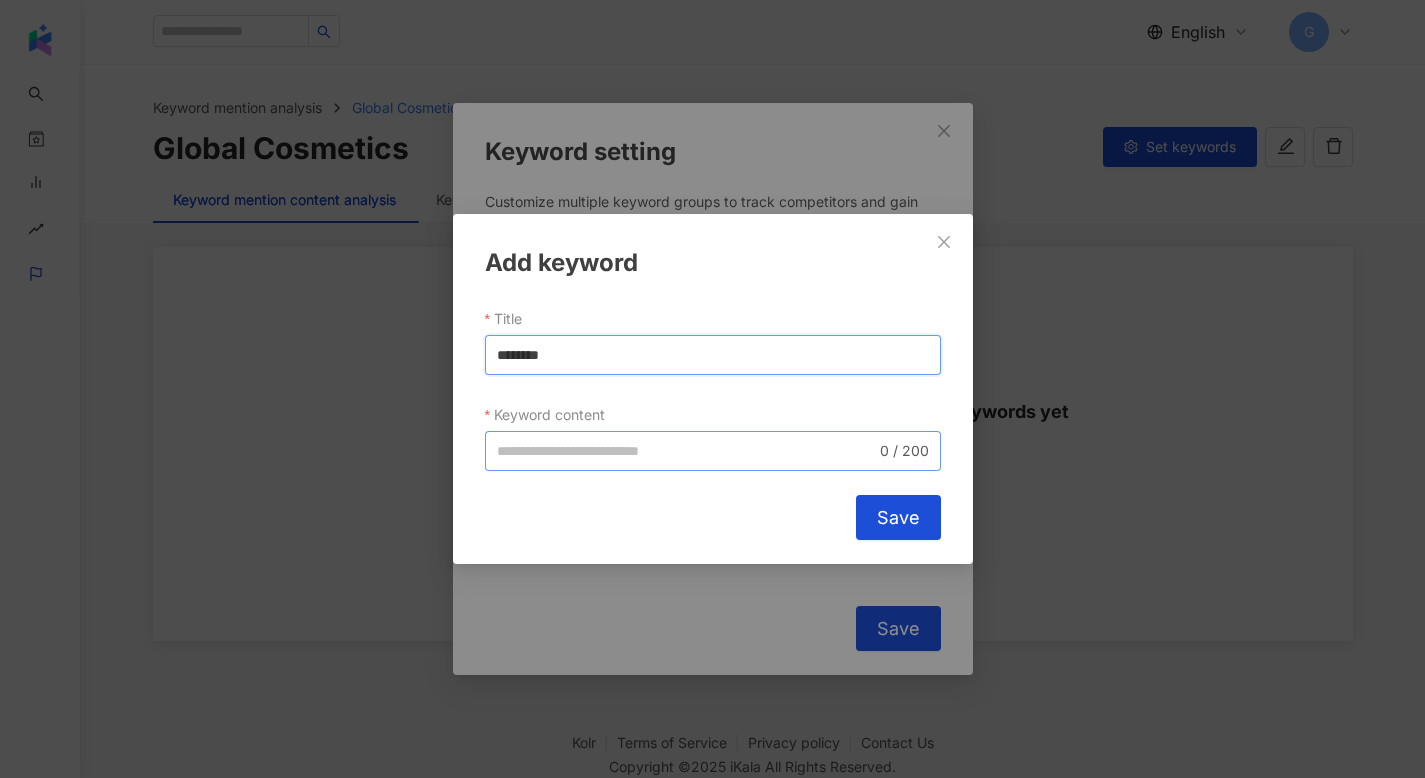 type on "********" 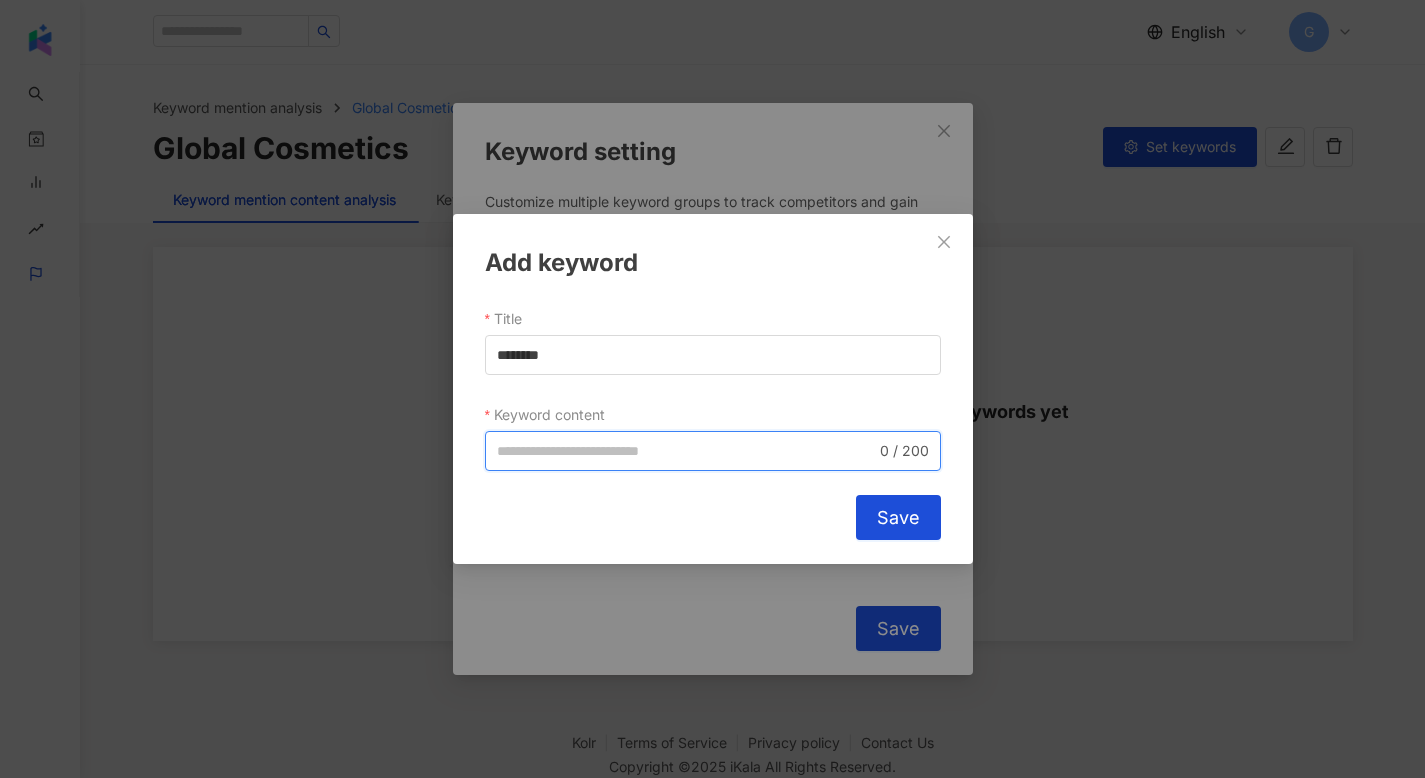 click on "Keyword content" at bounding box center [686, 451] 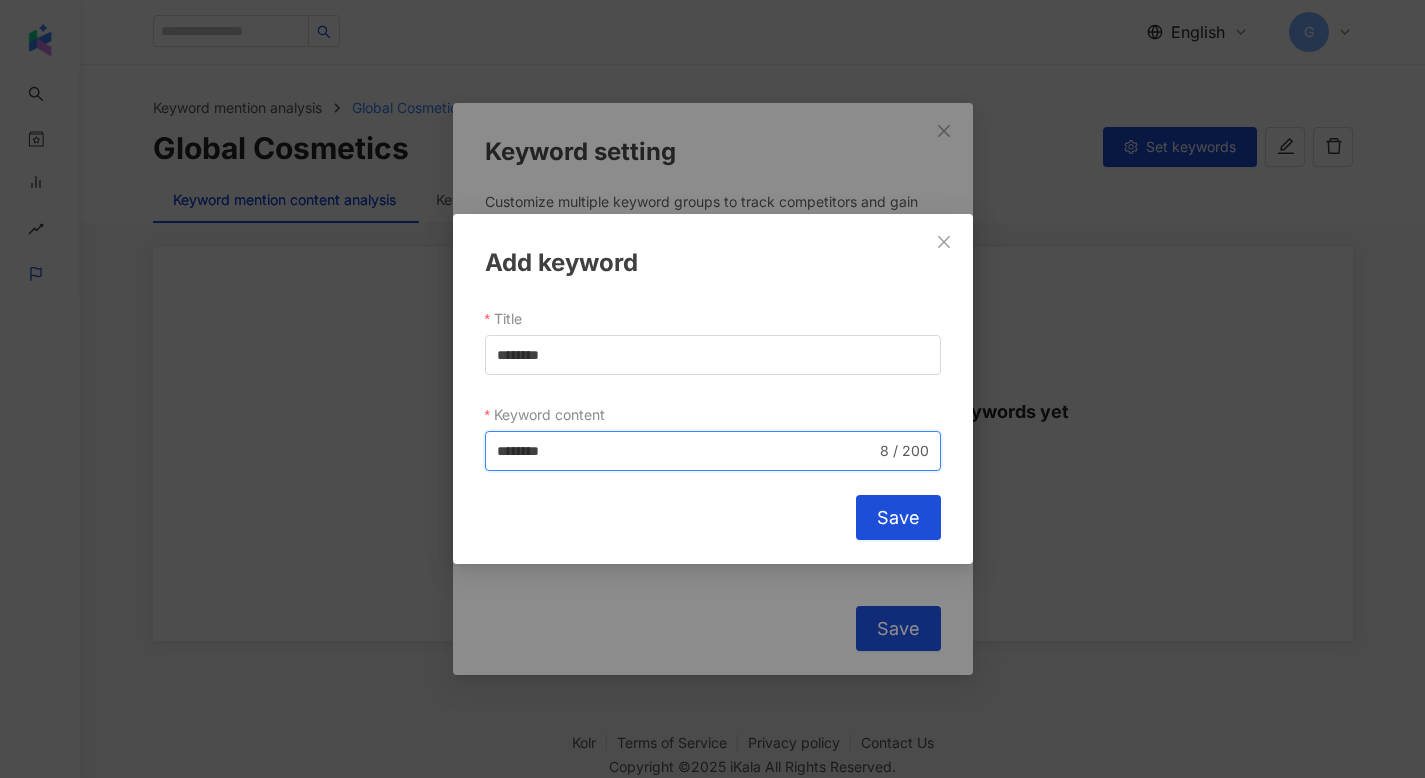 type on "********" 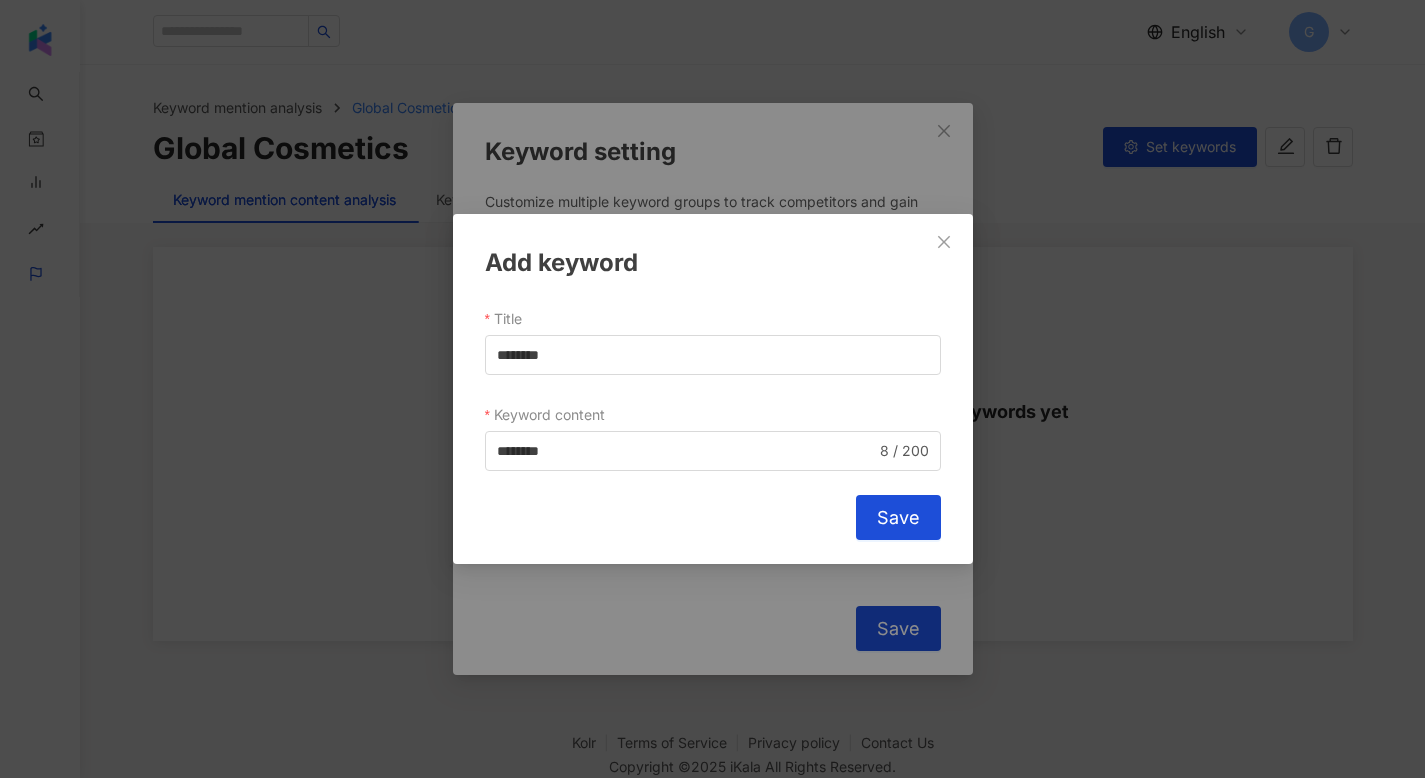 click on "Save" at bounding box center [898, 517] 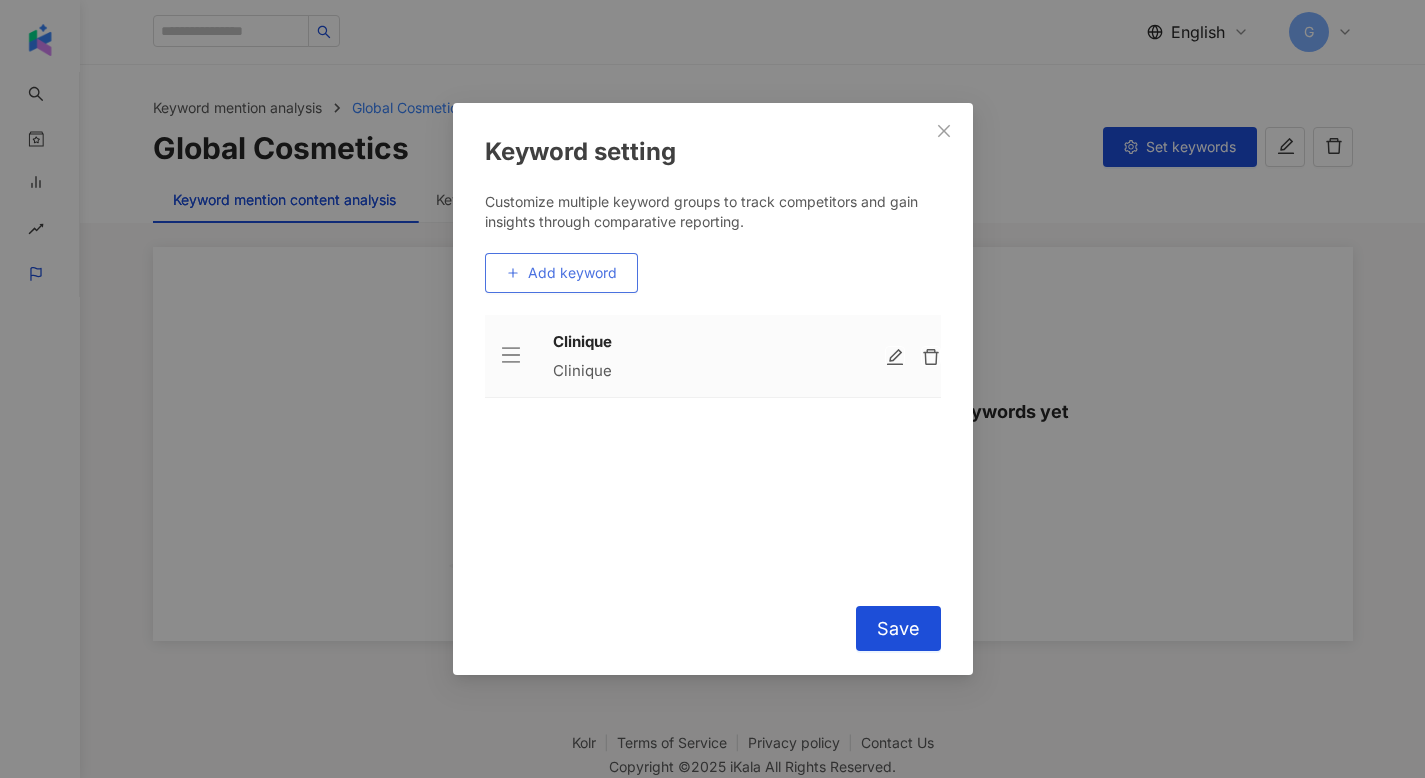click on "Add keyword" at bounding box center [561, 273] 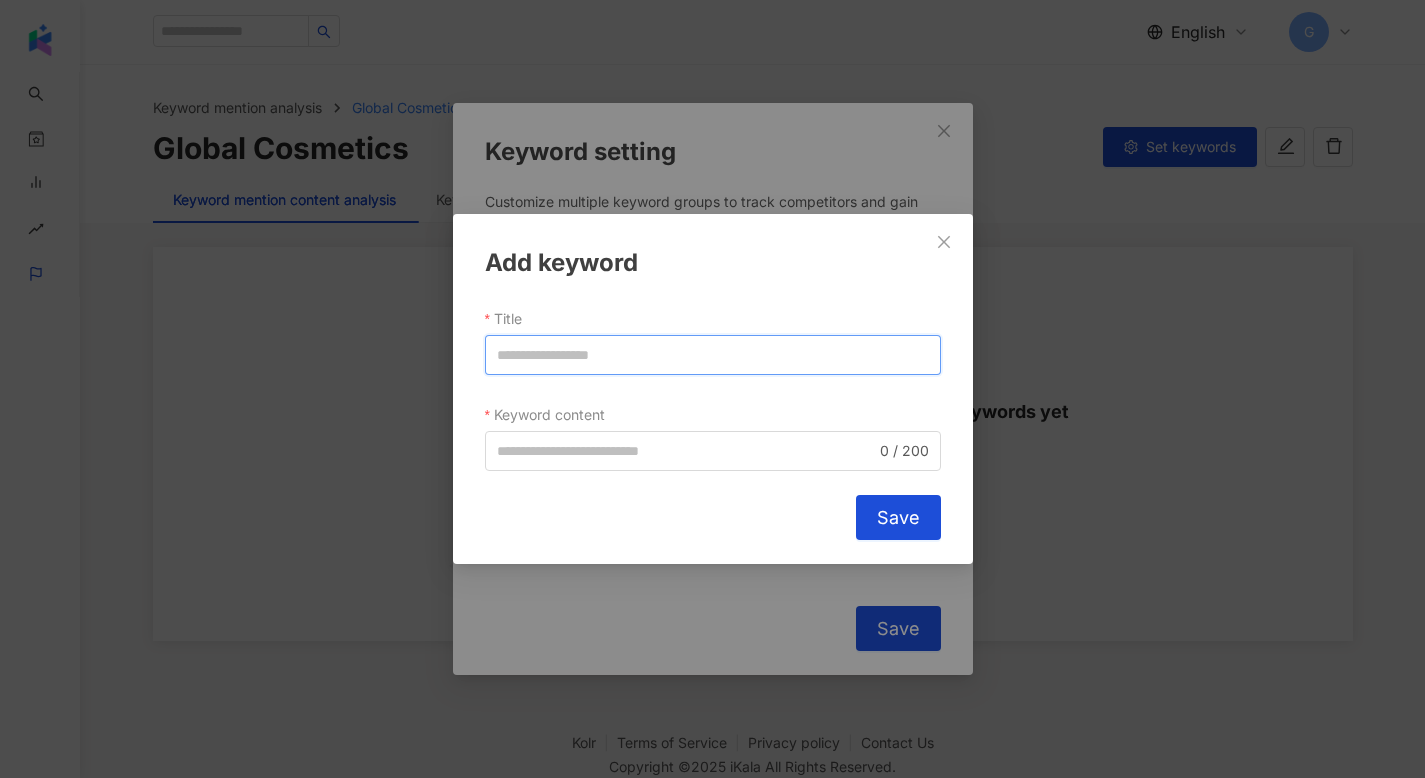 click on "Title" at bounding box center [713, 355] 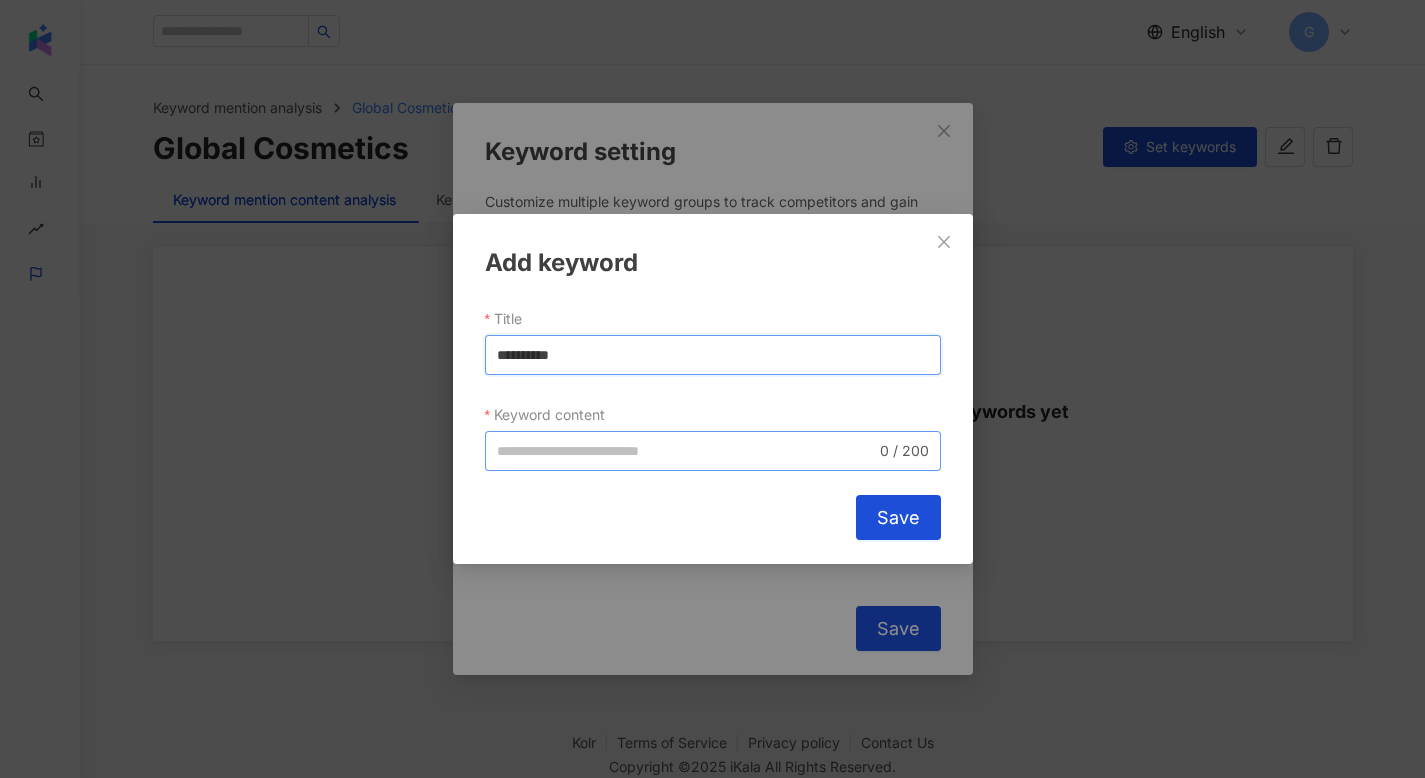 type on "**********" 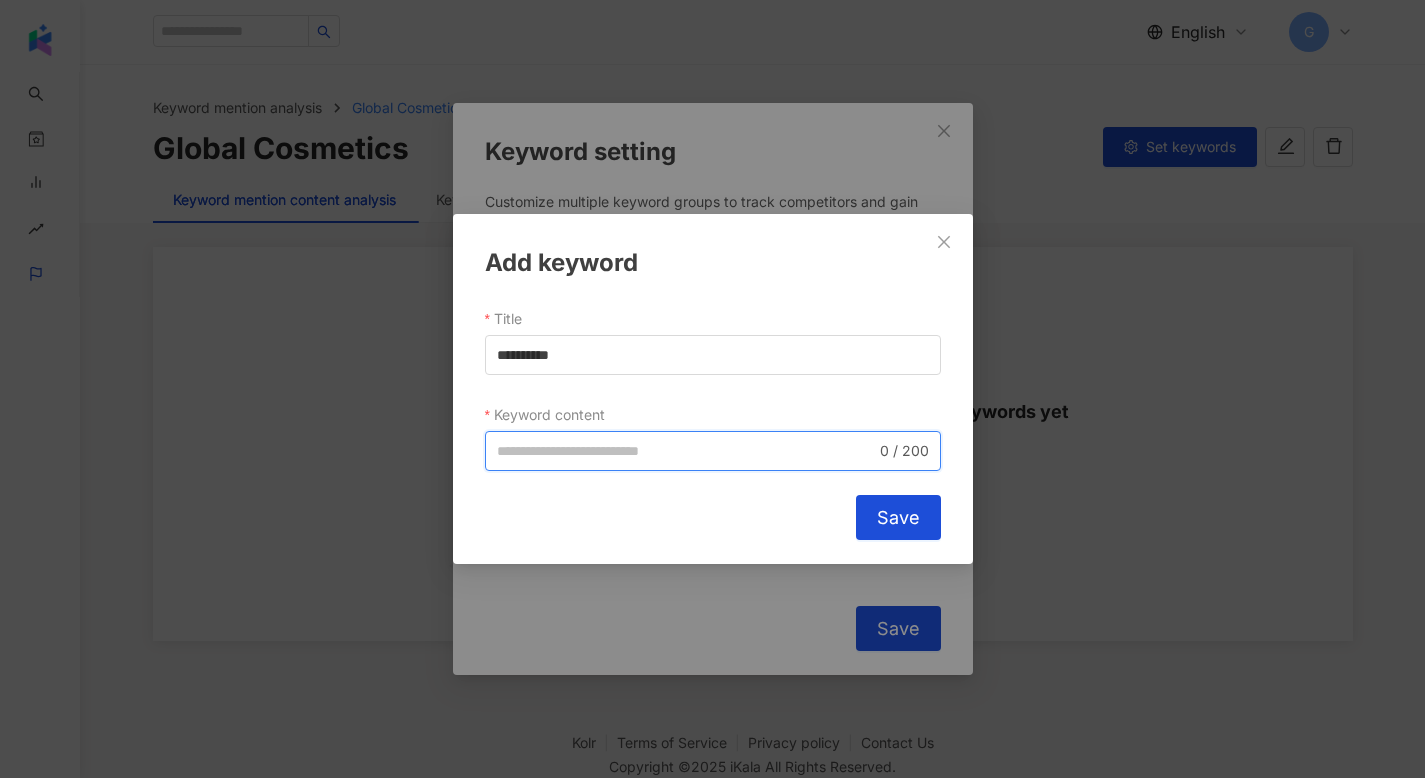click on "Keyword content" at bounding box center (686, 451) 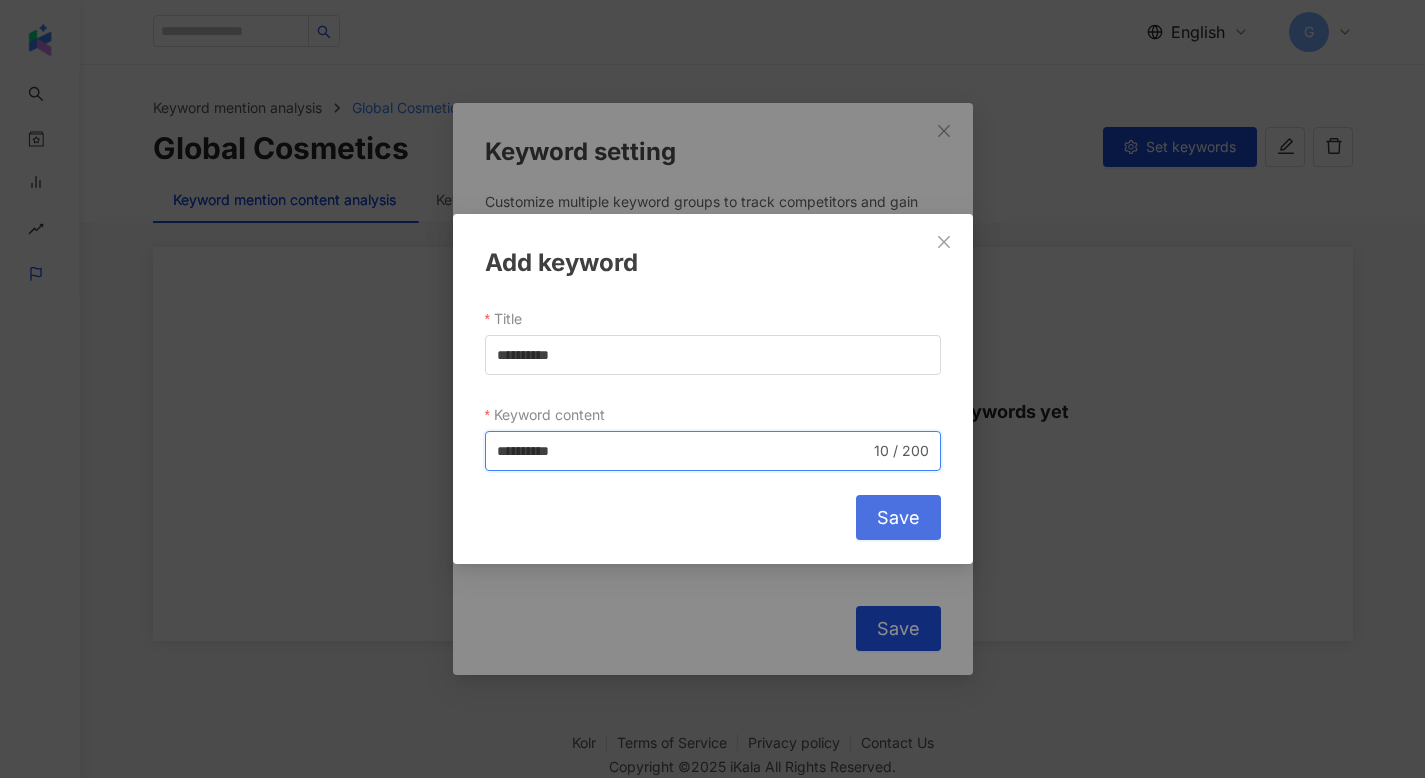 type on "**********" 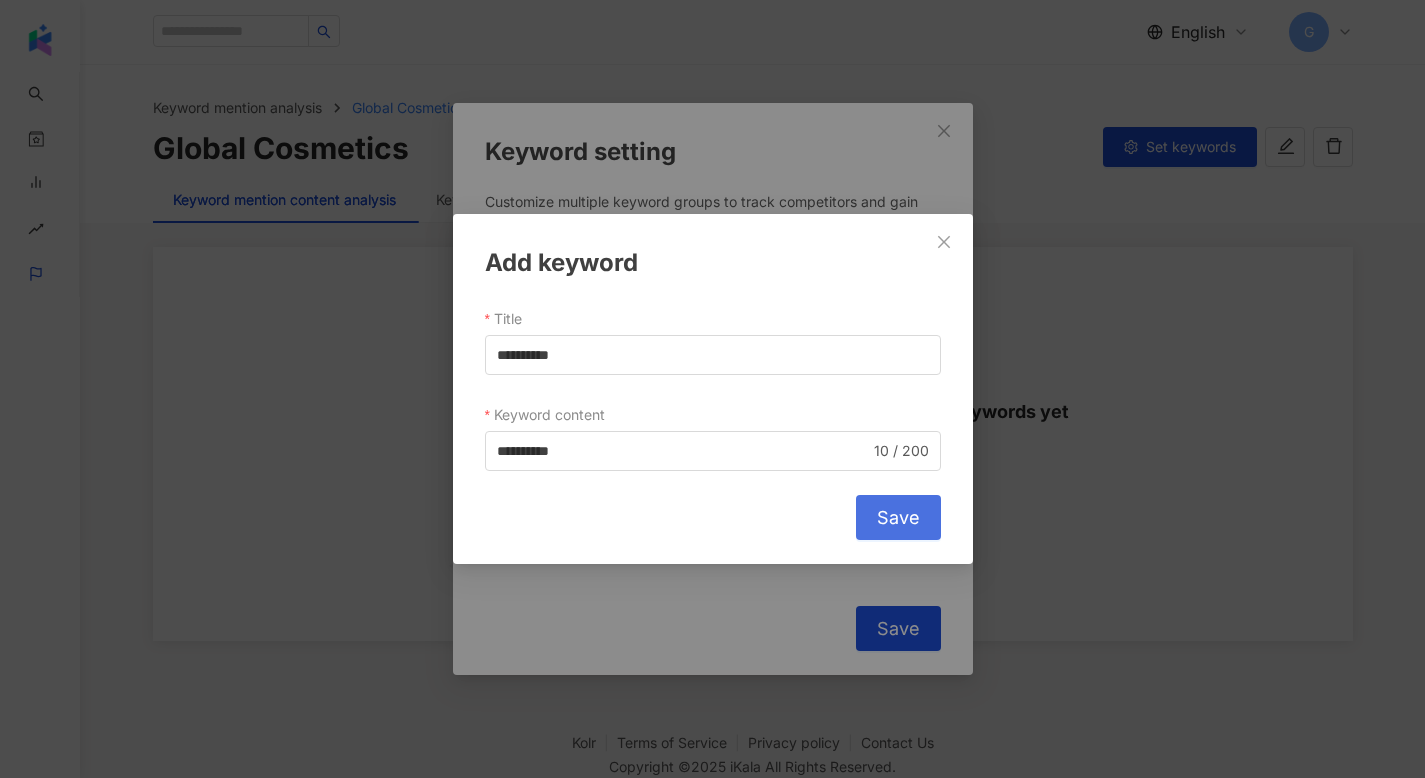 click on "Save" at bounding box center (898, 517) 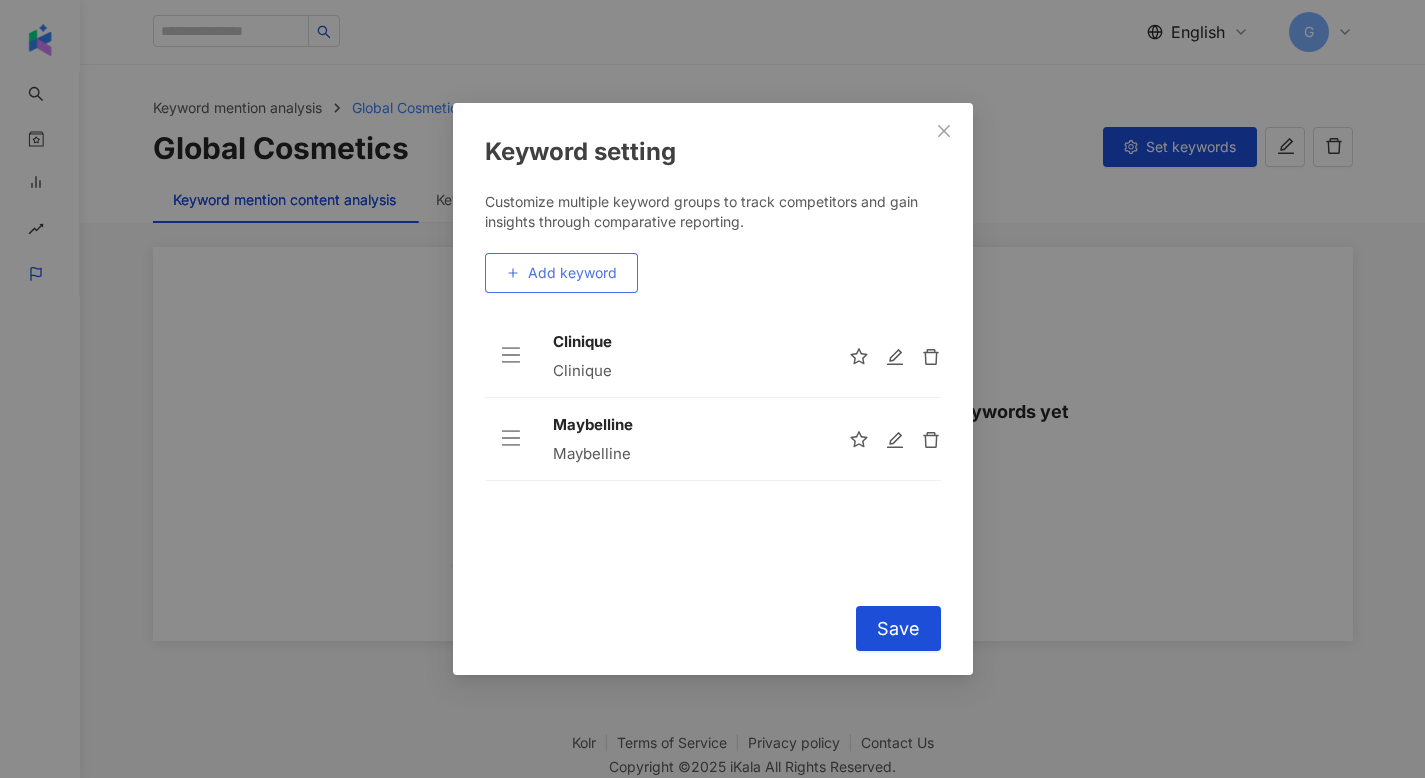 click on "Add keyword" at bounding box center [561, 273] 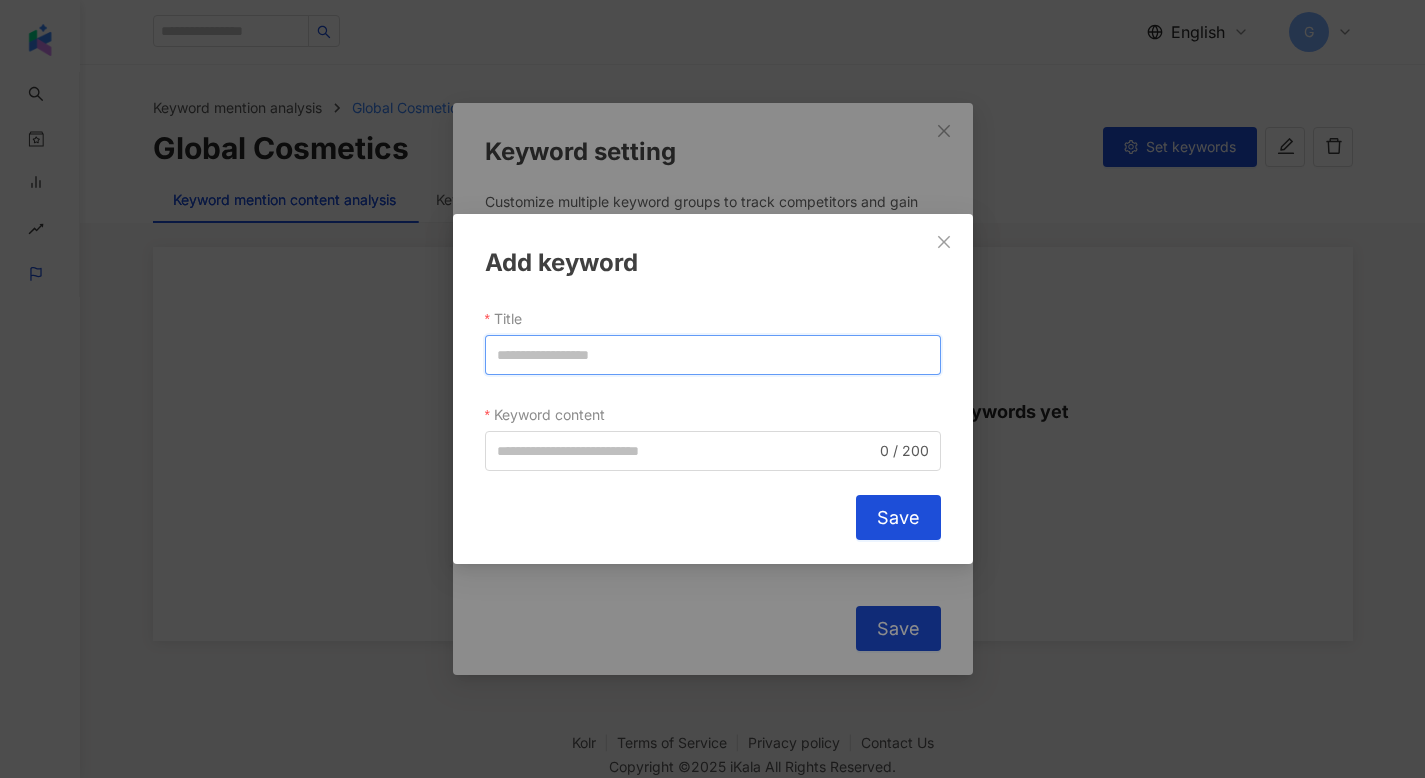 click on "Title" at bounding box center [713, 355] 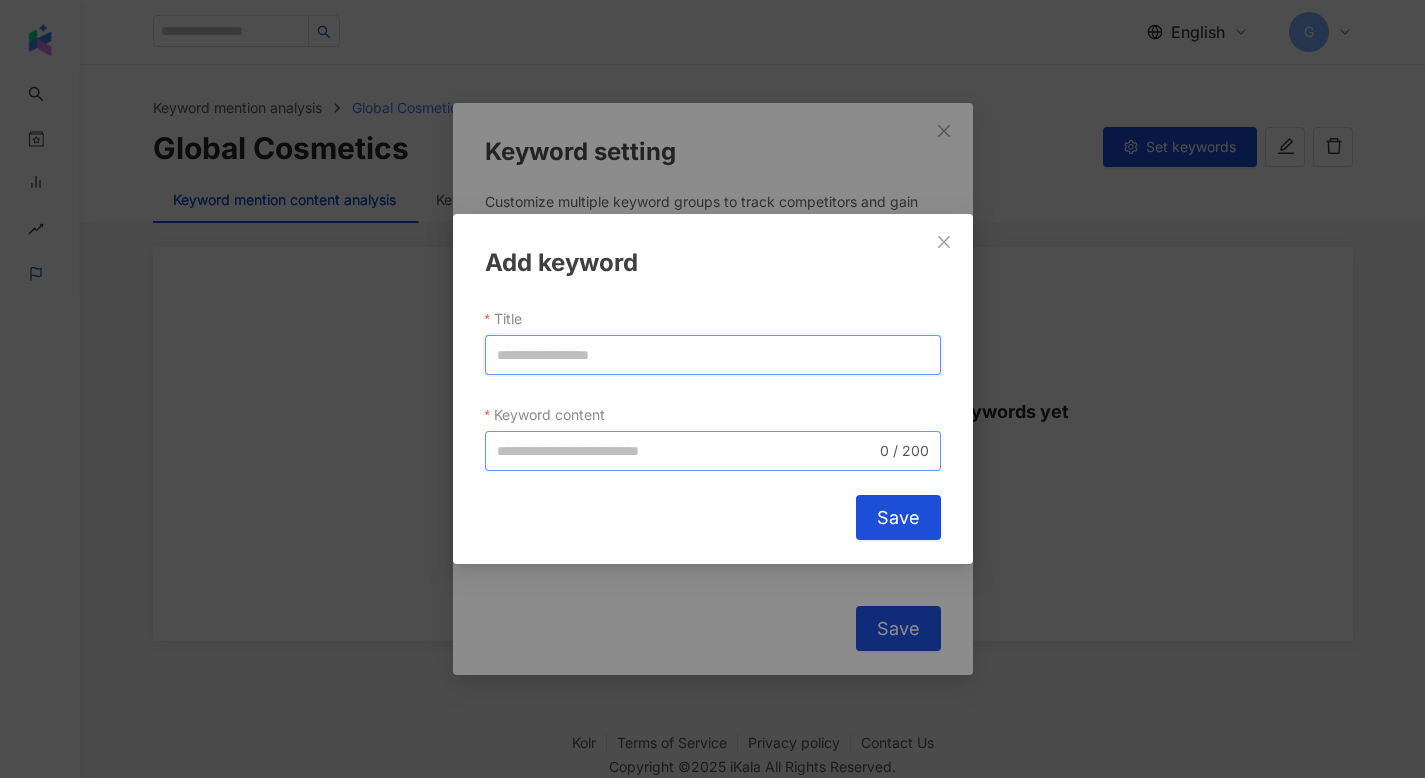 paste on "******" 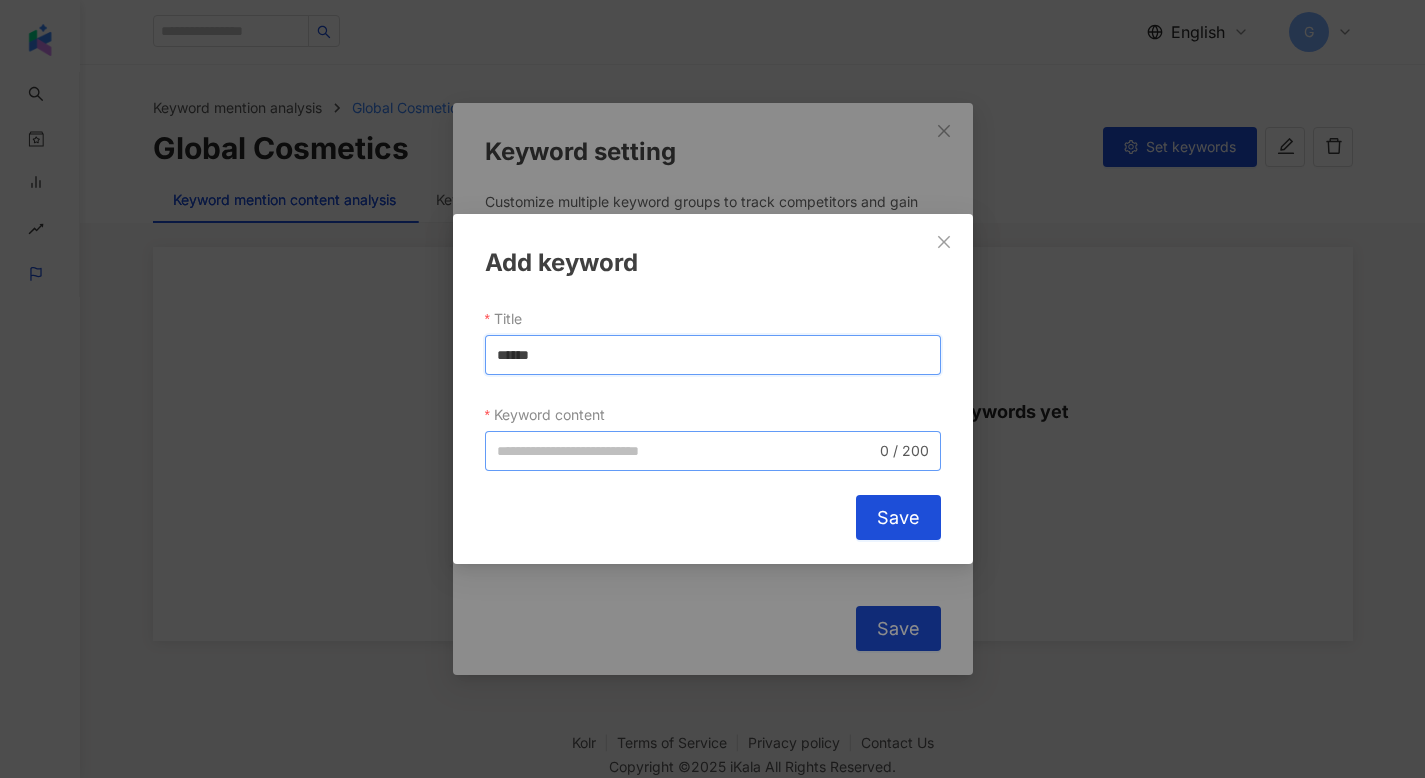 click on "0 / 200" at bounding box center (713, 451) 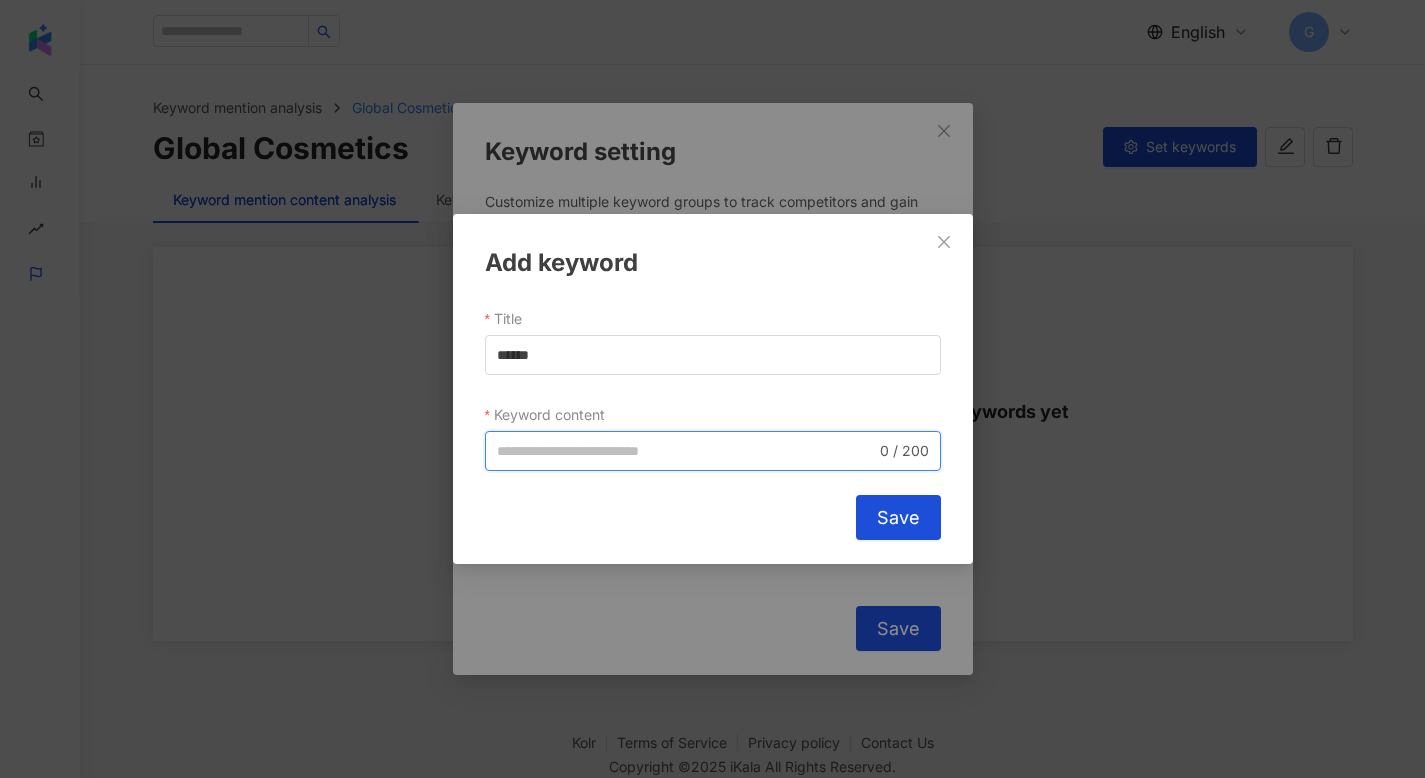 paste on "******" 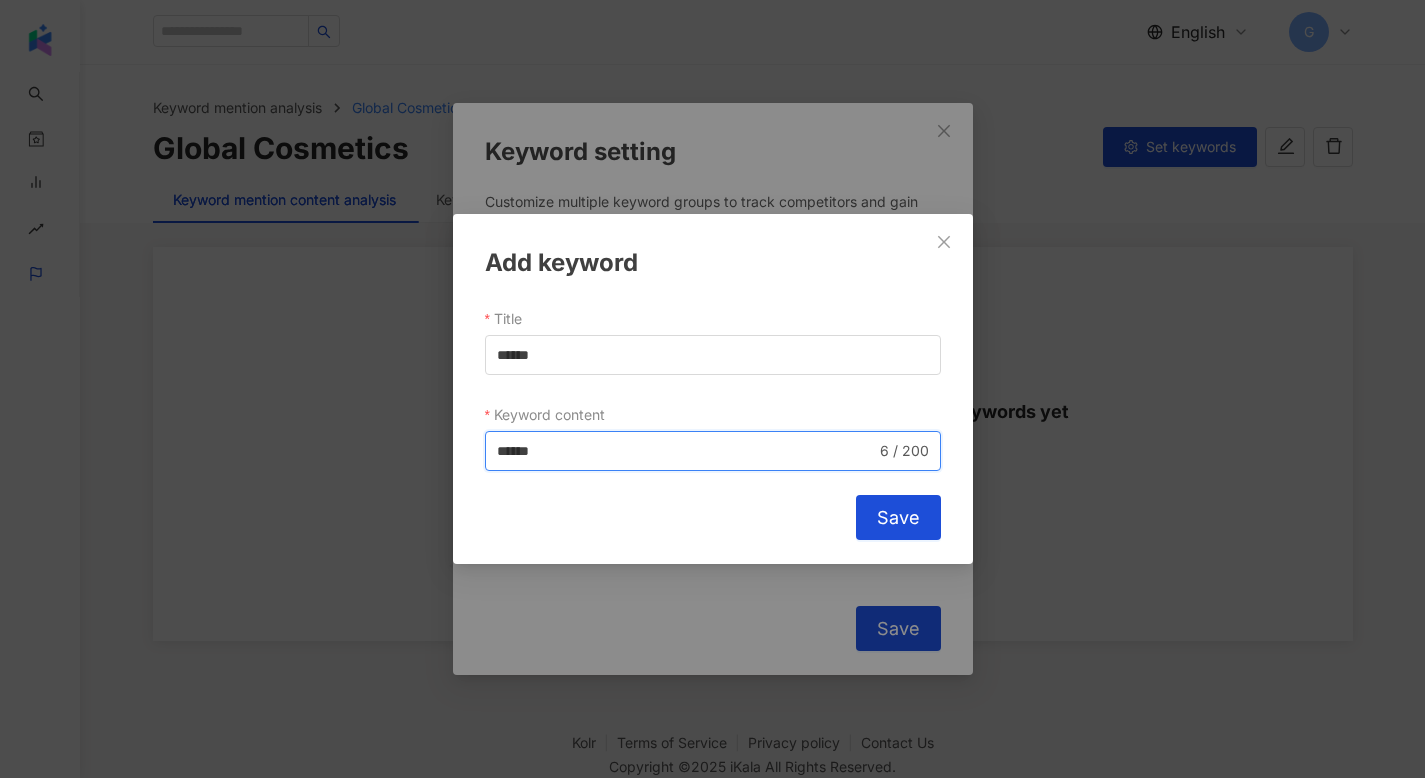 type on "******" 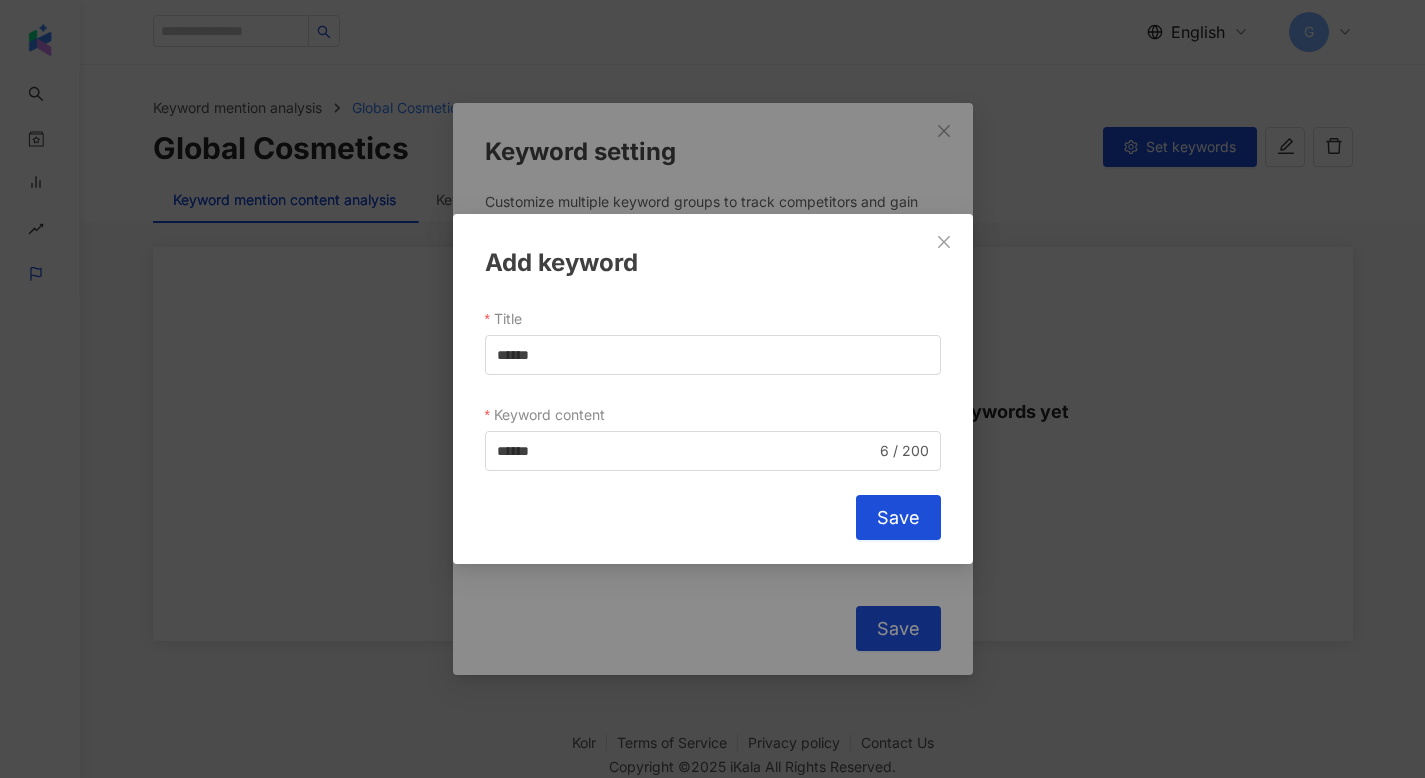 click on "Add keyword Title ****** Keyword content Revlon ****** 6 / 200 Cancel Save" at bounding box center (713, 389) 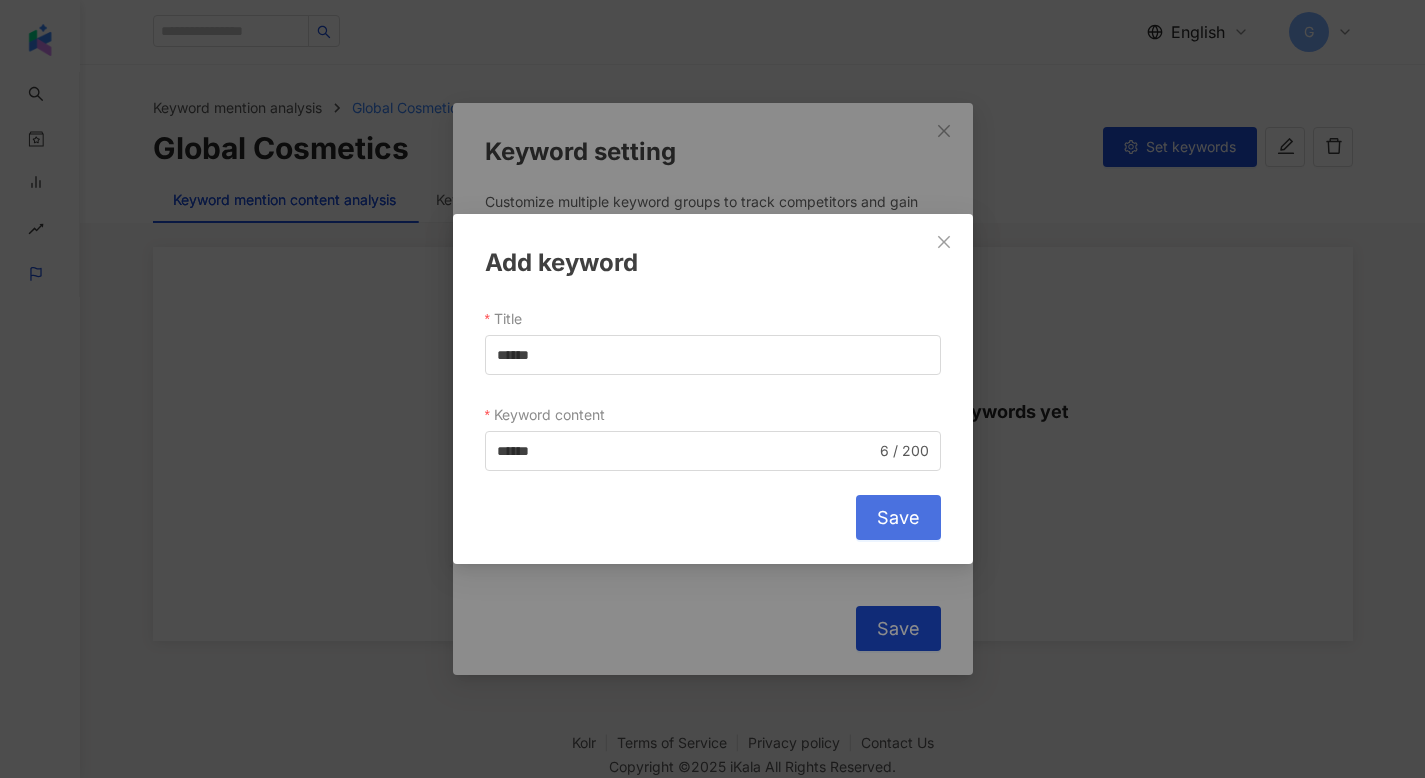 click on "Save" at bounding box center (898, 518) 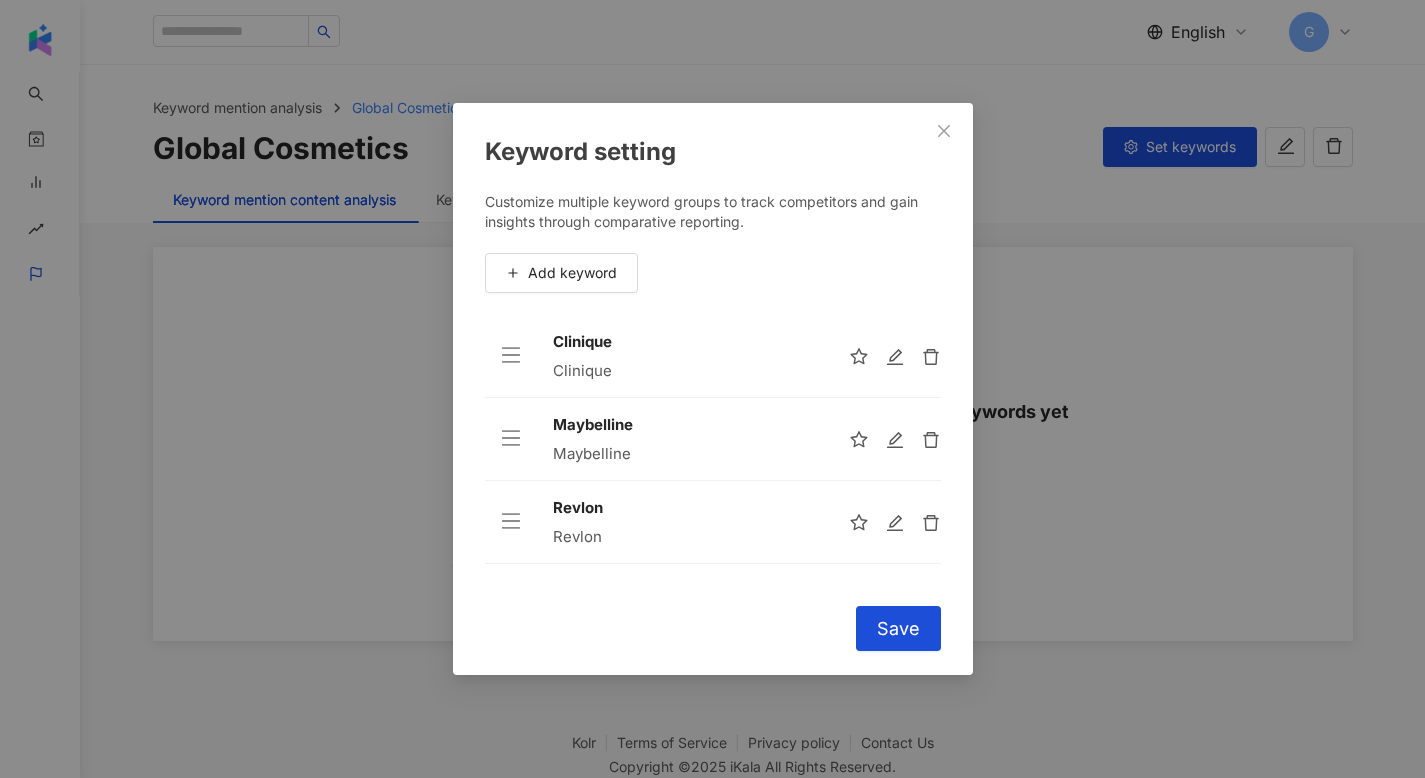 drag, startPoint x: 548, startPoint y: 268, endPoint x: 563, endPoint y: 278, distance: 18.027756 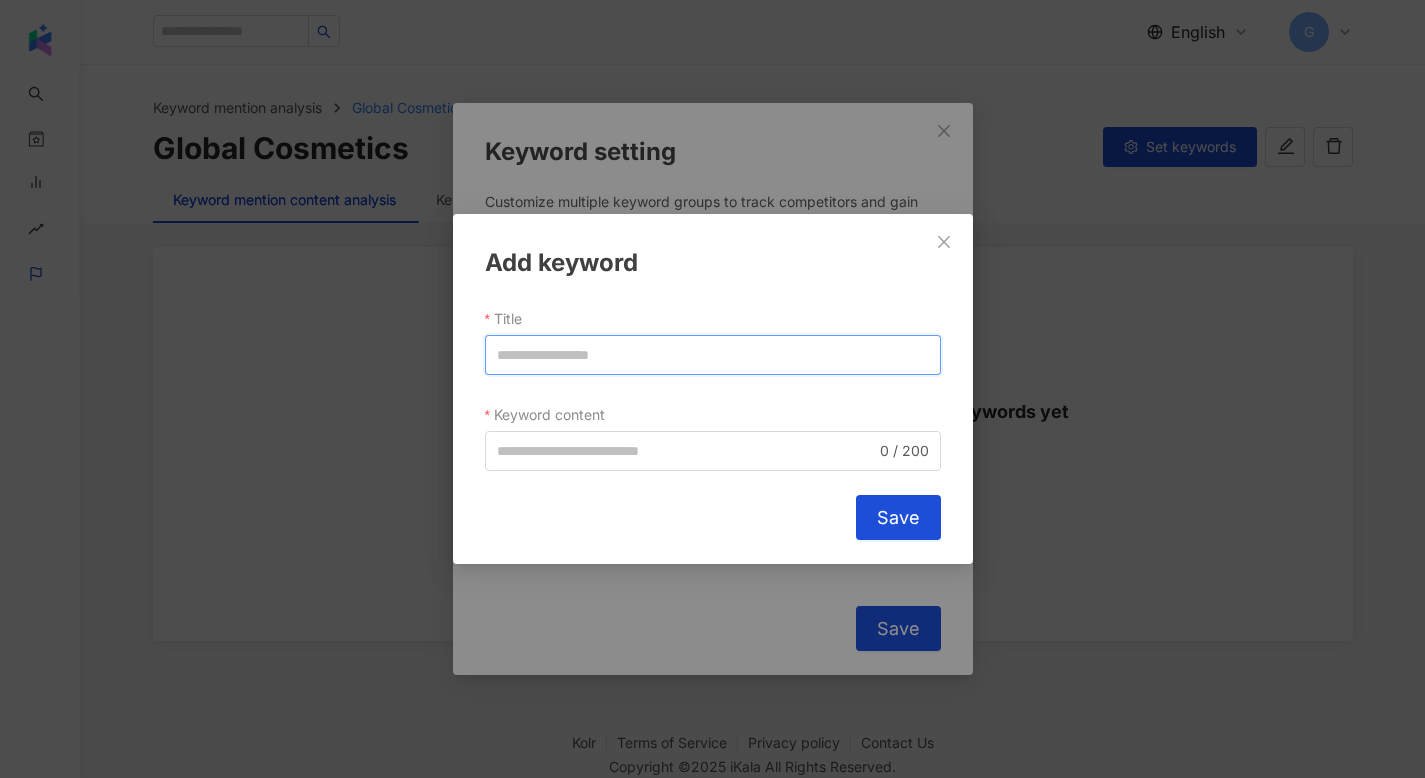 click on "Title" at bounding box center (713, 355) 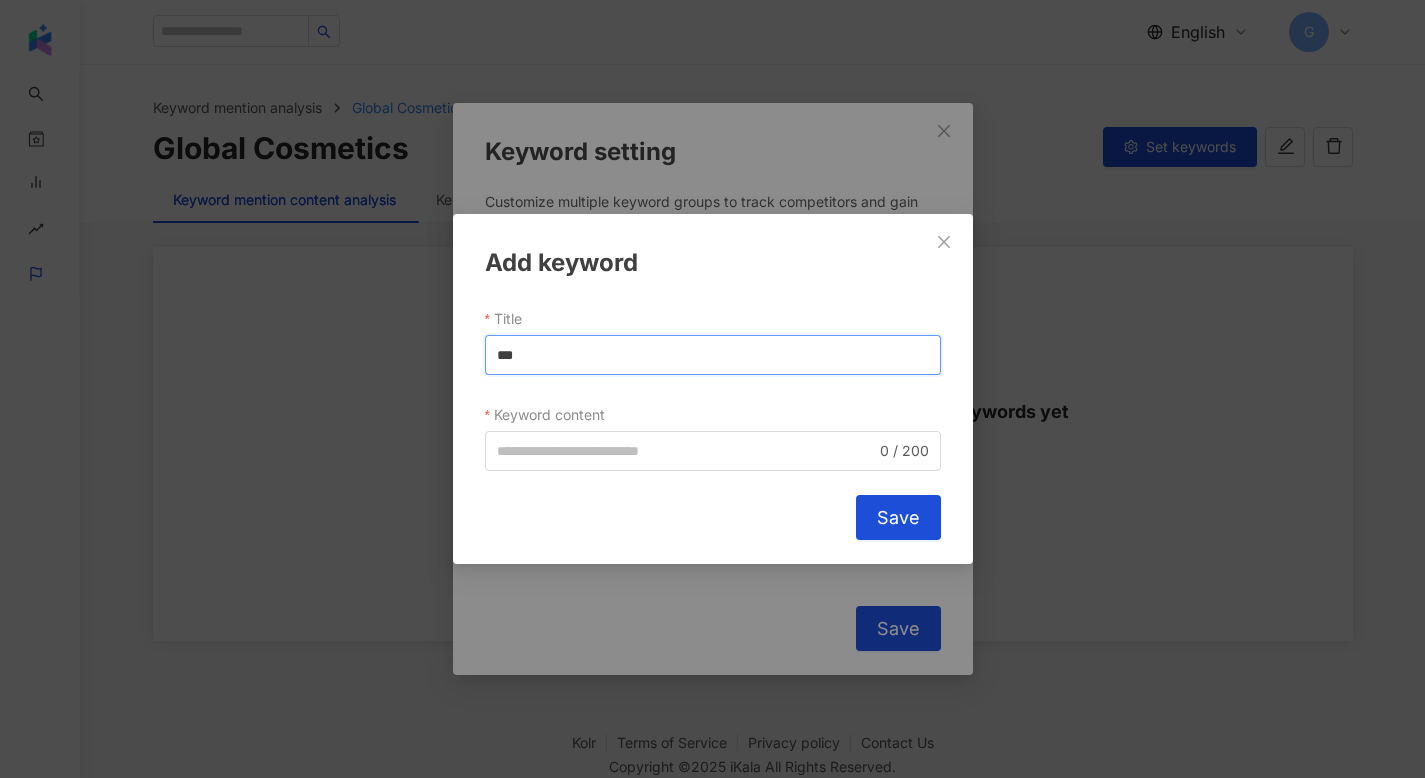 type on "***" 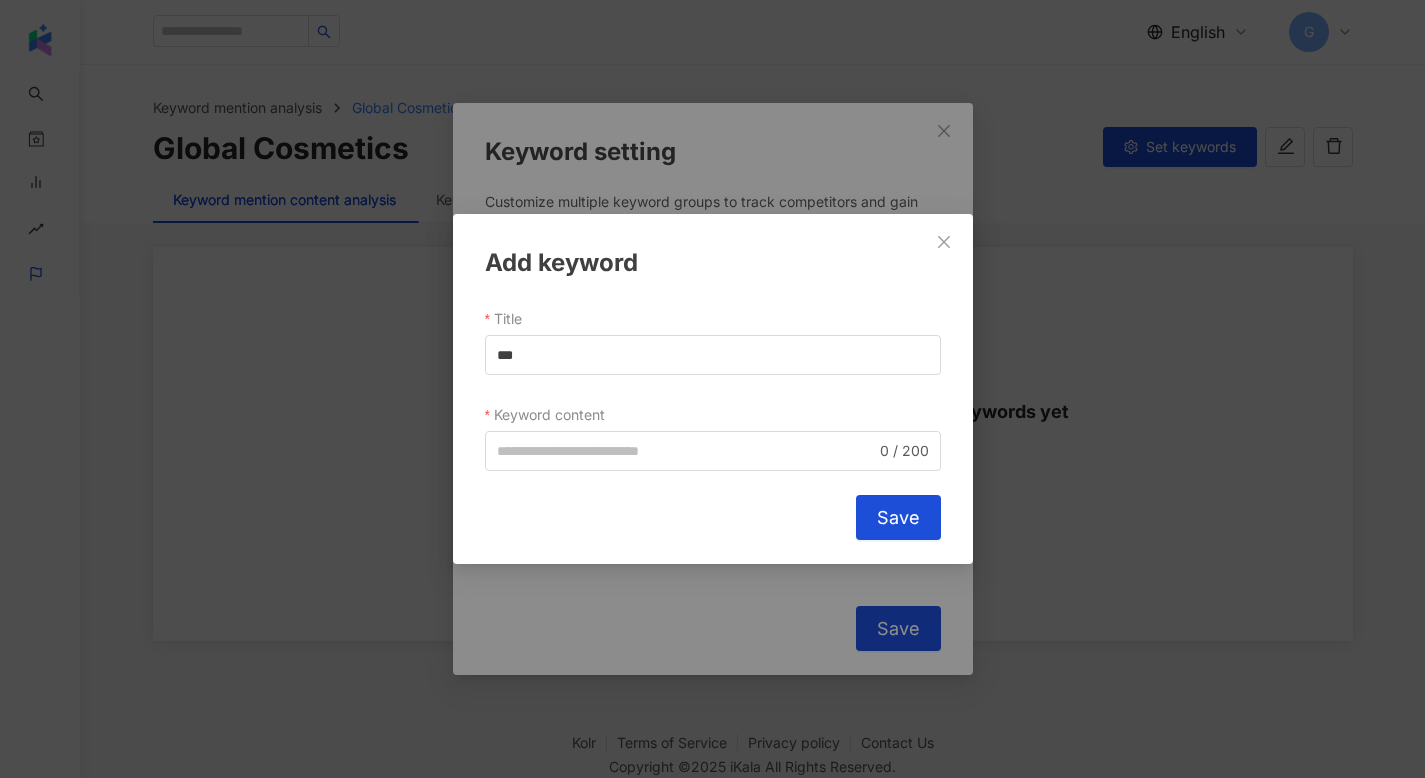 click on "Add keyword Title *** Keyword content 0 / 200 Cancel Save" at bounding box center (713, 389) 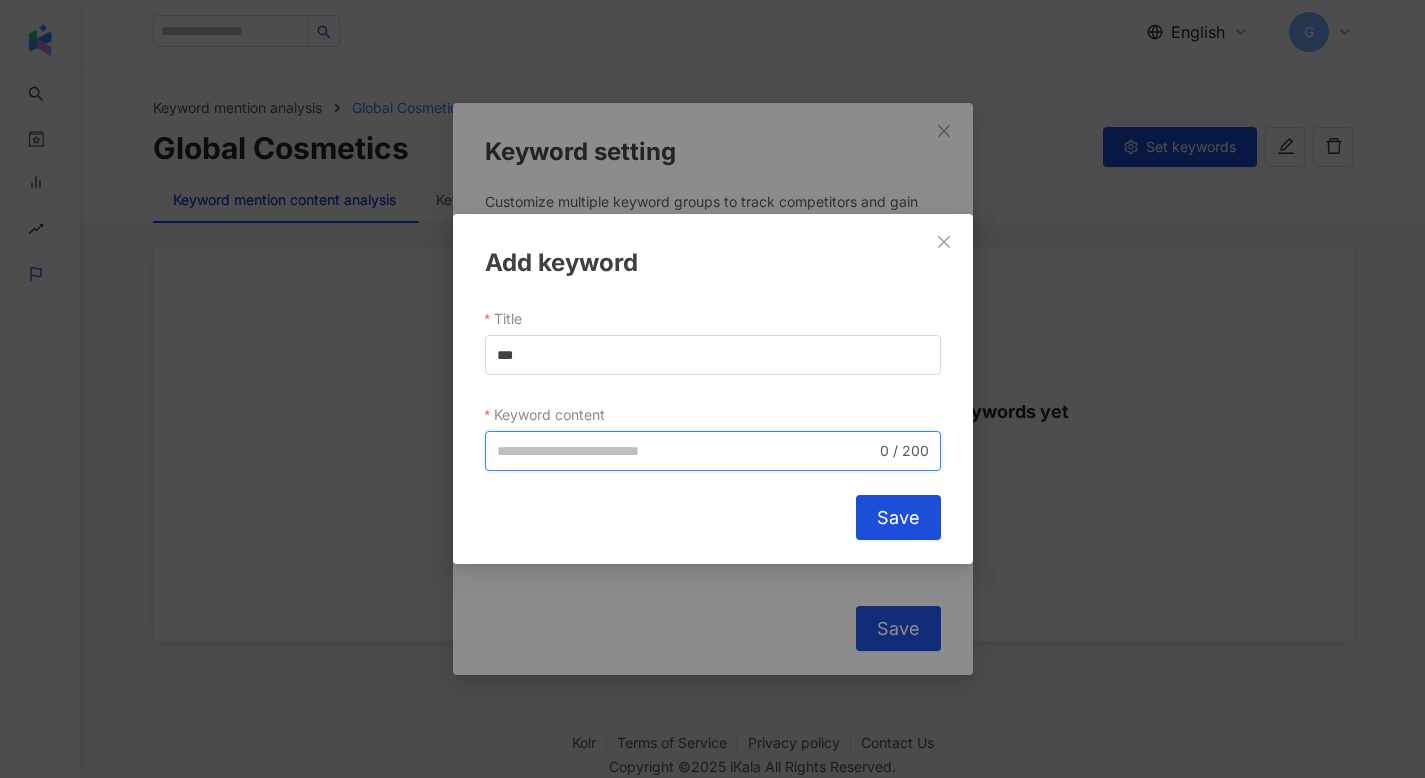 click on "Keyword content" at bounding box center [686, 451] 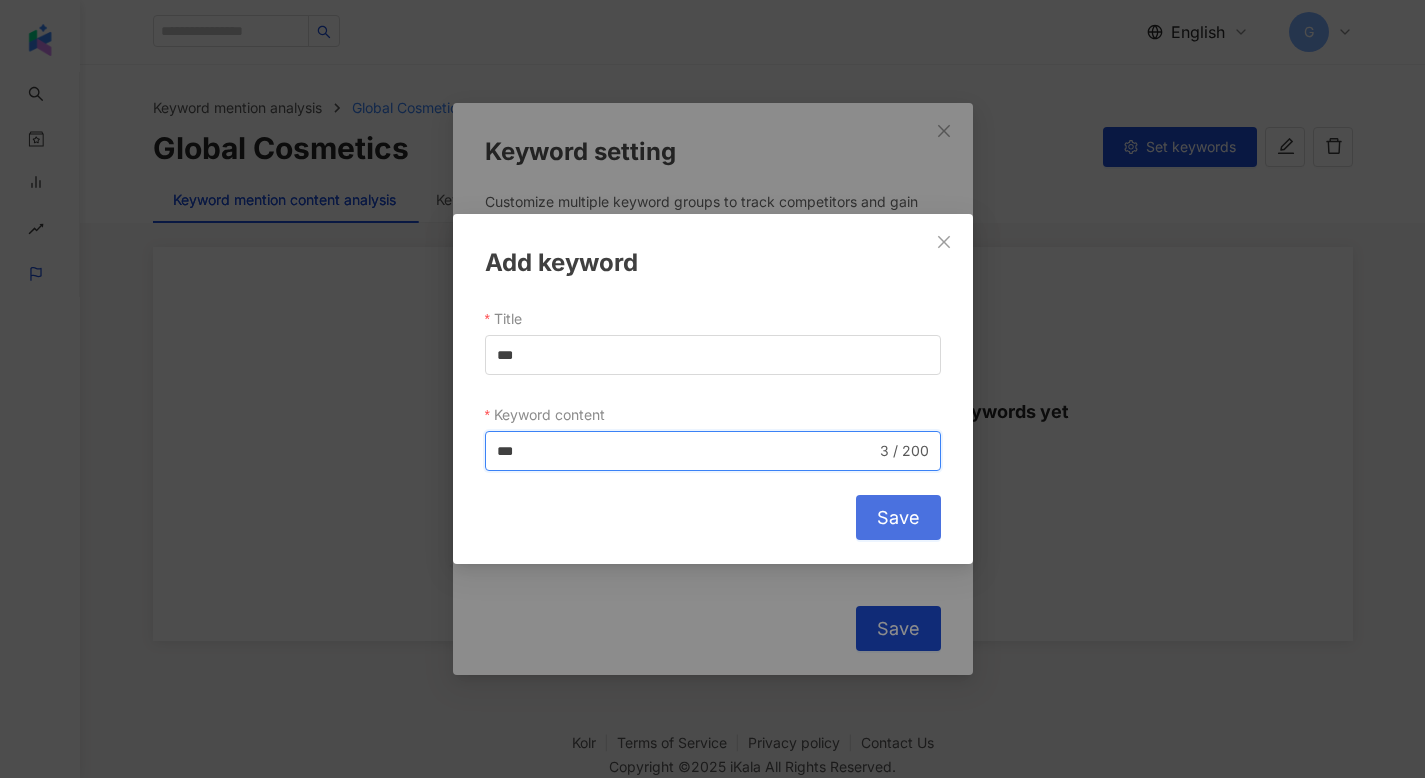 type on "***" 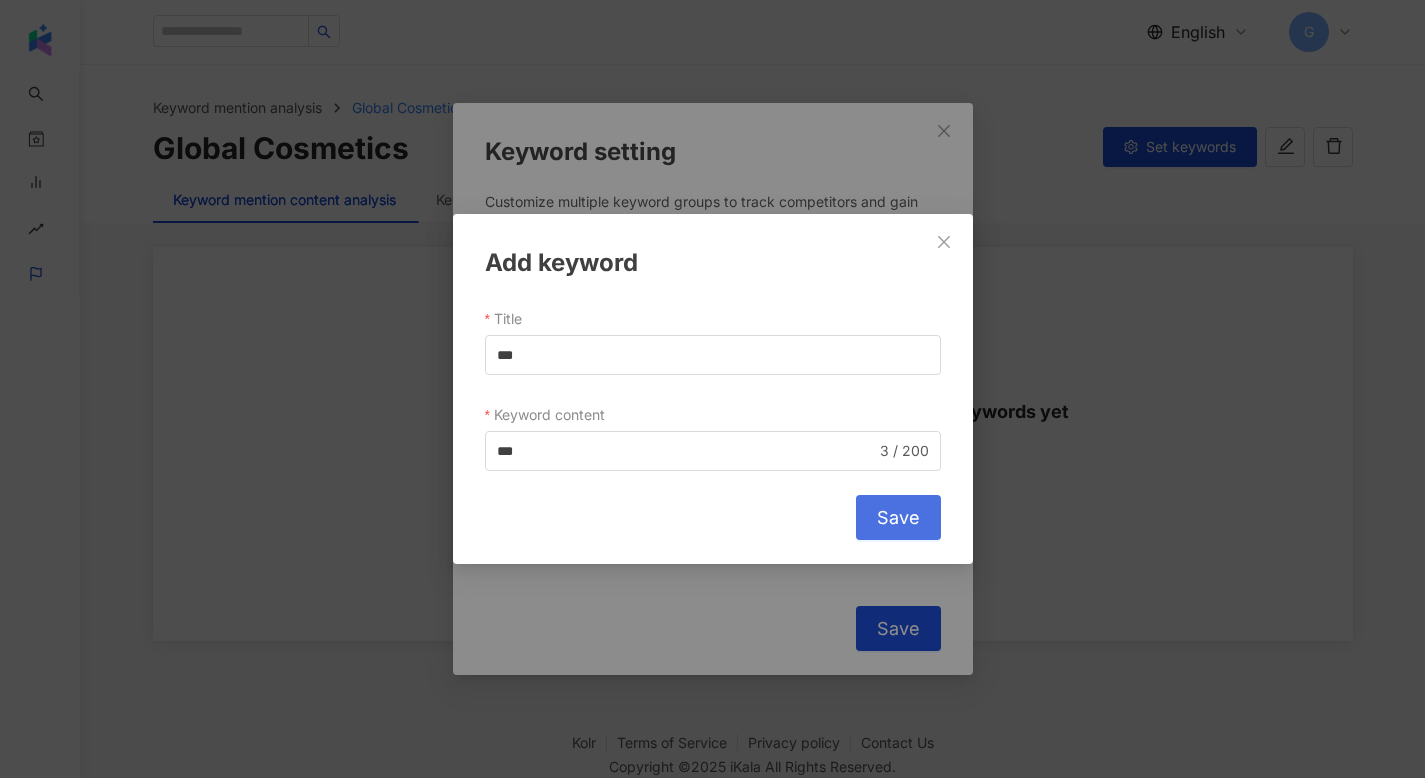 click on "Save" at bounding box center (898, 518) 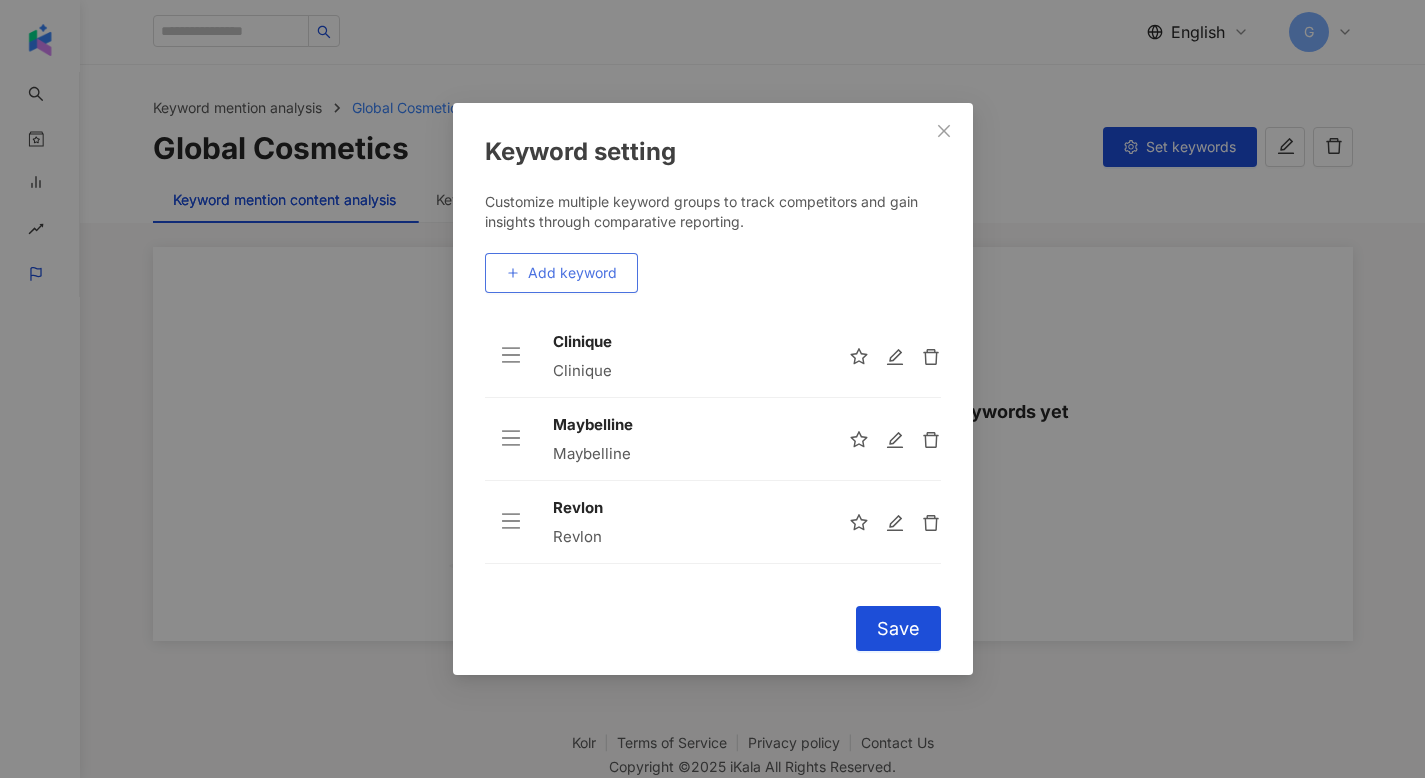 click on "Add keyword" at bounding box center (572, 273) 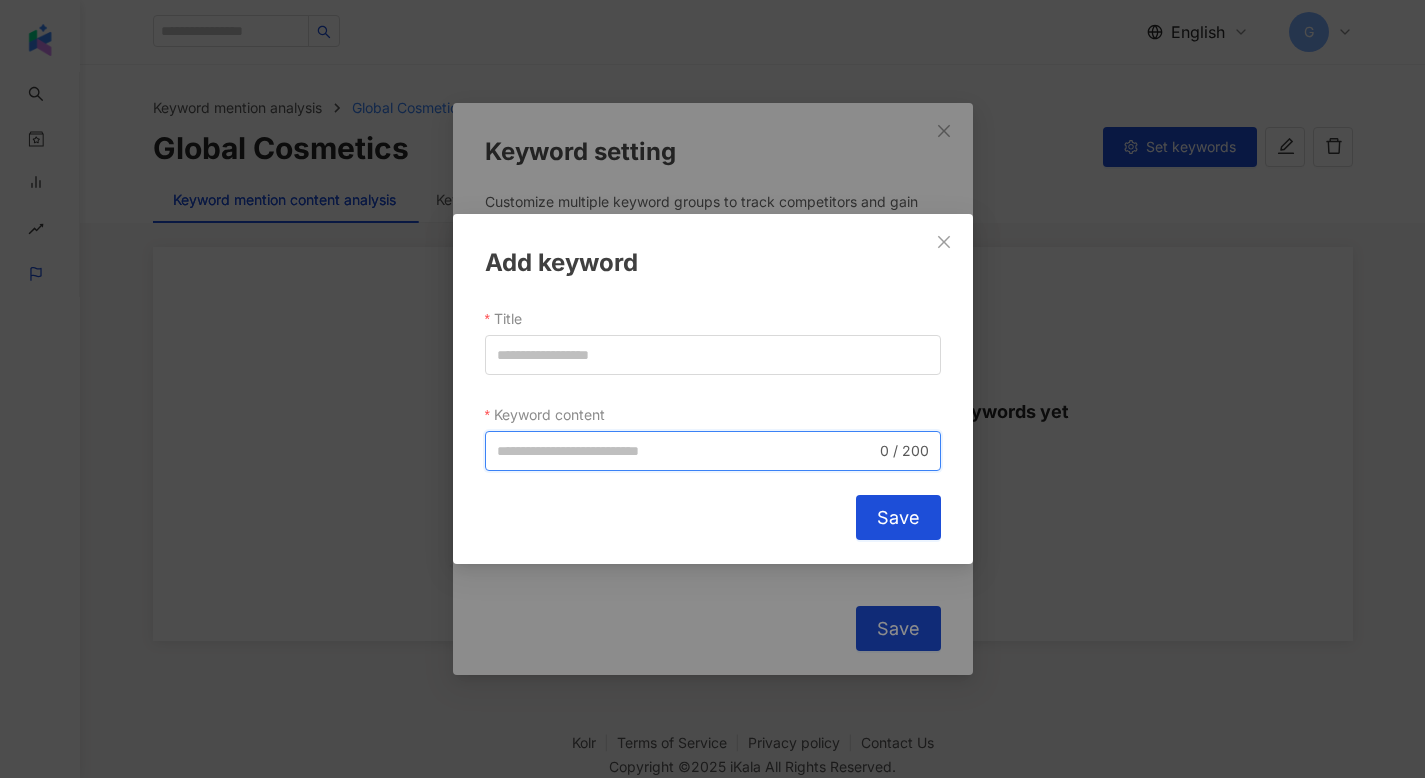 click on "Keyword content" at bounding box center [686, 451] 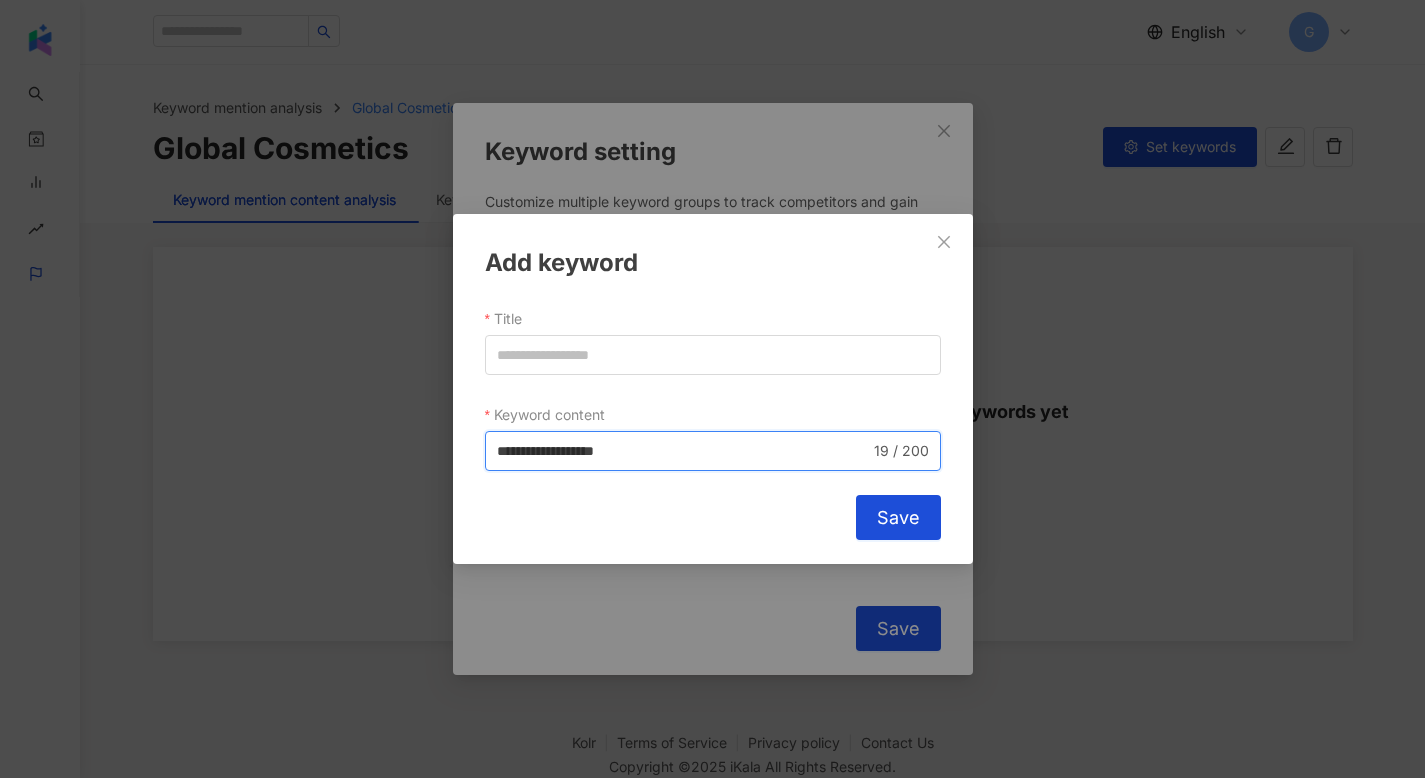 click on "**********" at bounding box center [683, 451] 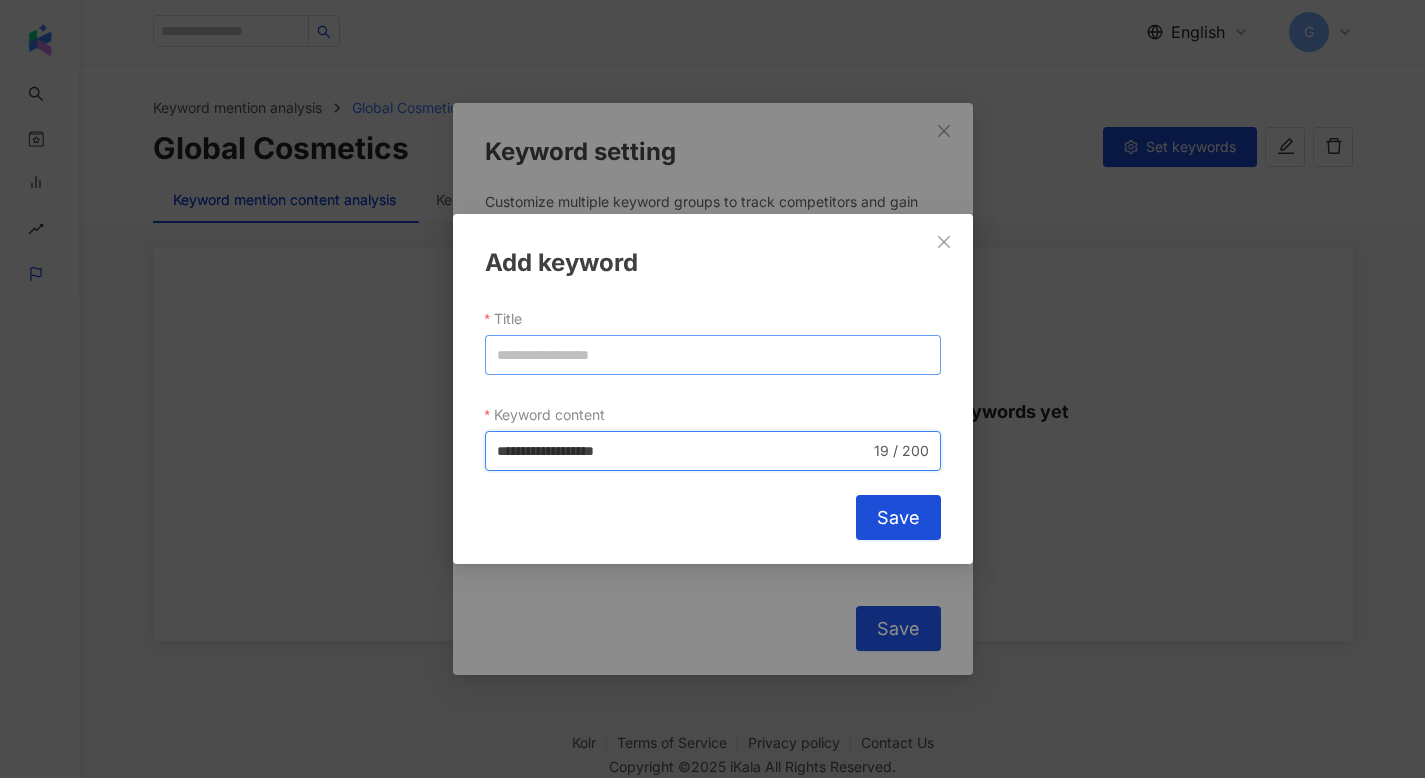 type on "**********" 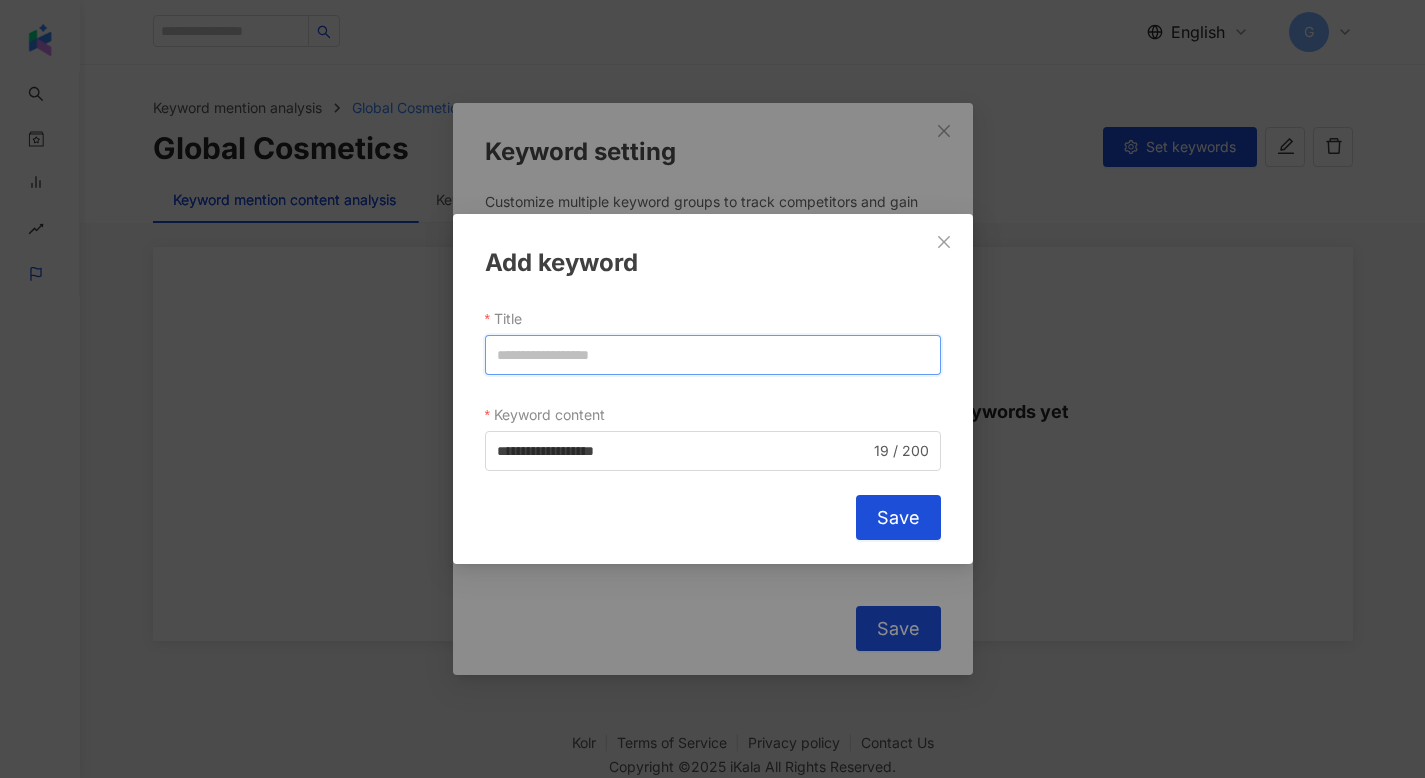 click on "Title" at bounding box center [713, 355] 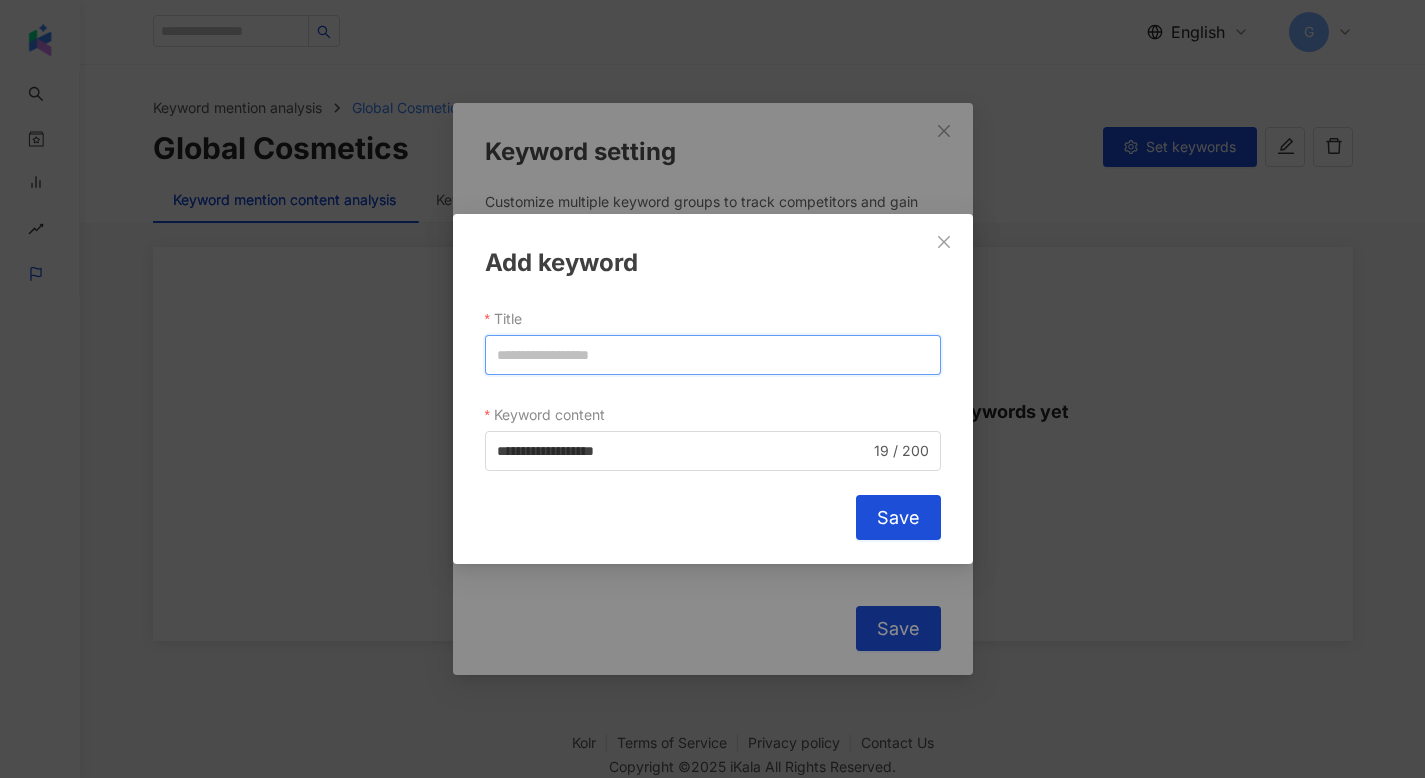 paste on "********" 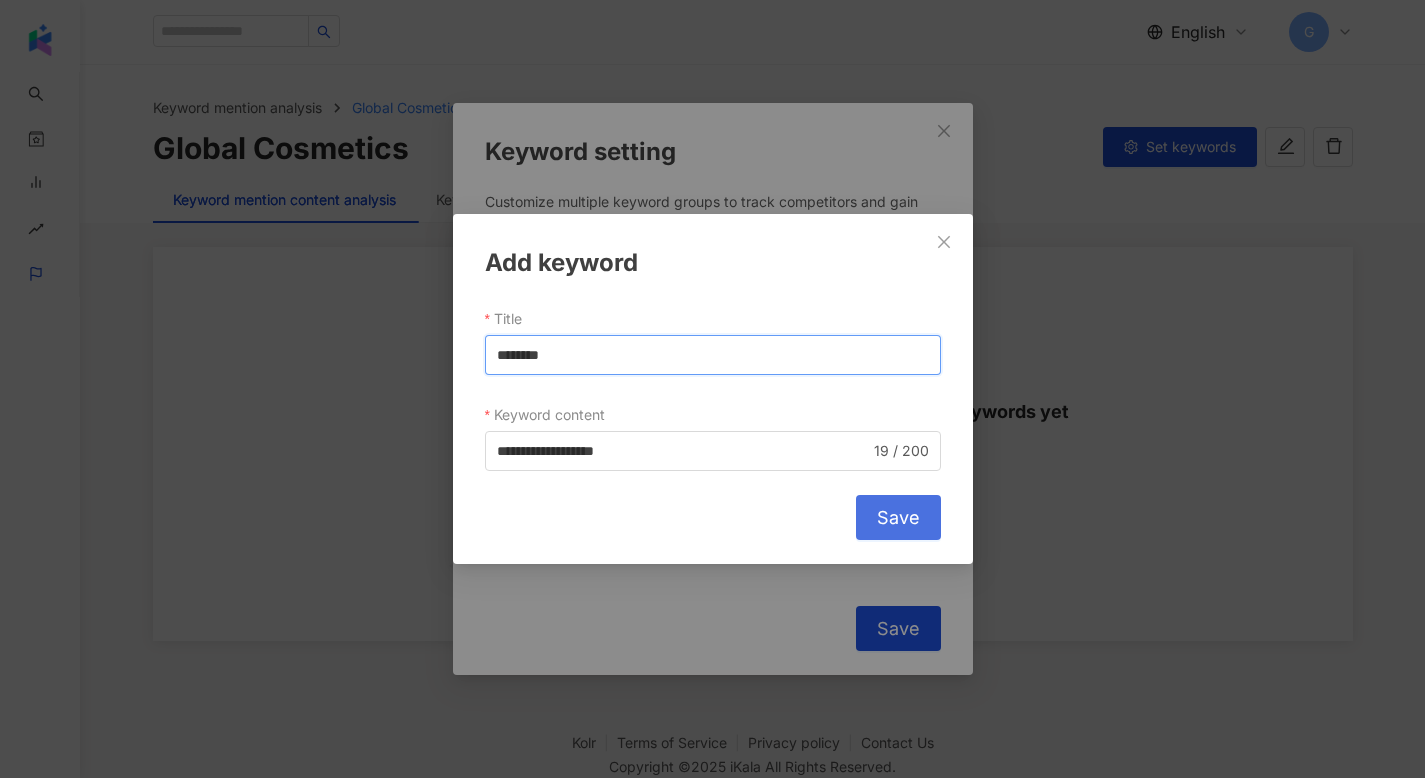 type on "********" 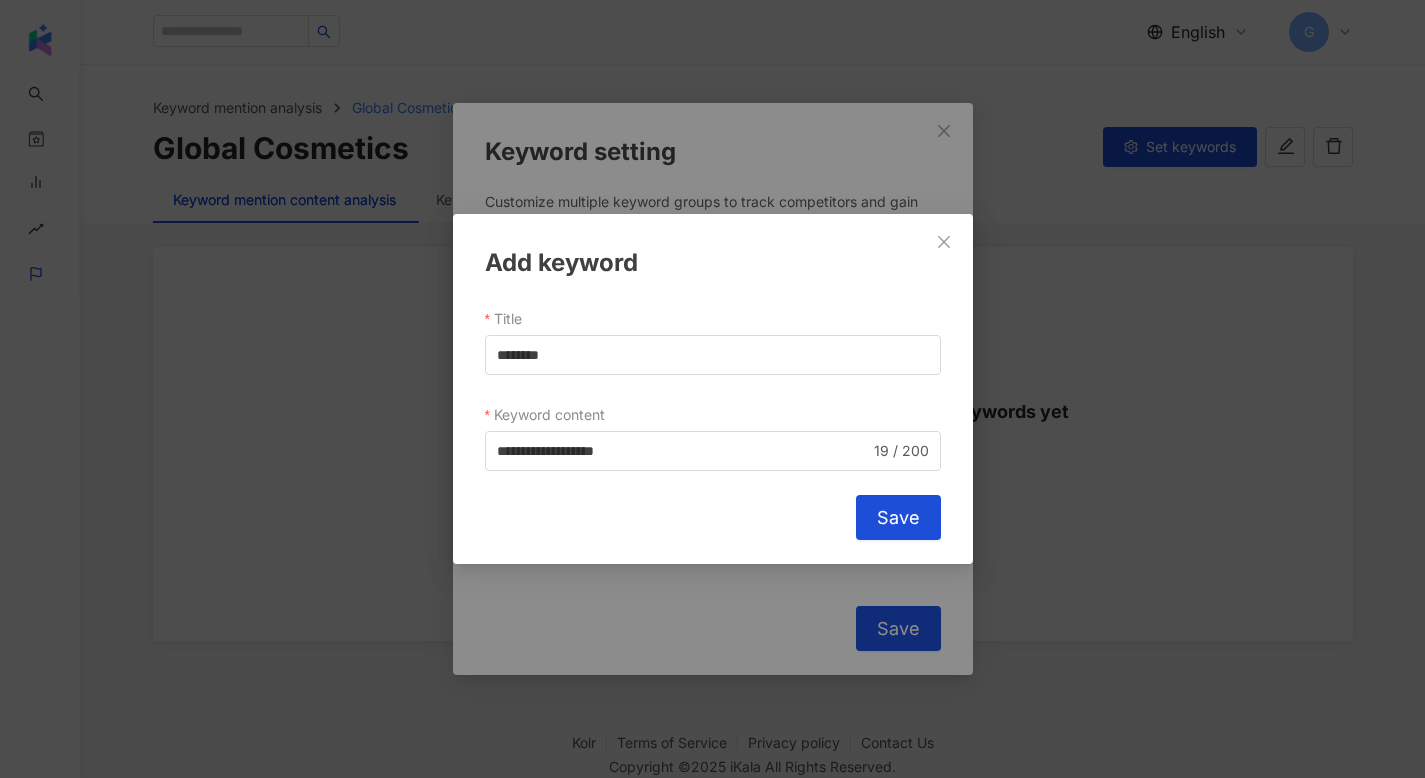 click on "Save" at bounding box center [898, 517] 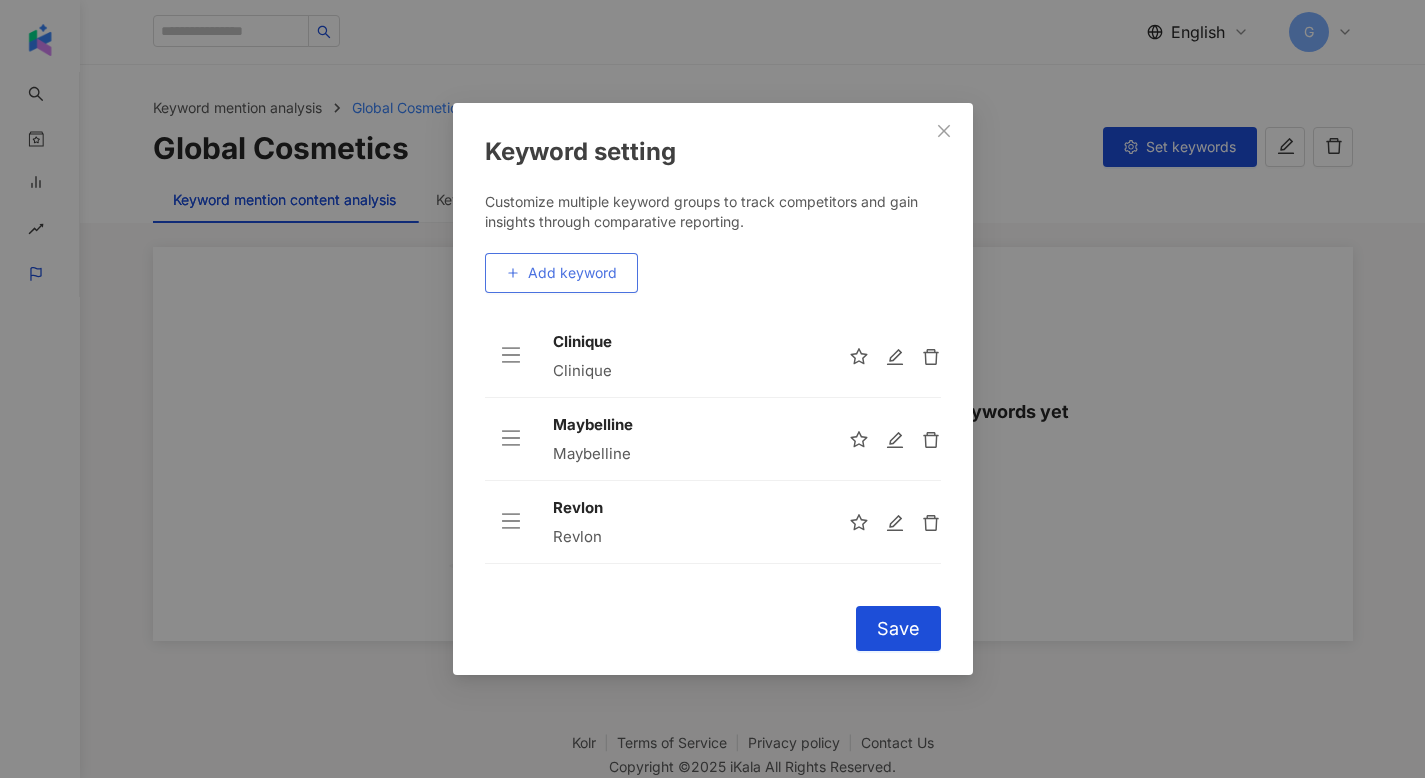 click on "Add keyword" at bounding box center [572, 273] 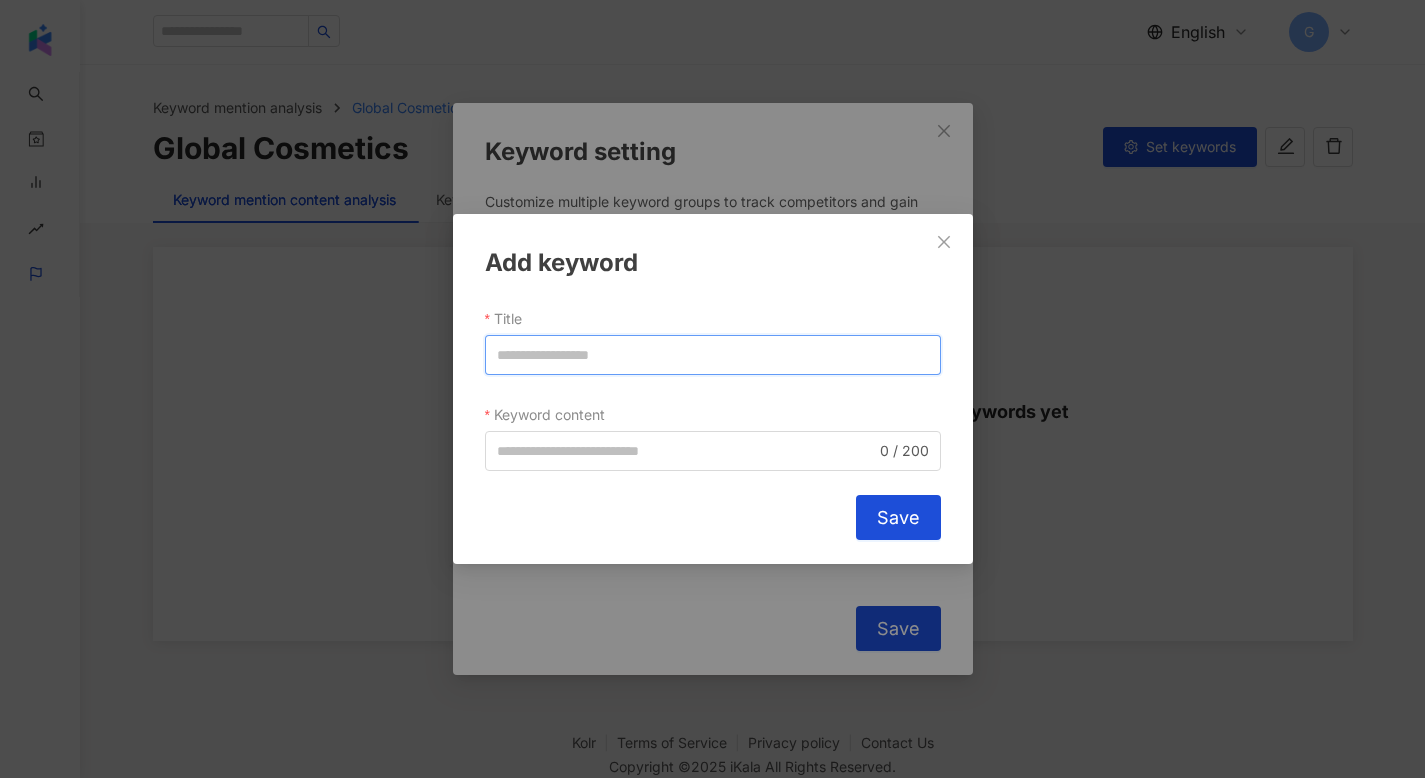 click on "Title" at bounding box center [713, 355] 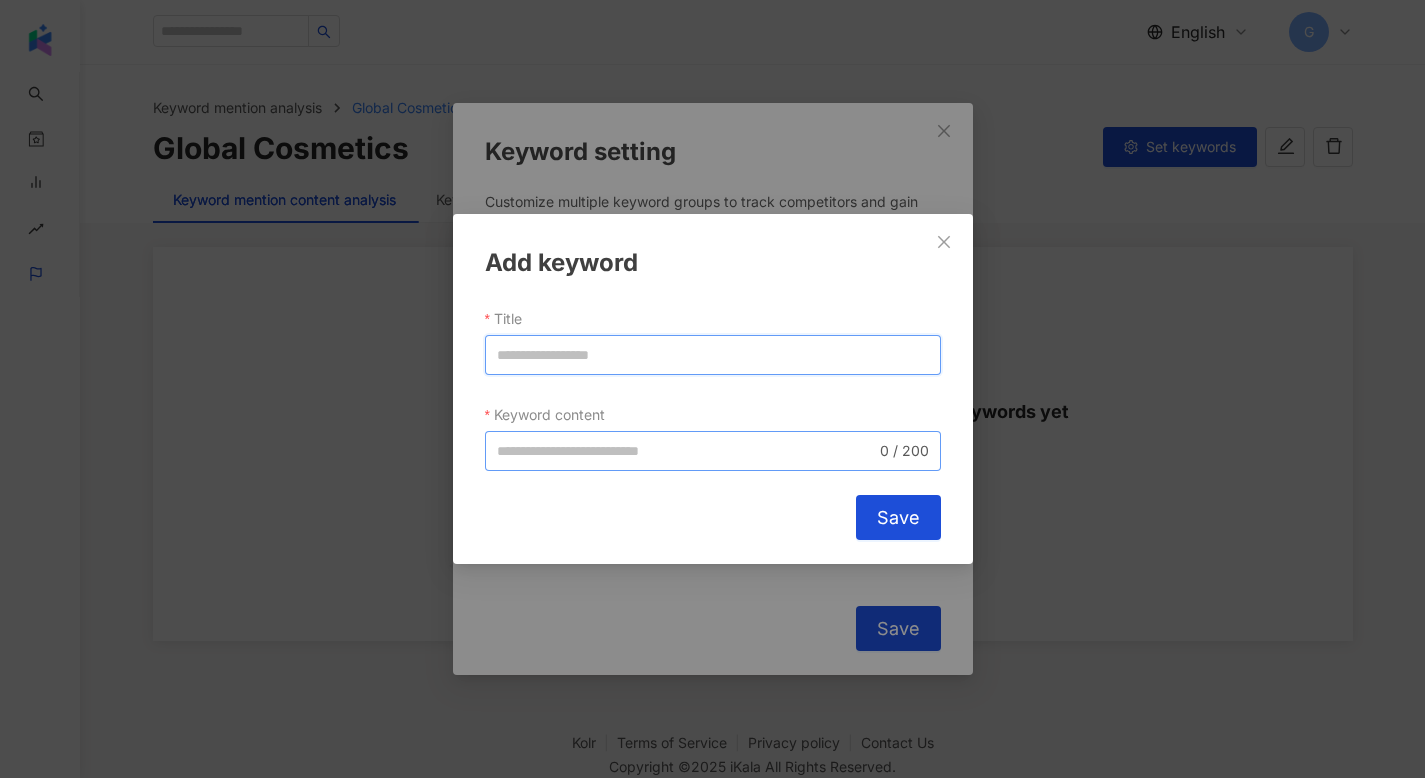 paste on "*******" 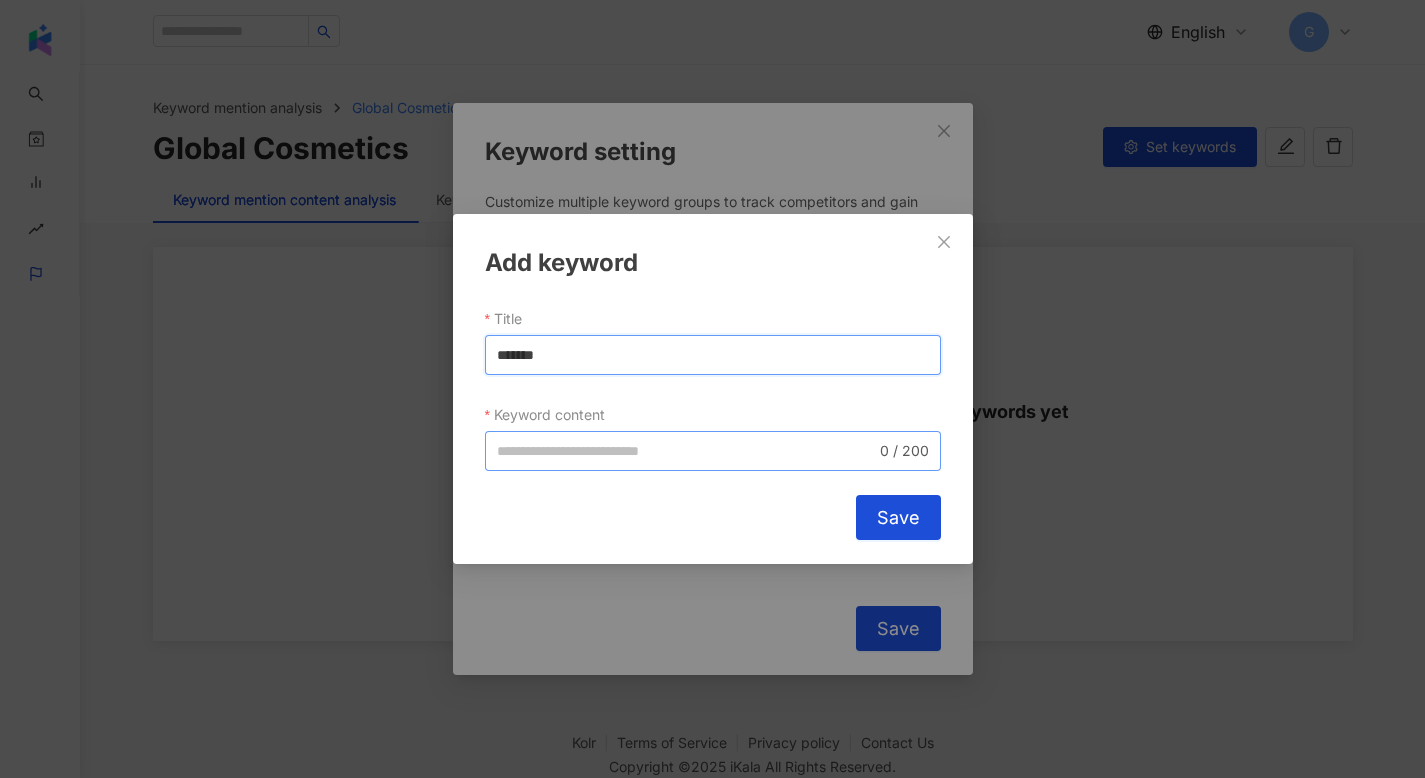 type on "*******" 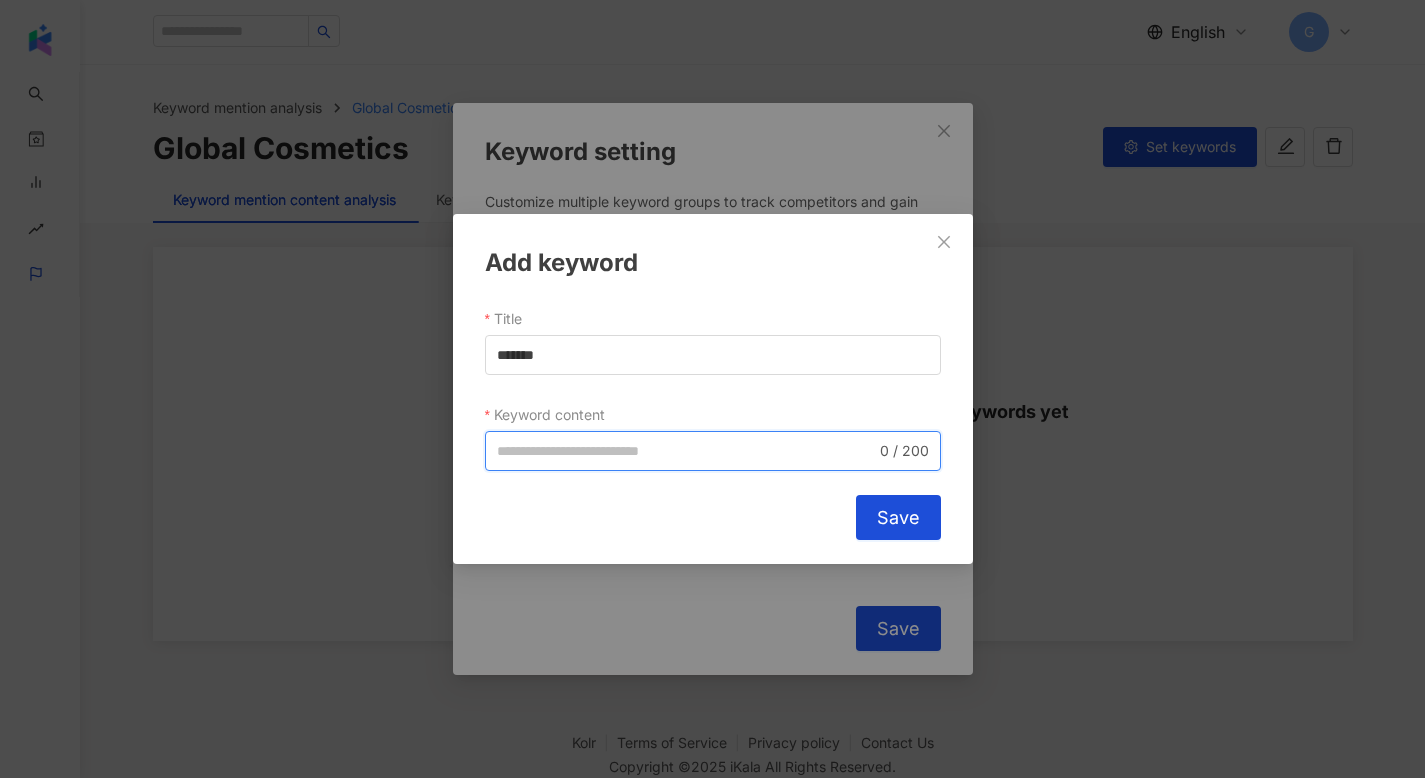 click on "Keyword content" at bounding box center (686, 451) 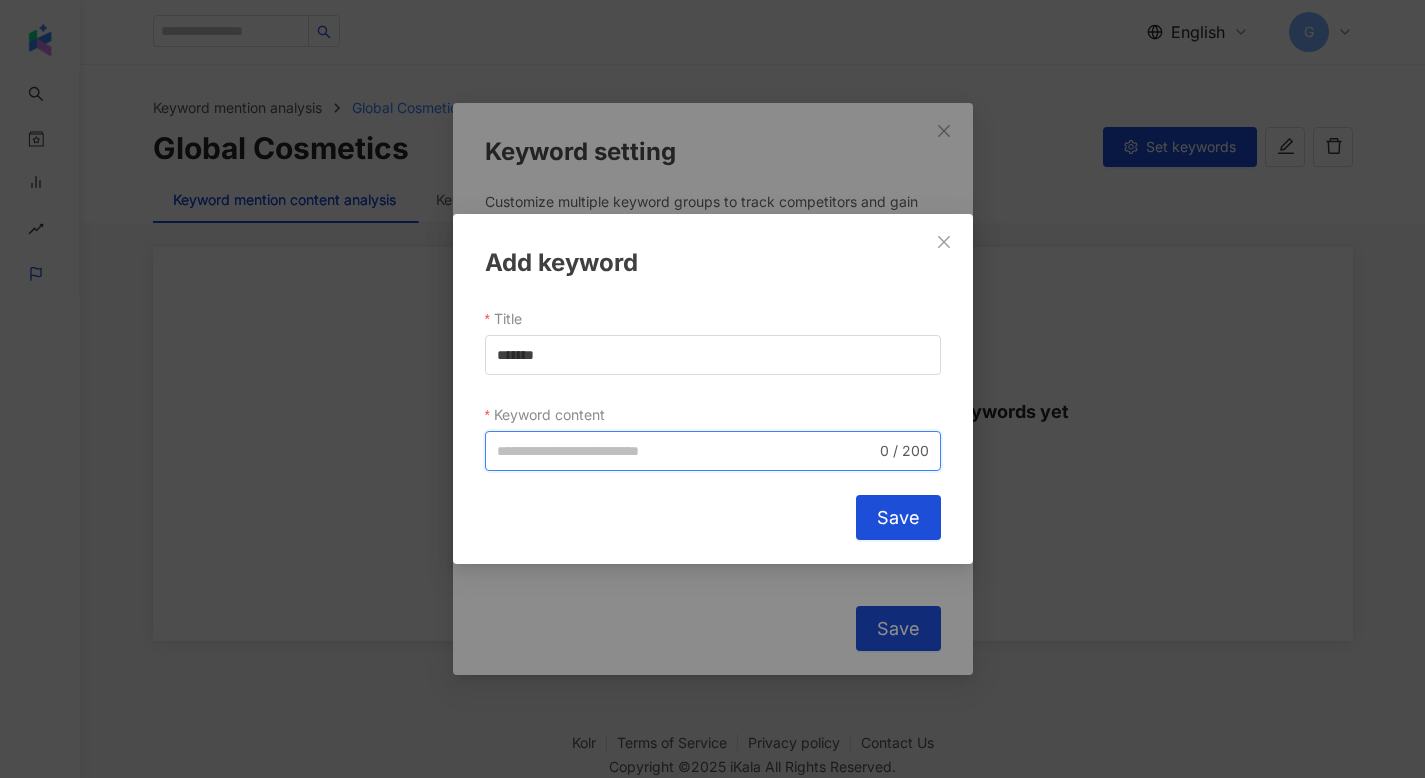 drag, startPoint x: 579, startPoint y: 445, endPoint x: 595, endPoint y: 443, distance: 16.124516 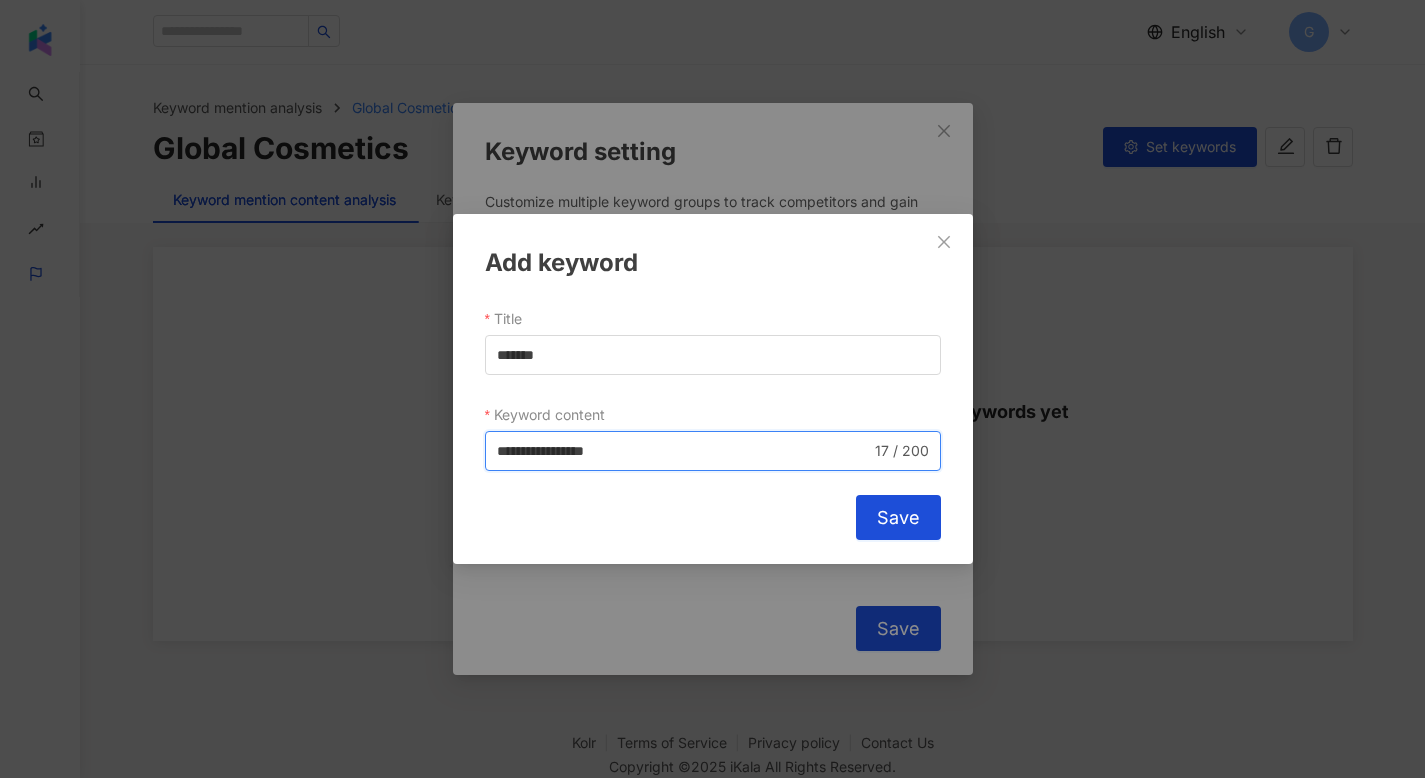 type on "**********" 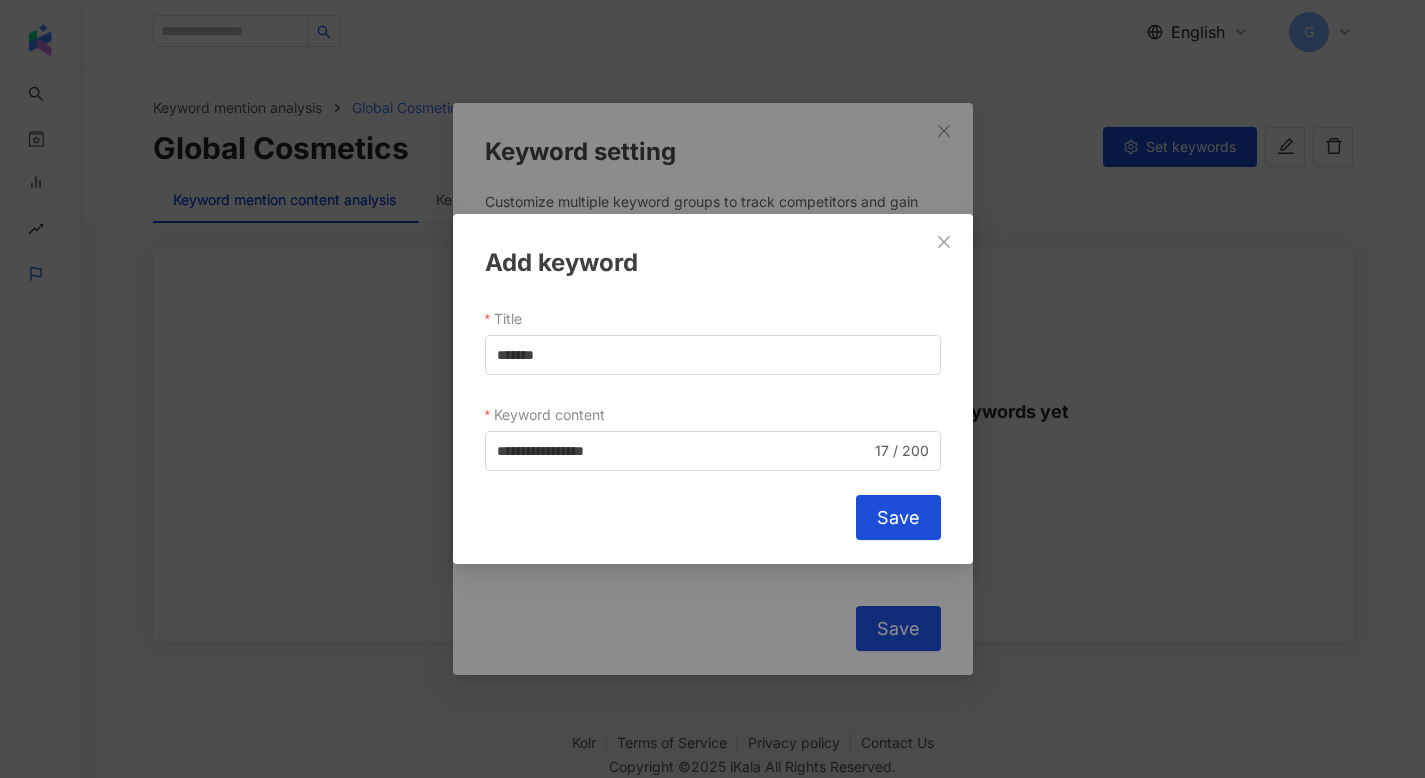 click on "Save" at bounding box center (898, 517) 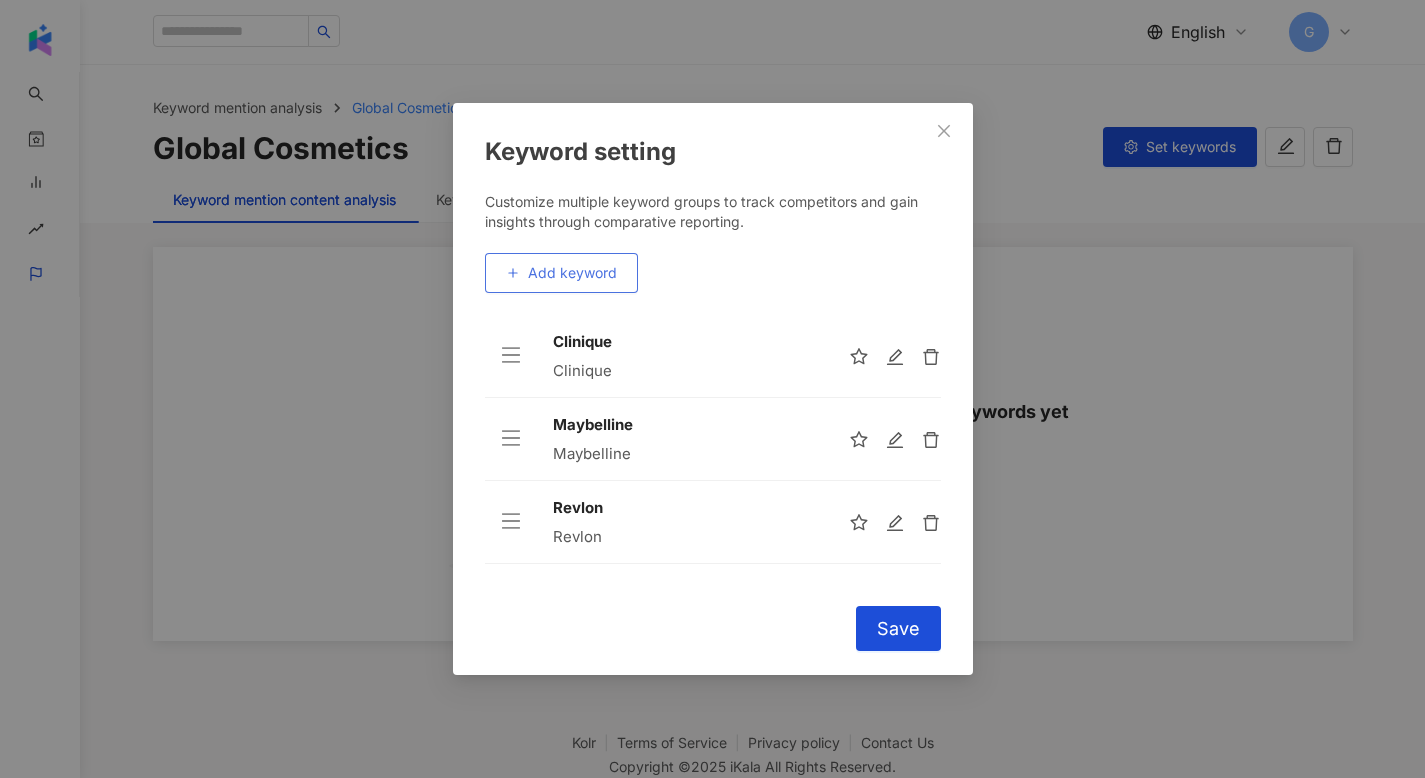 click on "Add keyword" at bounding box center [572, 273] 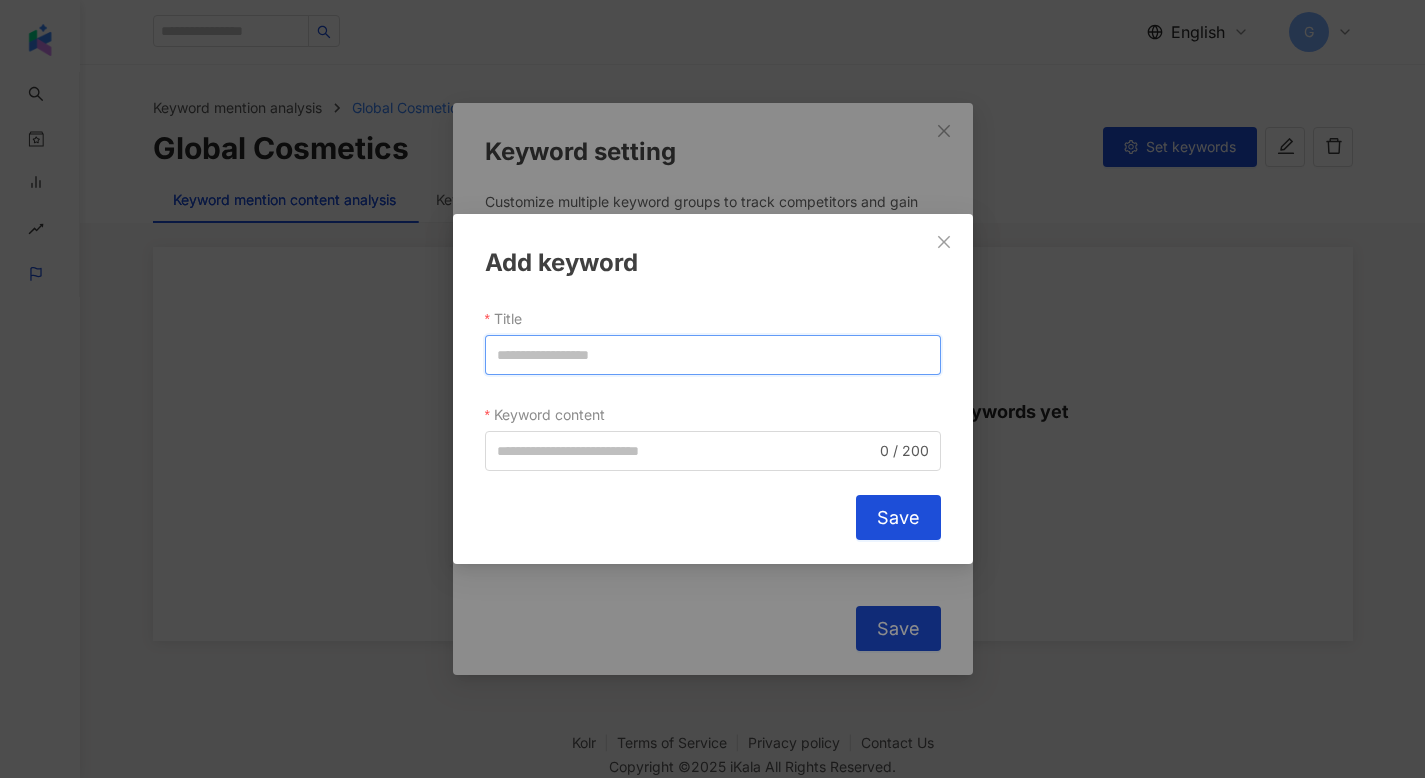 click on "Title" at bounding box center (713, 355) 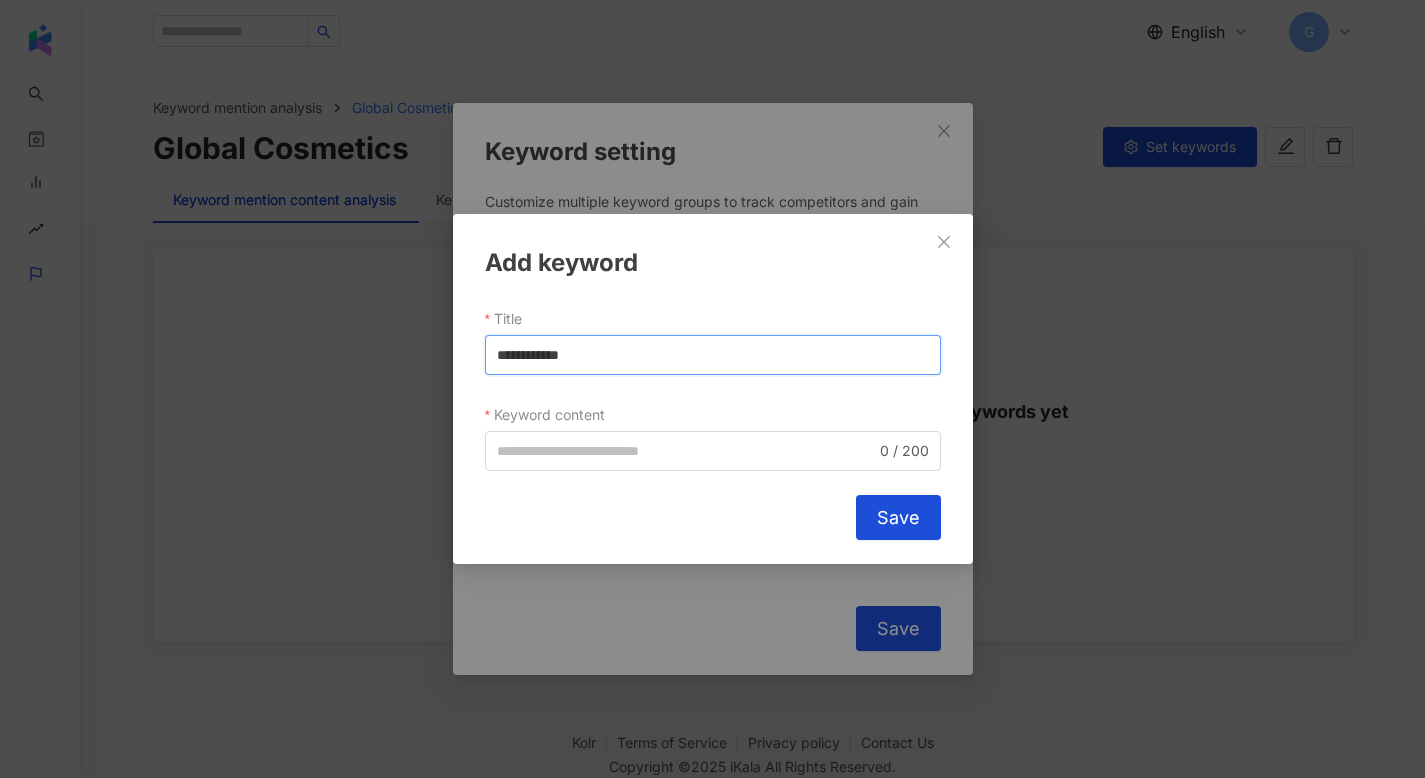 type on "**********" 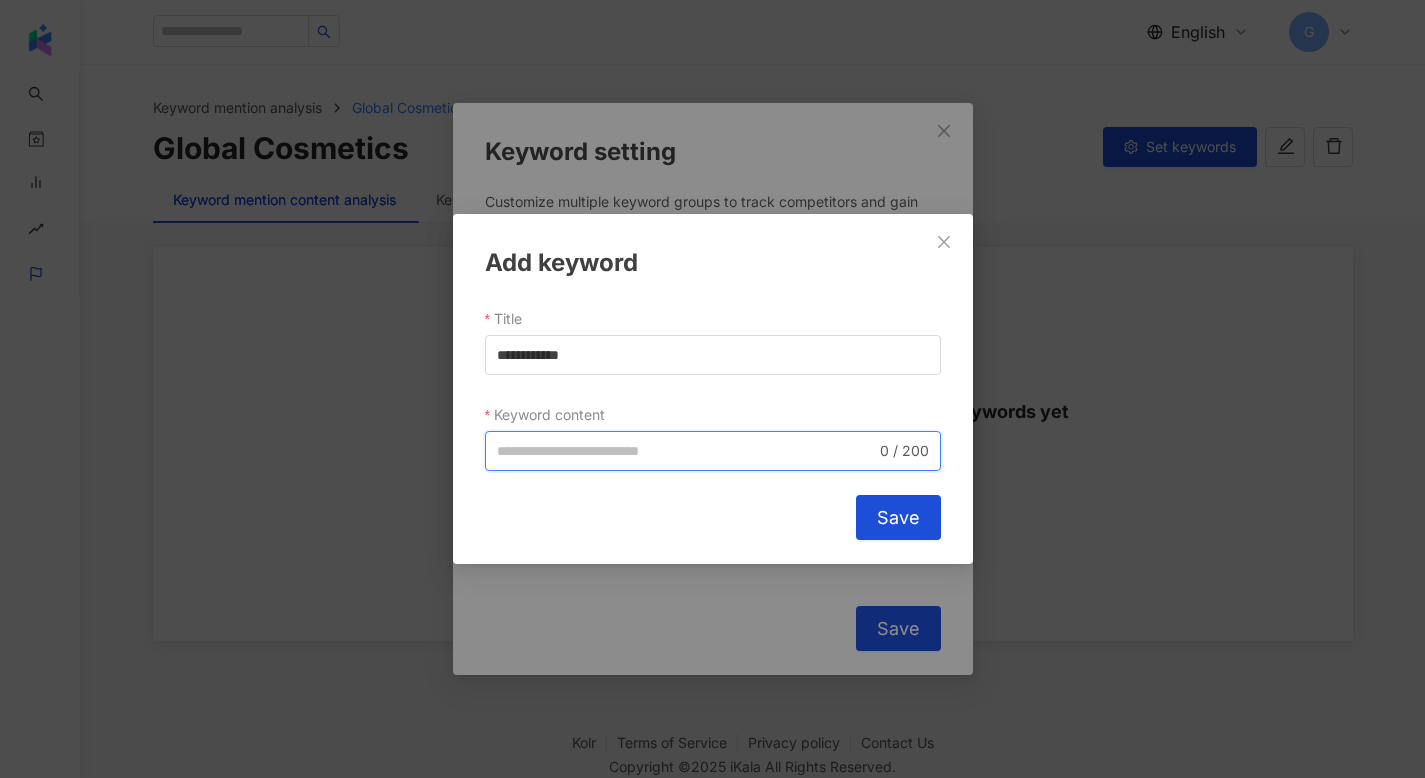 click on "Keyword content" at bounding box center [686, 451] 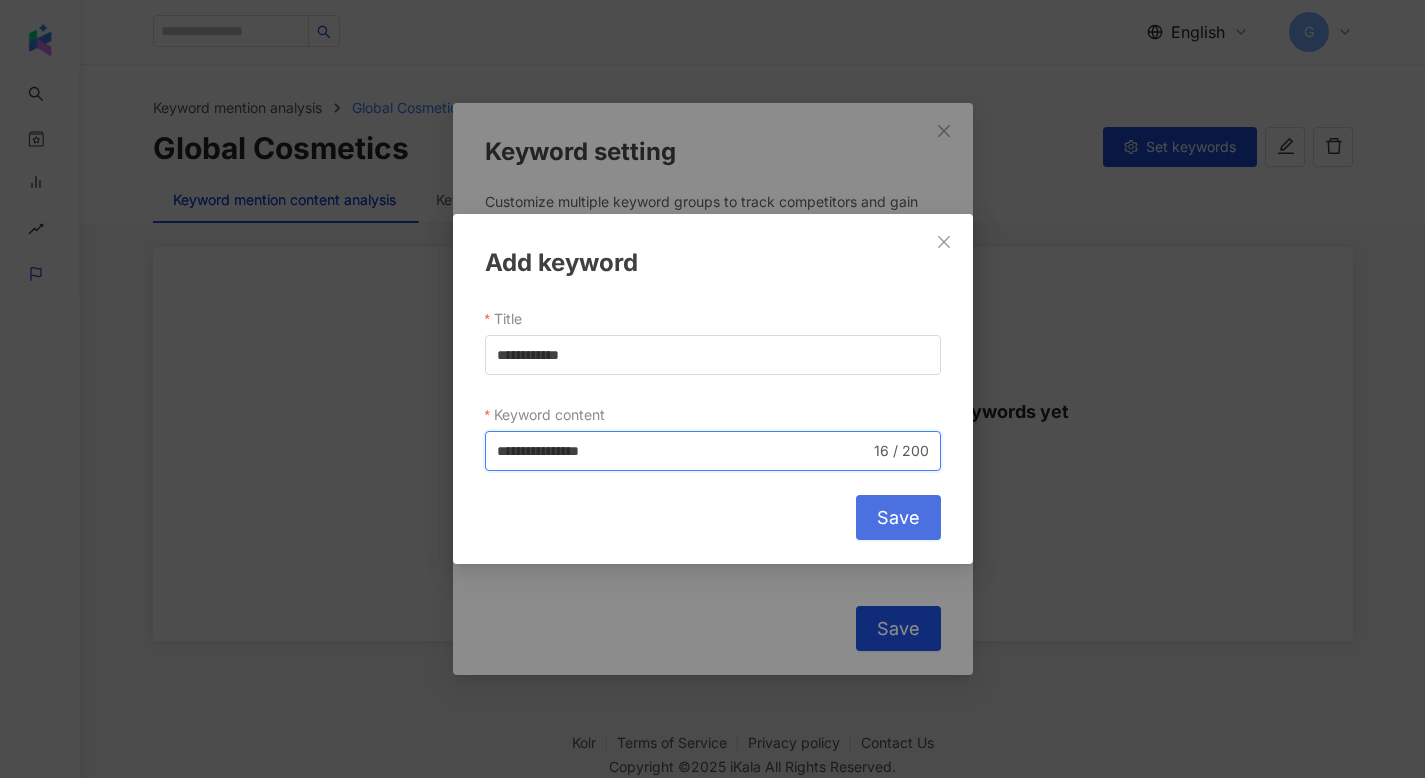 type on "**********" 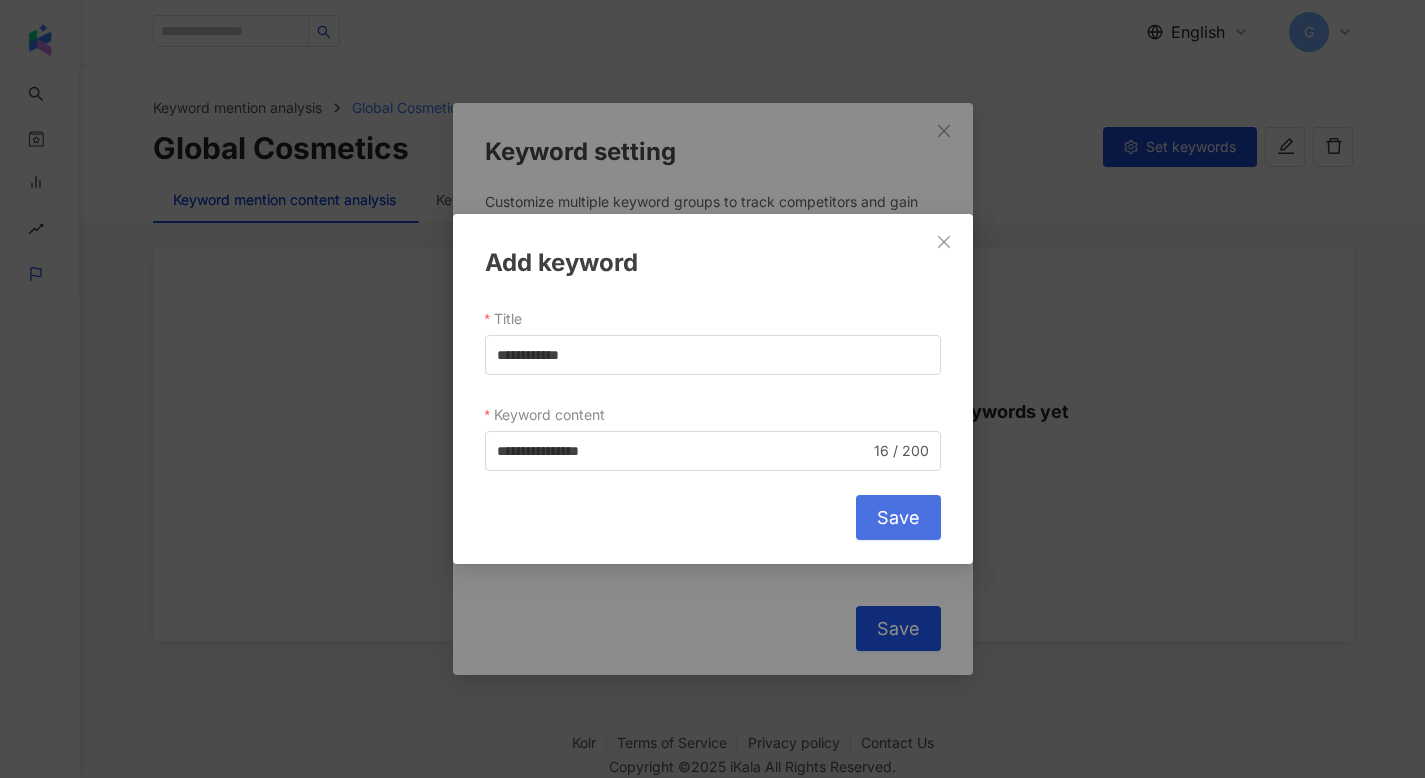 click on "Save" at bounding box center (898, 518) 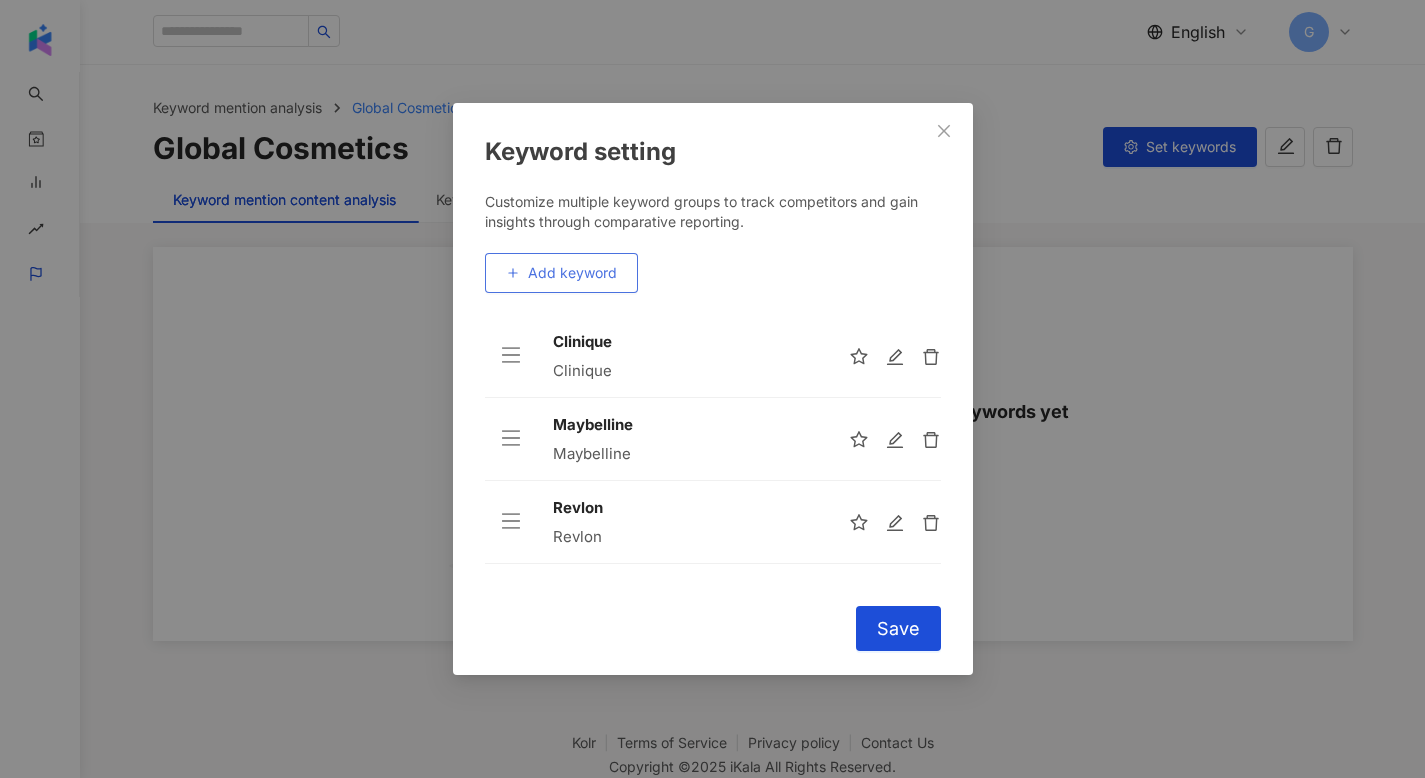 click on "Add keyword" at bounding box center (572, 273) 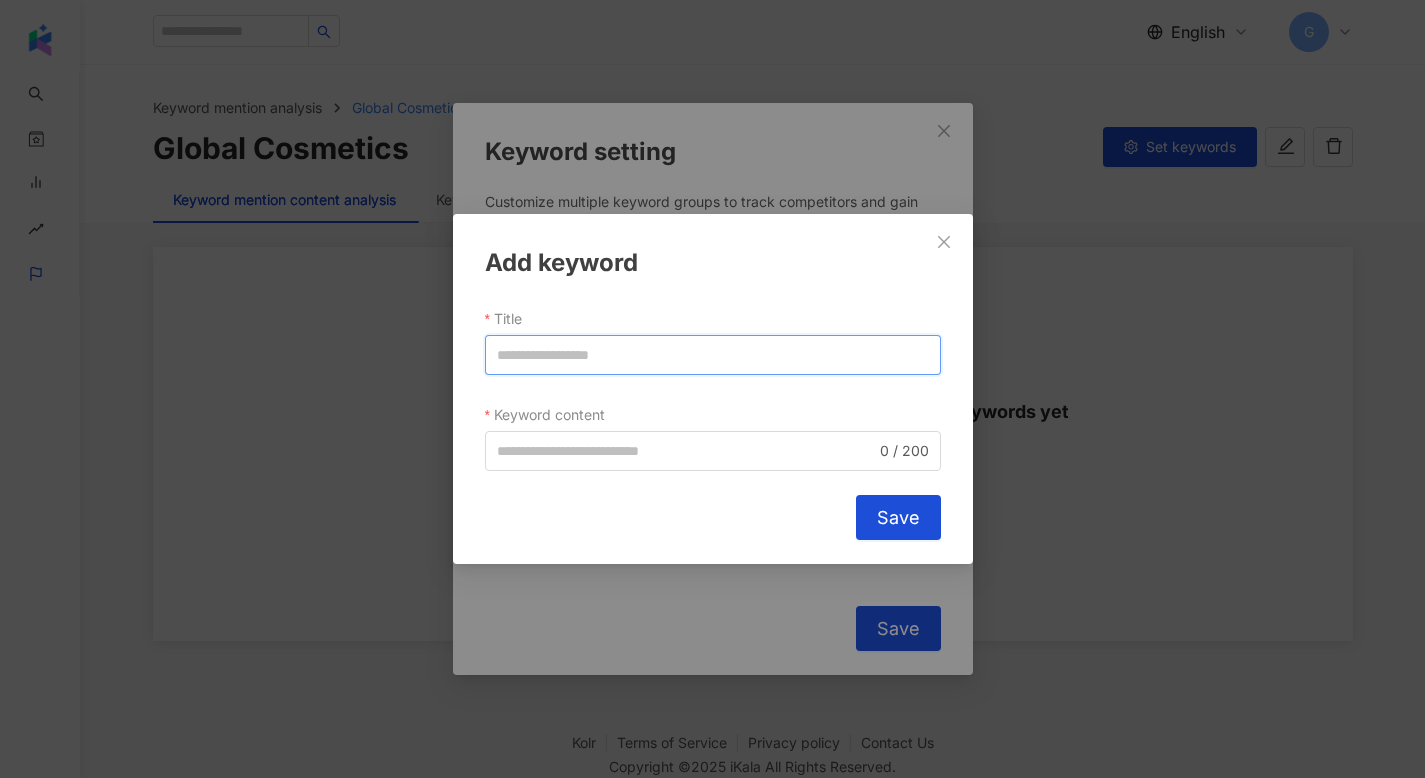 click on "Title" at bounding box center [713, 355] 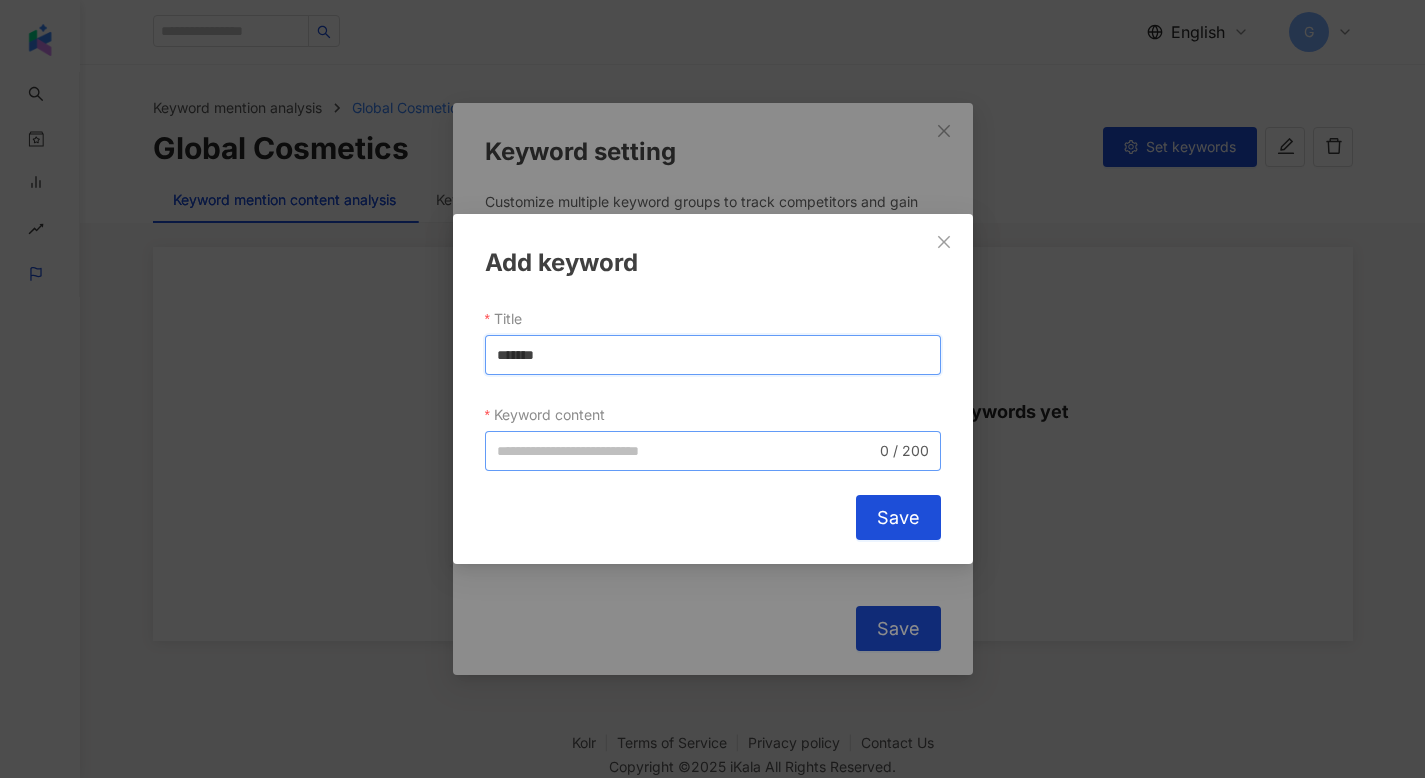 type on "*******" 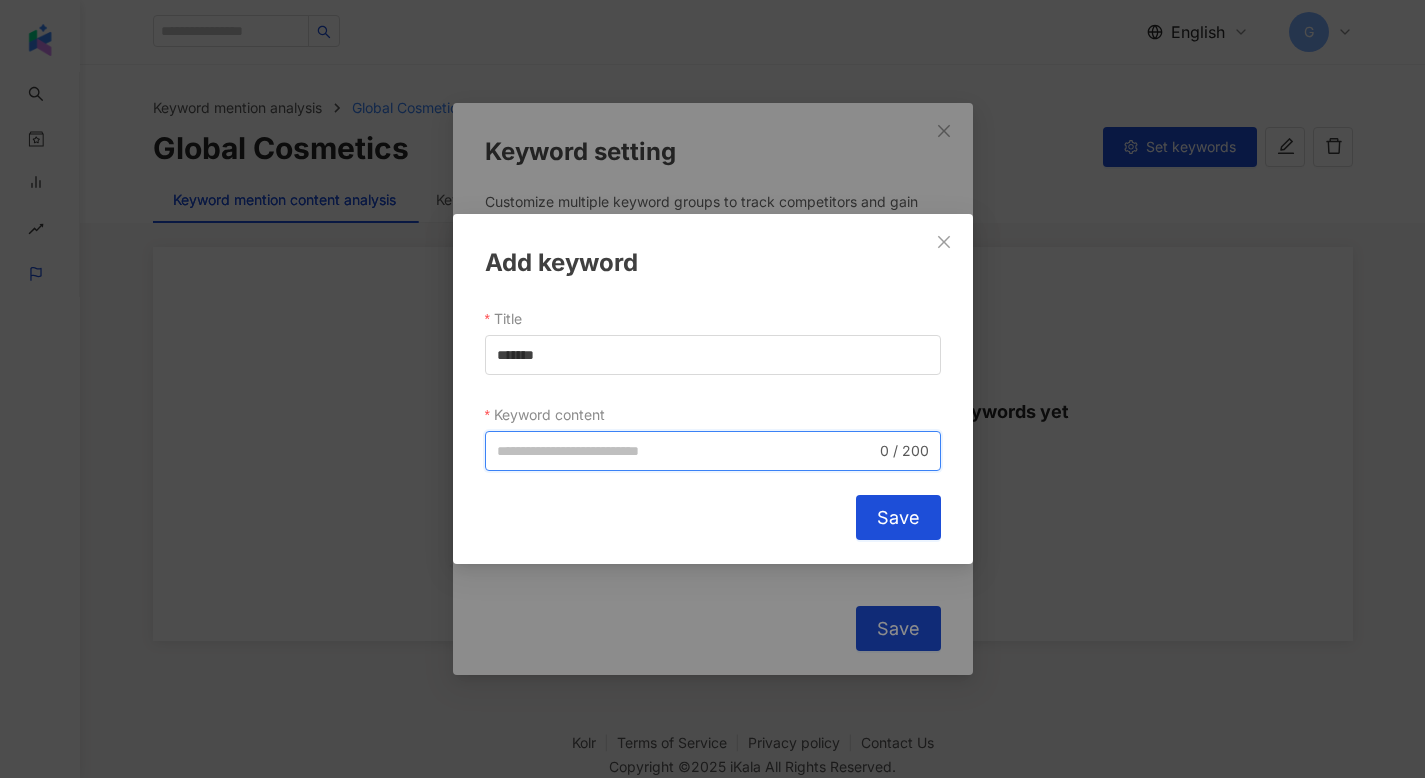 click on "Keyword content" at bounding box center (686, 451) 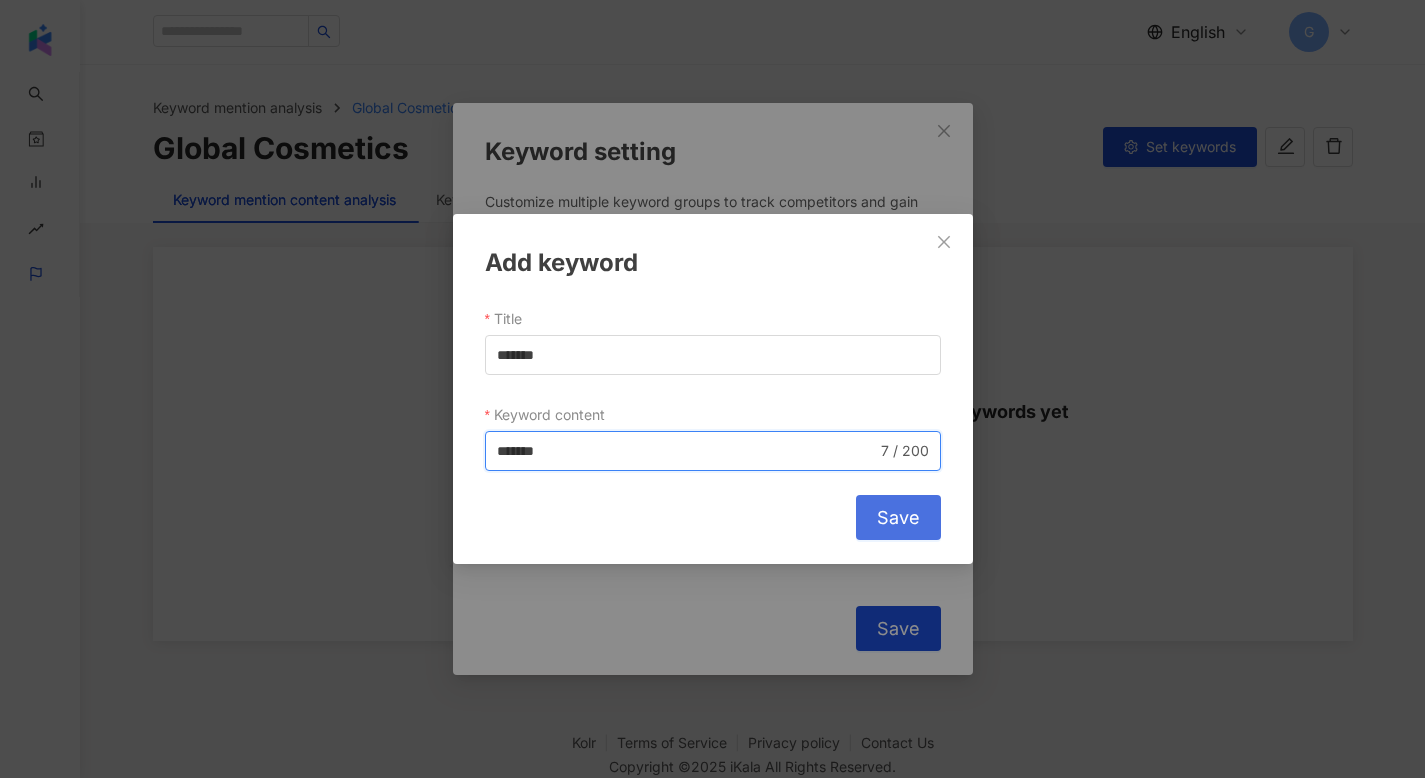 type on "*******" 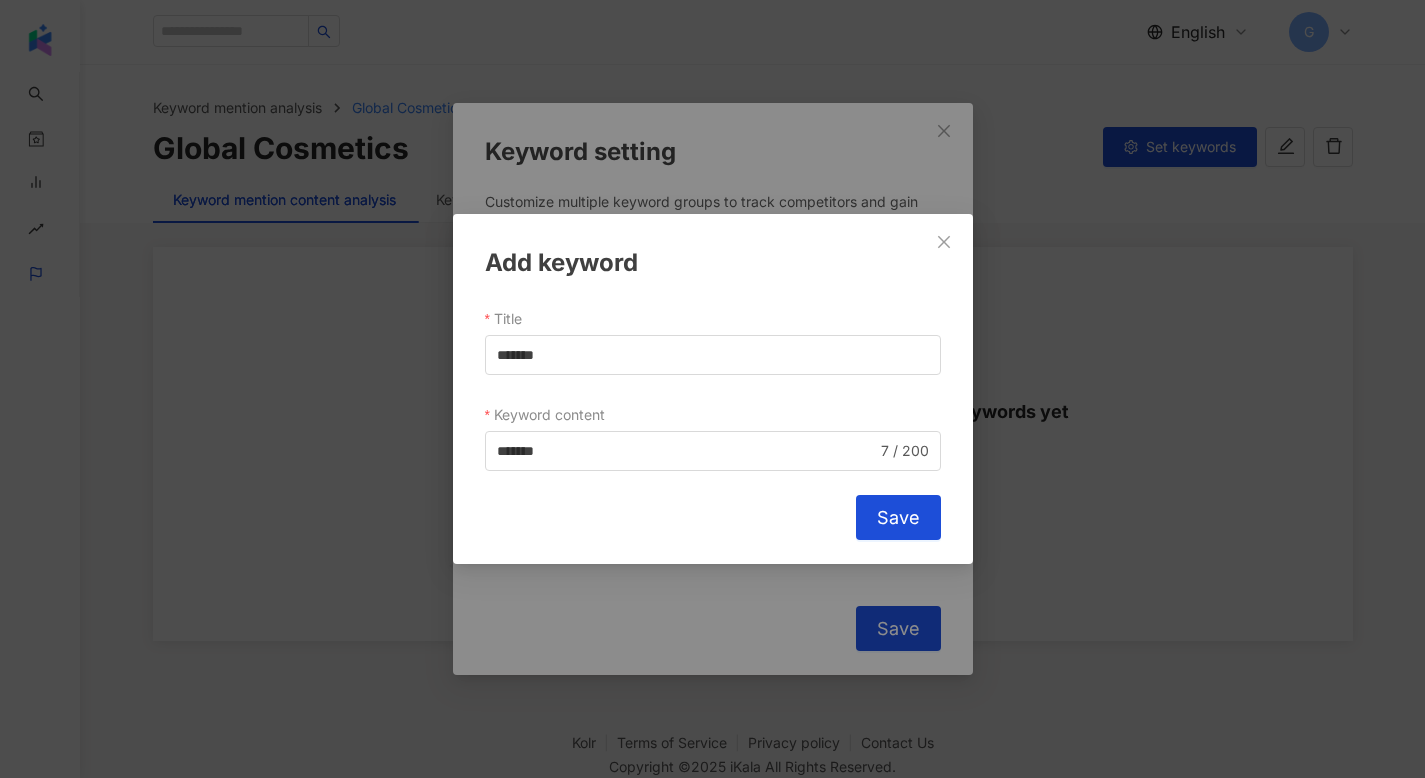 drag, startPoint x: 890, startPoint y: 514, endPoint x: 849, endPoint y: 503, distance: 42.44997 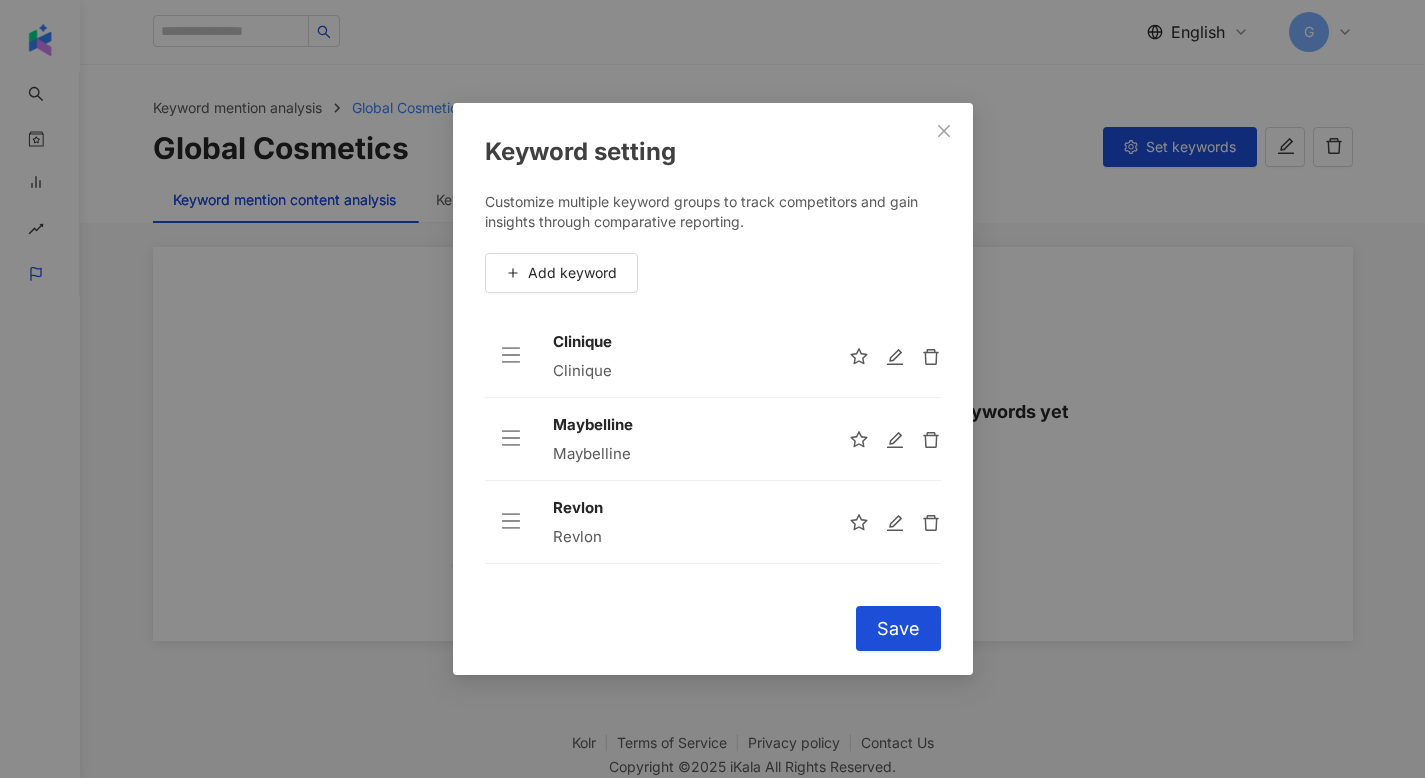 click on "Add keyword" at bounding box center (572, 273) 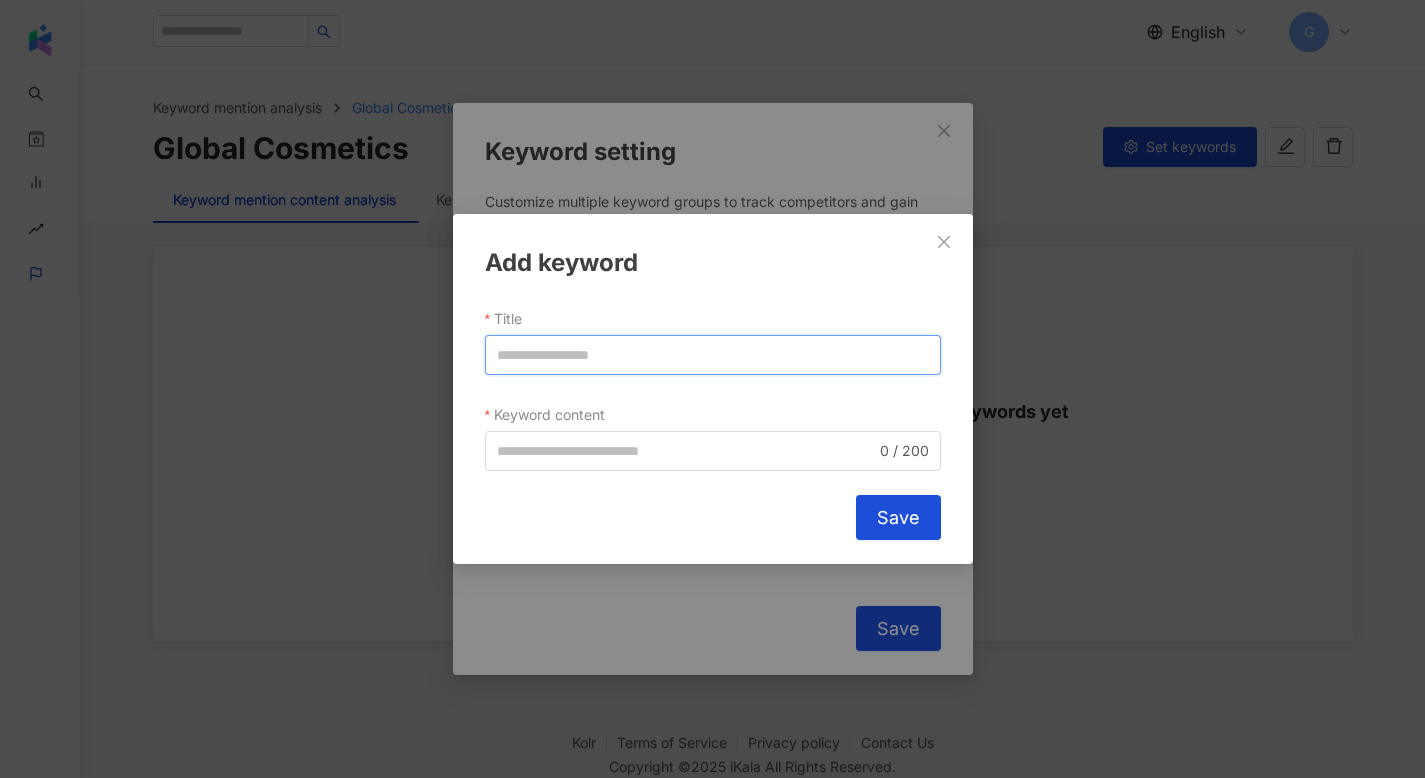 click on "Title" at bounding box center [713, 355] 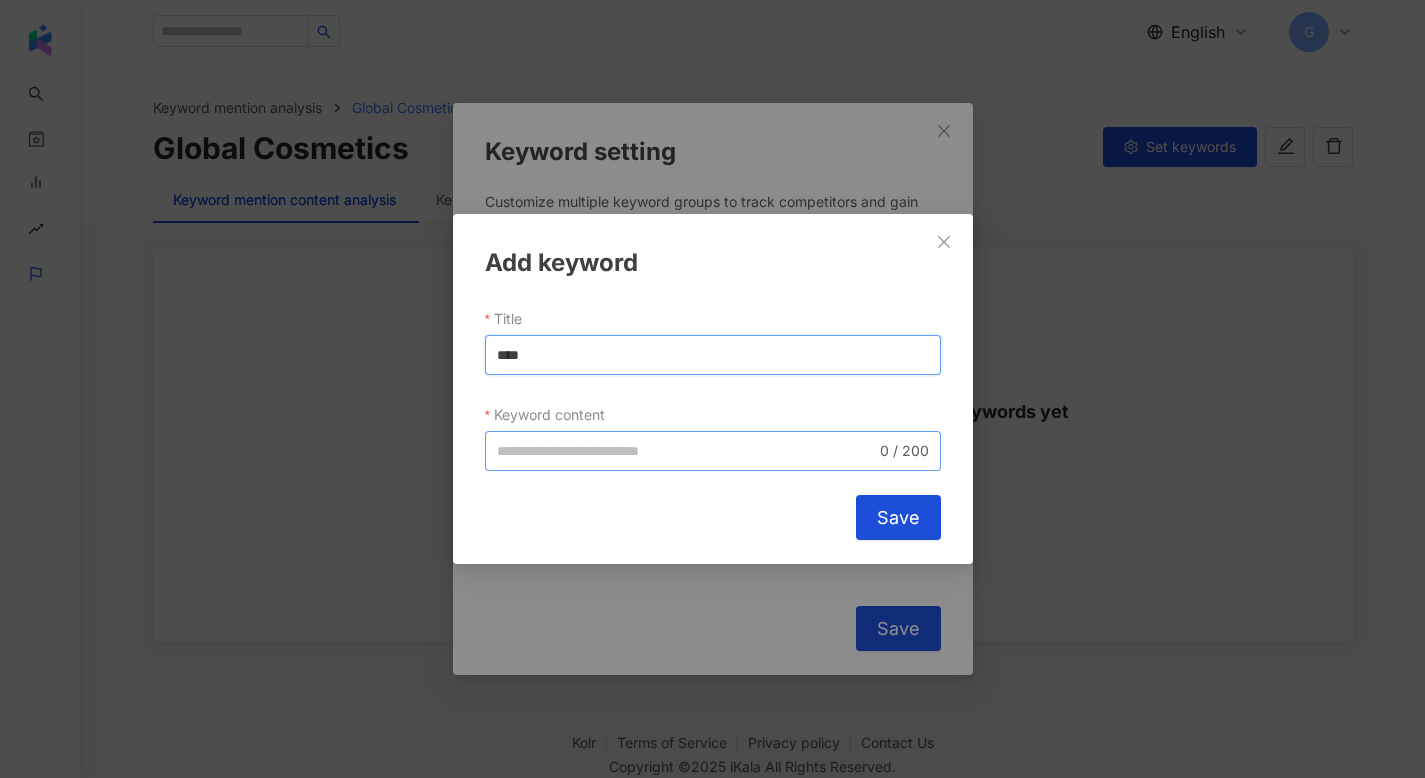 type on "****" 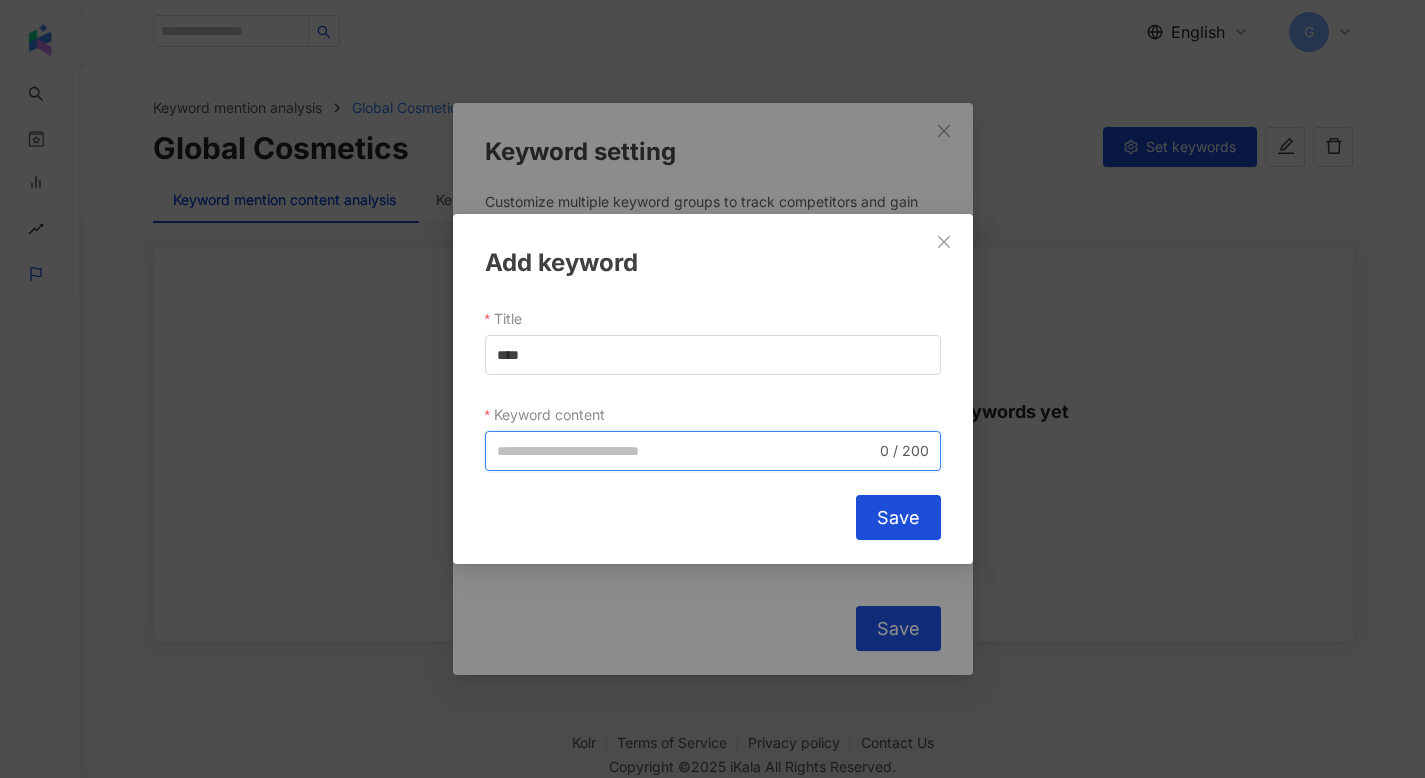 click on "Keyword content" at bounding box center [686, 451] 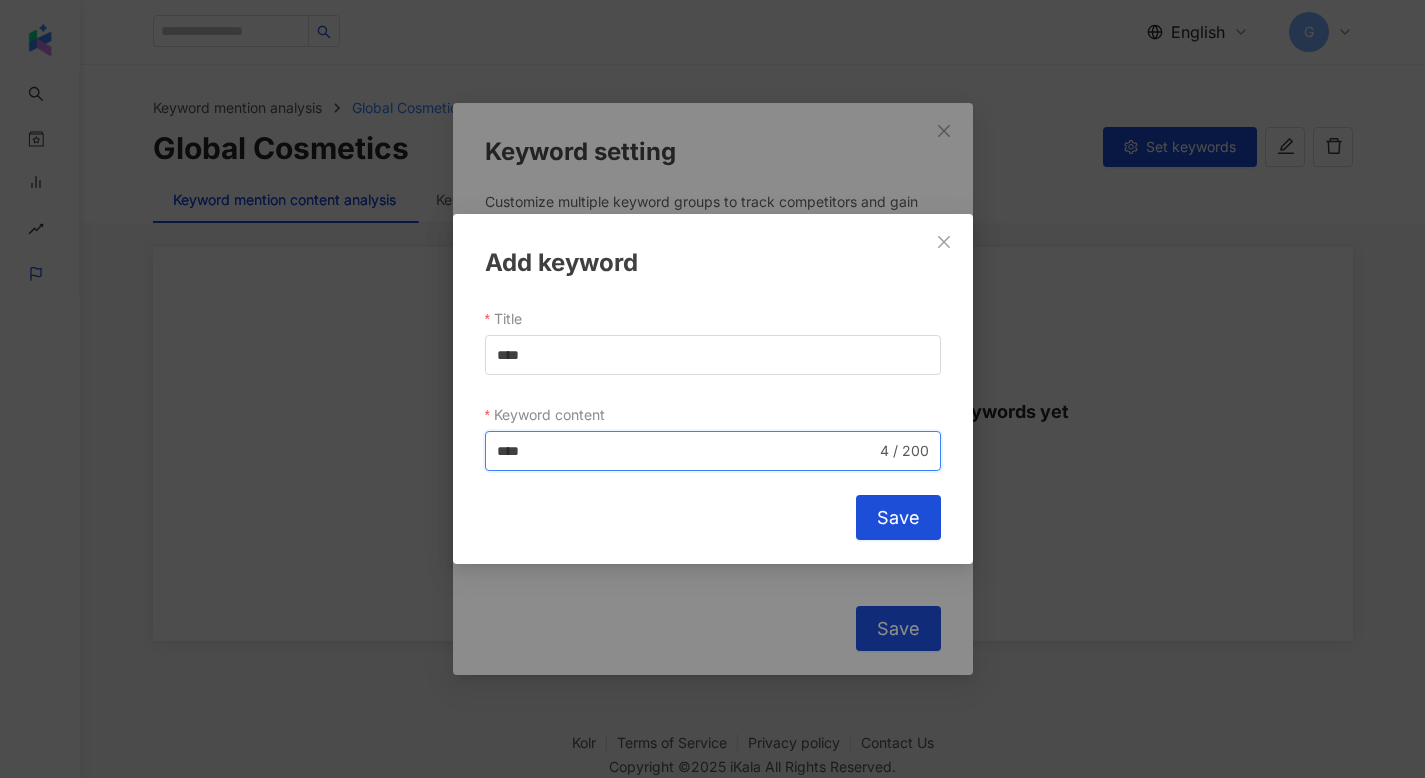 type on "****" 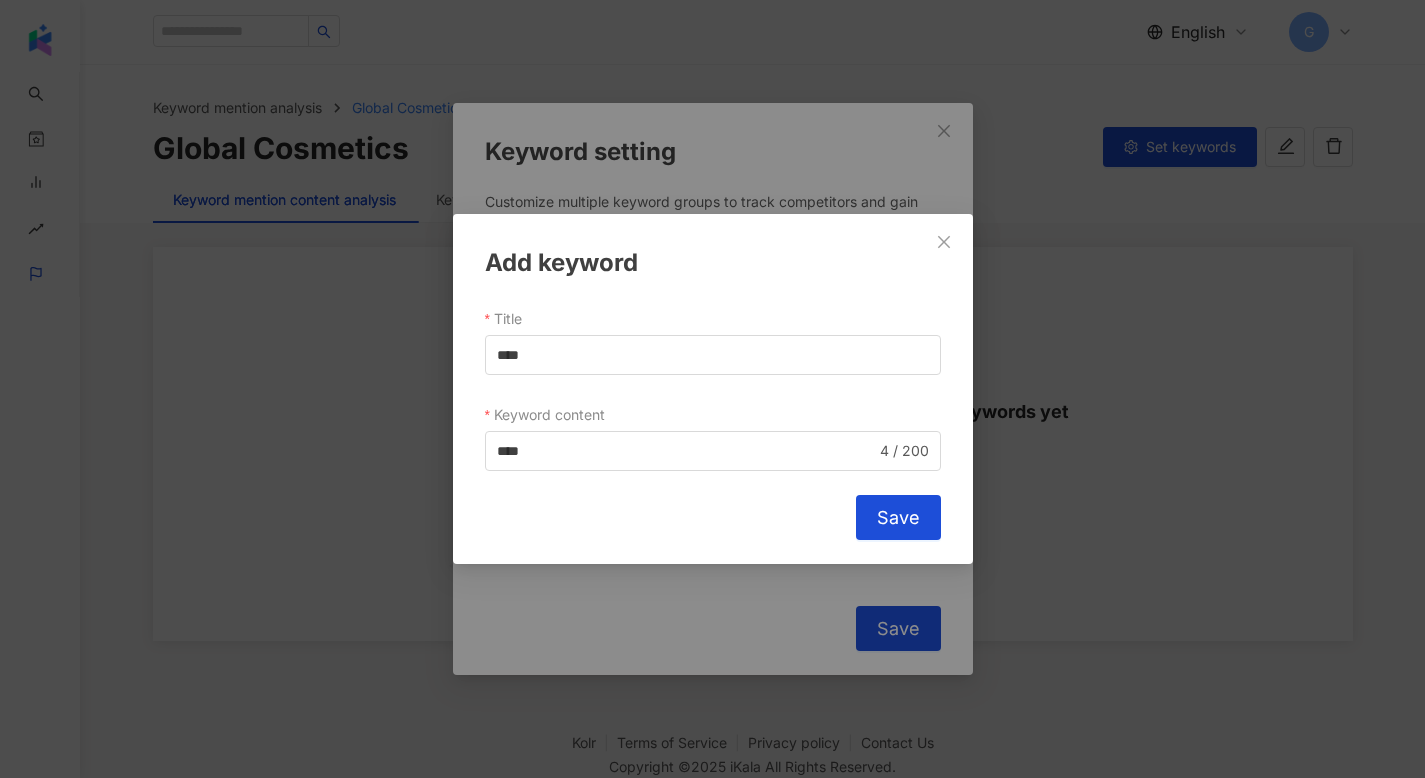 click on "Save" at bounding box center (898, 517) 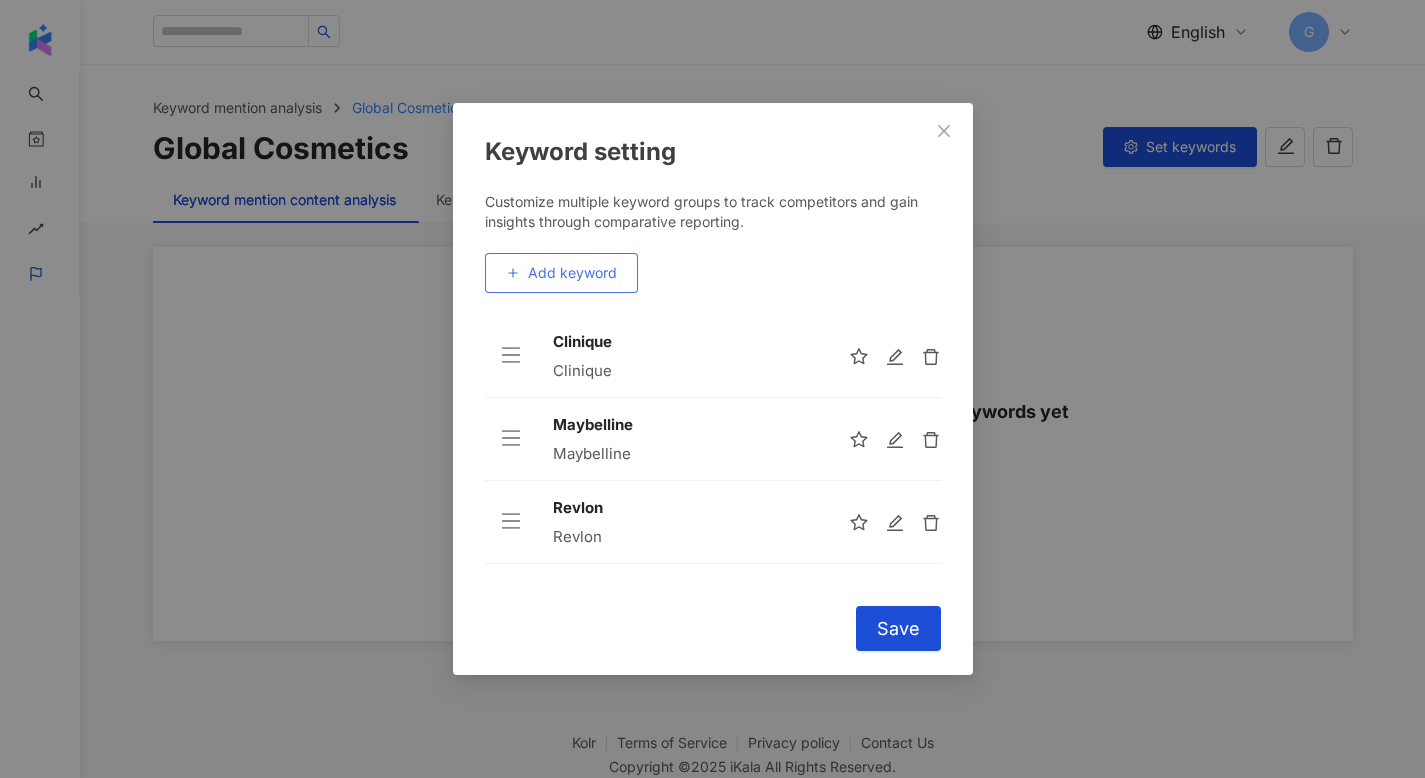 click on "Add keyword" at bounding box center [572, 273] 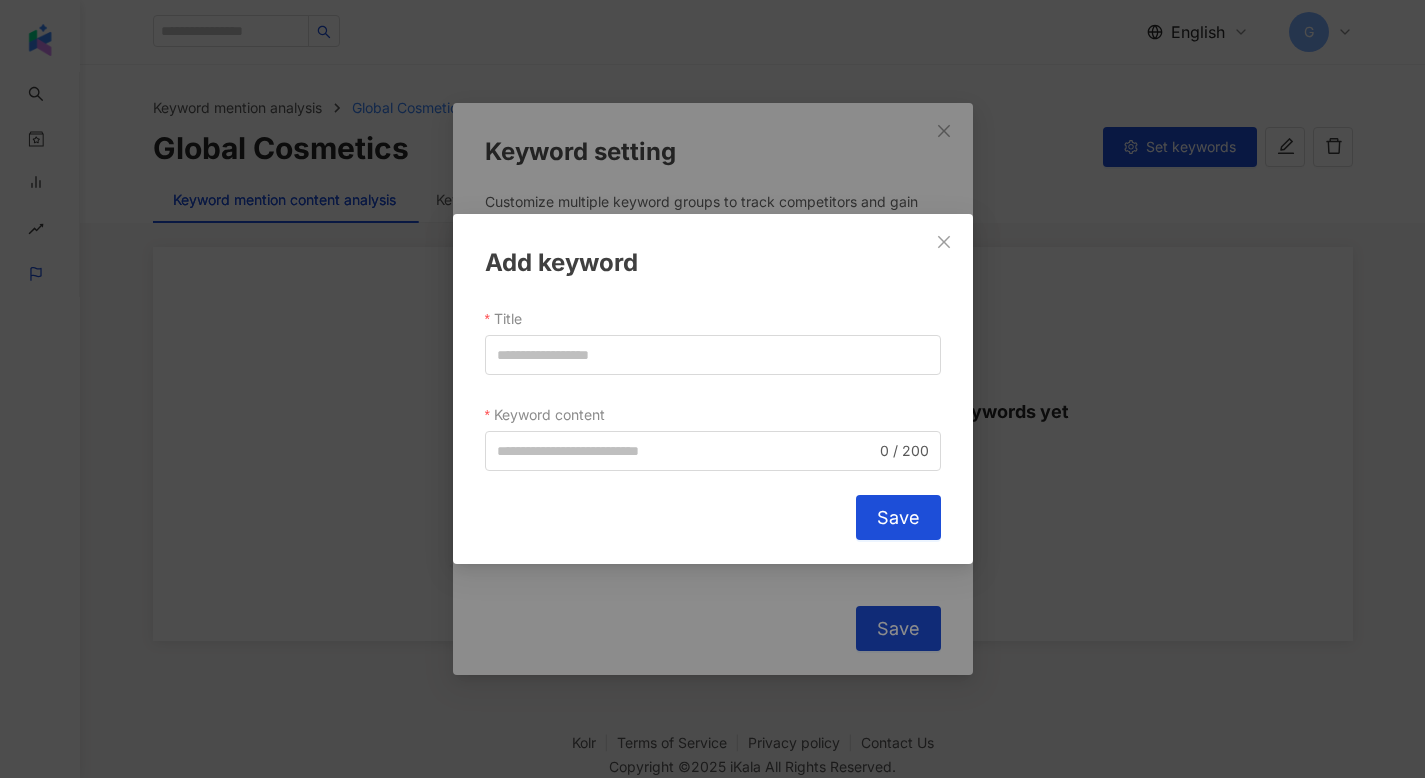 click on "Title Keyword content 0 / 200" at bounding box center [713, 387] 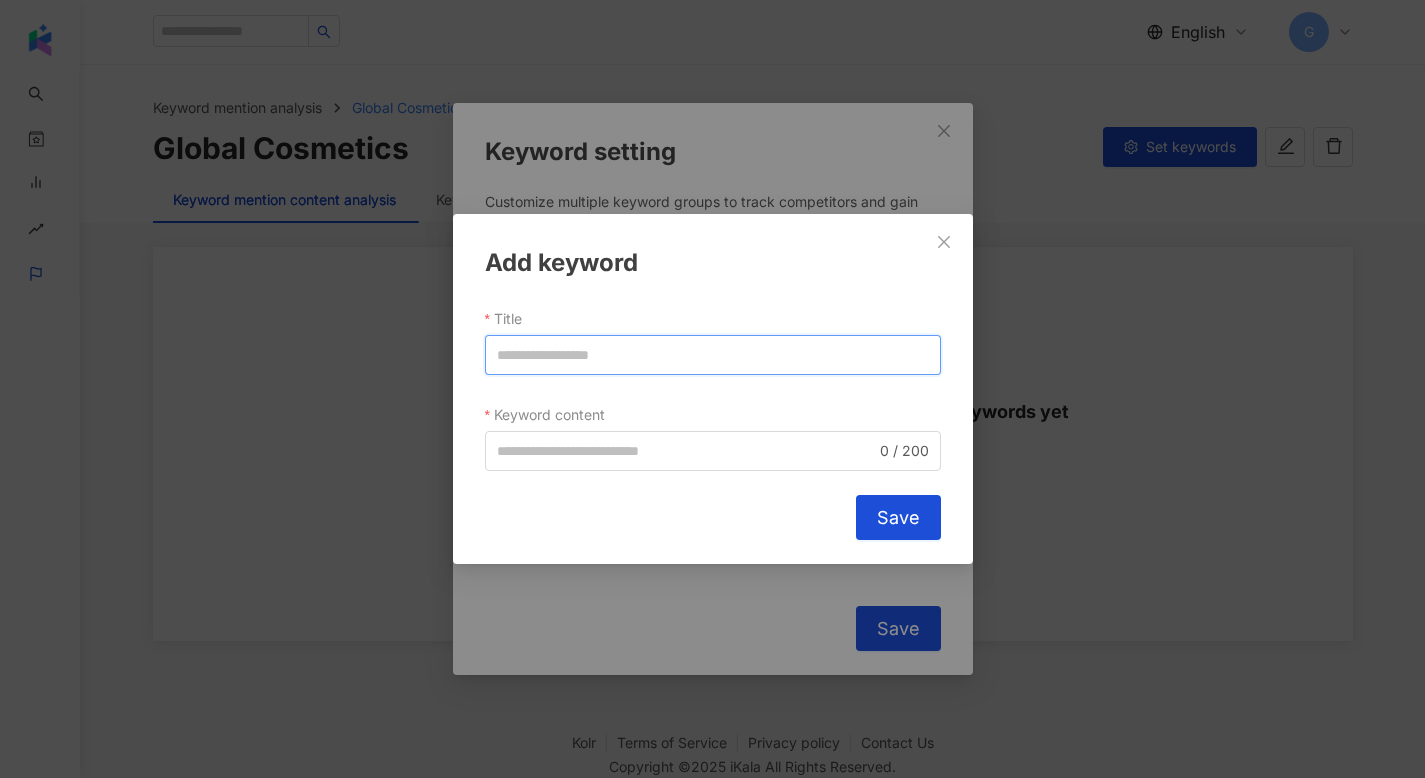 click on "Title" at bounding box center [713, 355] 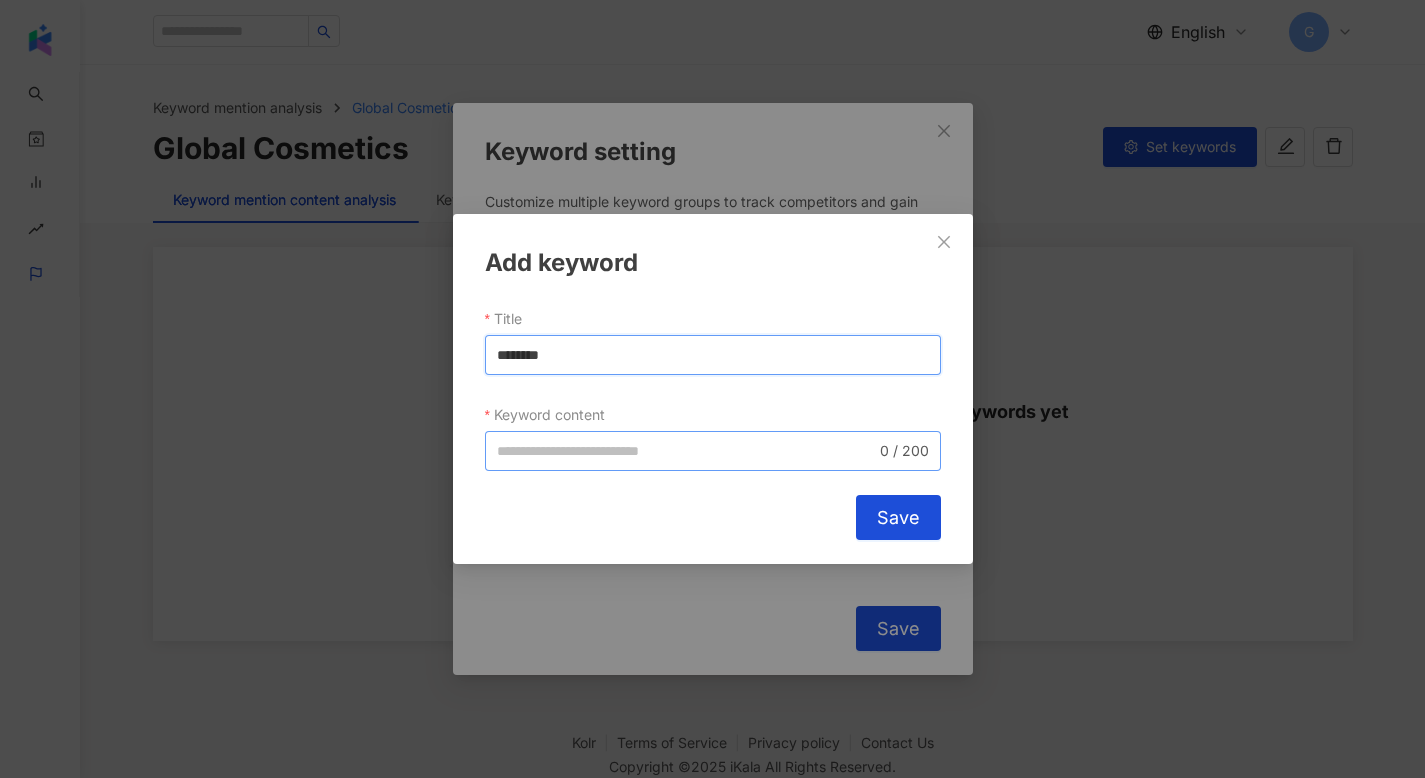 type on "********" 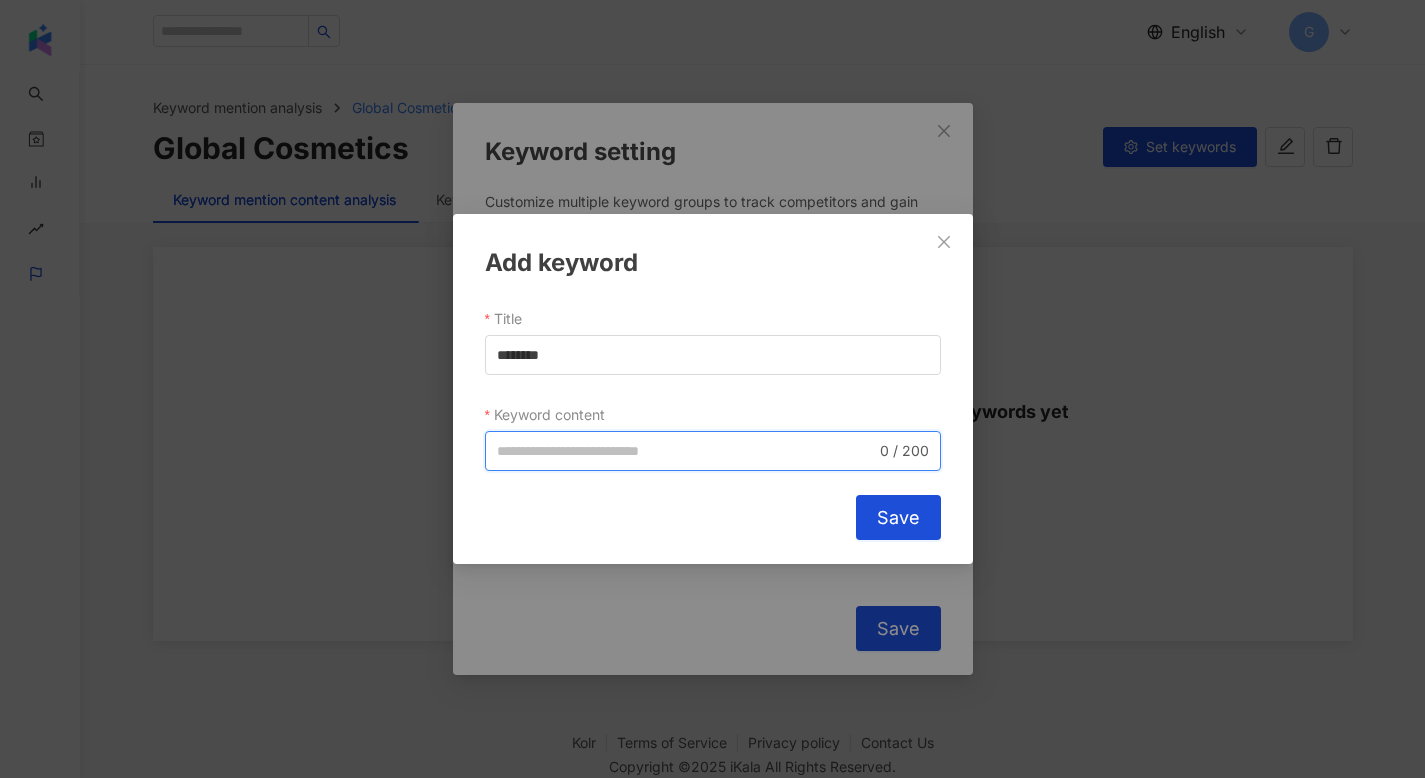 click on "Keyword content" at bounding box center [686, 451] 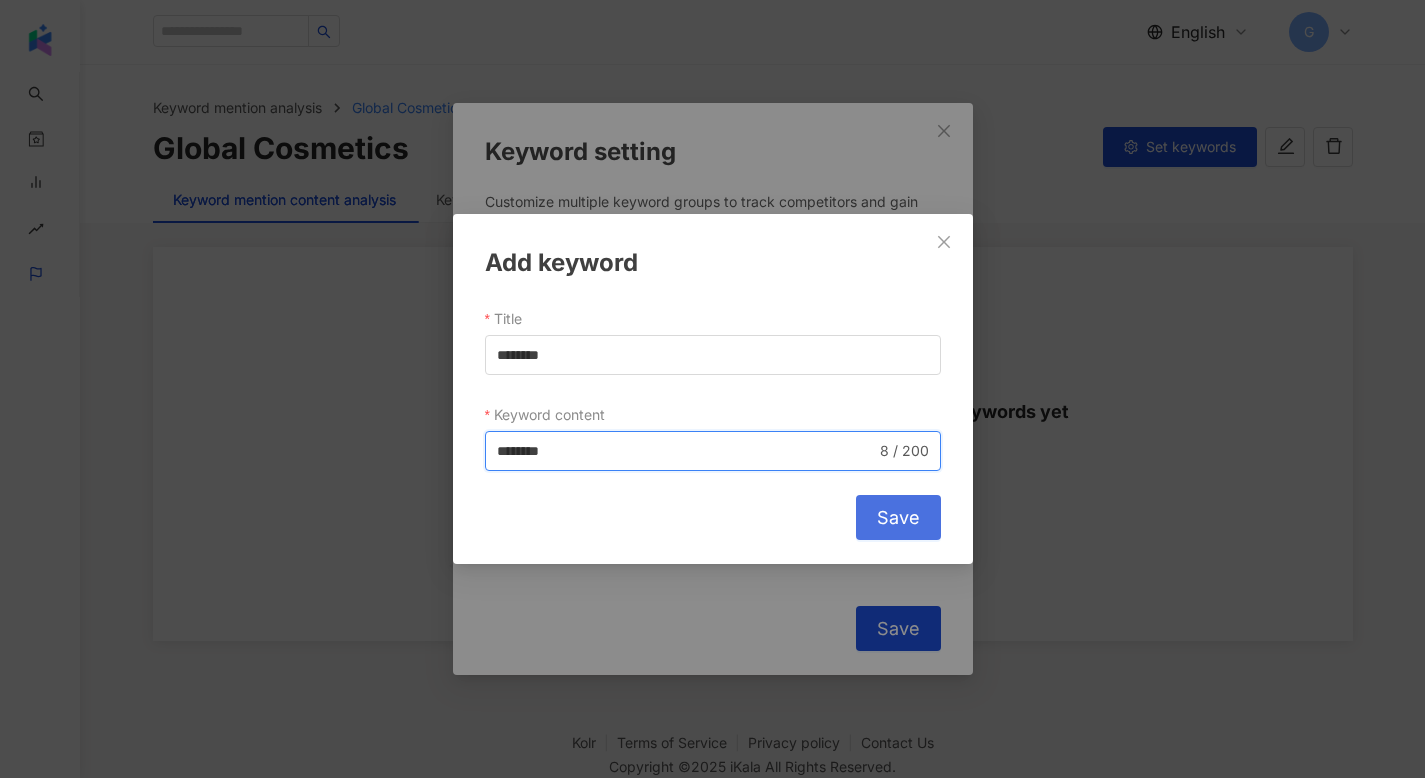 type on "********" 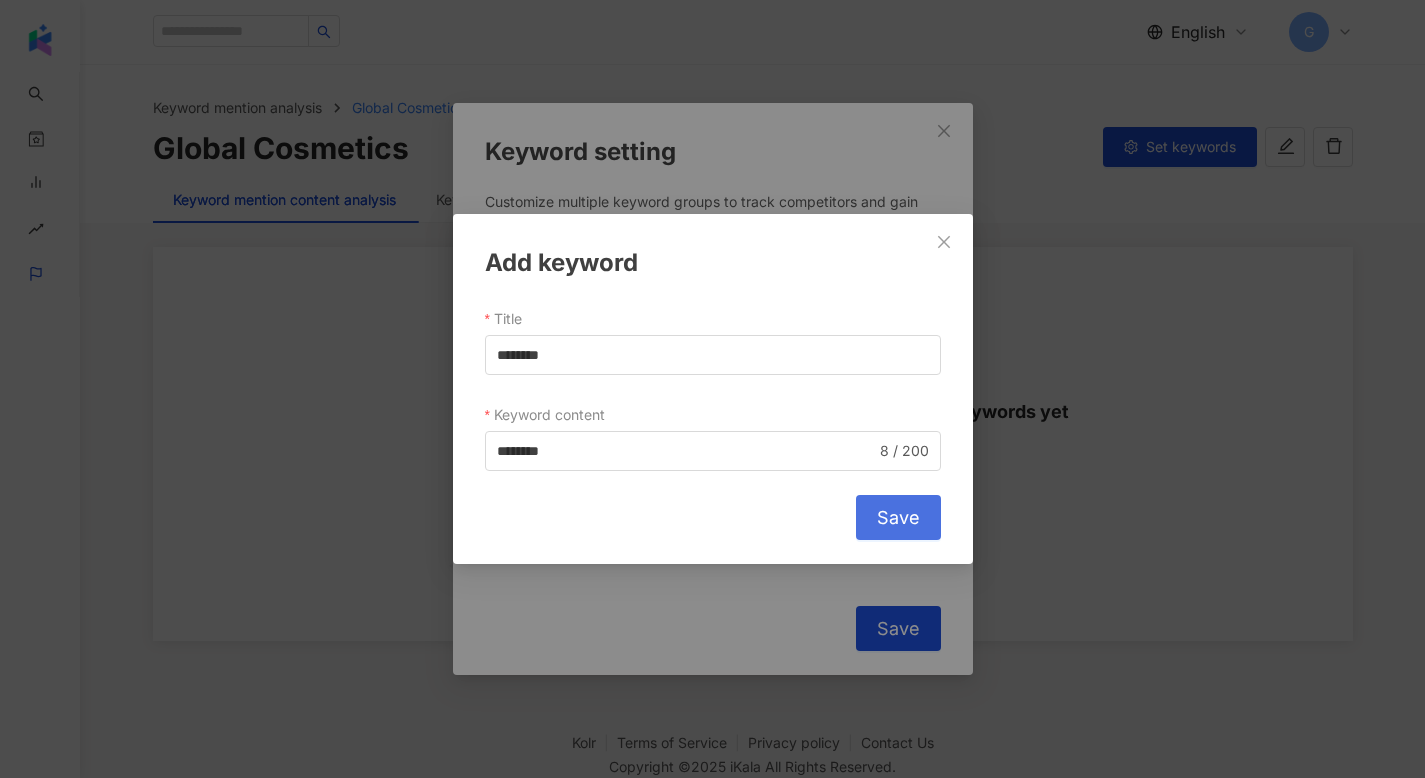 click on "Save" at bounding box center [898, 517] 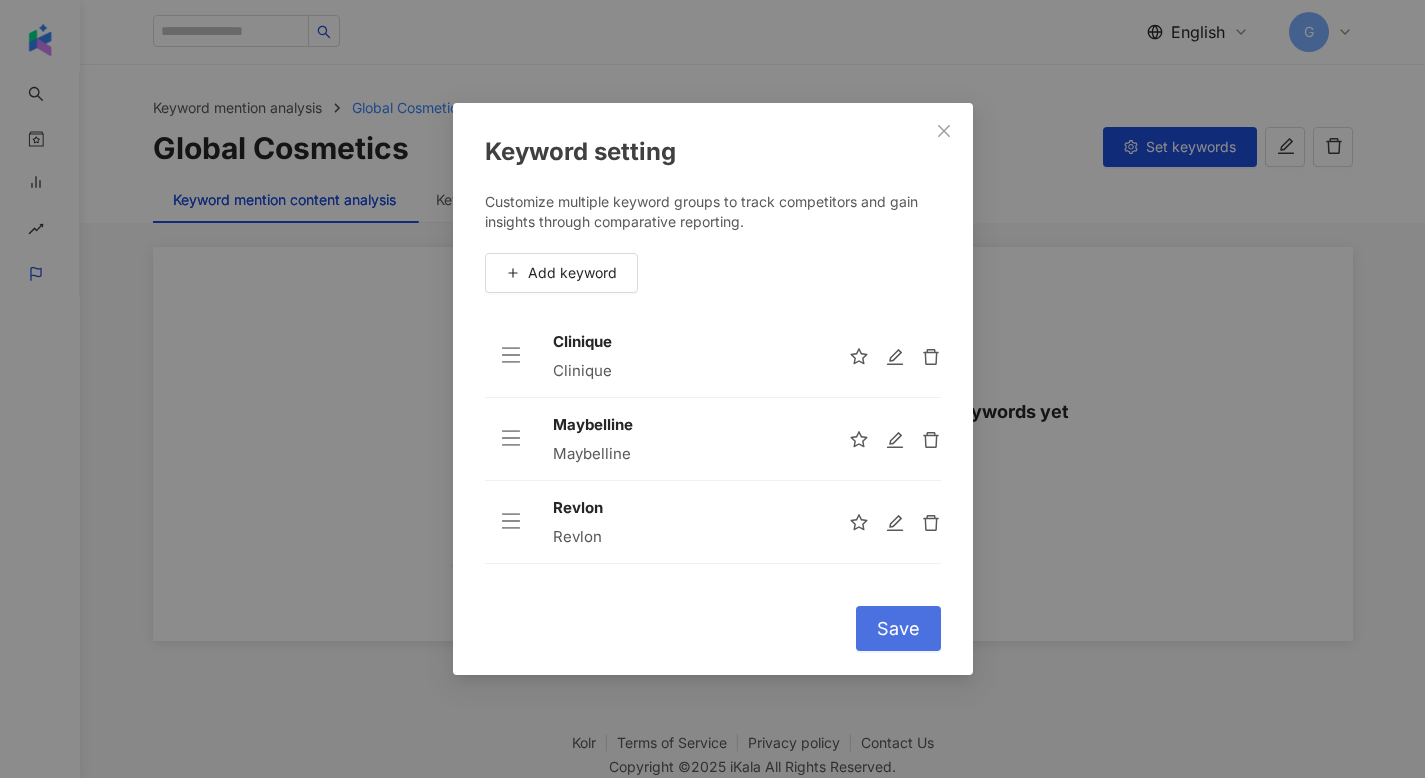 click on "Save" at bounding box center [898, 628] 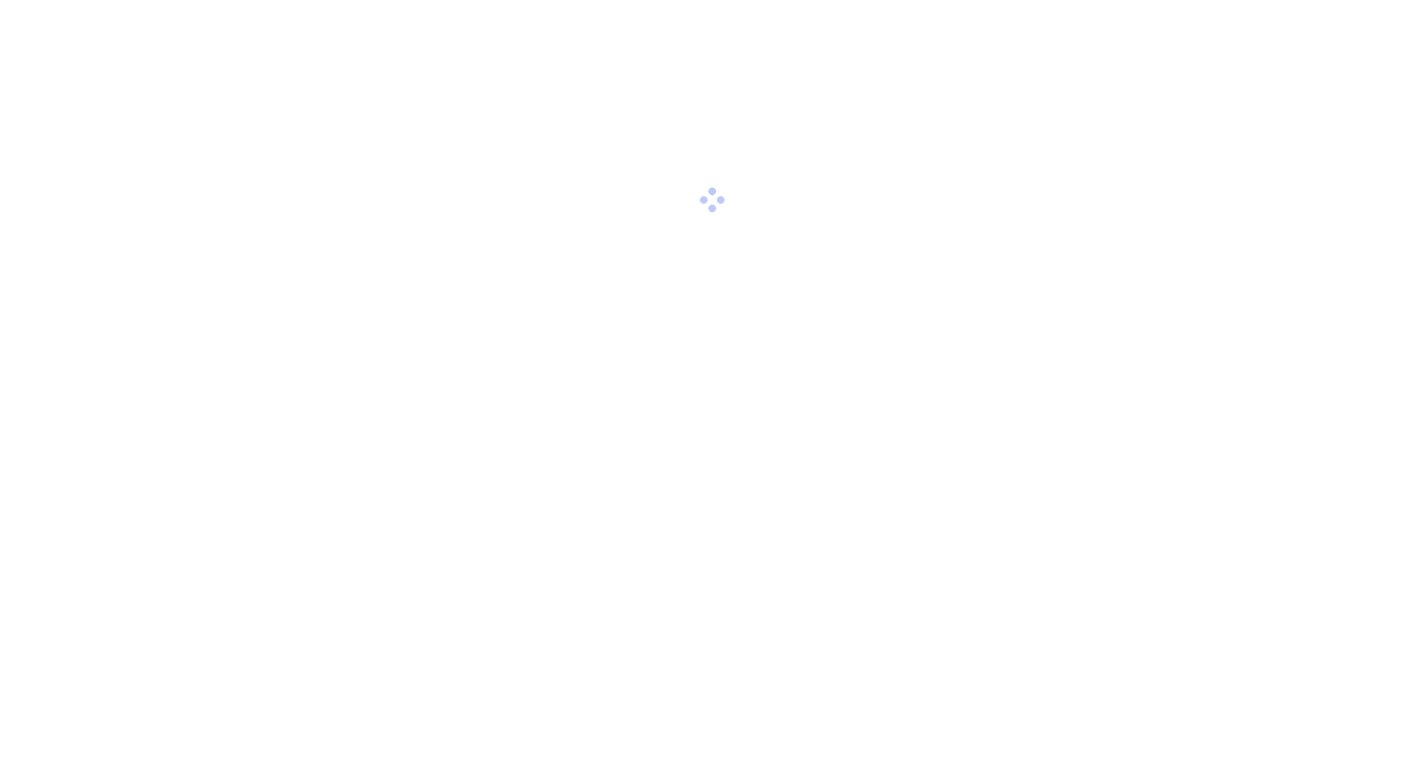 scroll, scrollTop: 0, scrollLeft: 0, axis: both 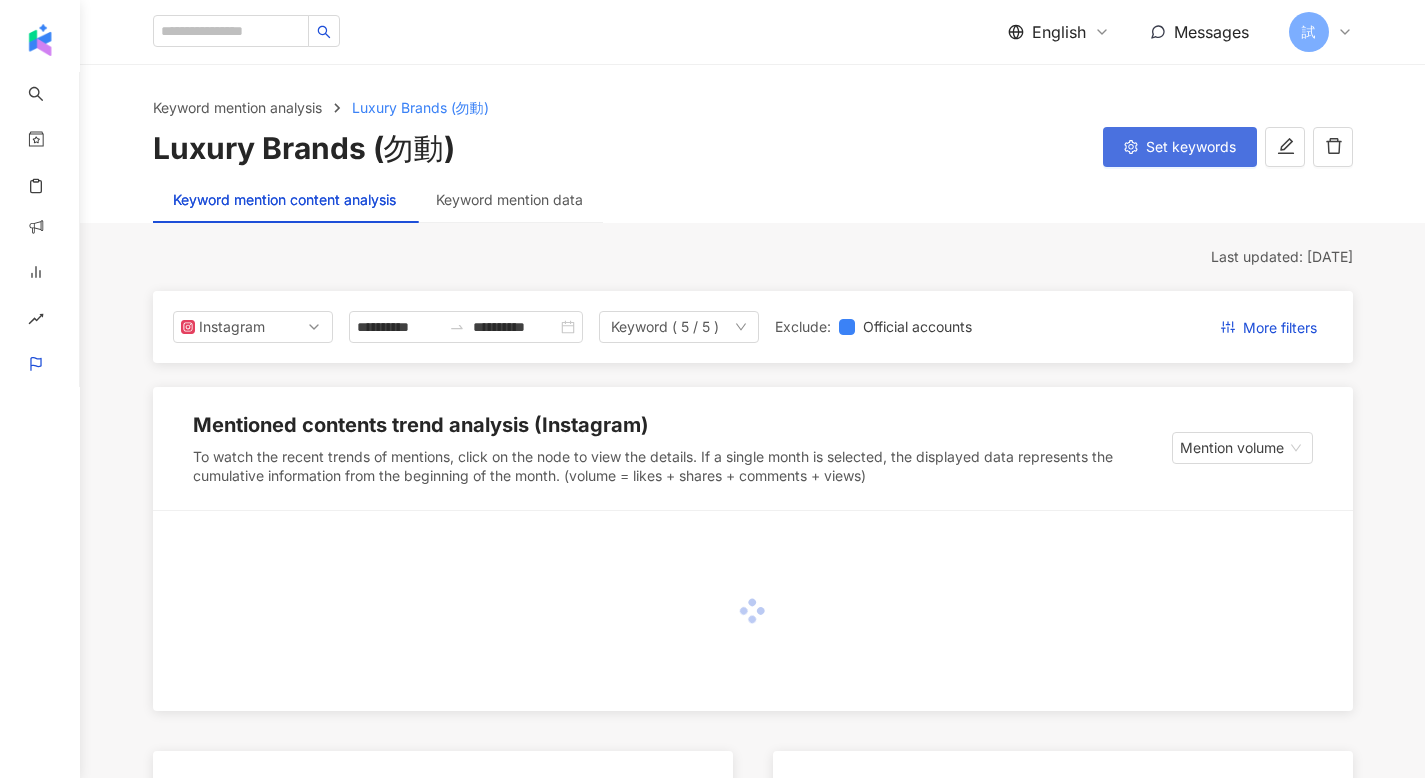click on "Set keywords" at bounding box center (1191, 147) 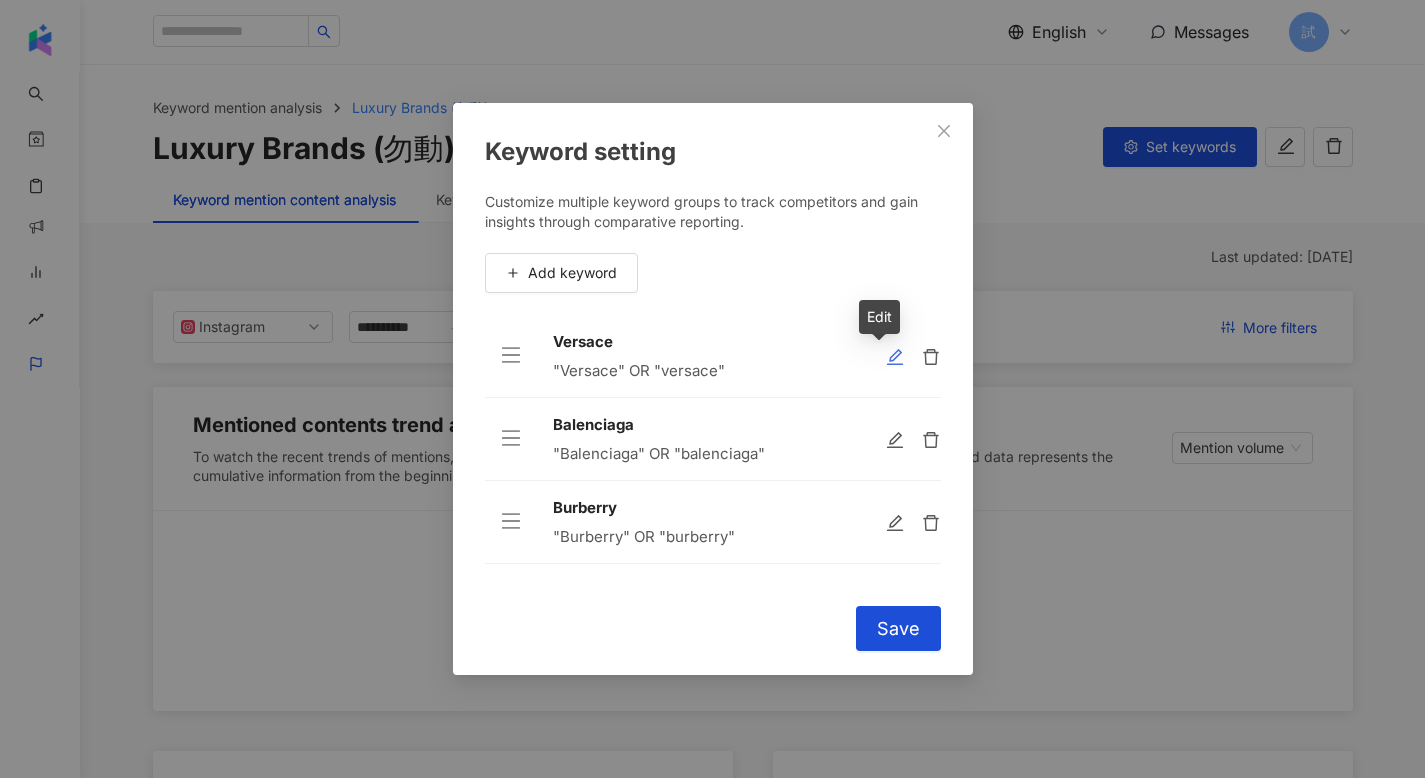 click 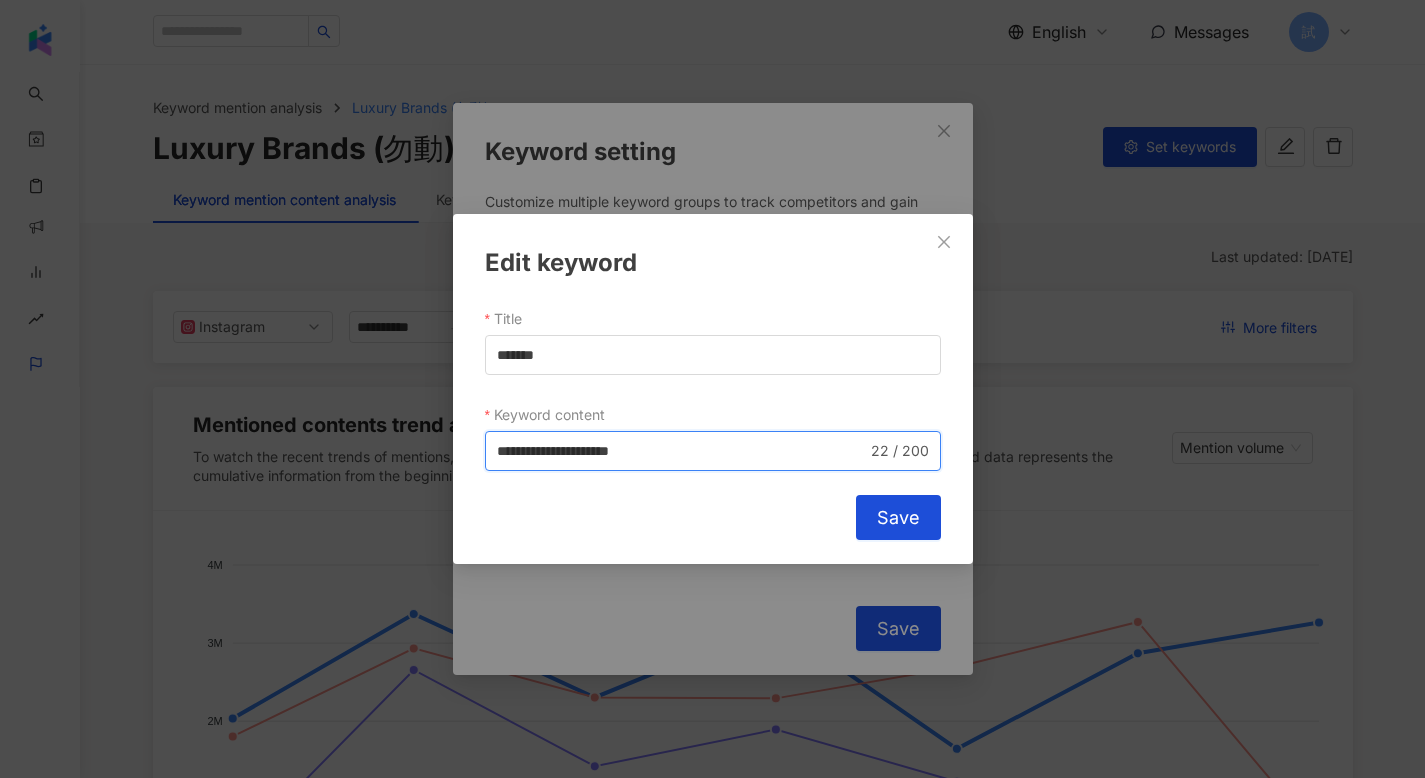 drag, startPoint x: 705, startPoint y: 458, endPoint x: 478, endPoint y: 432, distance: 228.48413 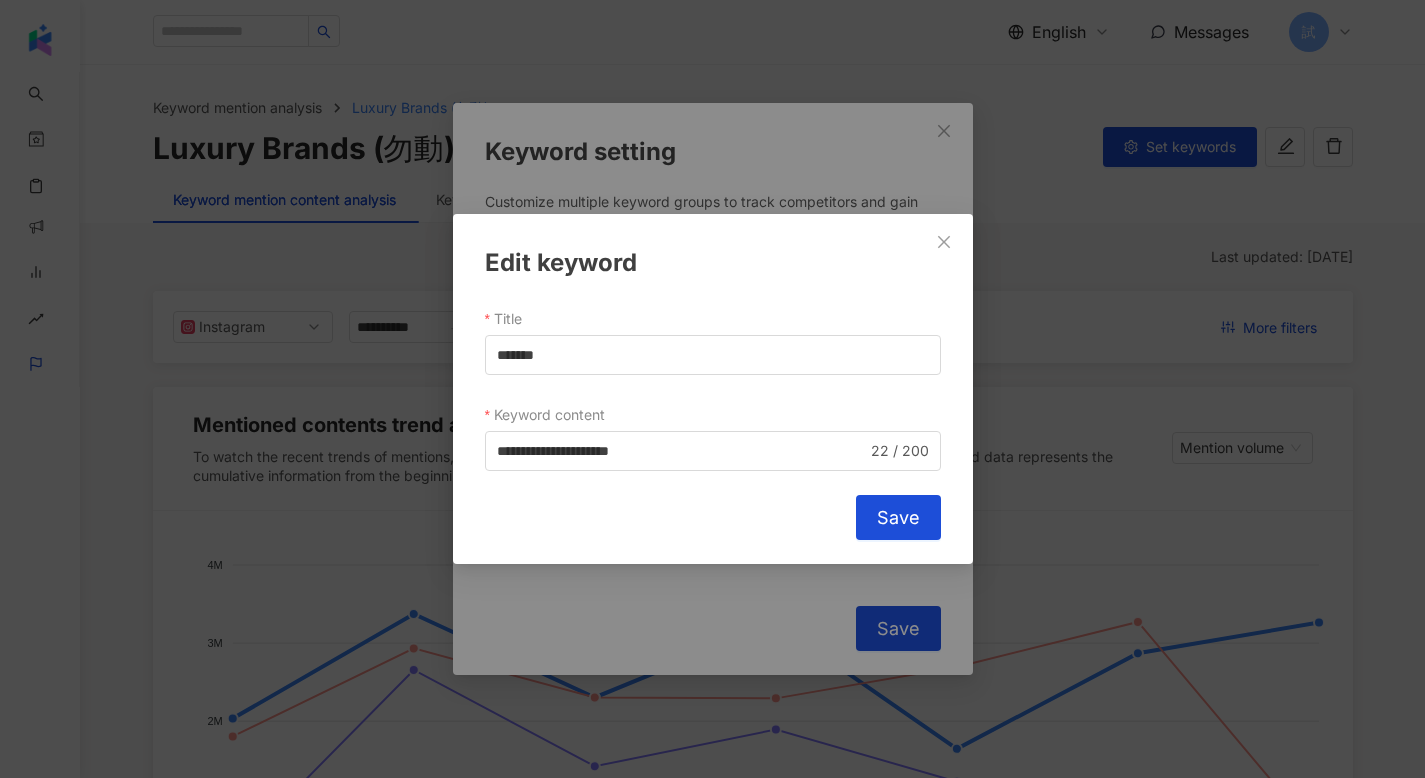 click on "Save" at bounding box center (898, 518) 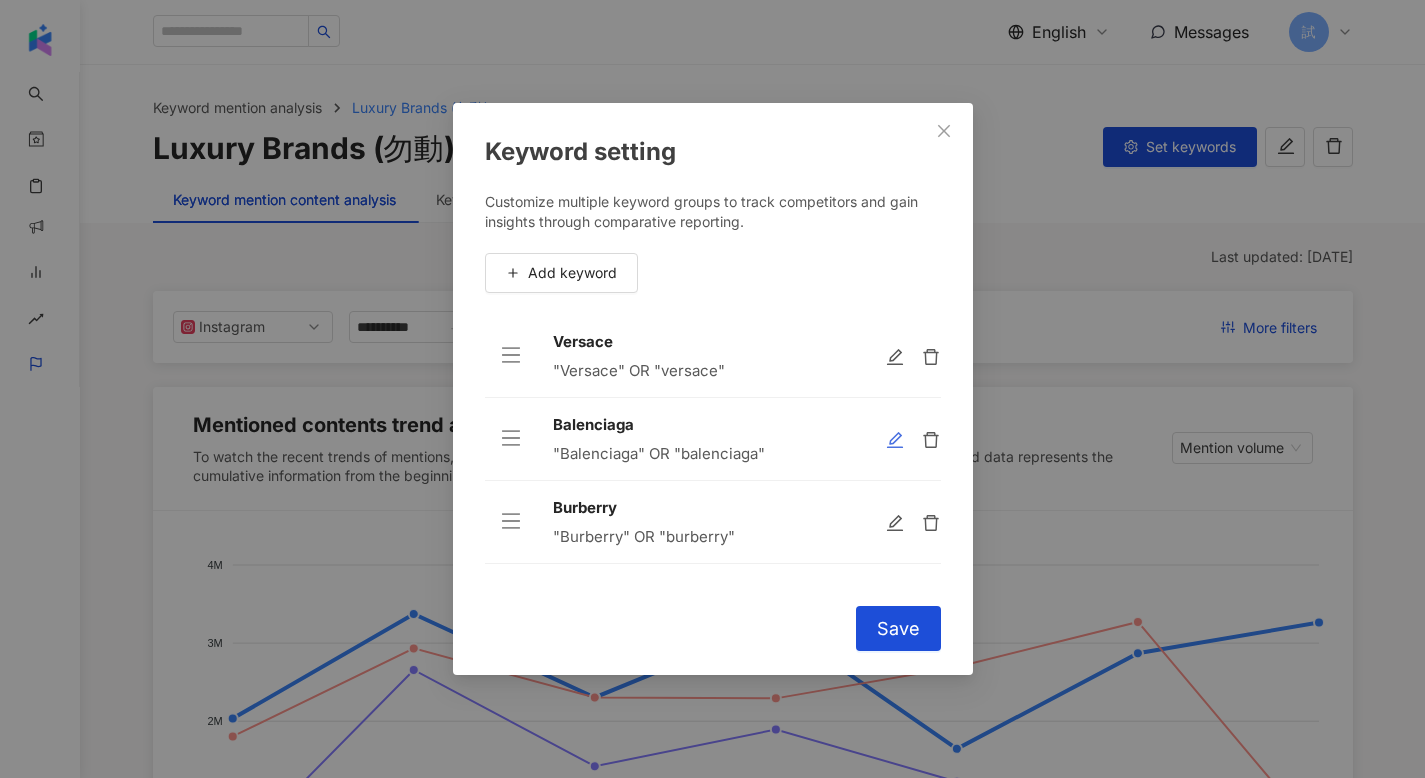 click 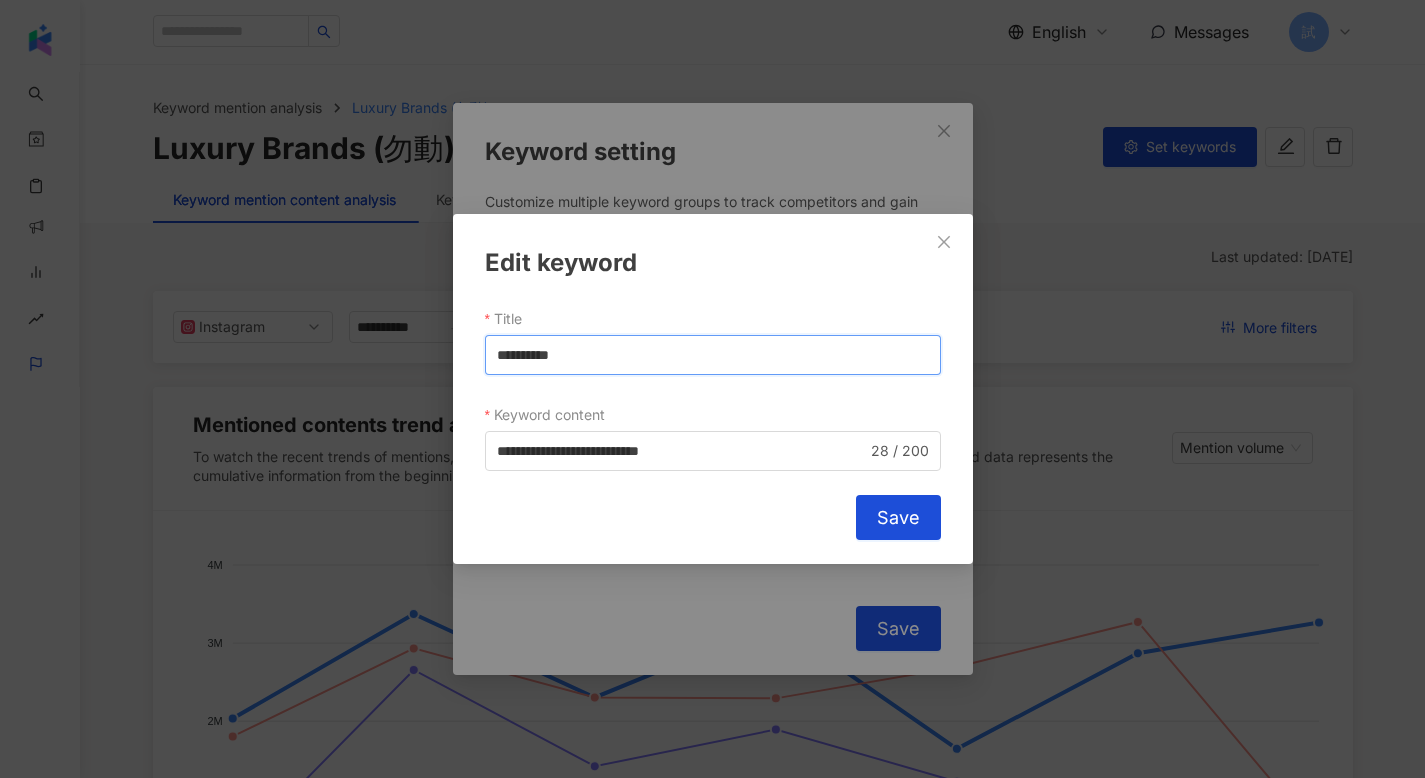drag, startPoint x: 667, startPoint y: 353, endPoint x: 479, endPoint y: 344, distance: 188.2153 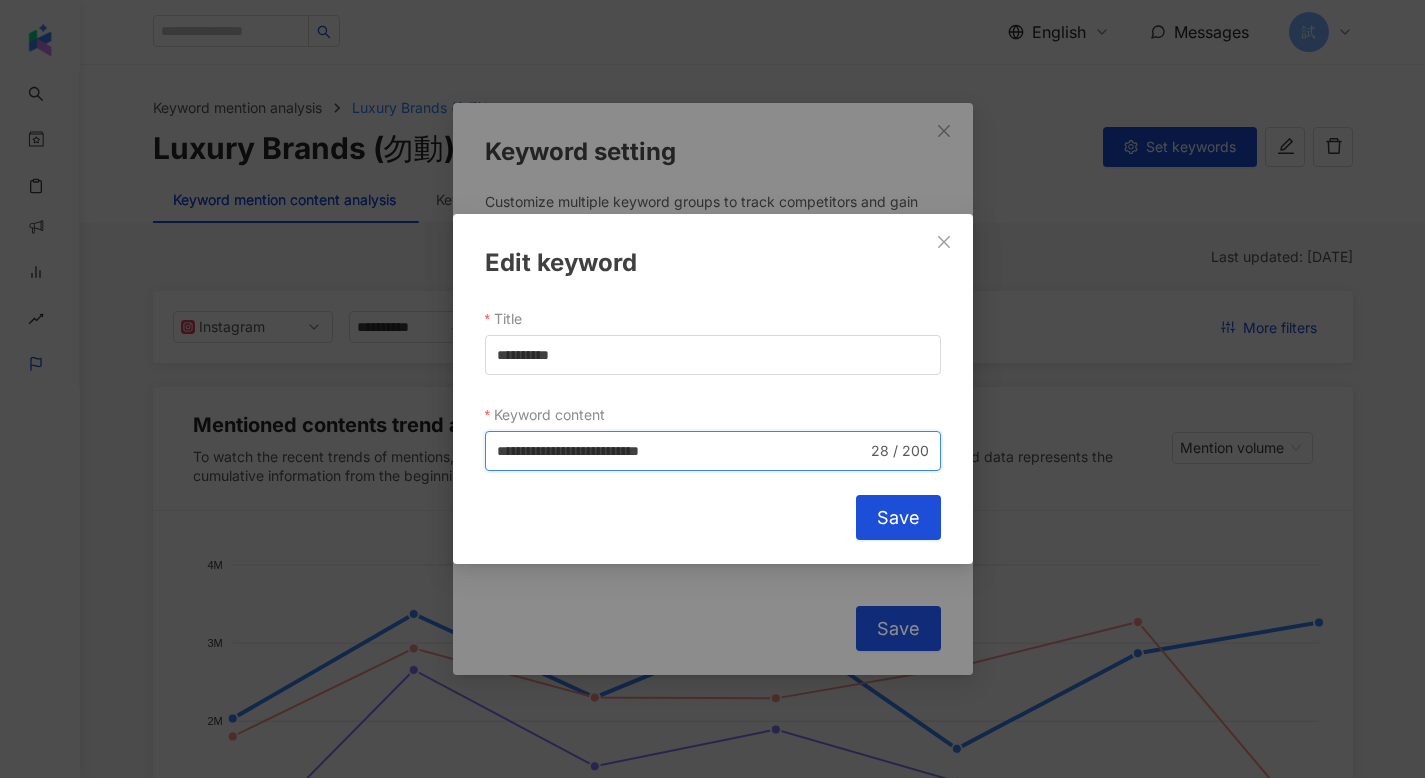drag, startPoint x: 710, startPoint y: 452, endPoint x: 396, endPoint y: 442, distance: 314.1592 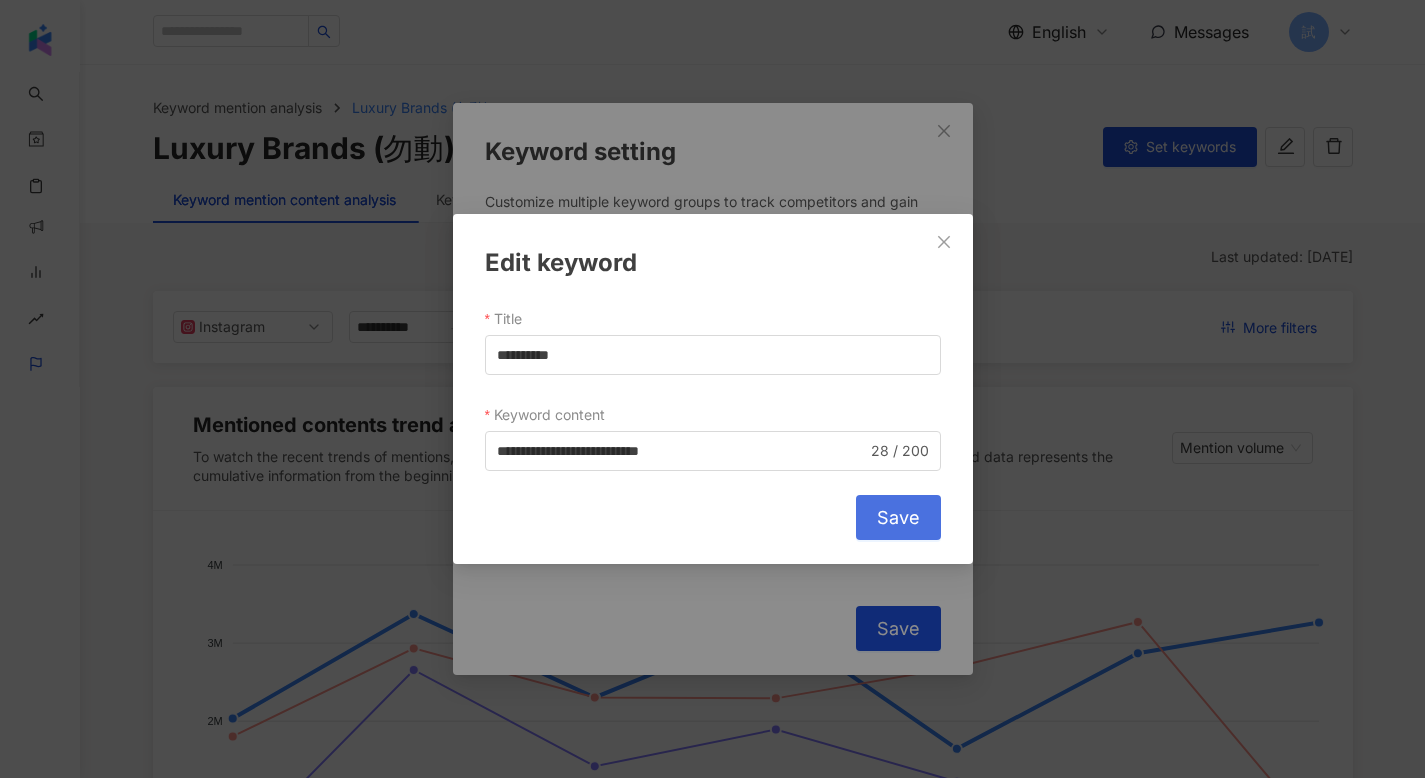 click on "Save" at bounding box center [898, 518] 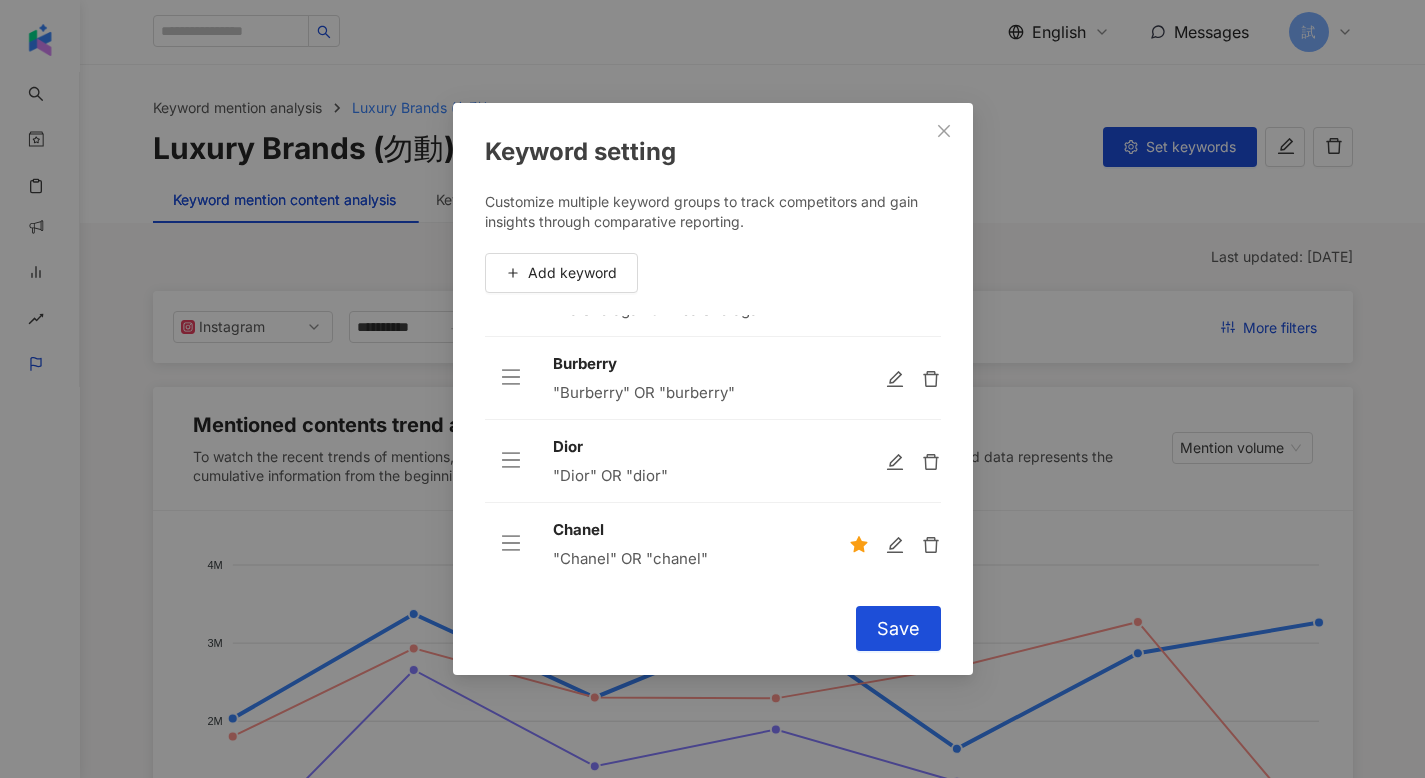 scroll, scrollTop: 148, scrollLeft: 0, axis: vertical 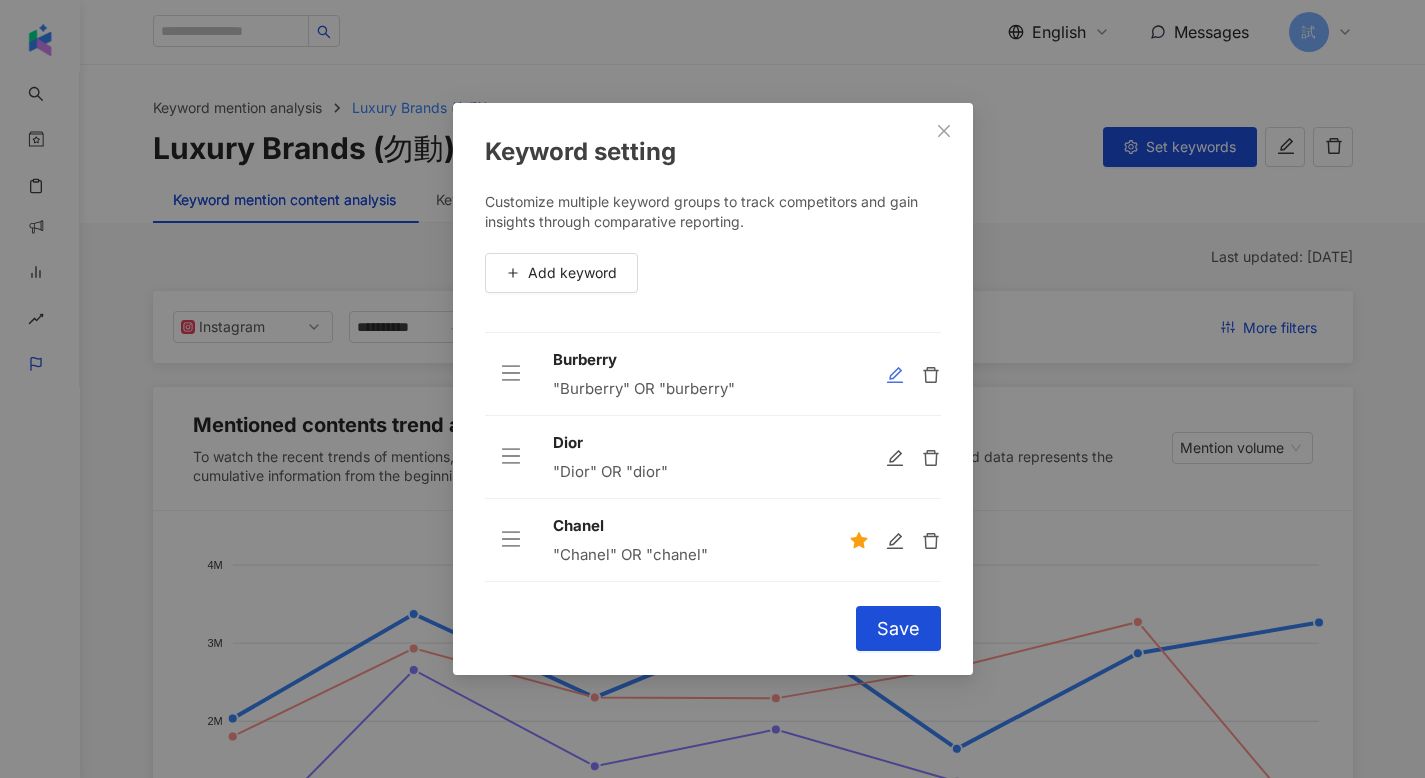 click 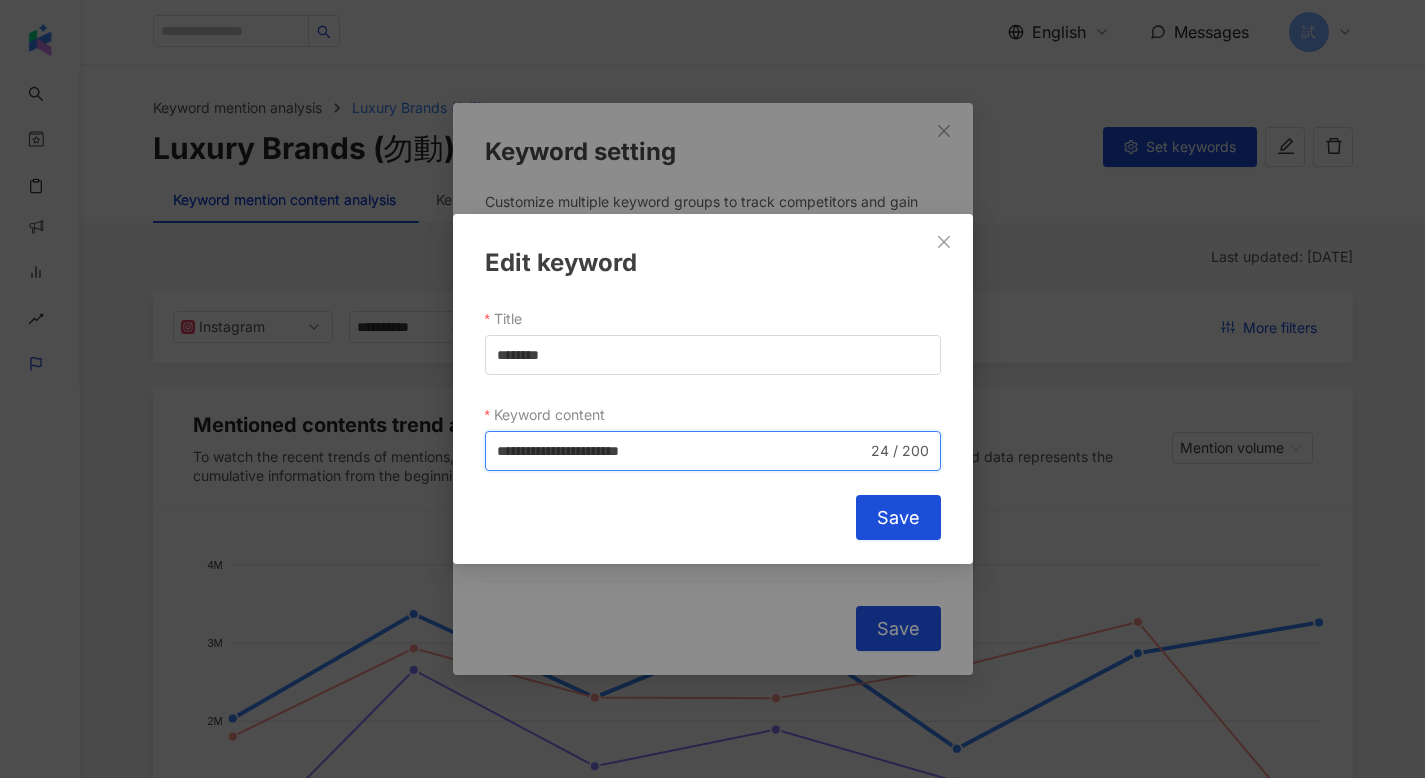 drag, startPoint x: 554, startPoint y: 438, endPoint x: 475, endPoint y: 428, distance: 79.630394 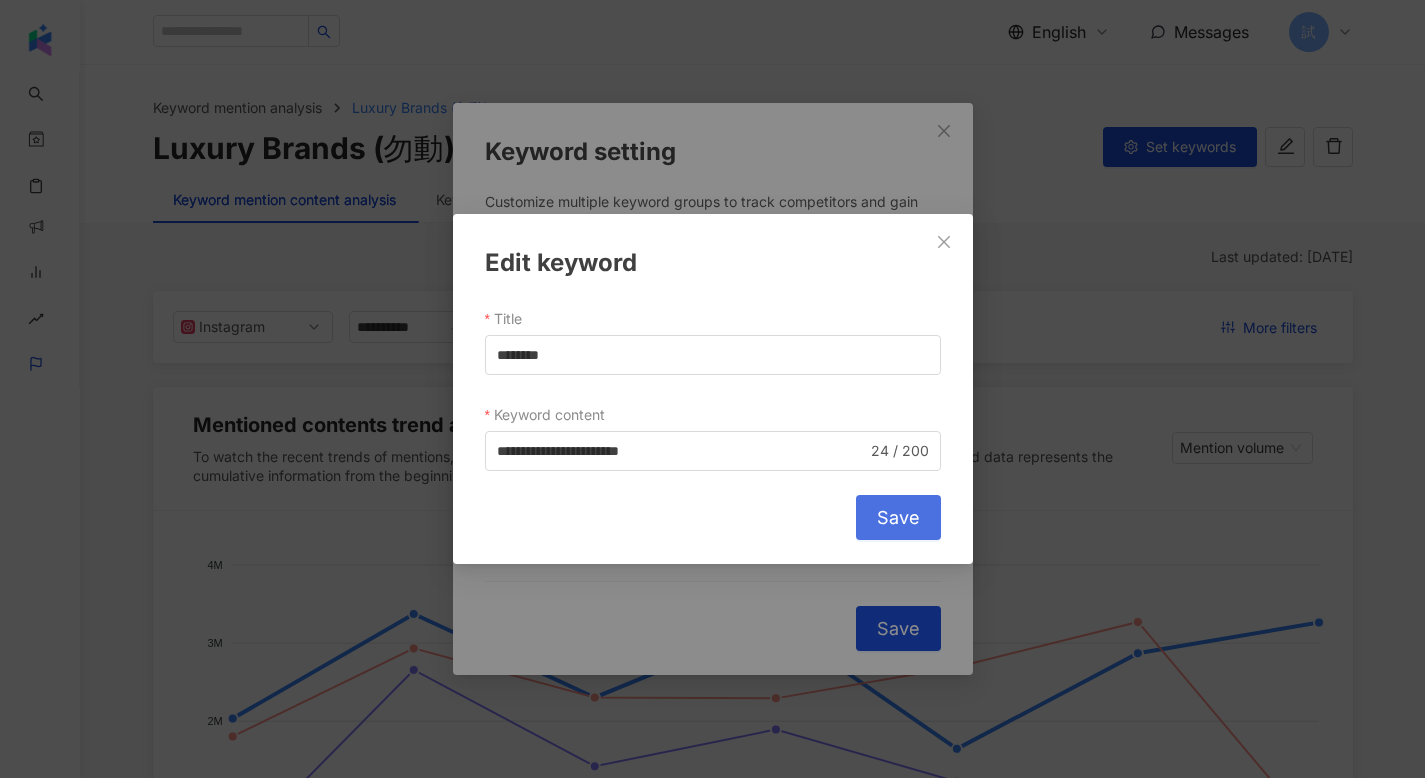 click on "Save" at bounding box center (898, 518) 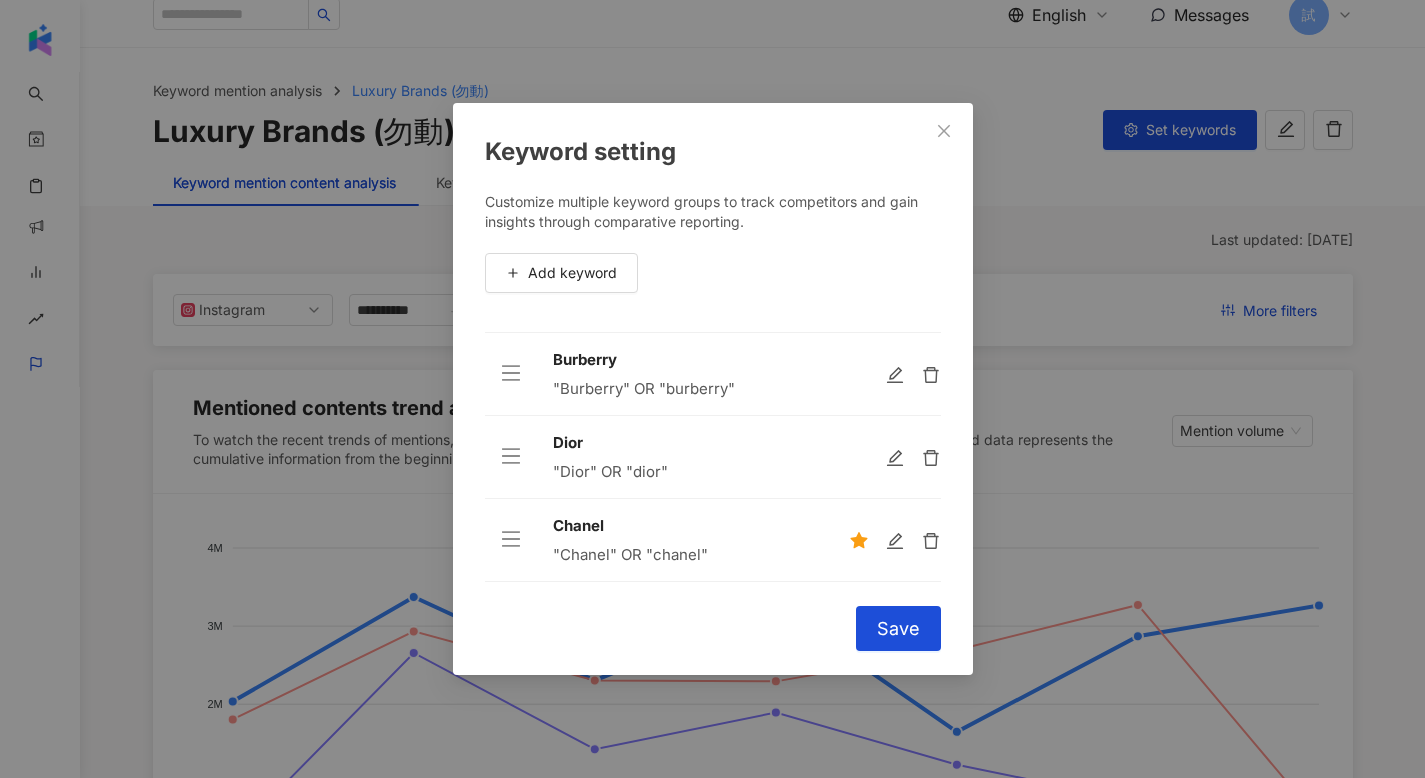 scroll, scrollTop: 124, scrollLeft: 0, axis: vertical 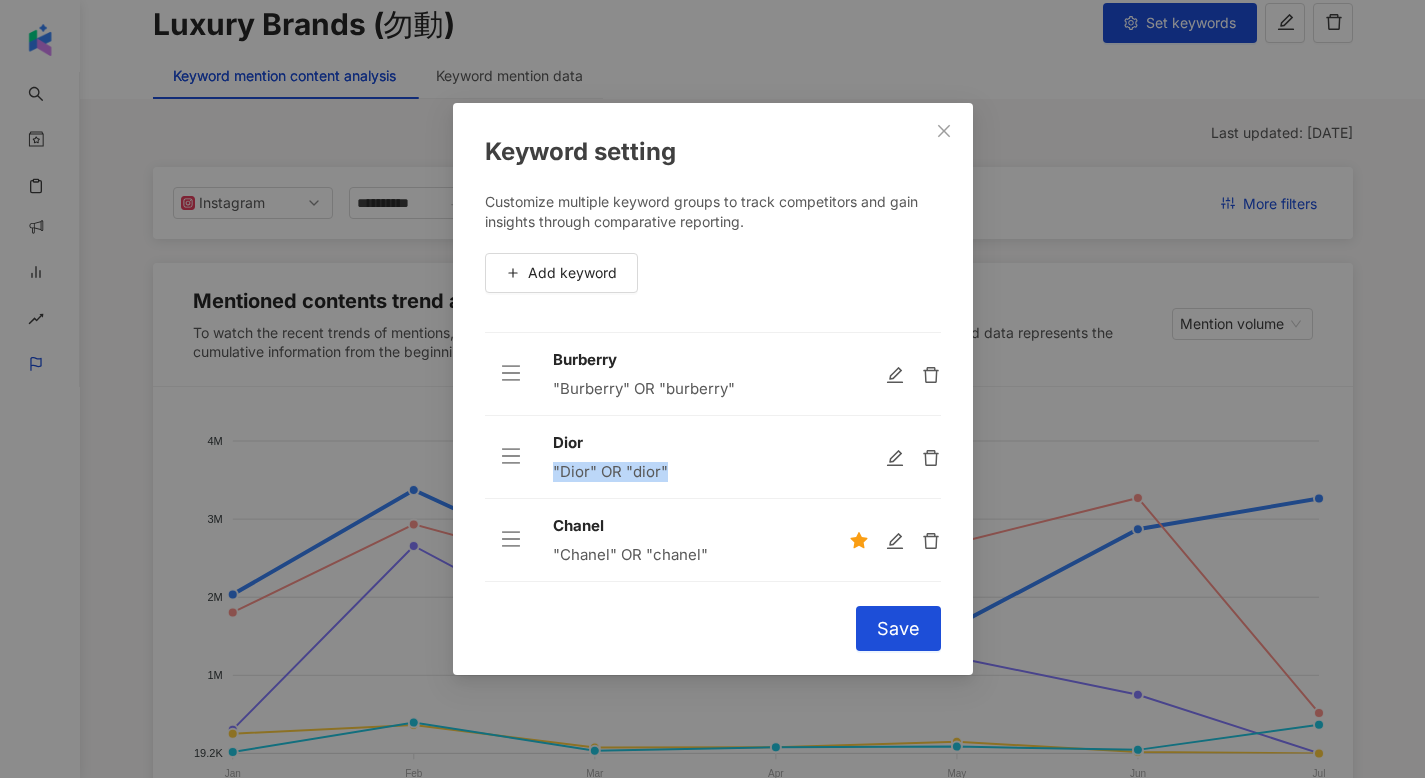 drag, startPoint x: 671, startPoint y: 477, endPoint x: 546, endPoint y: 476, distance: 125.004 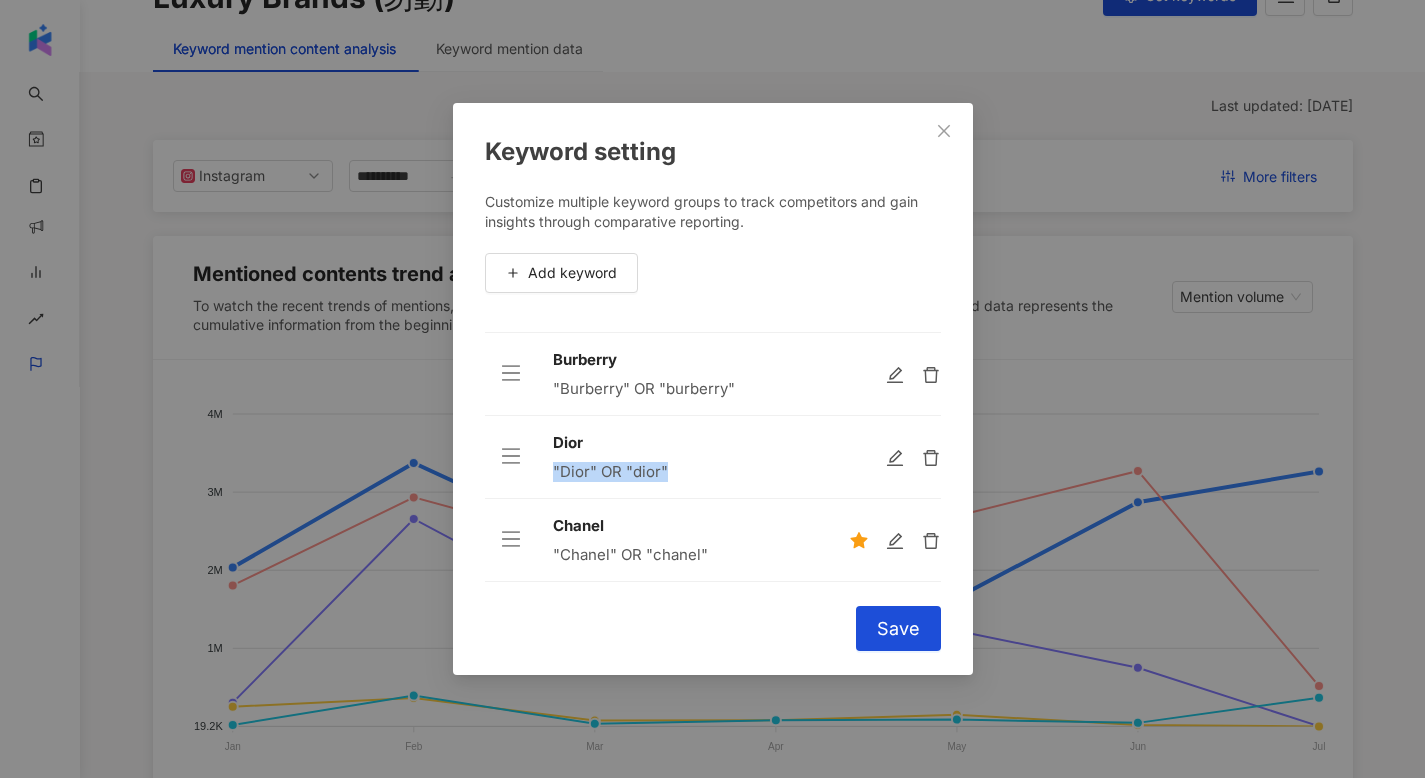 scroll, scrollTop: 165, scrollLeft: 0, axis: vertical 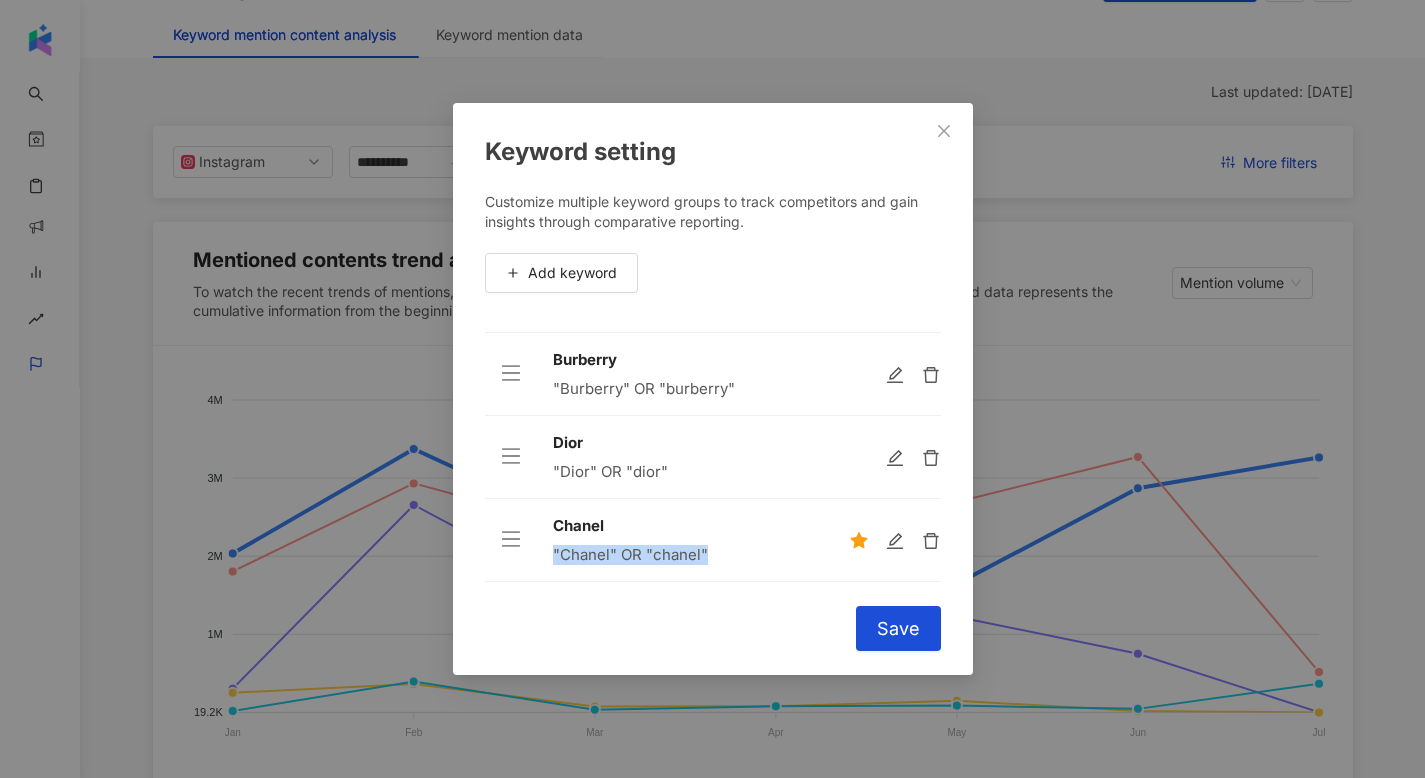 drag, startPoint x: 562, startPoint y: 552, endPoint x: 719, endPoint y: 551, distance: 157.00319 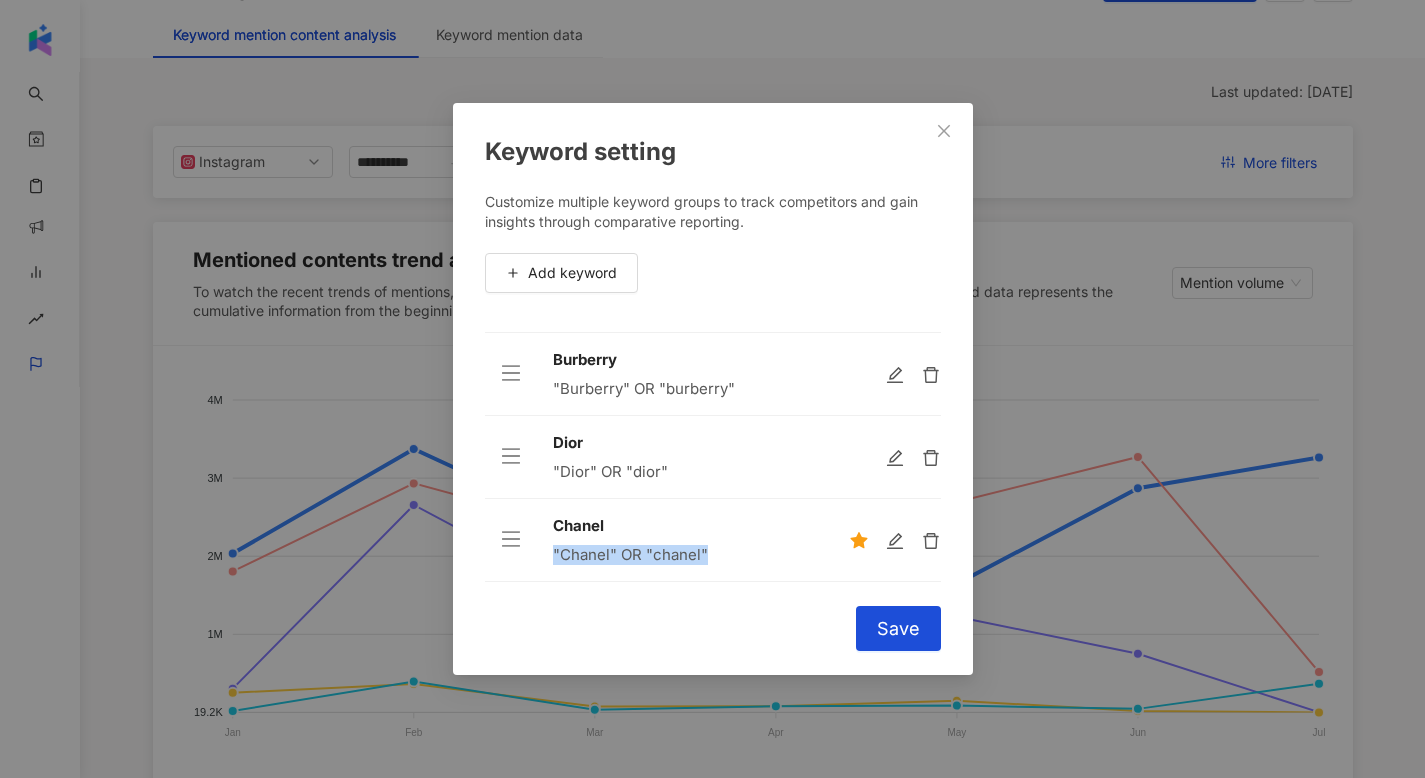 click at bounding box center [944, 131] 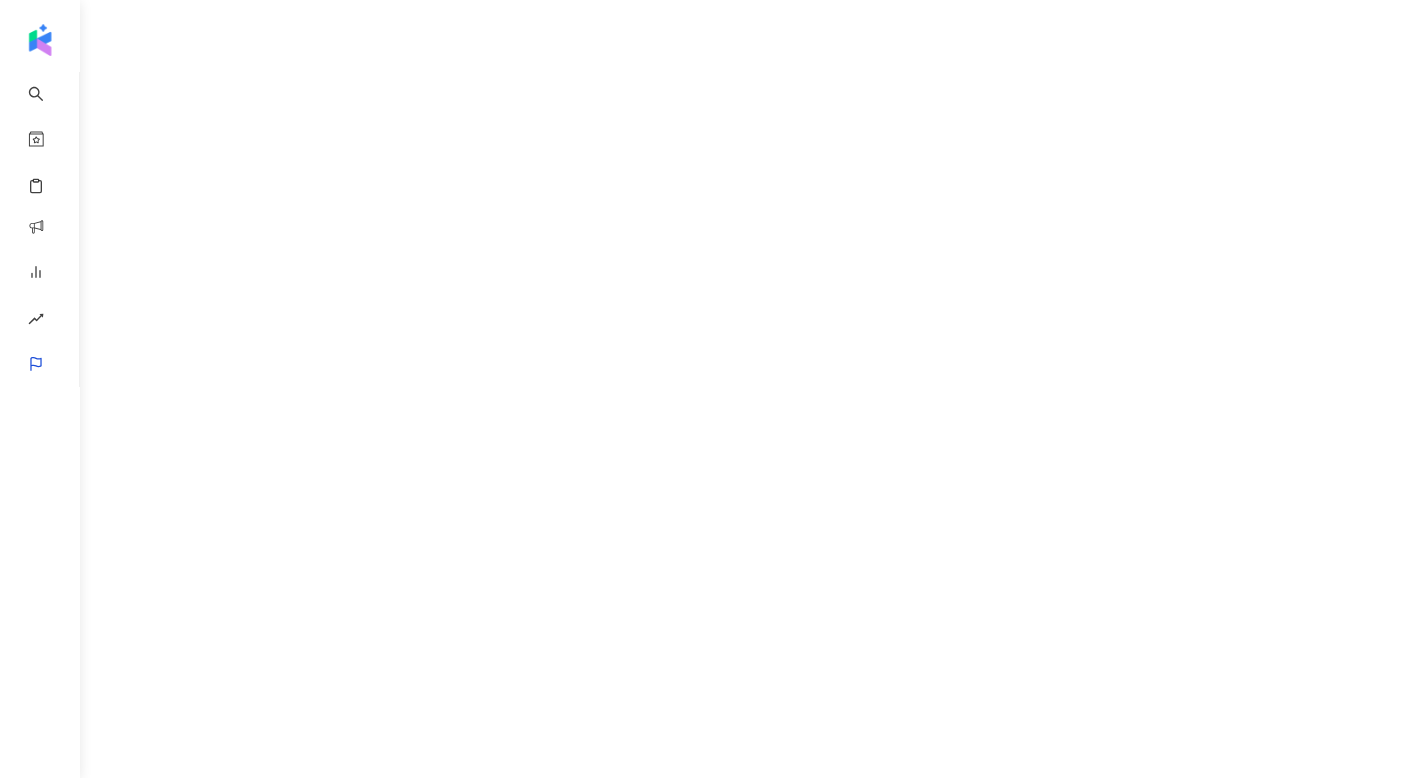 scroll, scrollTop: 0, scrollLeft: 0, axis: both 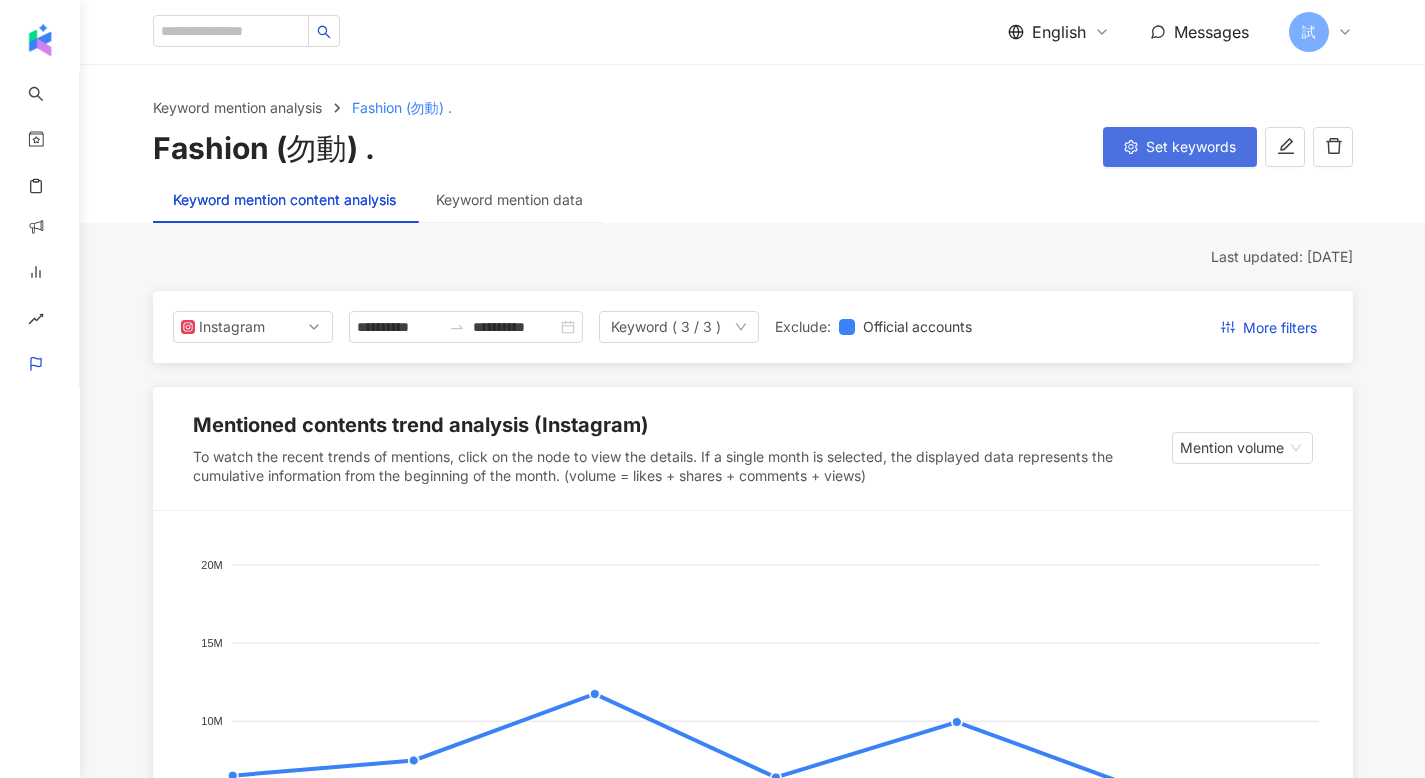 click on "Set keywords" at bounding box center (1191, 147) 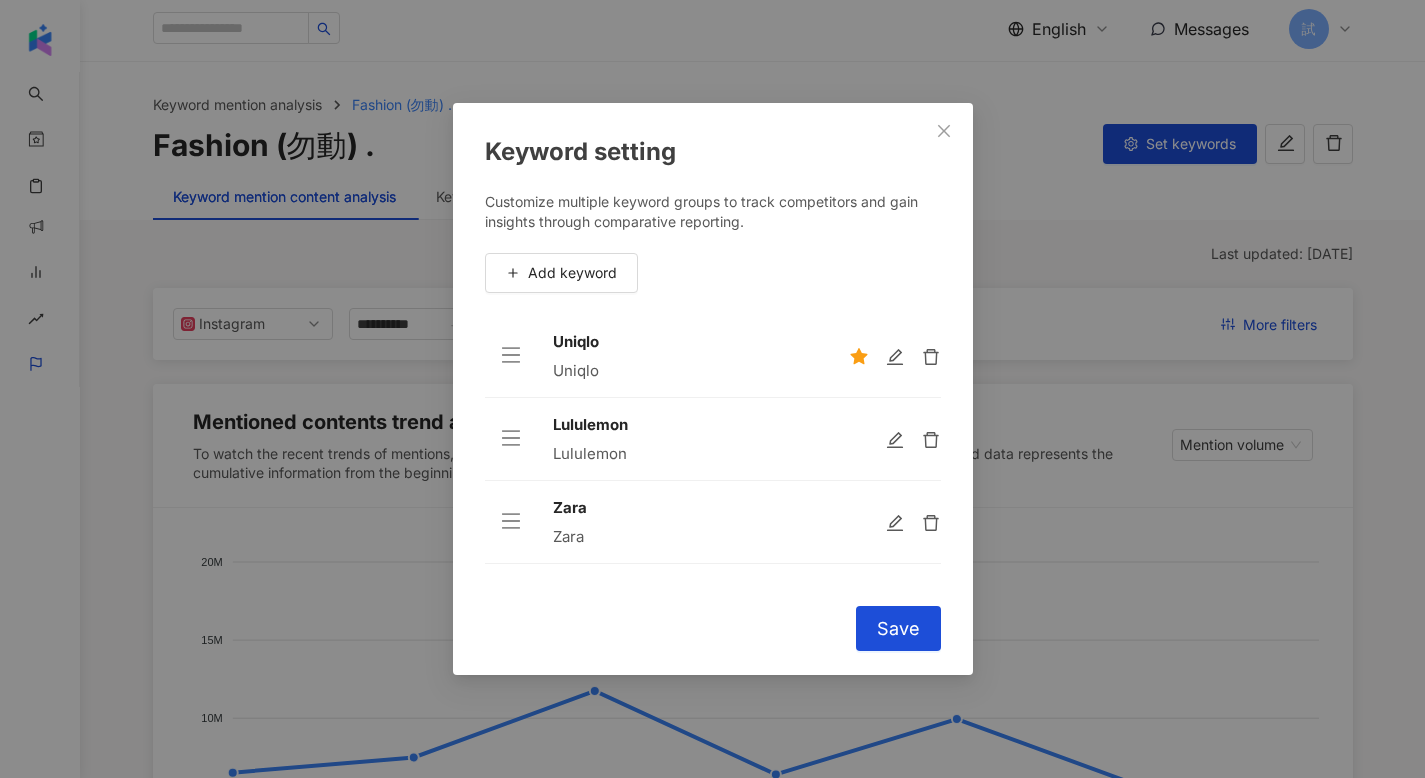 scroll, scrollTop: 35, scrollLeft: 0, axis: vertical 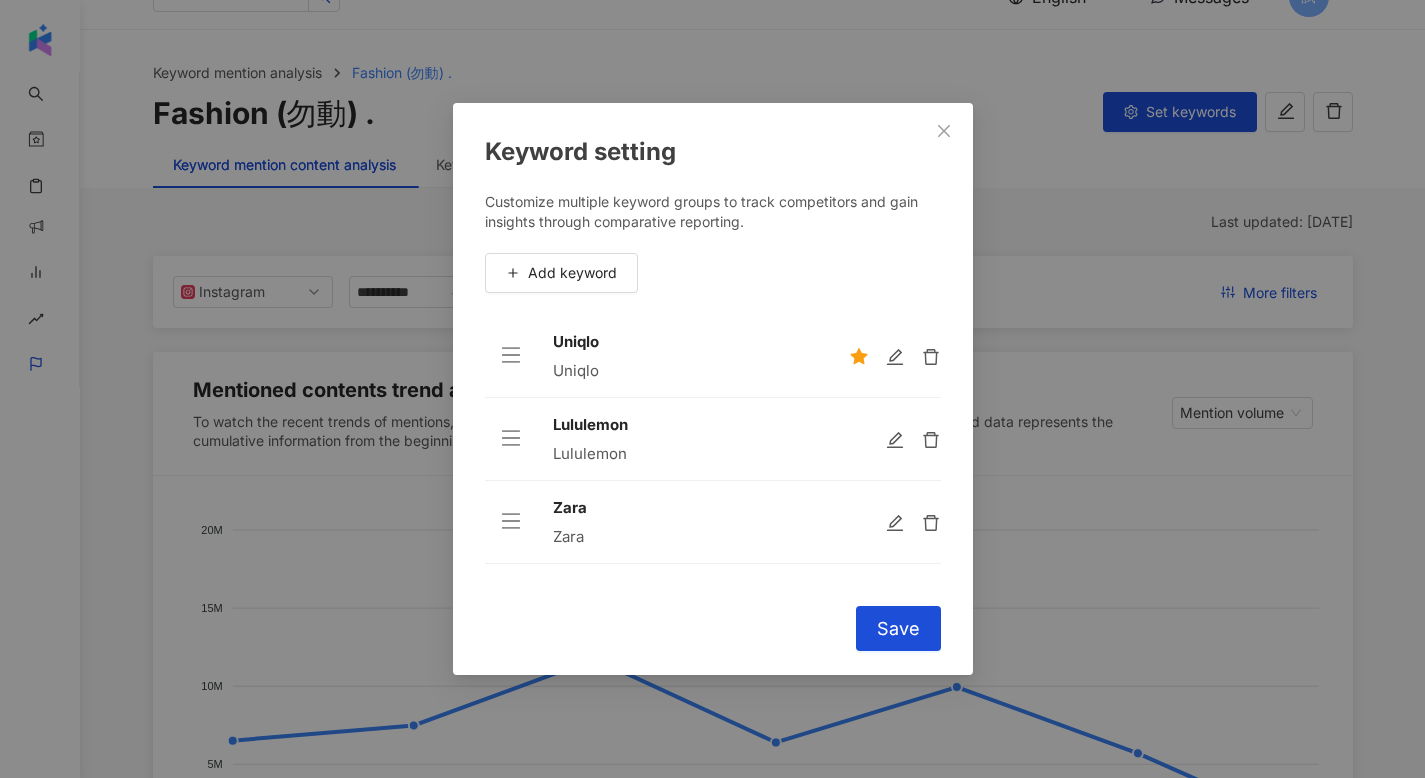 click on "Uniqlo" at bounding box center (685, 371) 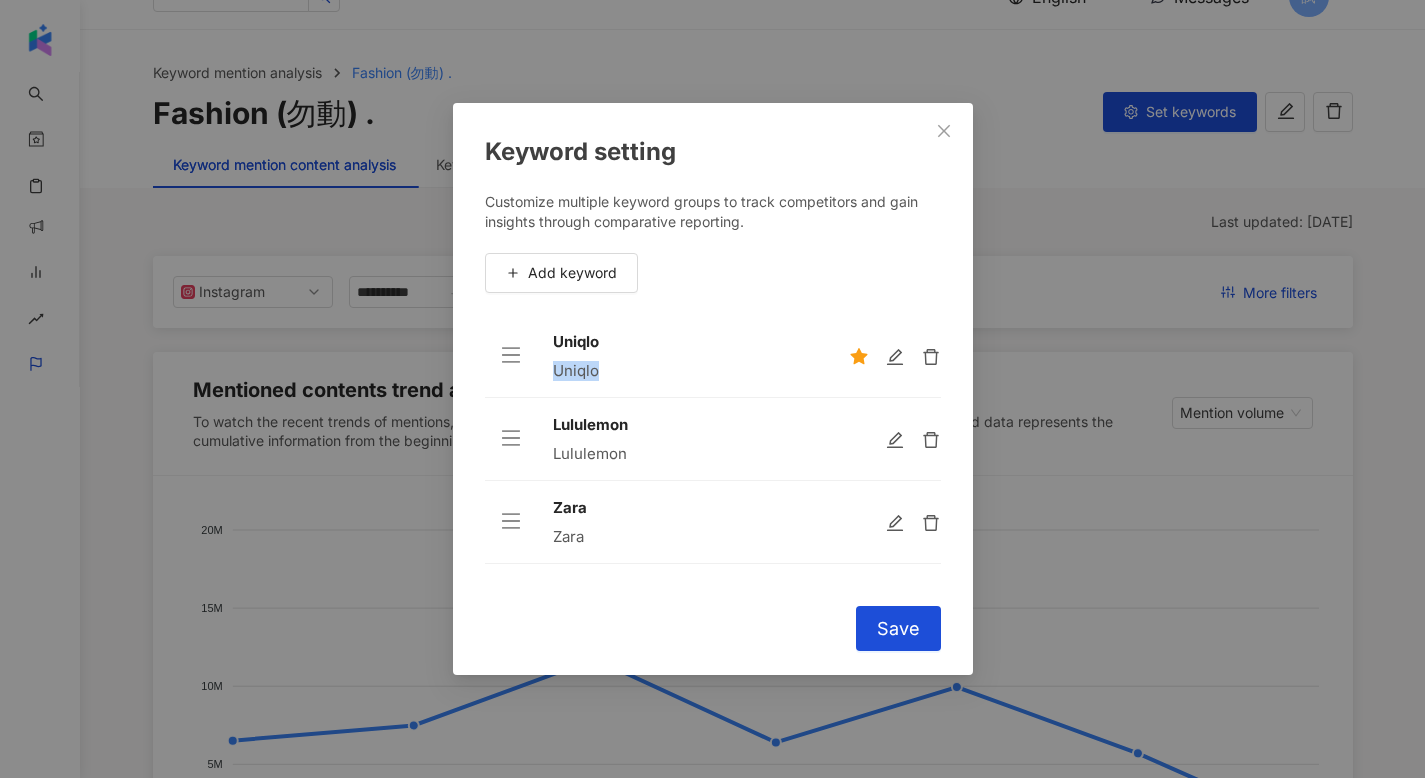 click on "Uniqlo" at bounding box center (685, 371) 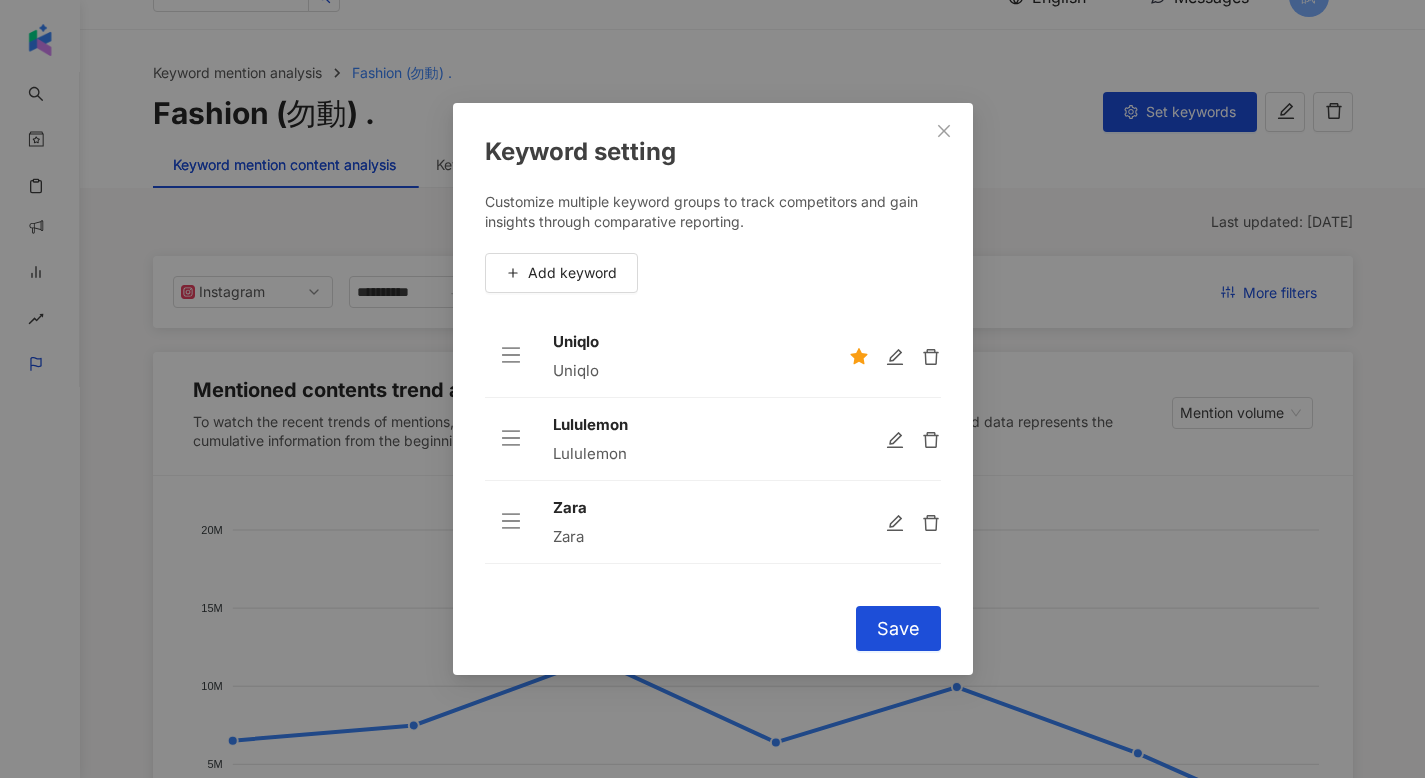 click on "Lululemon" at bounding box center [685, 425] 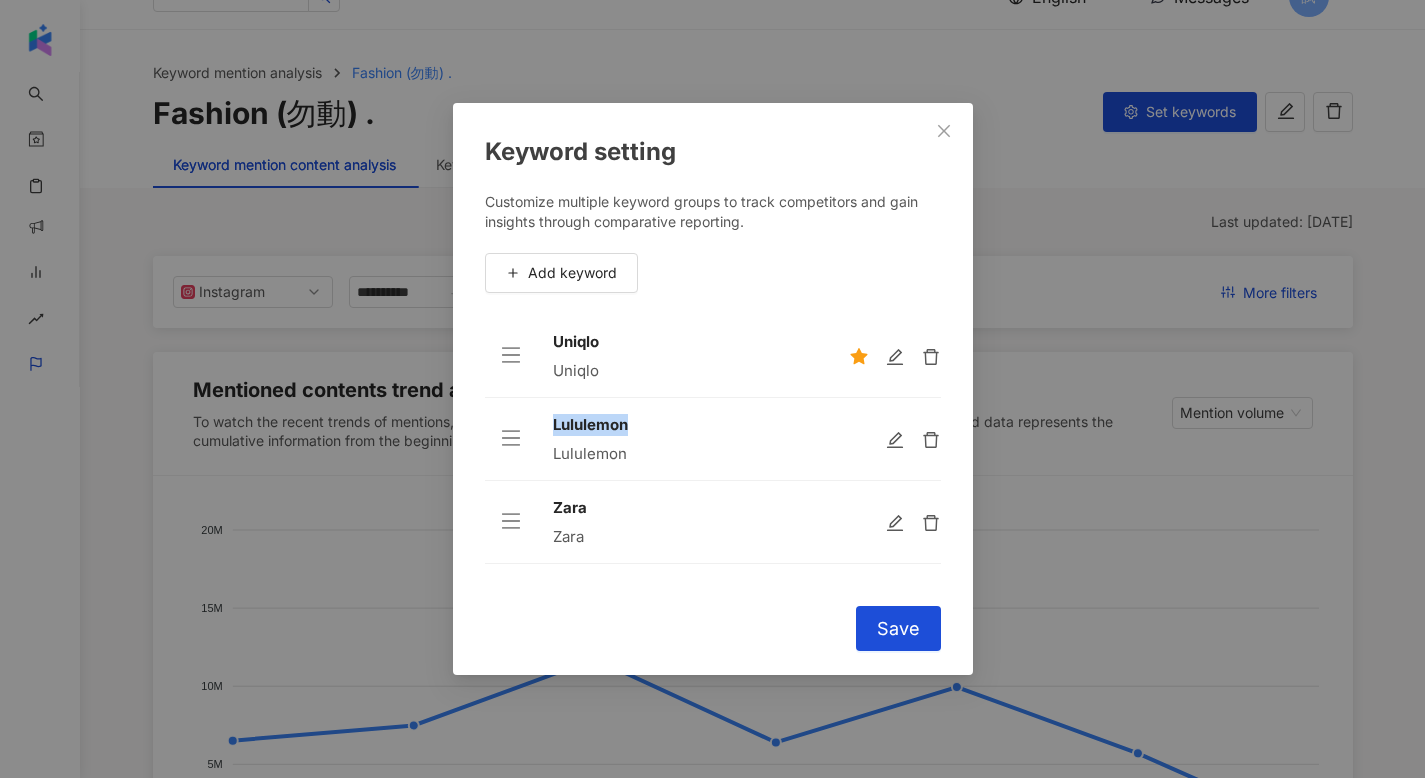click on "Lululemon" at bounding box center [685, 425] 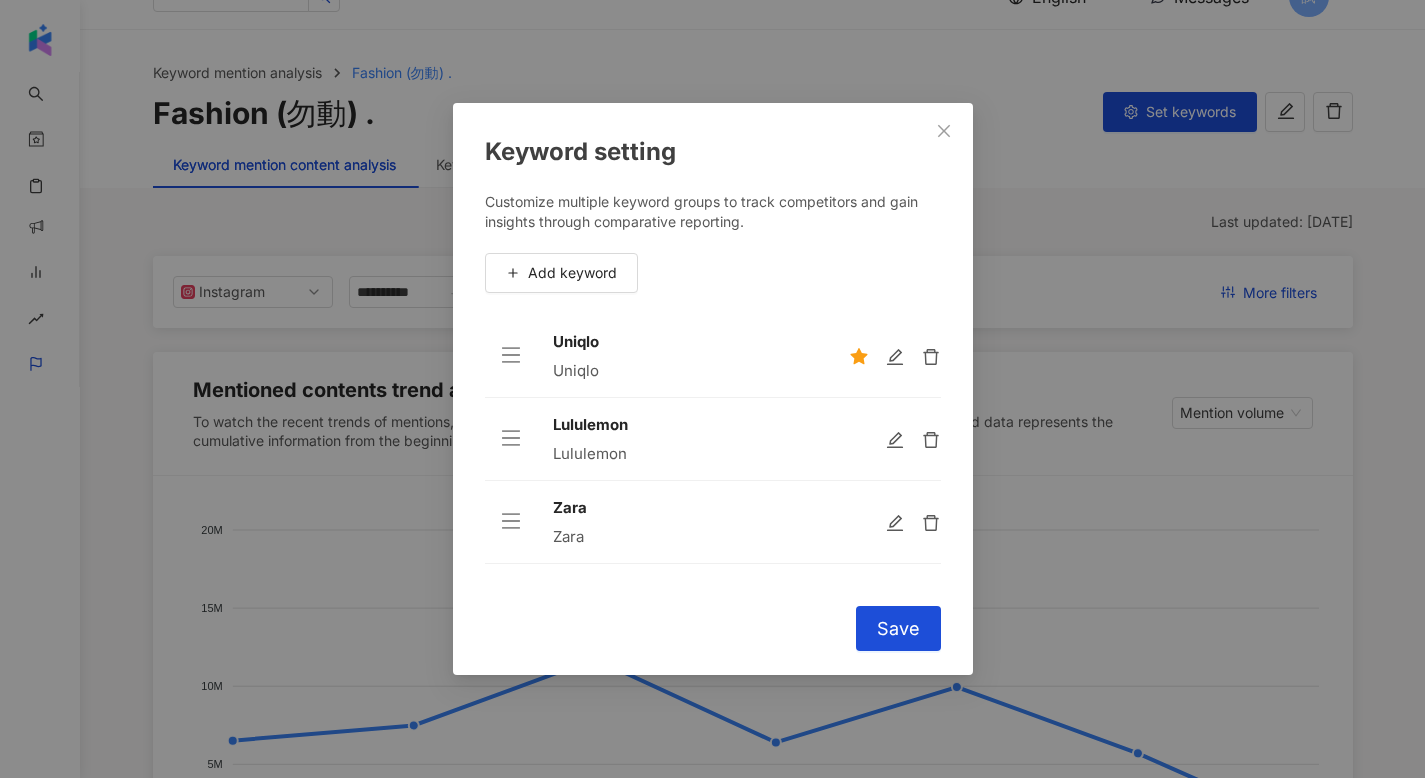 click on "Zara" at bounding box center [685, 508] 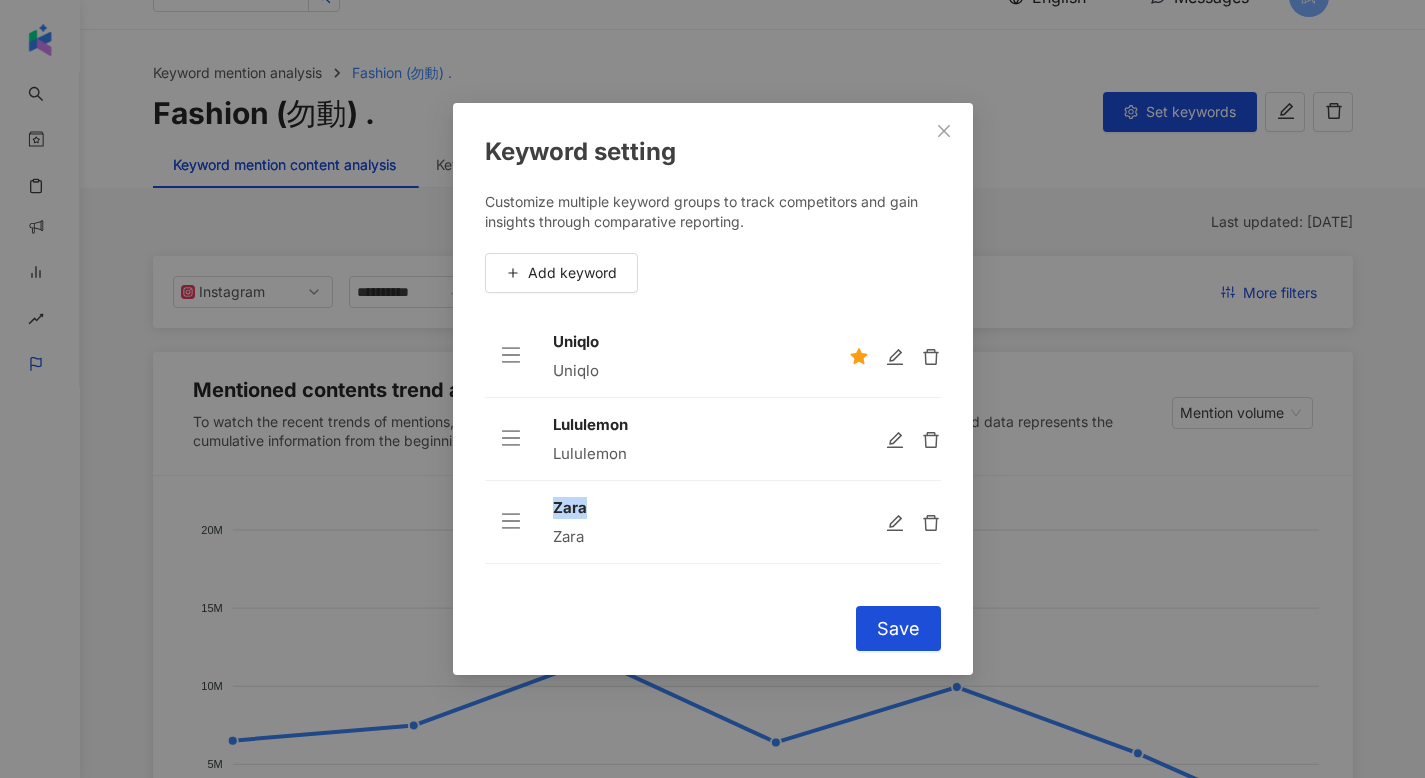 click on "Zara" at bounding box center [685, 508] 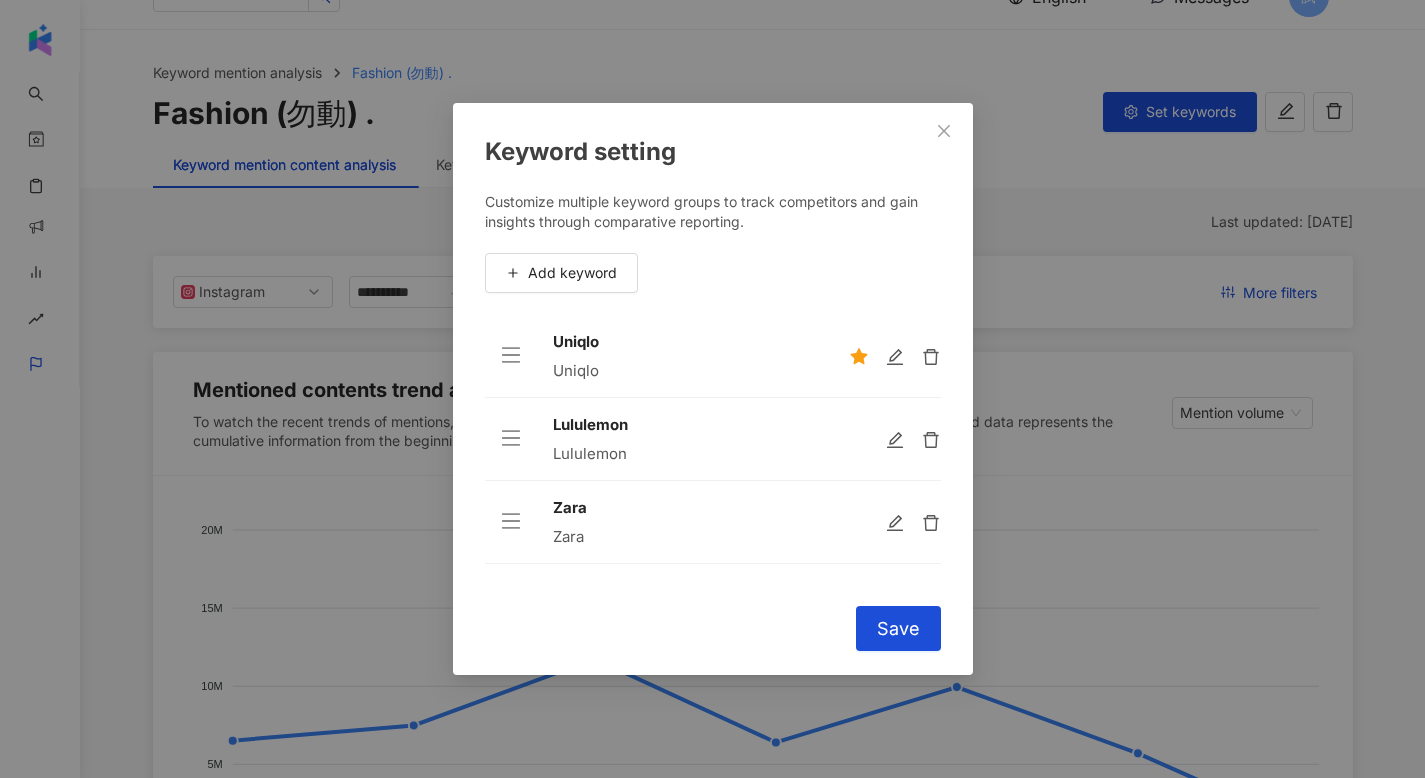 click on "Keyword setting Customize multiple keyword groups to track competitors and gain insights through comparative reporting. Add keyword Uniqlo Uniqlo Lululemon Lululemon Zara Zara
To pick up a draggable item, press the space bar.
While dragging, use the arrow keys to move the item.
Press space again to drop the item in its new position, or press escape to cancel.
Cancel Save" at bounding box center (712, 389) 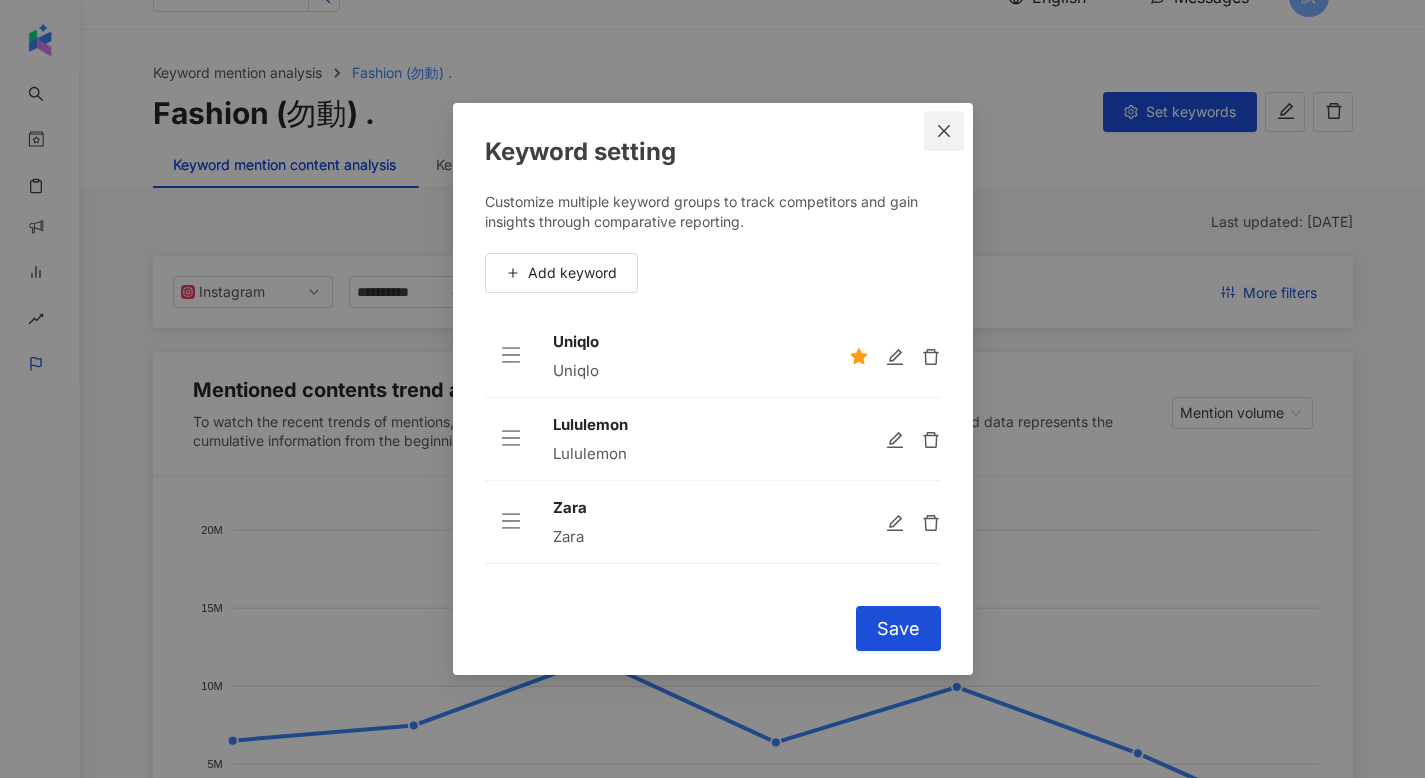 click 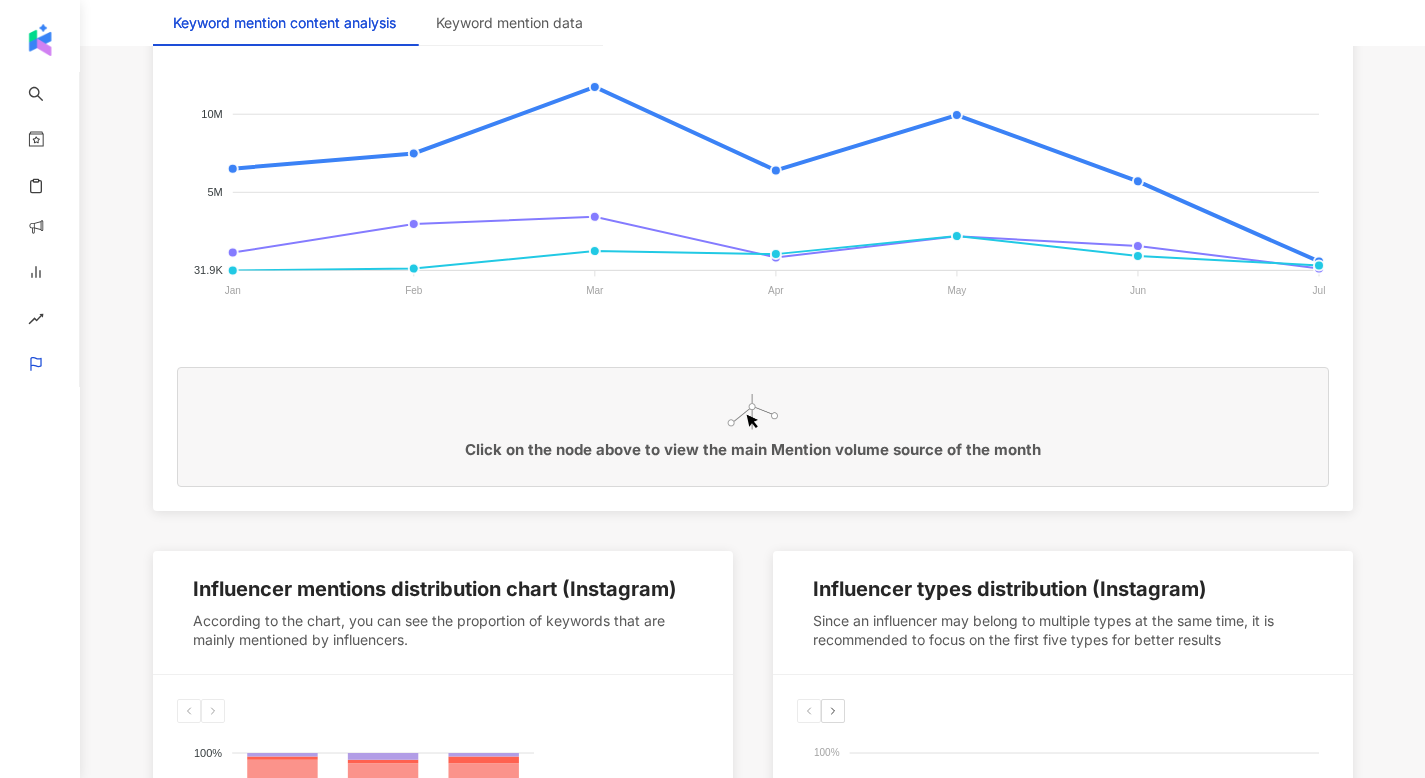 scroll, scrollTop: 619, scrollLeft: 0, axis: vertical 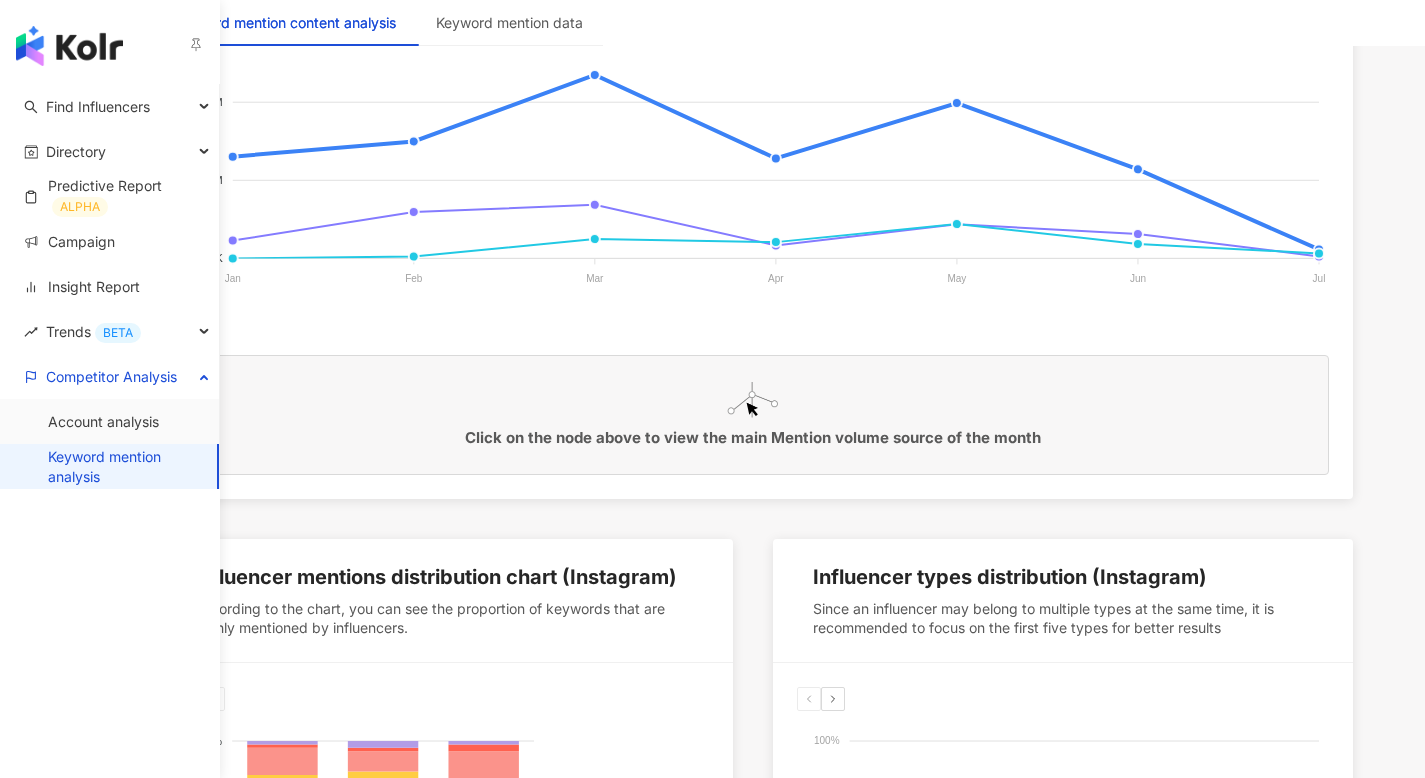 click on "Keyword mention analysis" at bounding box center (124, 466) 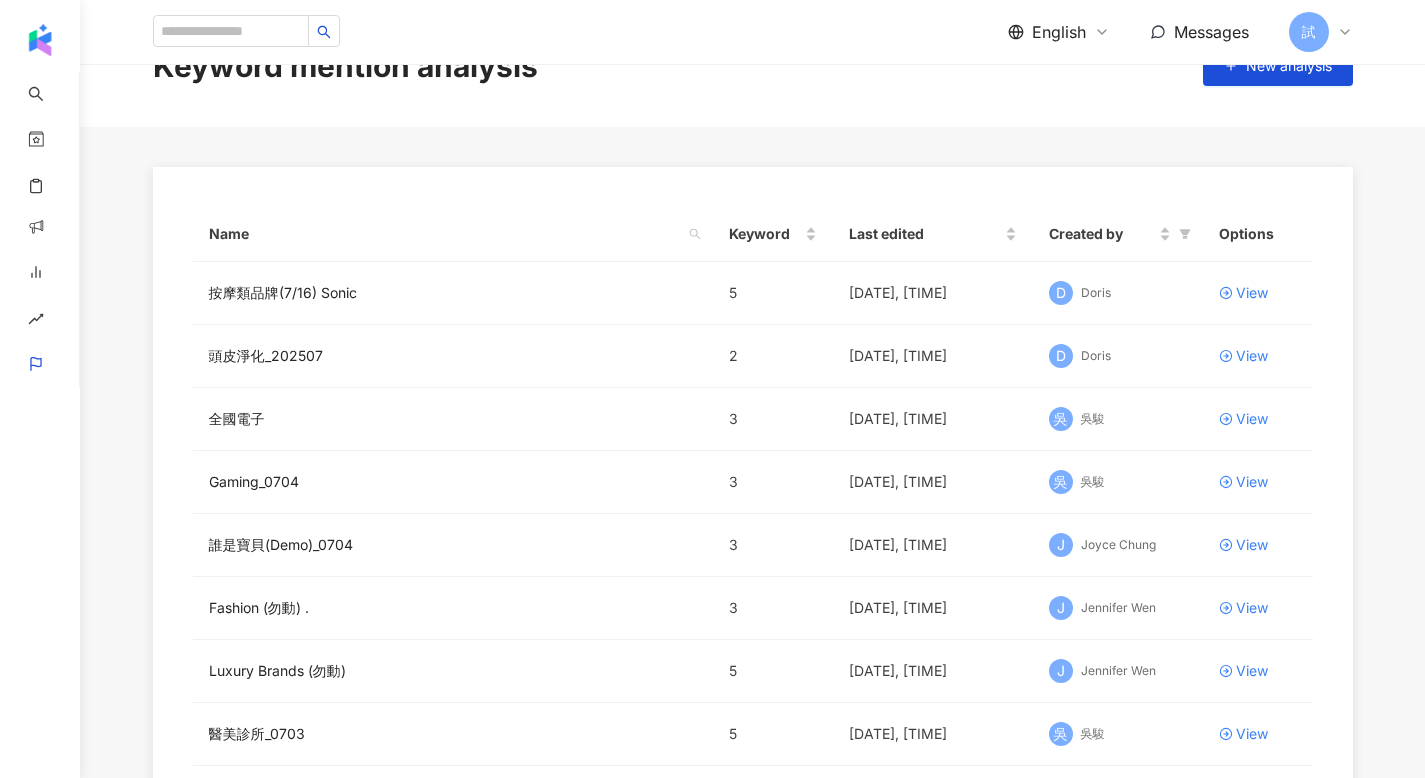 scroll, scrollTop: 0, scrollLeft: 0, axis: both 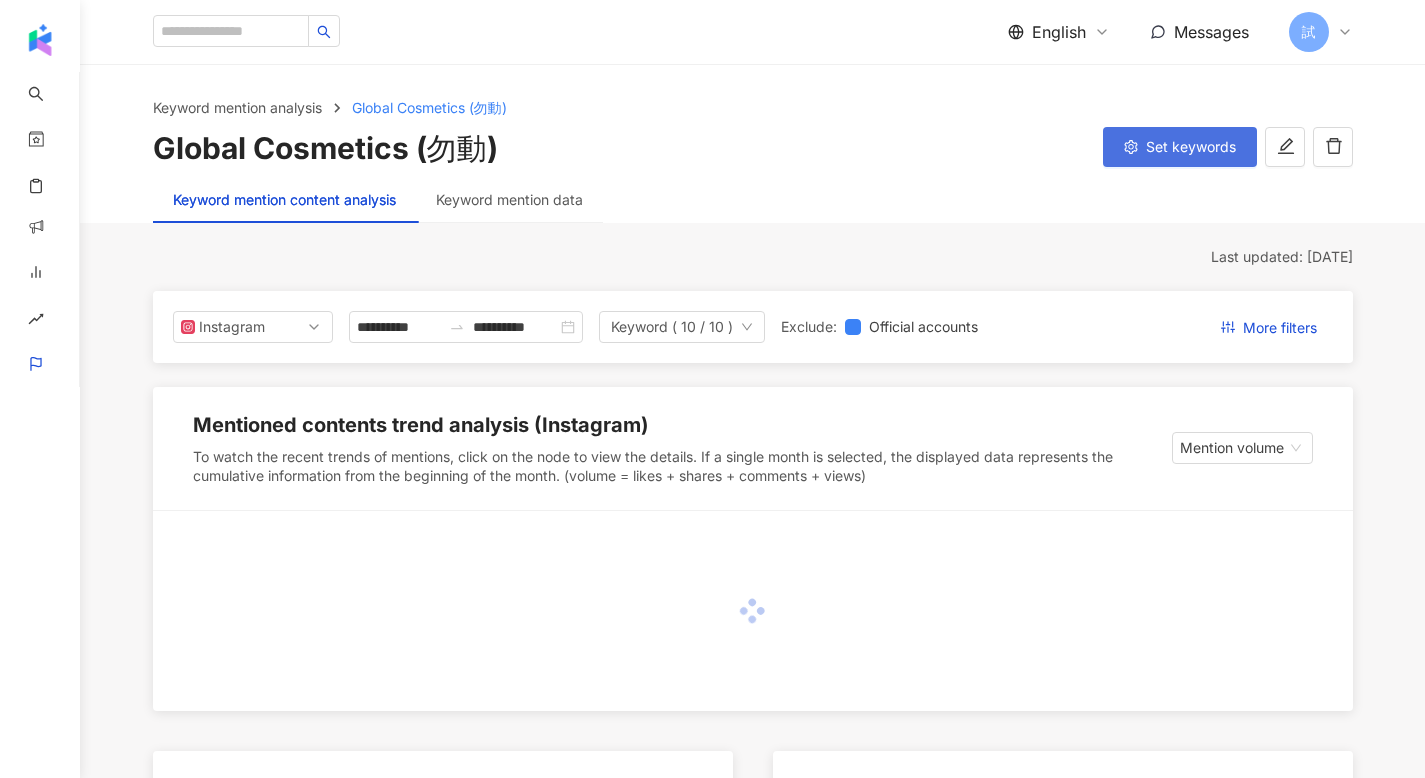 click on "Set keywords" at bounding box center [1191, 147] 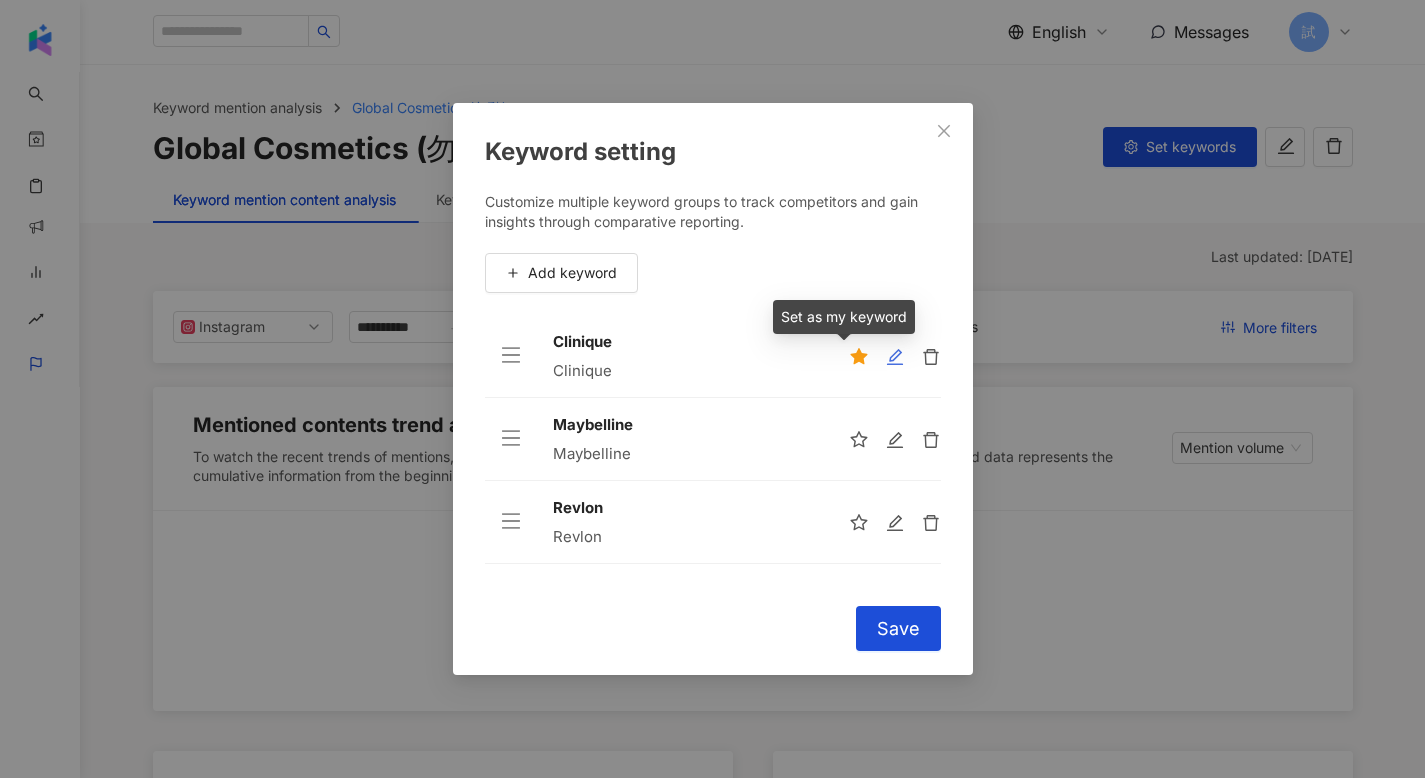 click 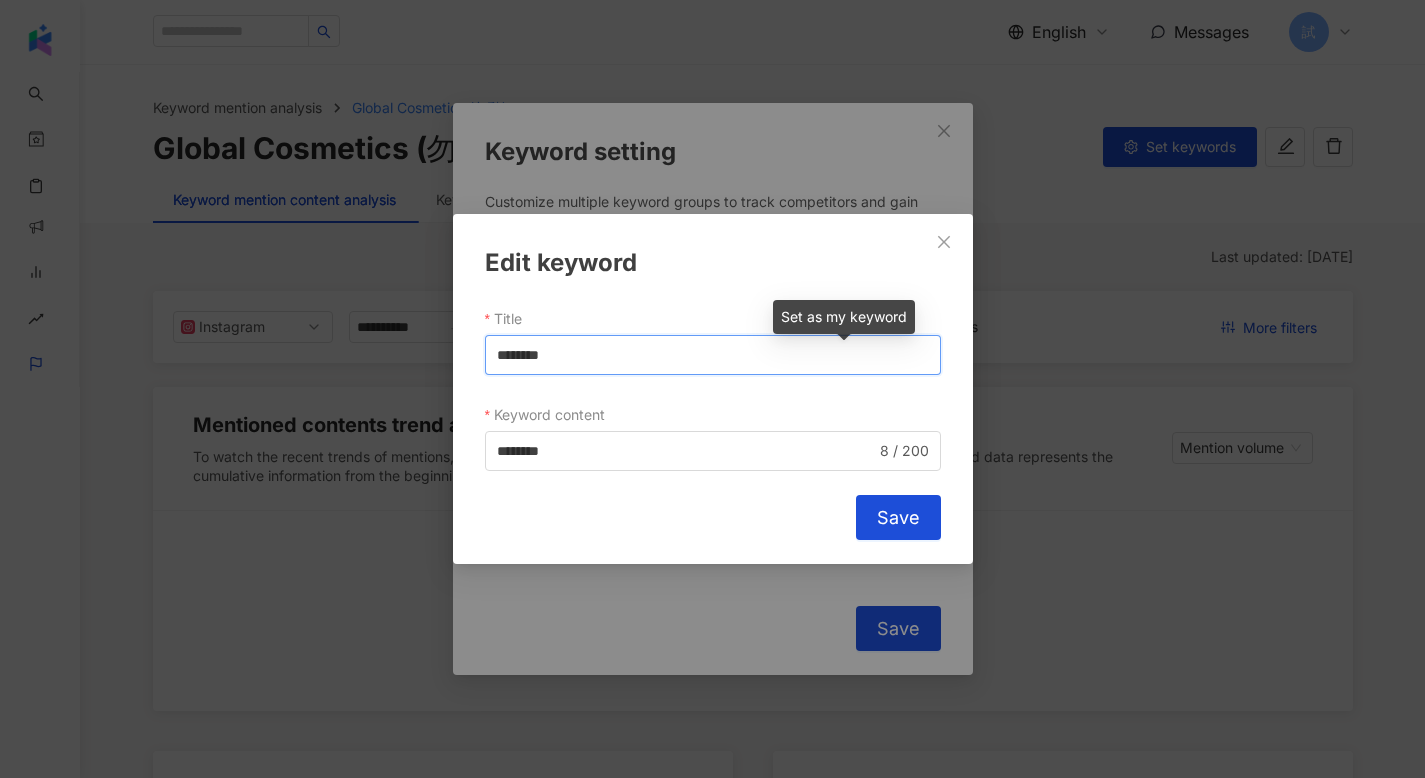 drag, startPoint x: 632, startPoint y: 358, endPoint x: 444, endPoint y: 342, distance: 188.67963 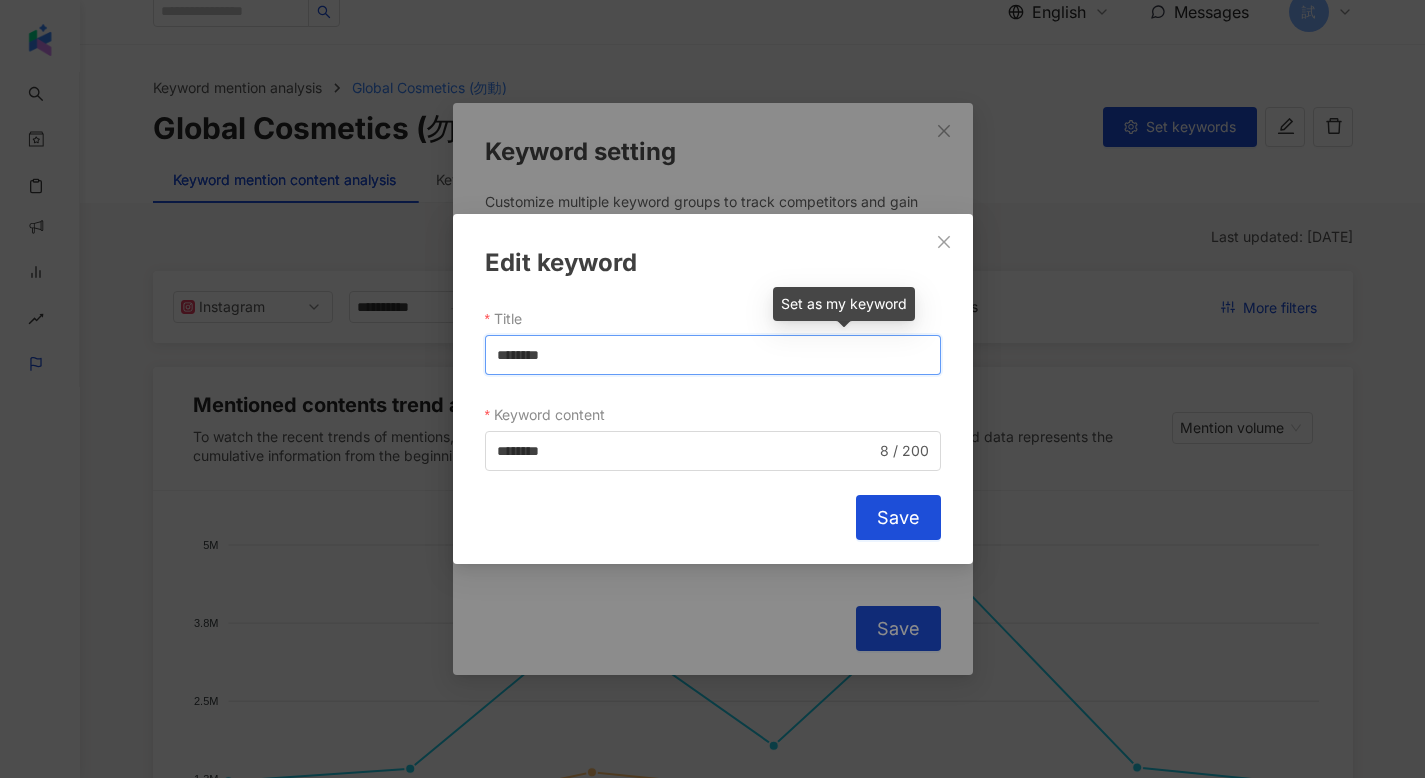 scroll, scrollTop: 35, scrollLeft: 0, axis: vertical 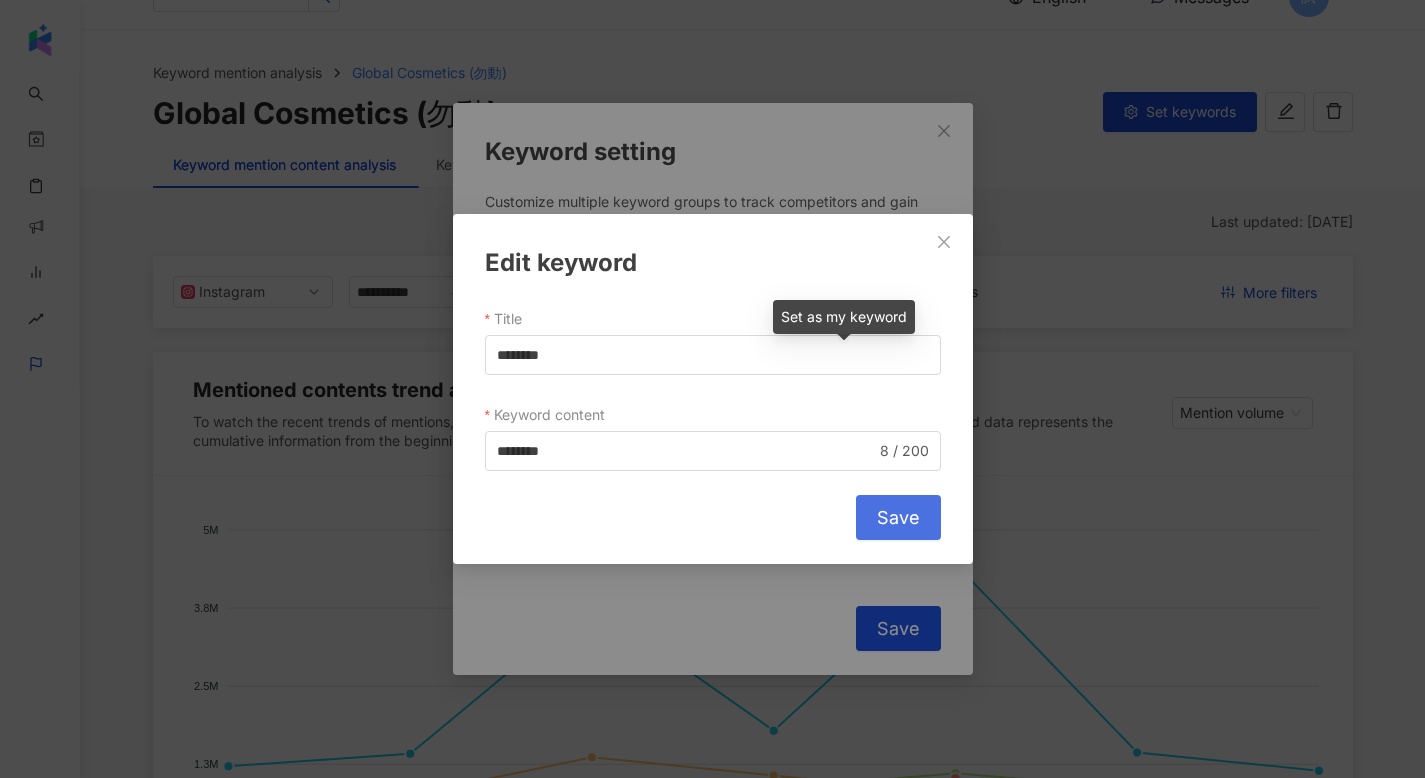 click on "Save" at bounding box center [898, 517] 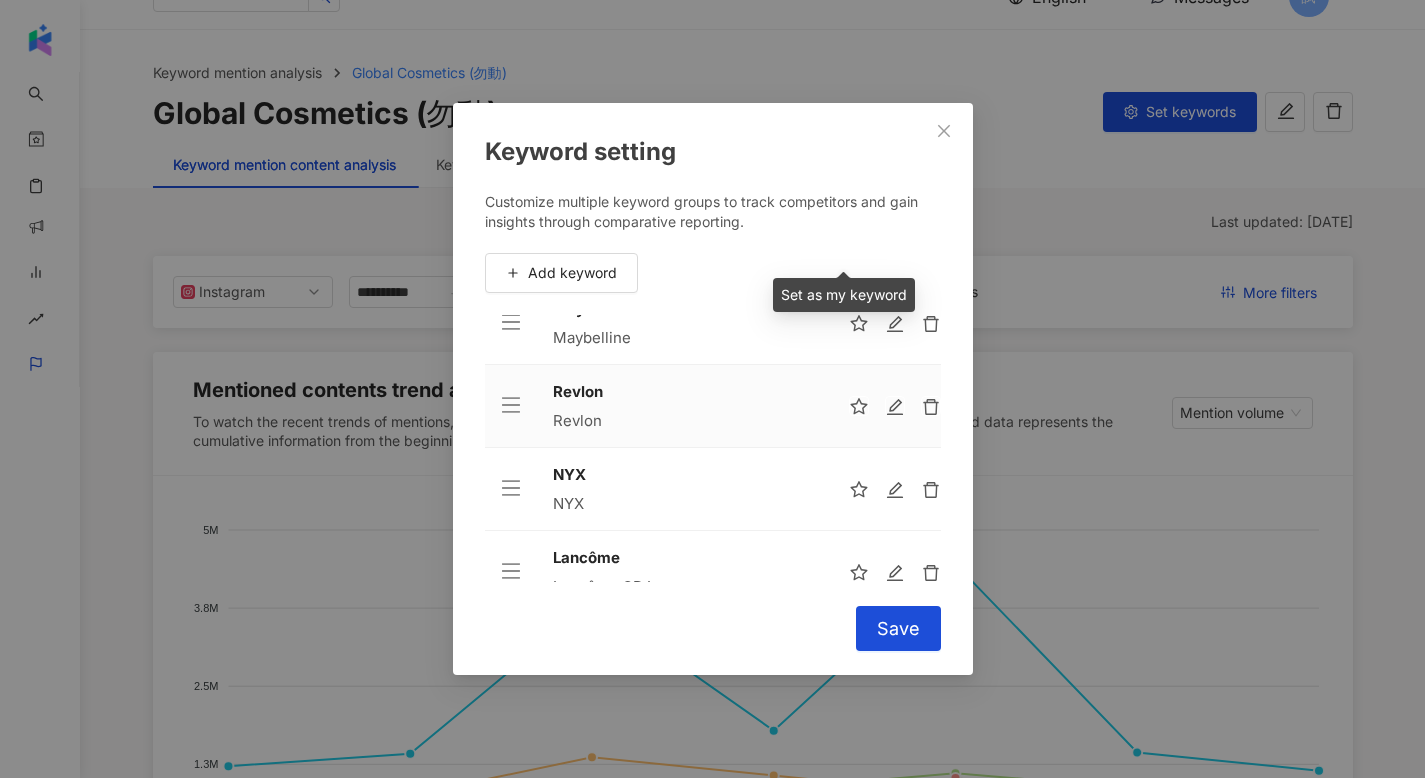 scroll, scrollTop: 93, scrollLeft: 0, axis: vertical 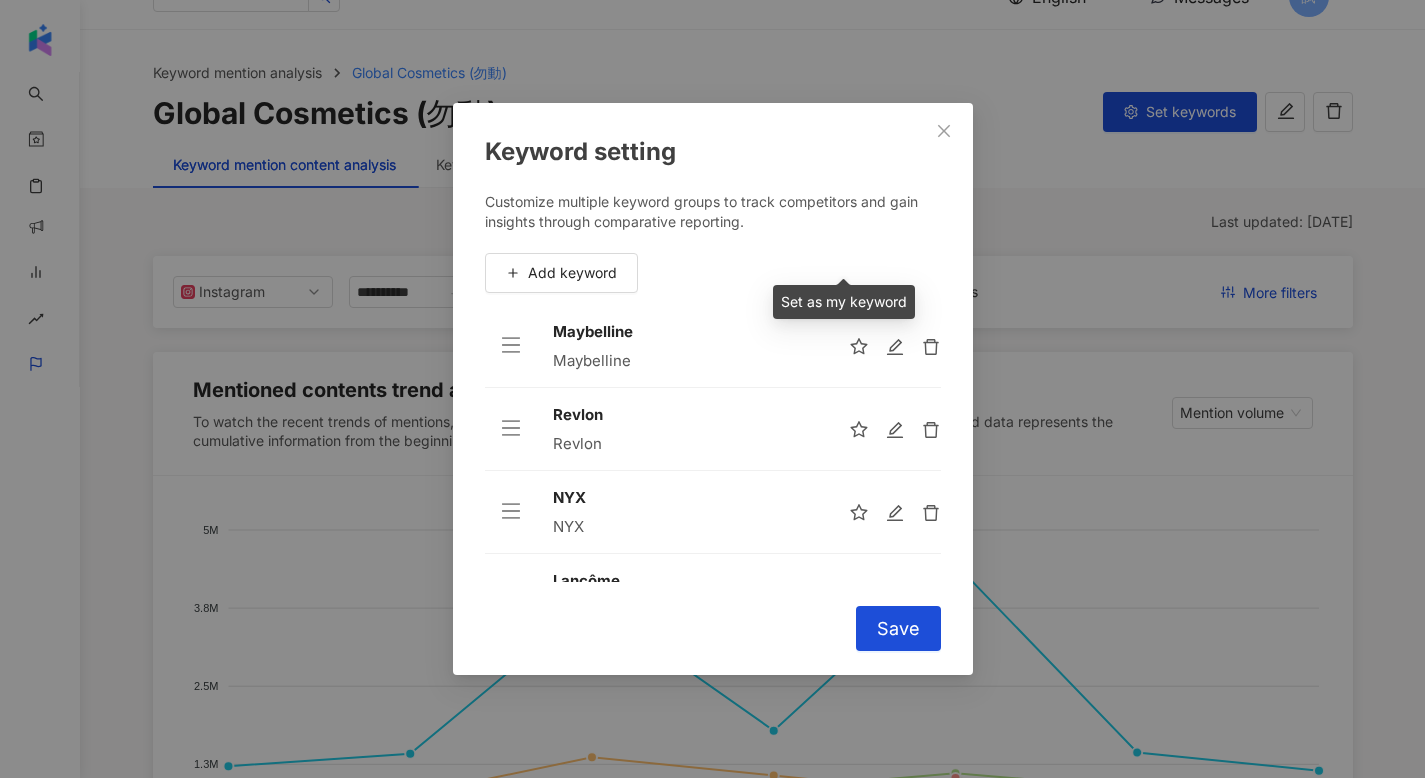 click on "Maybelline" at bounding box center [685, 361] 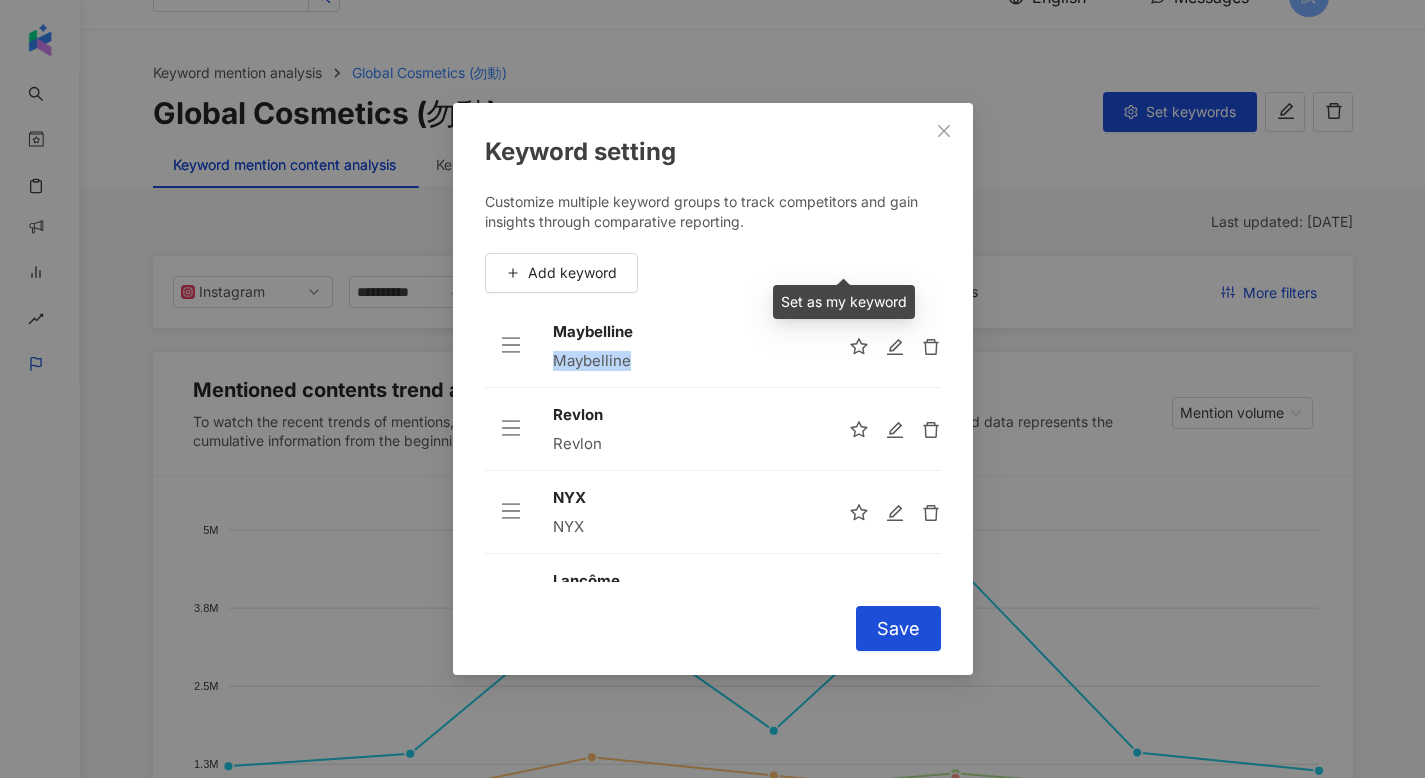 click on "Maybelline" at bounding box center (685, 361) 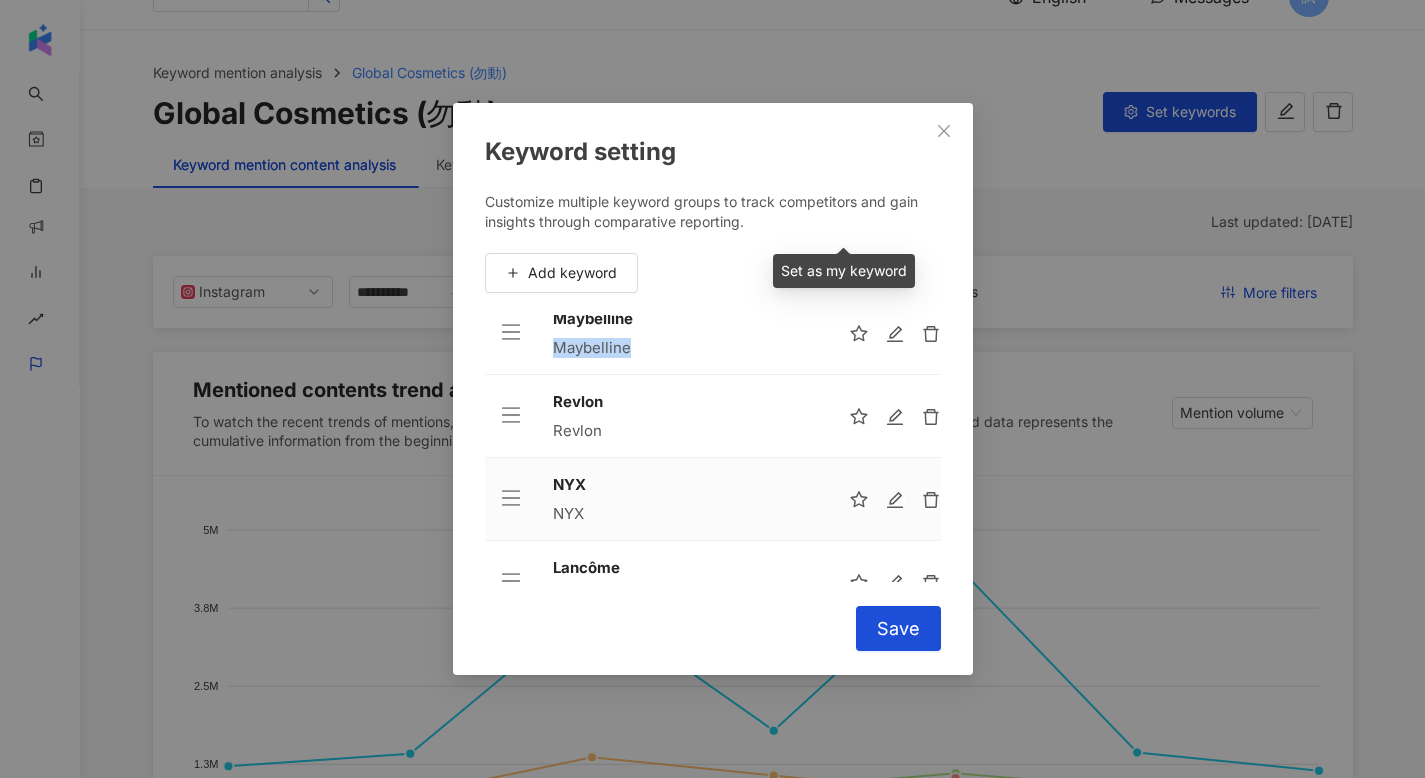 scroll, scrollTop: 126, scrollLeft: 0, axis: vertical 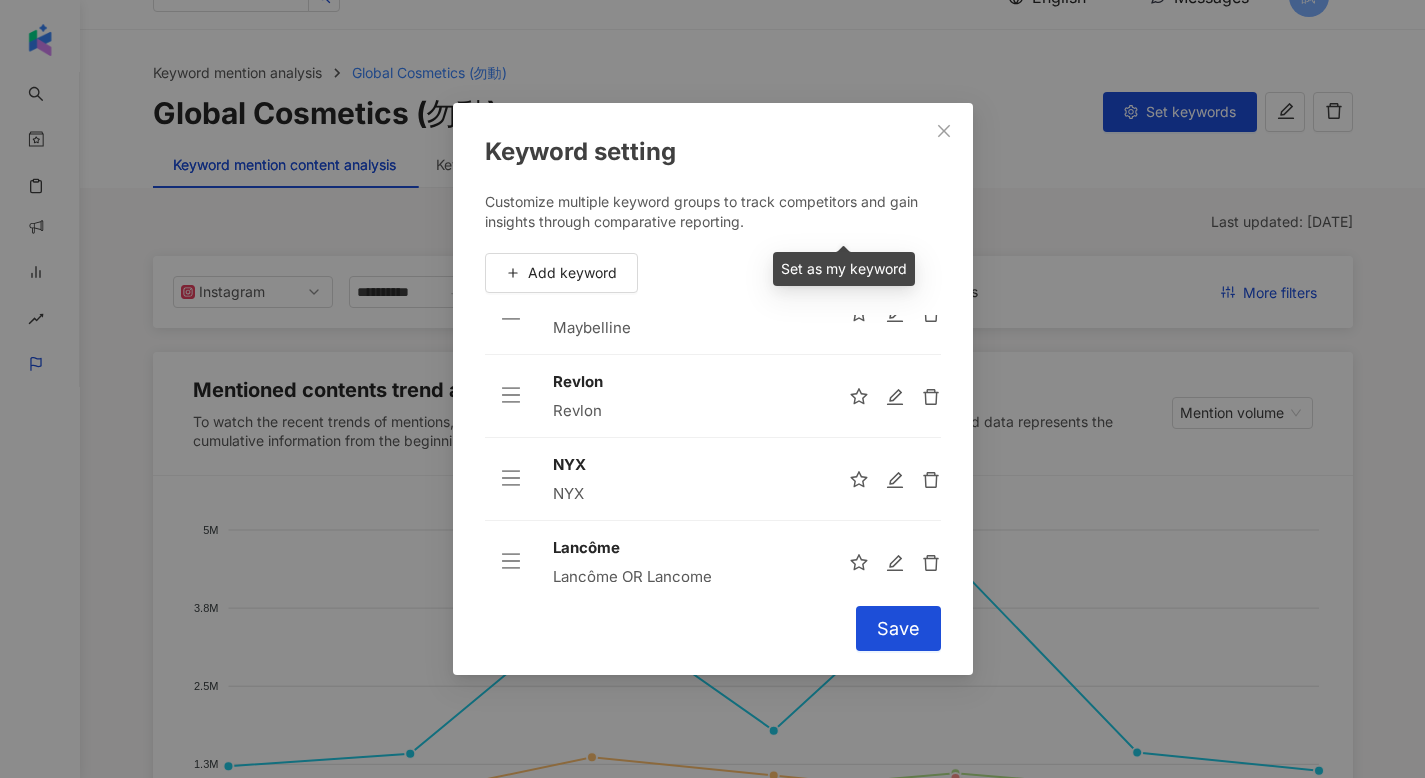 click on "Revlon" at bounding box center [685, 382] 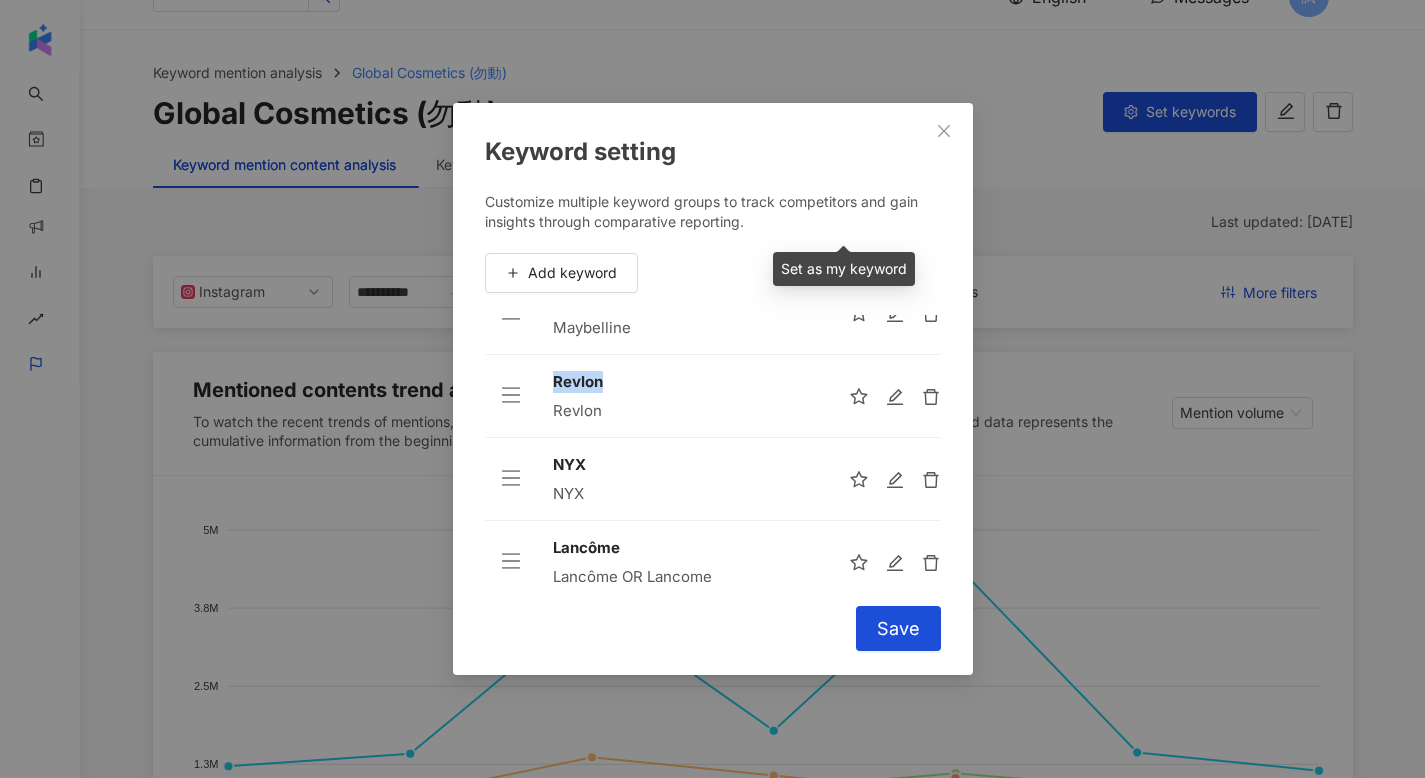 click on "Revlon" at bounding box center (685, 382) 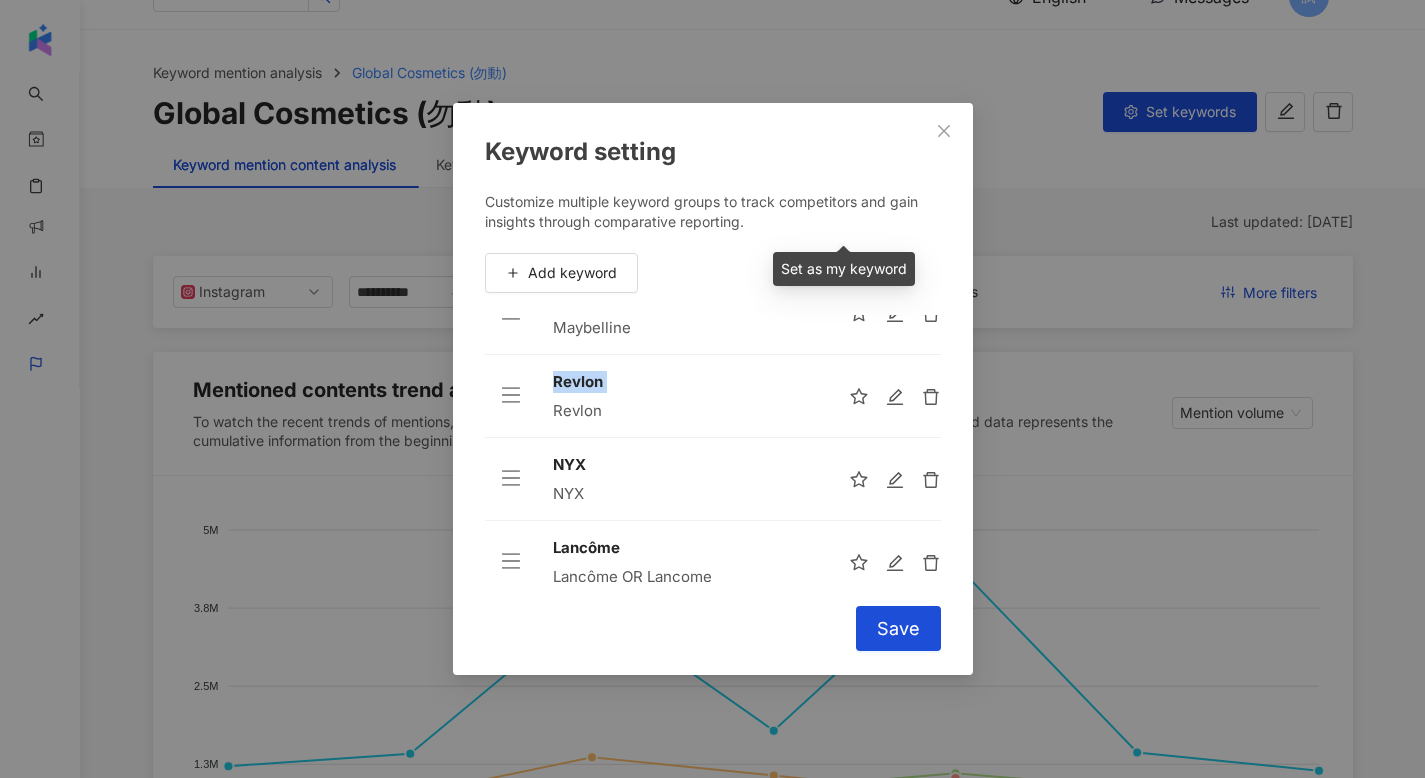 click on "Revlon" at bounding box center (685, 382) 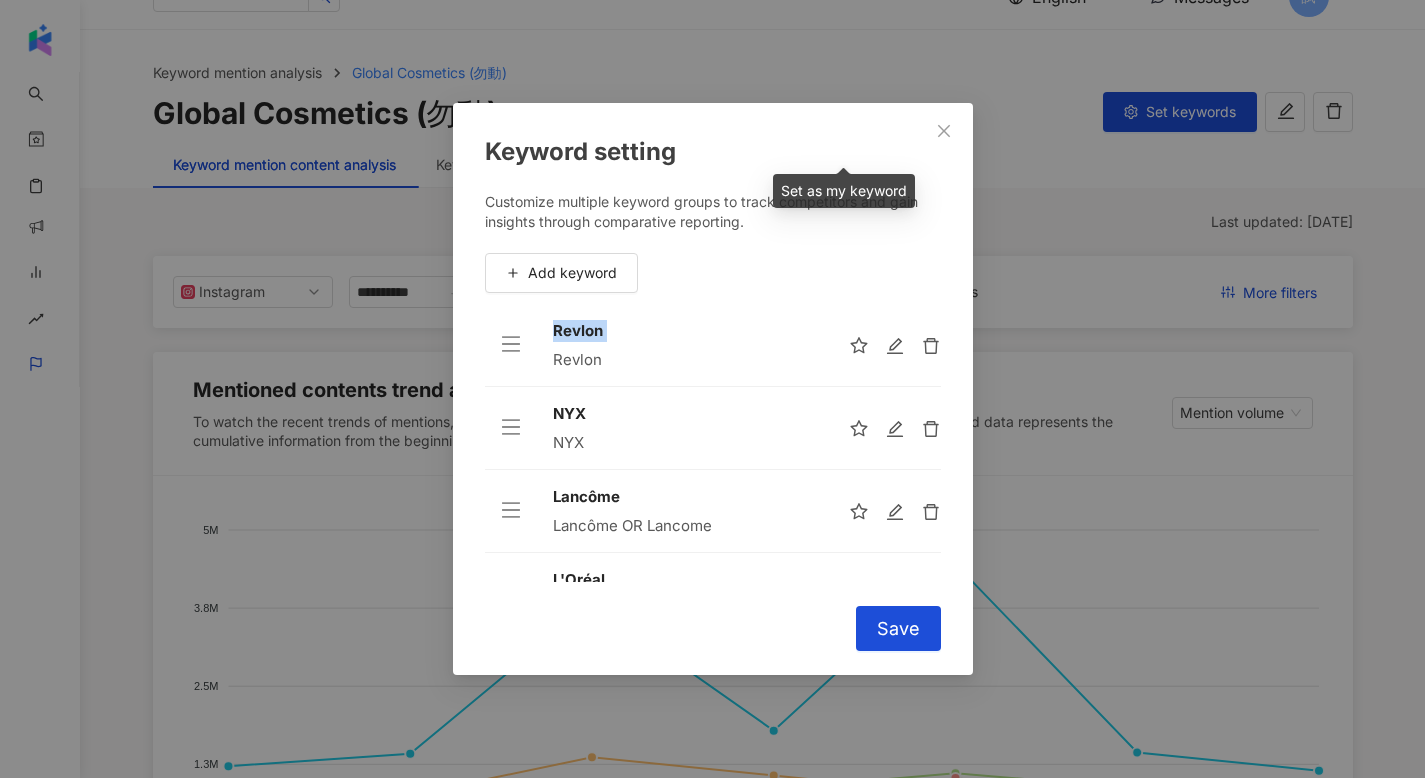 scroll, scrollTop: 204, scrollLeft: 0, axis: vertical 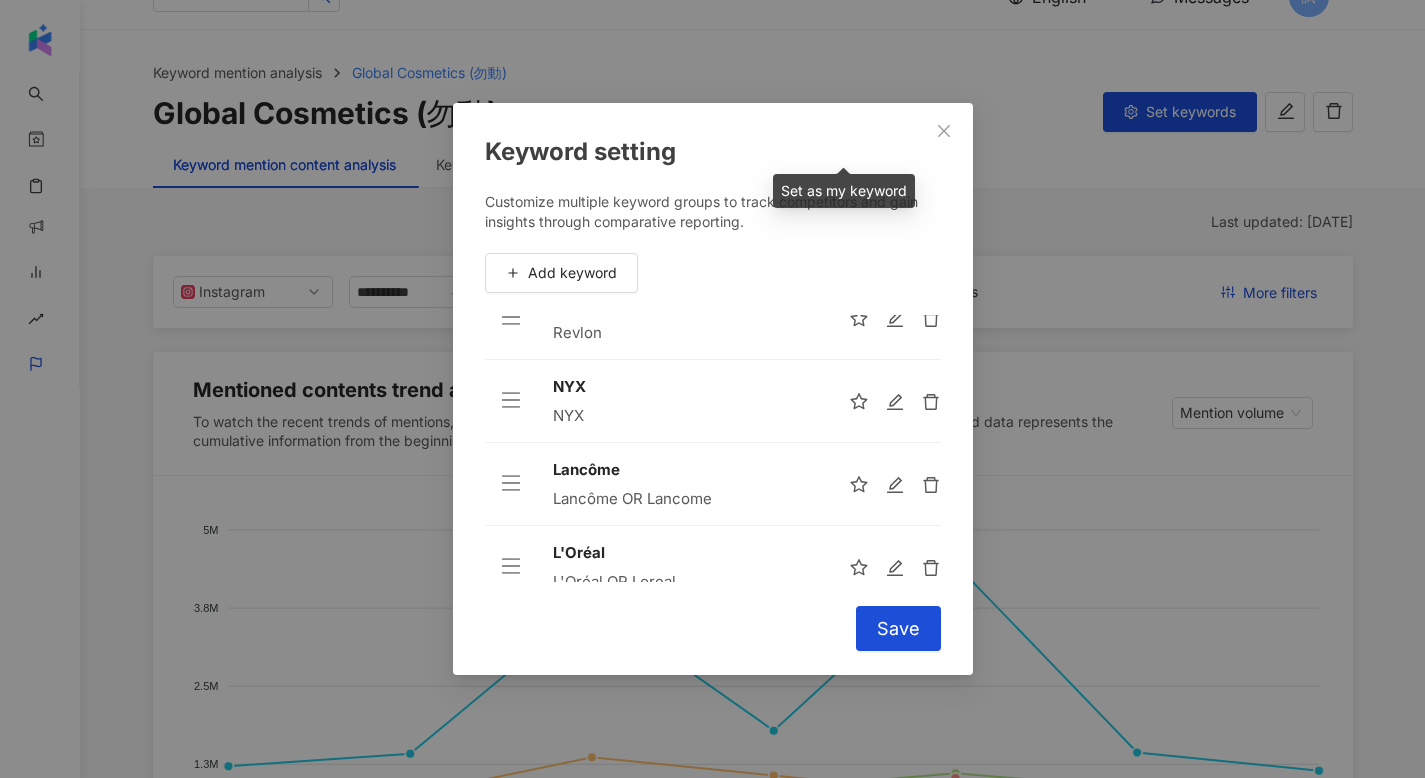 click on "NYX" at bounding box center [685, 387] 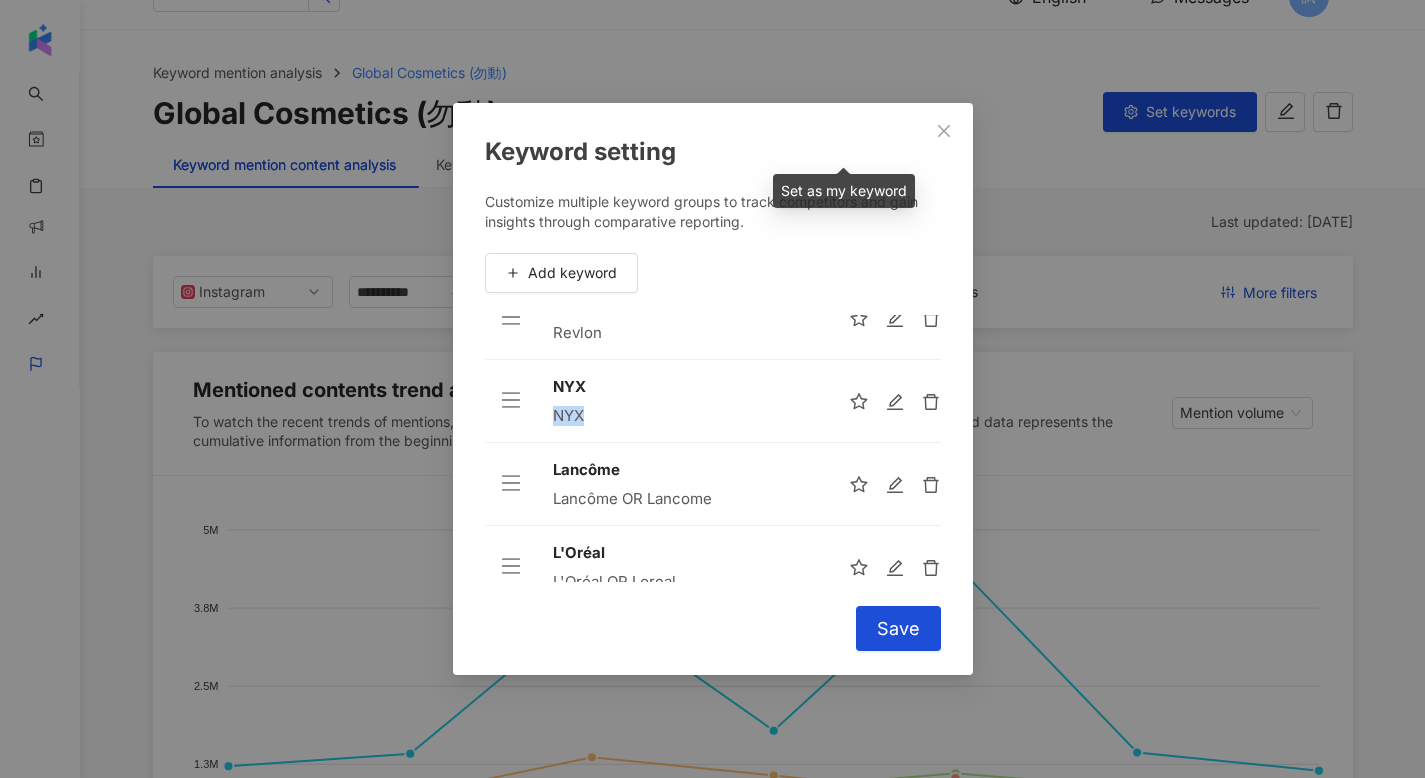 click on "NYX" at bounding box center [685, 416] 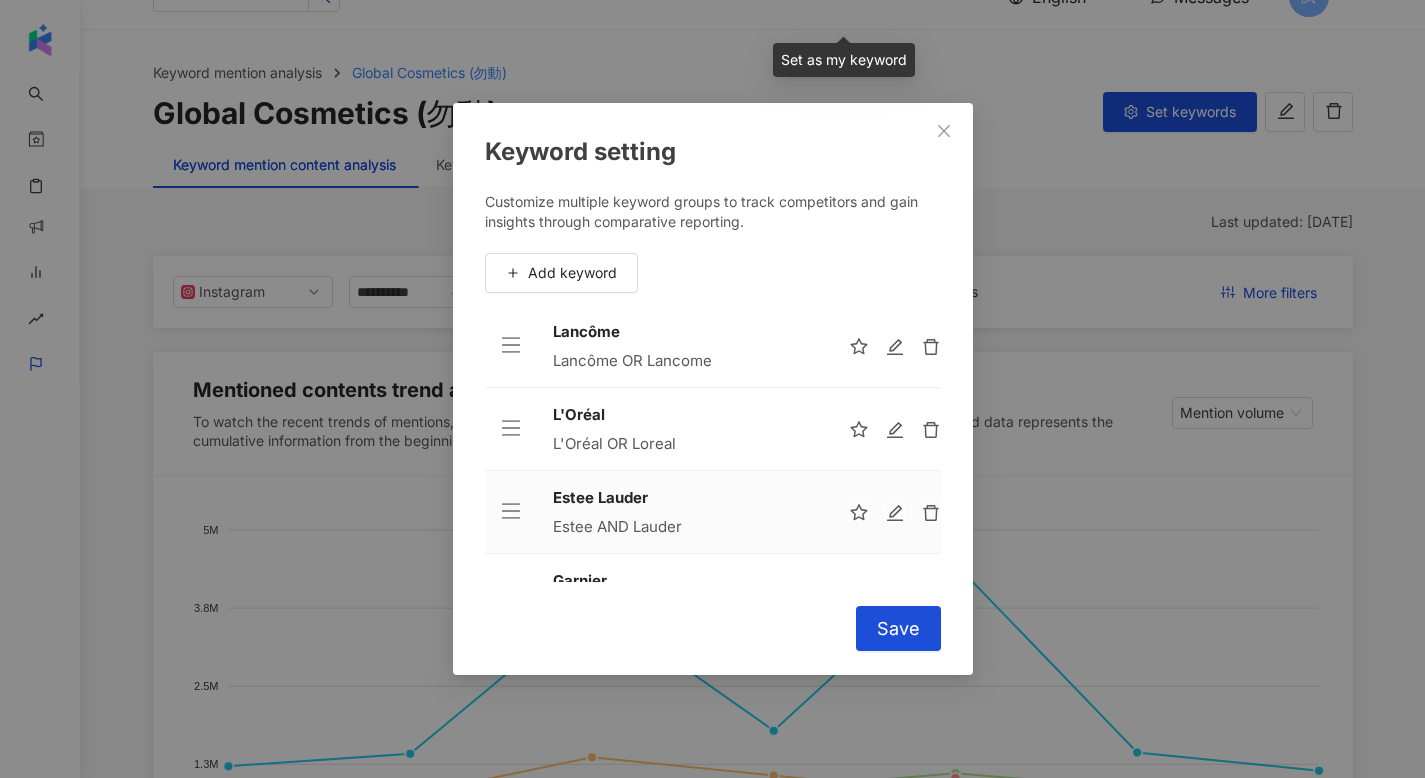 scroll, scrollTop: 343, scrollLeft: 0, axis: vertical 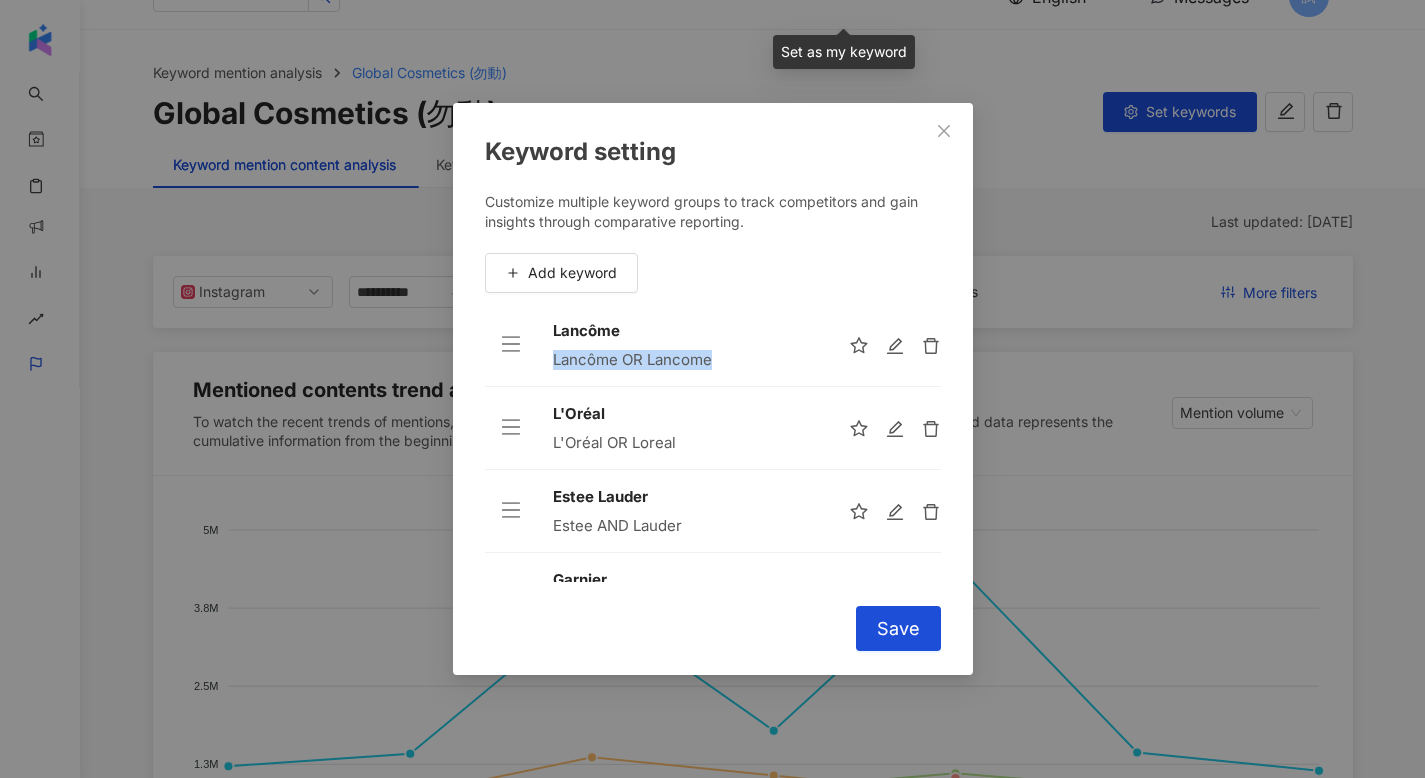 drag, startPoint x: 558, startPoint y: 359, endPoint x: 746, endPoint y: 359, distance: 188 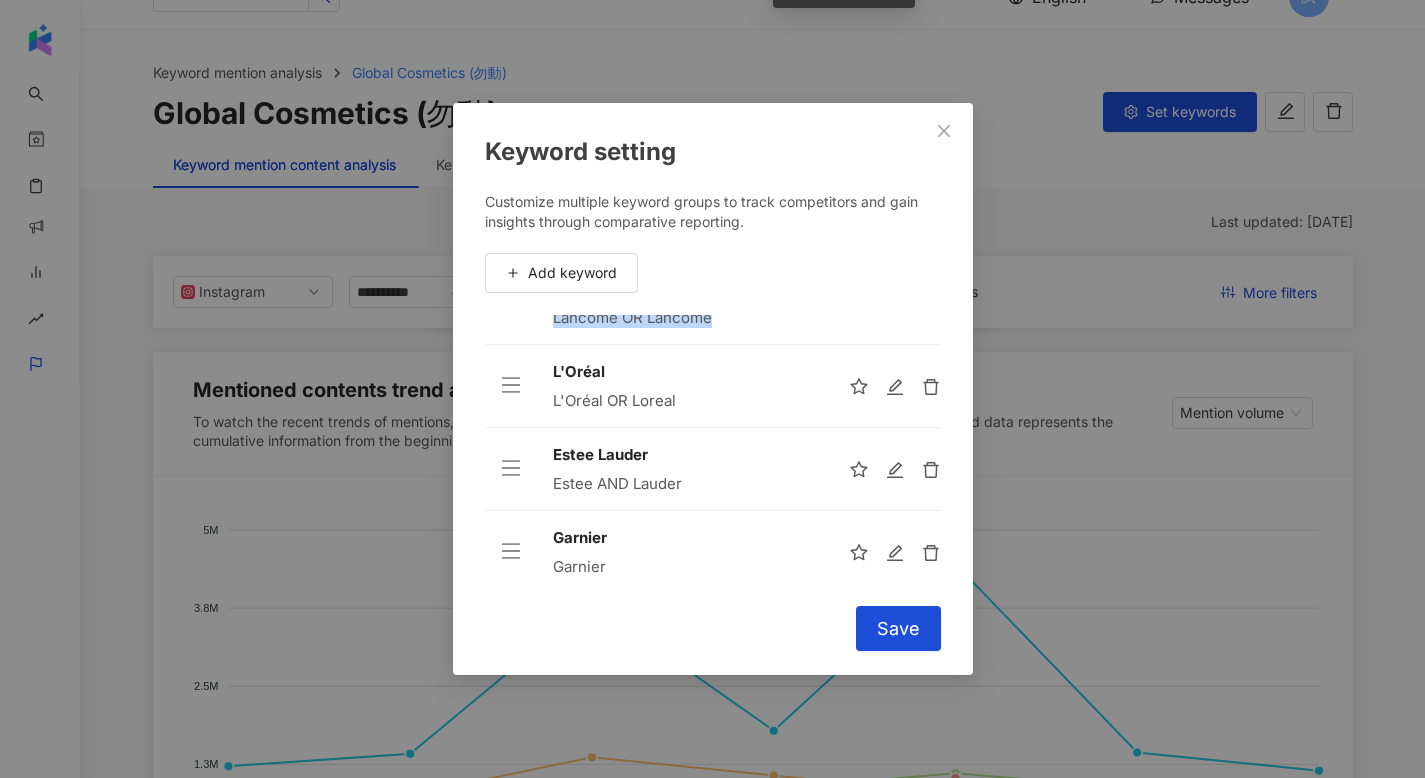 scroll, scrollTop: 407, scrollLeft: 0, axis: vertical 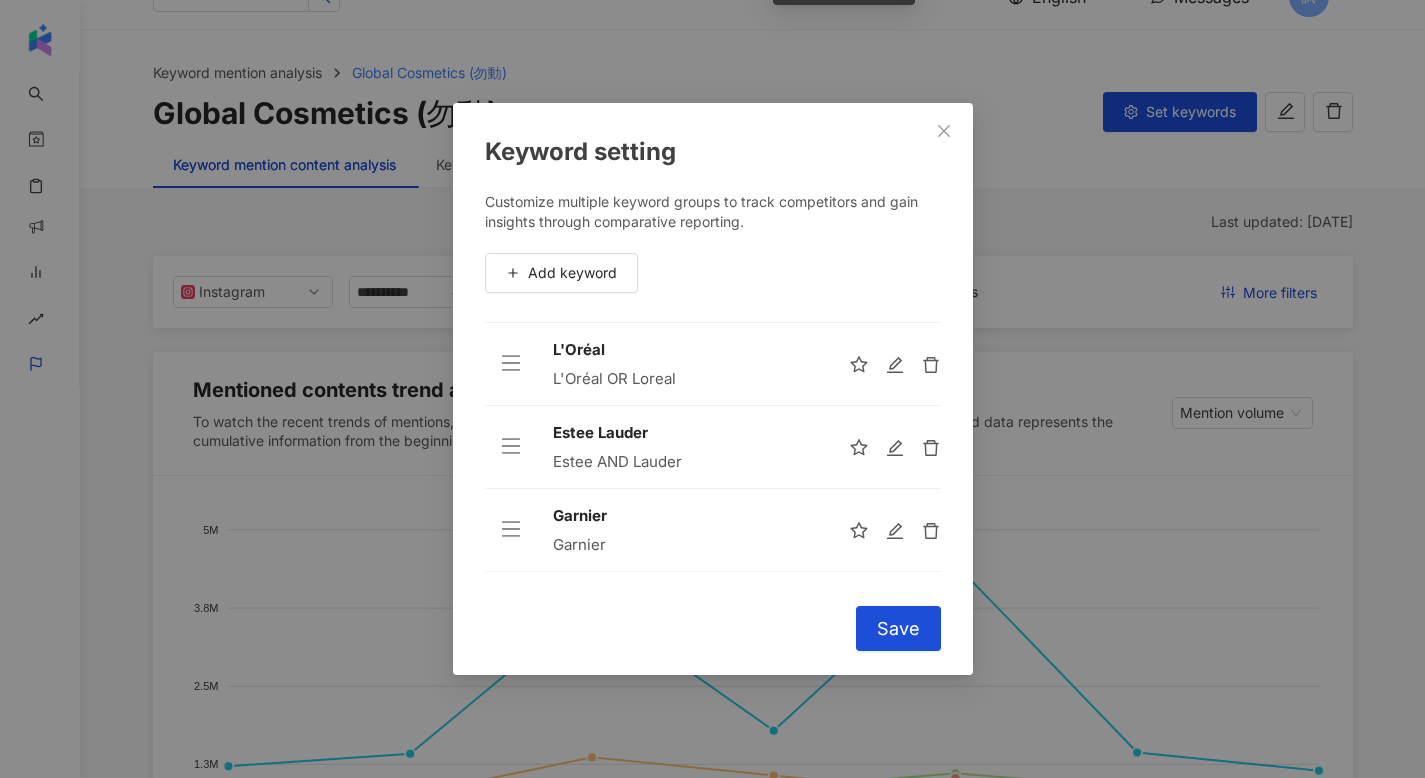 click on "L'Oréal" at bounding box center [685, 350] 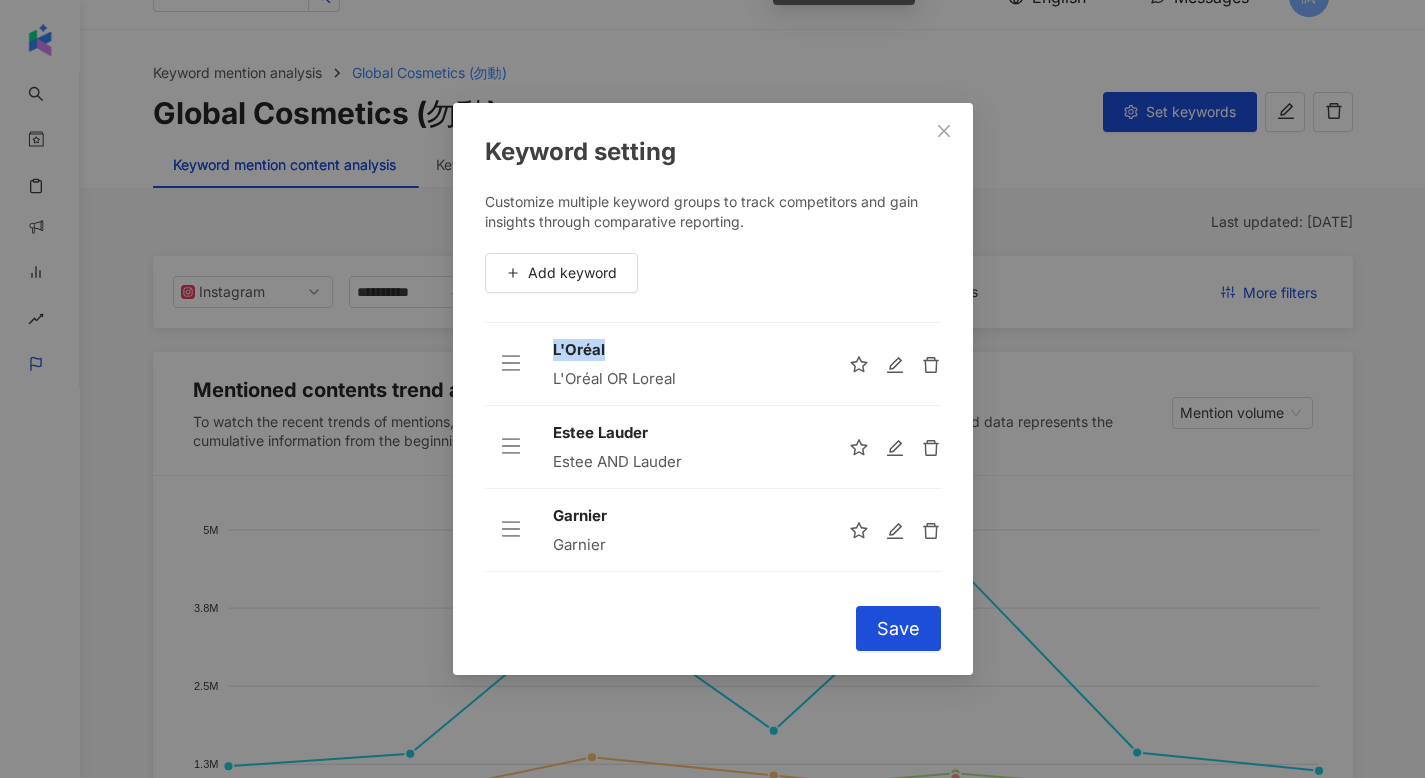 click on "L'Oréal" at bounding box center (685, 350) 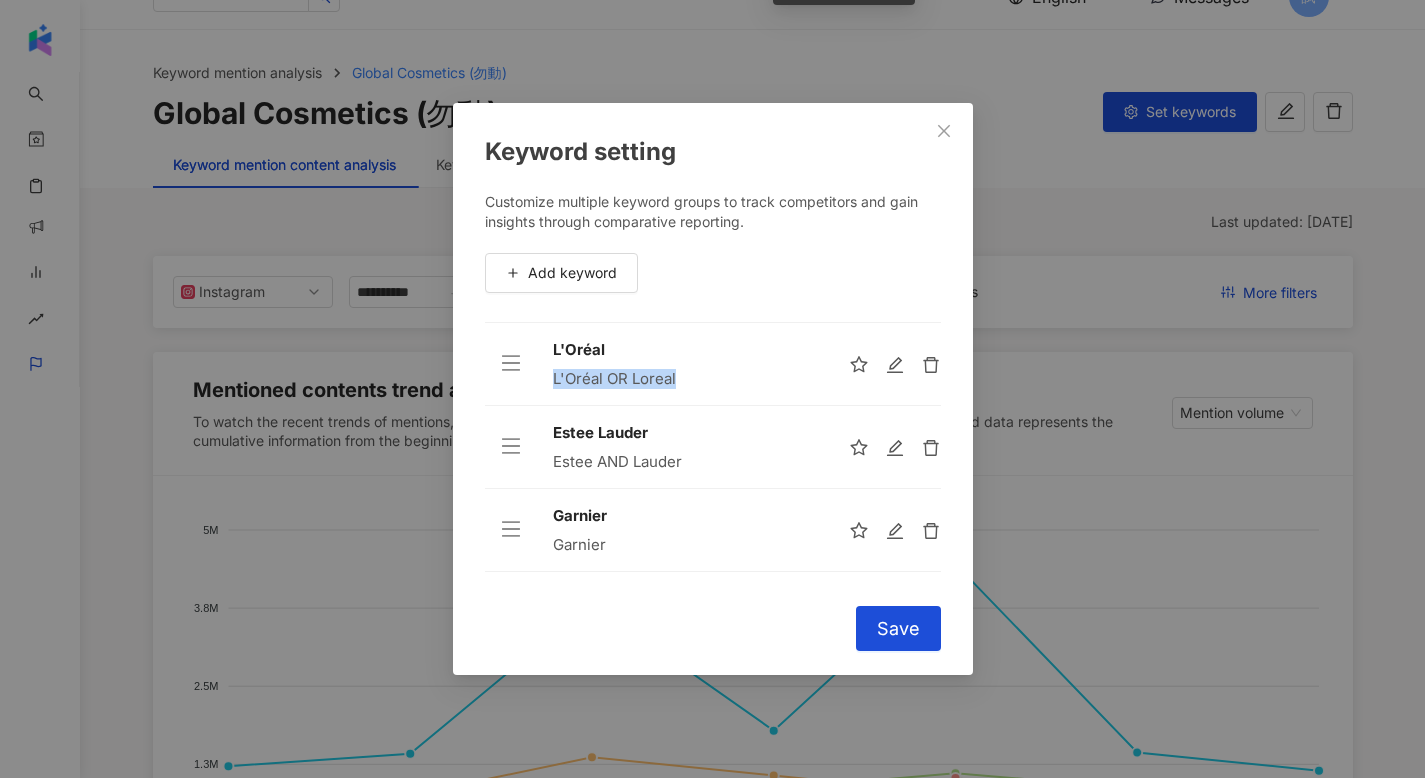 drag, startPoint x: 685, startPoint y: 383, endPoint x: 549, endPoint y: 382, distance: 136.00368 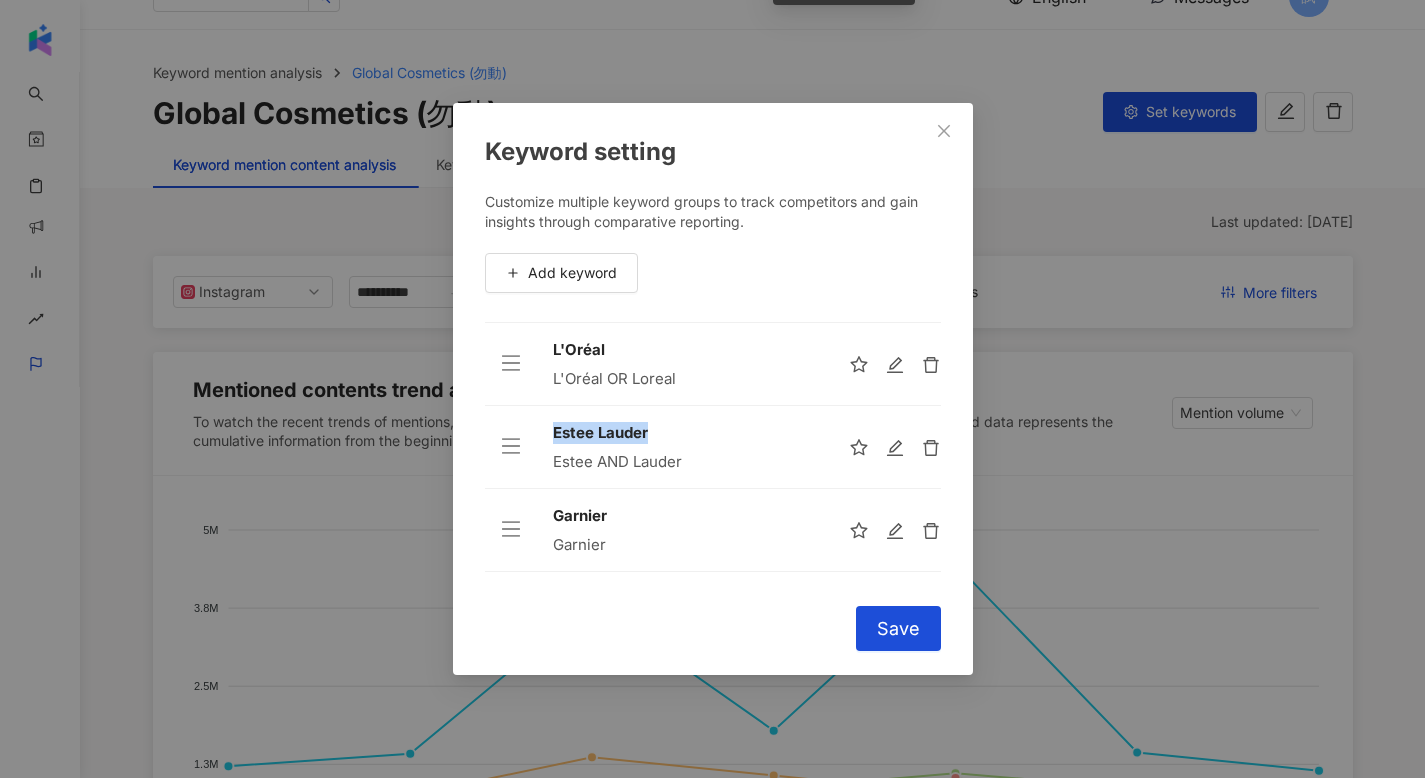 drag, startPoint x: 551, startPoint y: 434, endPoint x: 700, endPoint y: 432, distance: 149.01343 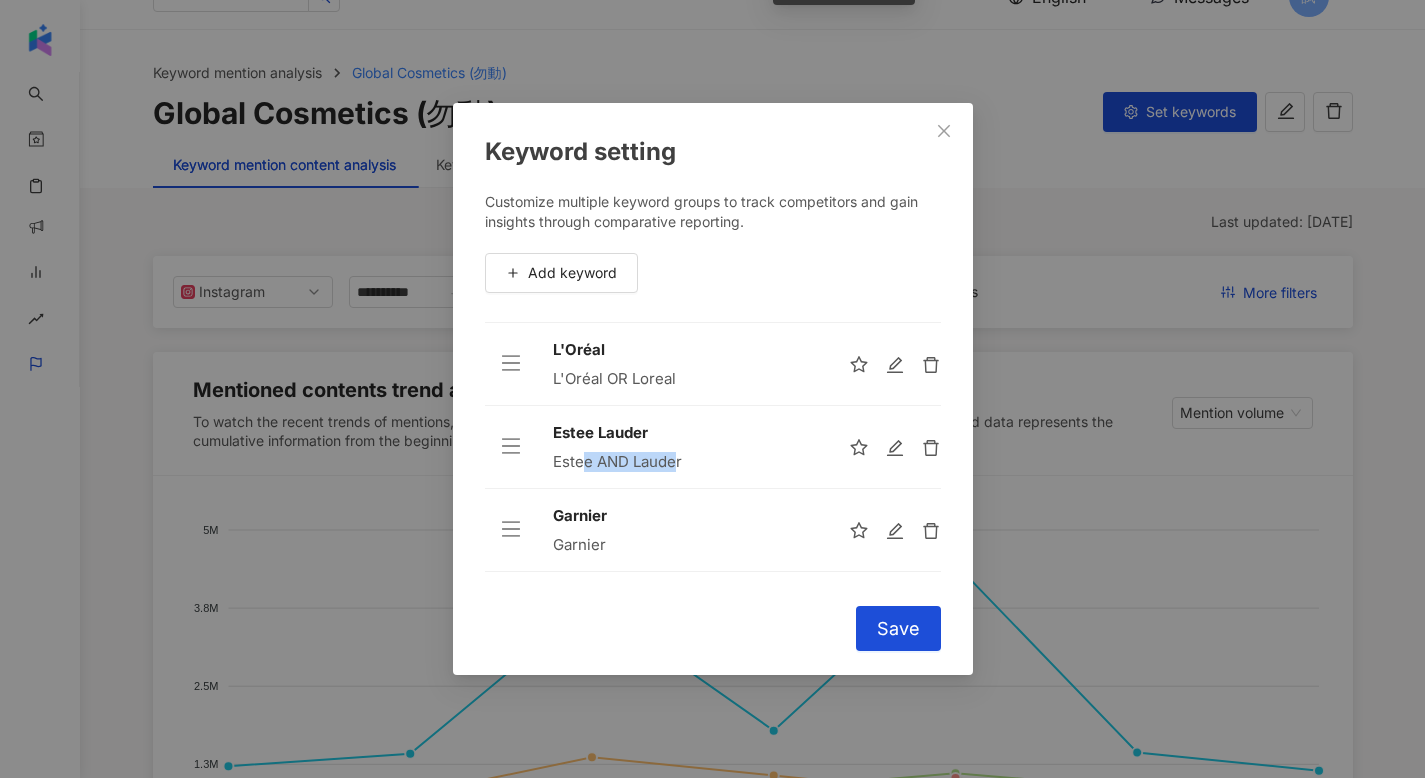 drag, startPoint x: 676, startPoint y: 457, endPoint x: 597, endPoint y: 461, distance: 79.101204 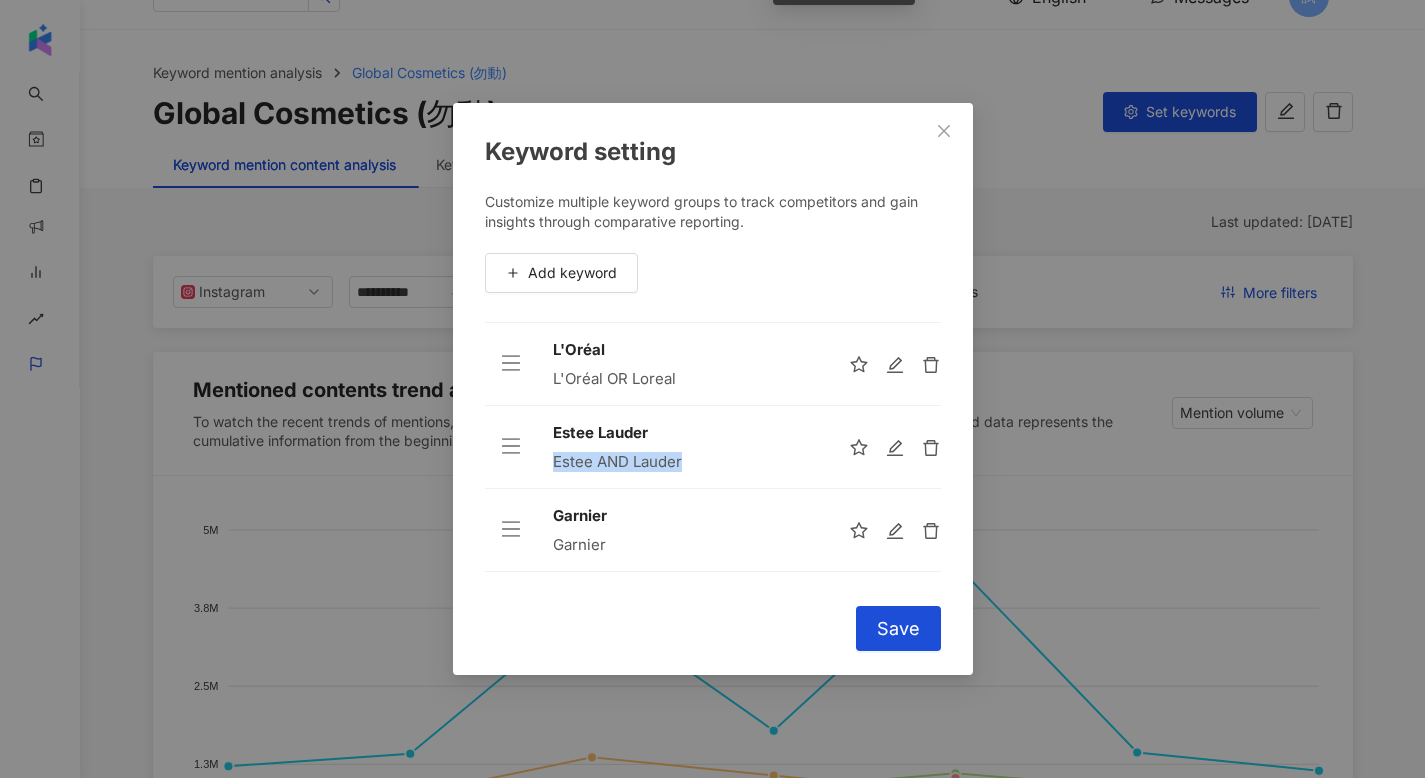 drag, startPoint x: 696, startPoint y: 459, endPoint x: 539, endPoint y: 461, distance: 157.01274 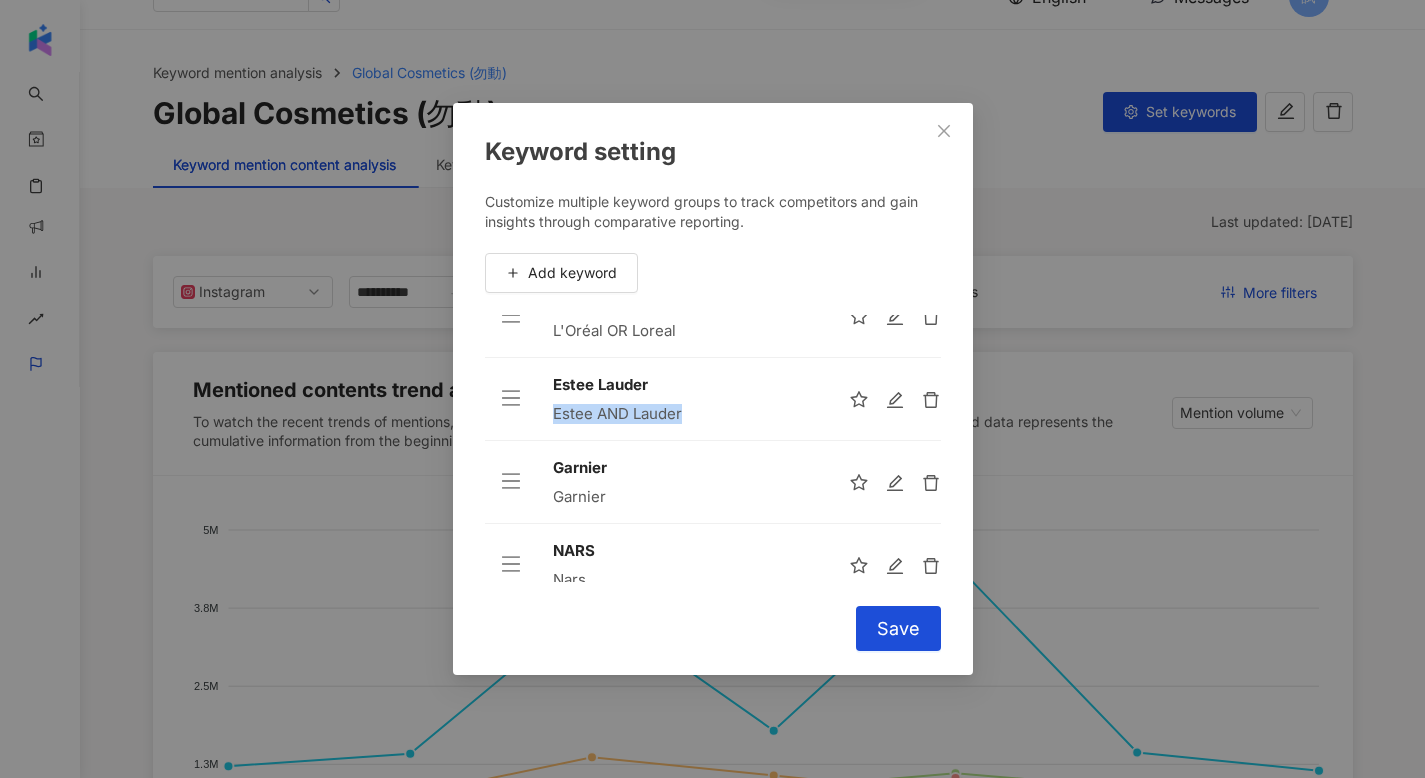 scroll, scrollTop: 478, scrollLeft: 0, axis: vertical 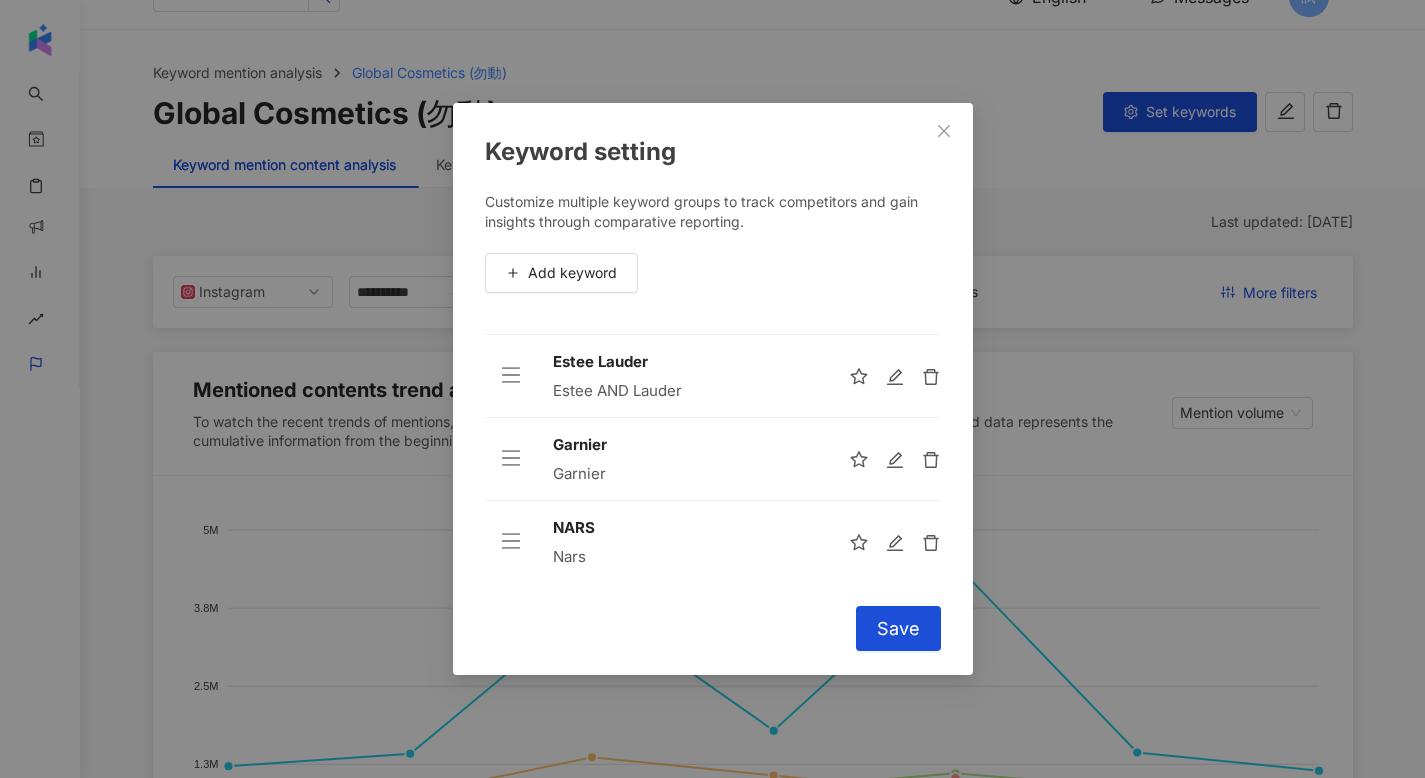 click on "Garnier" at bounding box center [685, 474] 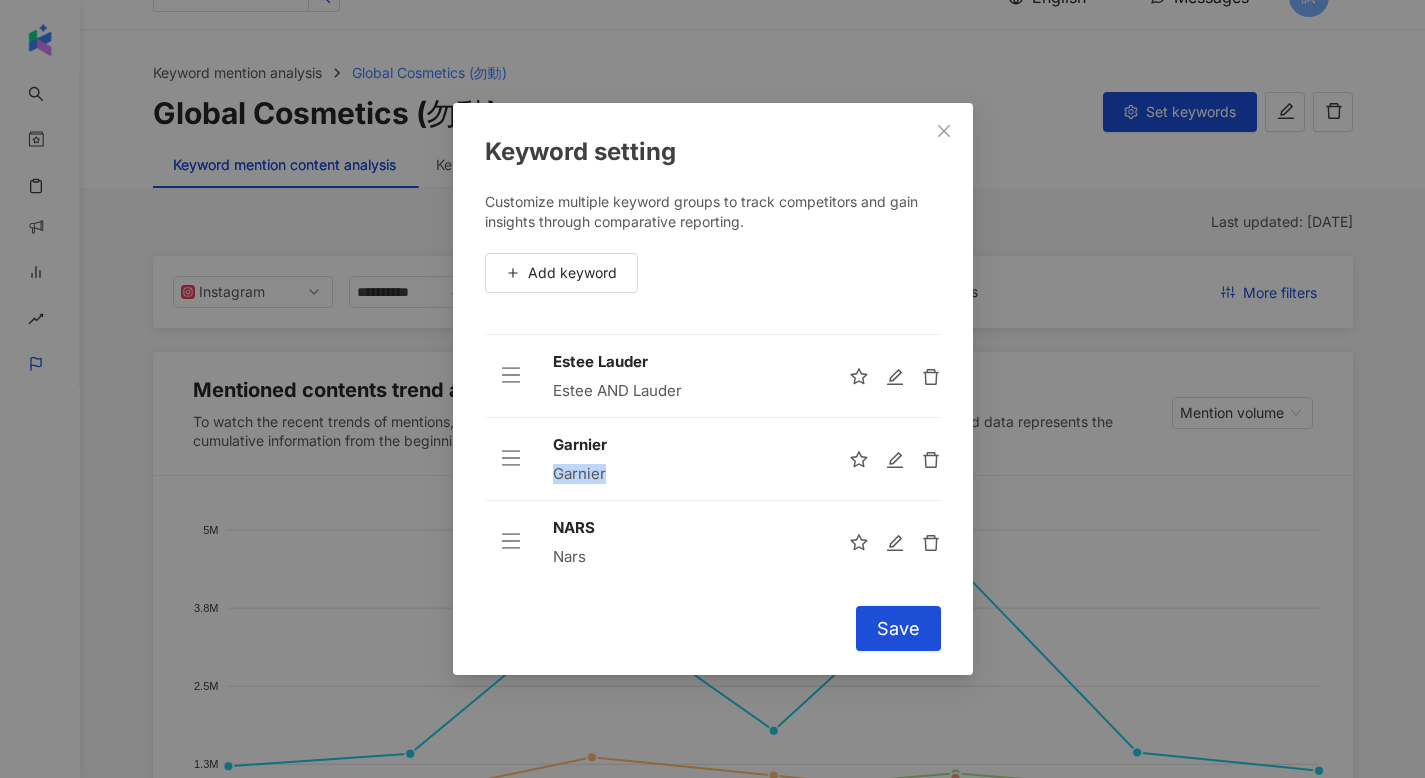 click on "Garnier" at bounding box center [685, 474] 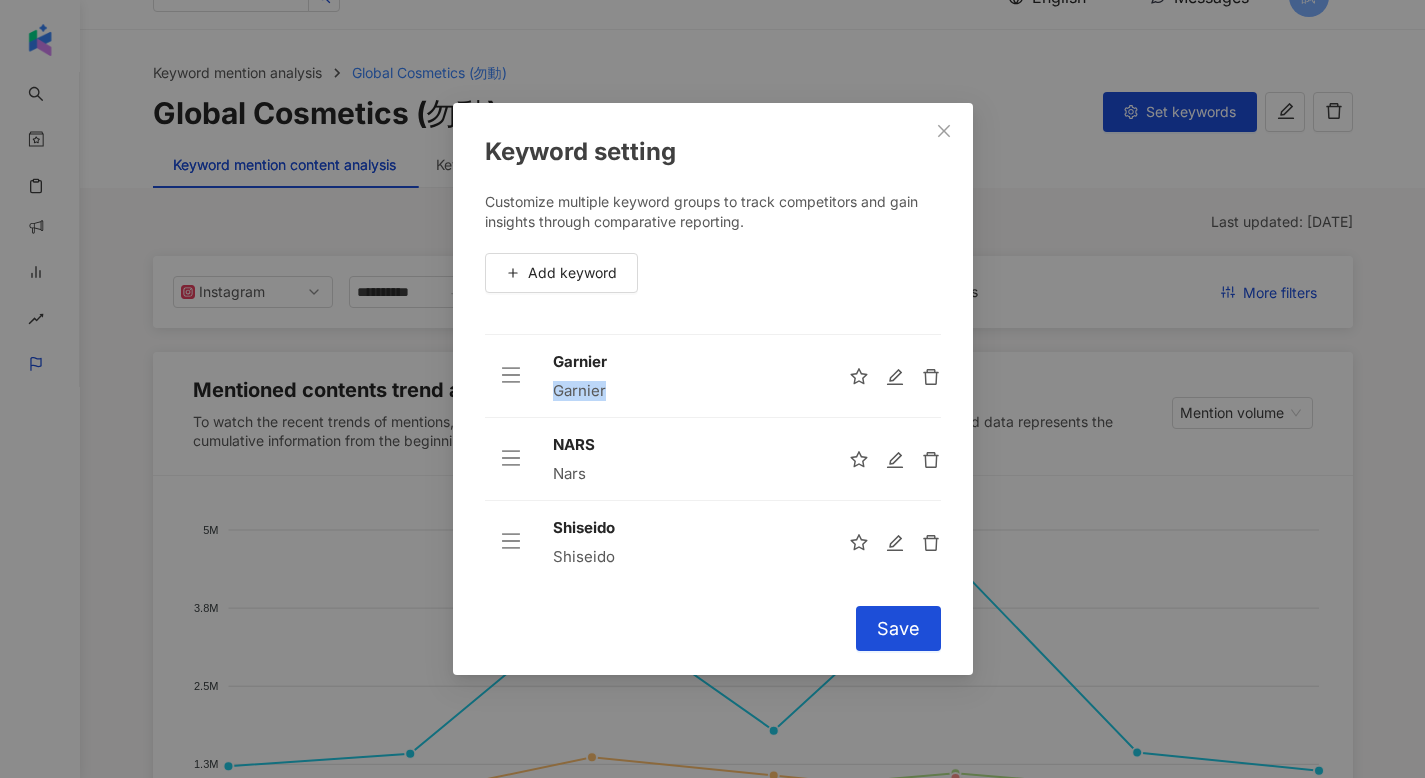 scroll, scrollTop: 563, scrollLeft: 0, axis: vertical 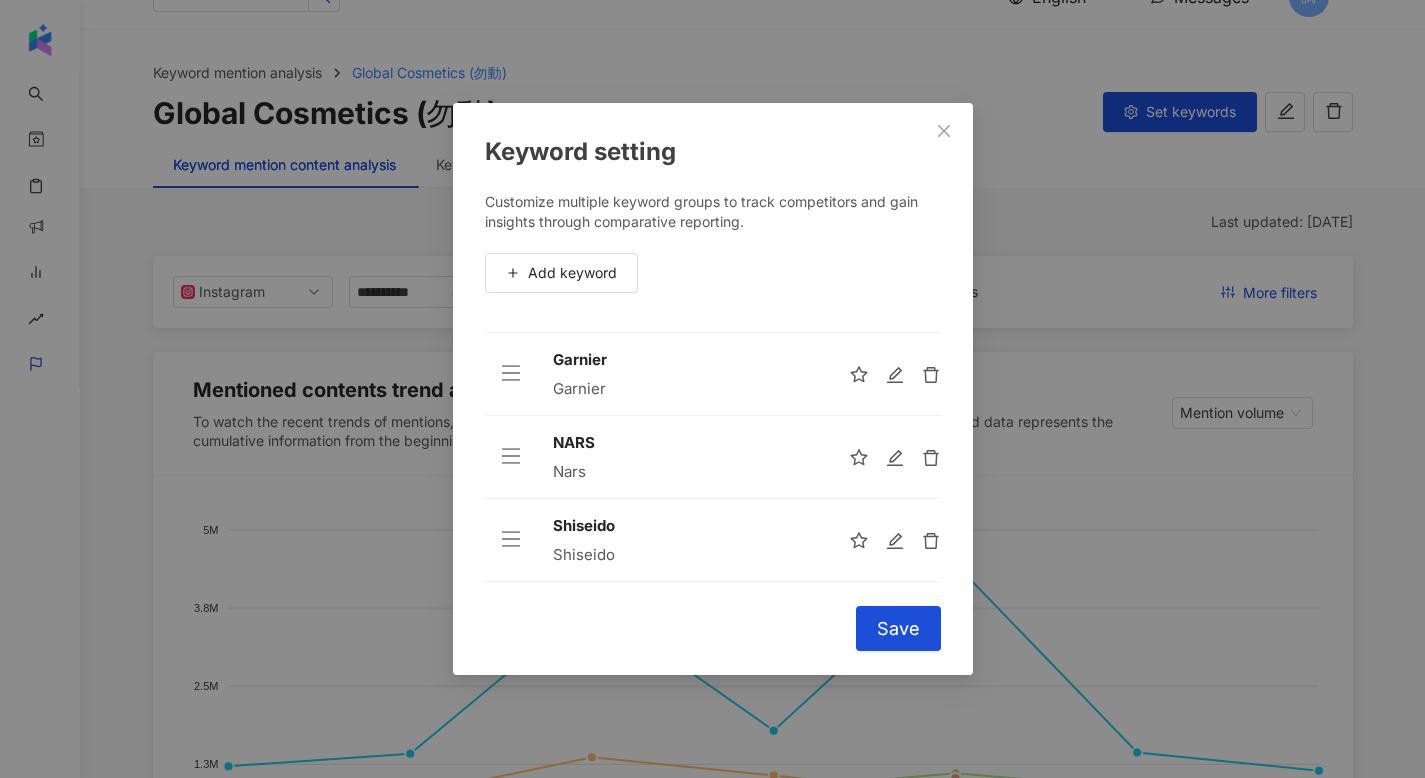 click on "NARS" at bounding box center (685, 443) 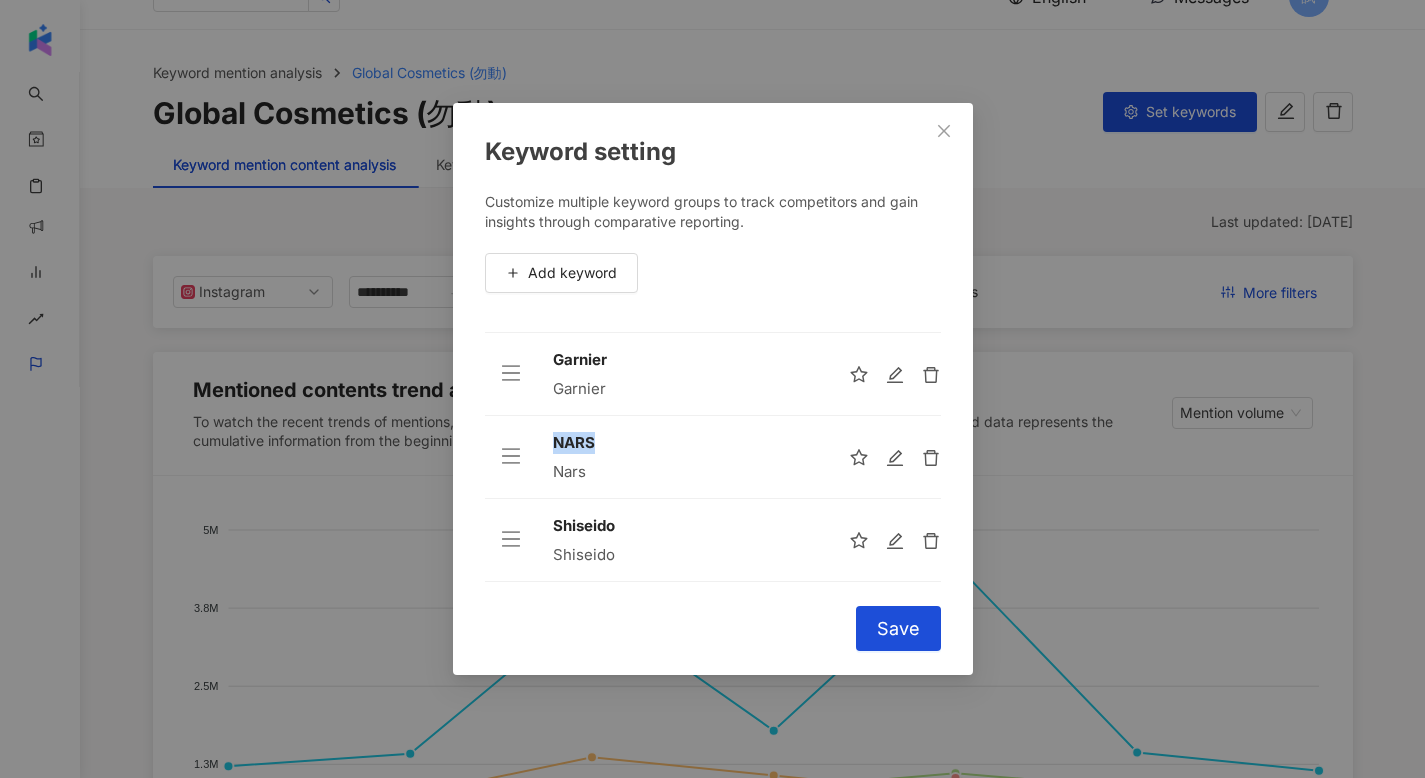 click on "NARS" at bounding box center (685, 443) 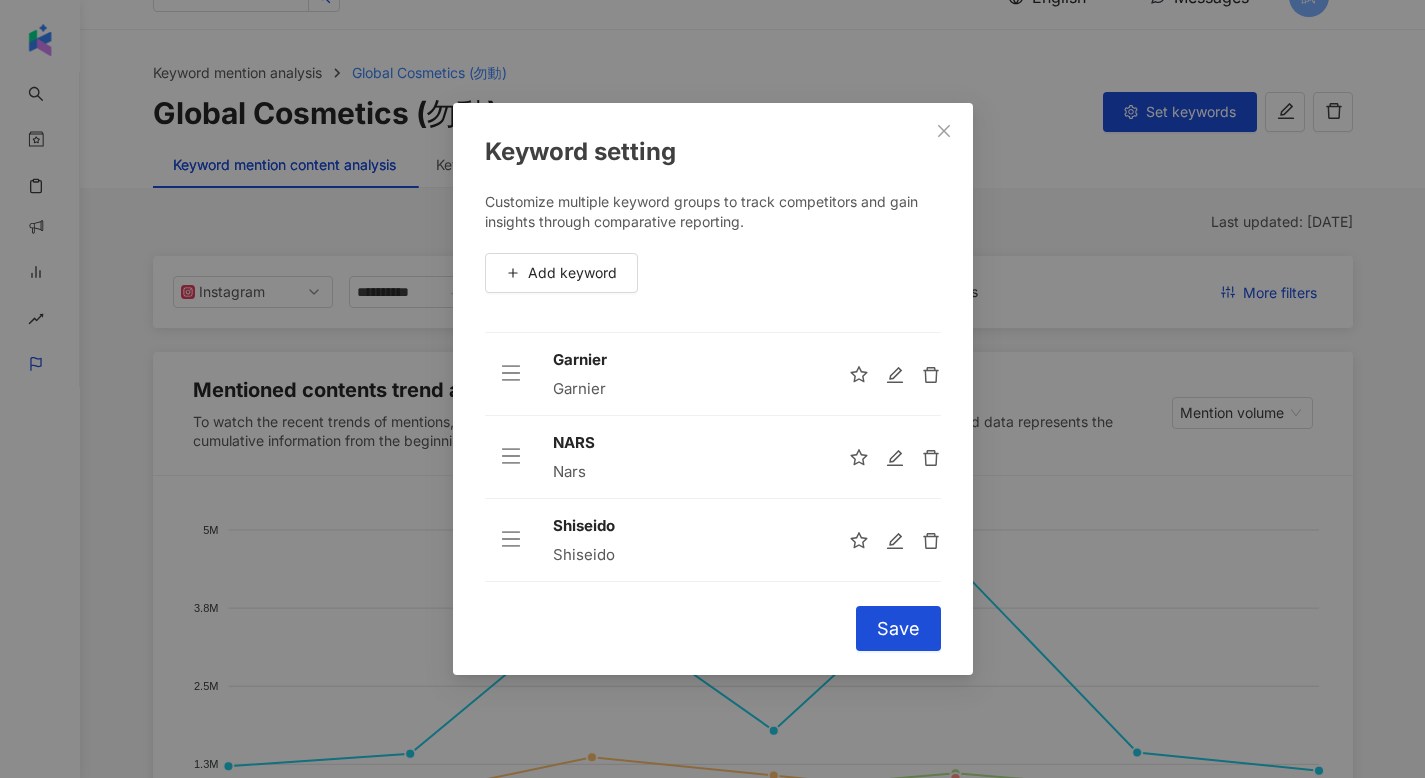 click on "Shiseido" at bounding box center (685, 526) 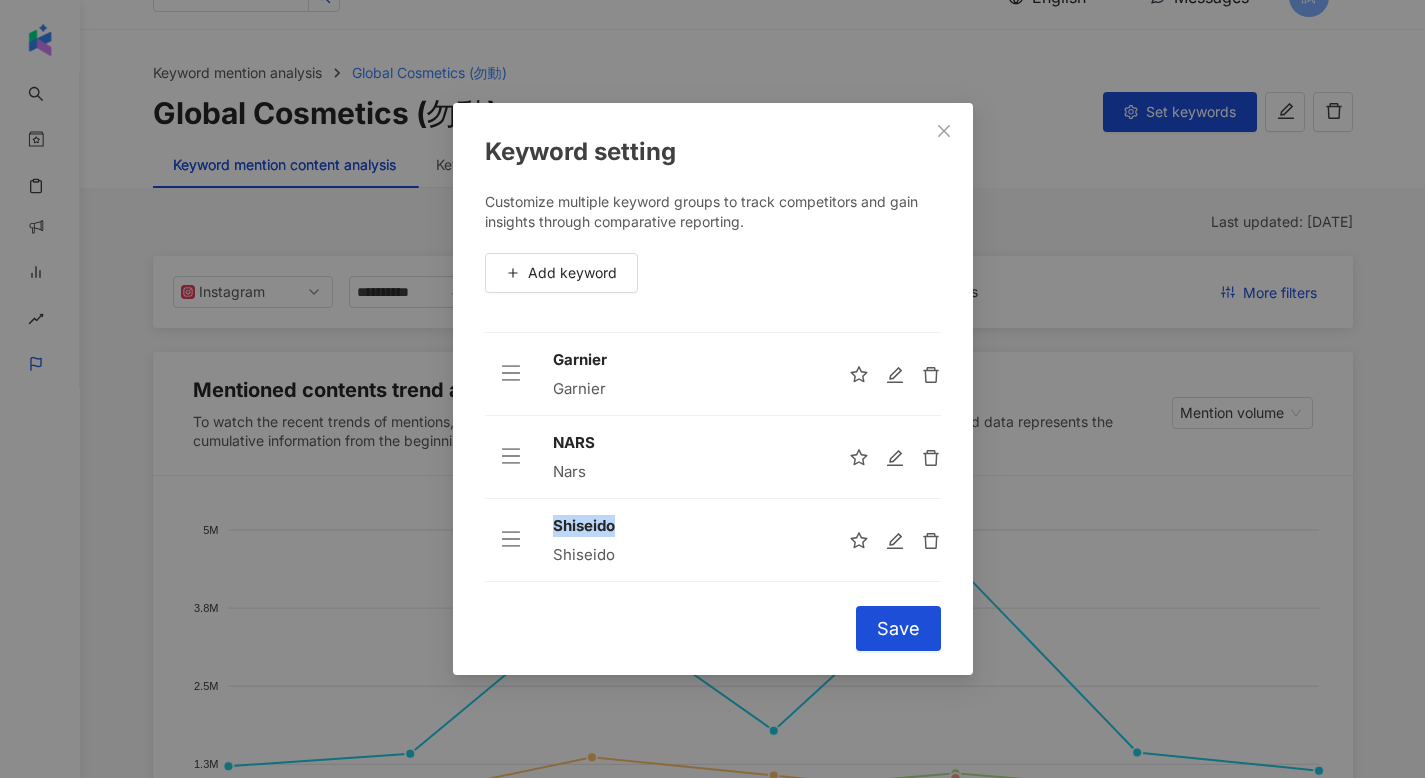 click on "Shiseido" at bounding box center (685, 526) 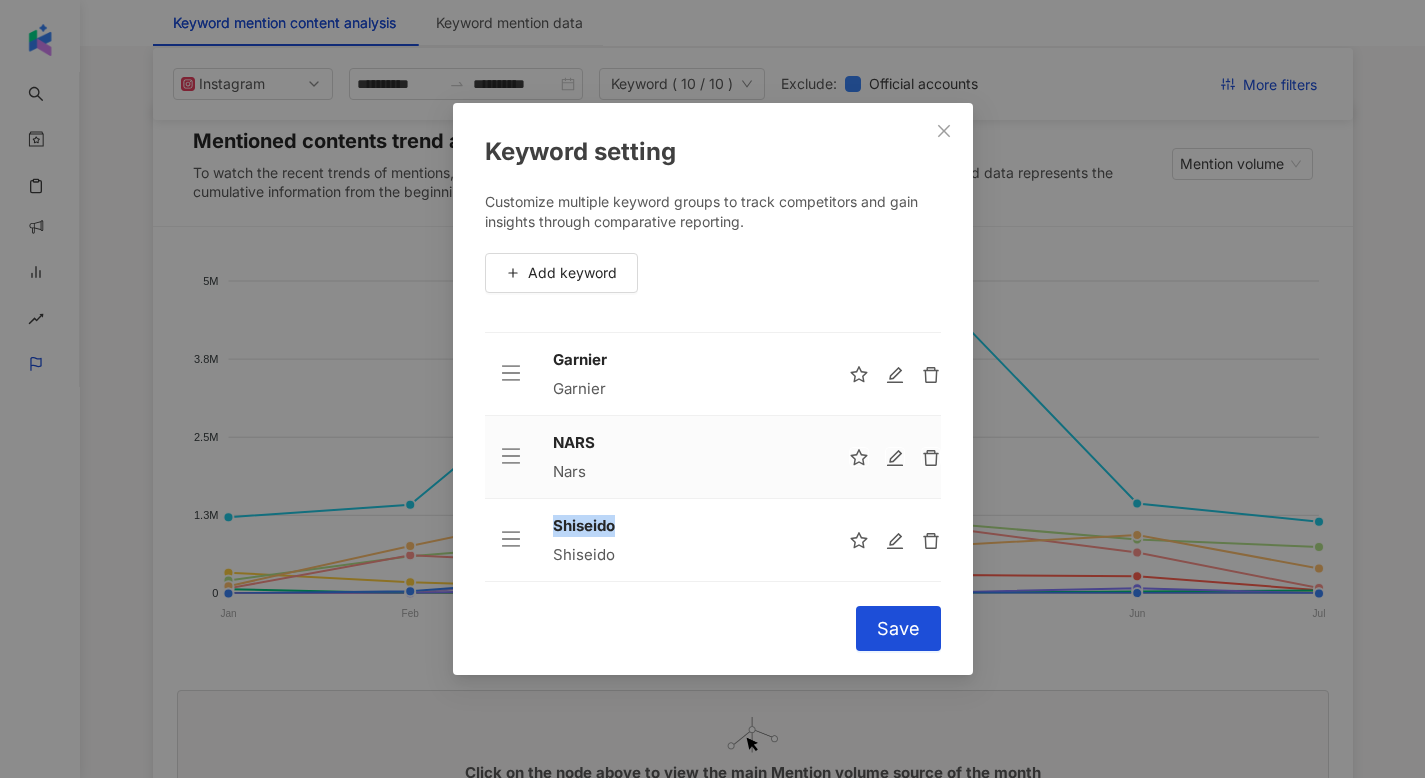 scroll, scrollTop: 714, scrollLeft: 0, axis: vertical 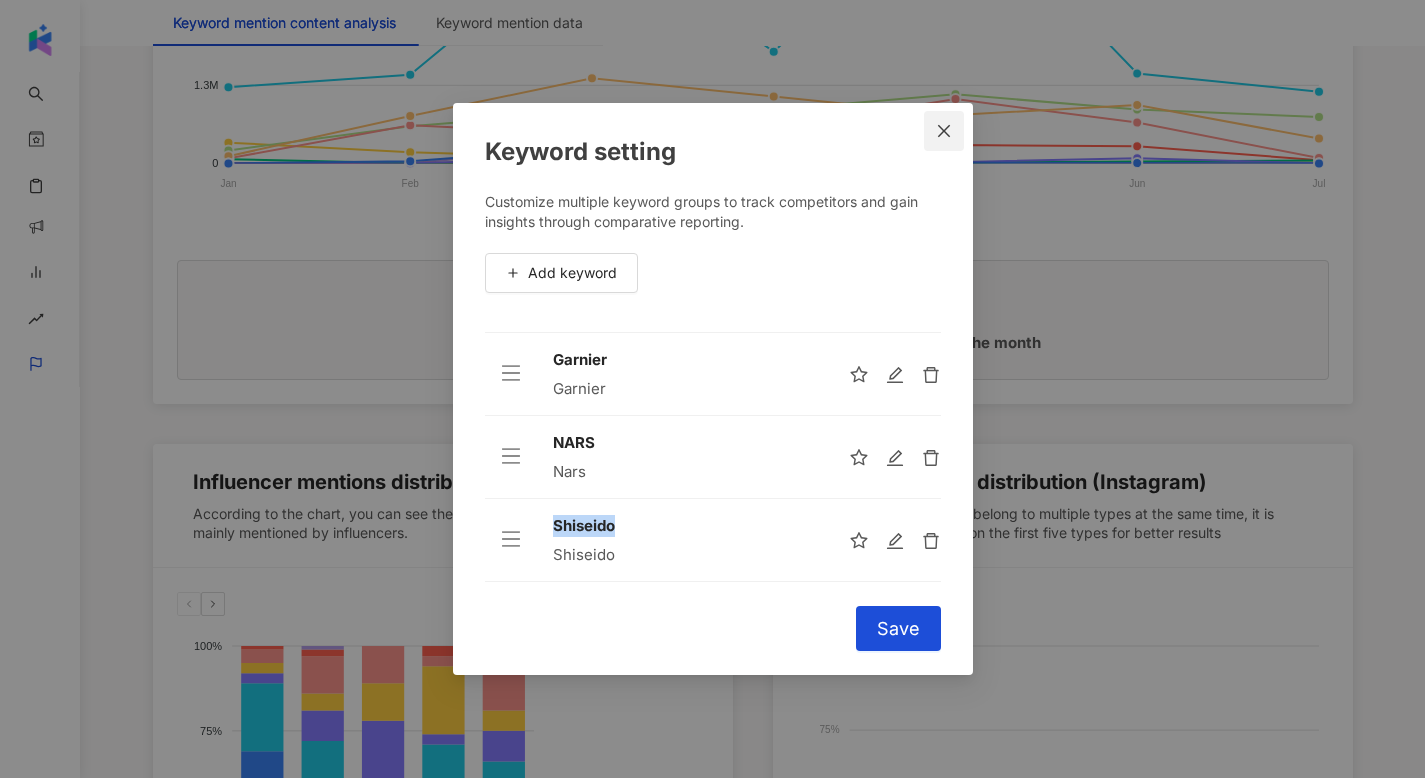 click at bounding box center [944, 131] 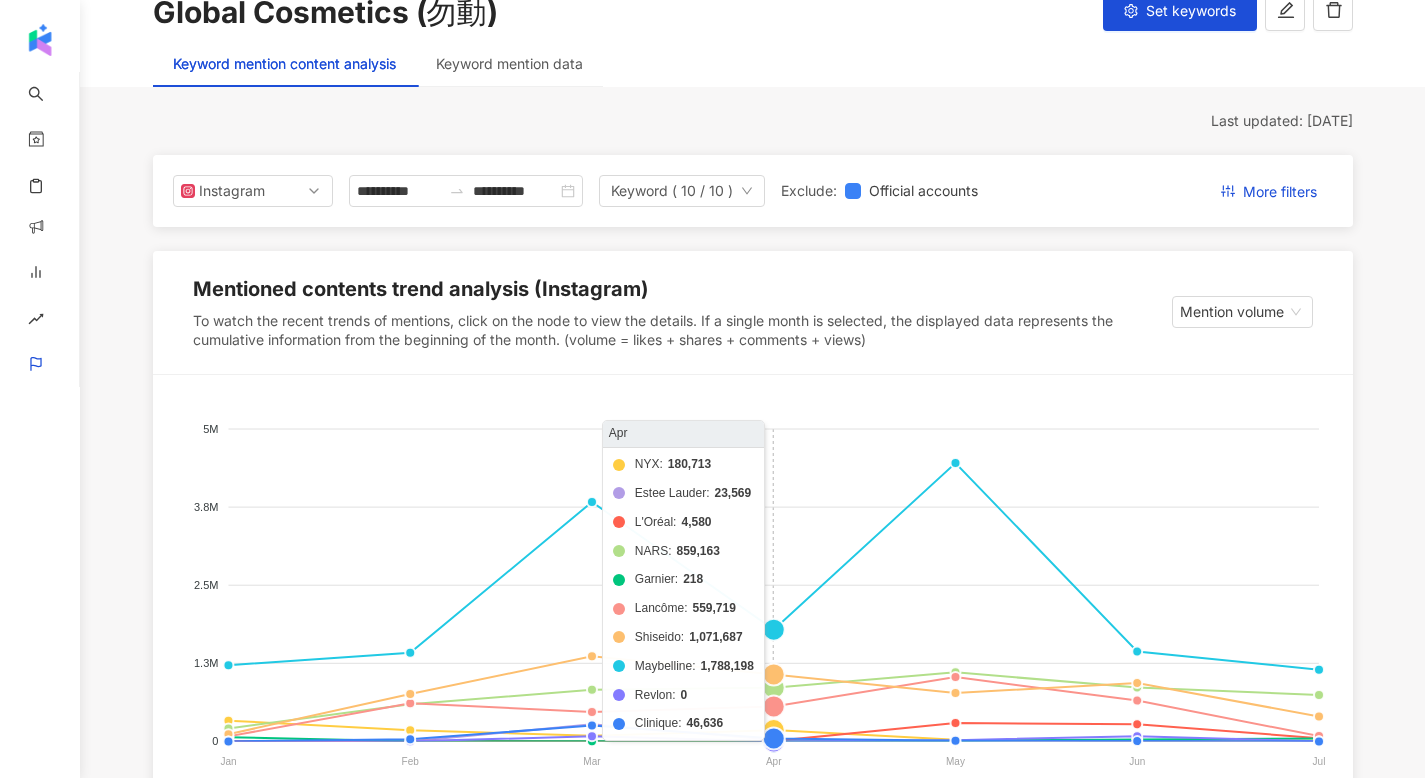 scroll, scrollTop: 137, scrollLeft: 0, axis: vertical 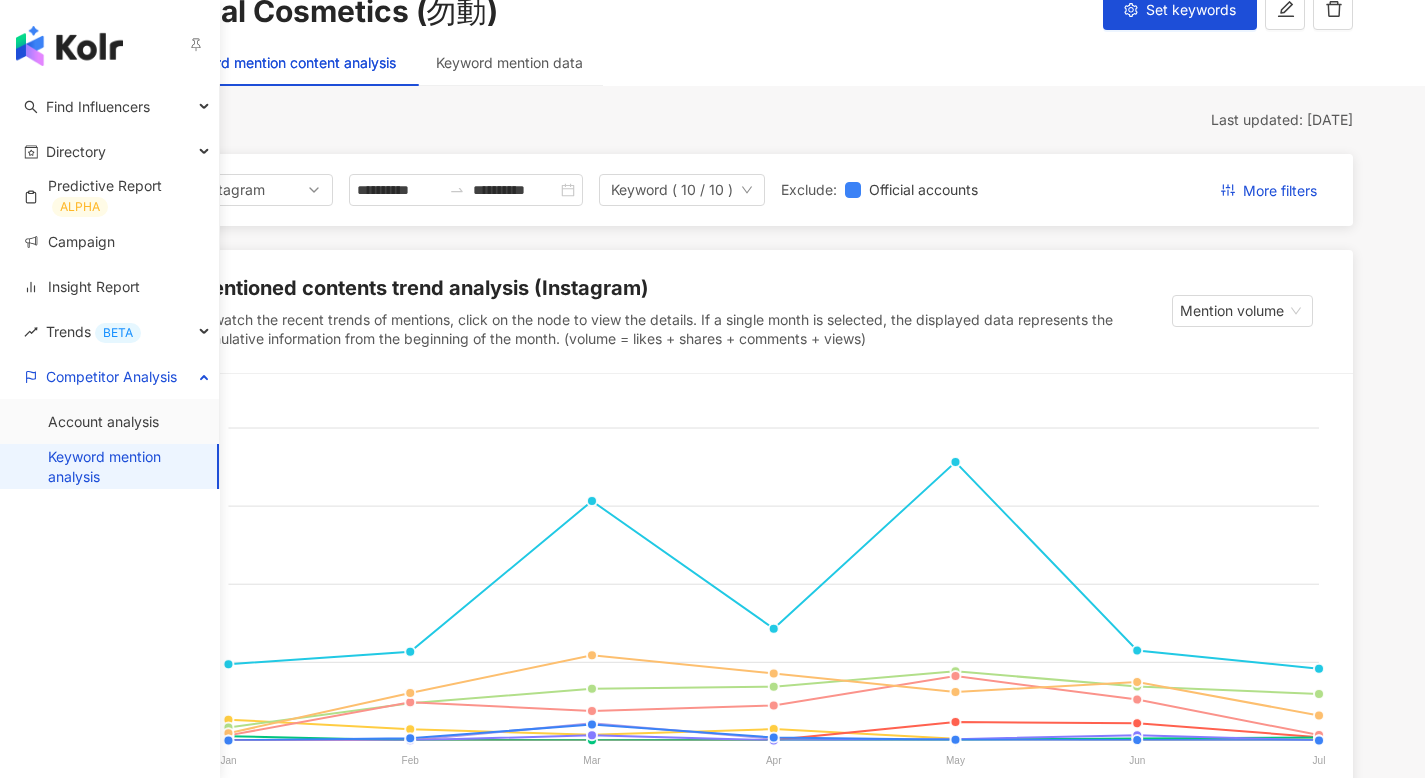 click on "Keyword mention analysis" at bounding box center [124, 466] 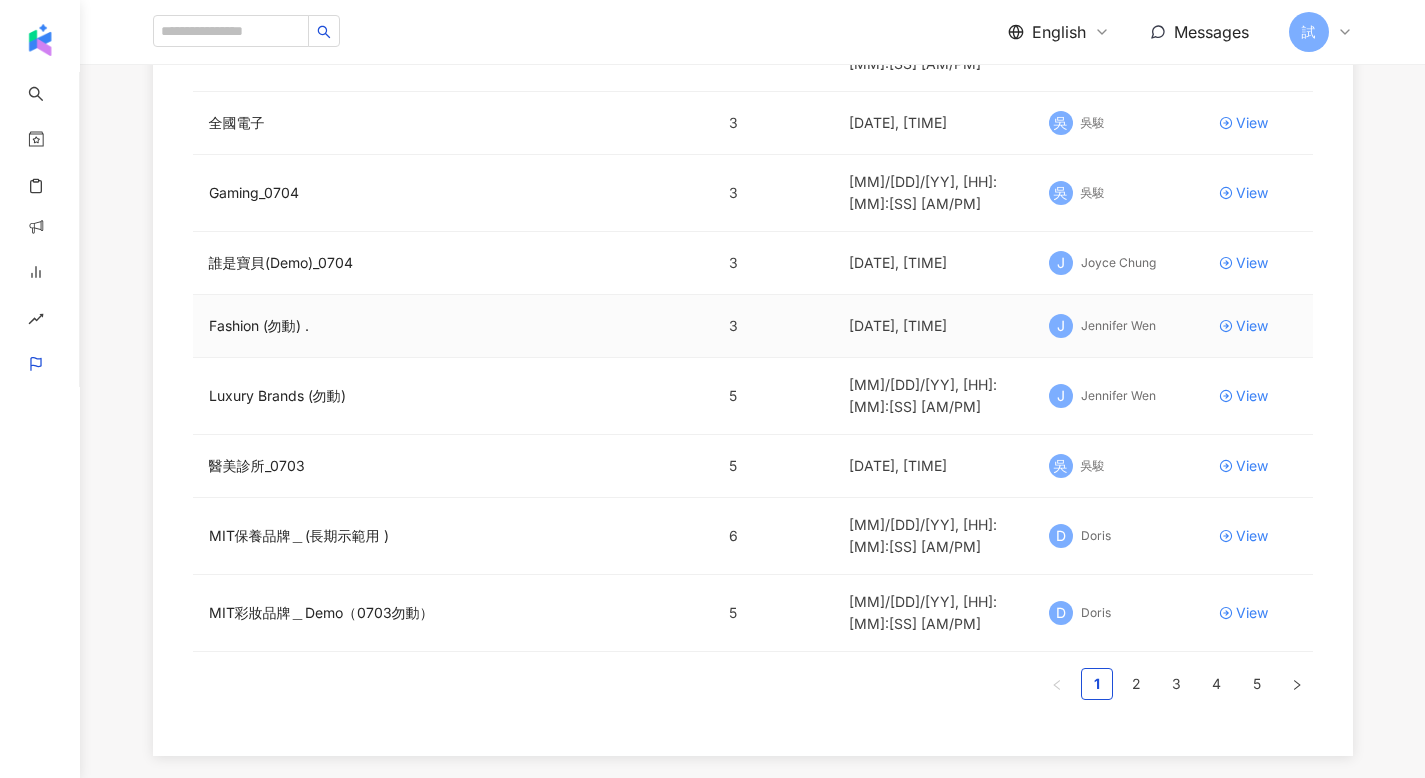 scroll, scrollTop: 407, scrollLeft: 0, axis: vertical 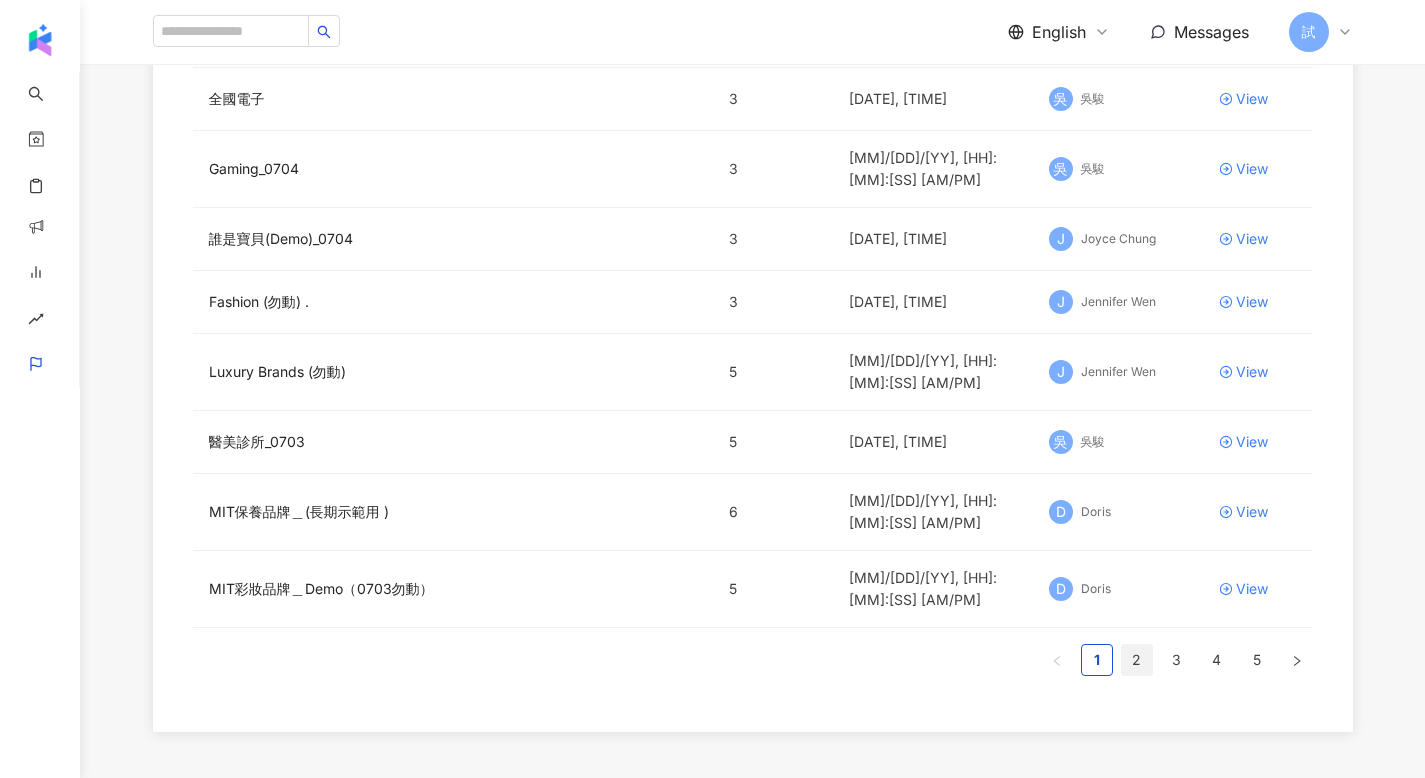 click on "2" at bounding box center (1137, 660) 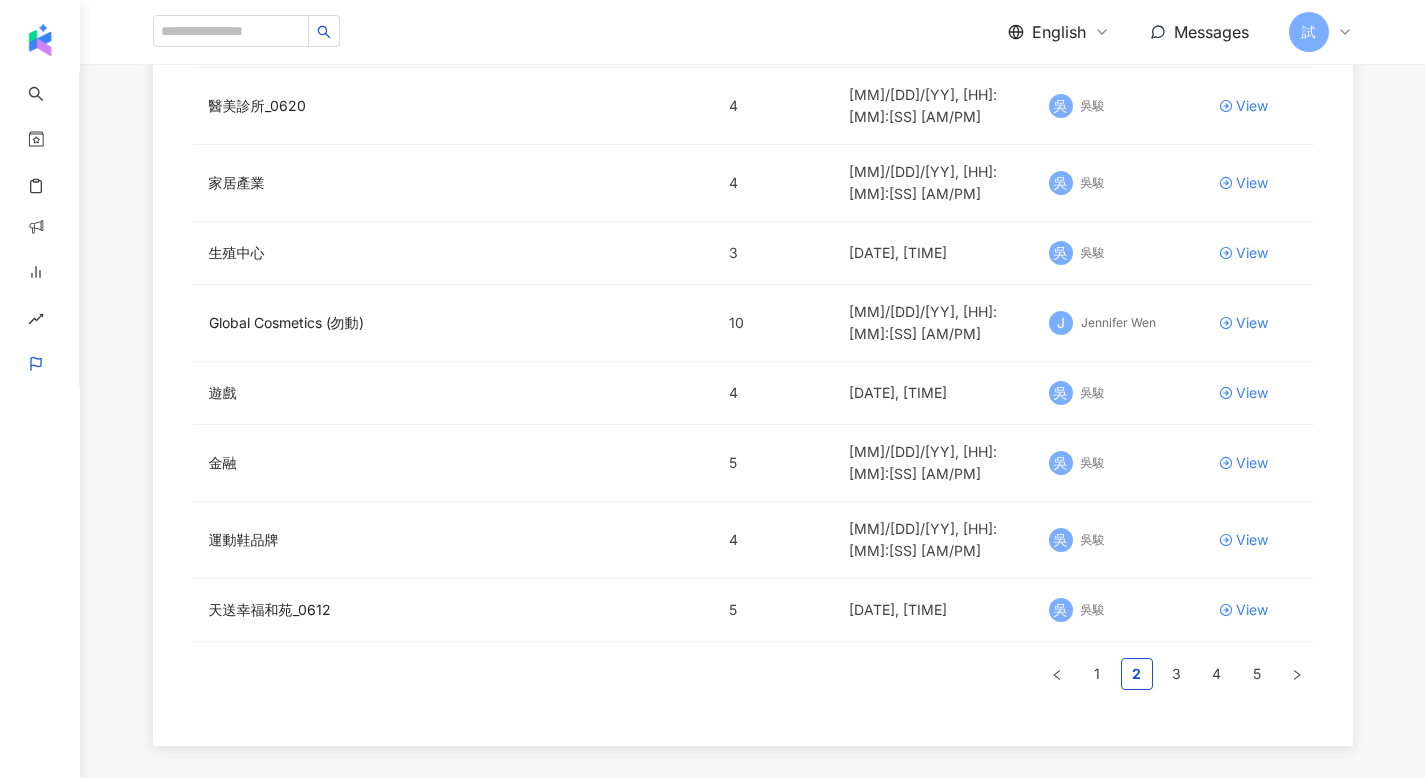 click on "1 2 3 4 5" at bounding box center [753, 674] 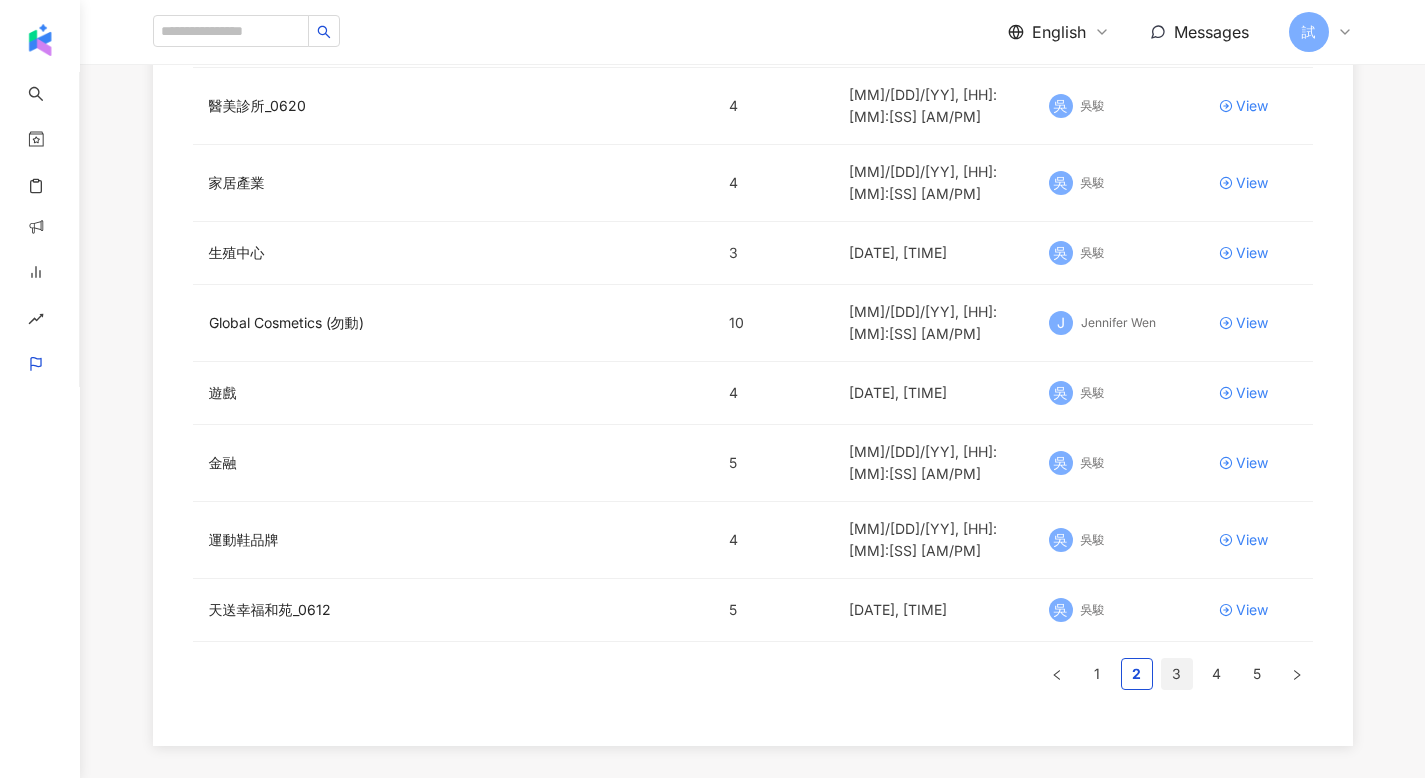click on "3" at bounding box center (1177, 674) 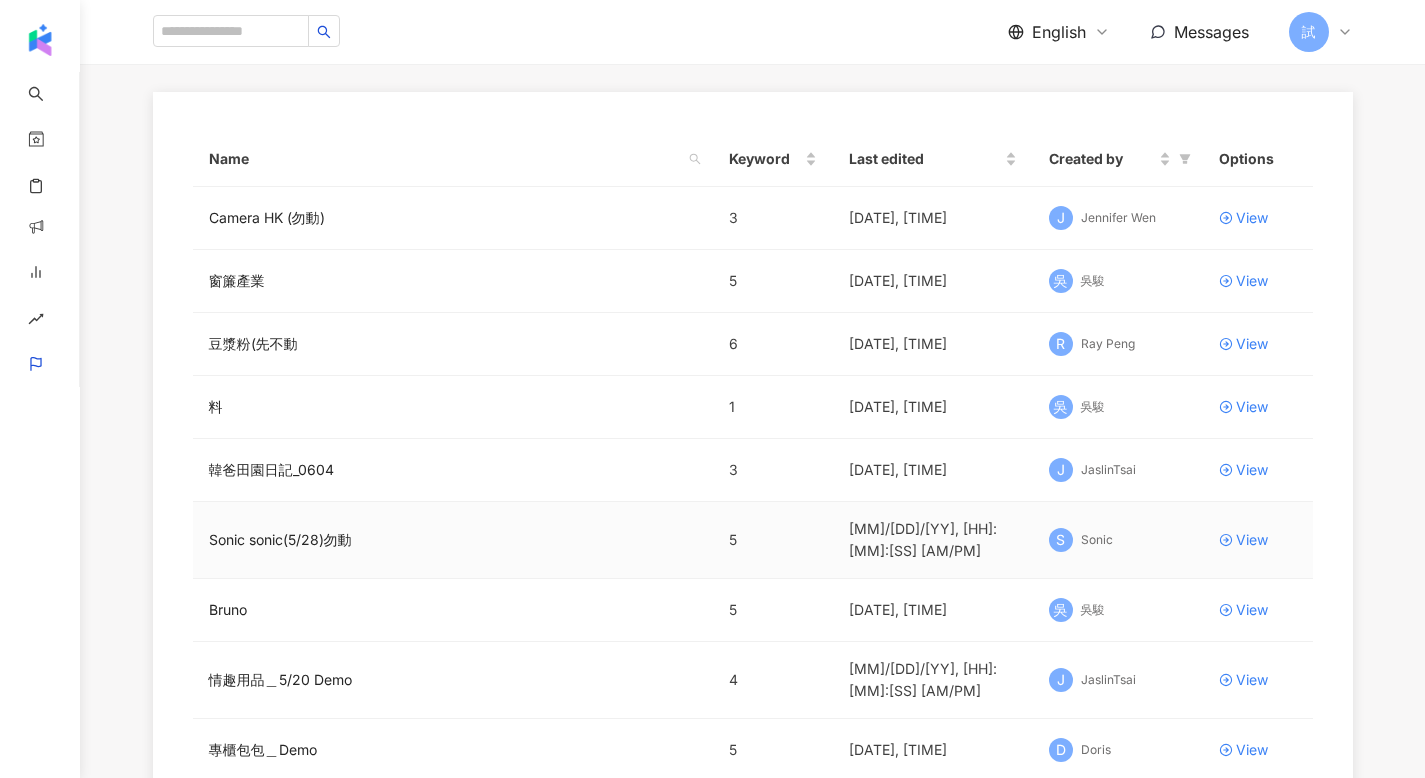 scroll, scrollTop: 113, scrollLeft: 0, axis: vertical 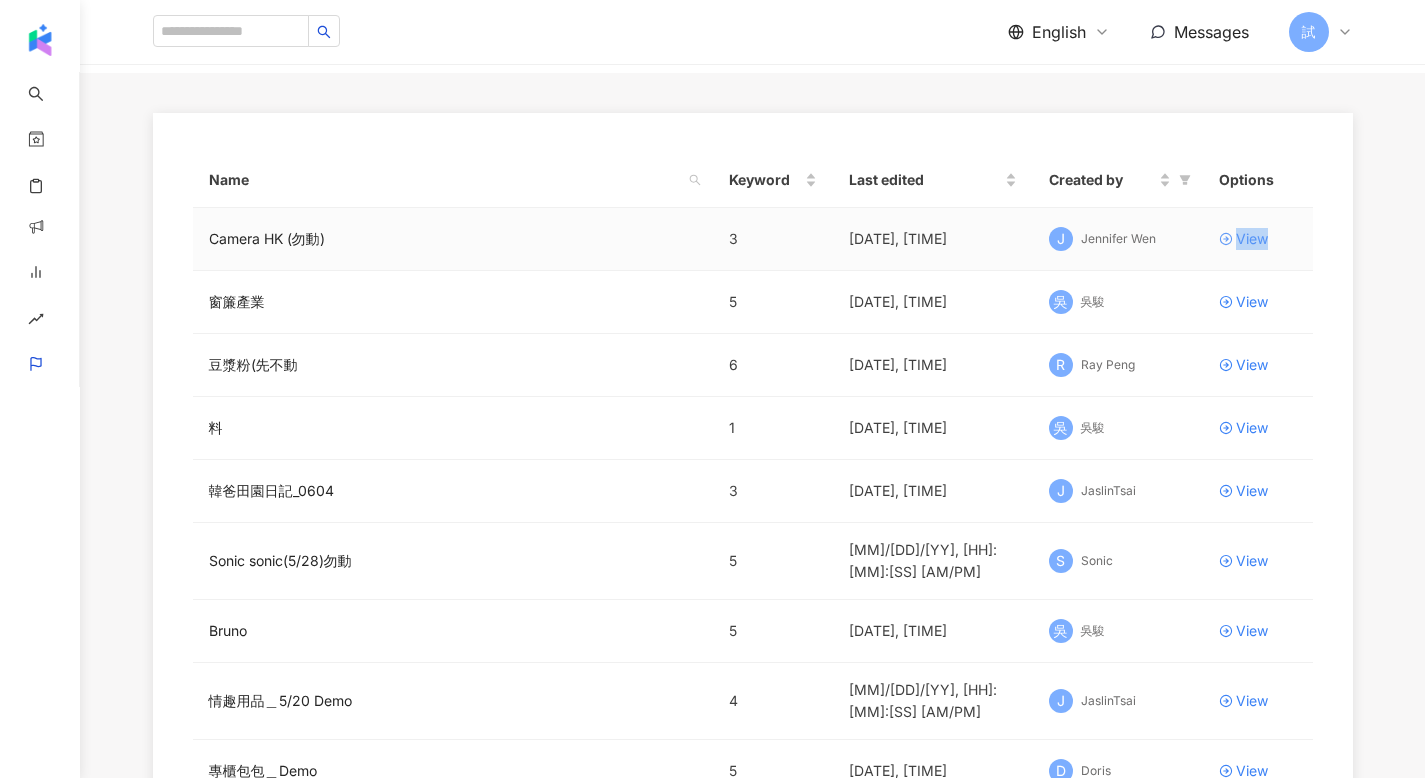 click on "View" at bounding box center [1252, 239] 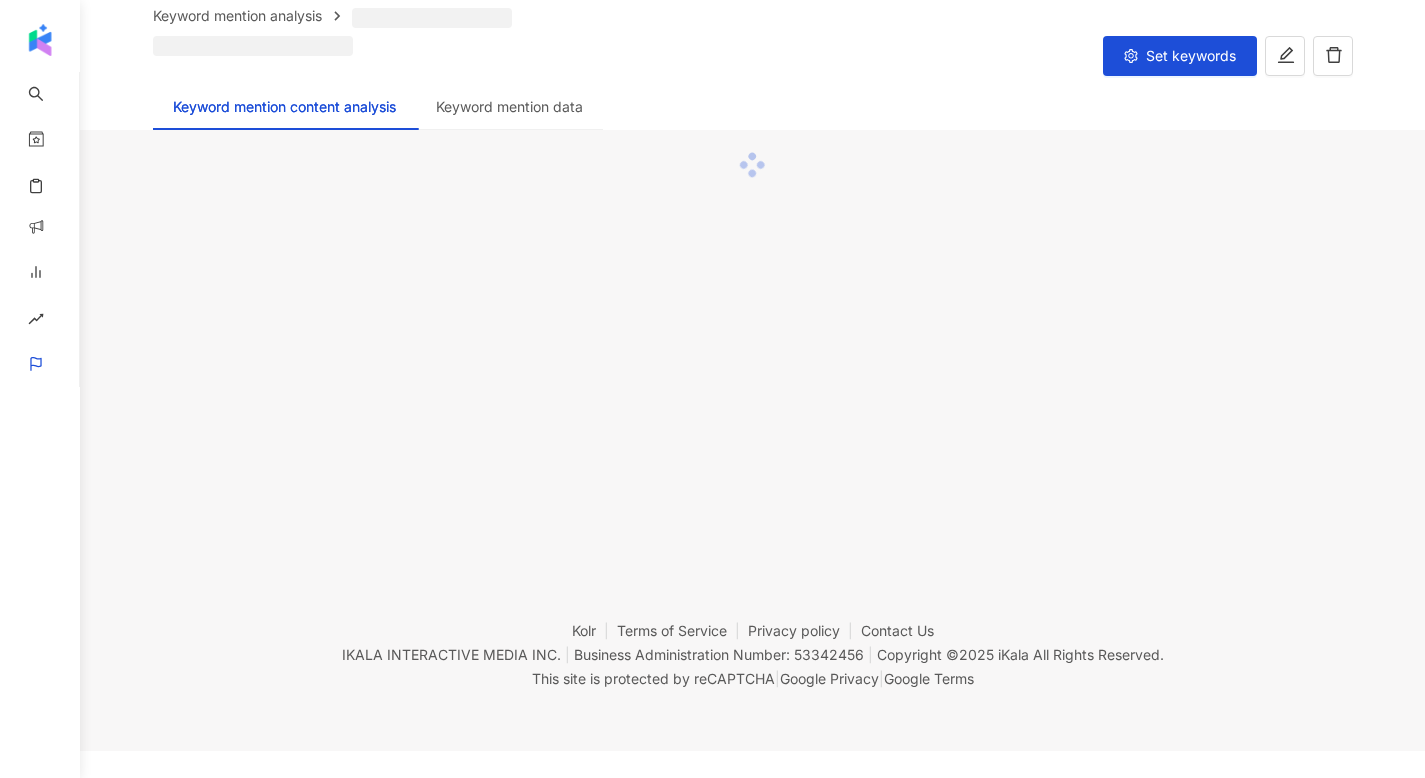 scroll, scrollTop: 0, scrollLeft: 0, axis: both 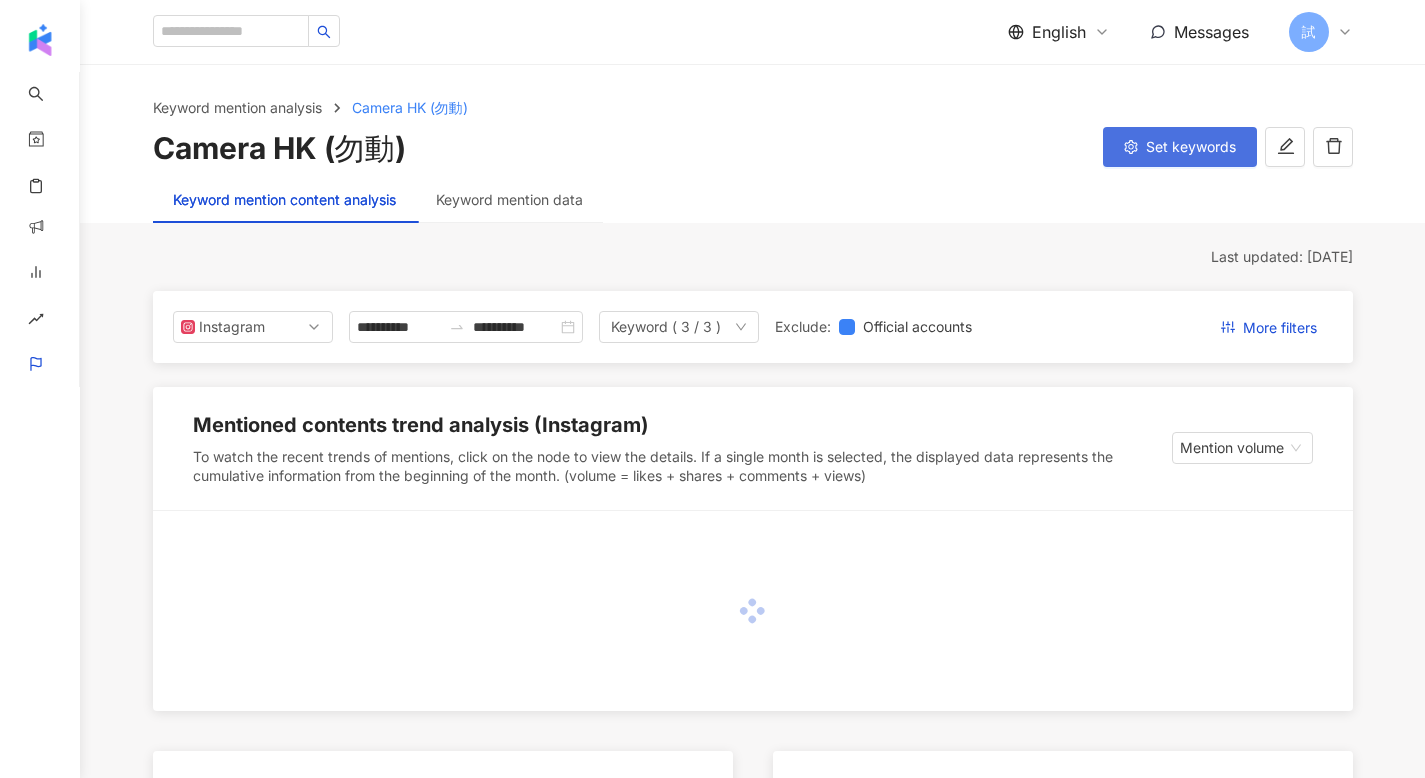 click on "Set keywords" at bounding box center (1191, 147) 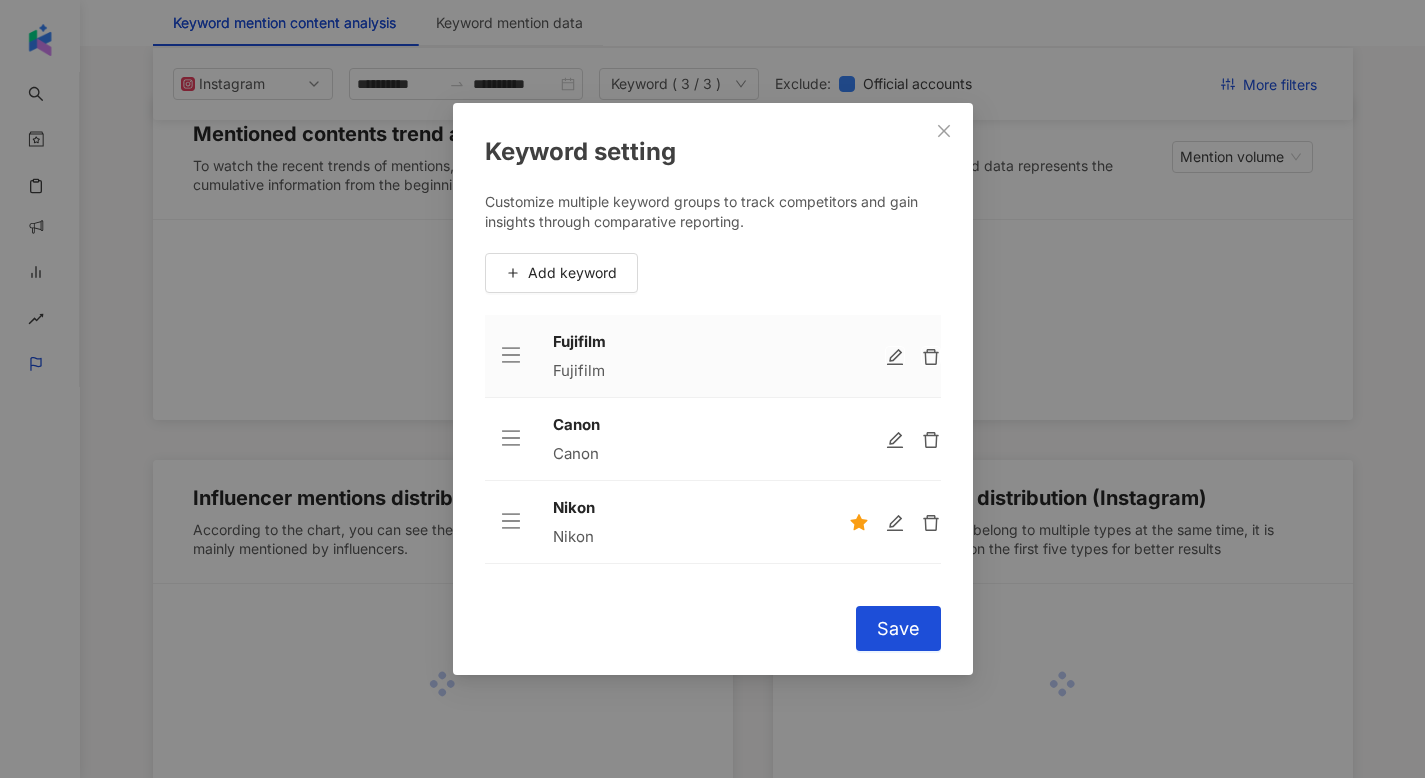scroll, scrollTop: 0, scrollLeft: 0, axis: both 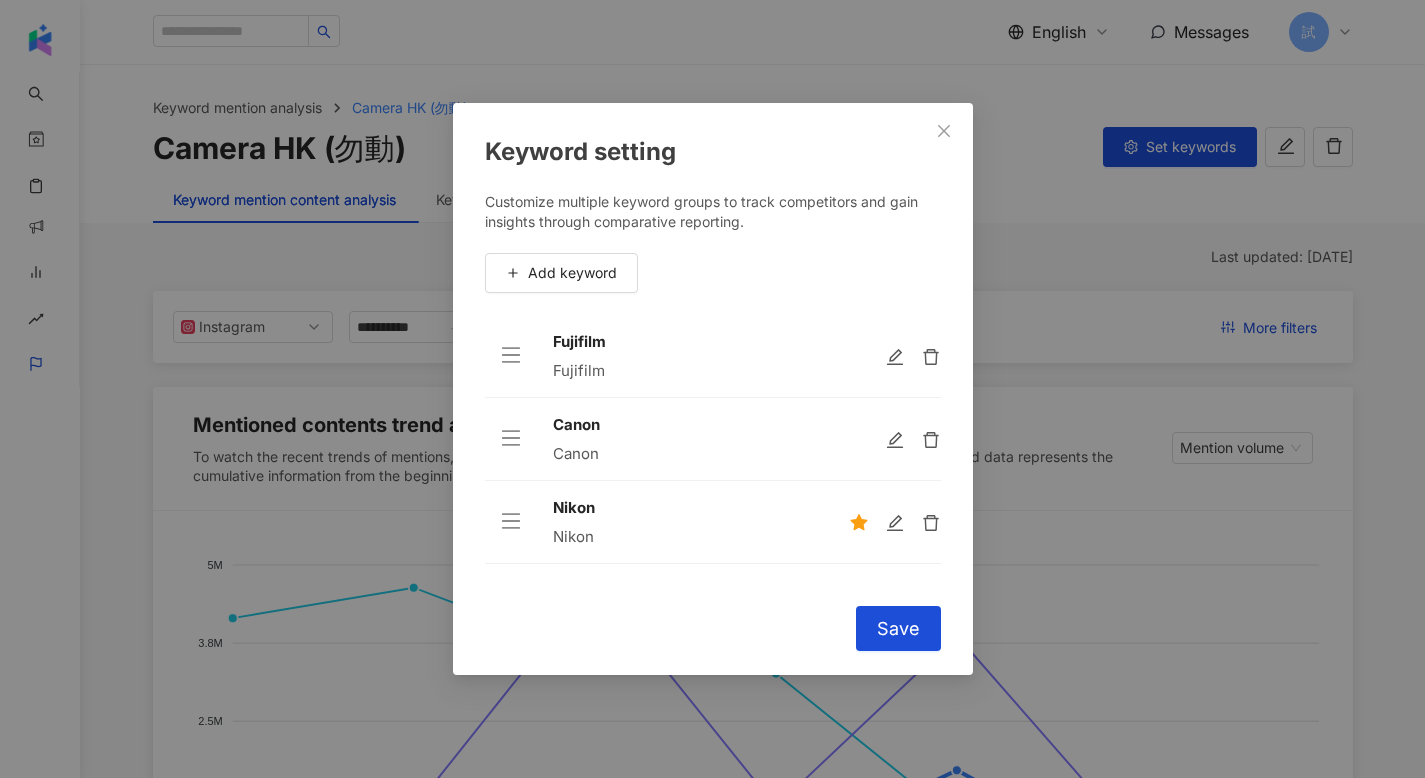 click on "Fujifilm" at bounding box center (685, 371) 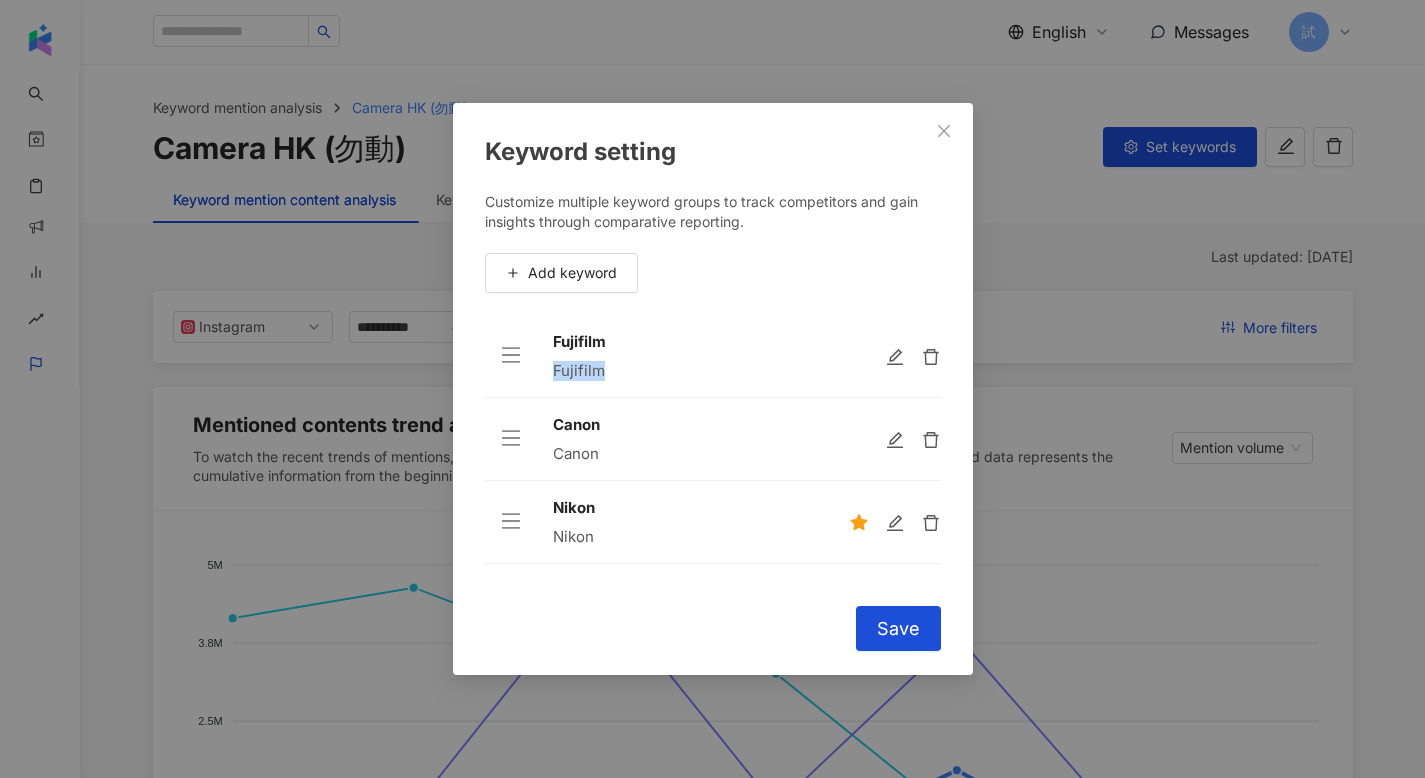 click on "Fujifilm" at bounding box center [685, 371] 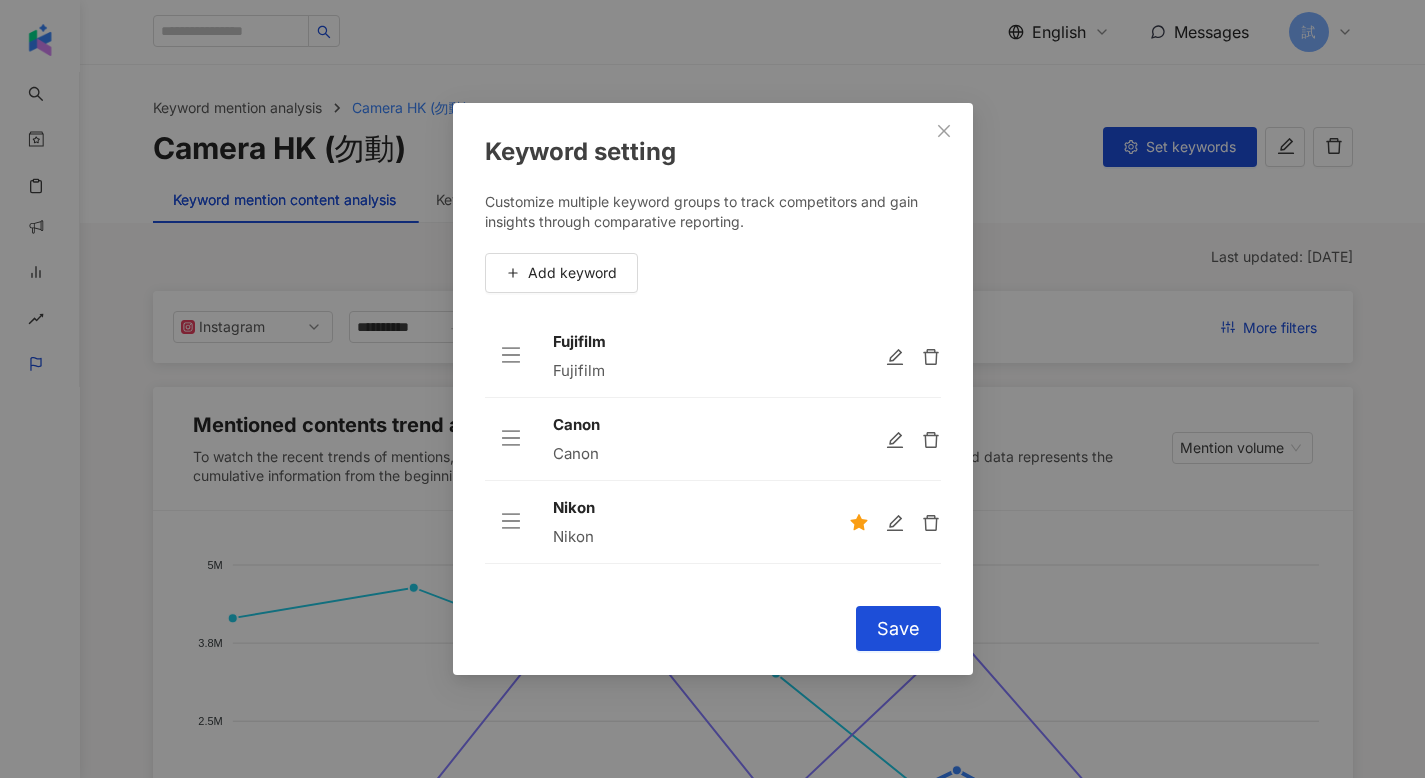 click on "Canon" at bounding box center [685, 454] 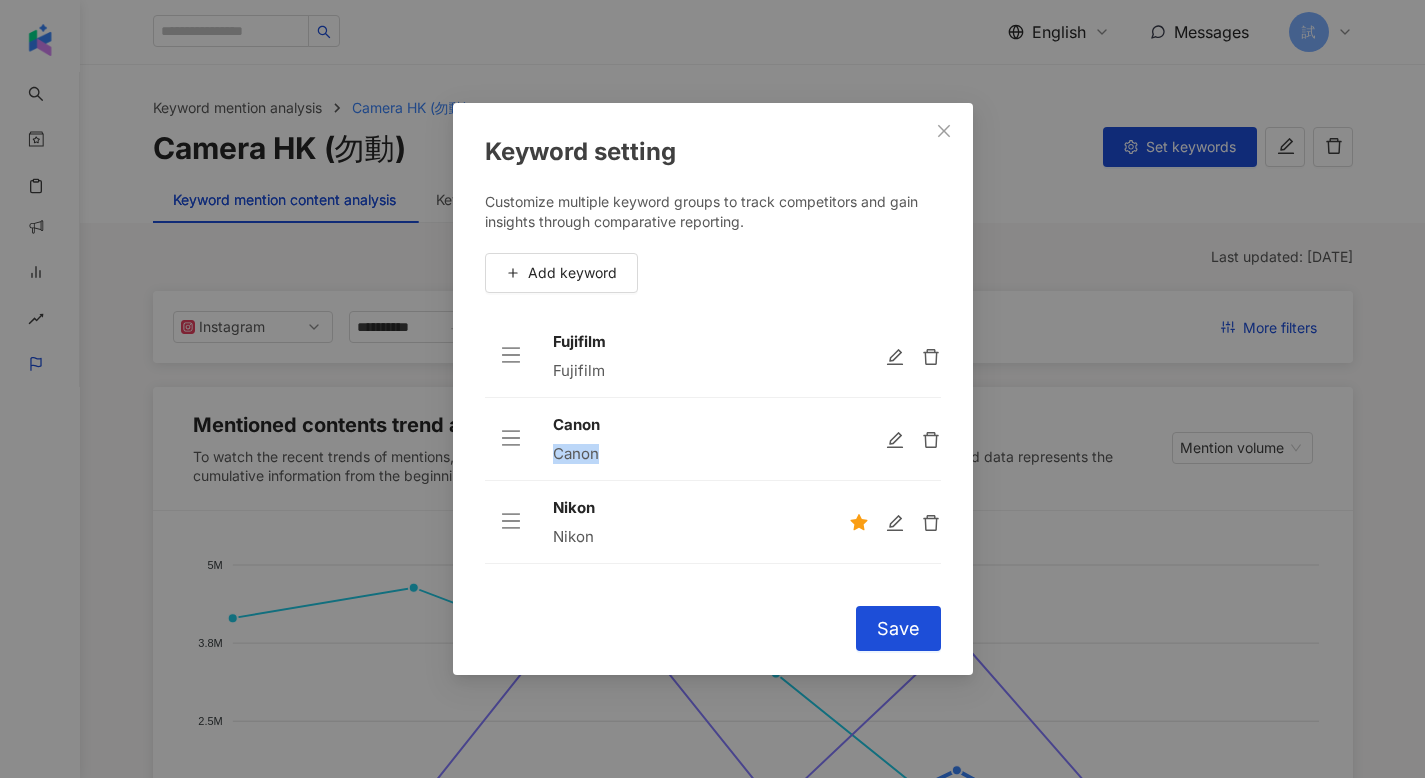 click on "Canon" at bounding box center (685, 454) 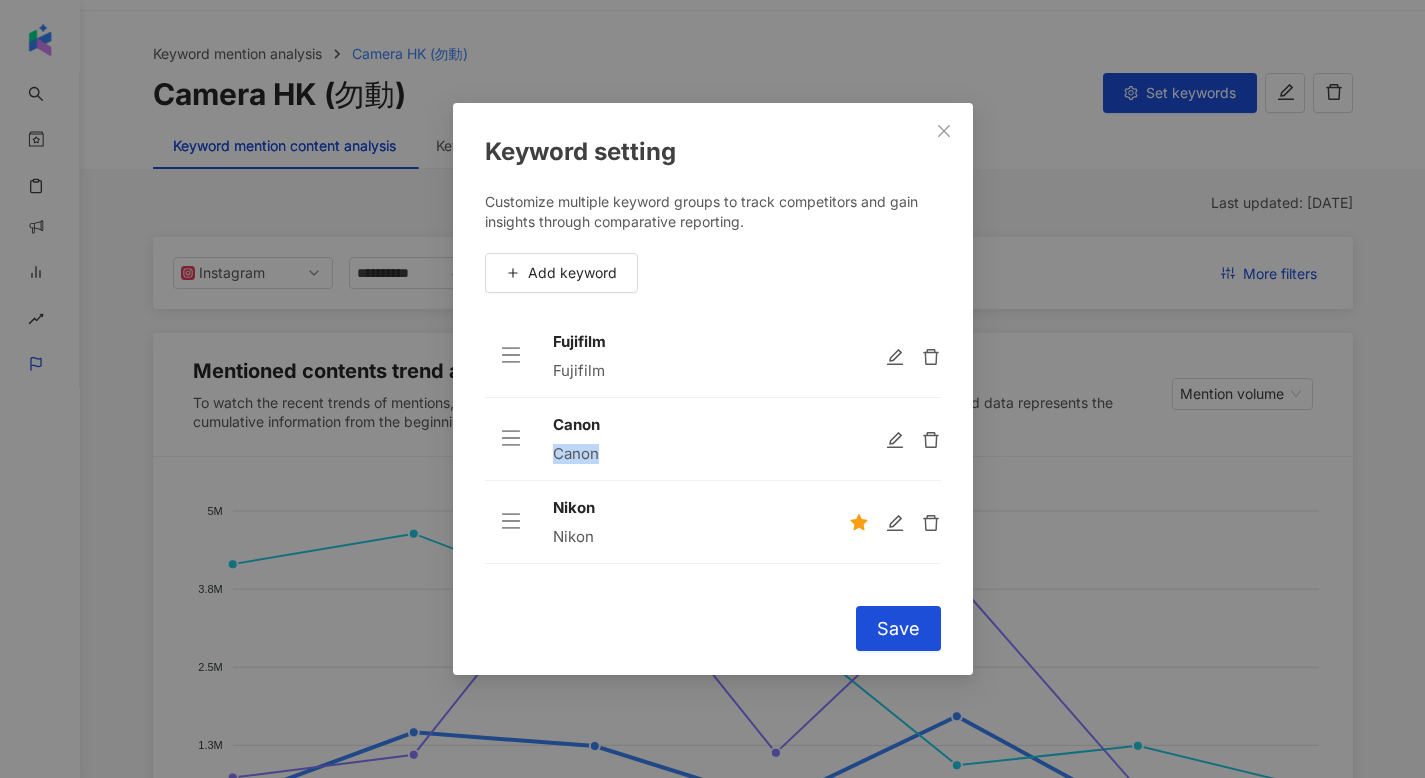 scroll, scrollTop: 162, scrollLeft: 0, axis: vertical 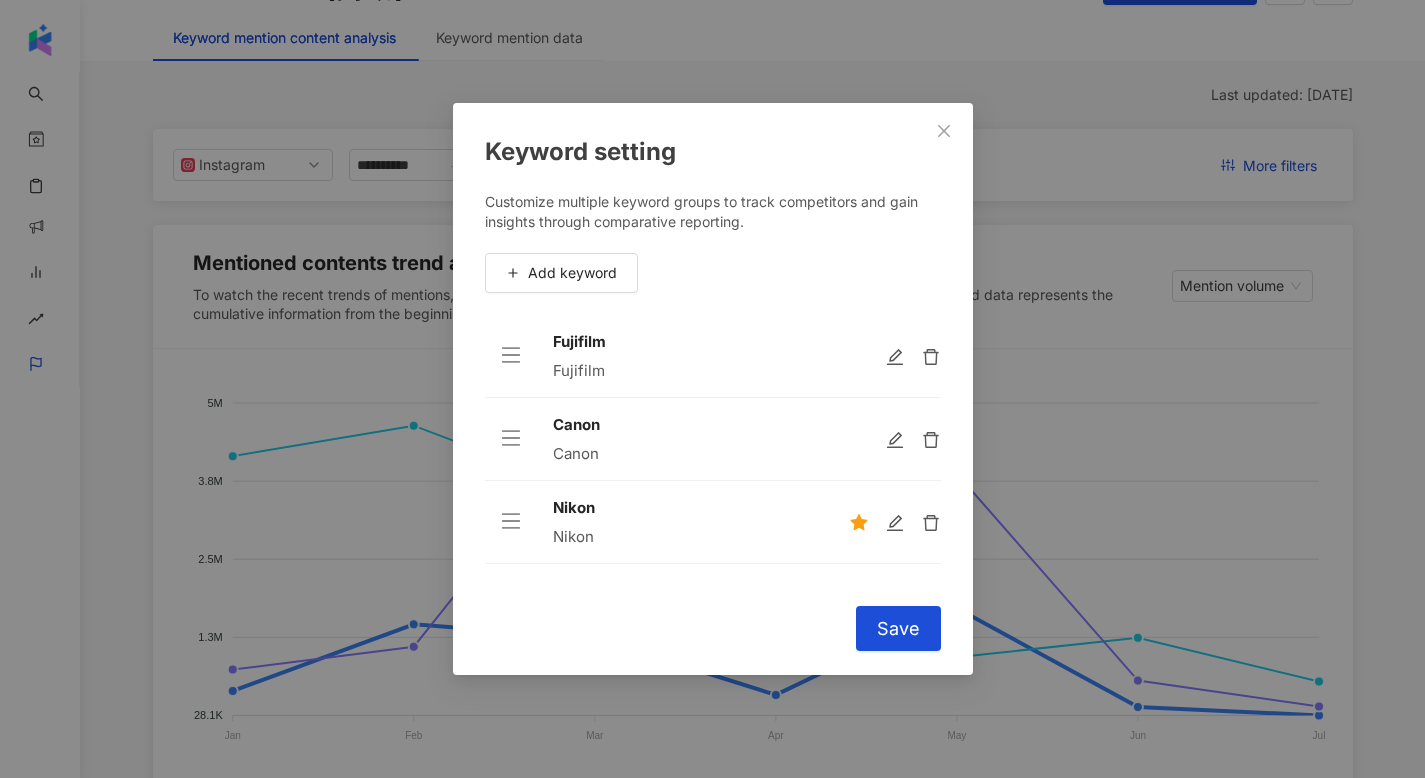 click on "Nikon" at bounding box center (685, 508) 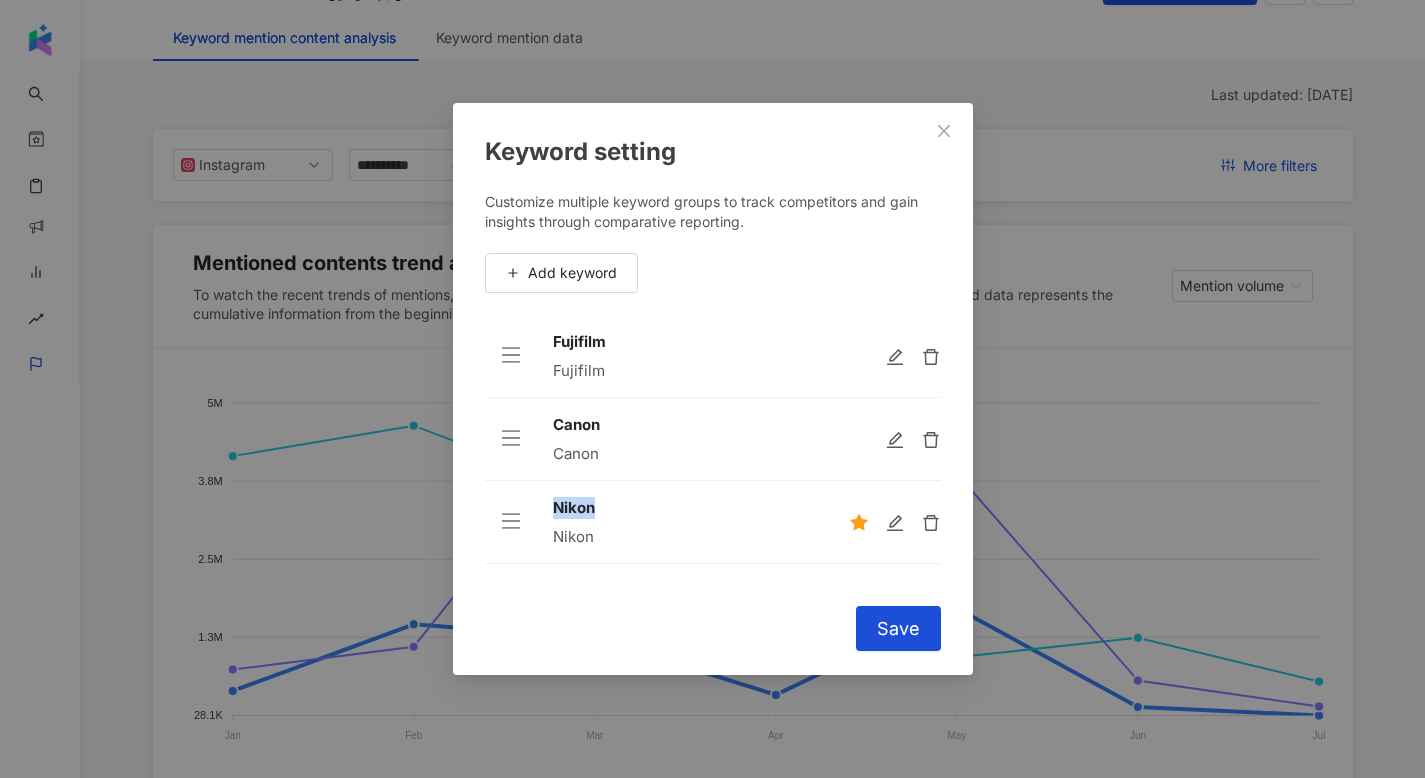 click on "Nikon" at bounding box center [685, 508] 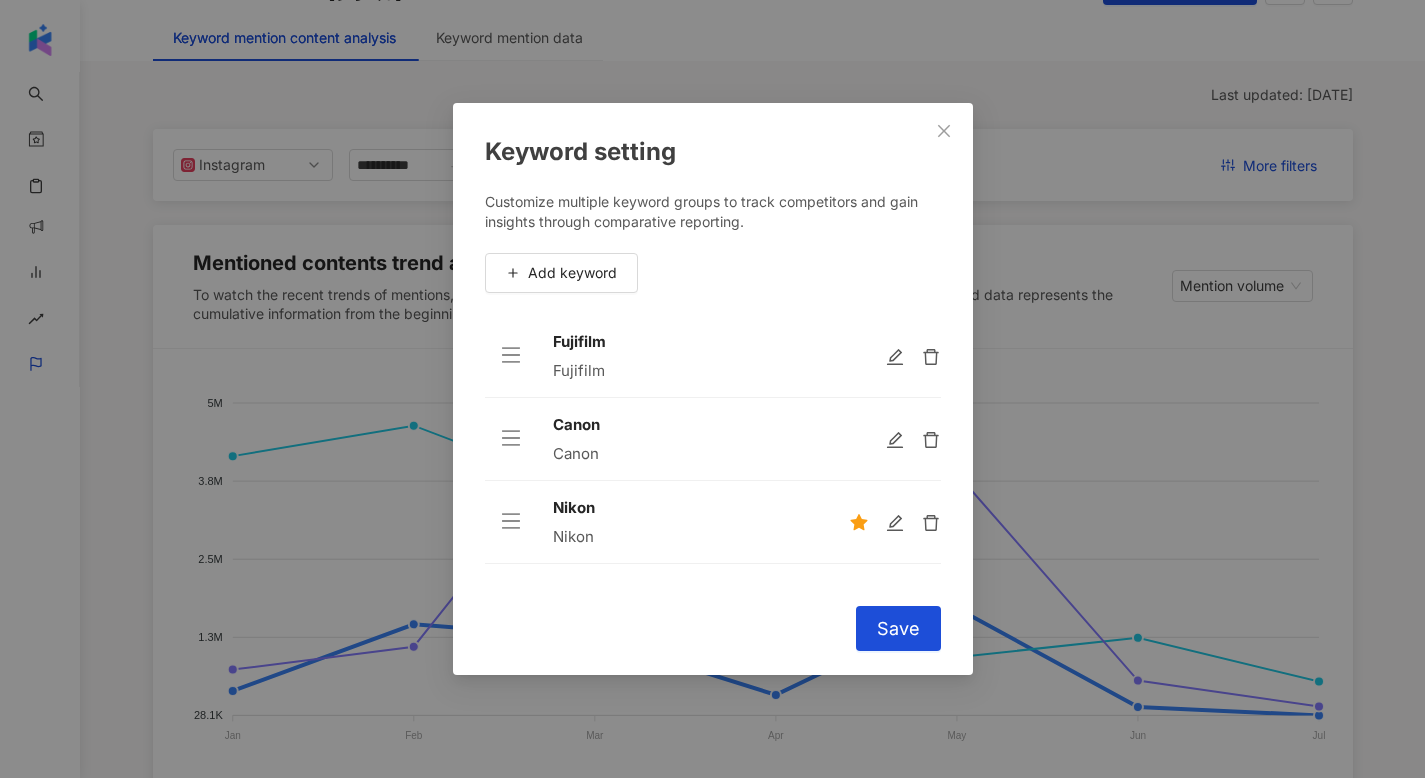 click on "Keyword setting Customize multiple keyword groups to track competitors and gain insights through comparative reporting. Add keyword Fujifilm Fujifilm Canon Canon Nikon Nikon
To pick up a draggable item, press the space bar.
While dragging, use the arrow keys to move the item.
Press space again to drop the item in its new position, or press escape to cancel.
Cancel Save" at bounding box center (712, 389) 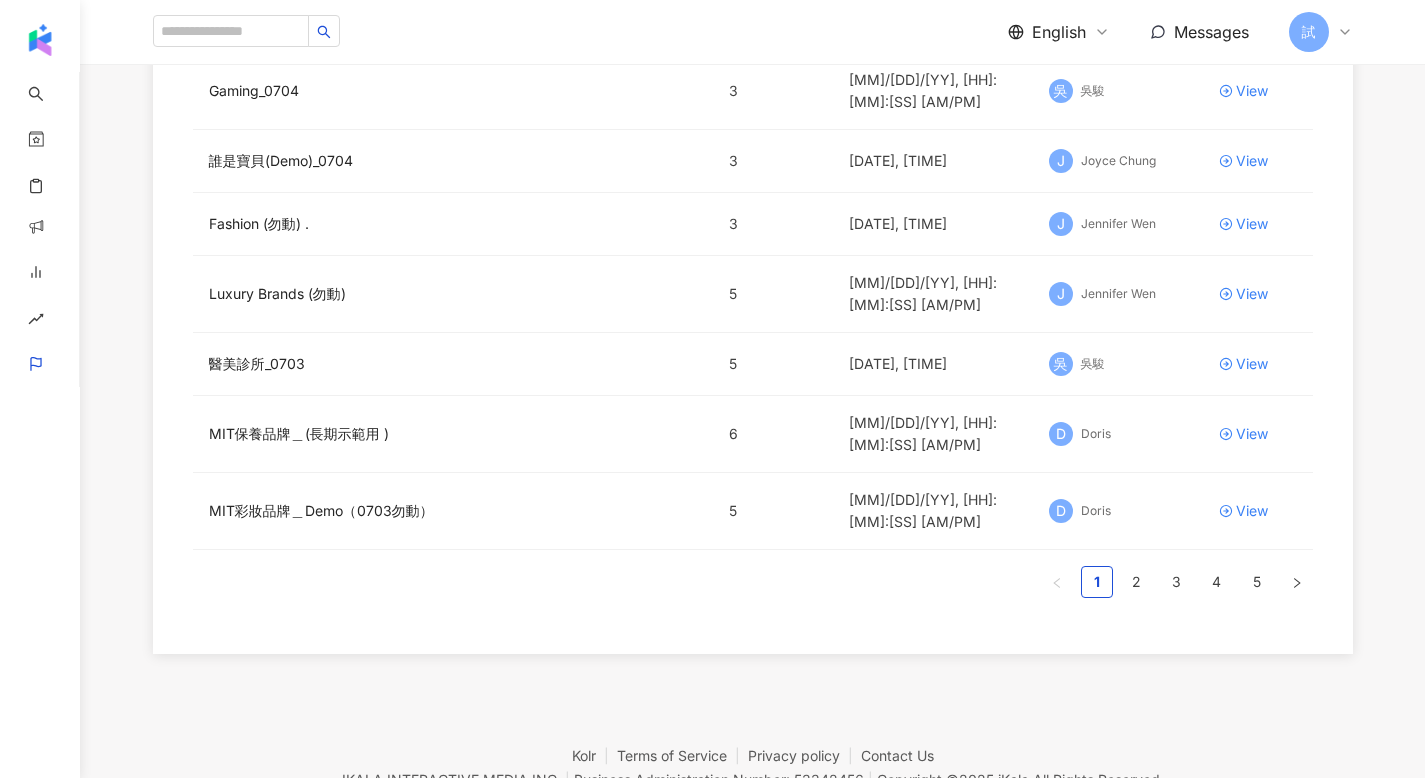 scroll, scrollTop: 499, scrollLeft: 0, axis: vertical 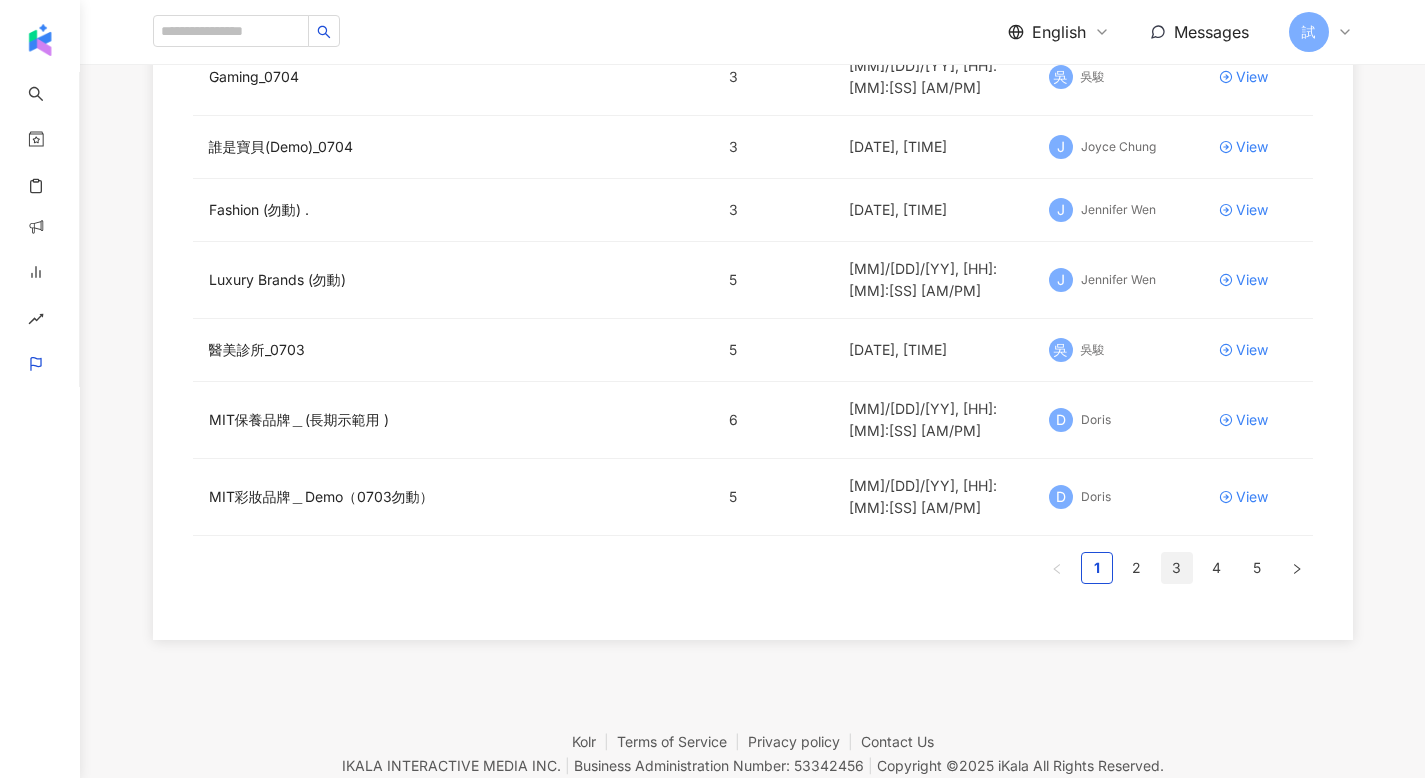 click on "3" at bounding box center [1177, 568] 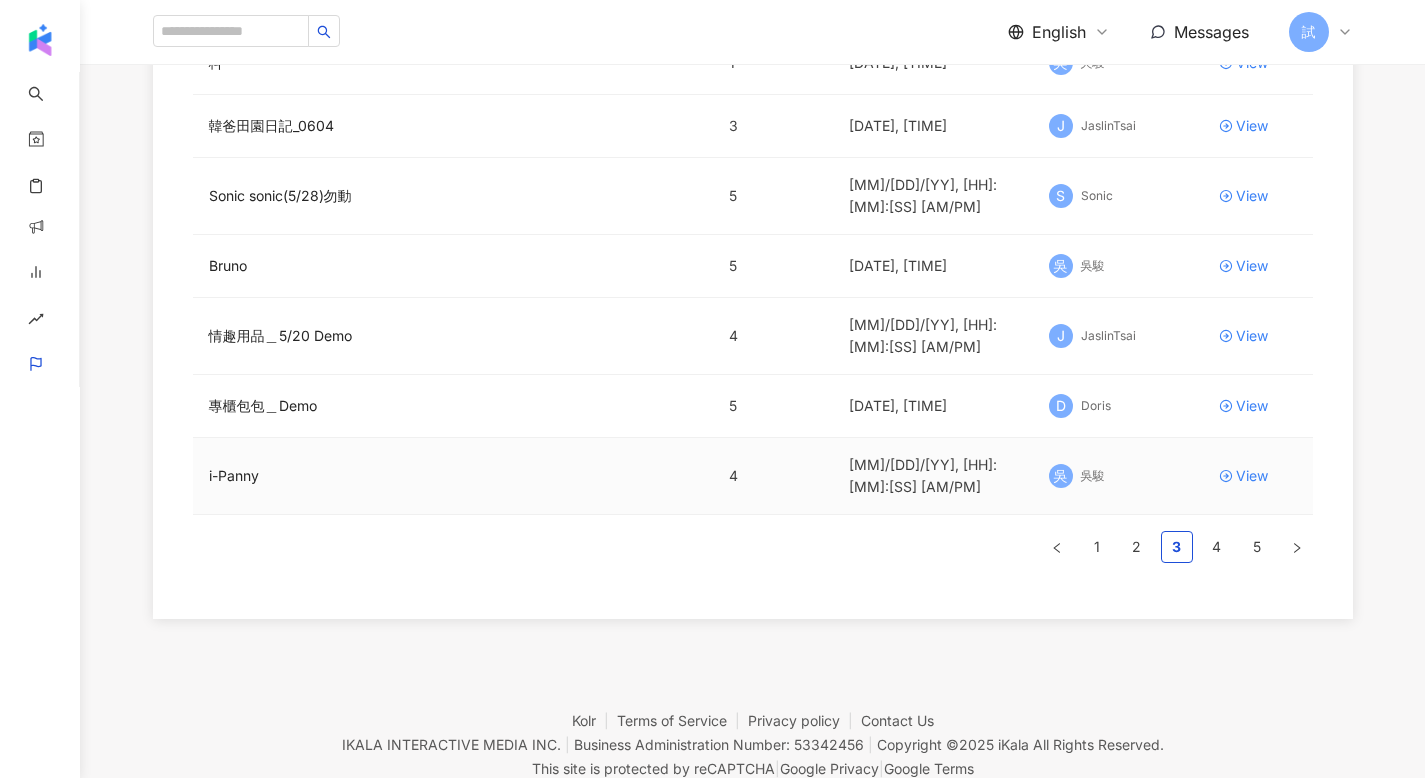scroll, scrollTop: 479, scrollLeft: 0, axis: vertical 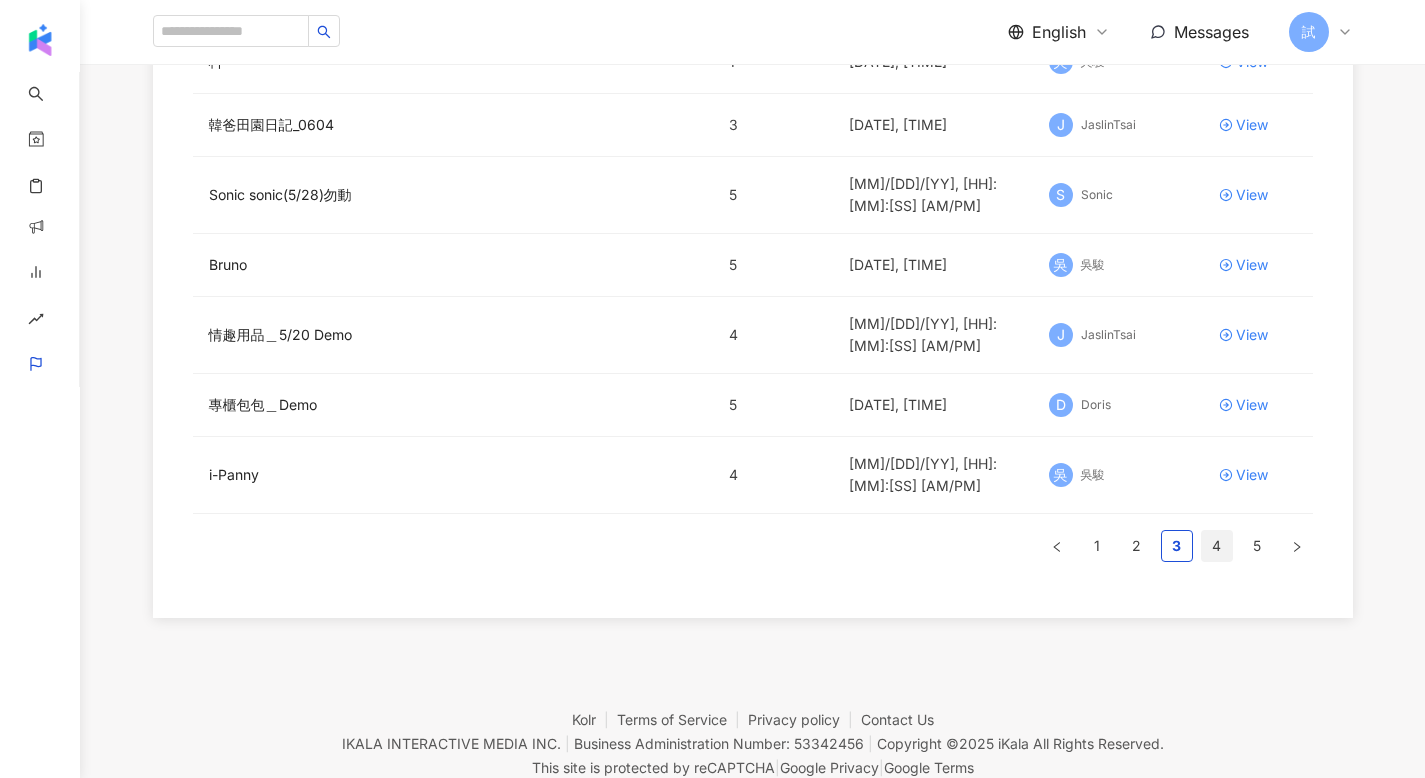 click on "4" at bounding box center [1217, 546] 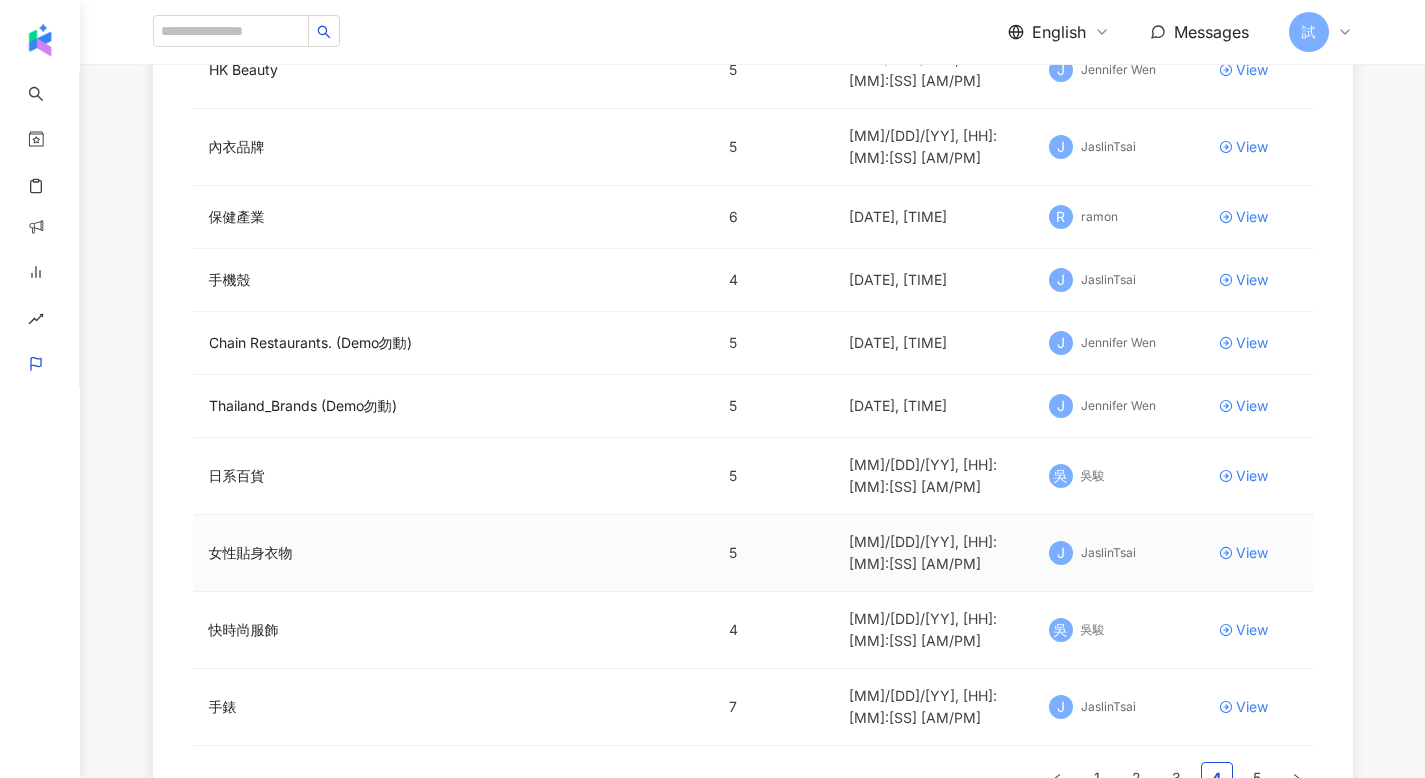 scroll, scrollTop: 269, scrollLeft: 0, axis: vertical 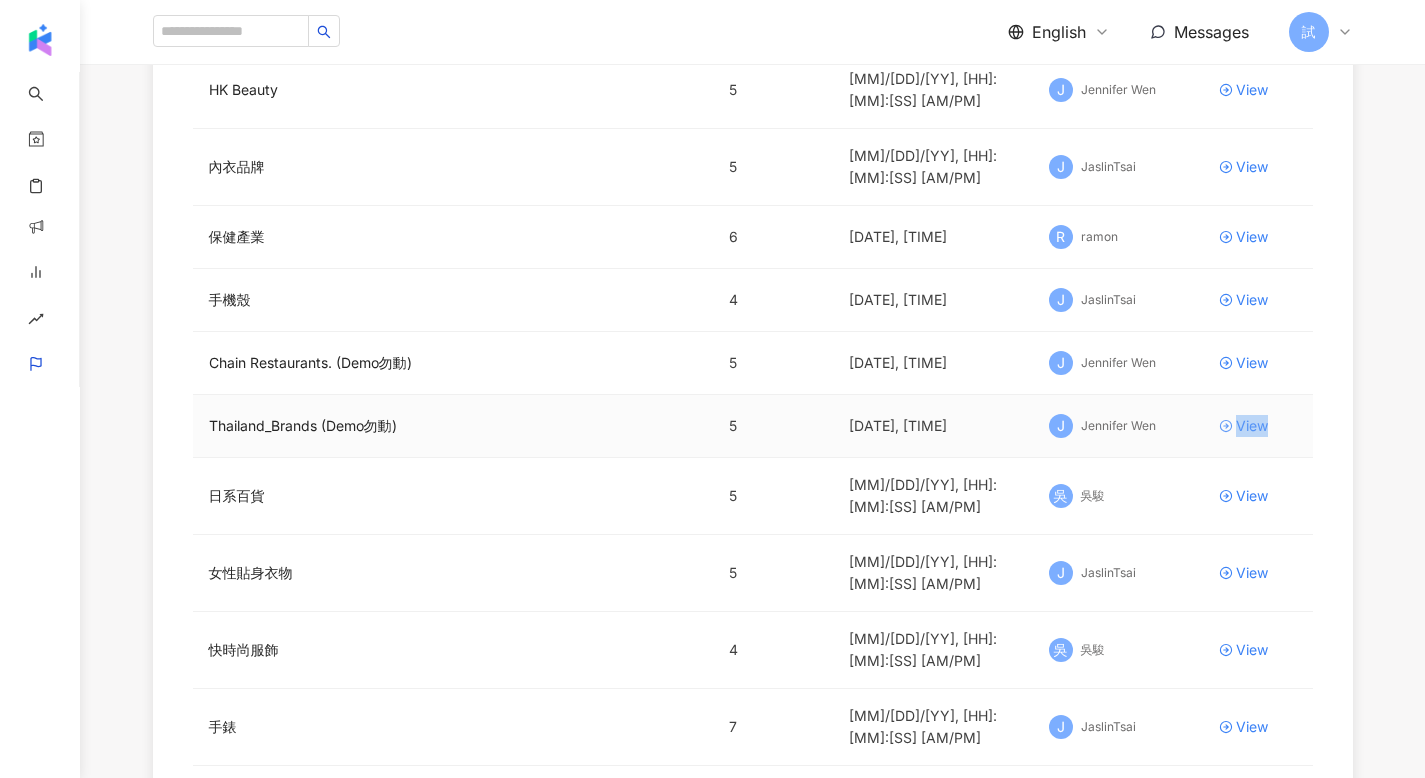 click on "View" at bounding box center (1252, 426) 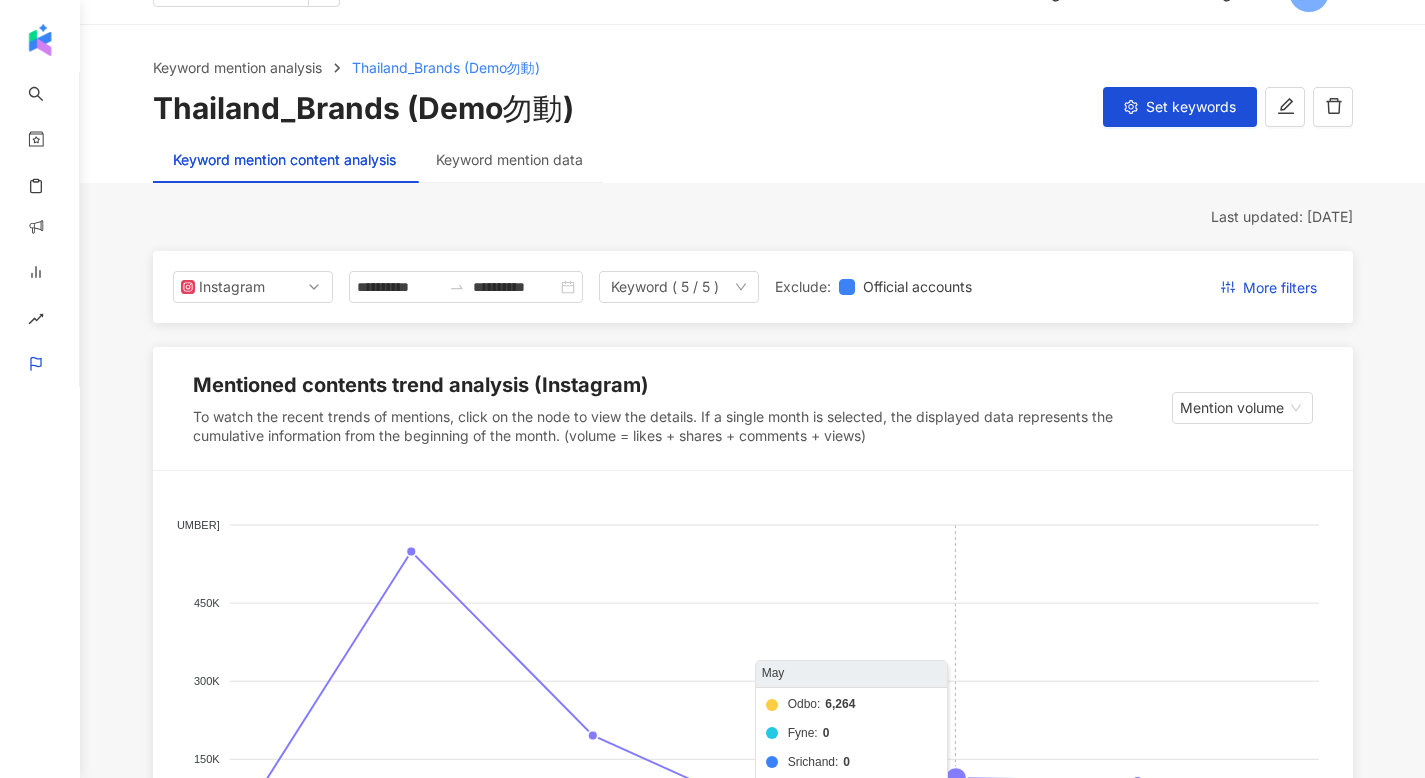 scroll, scrollTop: 0, scrollLeft: 0, axis: both 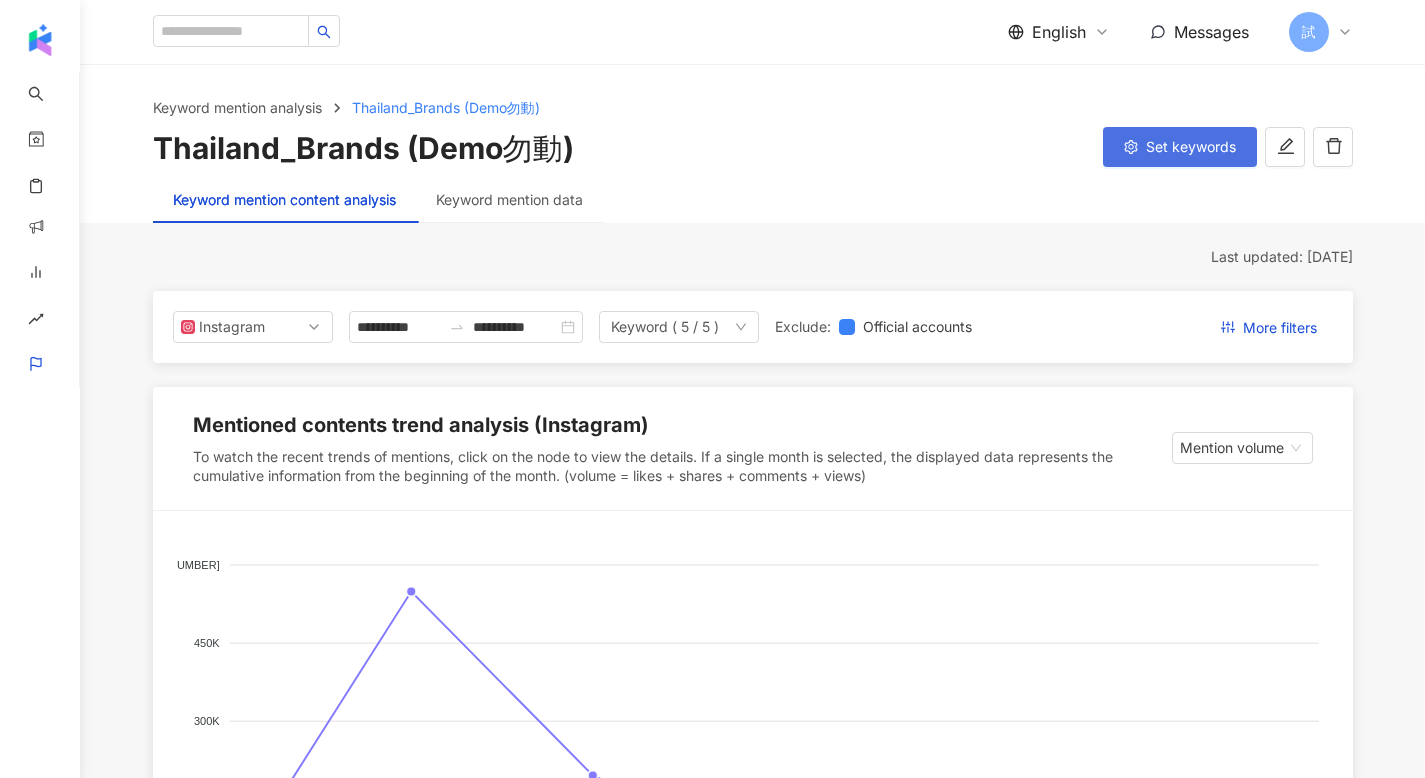 click on "Set keywords" at bounding box center (1180, 147) 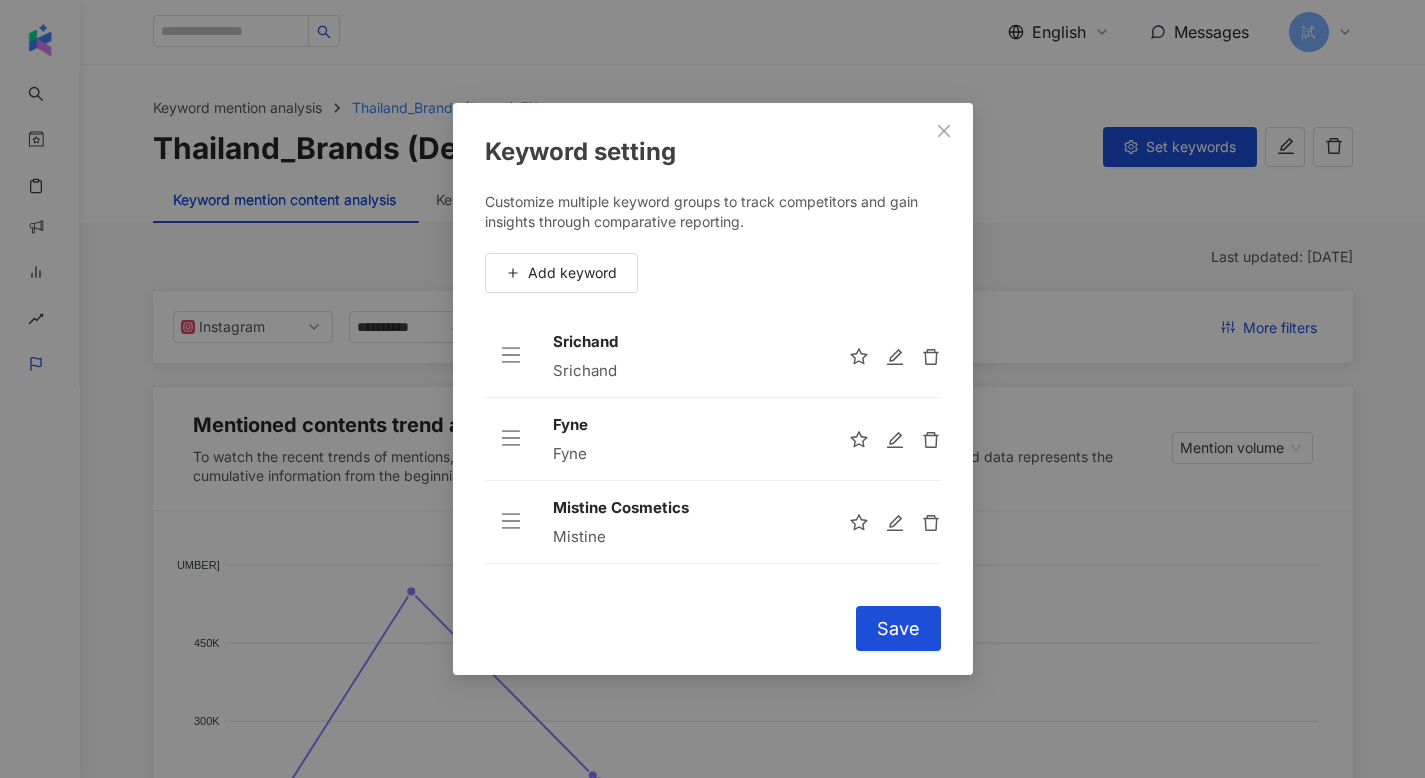 click on "Keyword setting Customize multiple keyword groups to track competitors and gain insights through comparative reporting. Add keyword Srichand Srichand Fyne Fyne Mistine Cosmetics Mistine Odbo Odbo Cosluxe  Cosluxe
To pick up a draggable item, press the space bar.
While dragging, use the arrow keys to move the item.
Press space again to drop the item in its new position, or press escape to cancel.
Cancel Save" at bounding box center [712, 389] 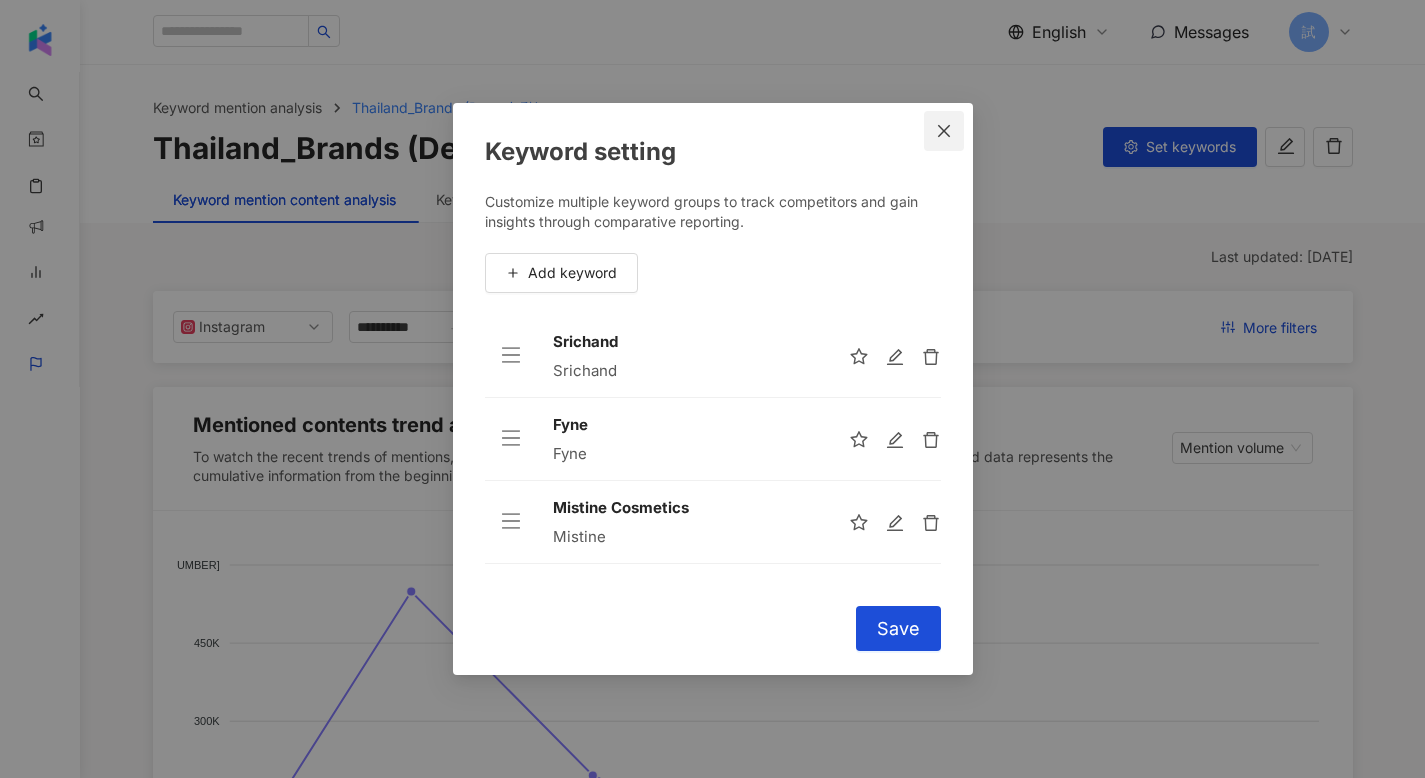click 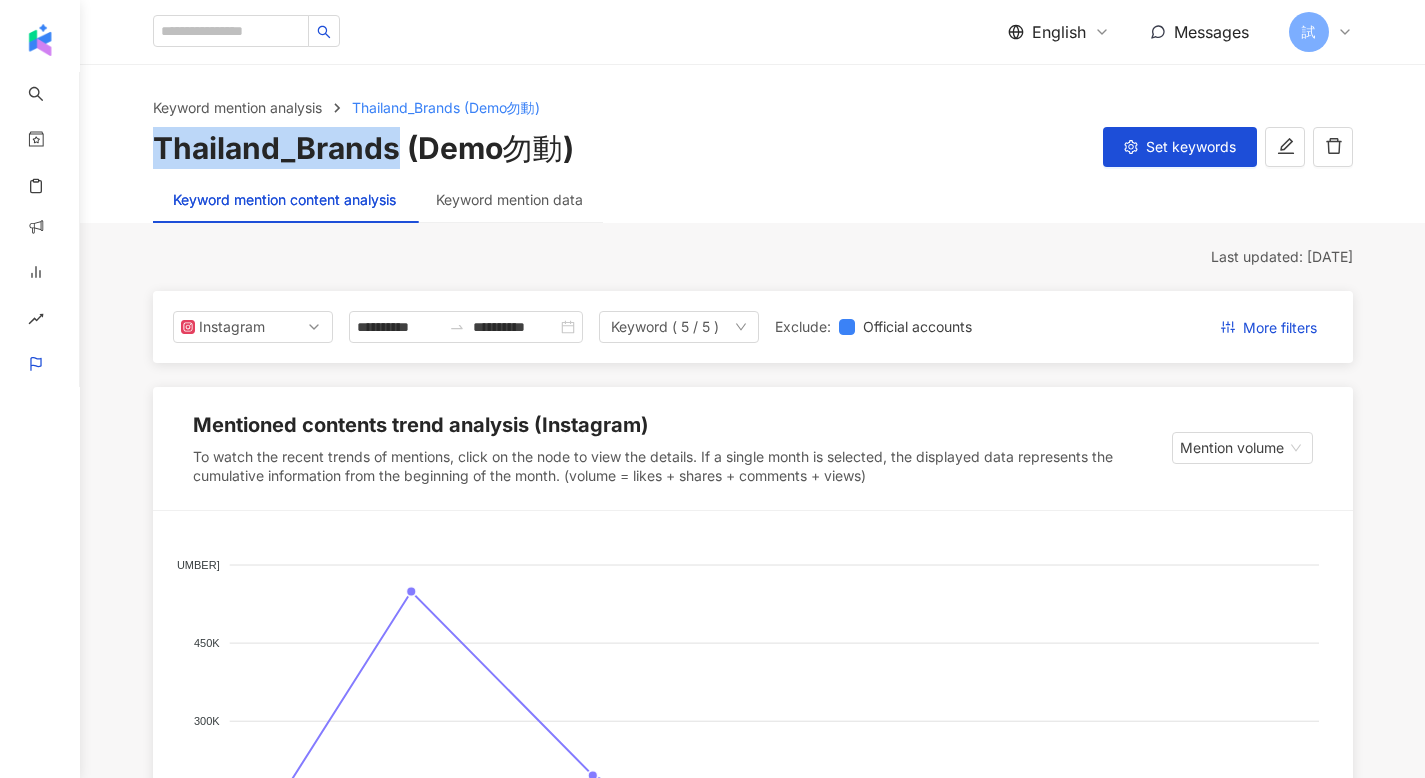 drag, startPoint x: 387, startPoint y: 151, endPoint x: 151, endPoint y: 156, distance: 236.05296 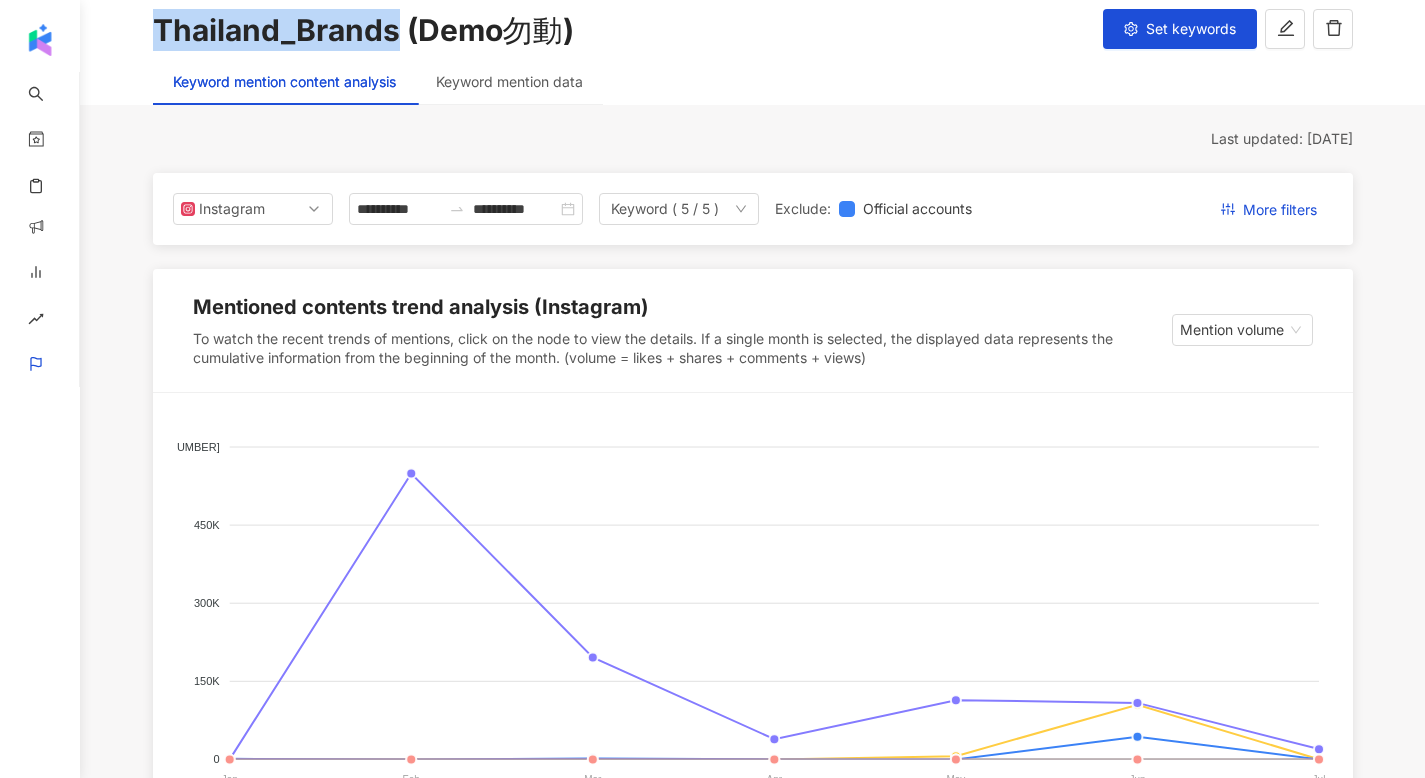 scroll, scrollTop: 119, scrollLeft: 0, axis: vertical 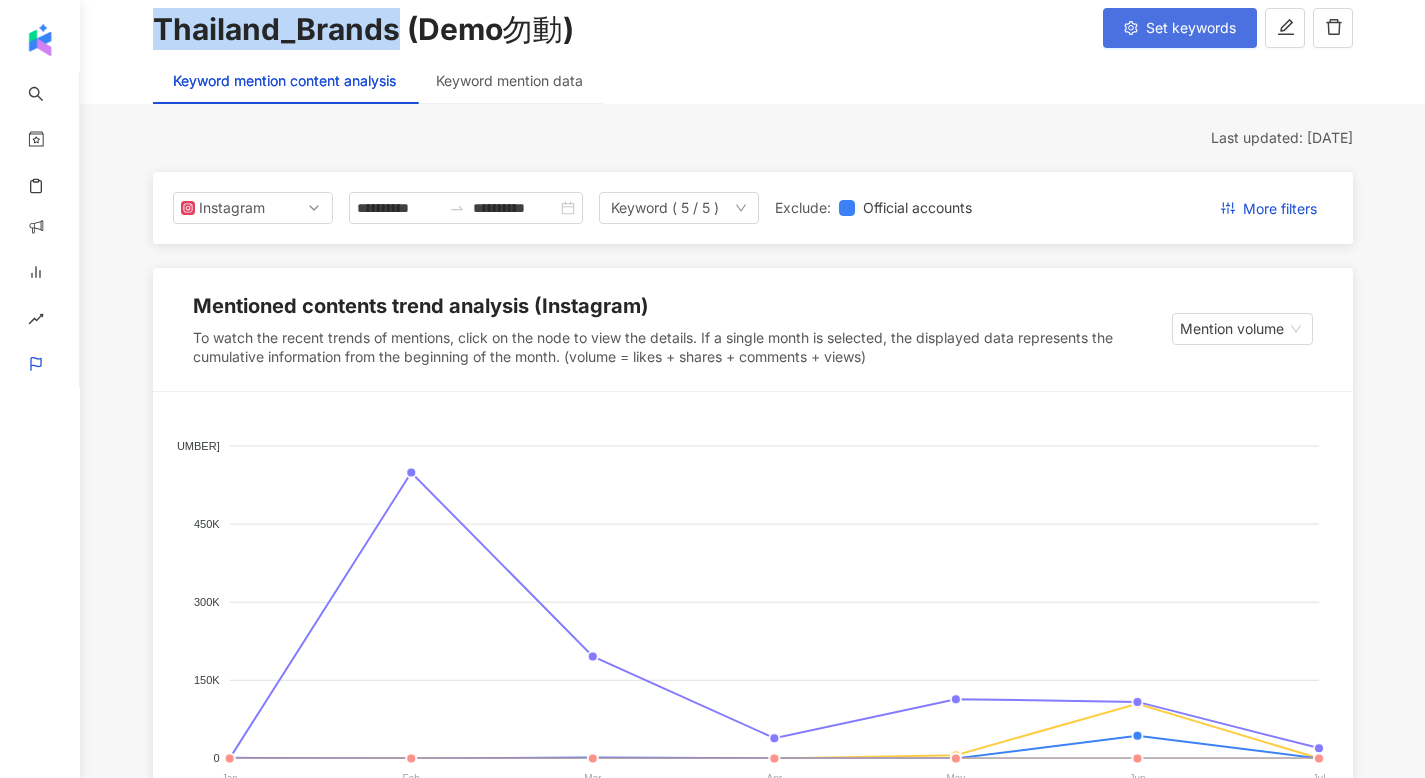 click on "Set keywords" at bounding box center (1191, 28) 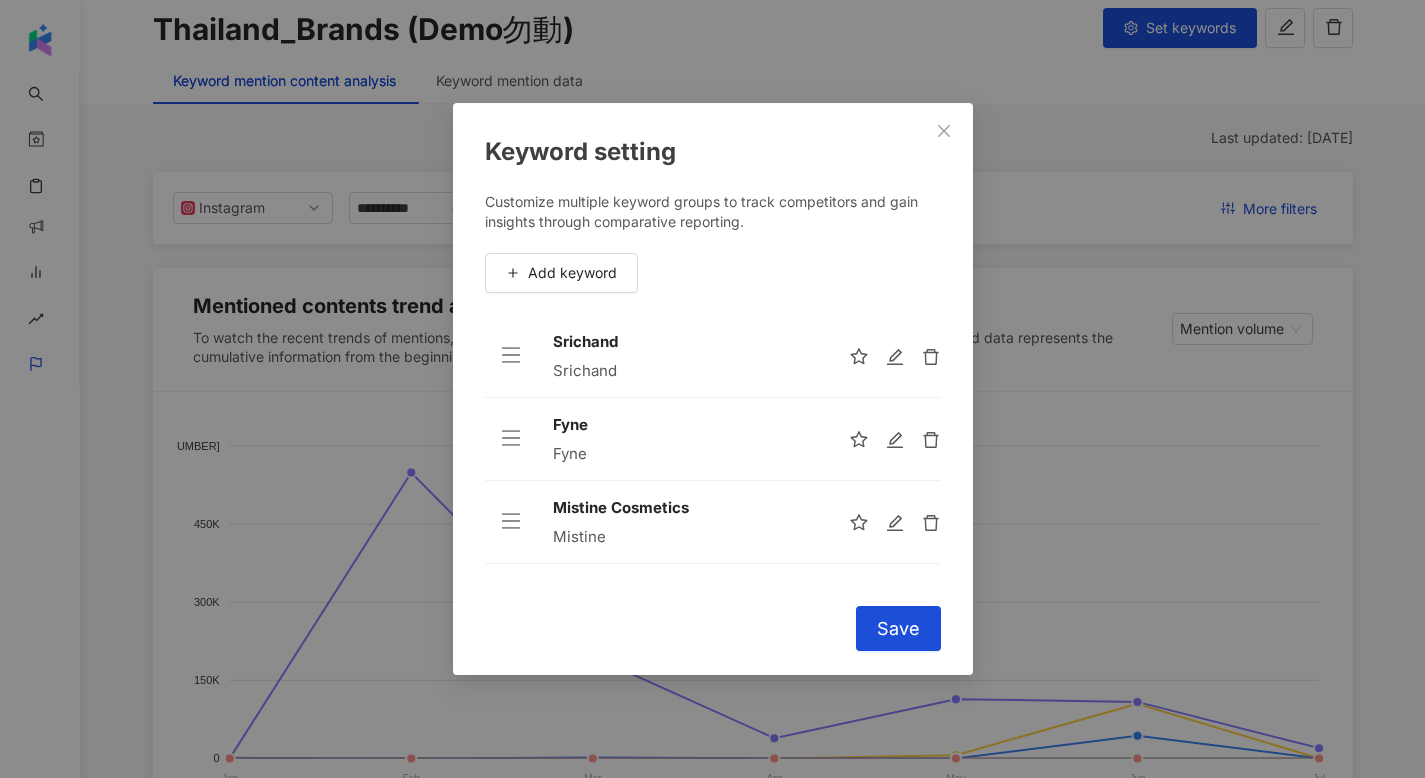 click on "Srichand" at bounding box center [685, 342] 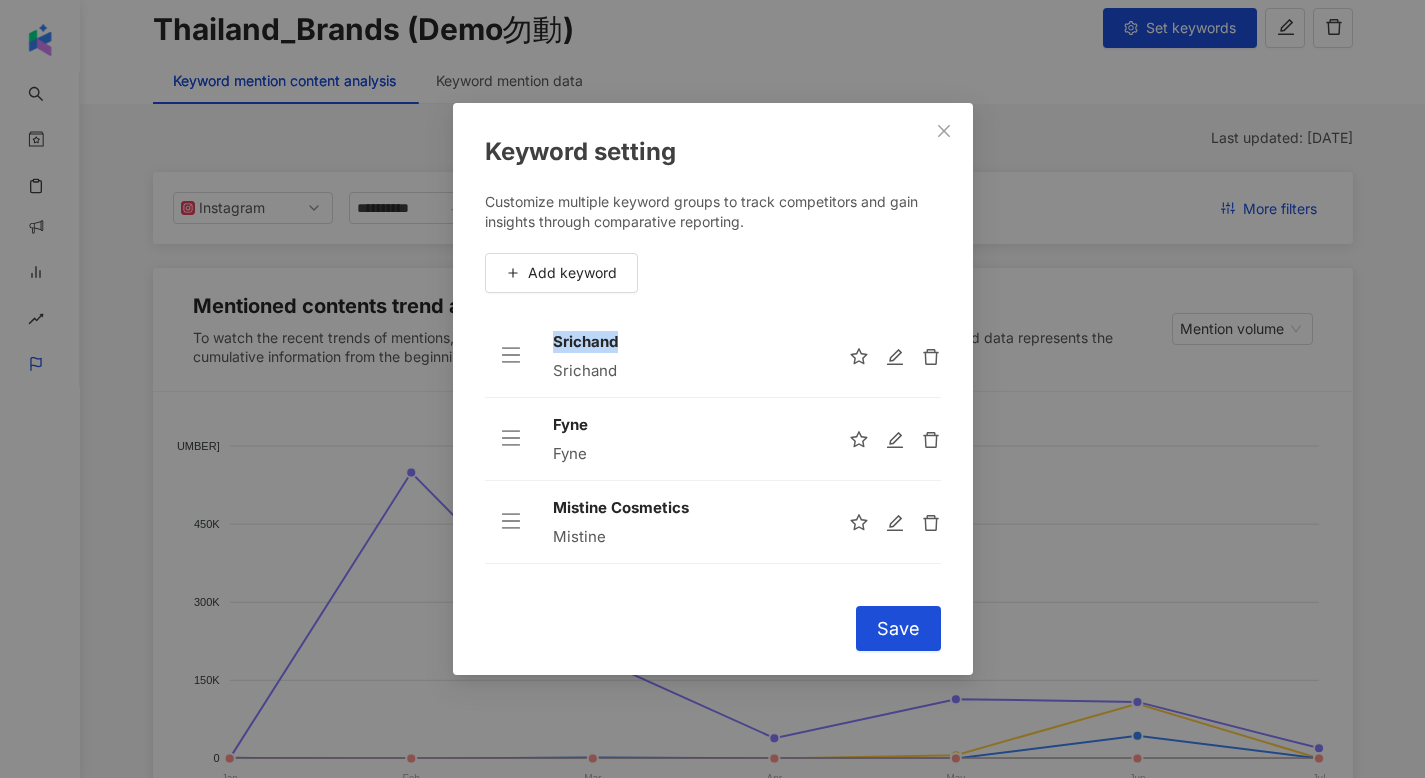 click on "Srichand" at bounding box center (685, 342) 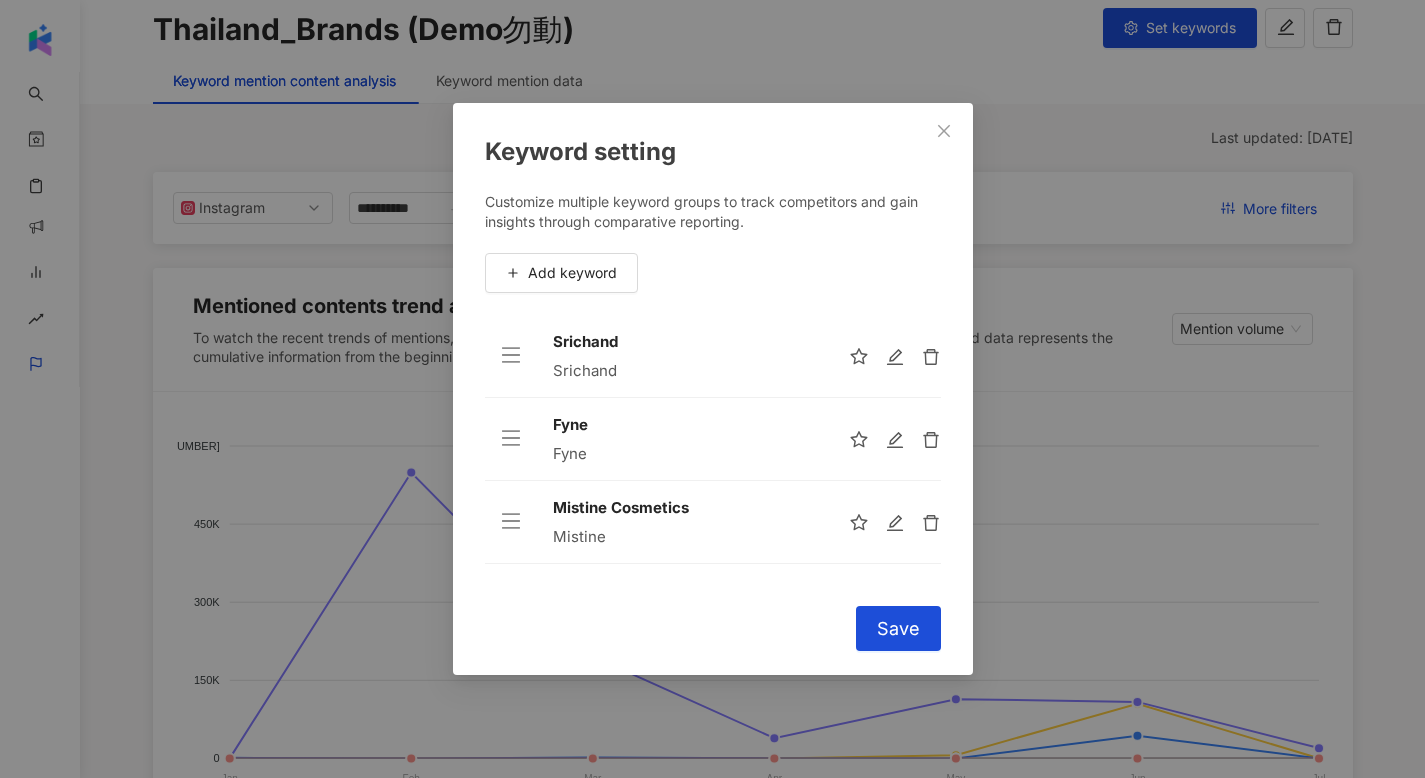 click on "Fyne" at bounding box center [685, 425] 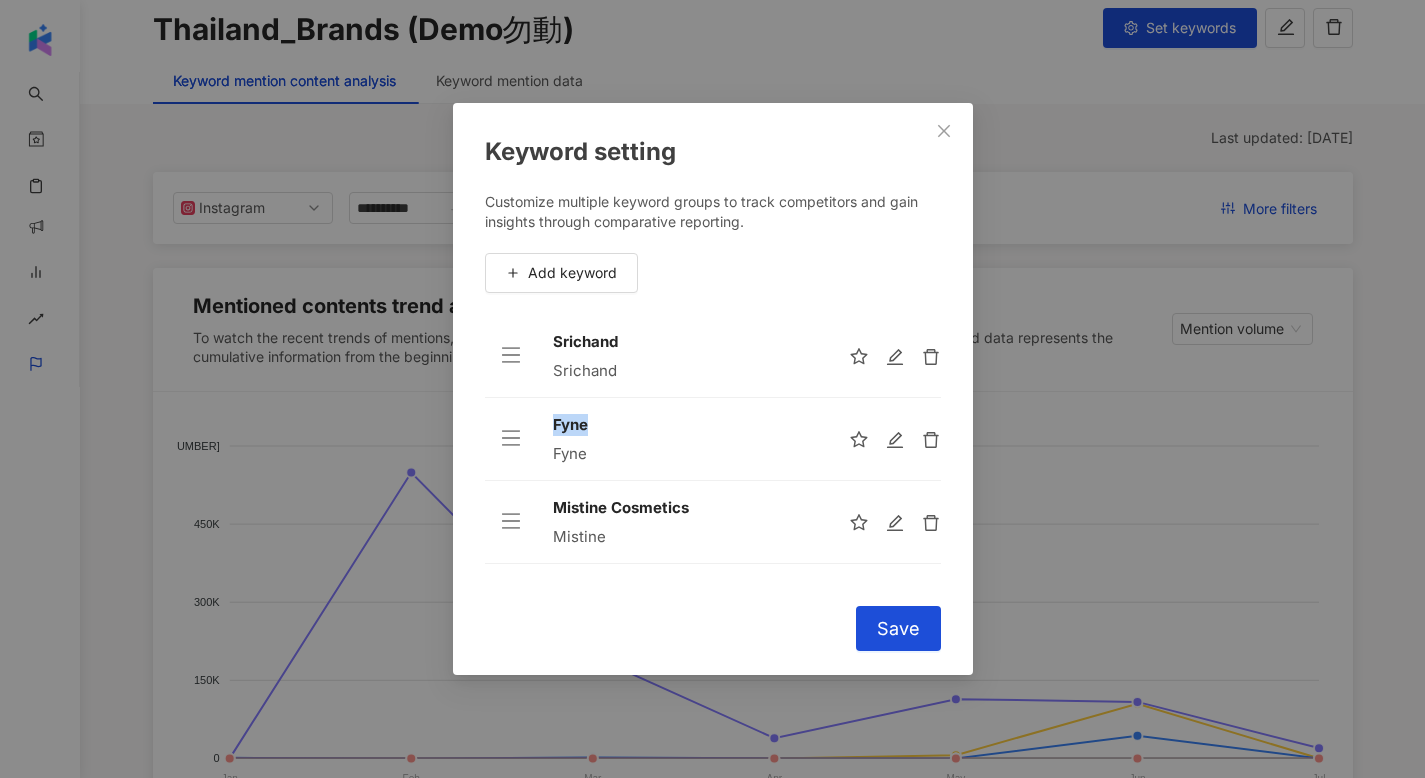 click on "Fyne" at bounding box center (685, 425) 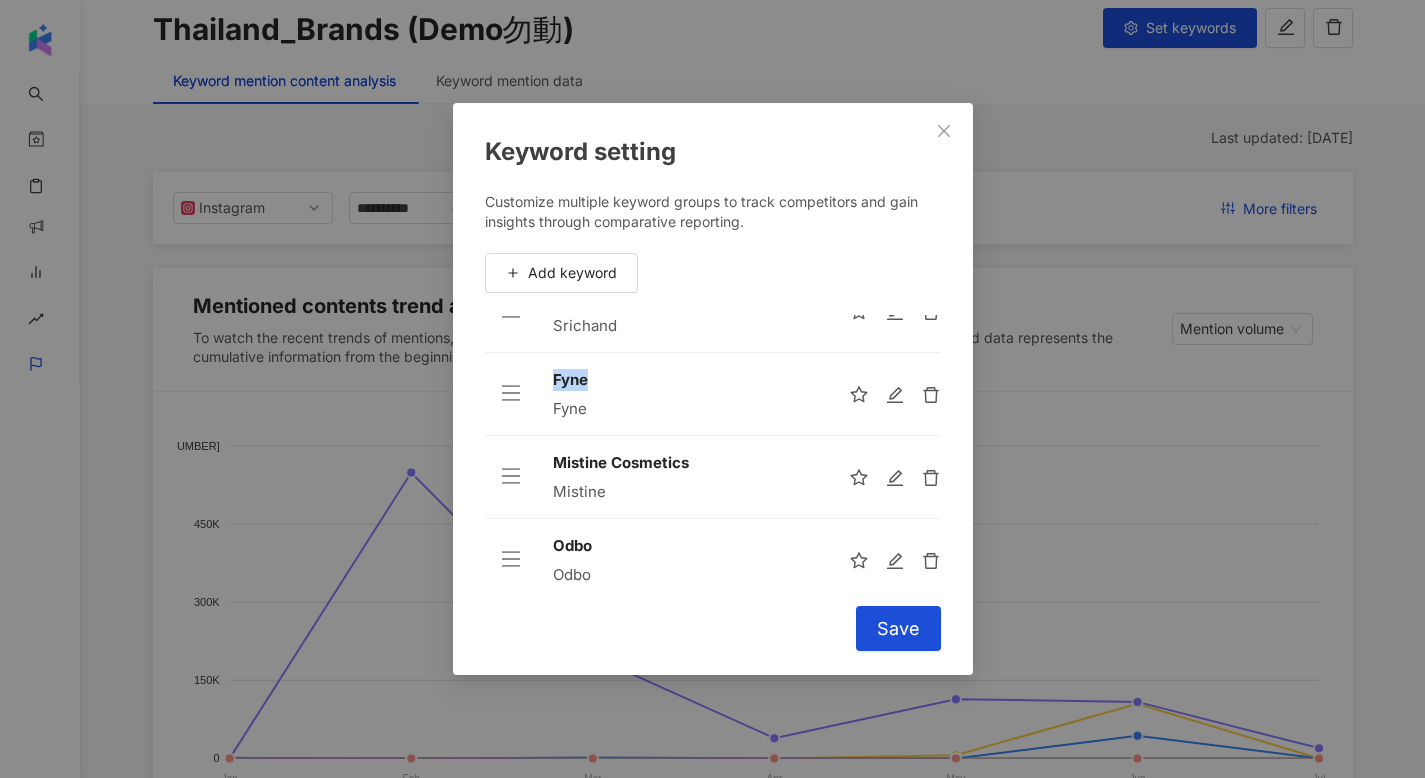 scroll, scrollTop: 141, scrollLeft: 0, axis: vertical 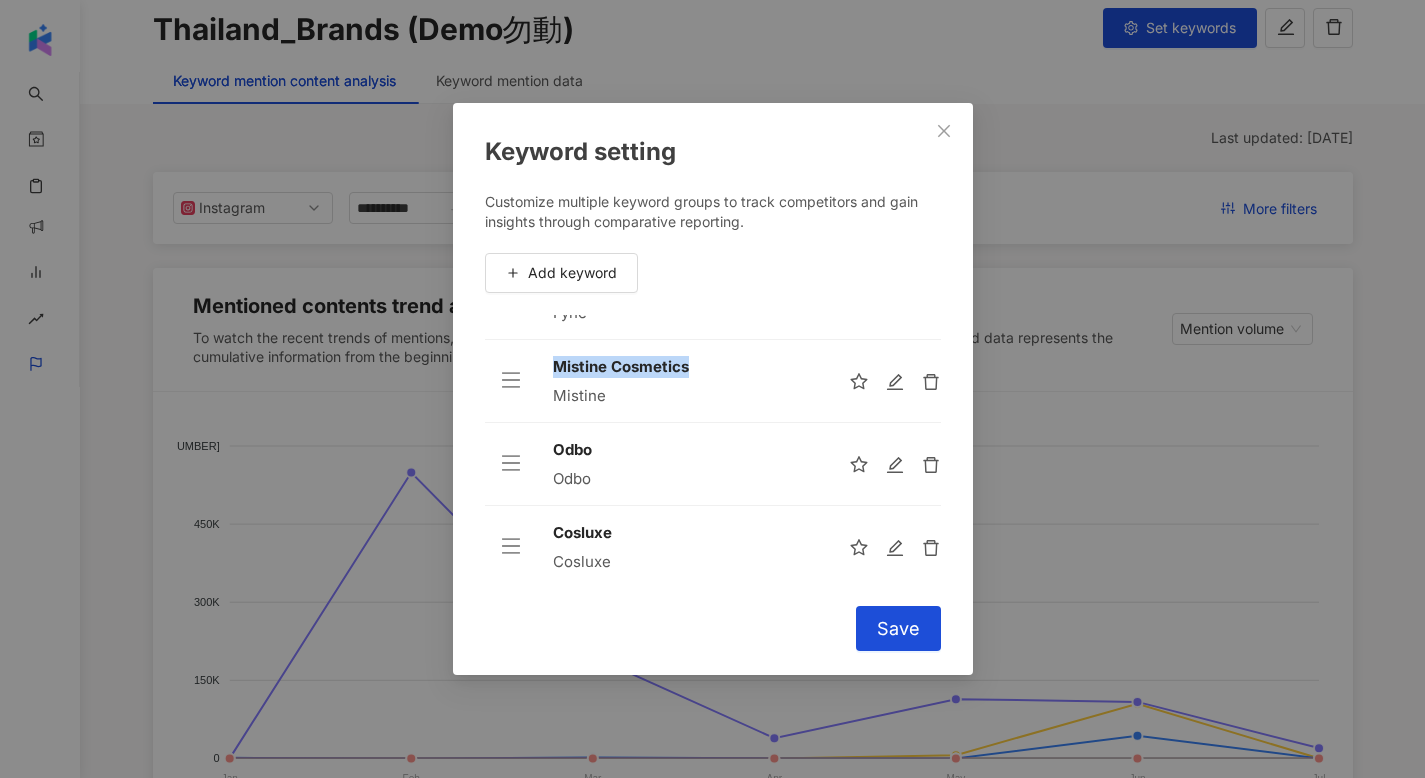 drag, startPoint x: 553, startPoint y: 372, endPoint x: 693, endPoint y: 371, distance: 140.00357 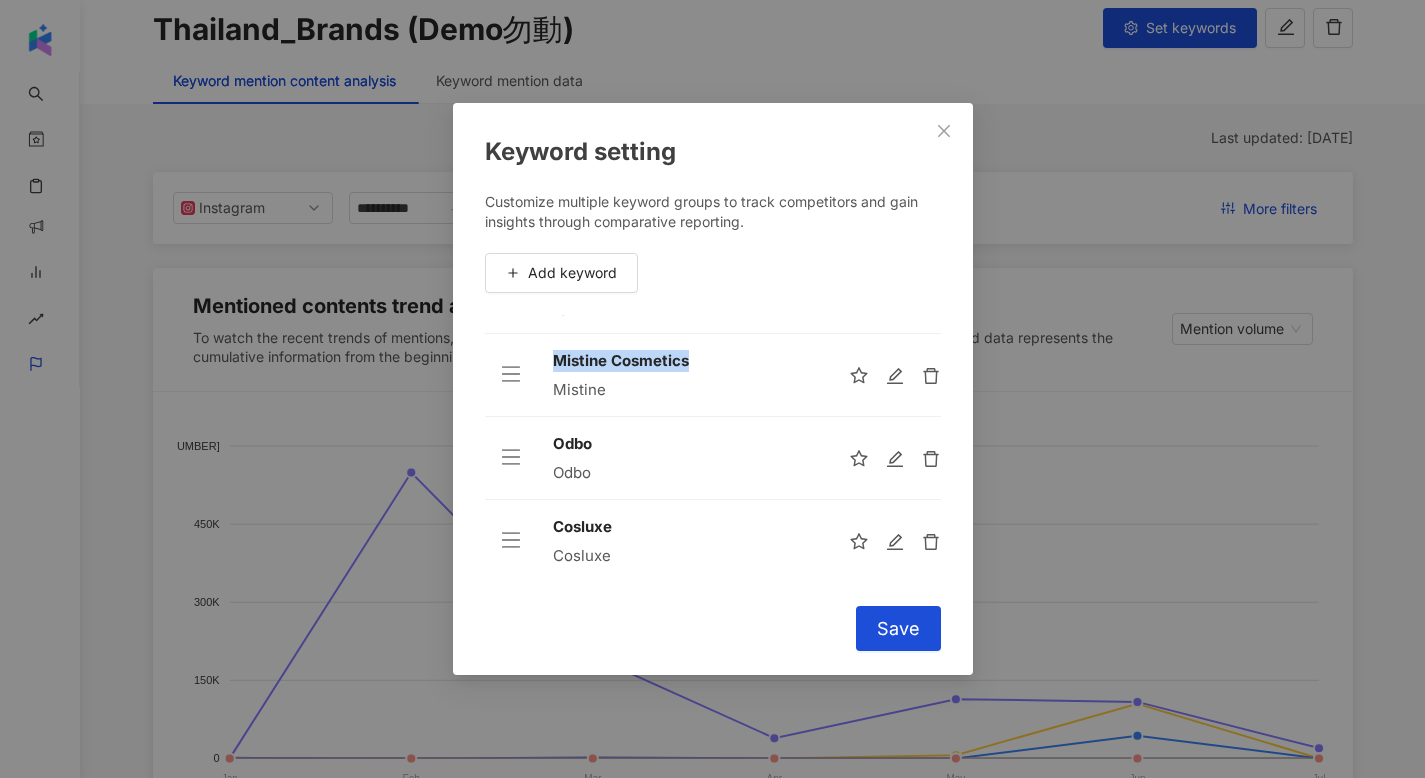 scroll, scrollTop: 148, scrollLeft: 0, axis: vertical 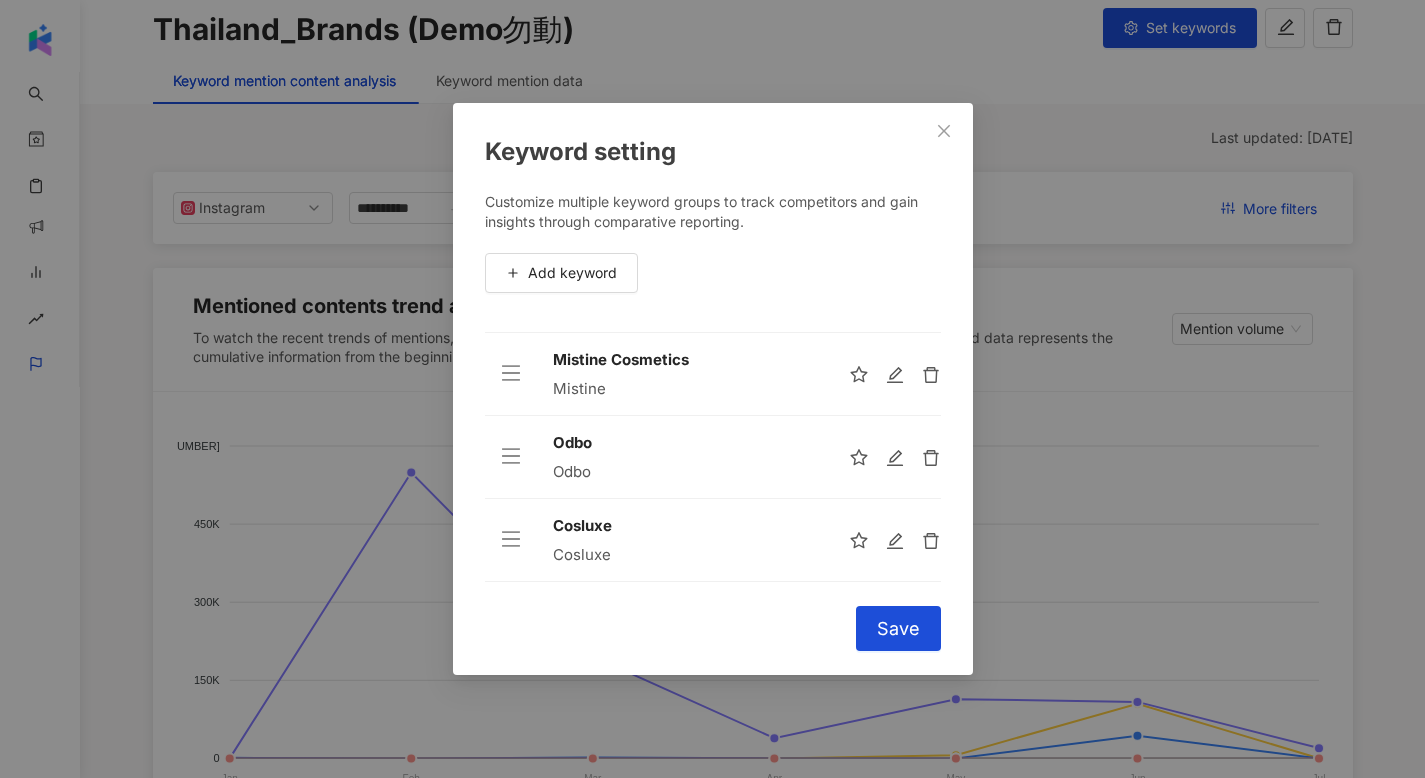 click on "Odbo" at bounding box center [685, 443] 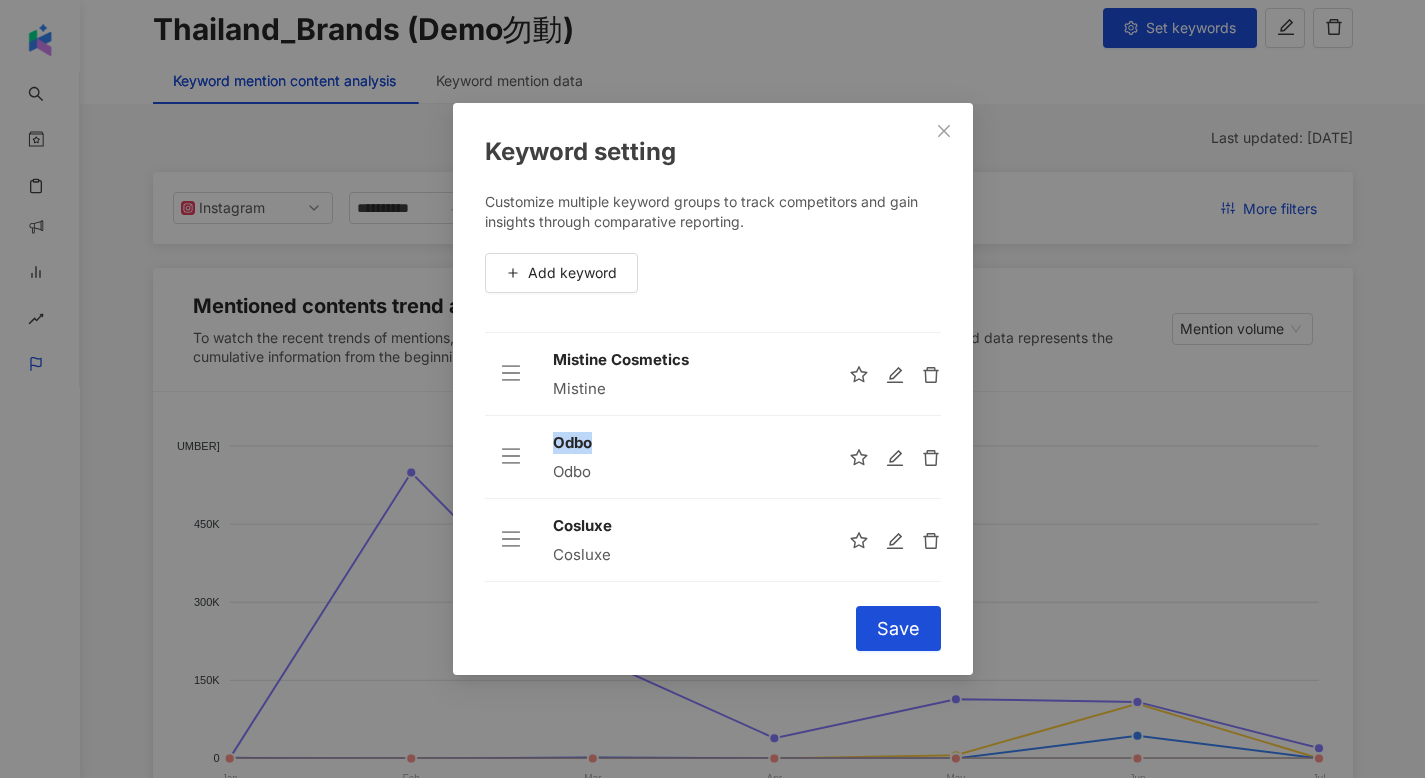 click on "Odbo" at bounding box center [685, 443] 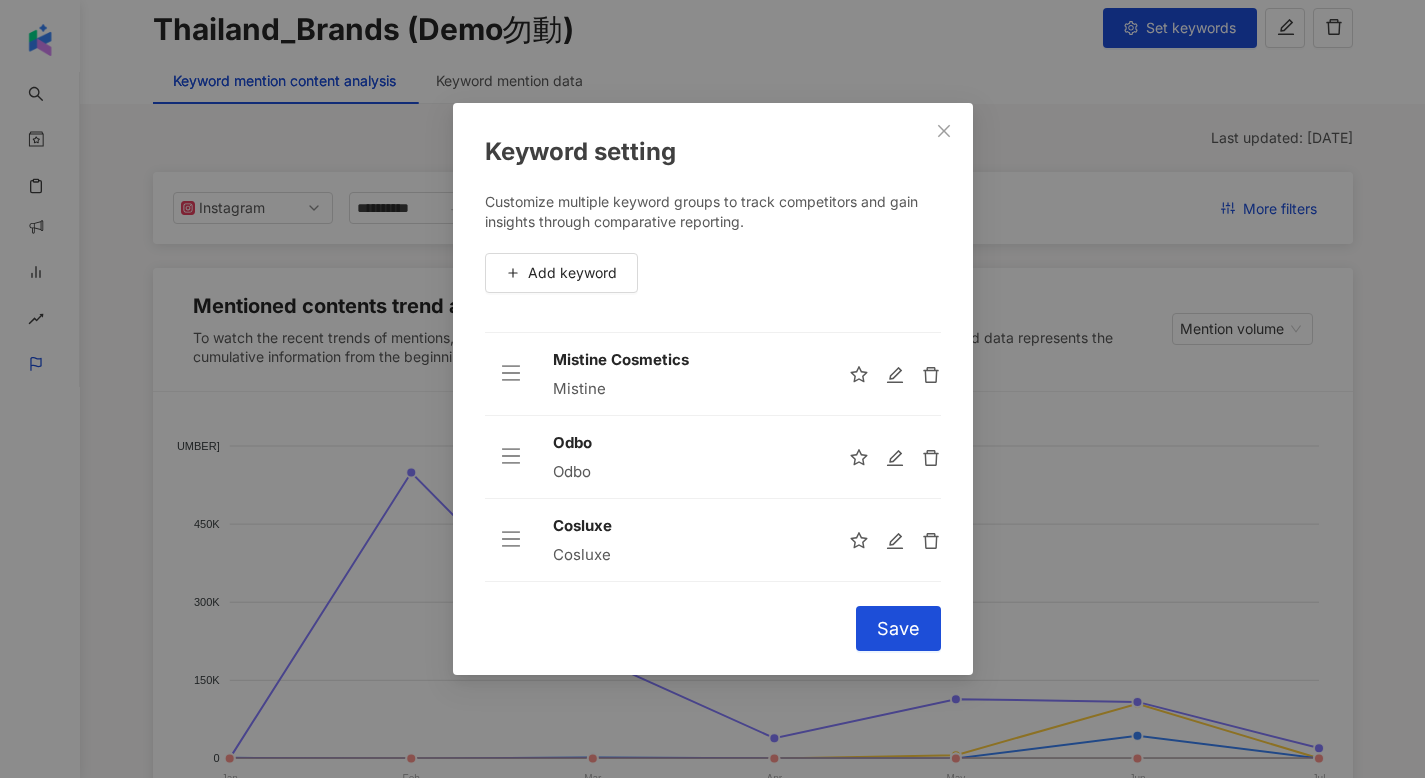 click on "Cosluxe" at bounding box center [685, 526] 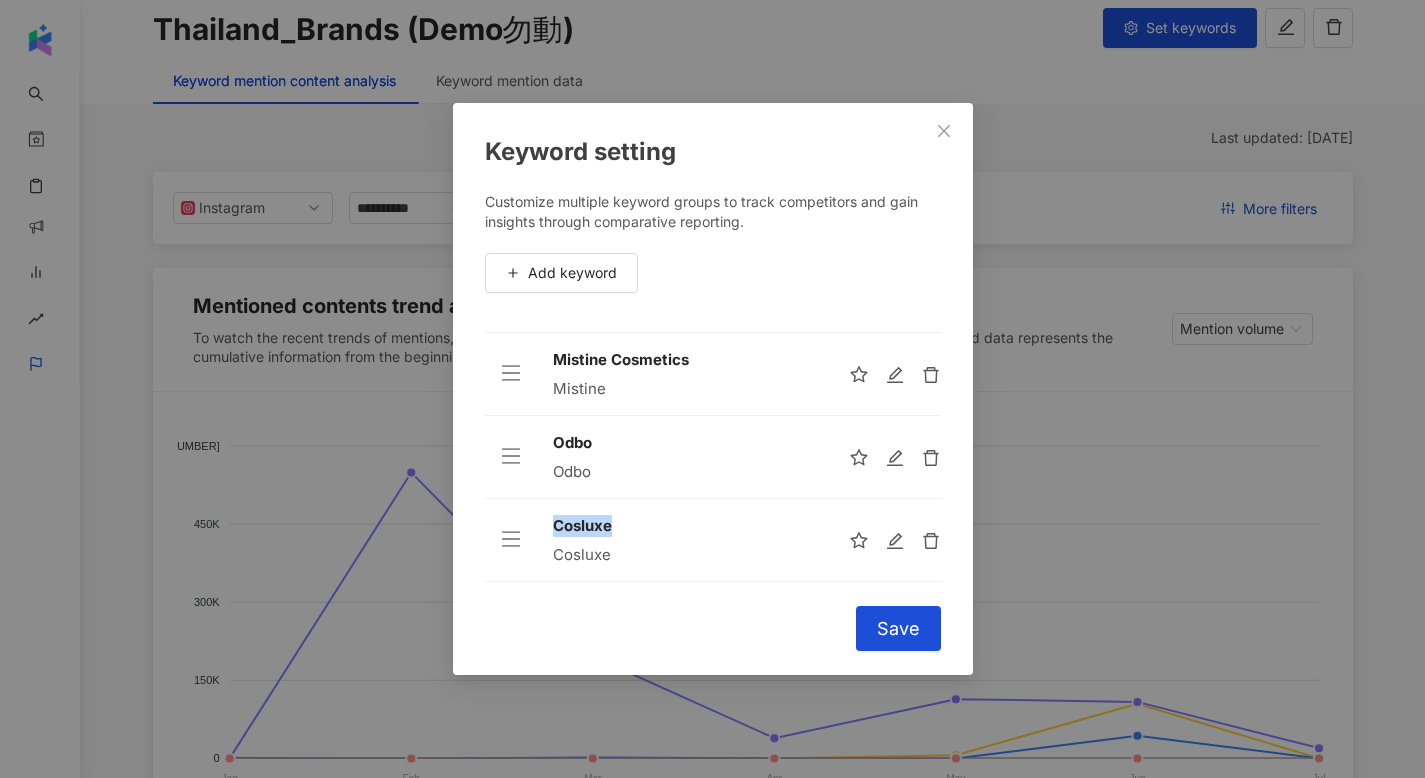 click on "Cosluxe" at bounding box center [685, 526] 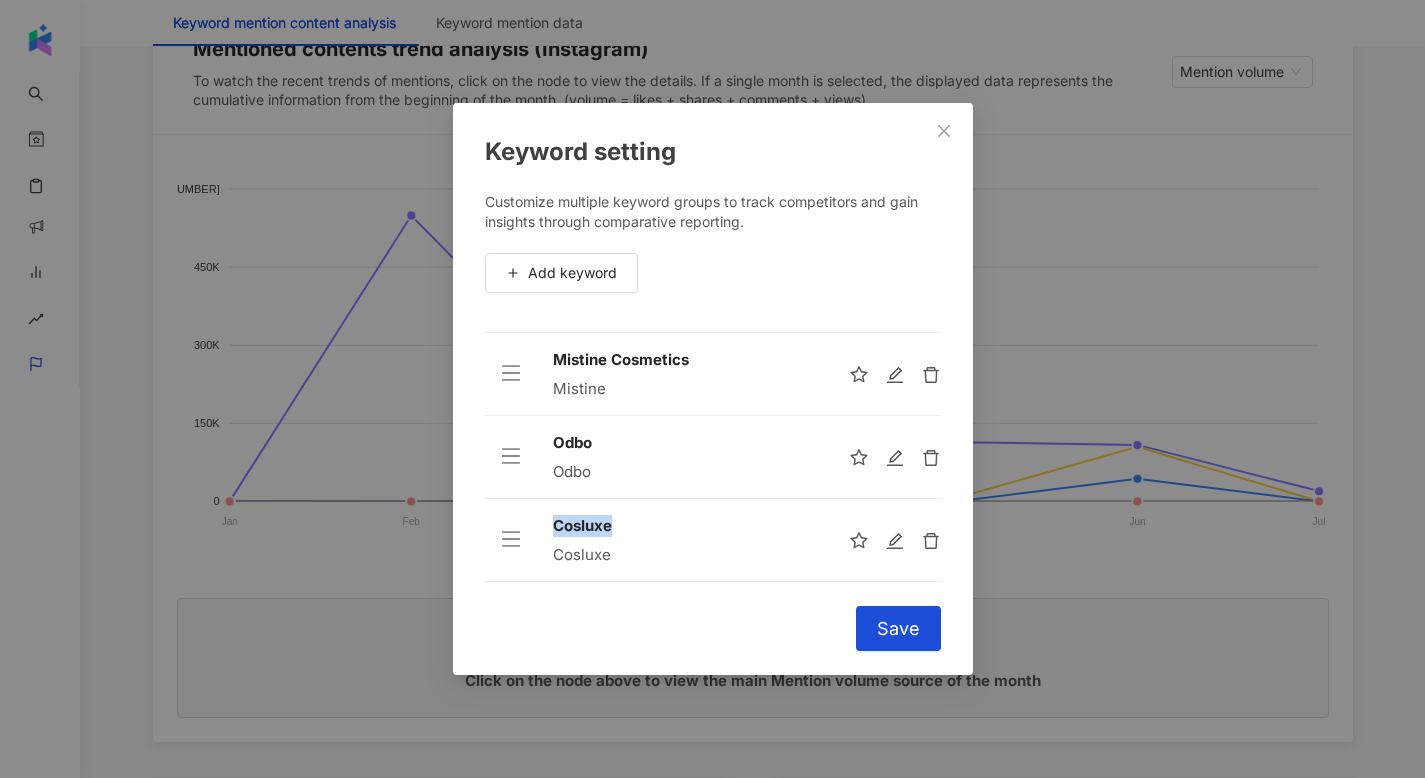scroll, scrollTop: 377, scrollLeft: 0, axis: vertical 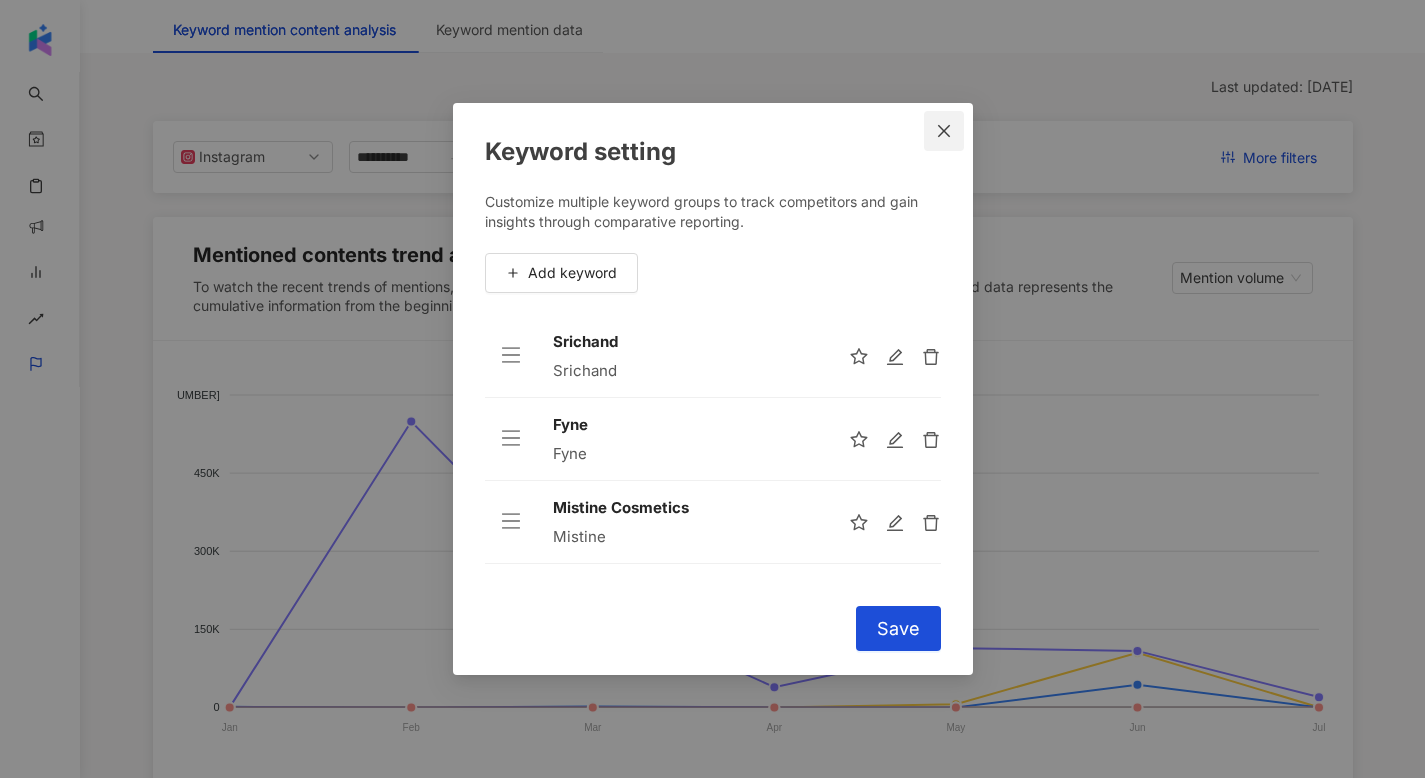 click 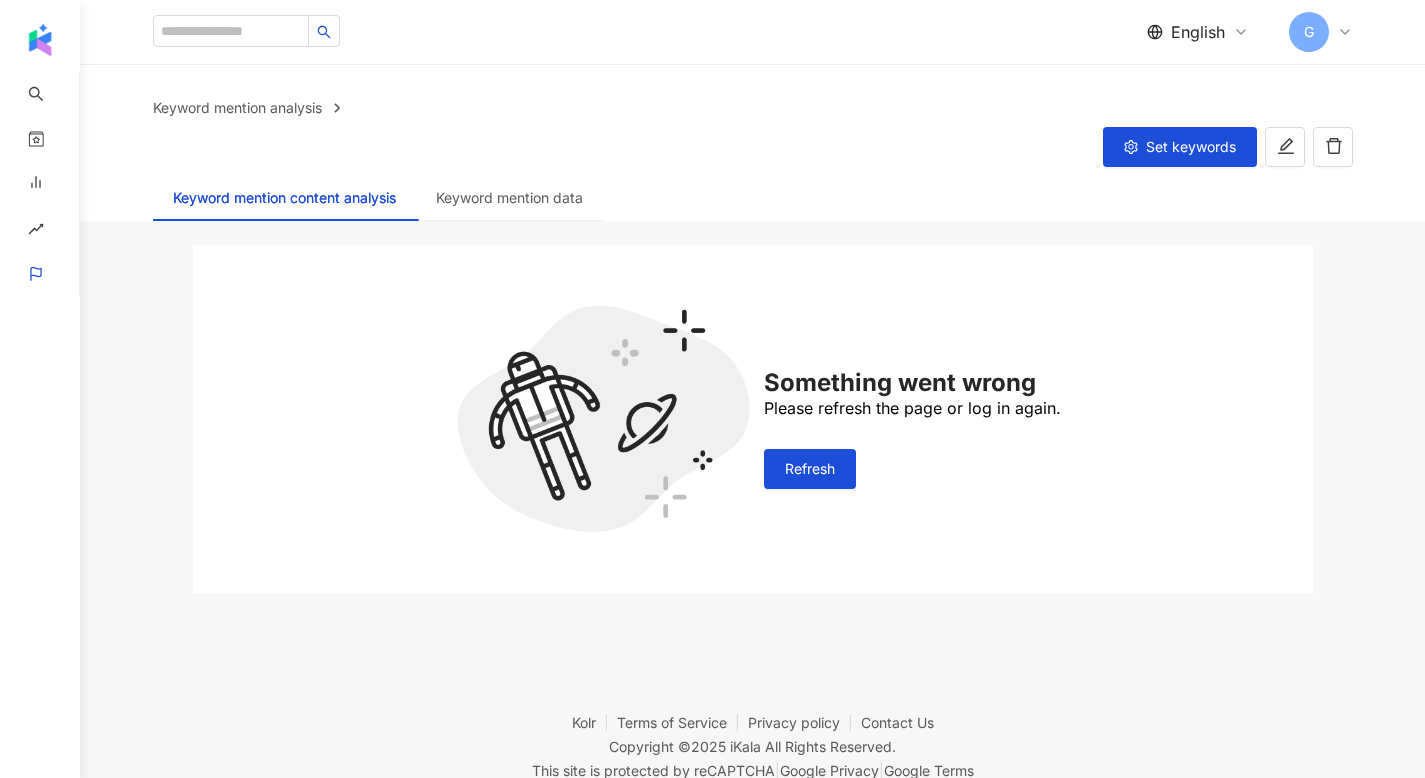 scroll, scrollTop: 0, scrollLeft: 0, axis: both 